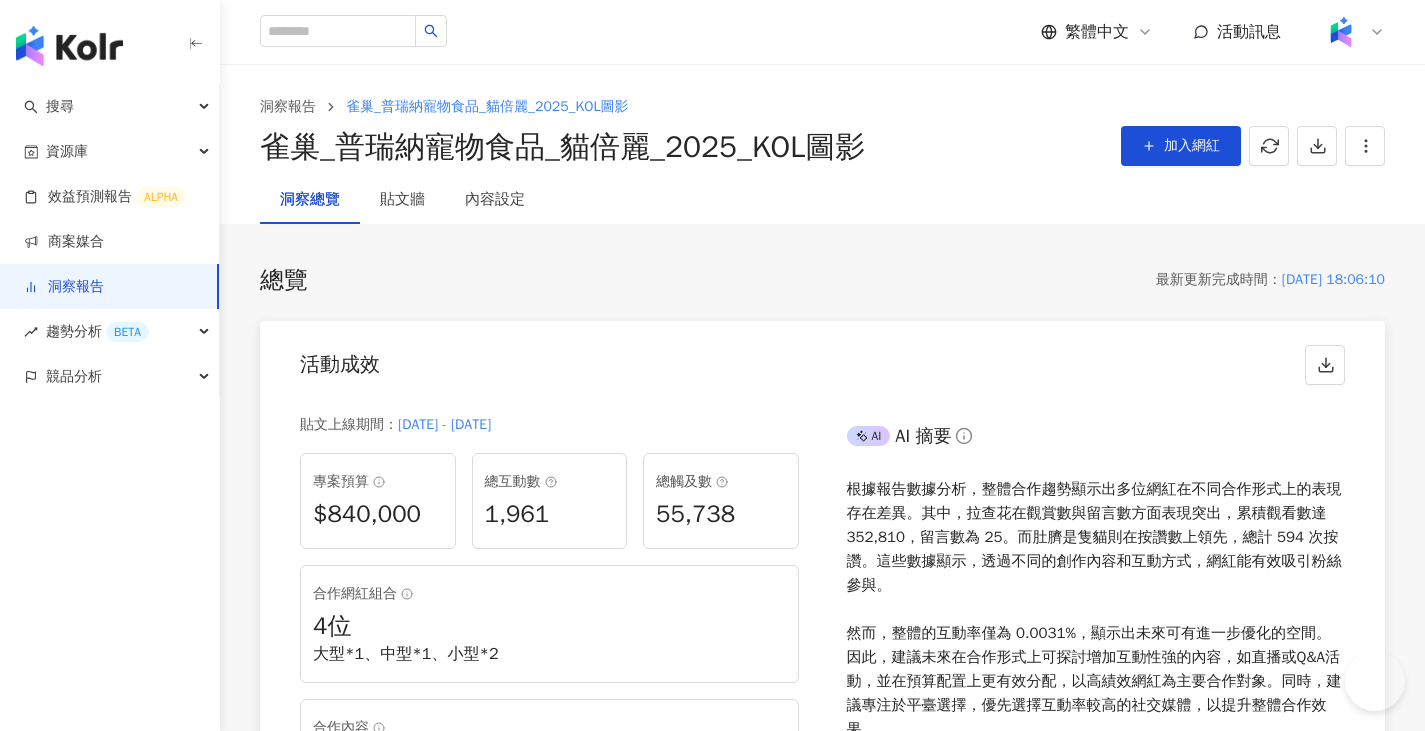 scroll, scrollTop: 1500, scrollLeft: 0, axis: vertical 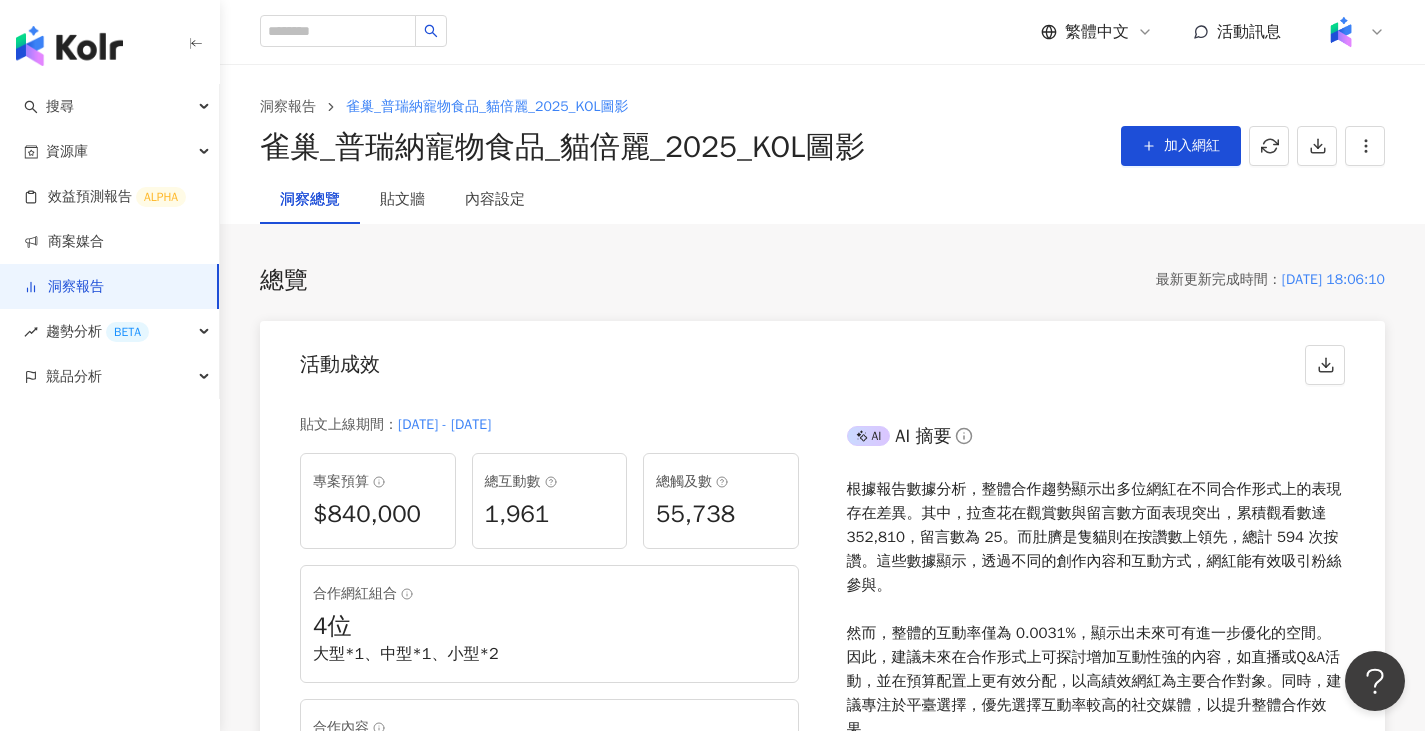 click on "洞察報告" at bounding box center (64, 287) 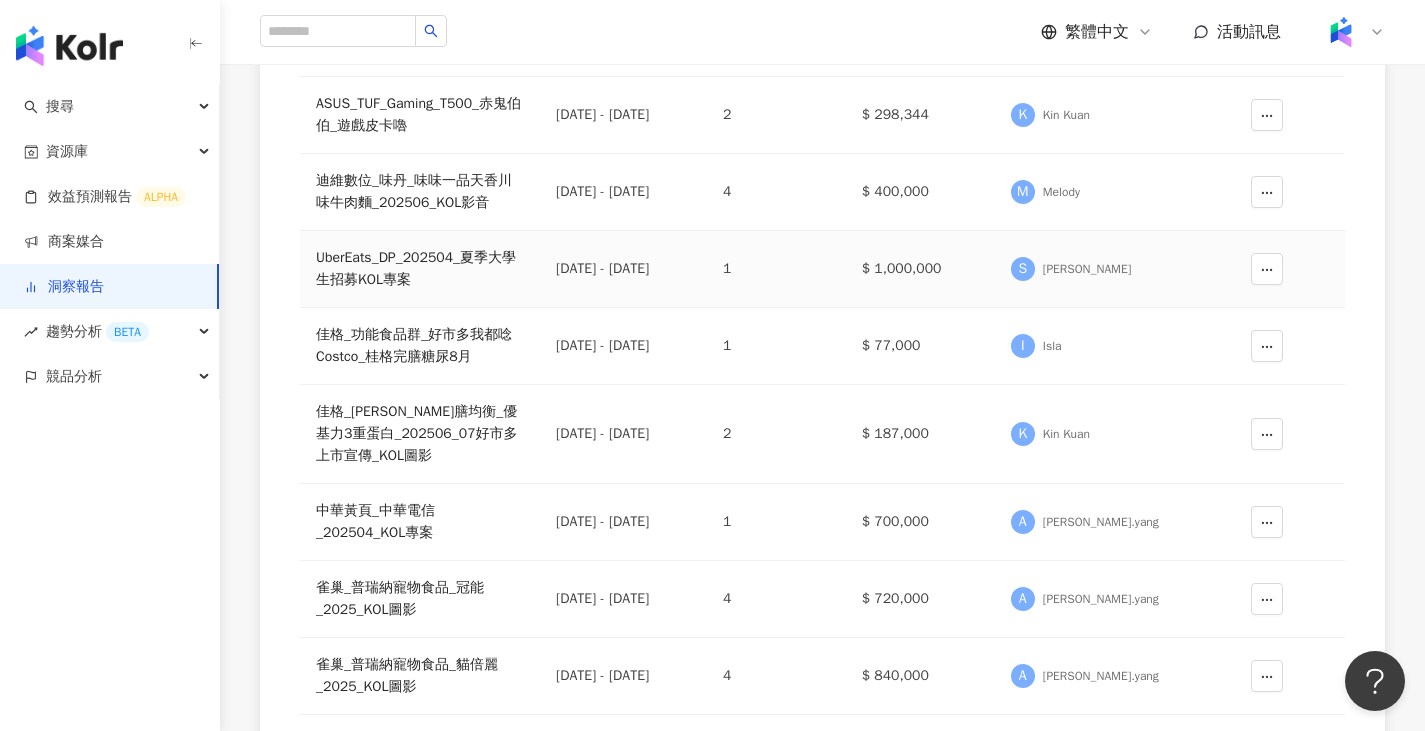 scroll, scrollTop: 500, scrollLeft: 0, axis: vertical 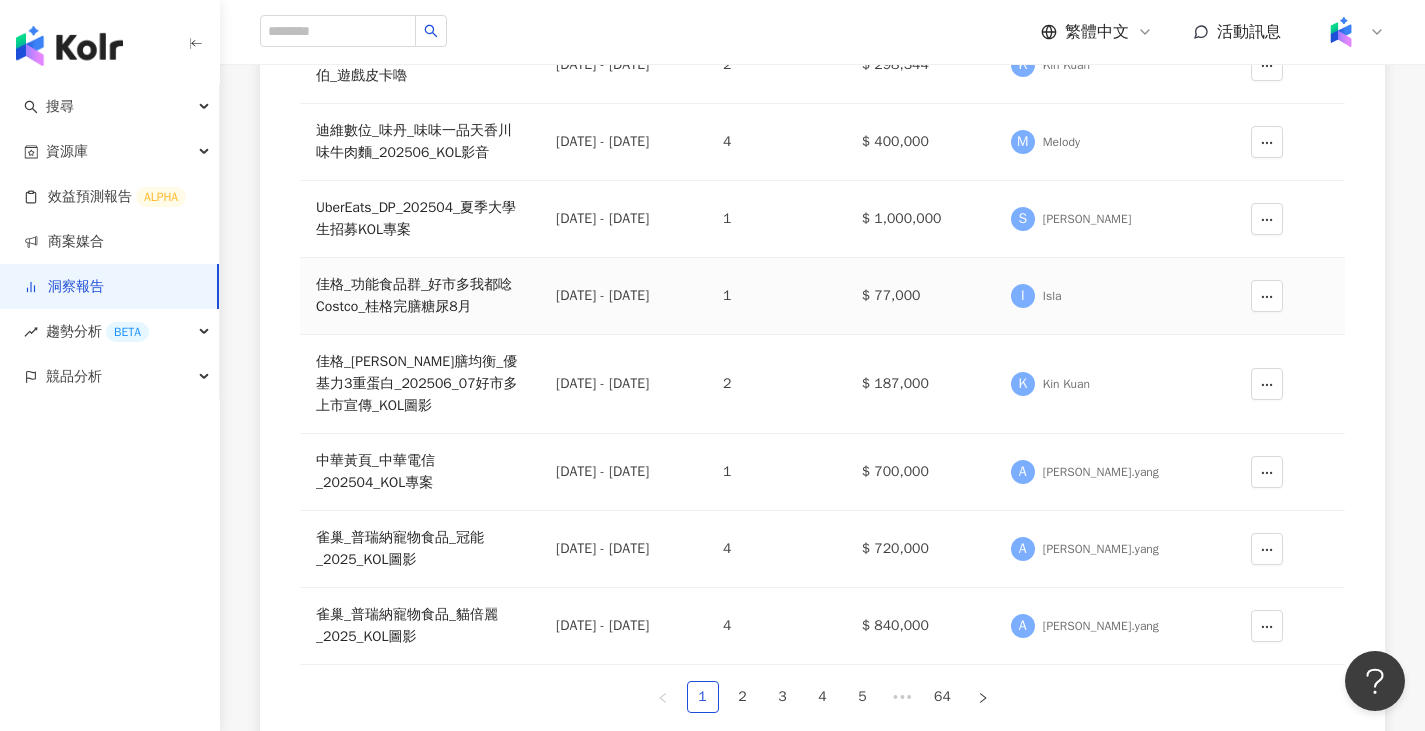 click on "佳格_功能食品群_好市多我都唸Costco_桂格完膳糖尿8月" at bounding box center [420, 296] 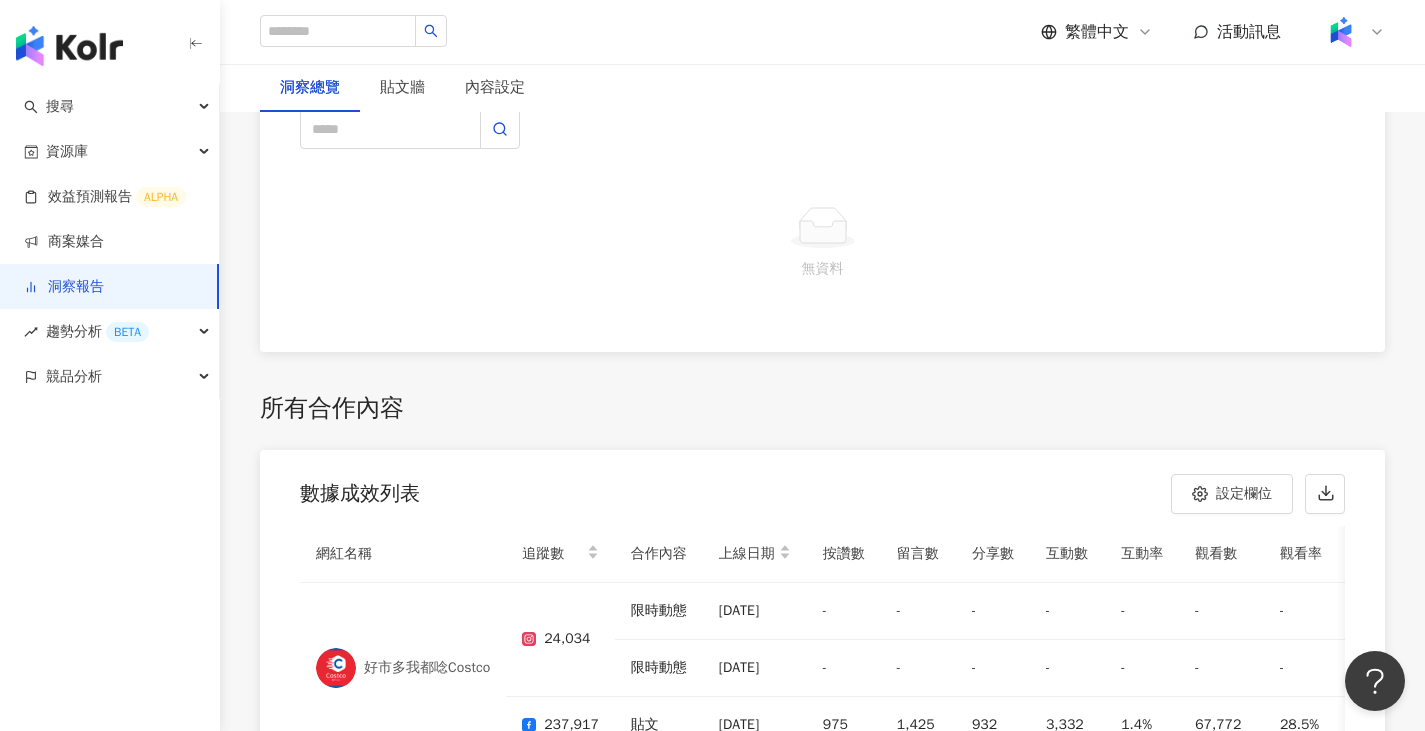 scroll, scrollTop: 4100, scrollLeft: 0, axis: vertical 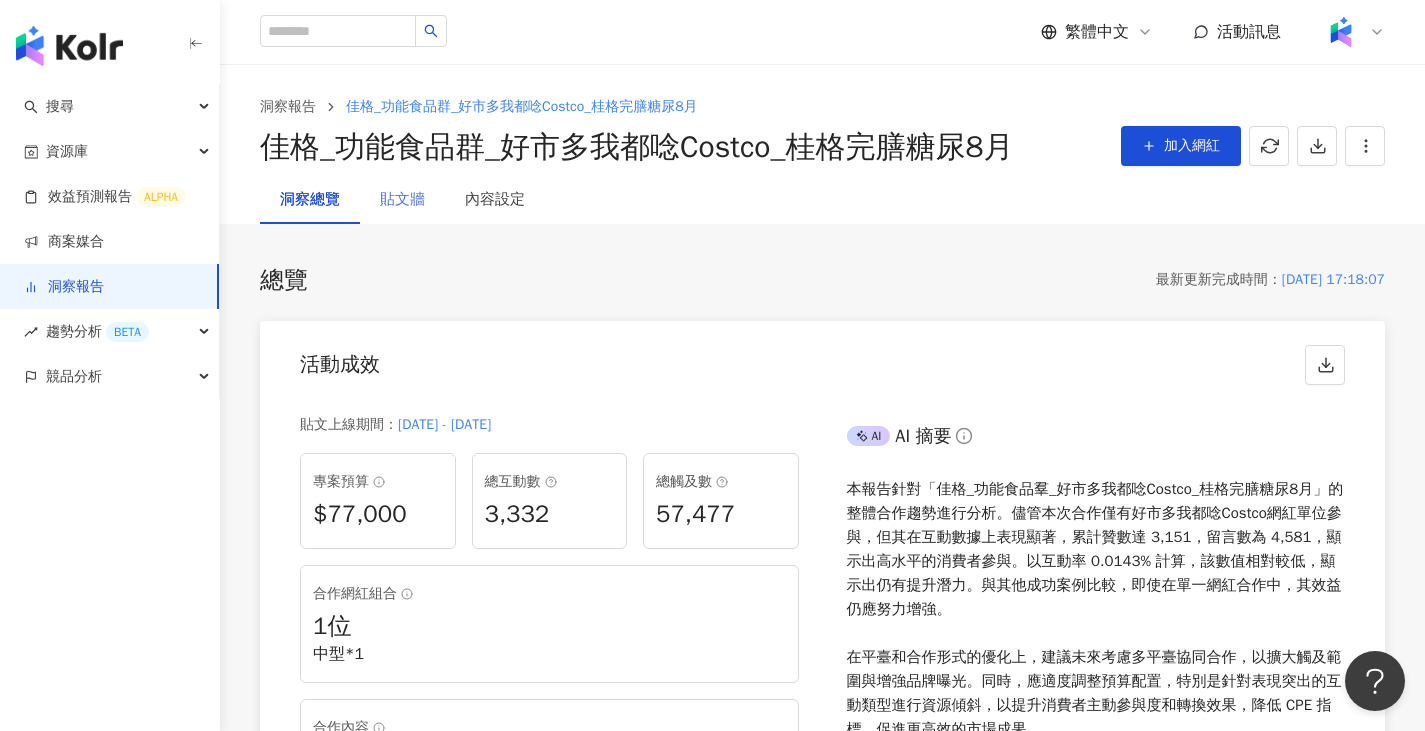 click on "貼文牆" at bounding box center (402, 200) 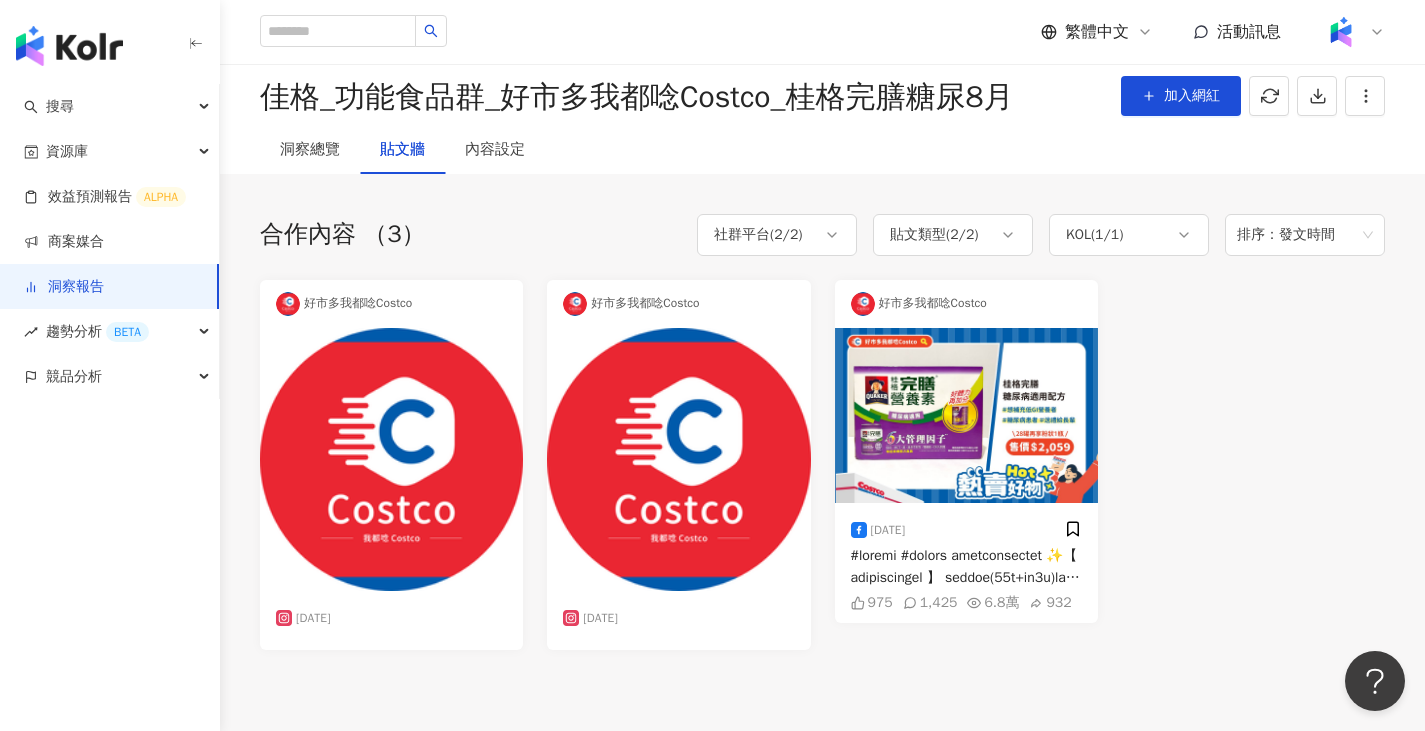 scroll, scrollTop: 0, scrollLeft: 0, axis: both 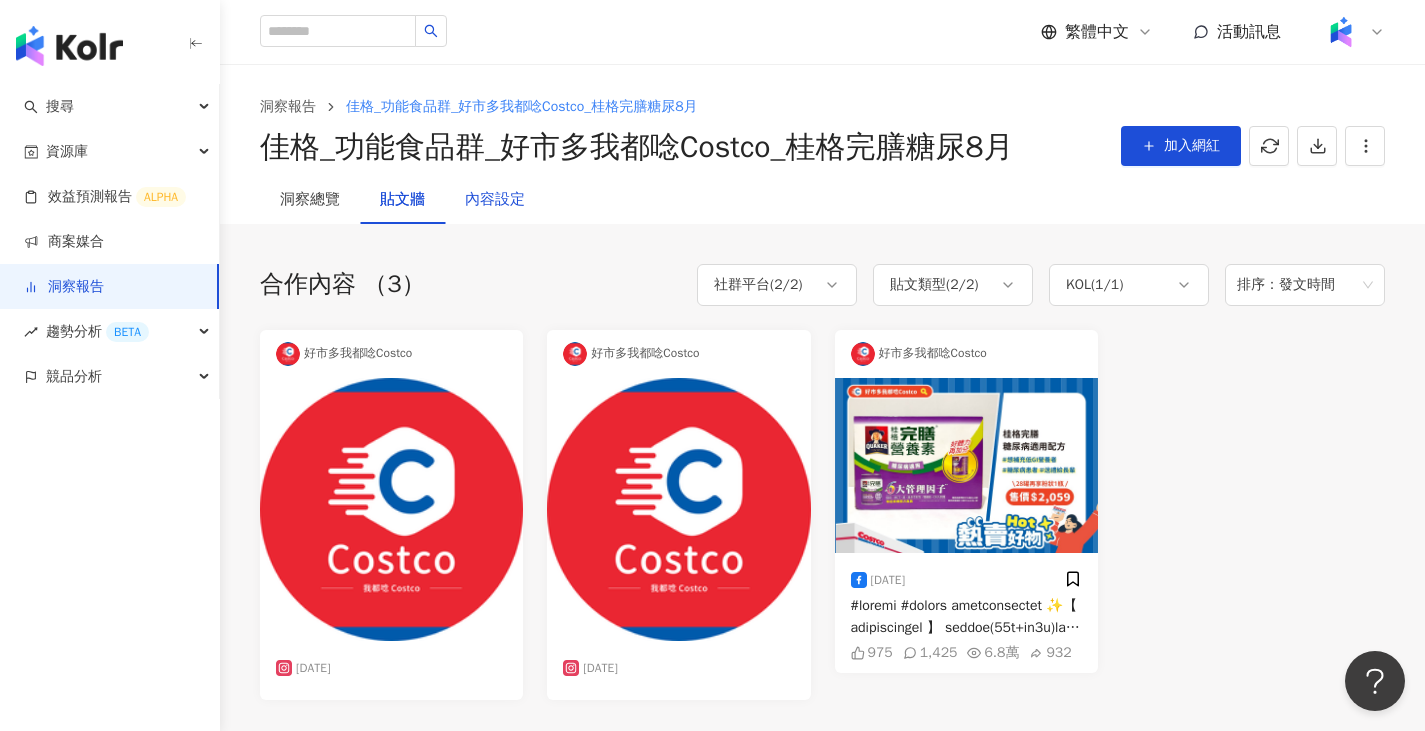 click on "內容設定" at bounding box center [495, 200] 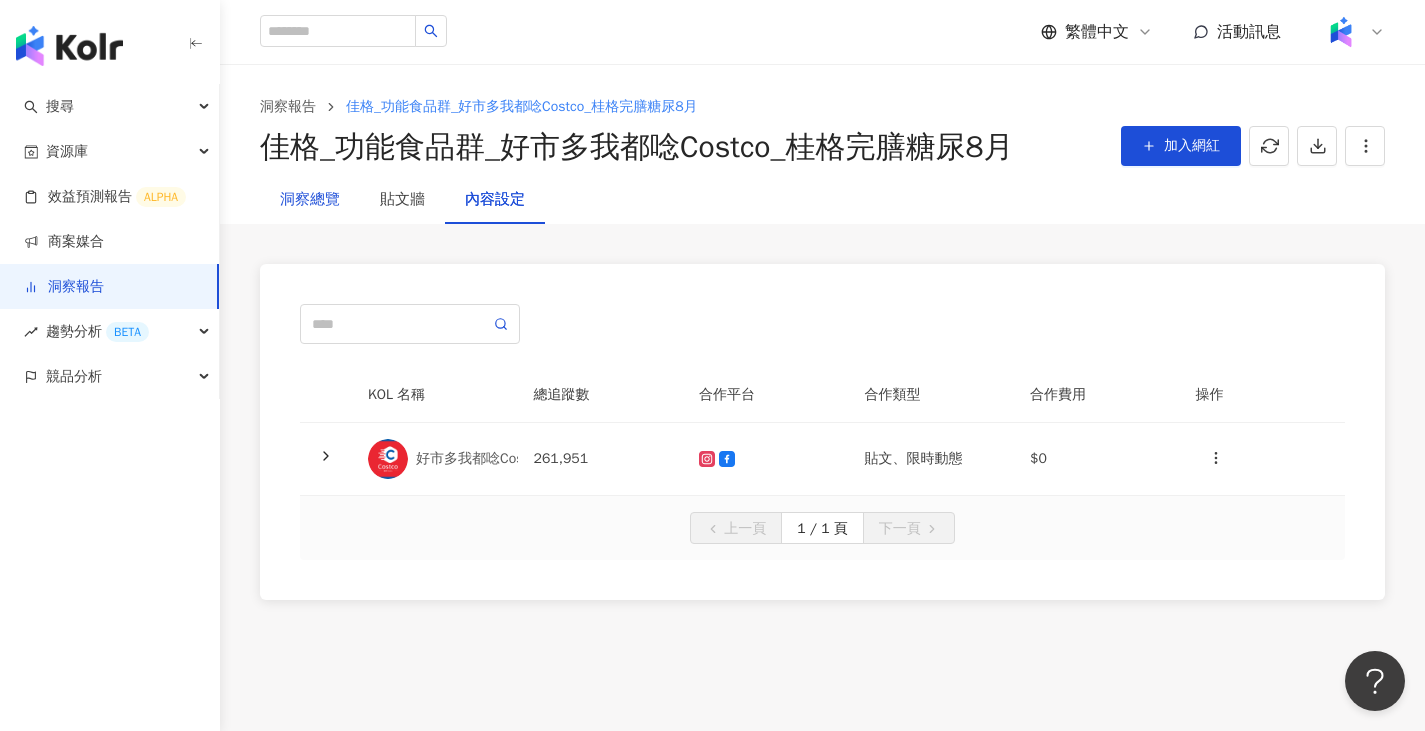 click on "洞察總覽" at bounding box center [310, 200] 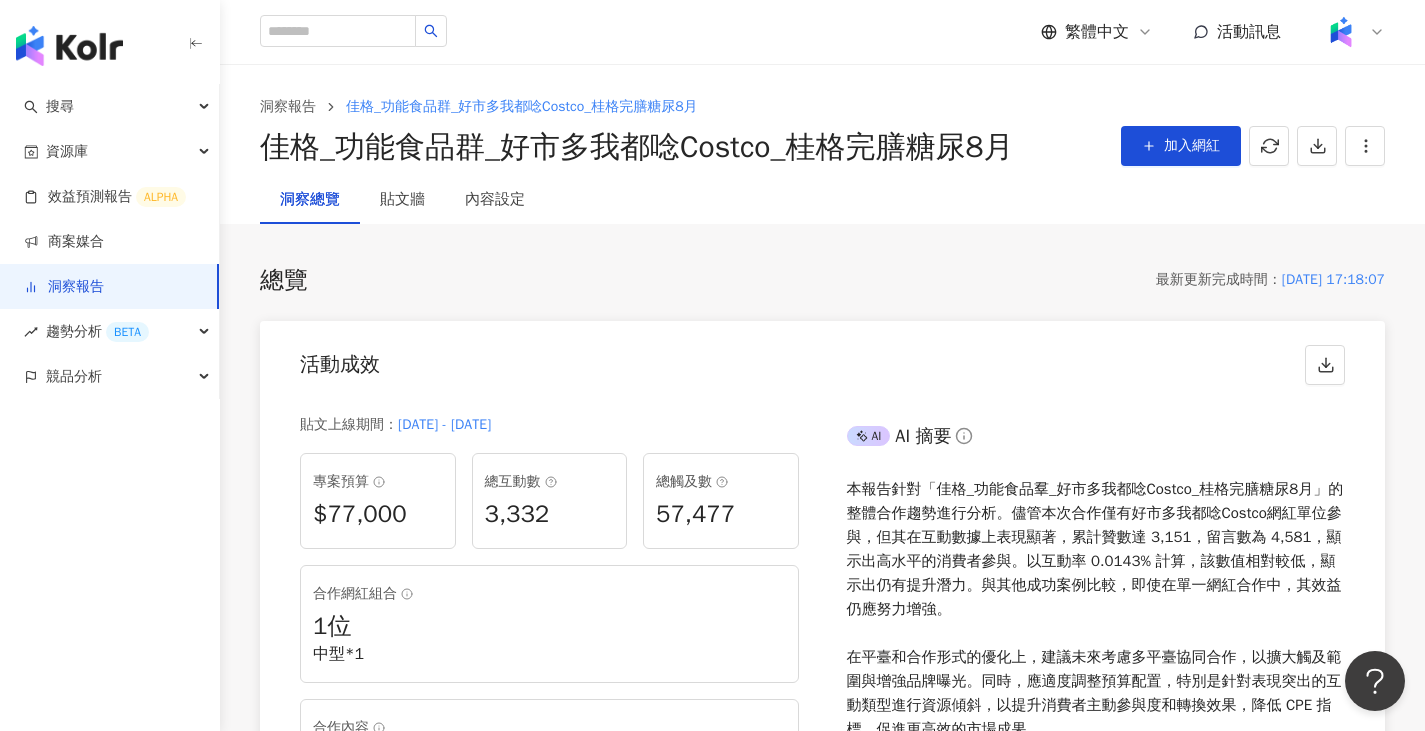 click on "洞察報告" at bounding box center [64, 287] 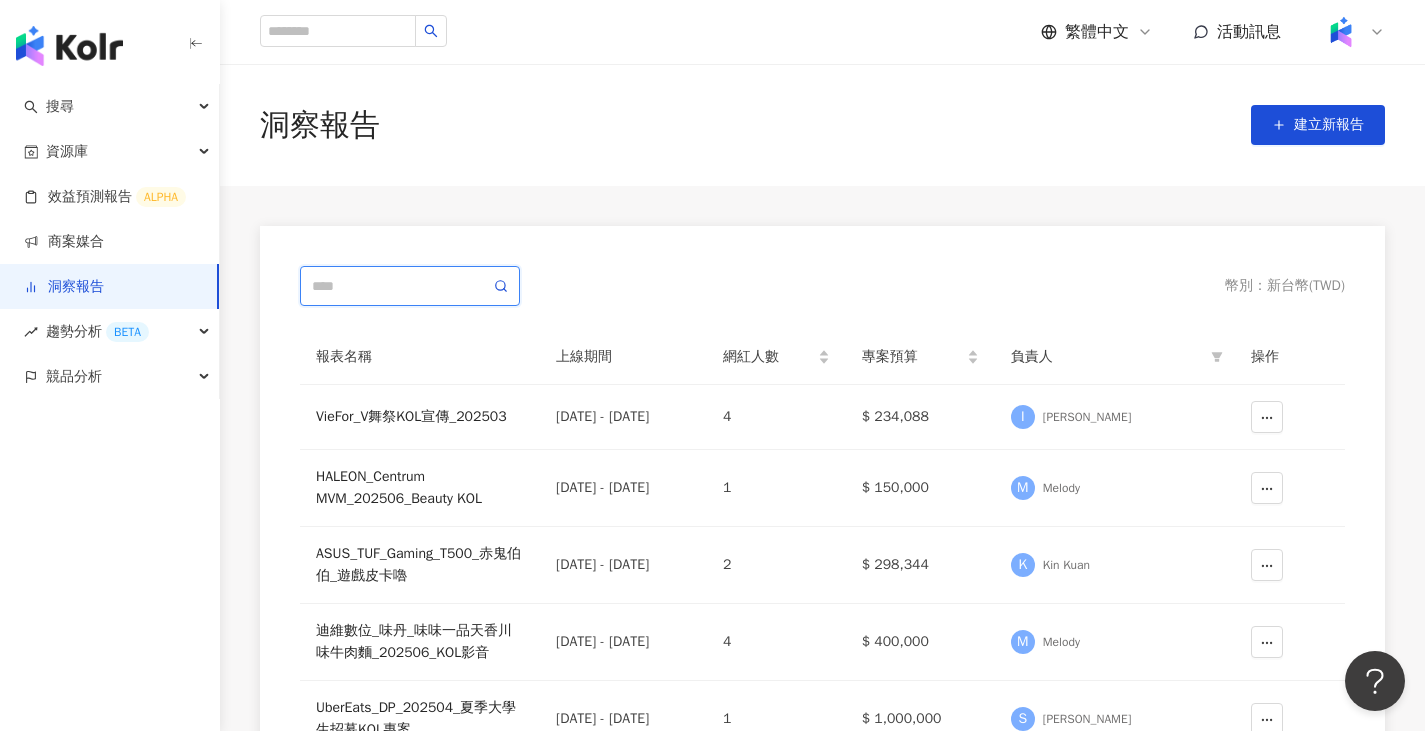 click at bounding box center [401, 286] 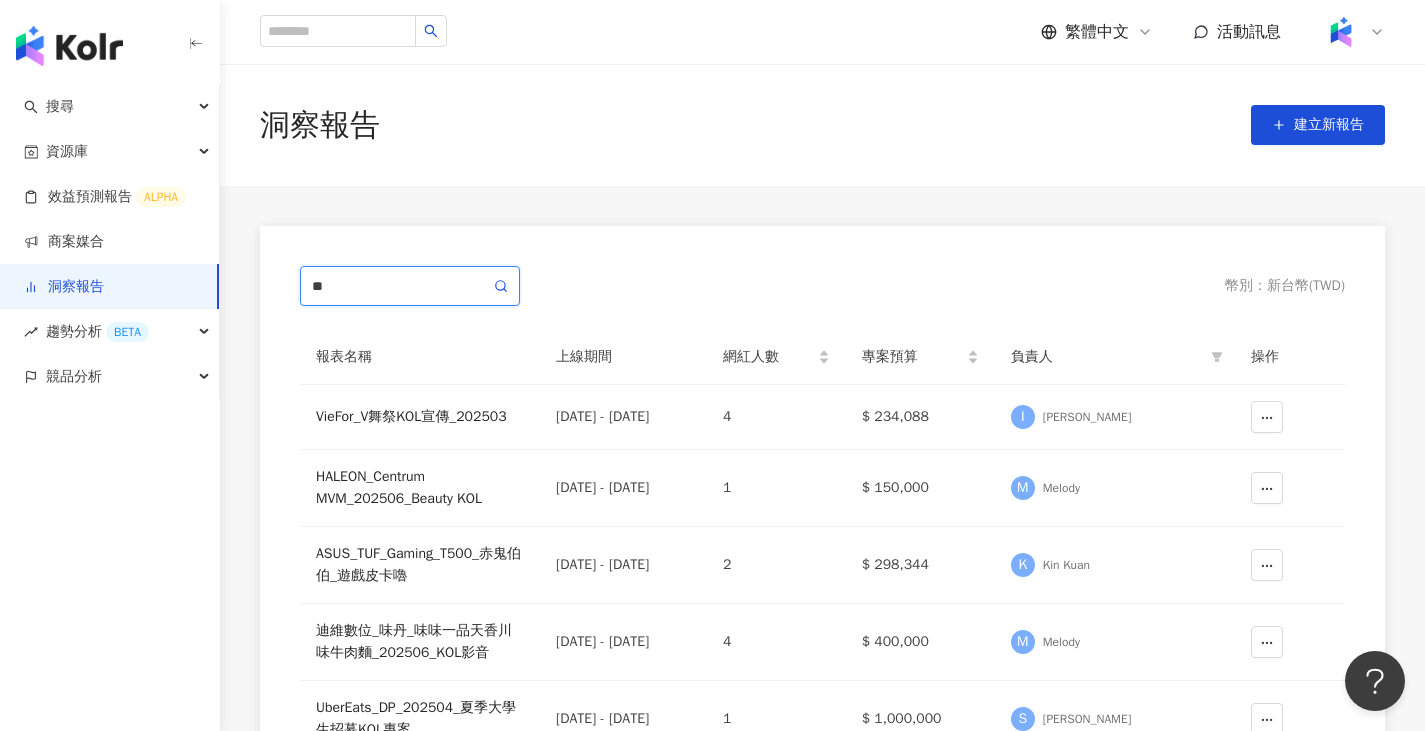 type on "*" 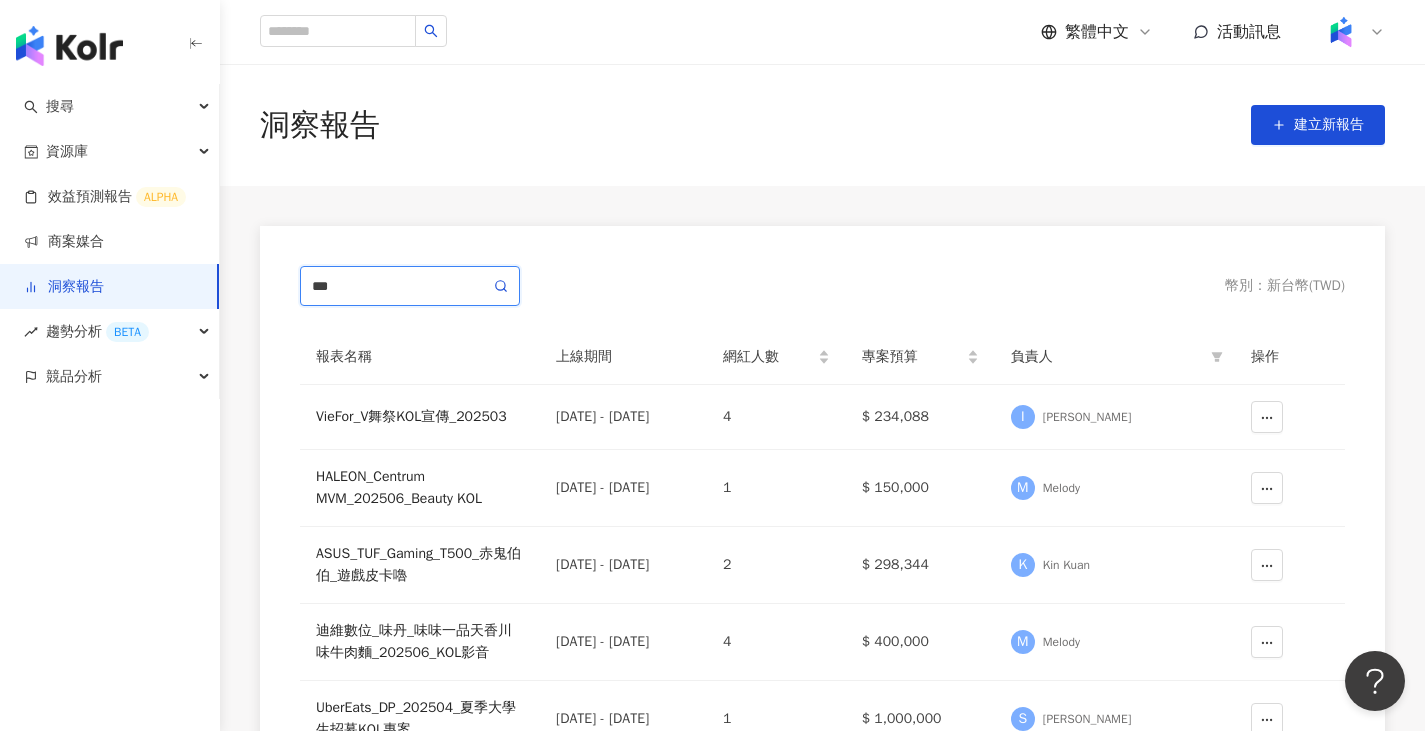 type on "***" 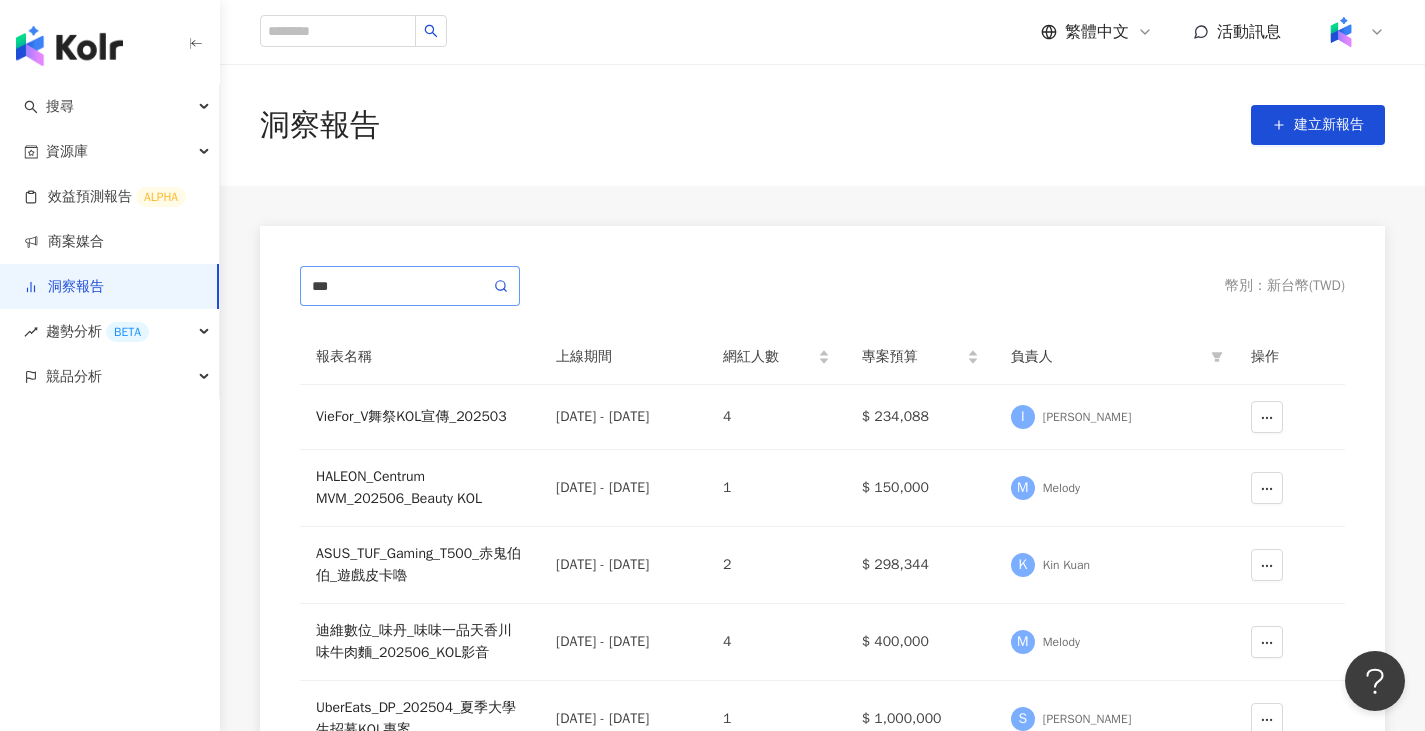 click on "***" at bounding box center [410, 286] 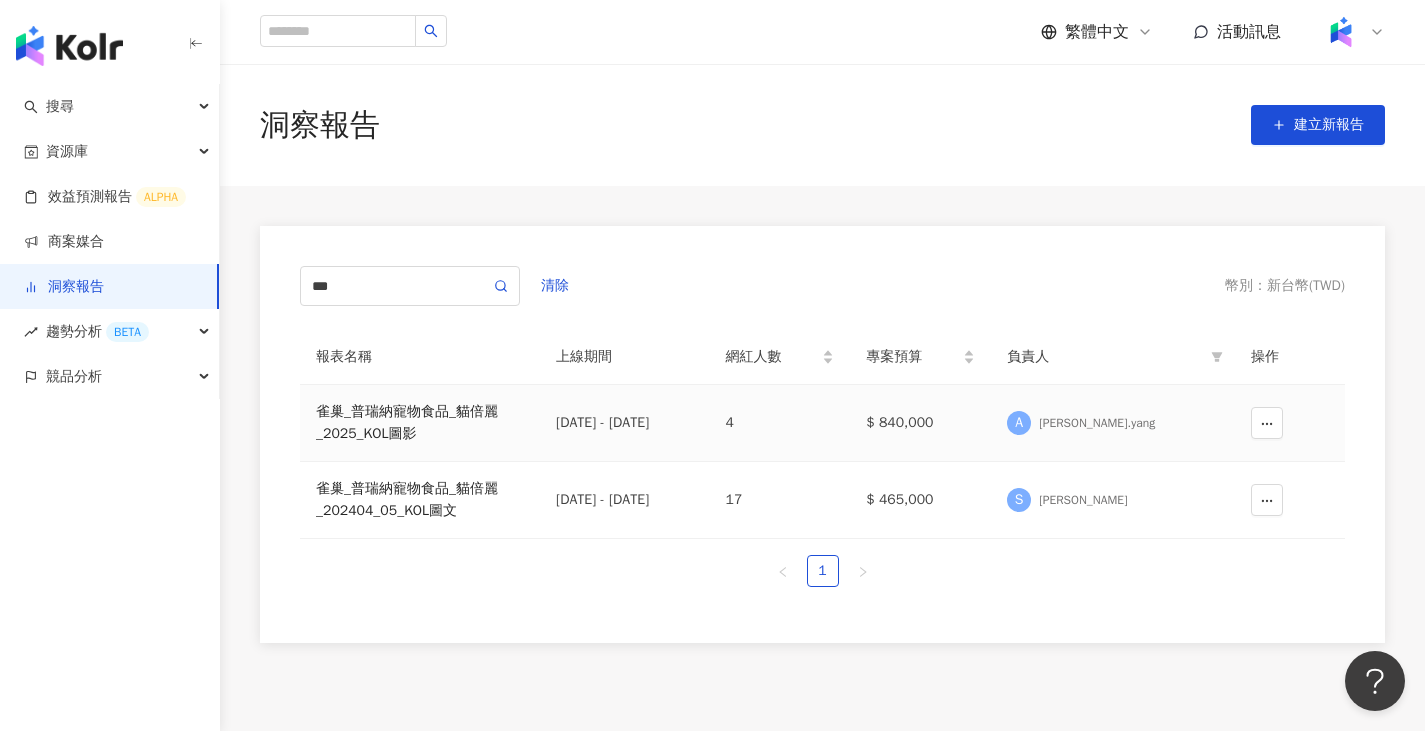 click on "雀巢_普瑞納寵物食品_貓倍麗_2025_KOL圖影" at bounding box center [420, 423] 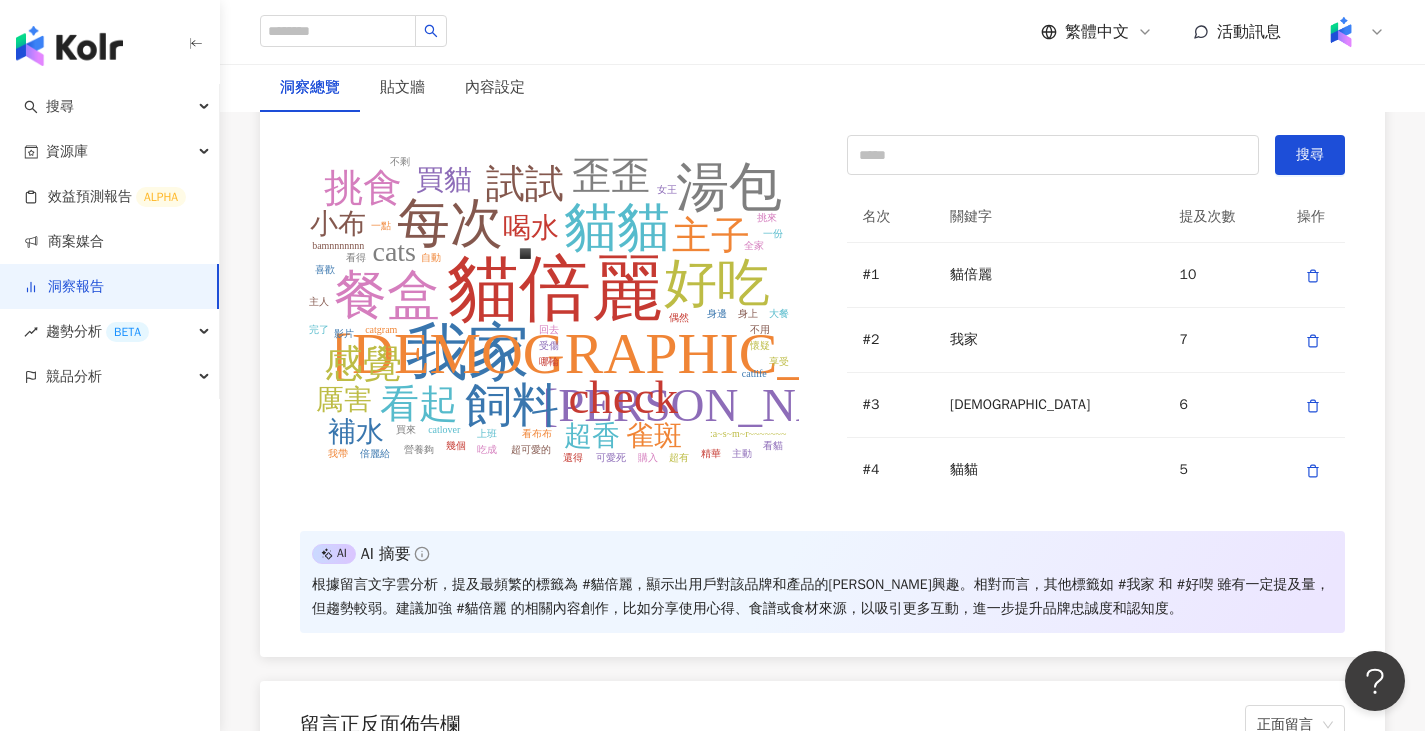scroll, scrollTop: 4400, scrollLeft: 0, axis: vertical 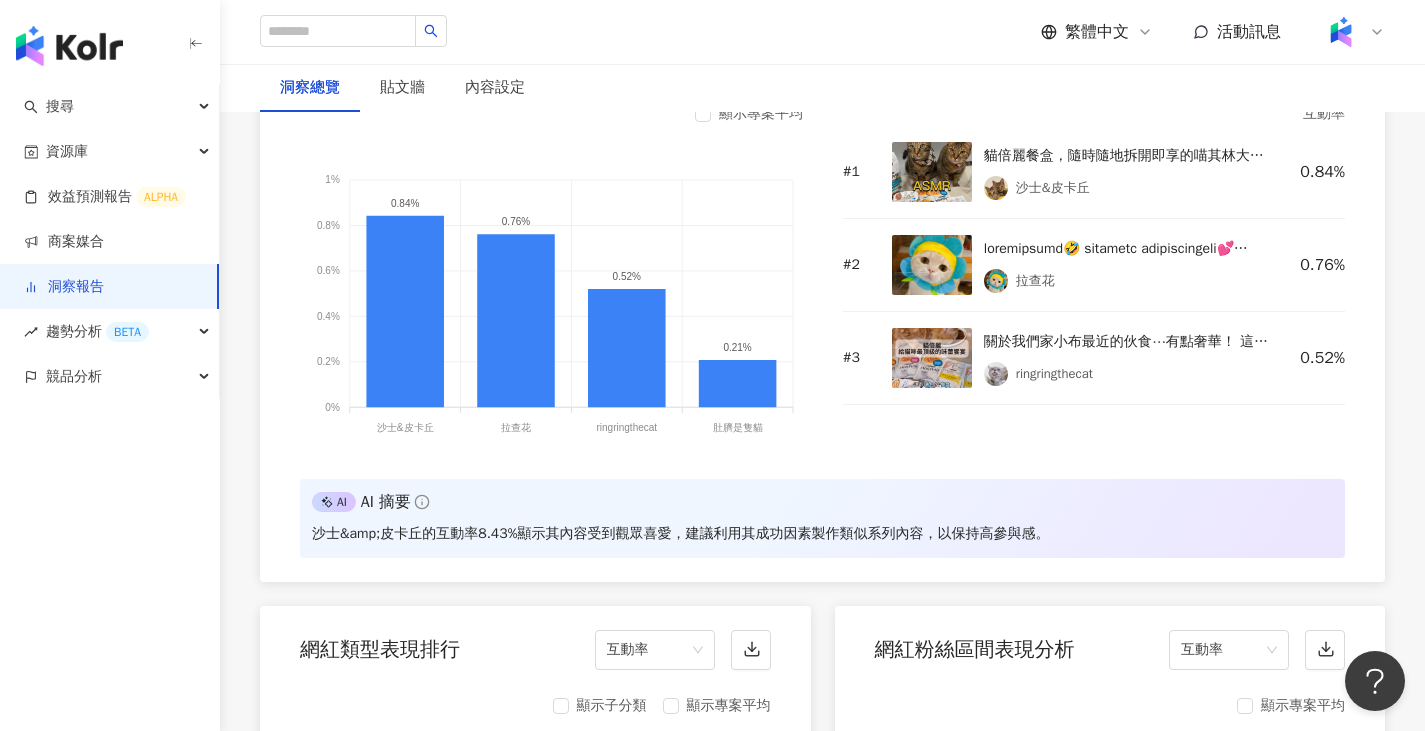 click on "洞察報告" at bounding box center [64, 287] 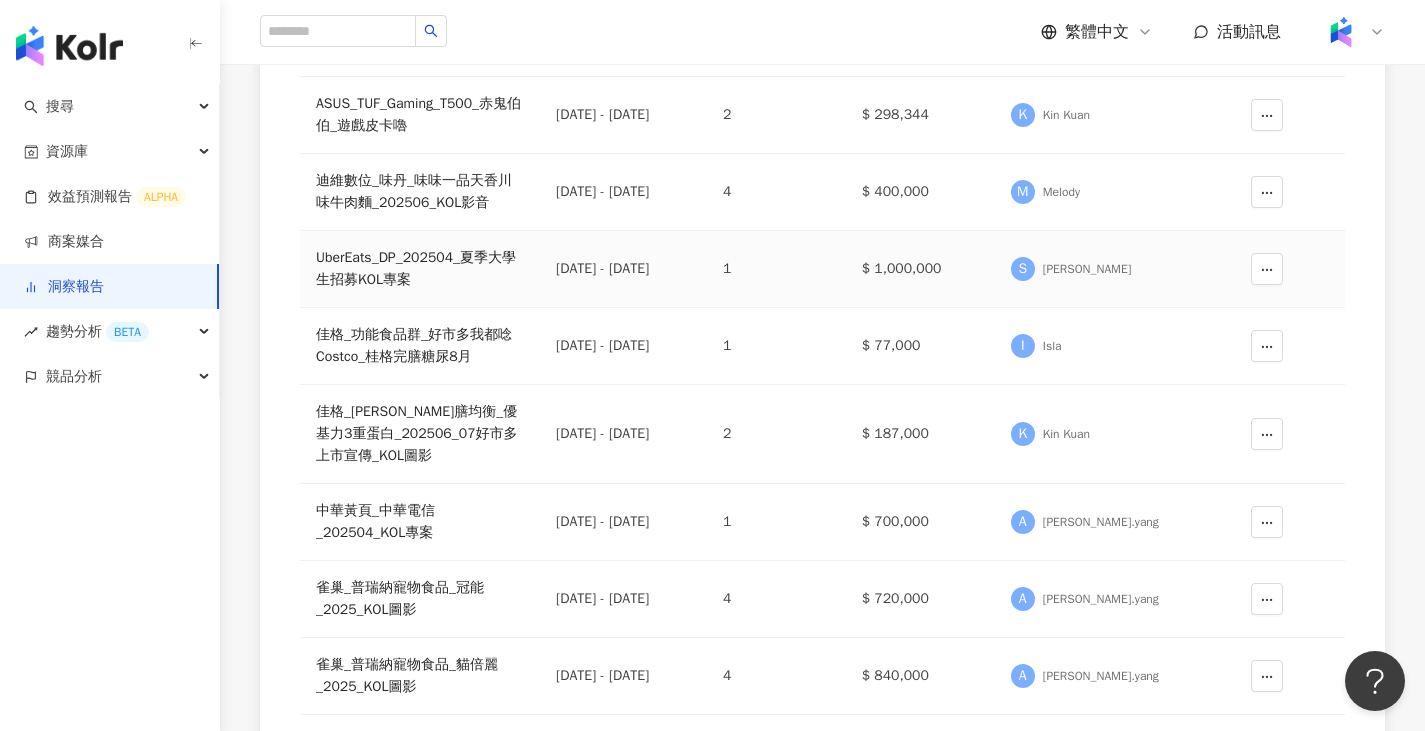 scroll, scrollTop: 500, scrollLeft: 0, axis: vertical 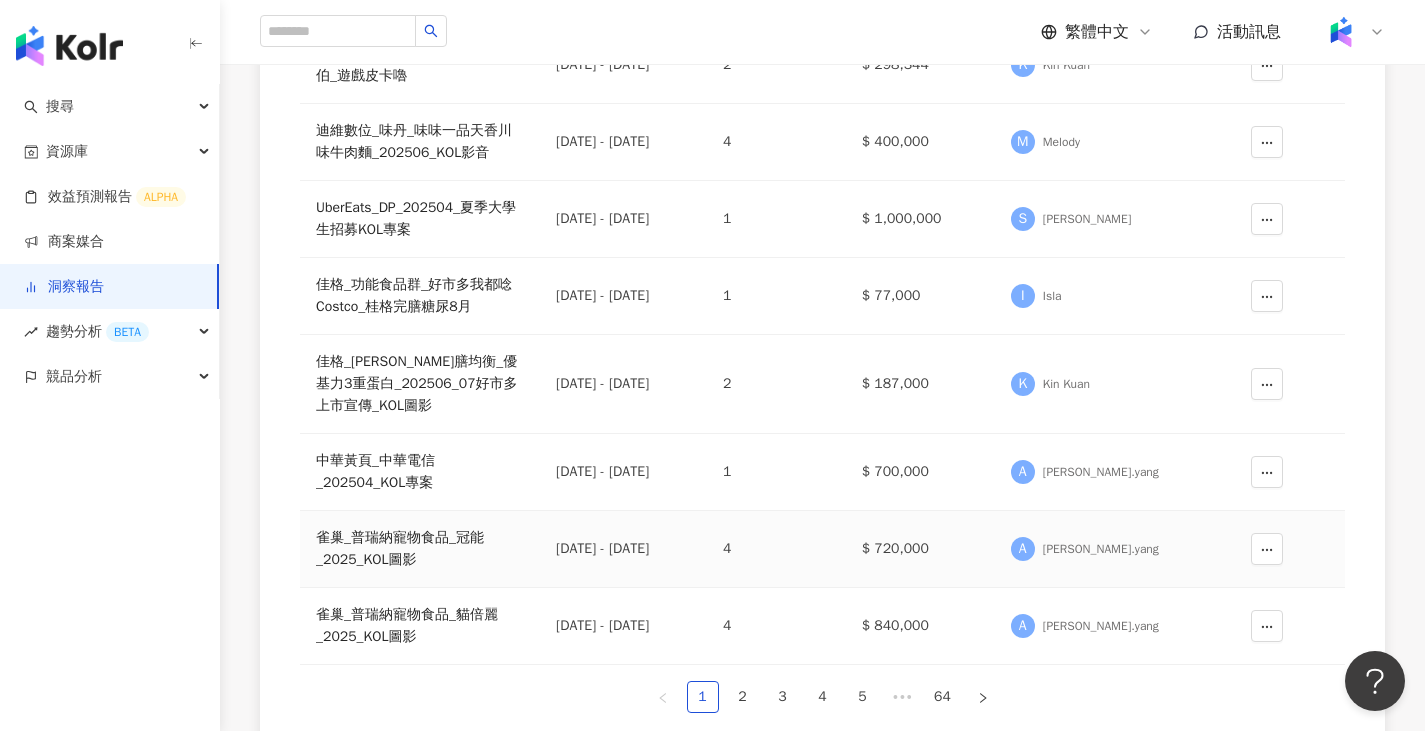 click on "雀巢_普瑞納寵物食品_冠能_2025_KOL圖影" at bounding box center [420, 549] 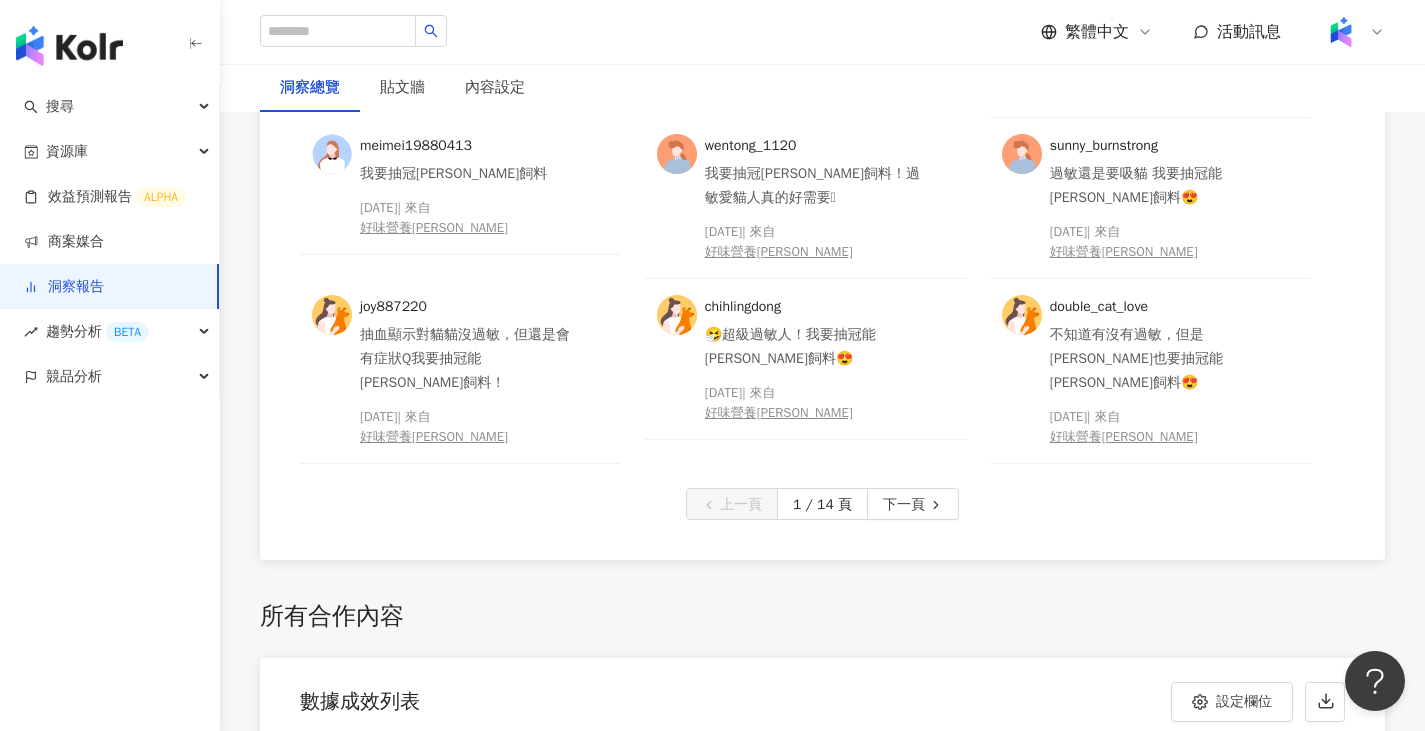scroll, scrollTop: 6000, scrollLeft: 0, axis: vertical 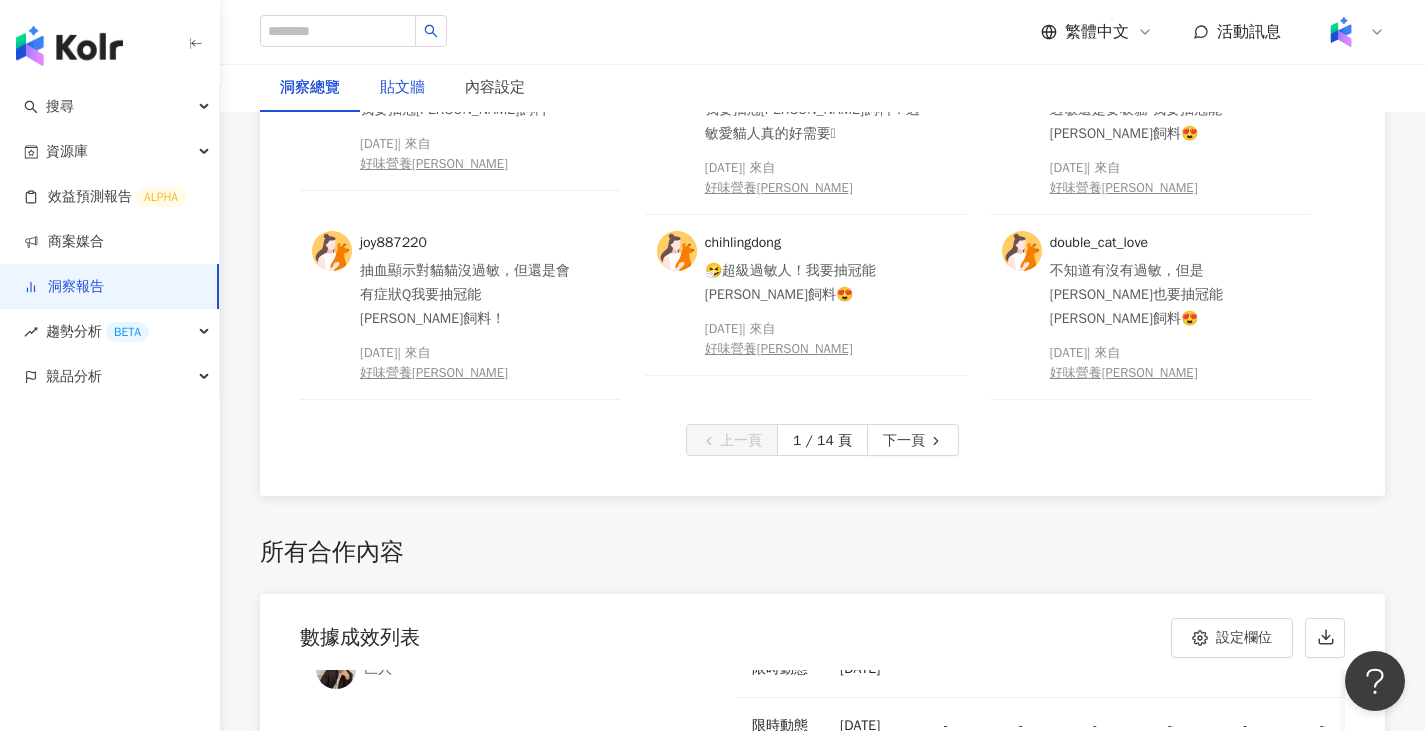 click on "貼文牆" at bounding box center [402, 88] 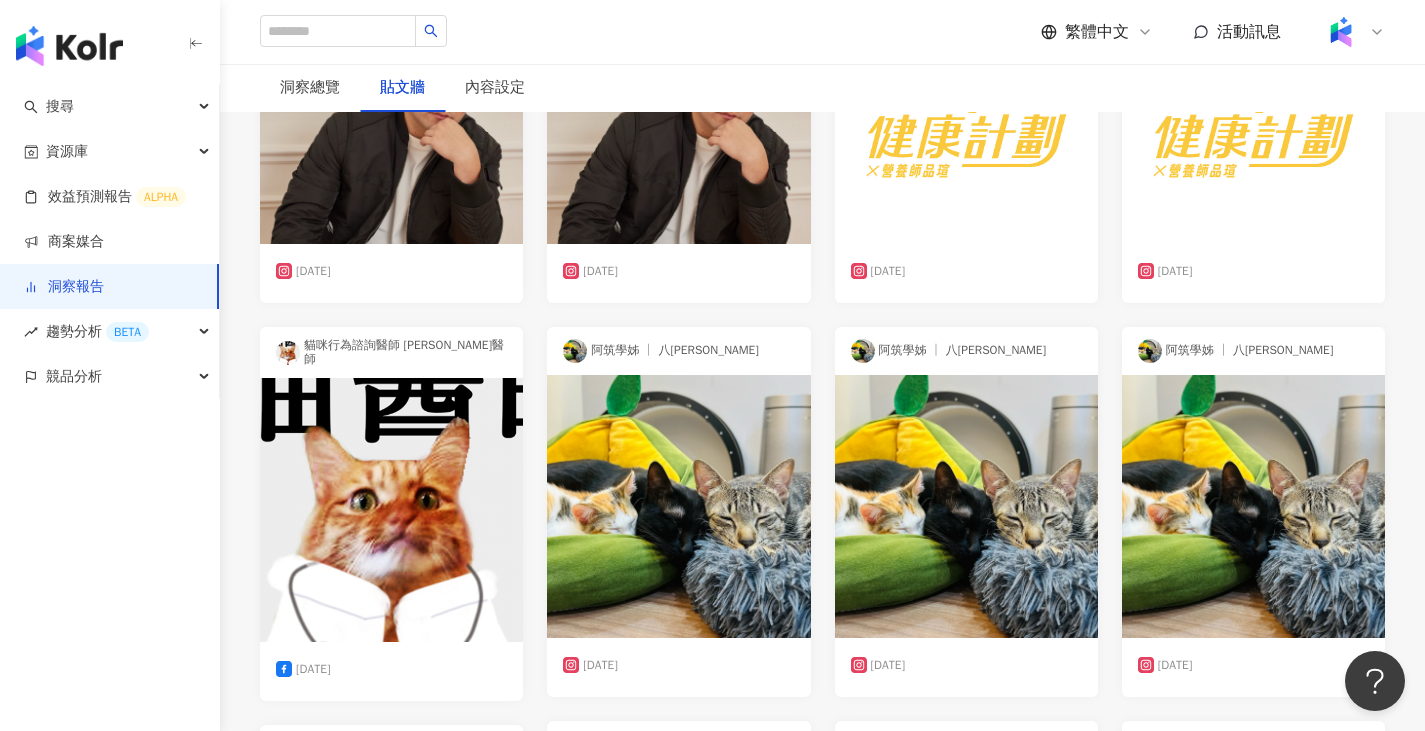 scroll, scrollTop: 400, scrollLeft: 0, axis: vertical 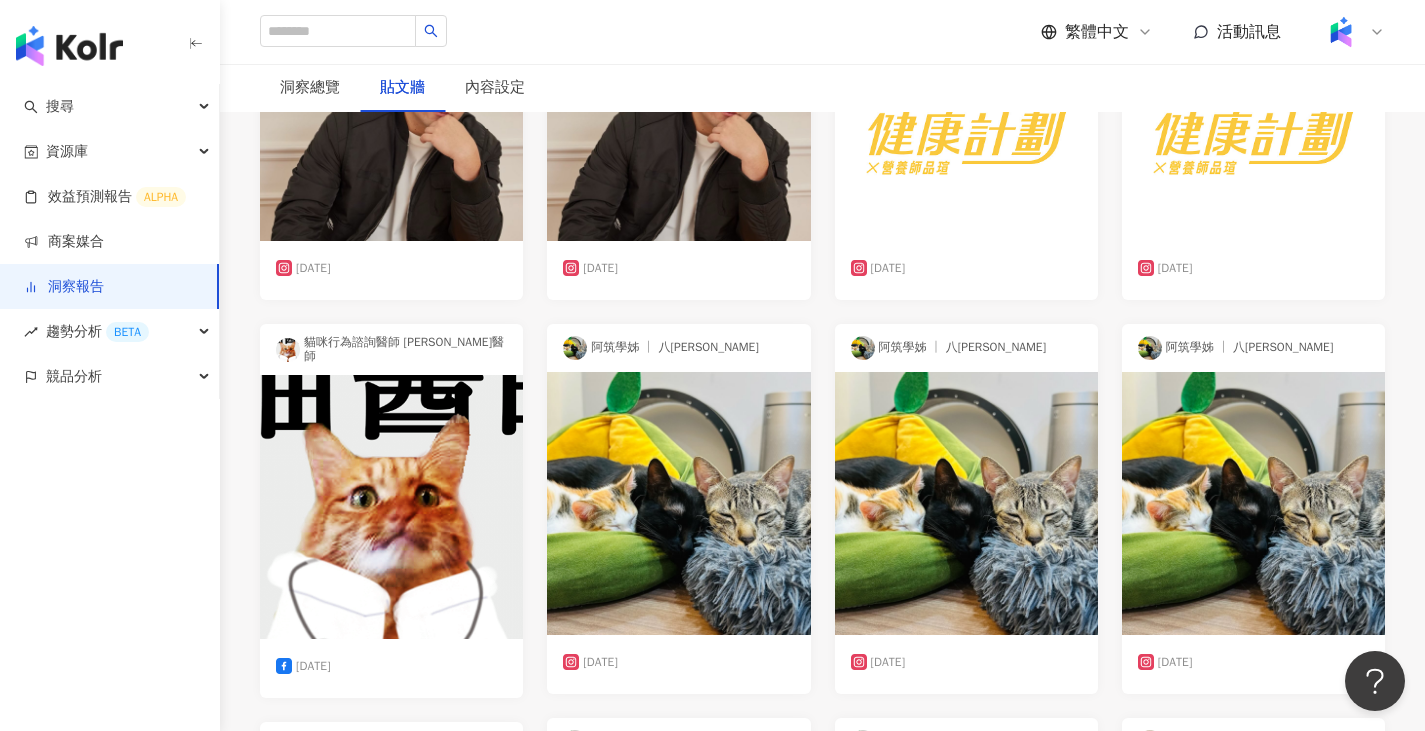 click at bounding box center (678, 503) 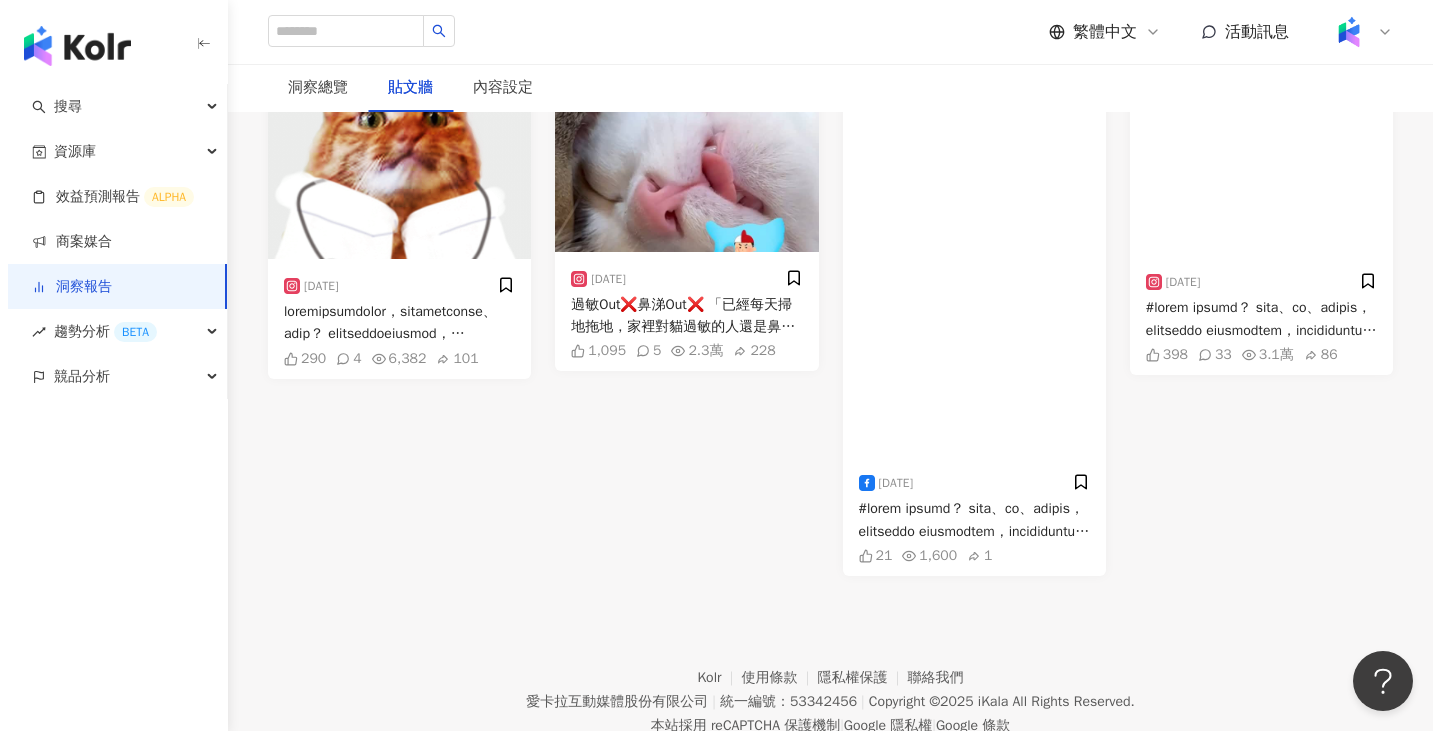 scroll, scrollTop: 1800, scrollLeft: 0, axis: vertical 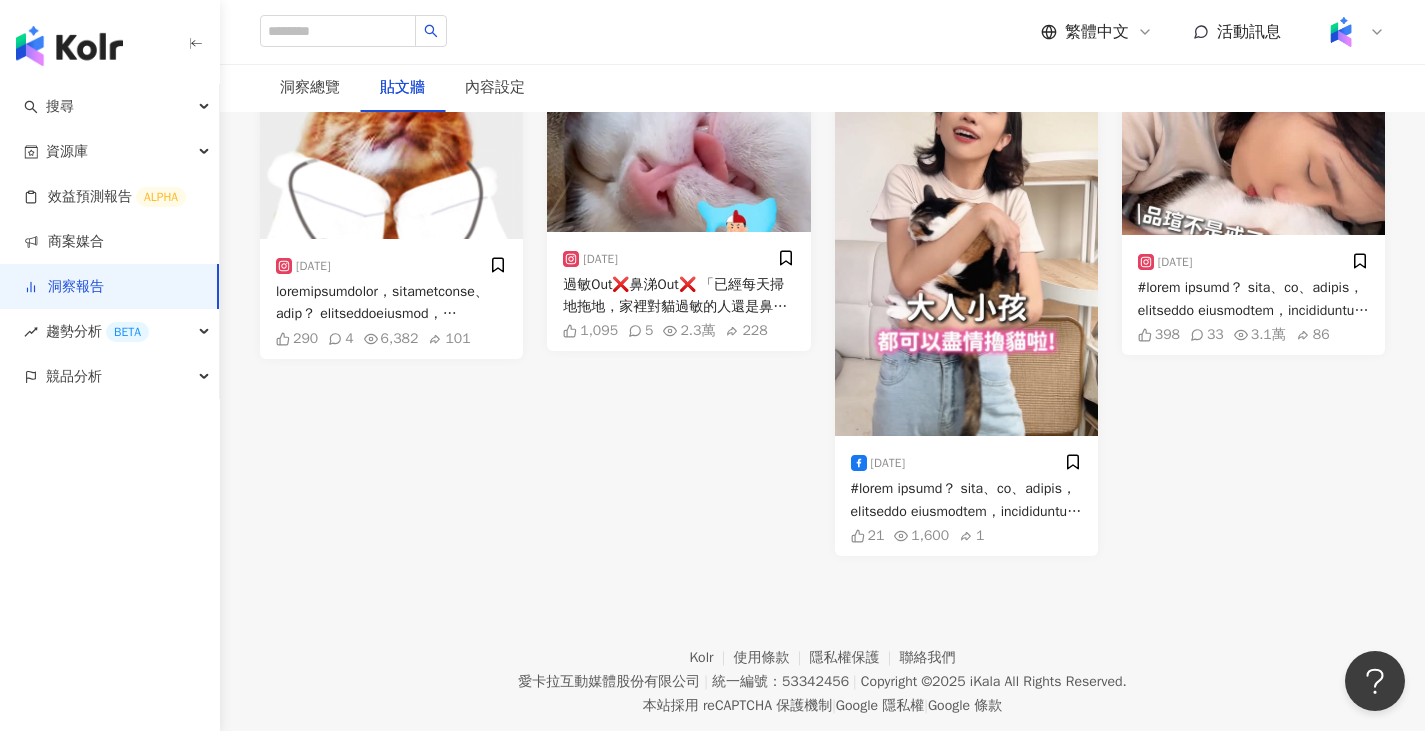 click on "過敏Out❌鼻涕Out❌
「已經每天掃地拖地，家裡對貓過敏的人還是鼻涕流不停，到底該怎麼辦？😭」
和你分享能從根源『抓住過敏原』的方法💖
✅科學證實有效
✅貓咪吃飼料就能減少貓毛及皮屑中的過敏原
✅類似技術應用在人的領域超過20年
✅對貓咪安全＋營養升級
✅和鼻涕流不停 眼睛癢 say bye bye👋🏻
了解更多🥰 @purina_taiwan
#purina #冠能舒敏系列 #liveclear #美國抗敏專利 #對貓過敏貓口水是關鍵
*註解1: 根據實證，連續餵飼貓咪冠能舒敏系列商品三週，顯示有效減少貓毛及皮屑中的過敏原Fed d1濃度達47%。研究出處: Satyaraj E, Gardner C,Filipi I, et al. Reduction of active Fel d 1 from cats using an anti-Fel d 1 egg IgY antibody. Immun Inflamm Dis. 2019;7(2):68-73
*註解2: 13 億活性益生菌係指配方中的BC30芽孢乳酸菌添加量為13.2億菌落數/公斤(至少)" at bounding box center (678, 296) 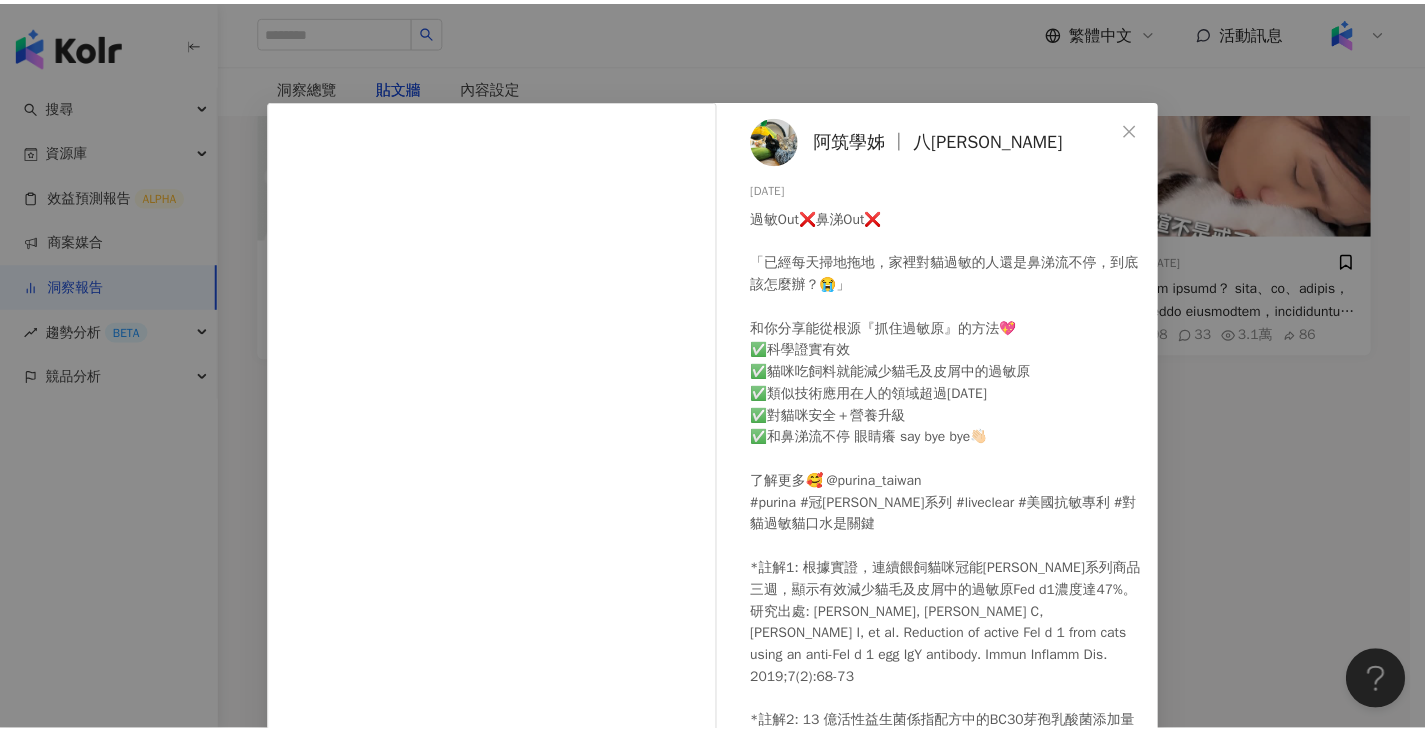 scroll, scrollTop: 0, scrollLeft: 0, axis: both 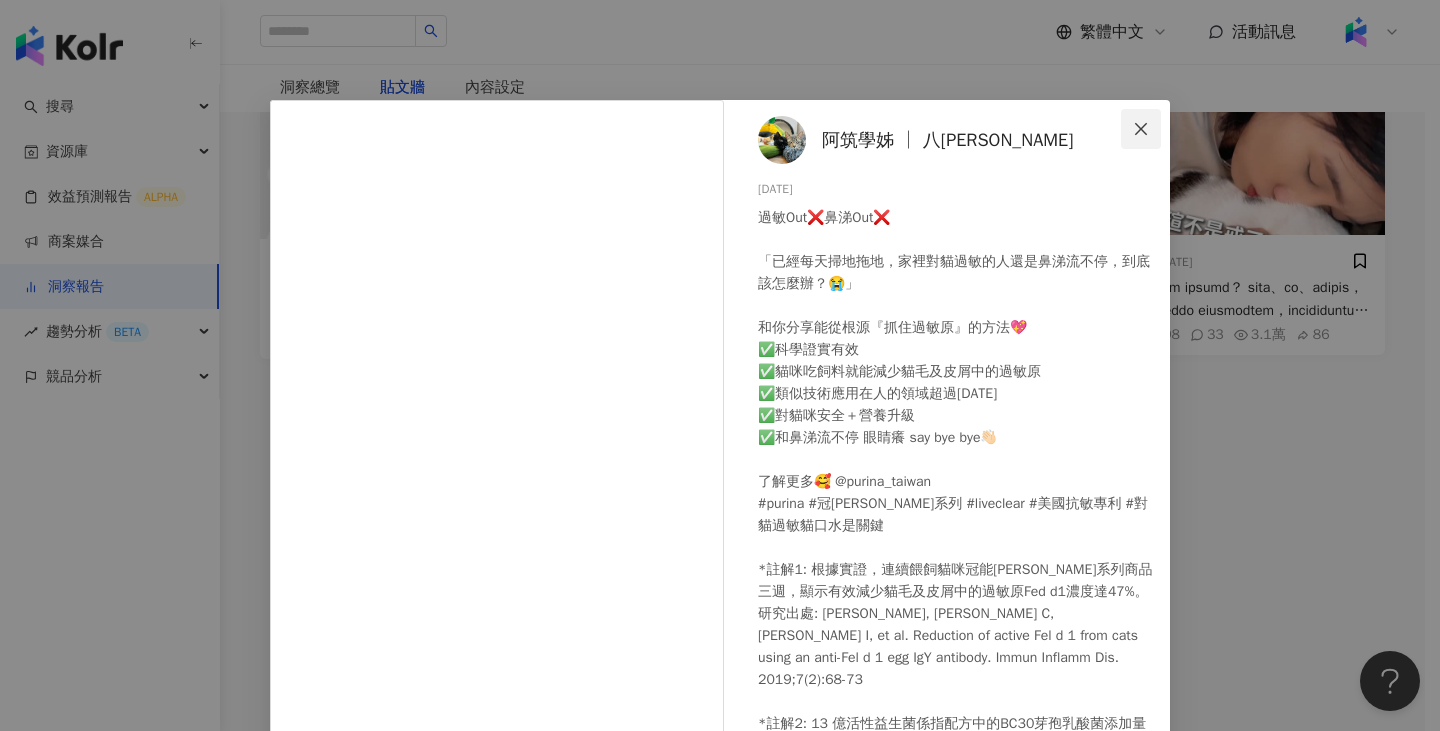 click 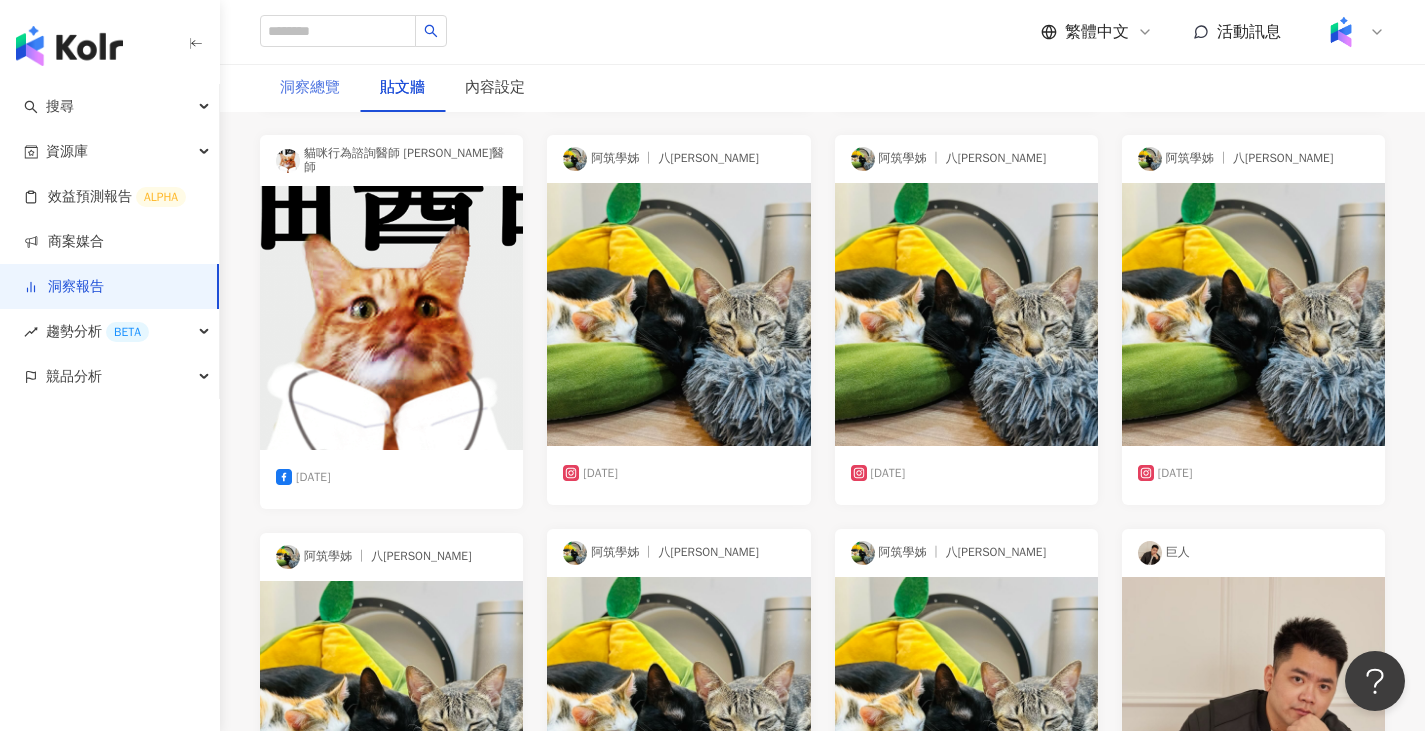scroll, scrollTop: 400, scrollLeft: 0, axis: vertical 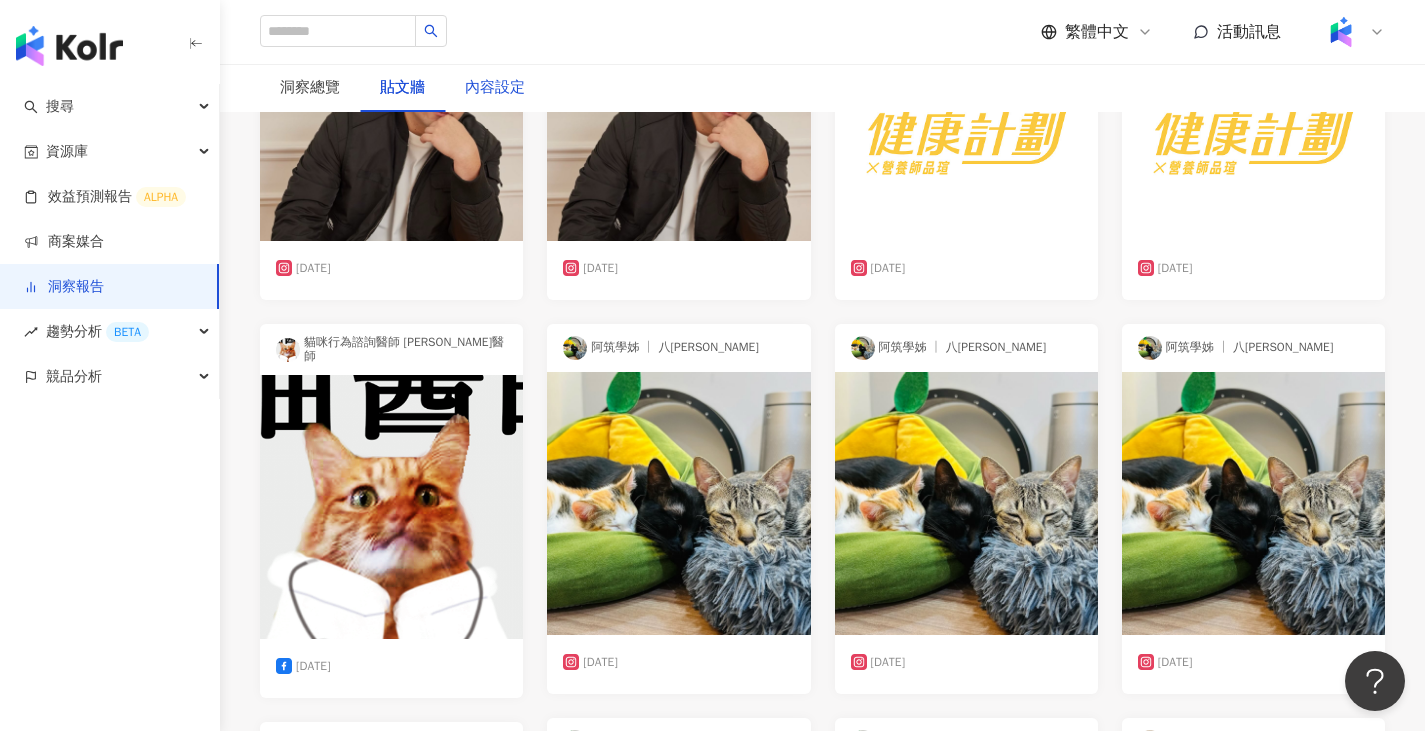 click on "內容設定" at bounding box center [495, 88] 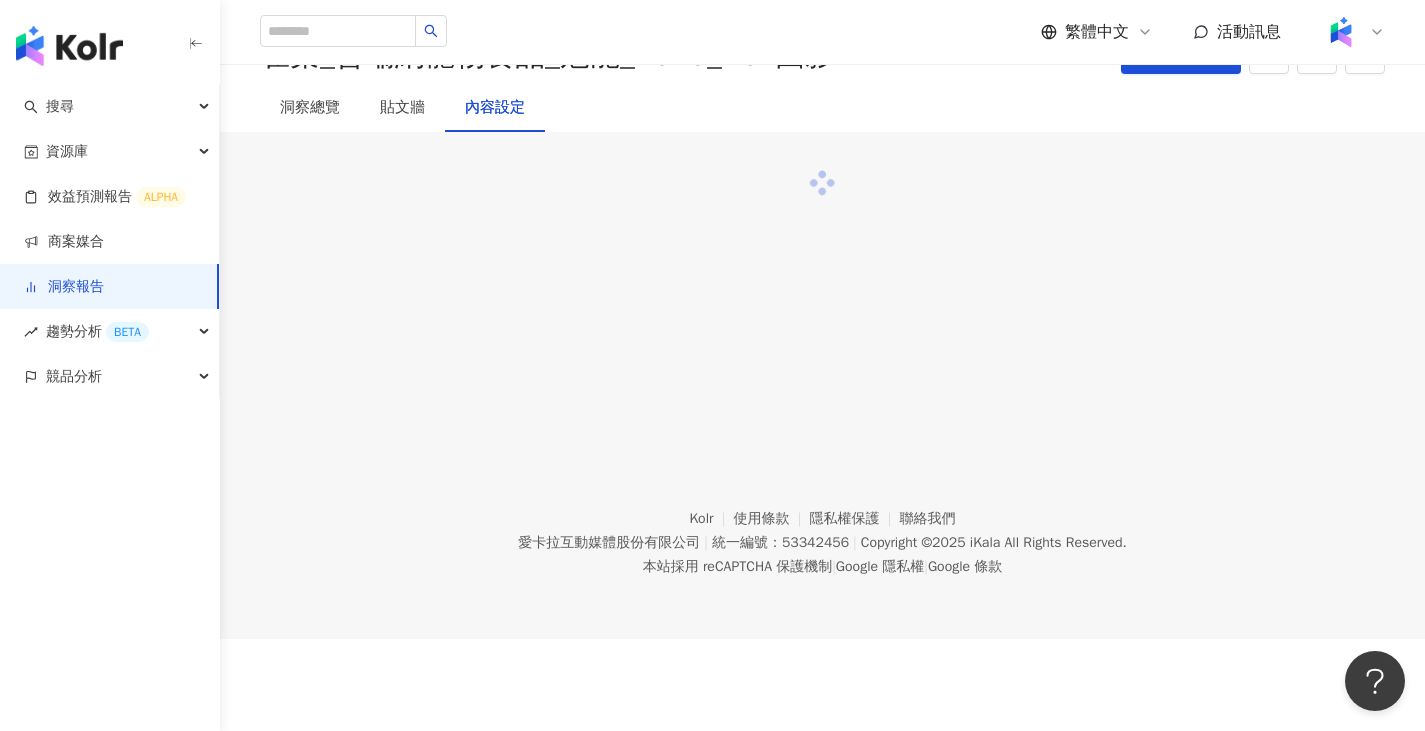 scroll, scrollTop: 0, scrollLeft: 0, axis: both 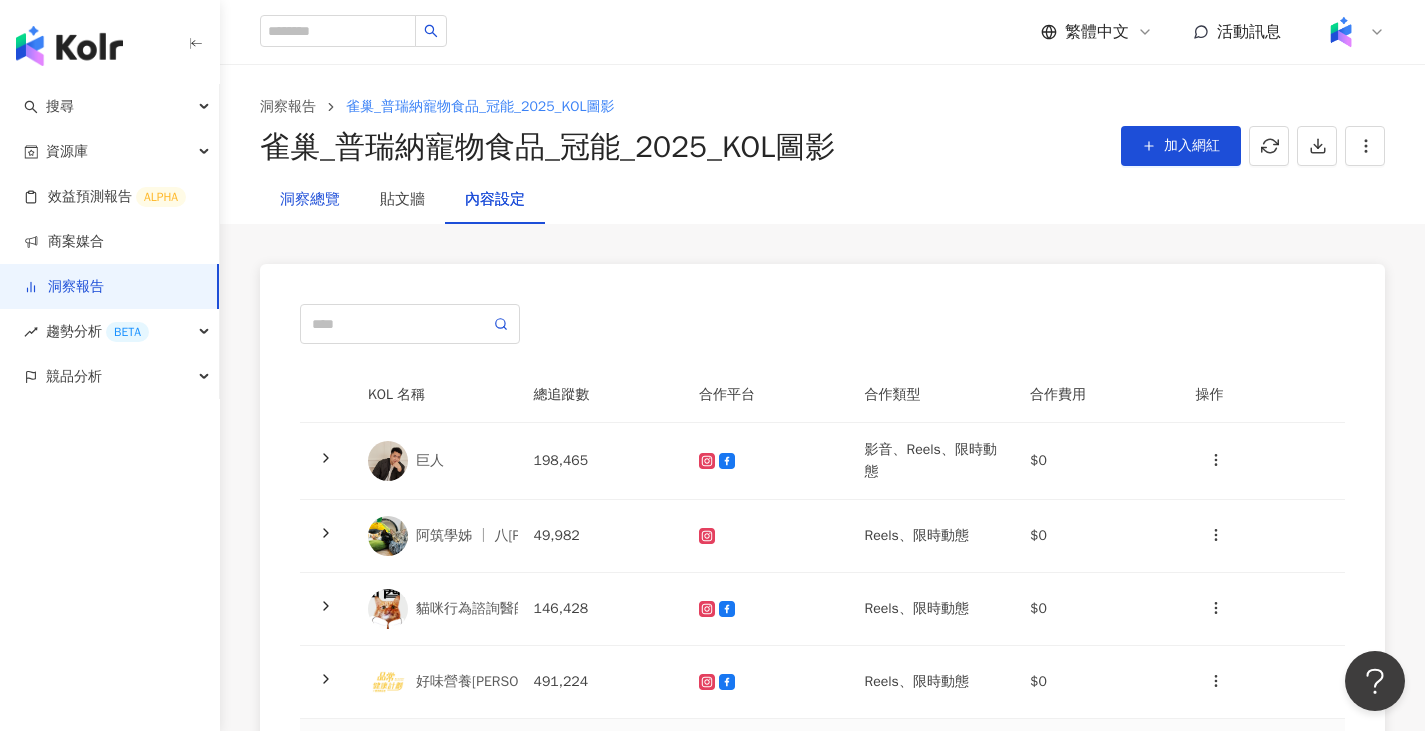 click on "洞察總覽" at bounding box center [310, 200] 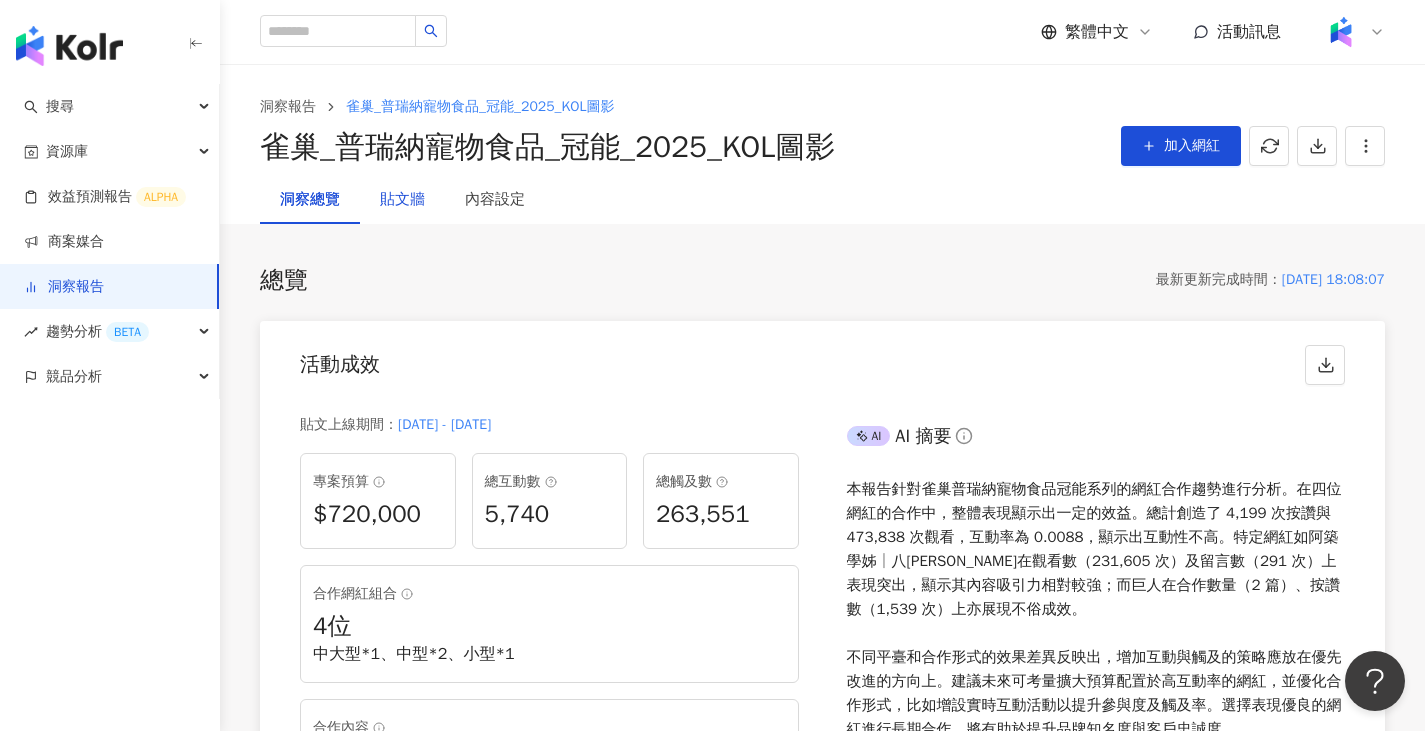 click on "貼文牆" at bounding box center (402, 200) 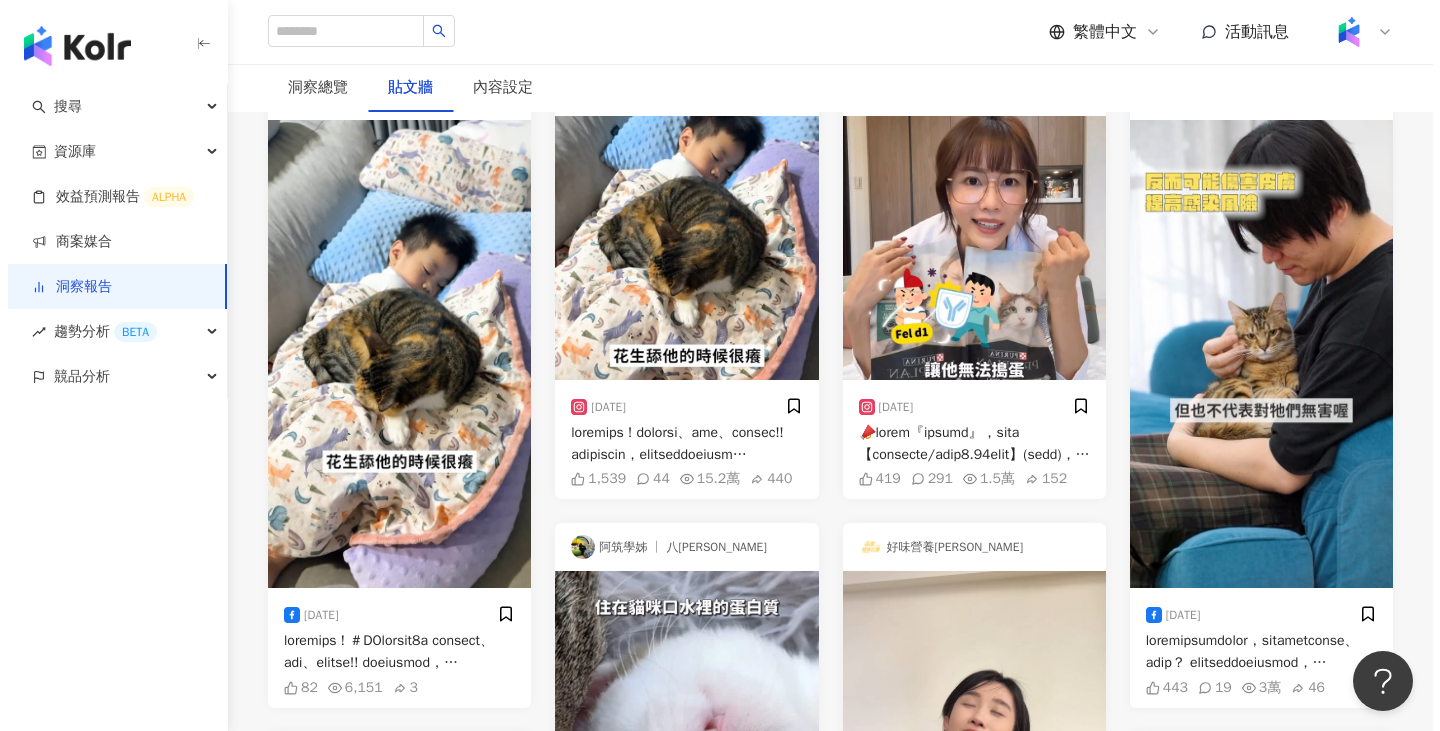 scroll, scrollTop: 1394, scrollLeft: 0, axis: vertical 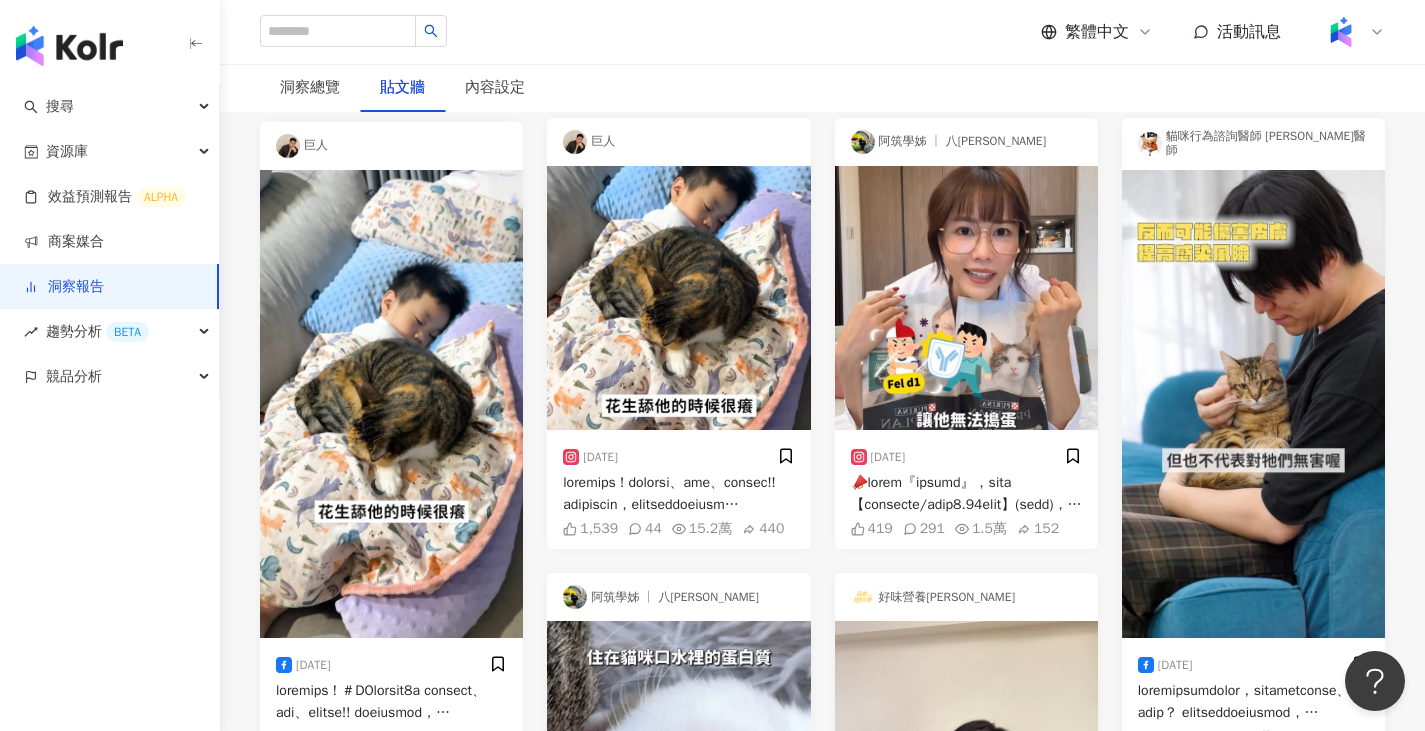 click at bounding box center [391, 702] 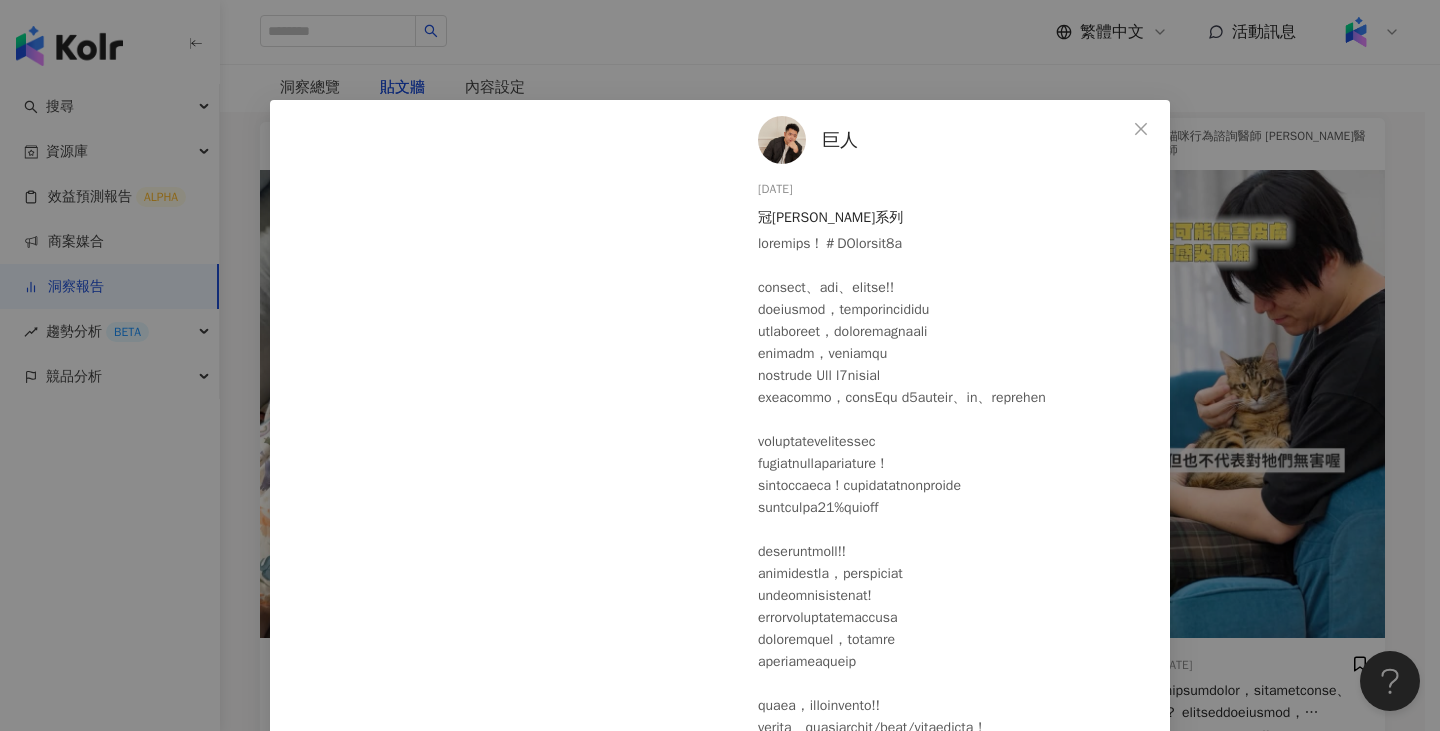 scroll, scrollTop: 51, scrollLeft: 0, axis: vertical 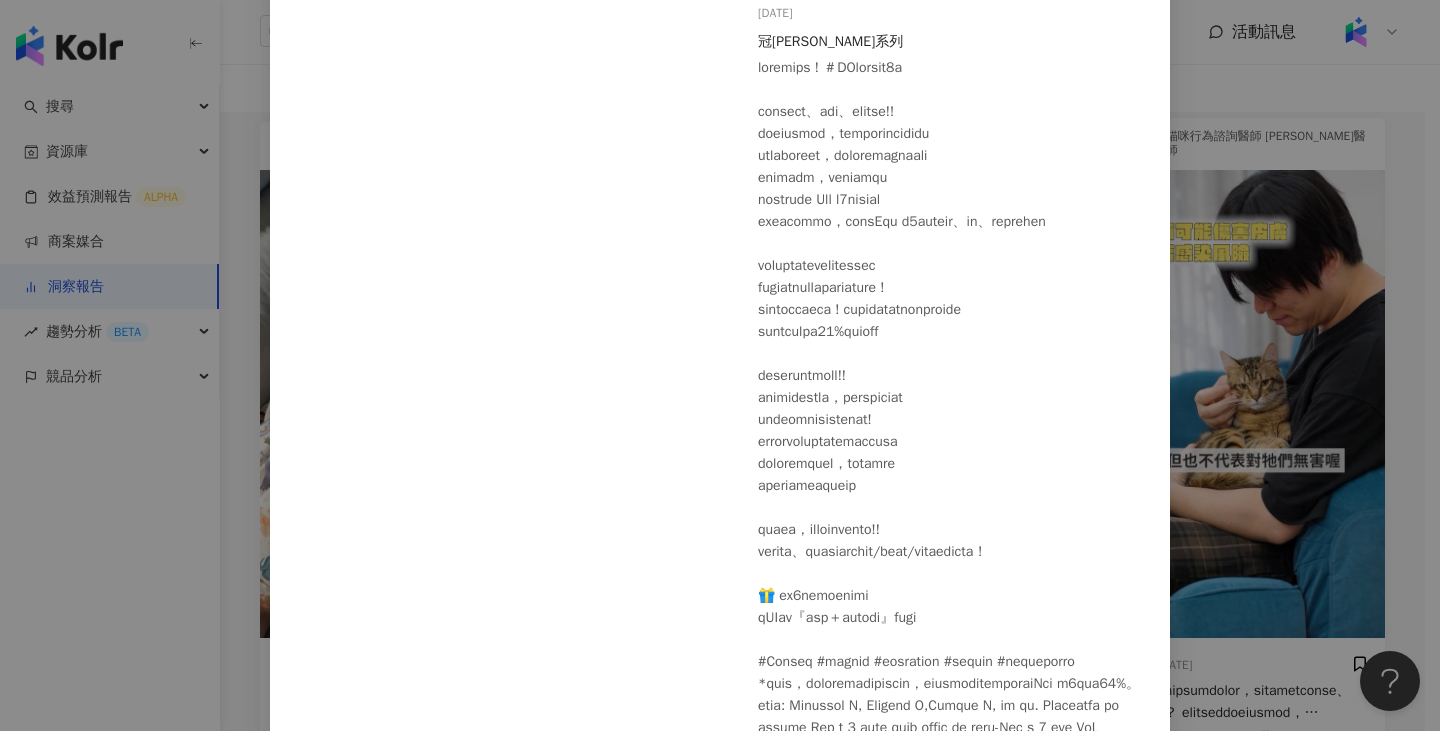 click on "巨人 2025/6/30 冠能舒敏系列 82 7,119 4 查看原始貼文" at bounding box center [720, 365] 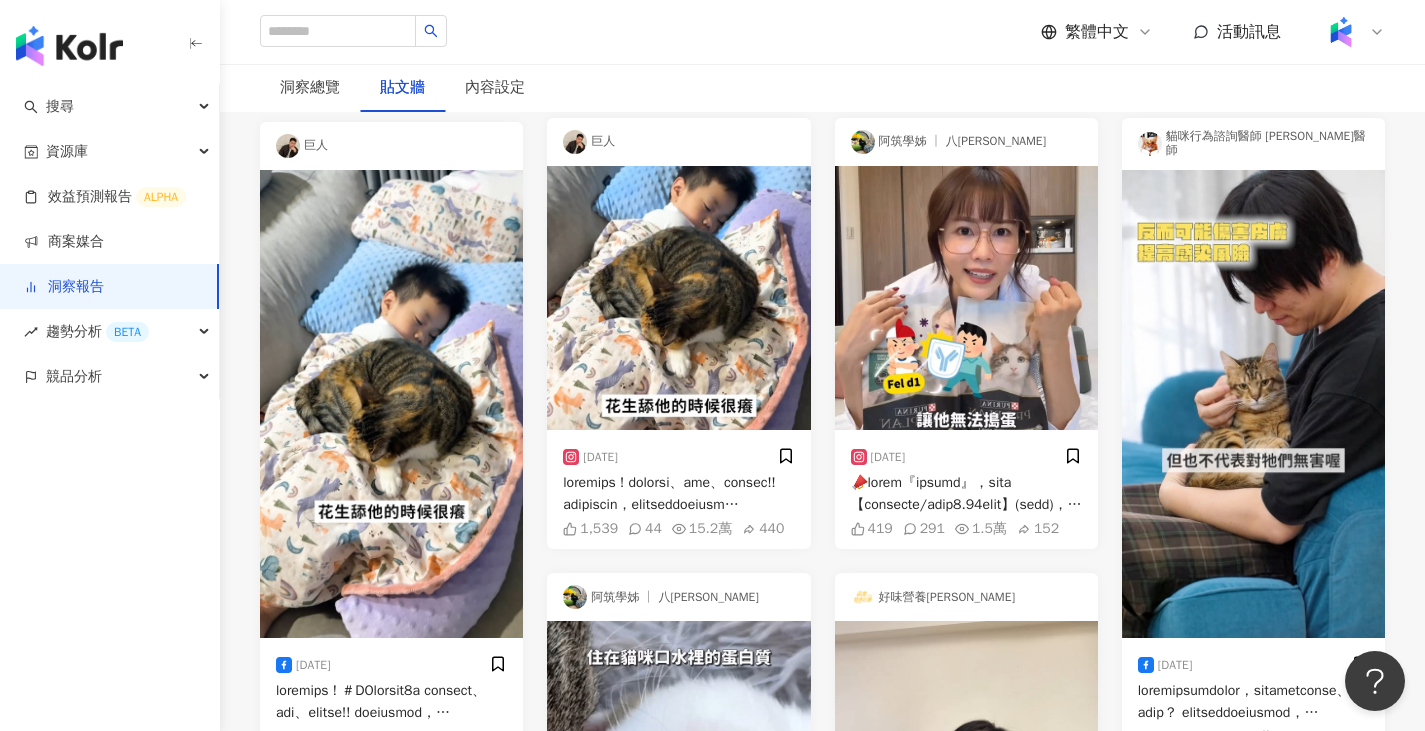 click on "洞察報告" at bounding box center (64, 287) 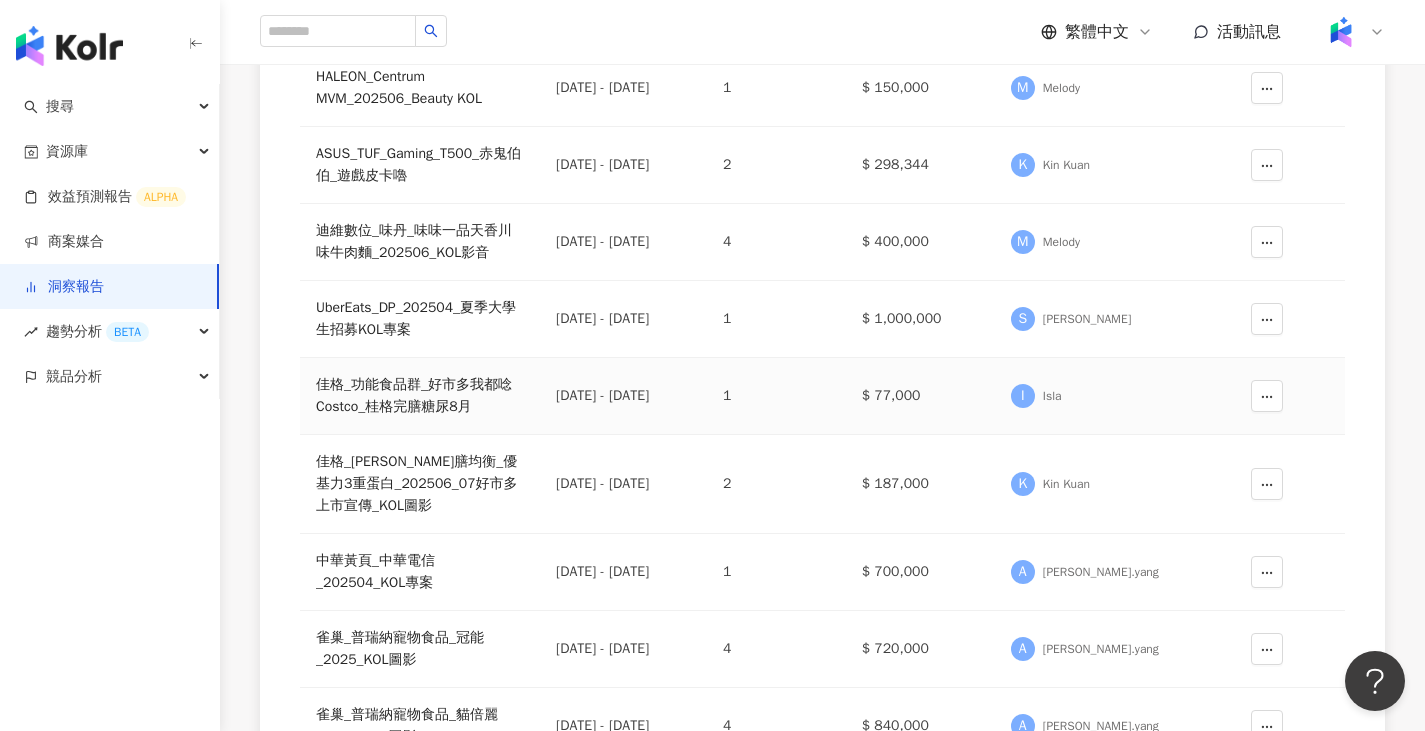 scroll, scrollTop: 500, scrollLeft: 0, axis: vertical 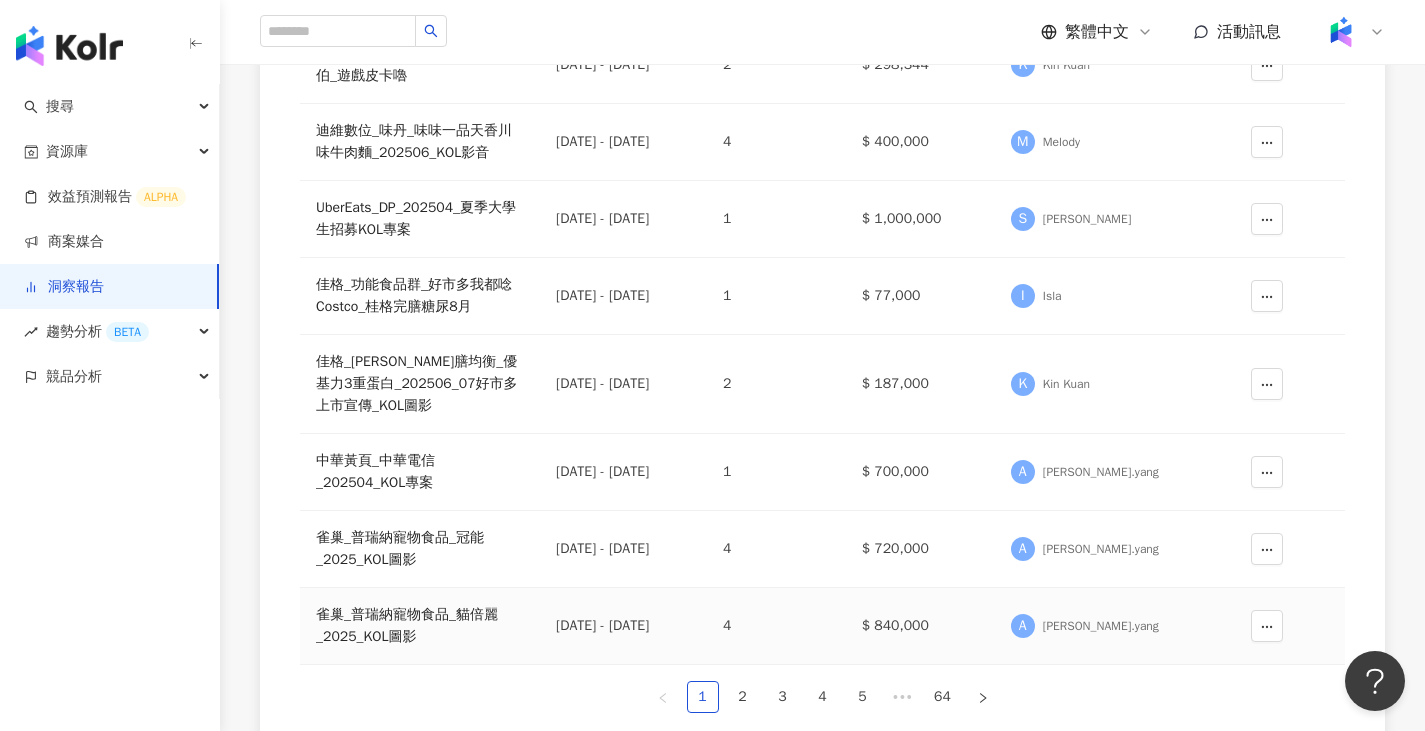 click on "雀巢_普瑞納寵物食品_貓倍麗_2025_KOL圖影" at bounding box center (420, 626) 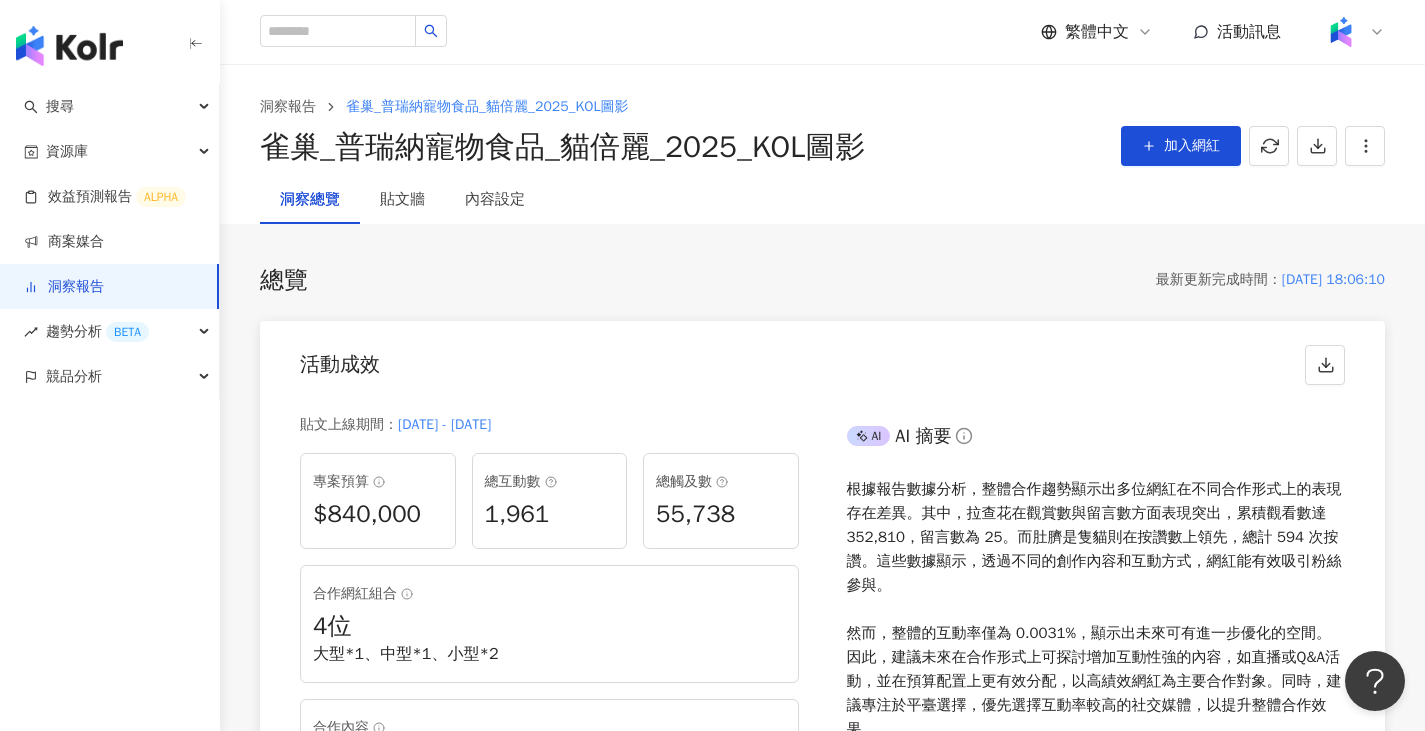 click on "洞察報告" at bounding box center [64, 287] 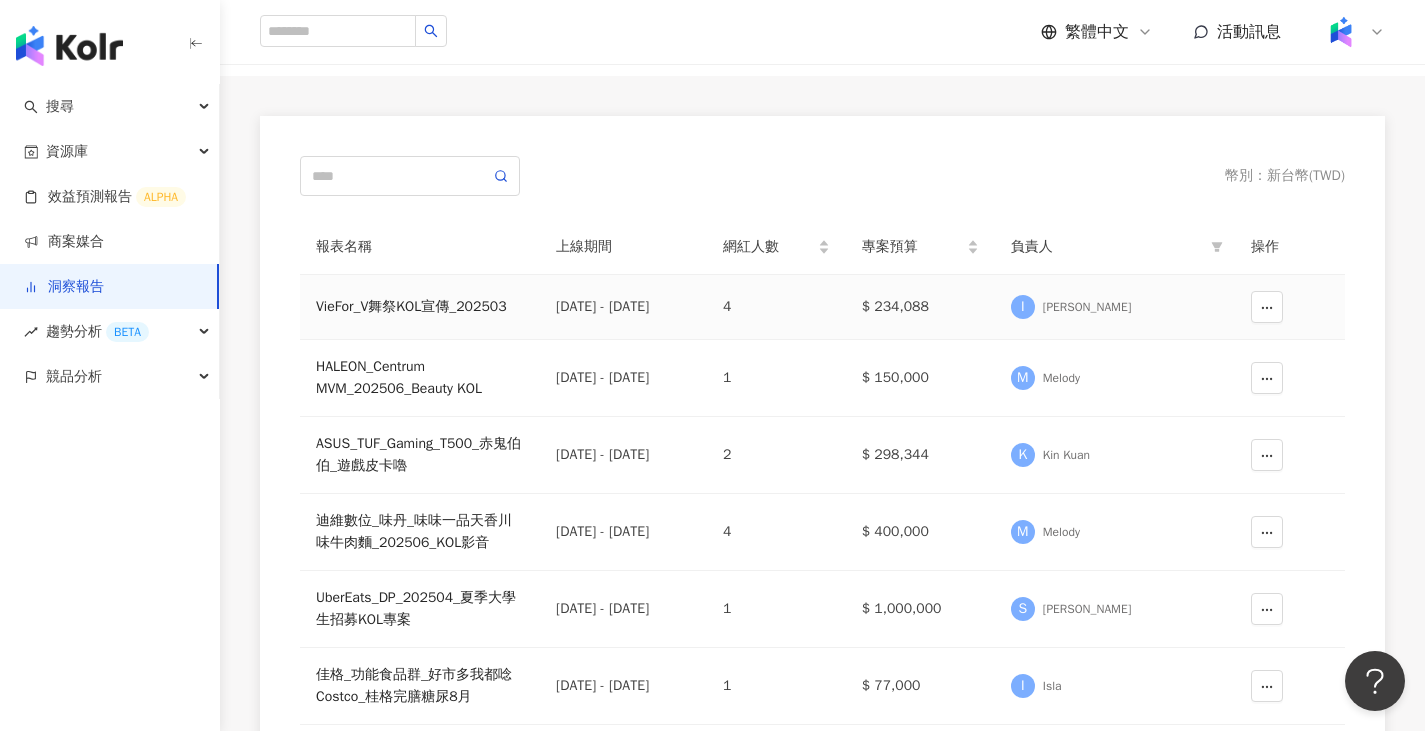 scroll, scrollTop: 300, scrollLeft: 0, axis: vertical 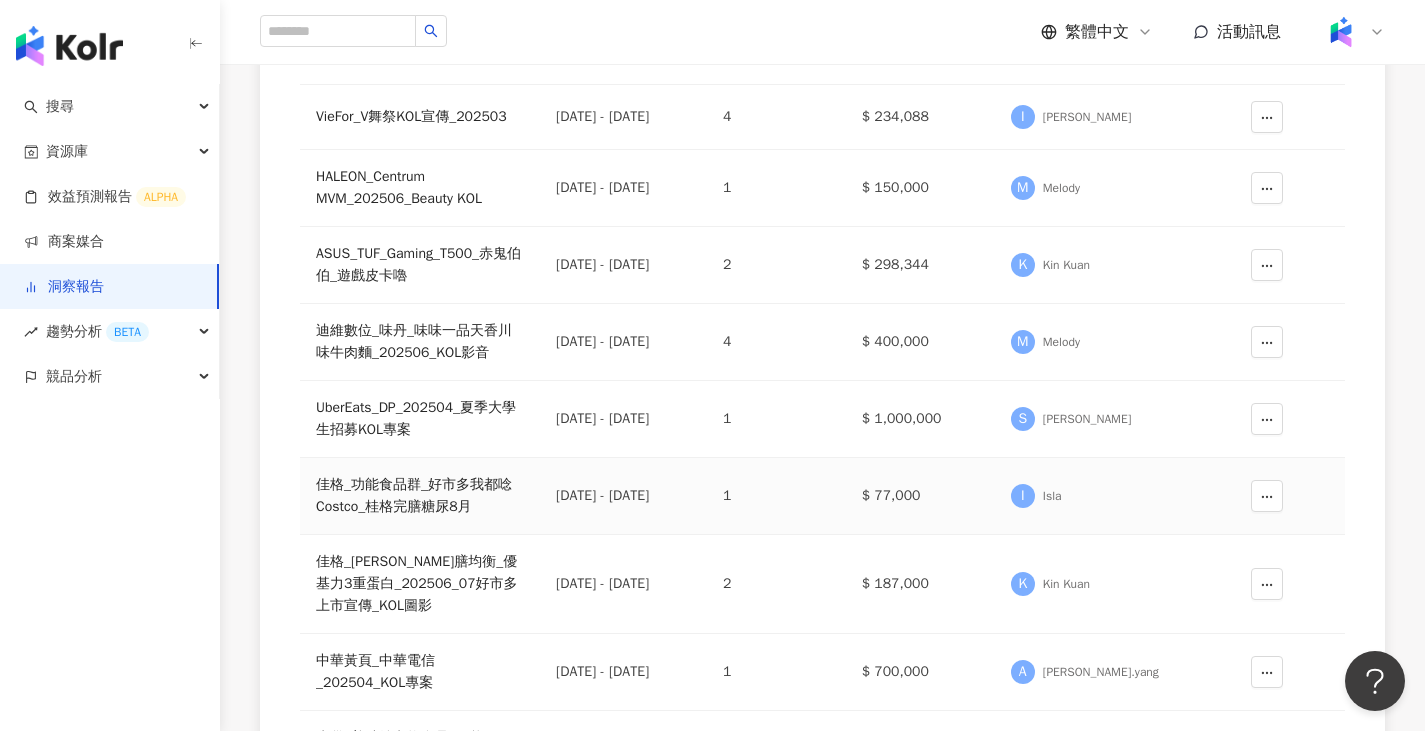click on "佳格_功能食品群_好市多我都唸Costco_桂格完膳糖尿8月" at bounding box center (420, 496) 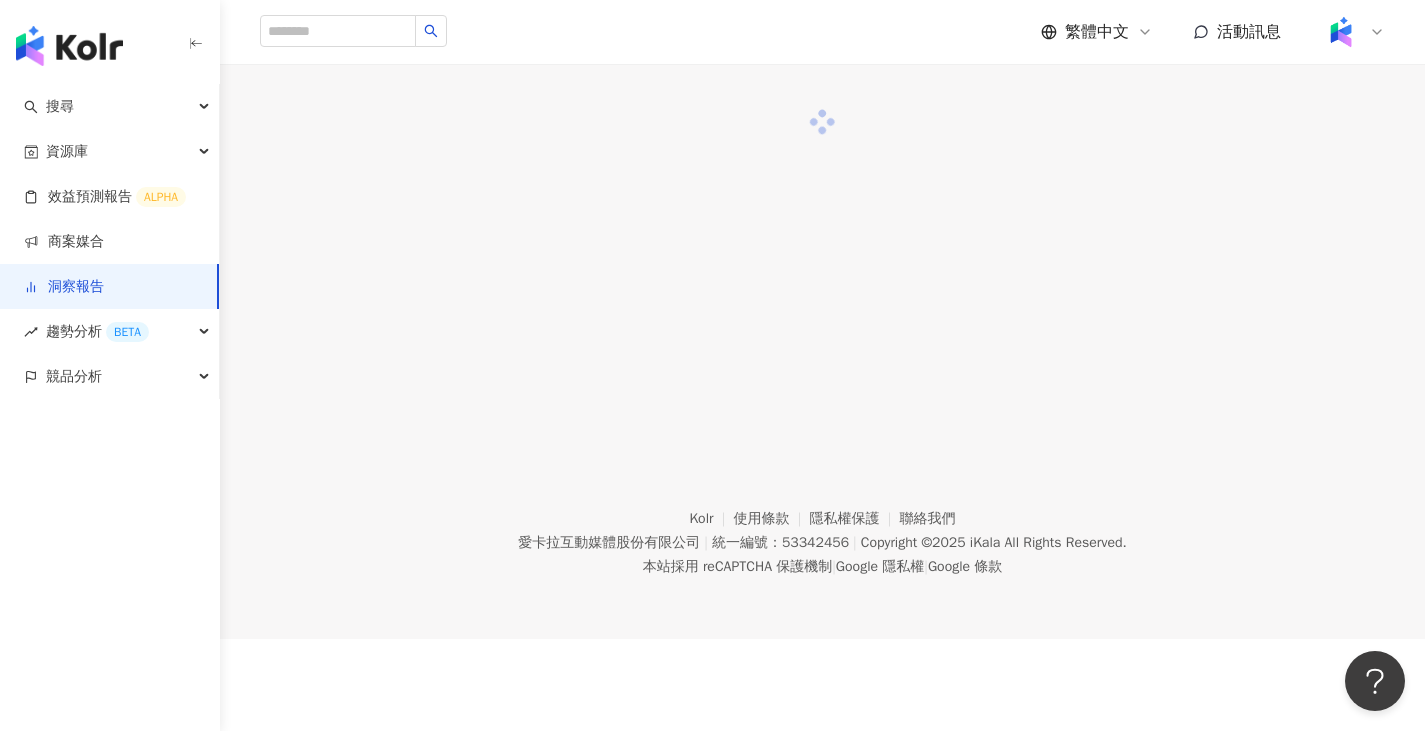 scroll, scrollTop: 0, scrollLeft: 0, axis: both 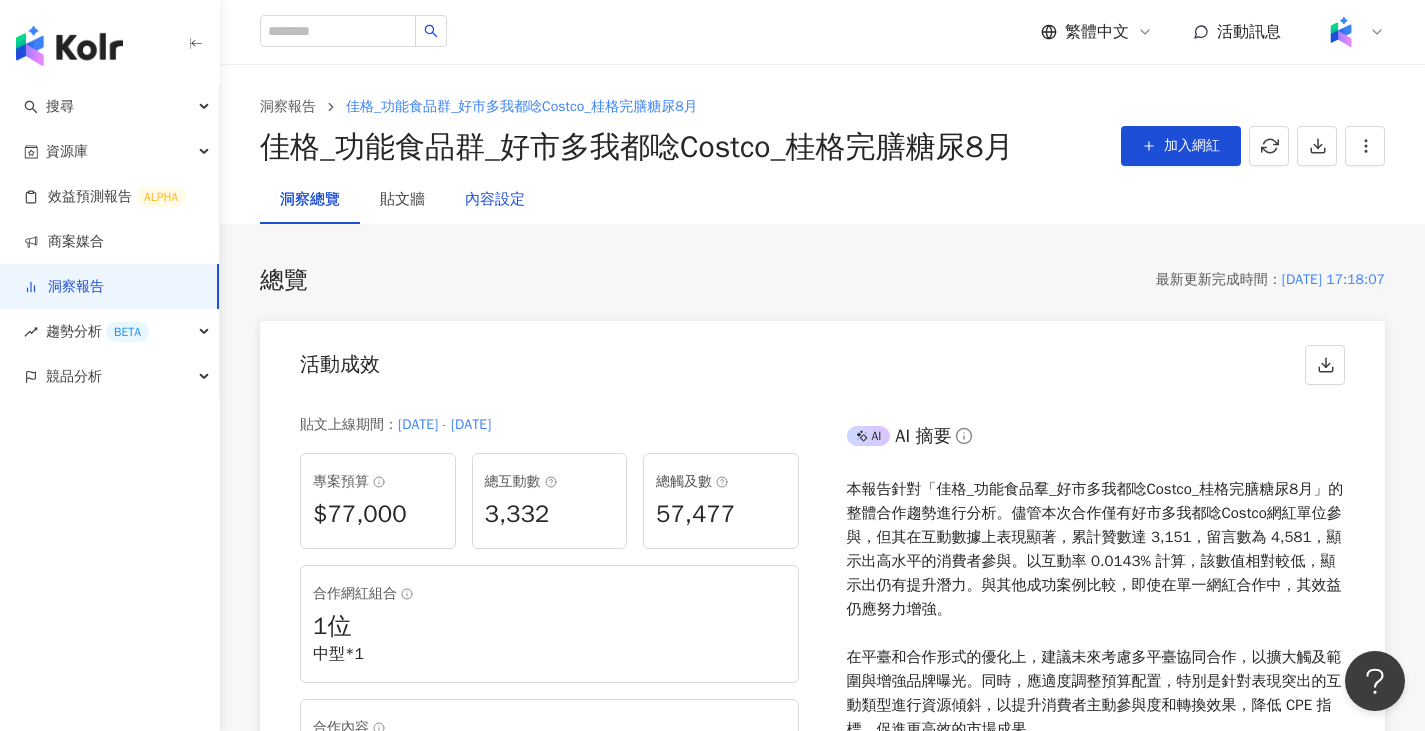 click on "內容設定" at bounding box center [495, 200] 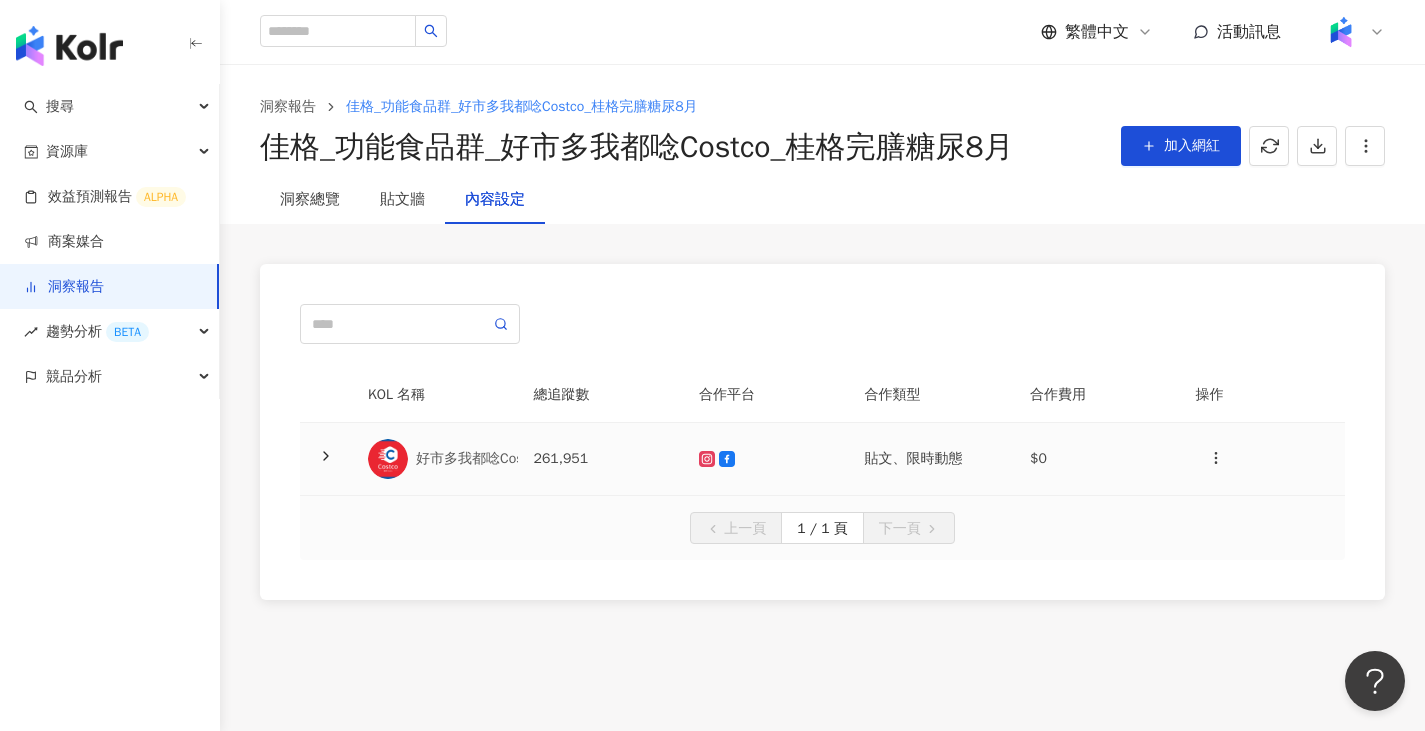click at bounding box center (766, 459) 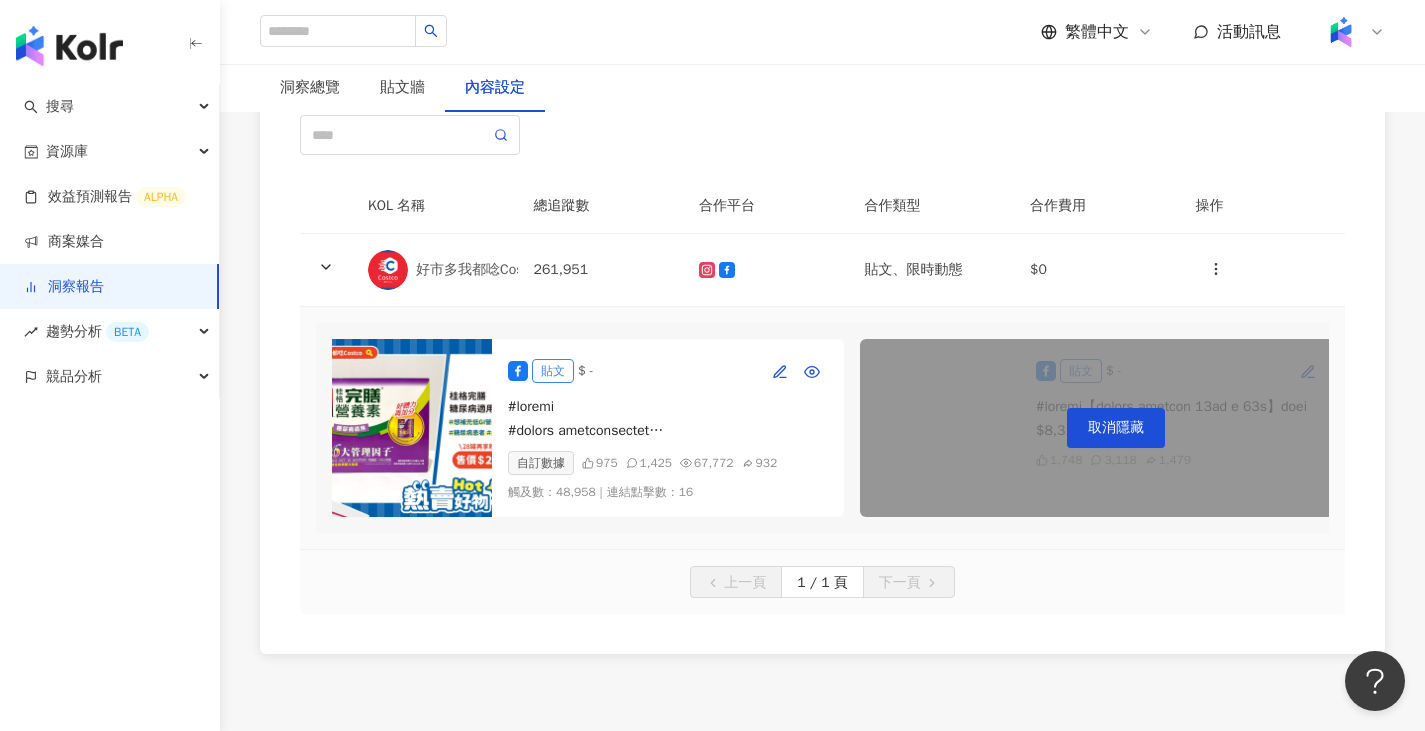 scroll, scrollTop: 188, scrollLeft: 0, axis: vertical 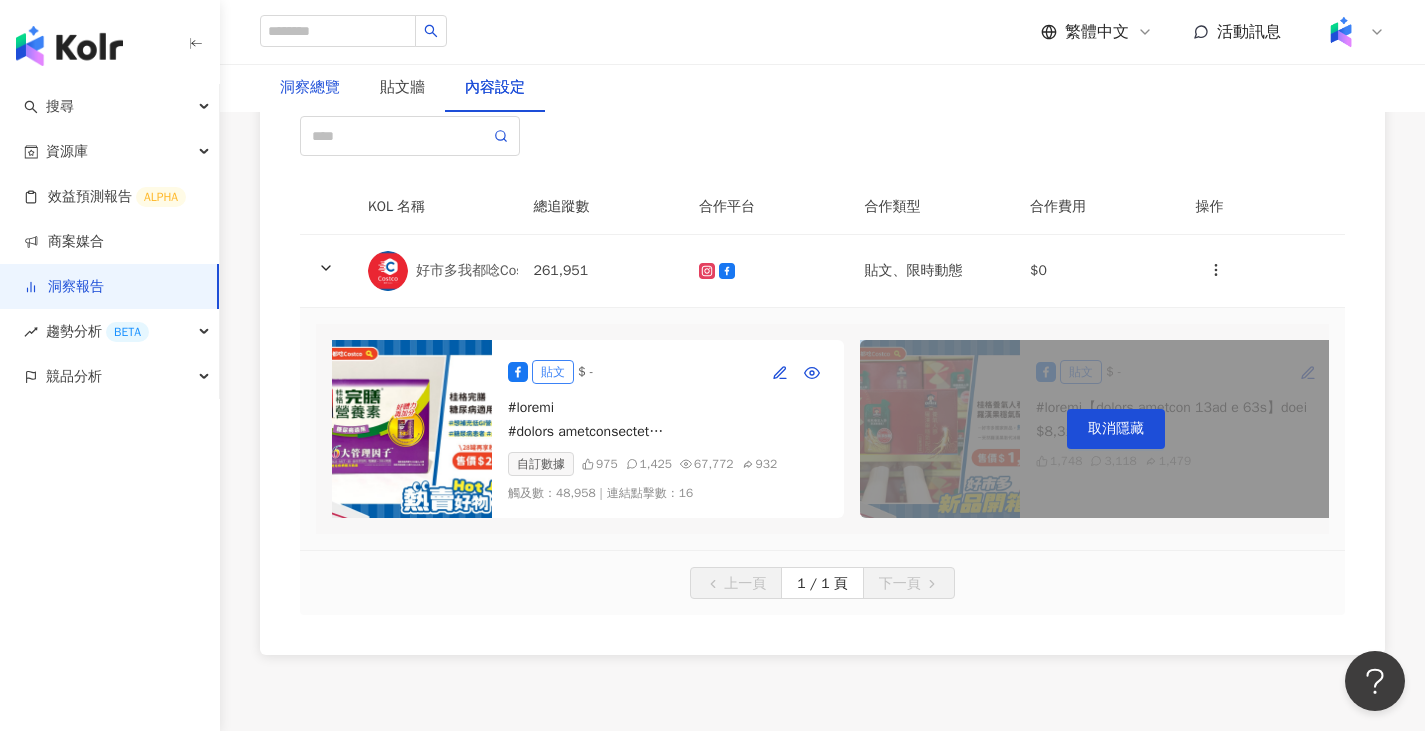 click on "洞察總覽" at bounding box center (310, 88) 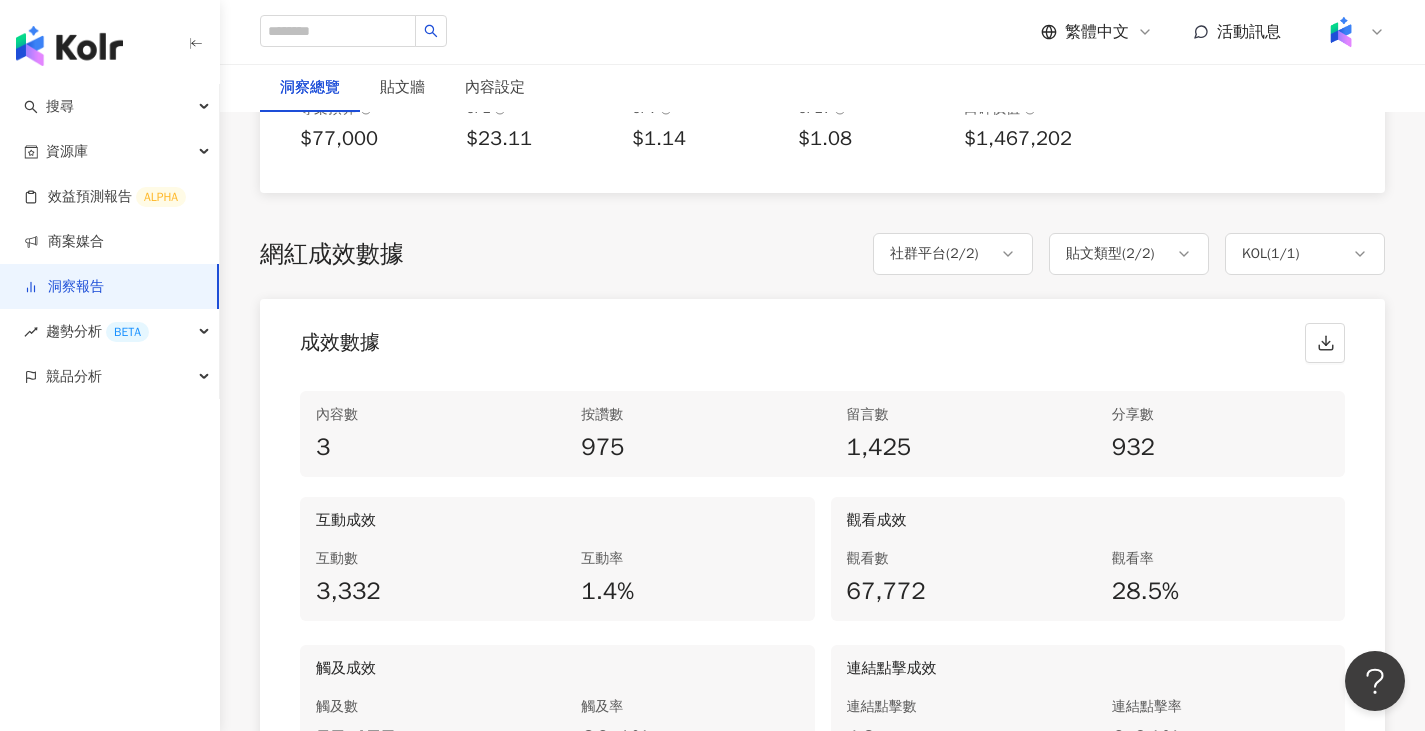 scroll, scrollTop: 900, scrollLeft: 0, axis: vertical 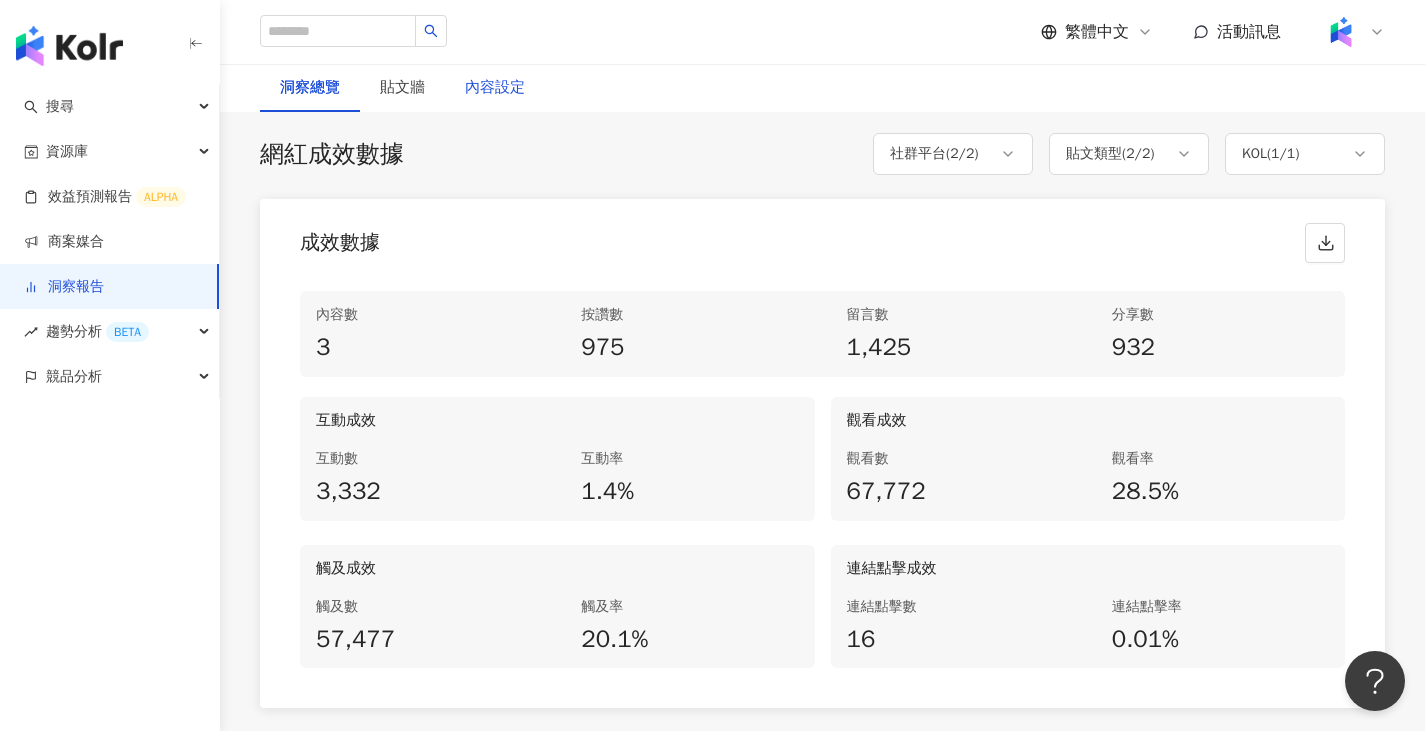 click on "內容設定" at bounding box center (495, 88) 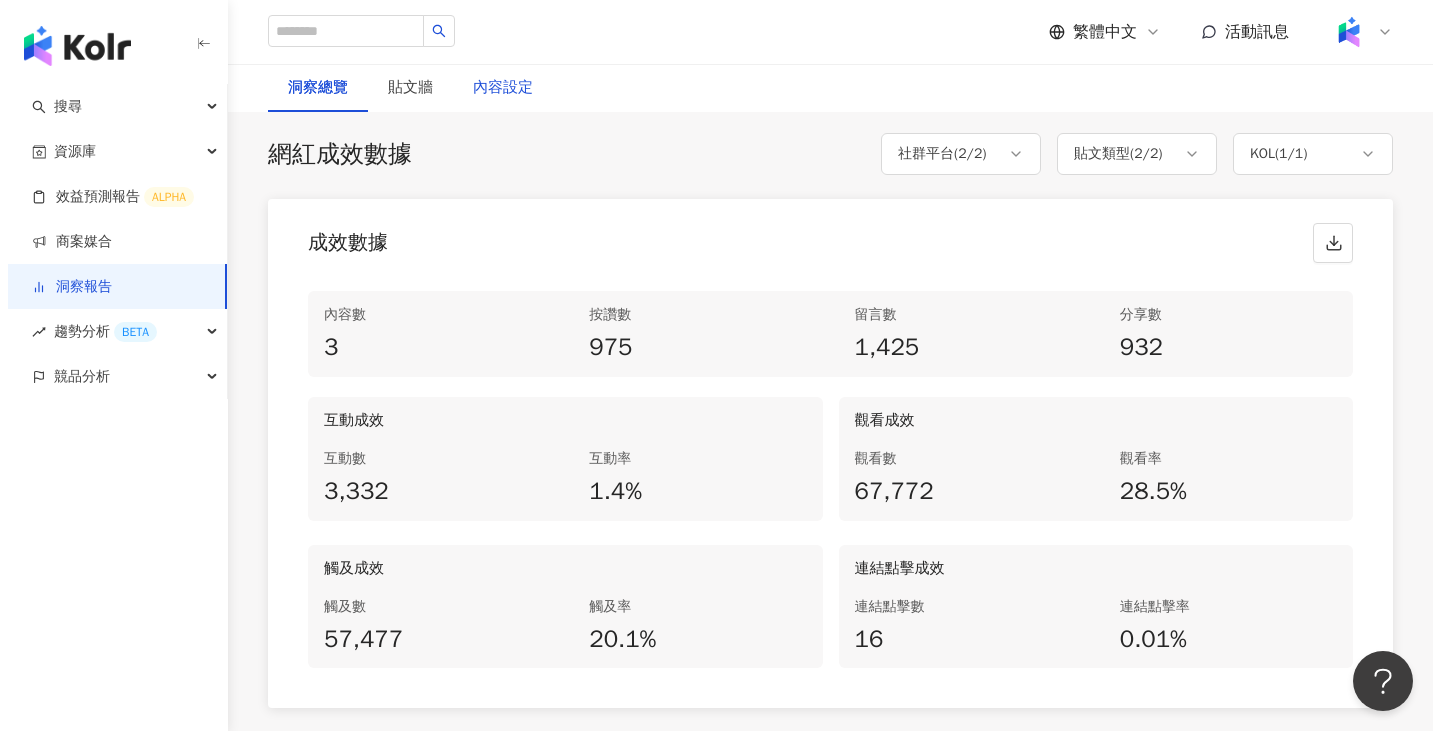 scroll, scrollTop: 0, scrollLeft: 0, axis: both 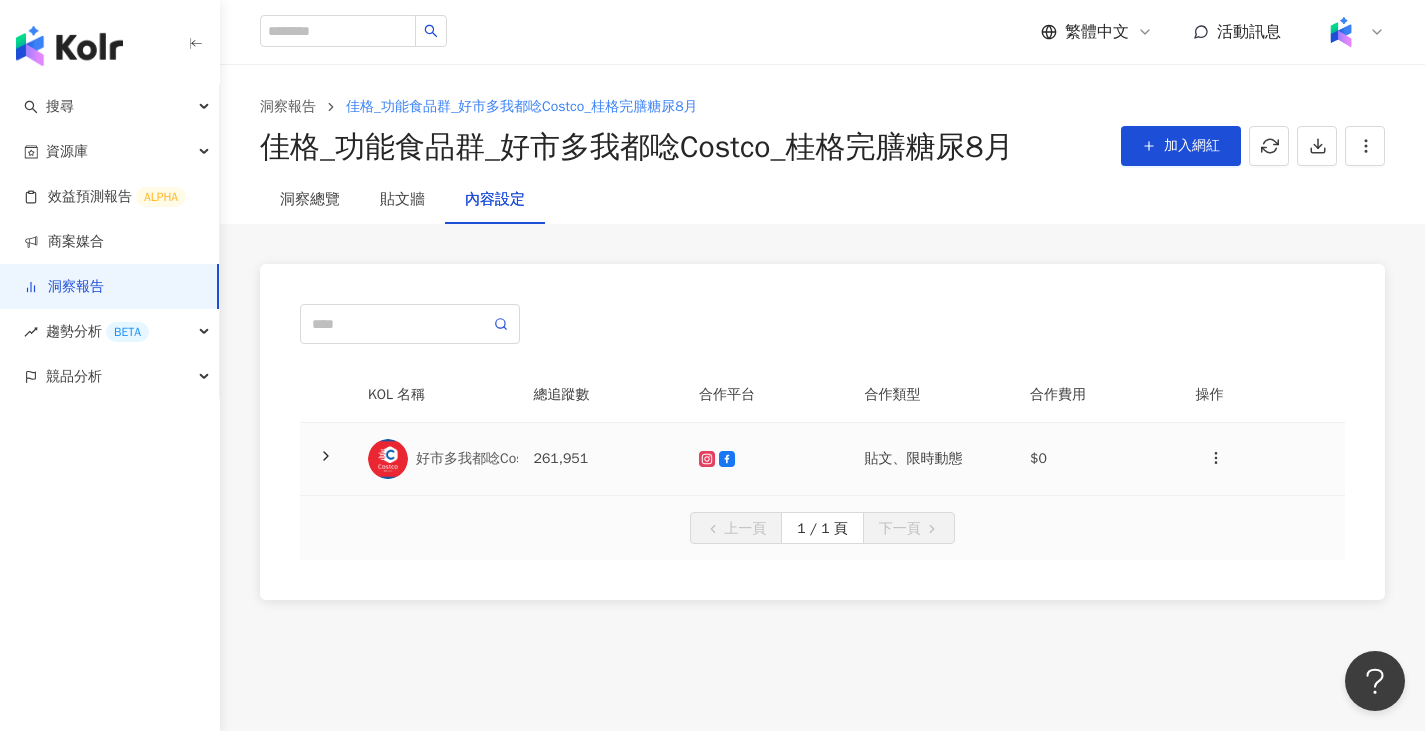 click on "261,951" at bounding box center [601, 459] 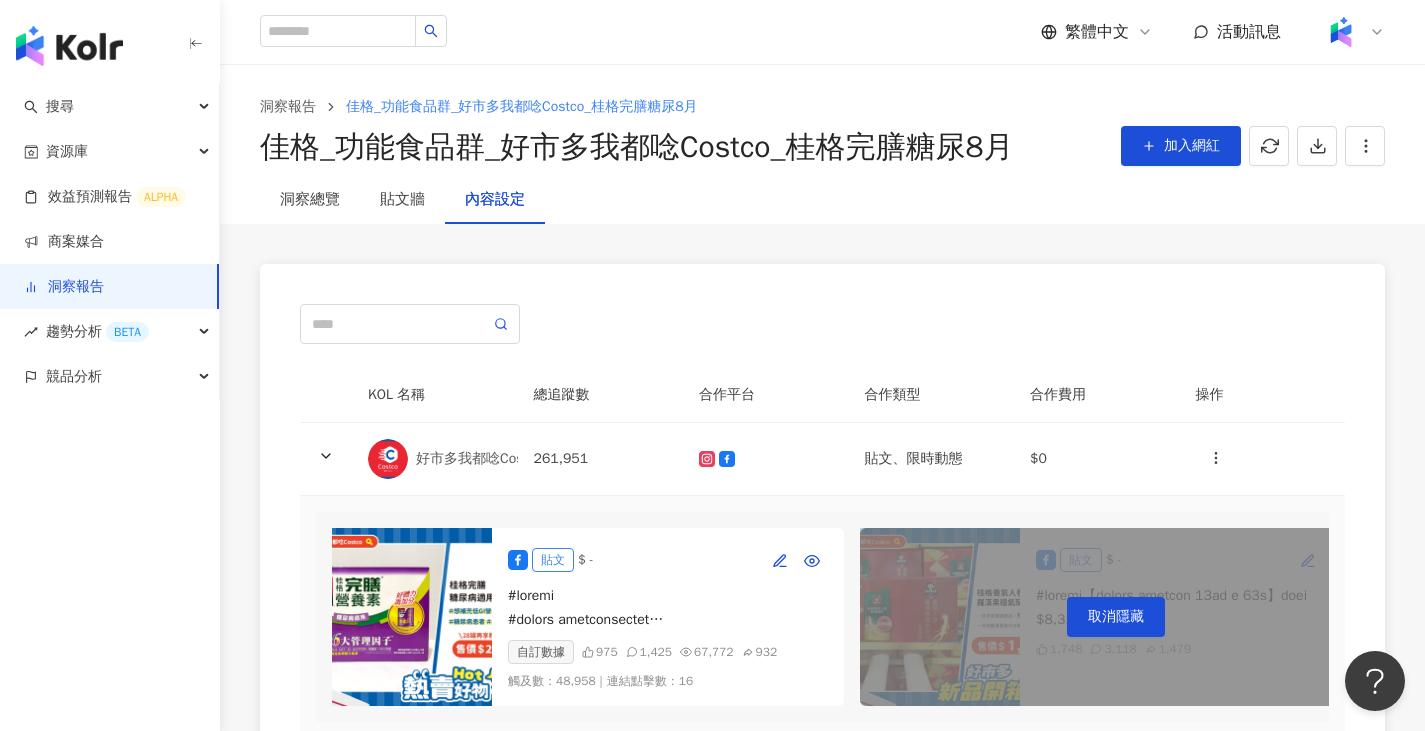 click at bounding box center (668, 608) 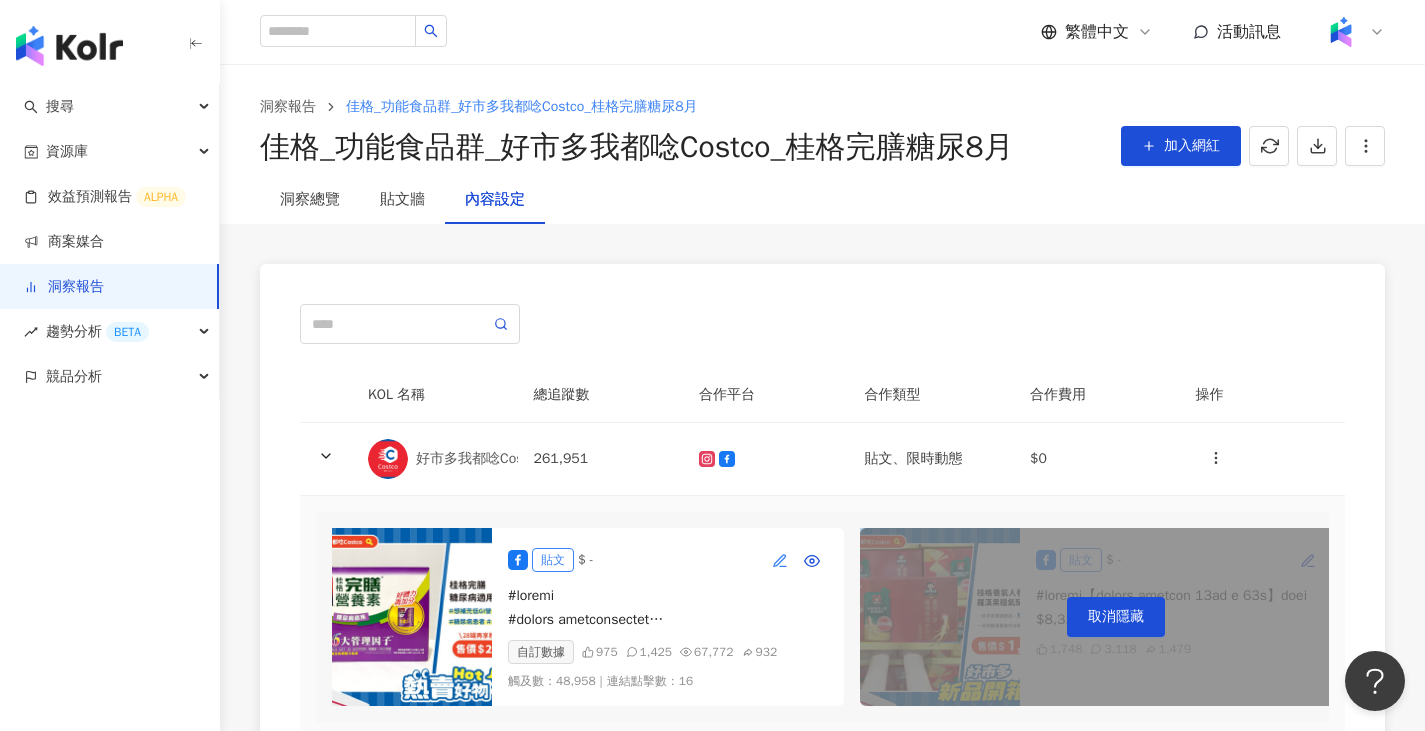 click at bounding box center [780, 560] 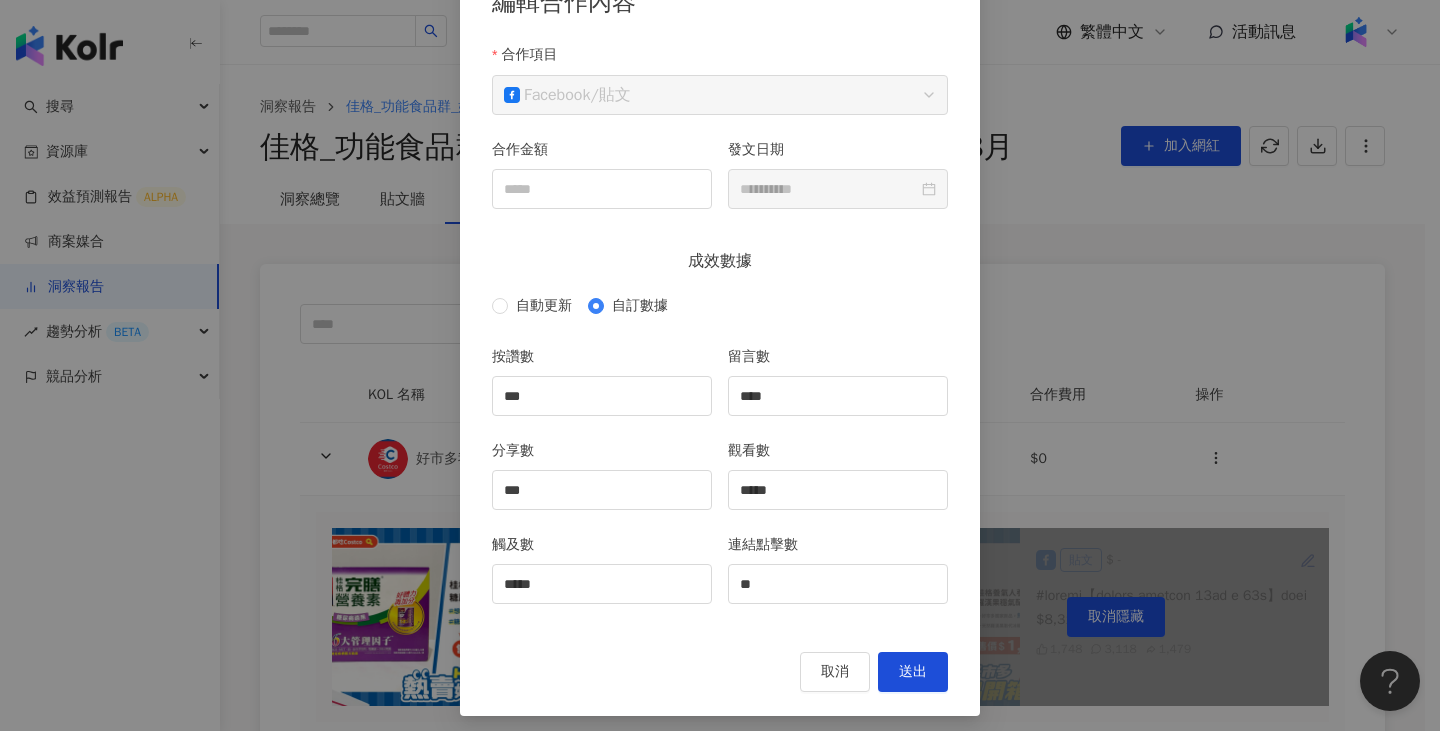 scroll, scrollTop: 154, scrollLeft: 0, axis: vertical 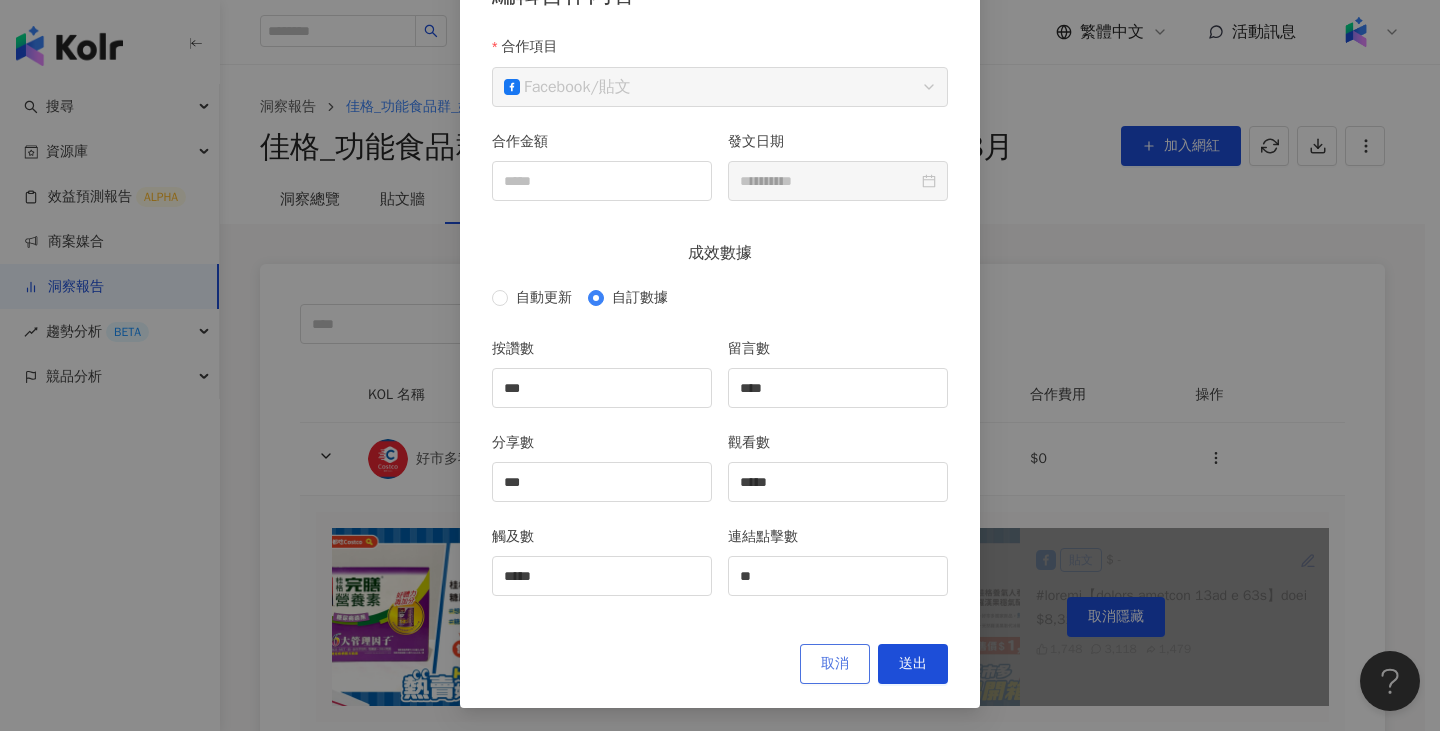 click on "取消" at bounding box center [835, 664] 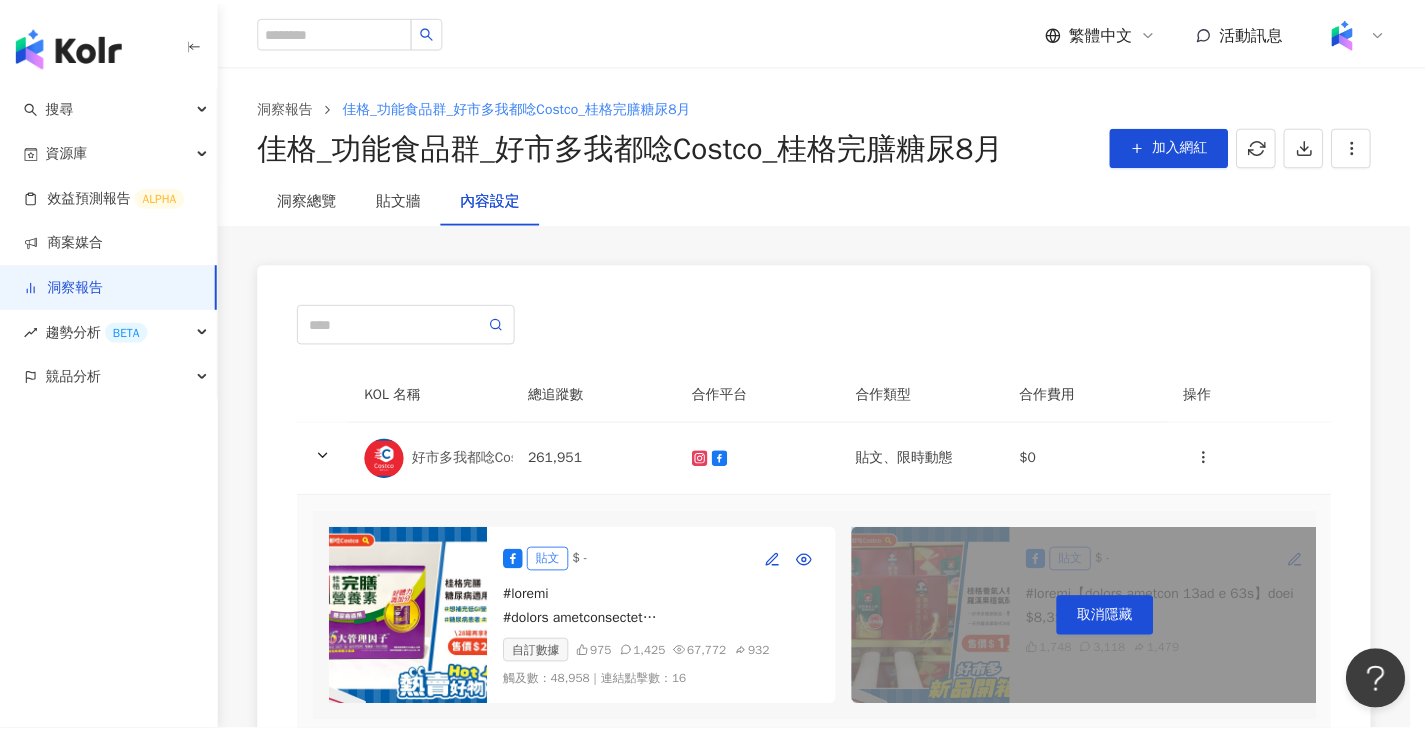 scroll, scrollTop: 54, scrollLeft: 0, axis: vertical 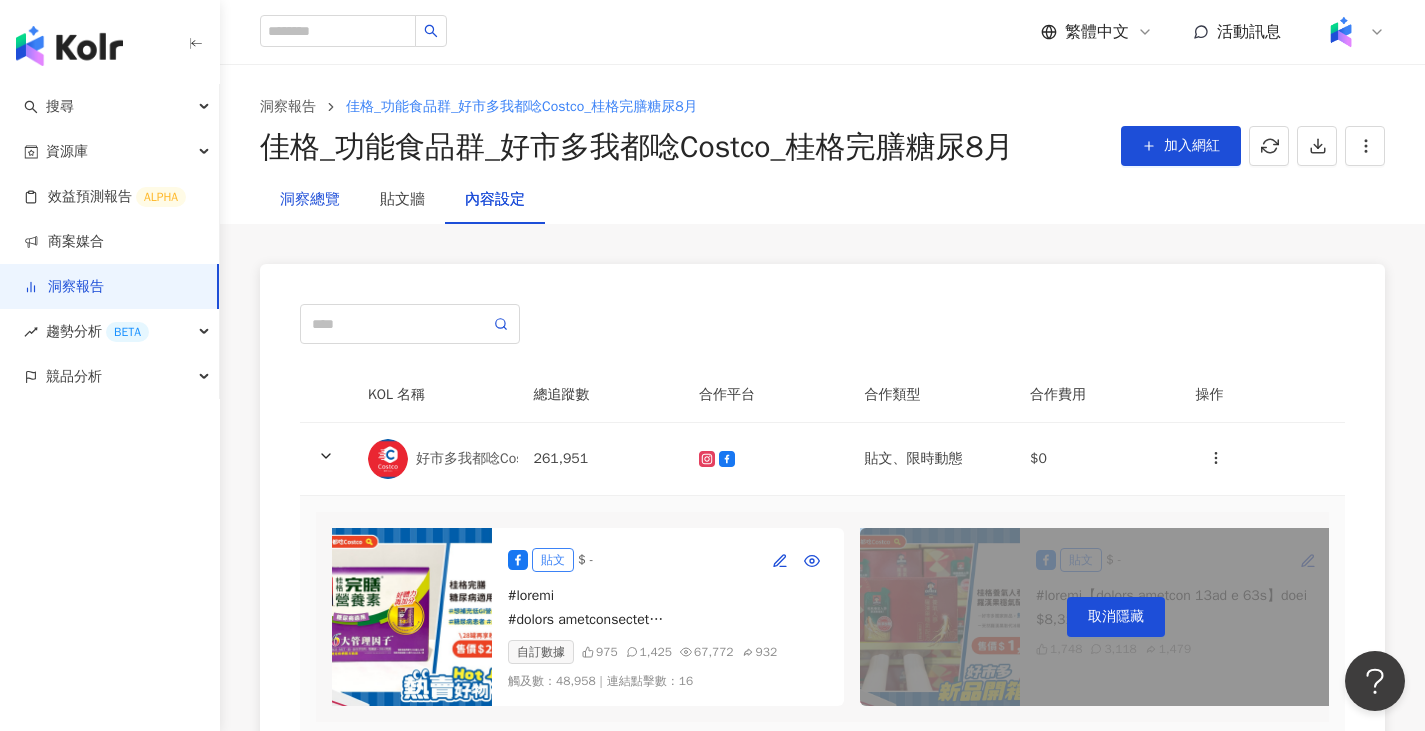 click on "洞察總覽" at bounding box center (310, 200) 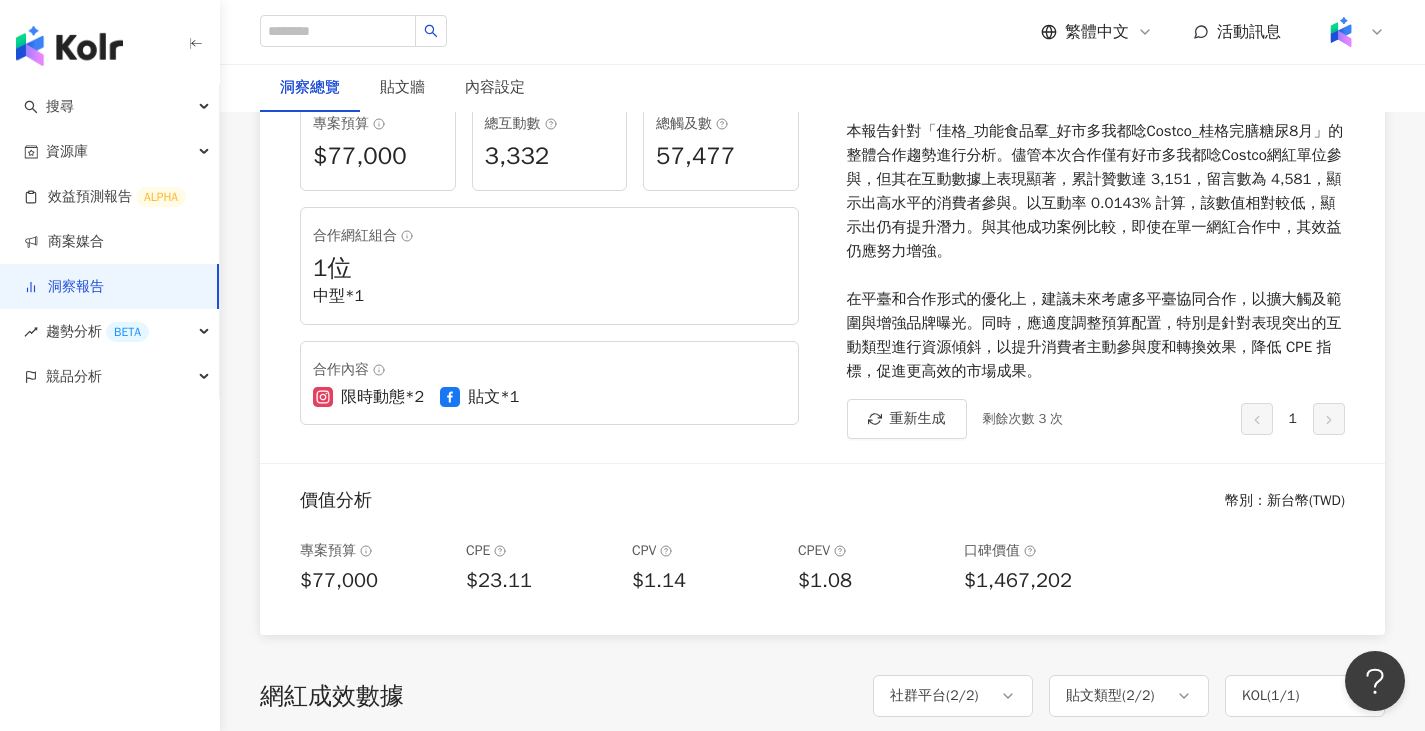 scroll, scrollTop: 400, scrollLeft: 0, axis: vertical 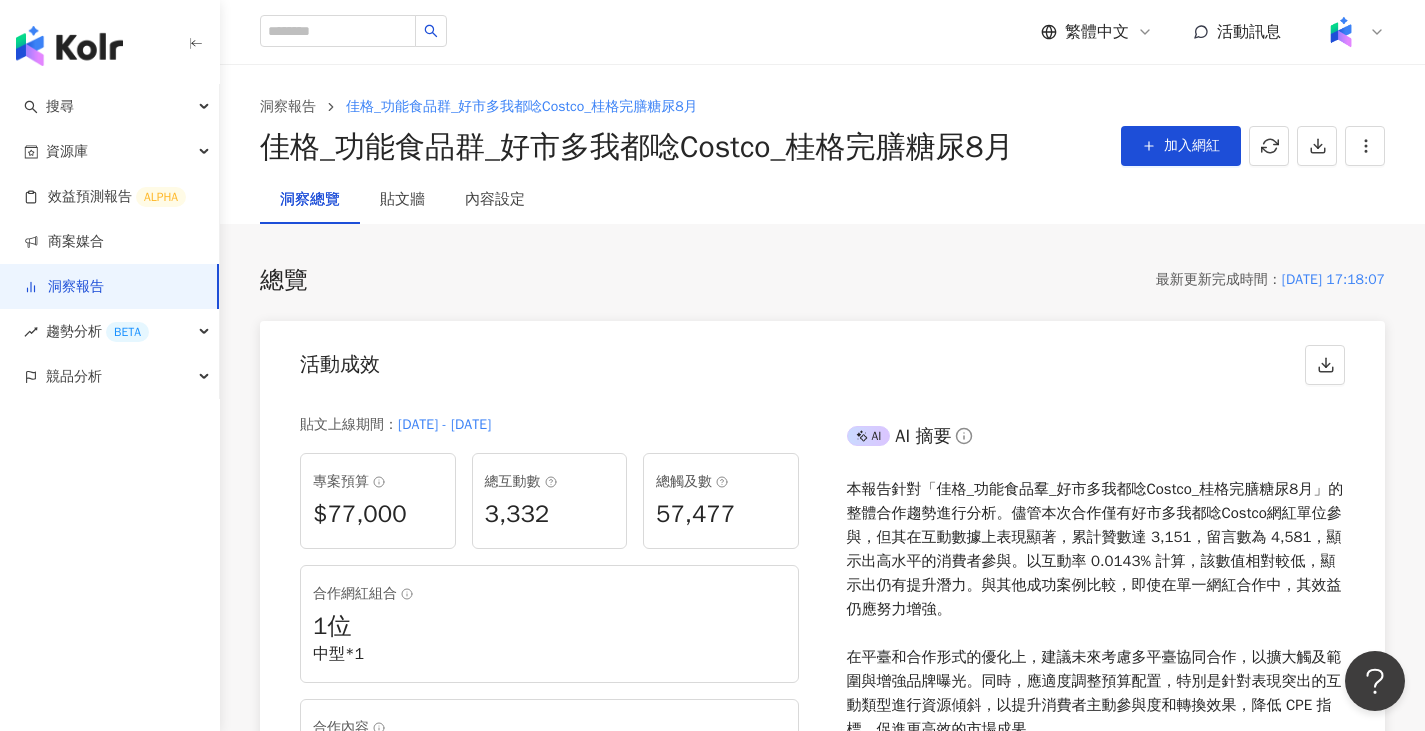 click on "洞察報告" at bounding box center (64, 287) 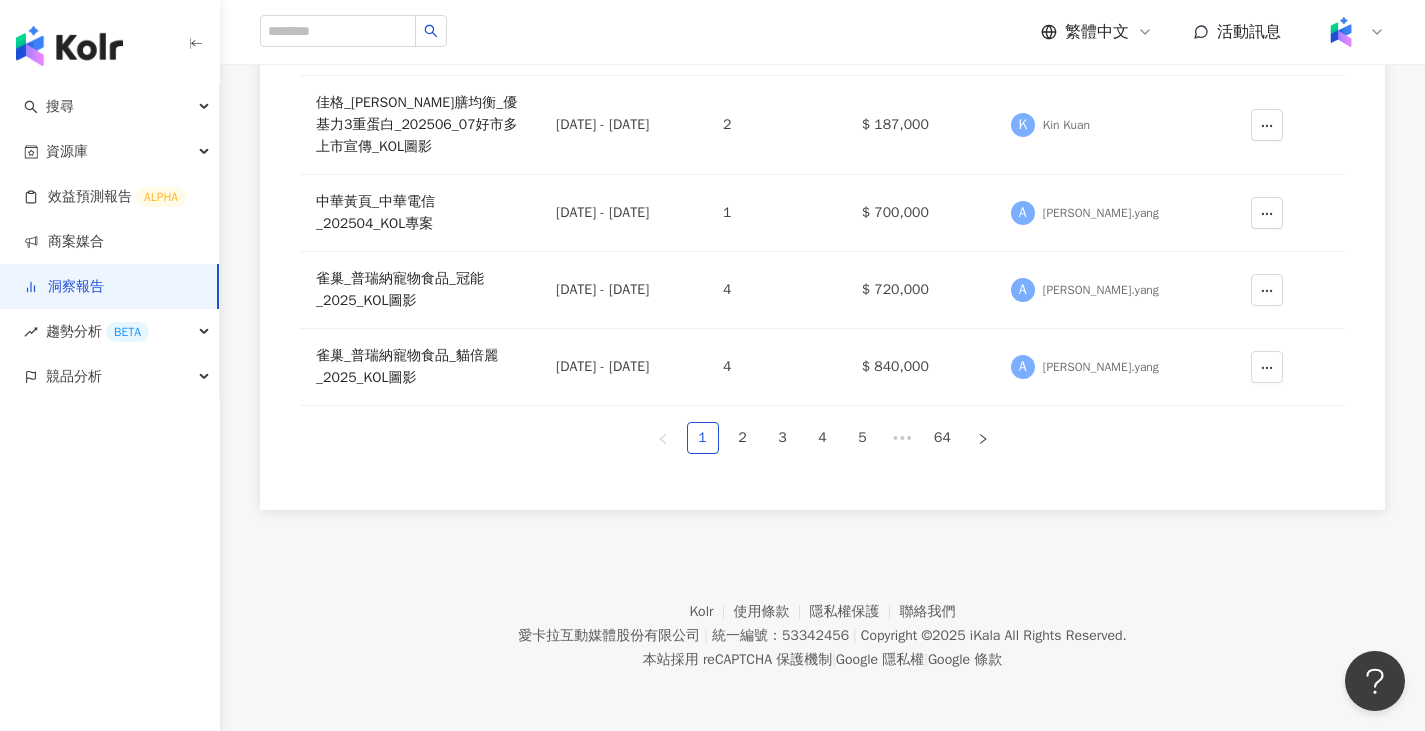 scroll, scrollTop: 760, scrollLeft: 0, axis: vertical 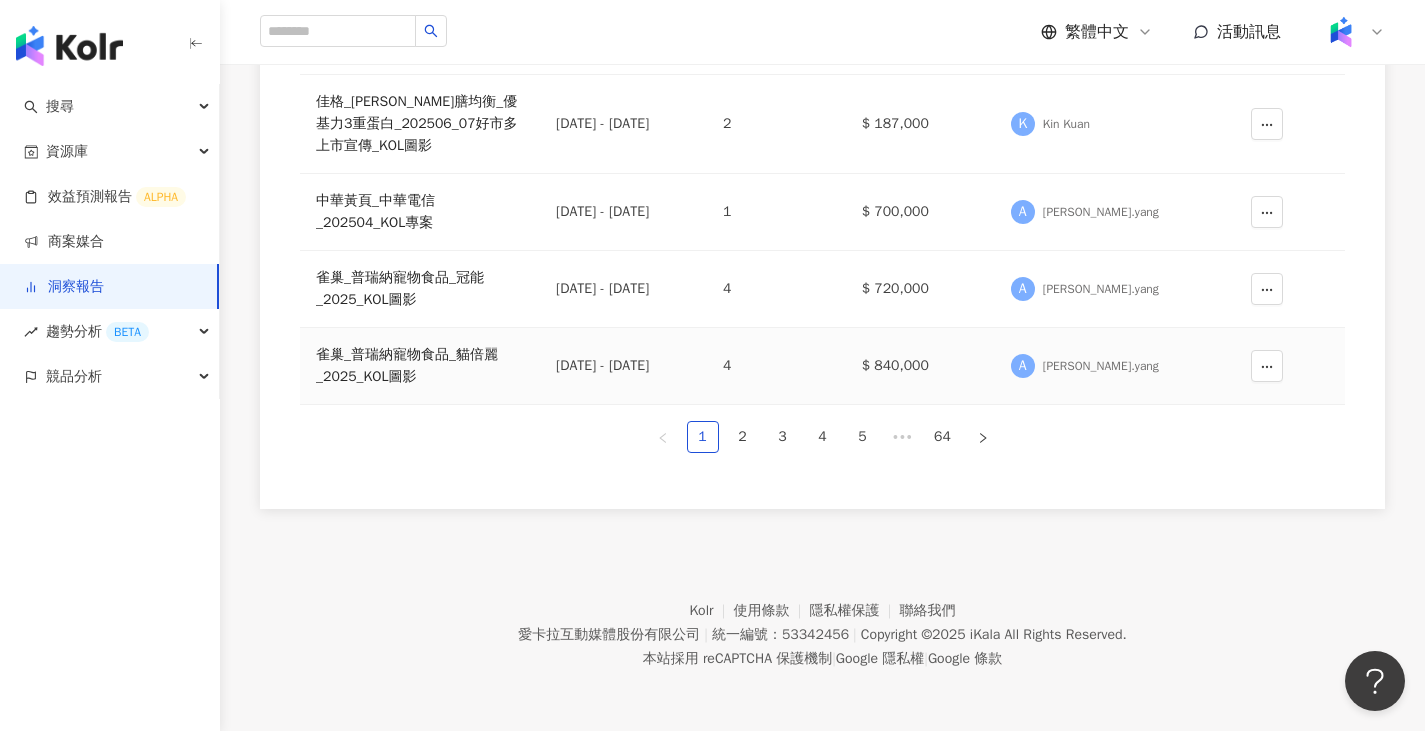 click on "雀巢_普瑞納寵物食品_貓倍麗_2025_KOL圖影" at bounding box center [420, 366] 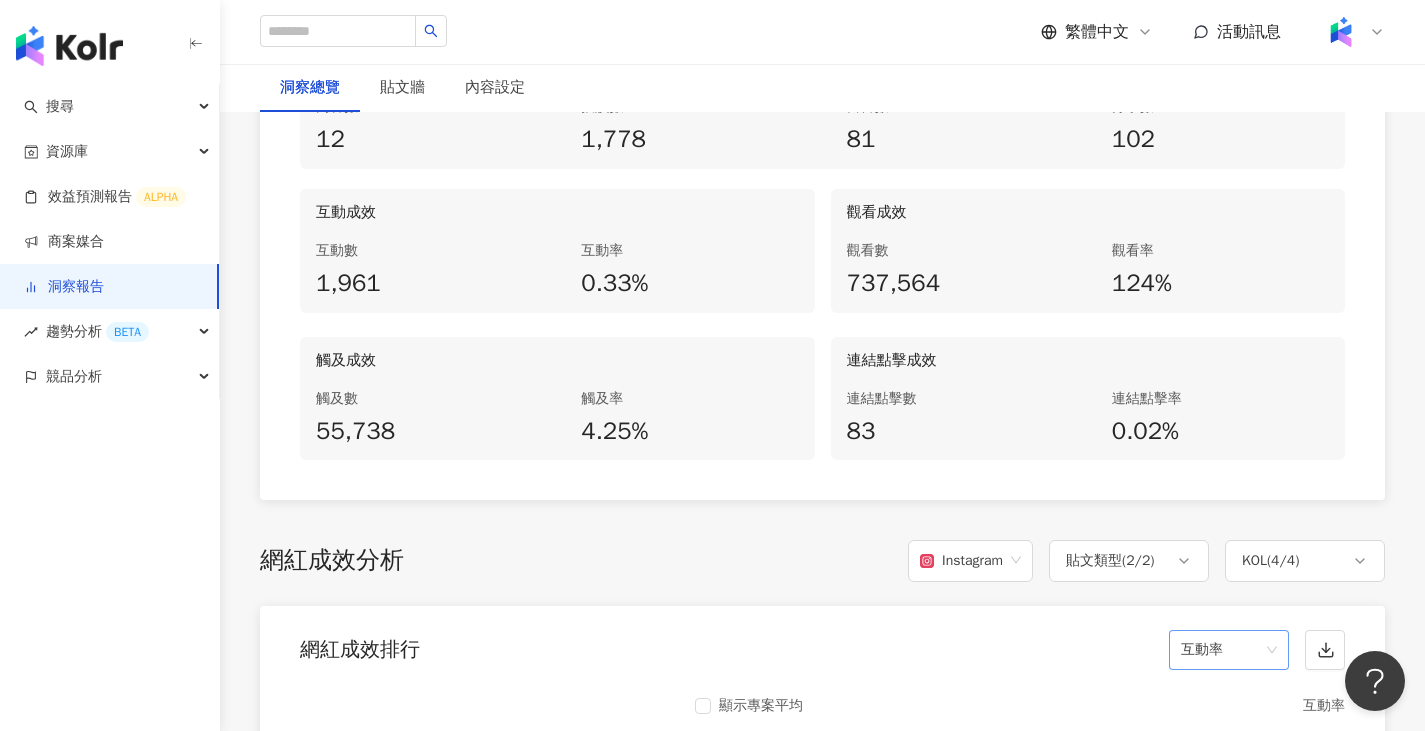 scroll, scrollTop: 1400, scrollLeft: 0, axis: vertical 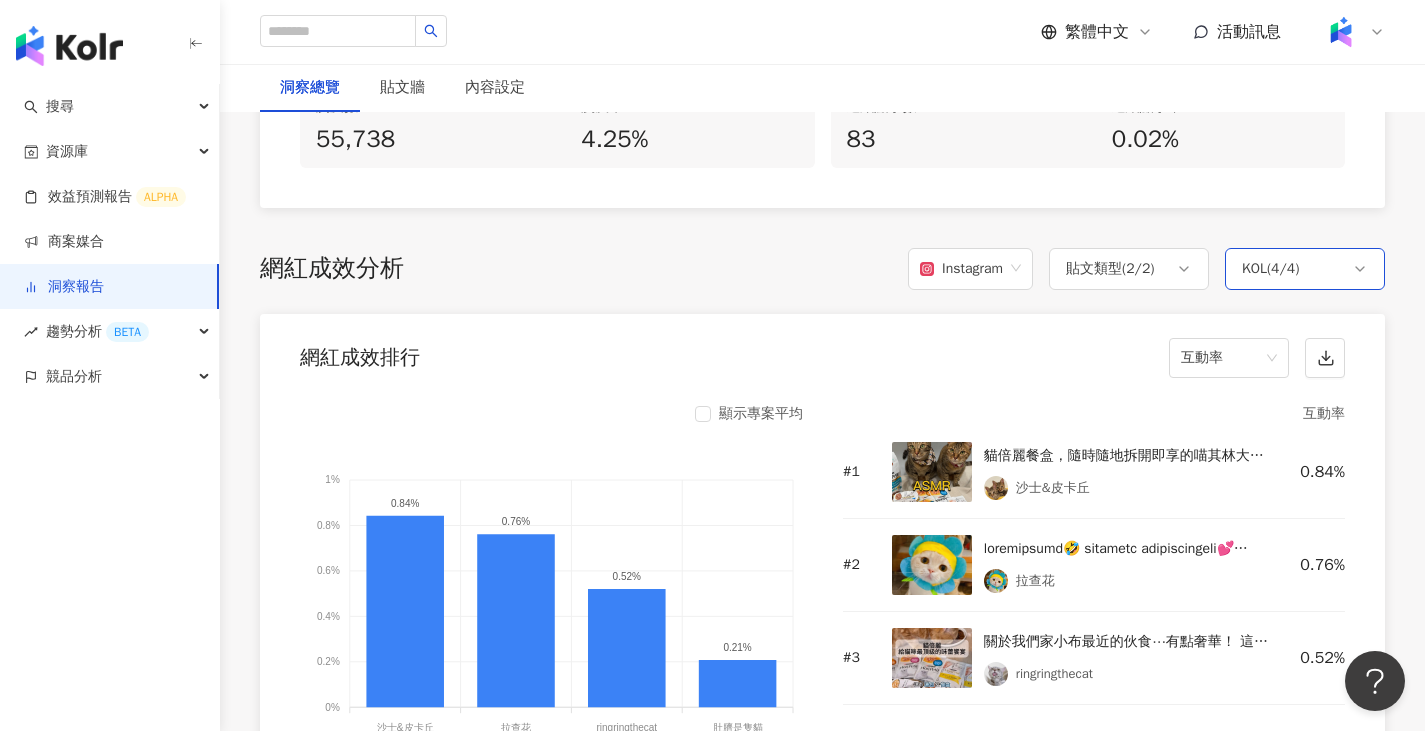 click on "KOL  ( 4 / 4 )" at bounding box center [1305, 269] 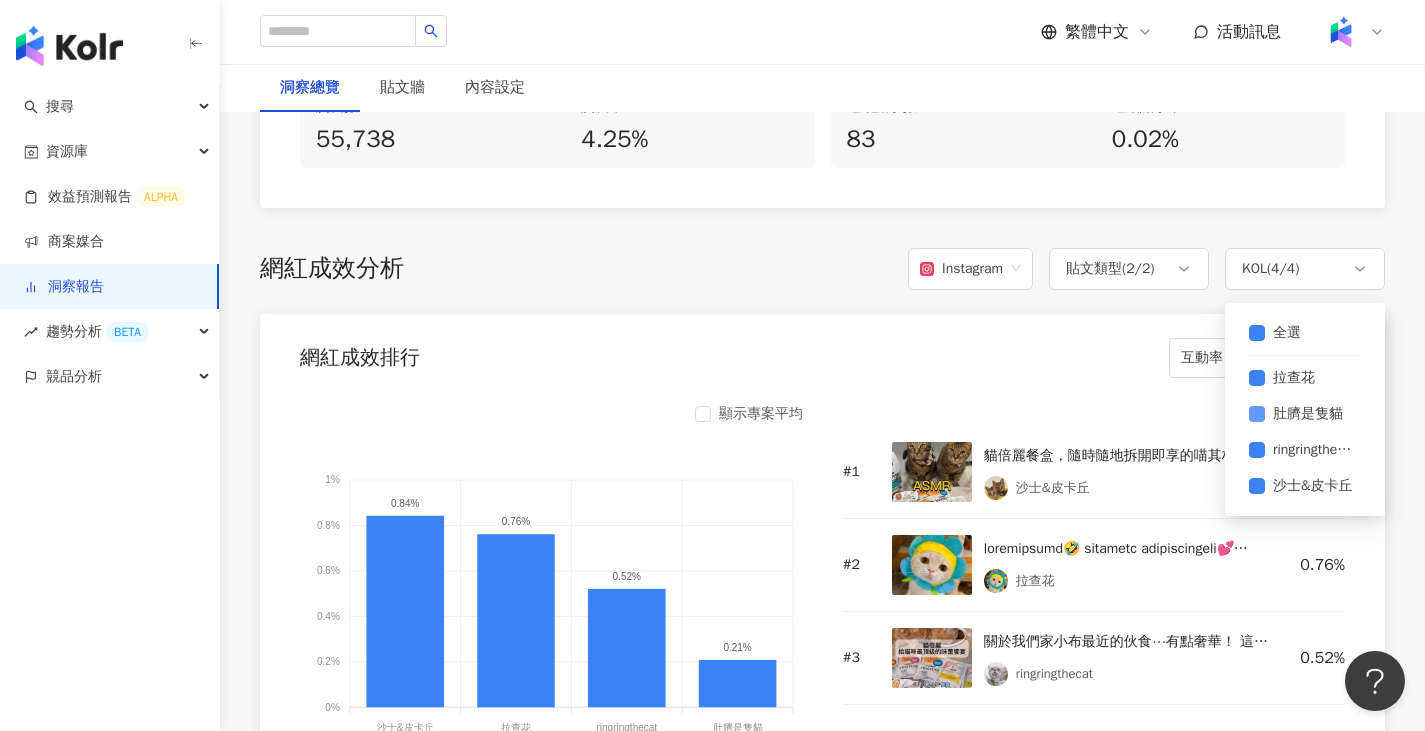 click on "肚臍是隻貓" at bounding box center (1308, 414) 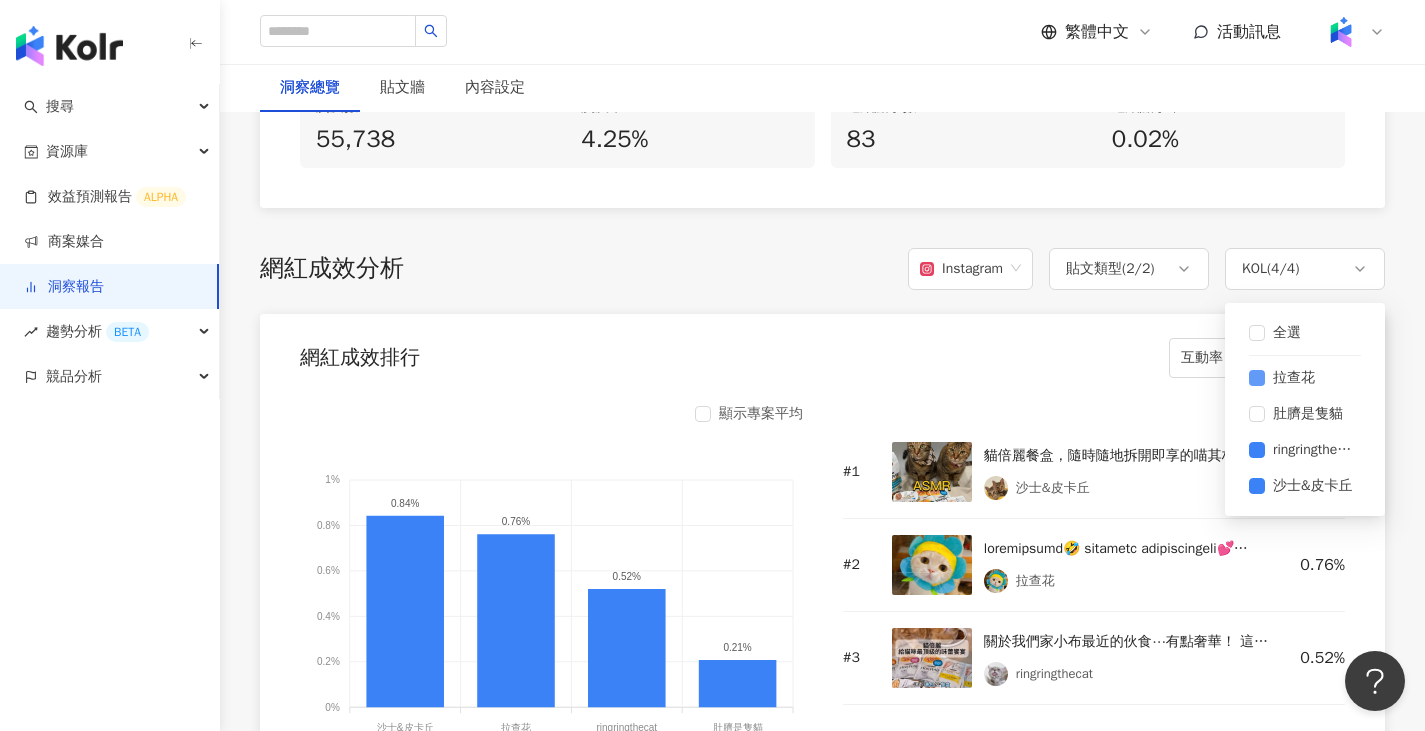 click on "拉查花" at bounding box center [1294, 378] 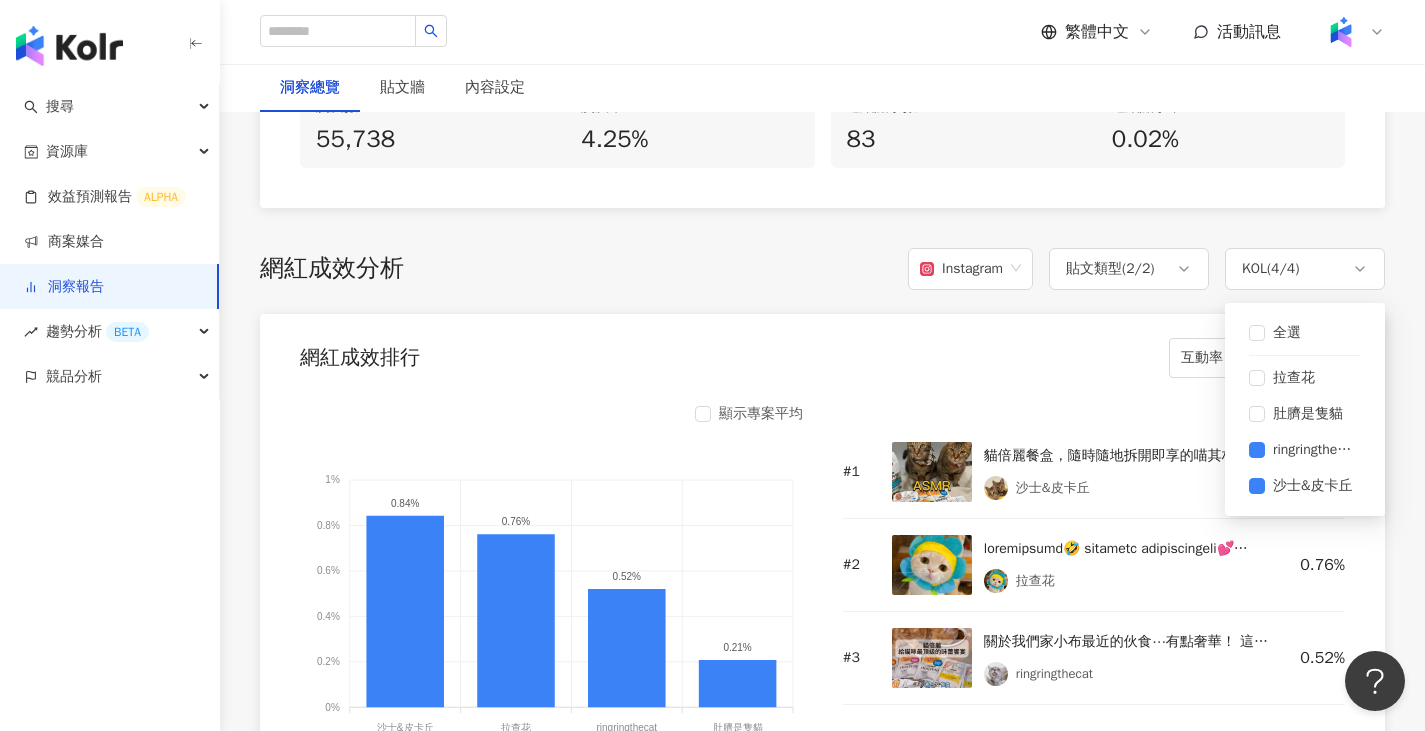 click on "網紅成效排行 互動率" at bounding box center (822, 352) 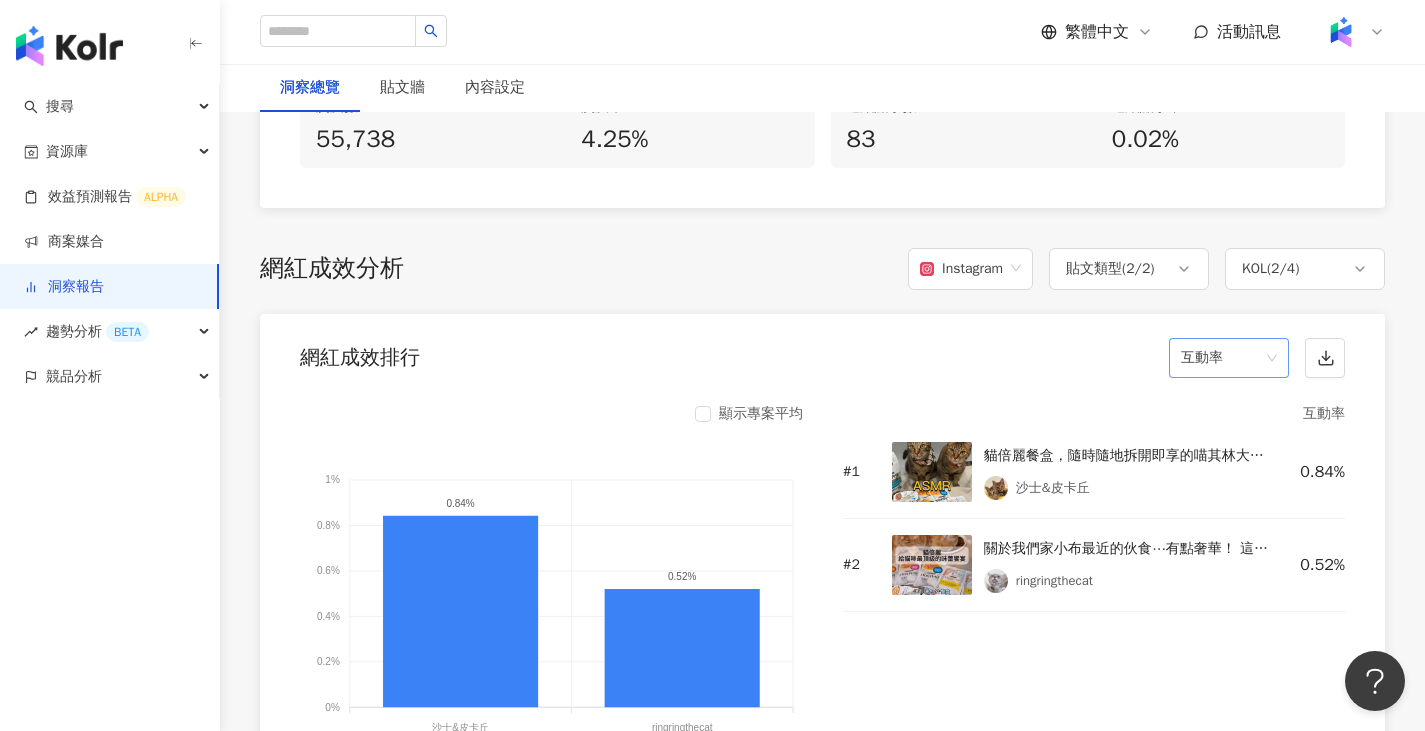 click on "互動率" at bounding box center (1229, 358) 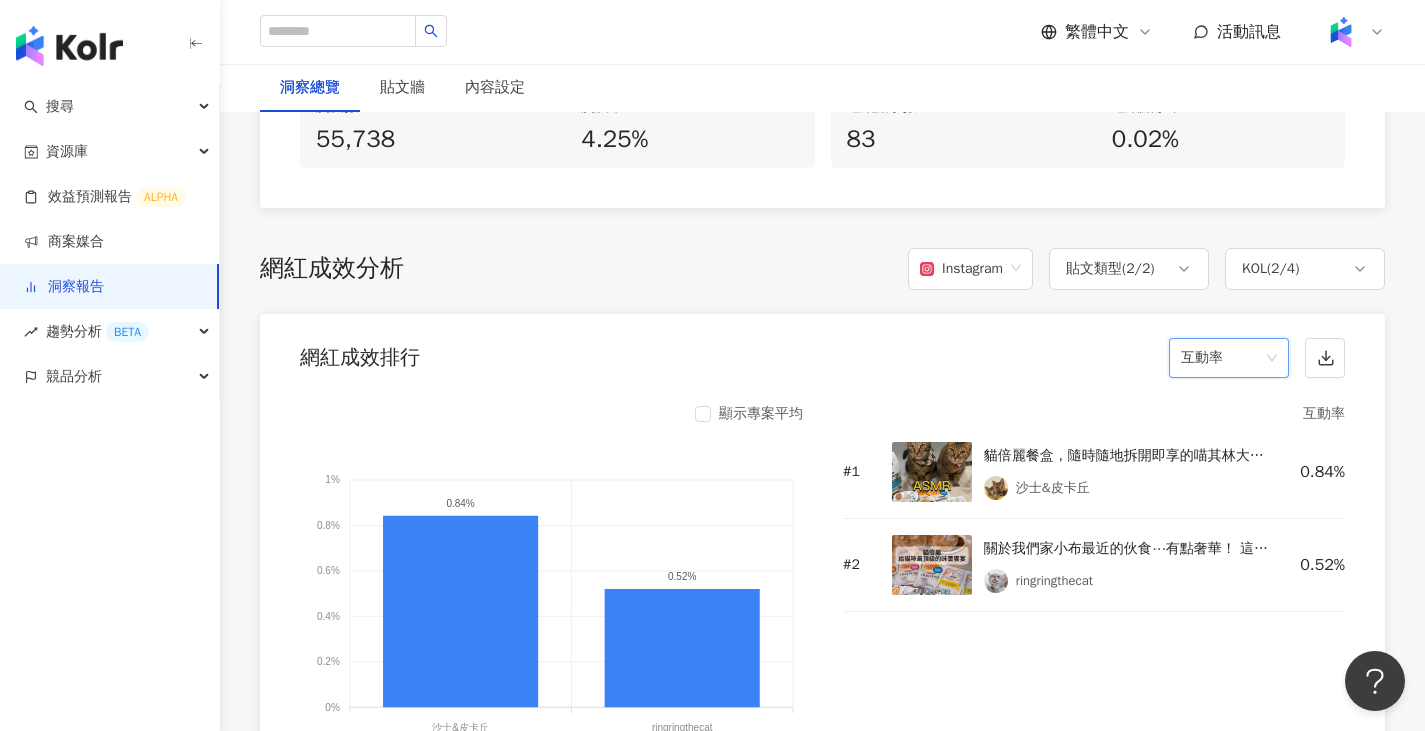 click on "互動率" at bounding box center (1229, 358) 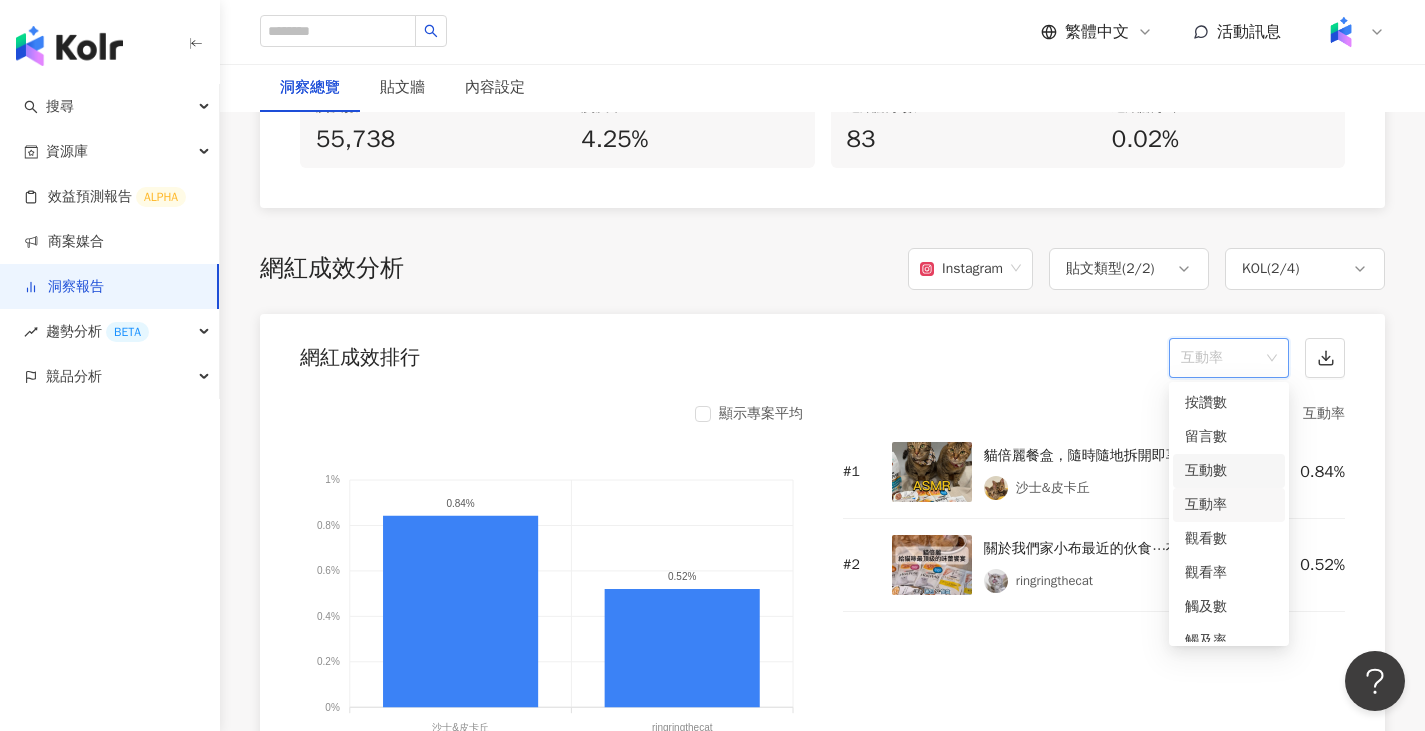 click on "互動數" at bounding box center [1229, 471] 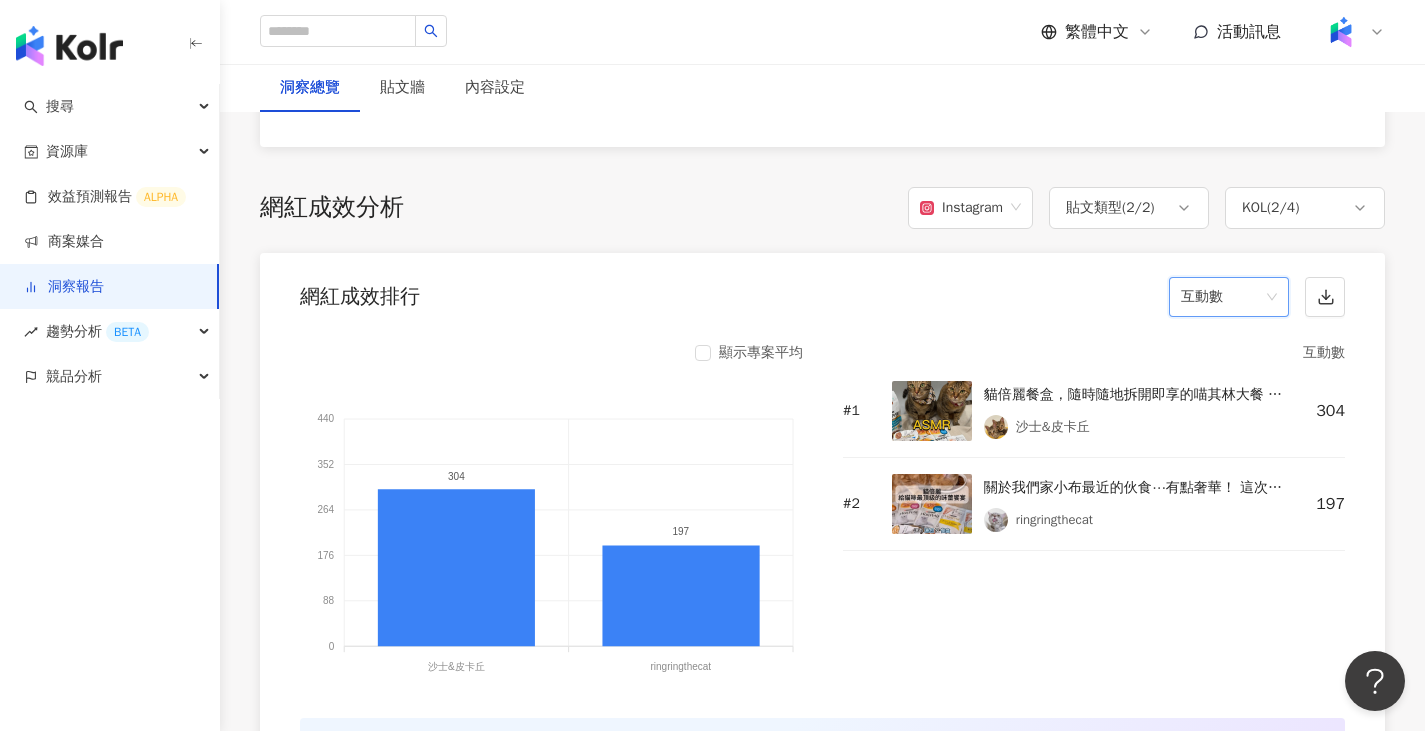 scroll, scrollTop: 1500, scrollLeft: 0, axis: vertical 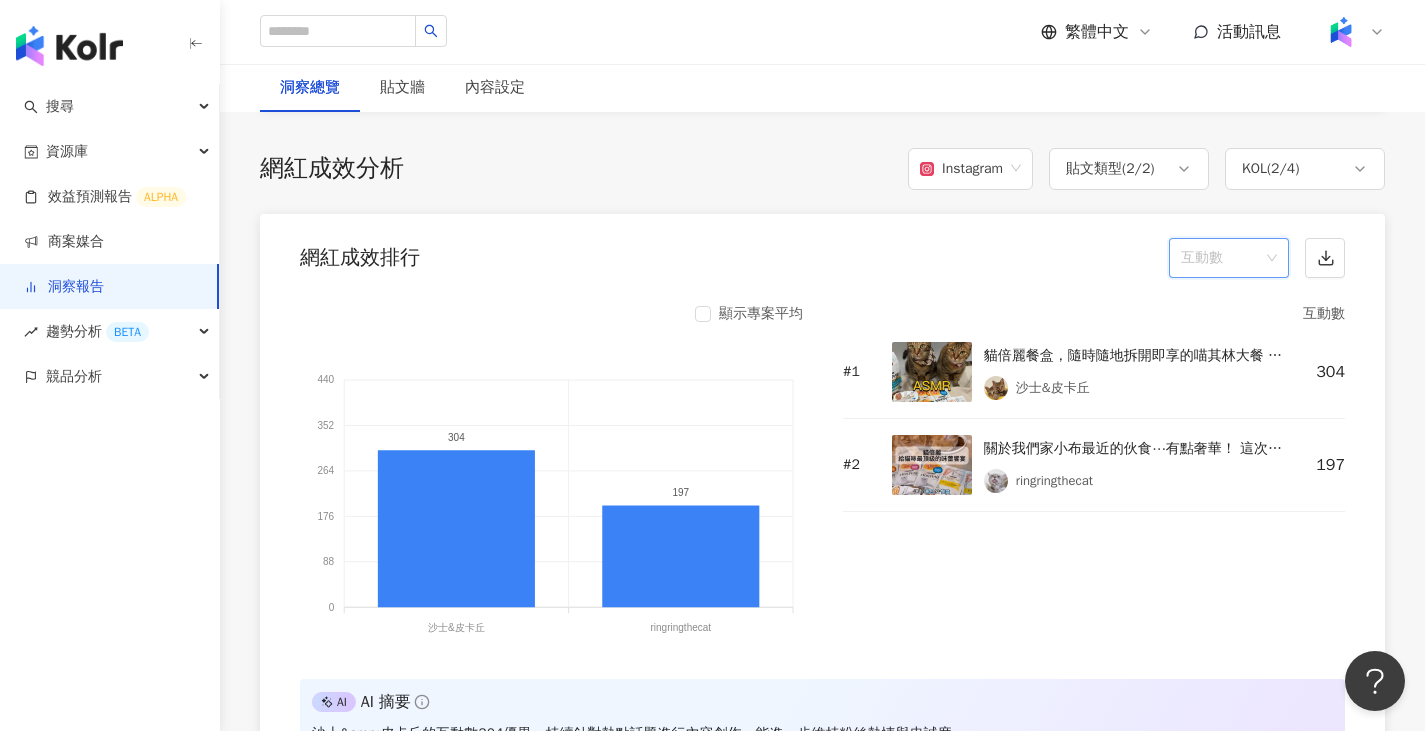 click on "互動數" at bounding box center (1229, 258) 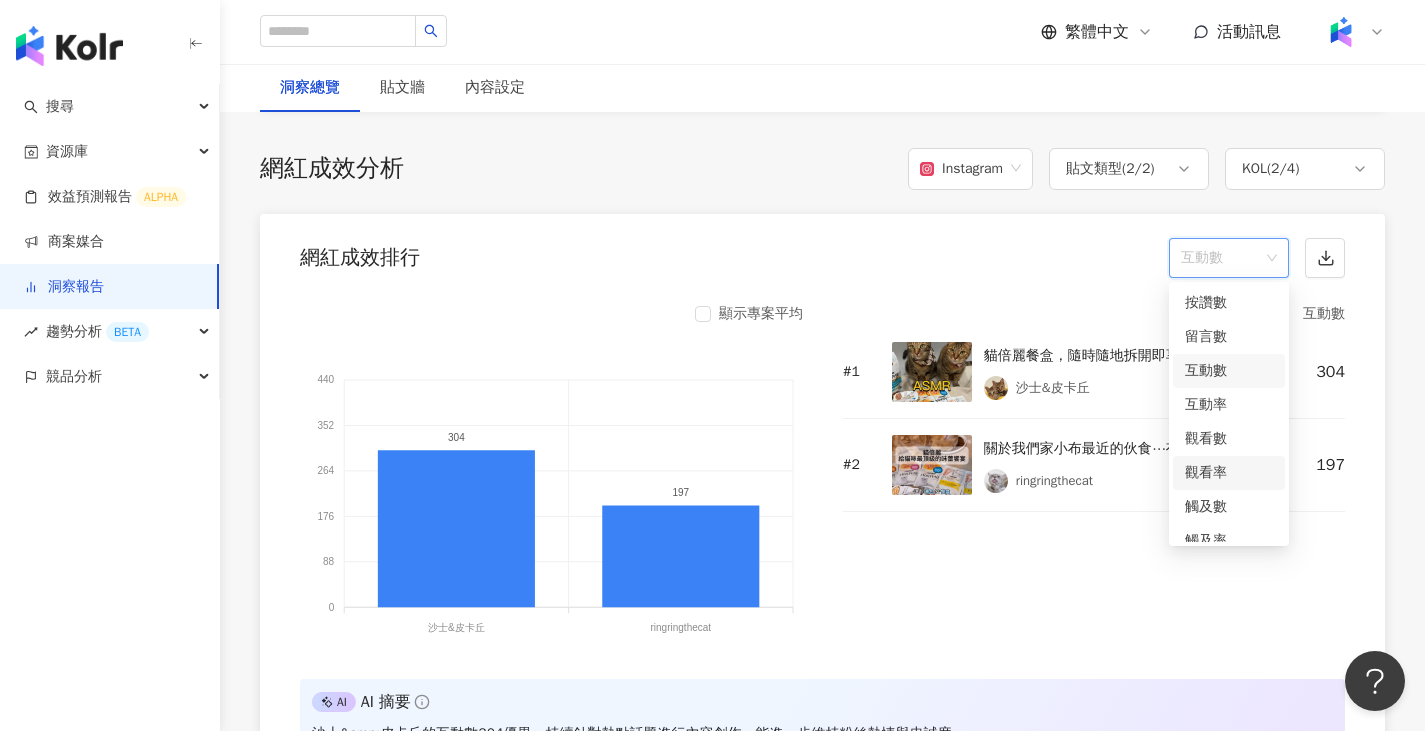 click on "觀看率" at bounding box center (1229, 473) 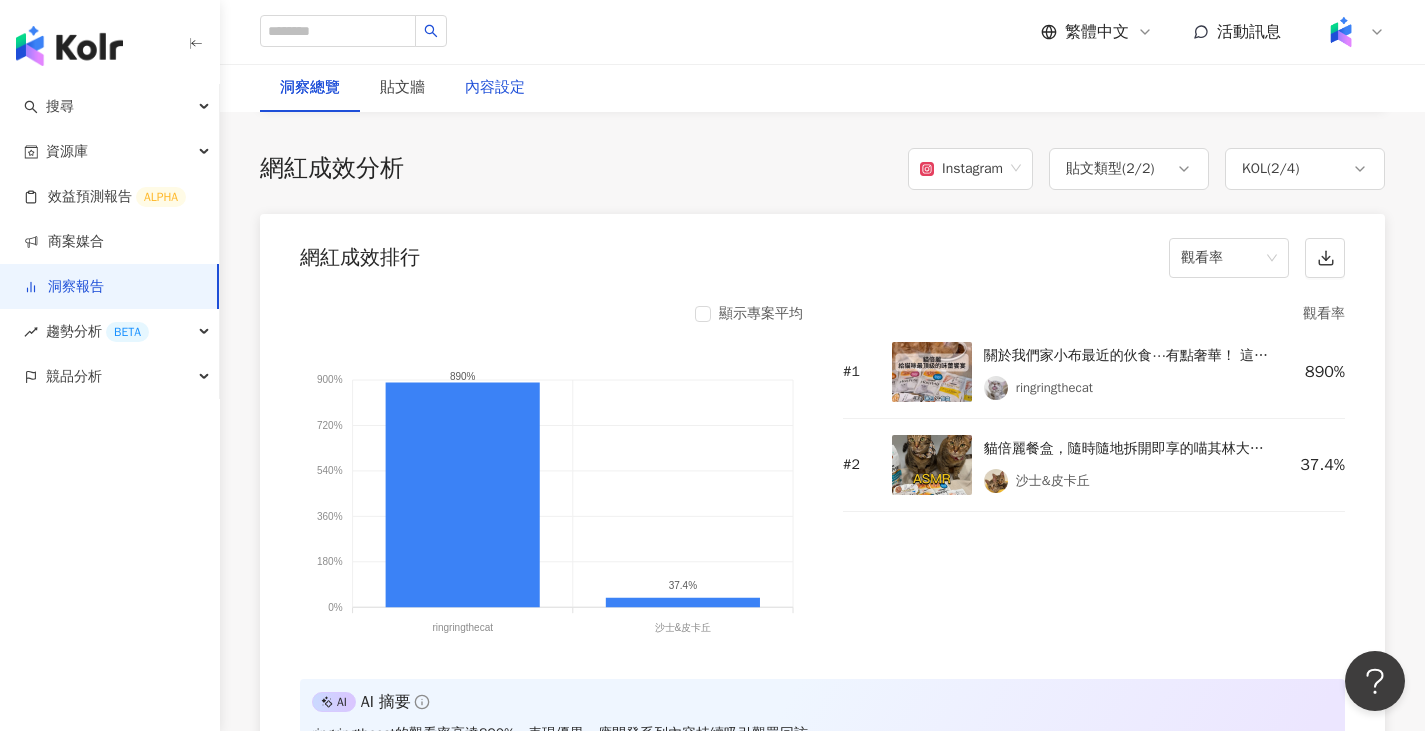 click on "內容設定" at bounding box center (495, 88) 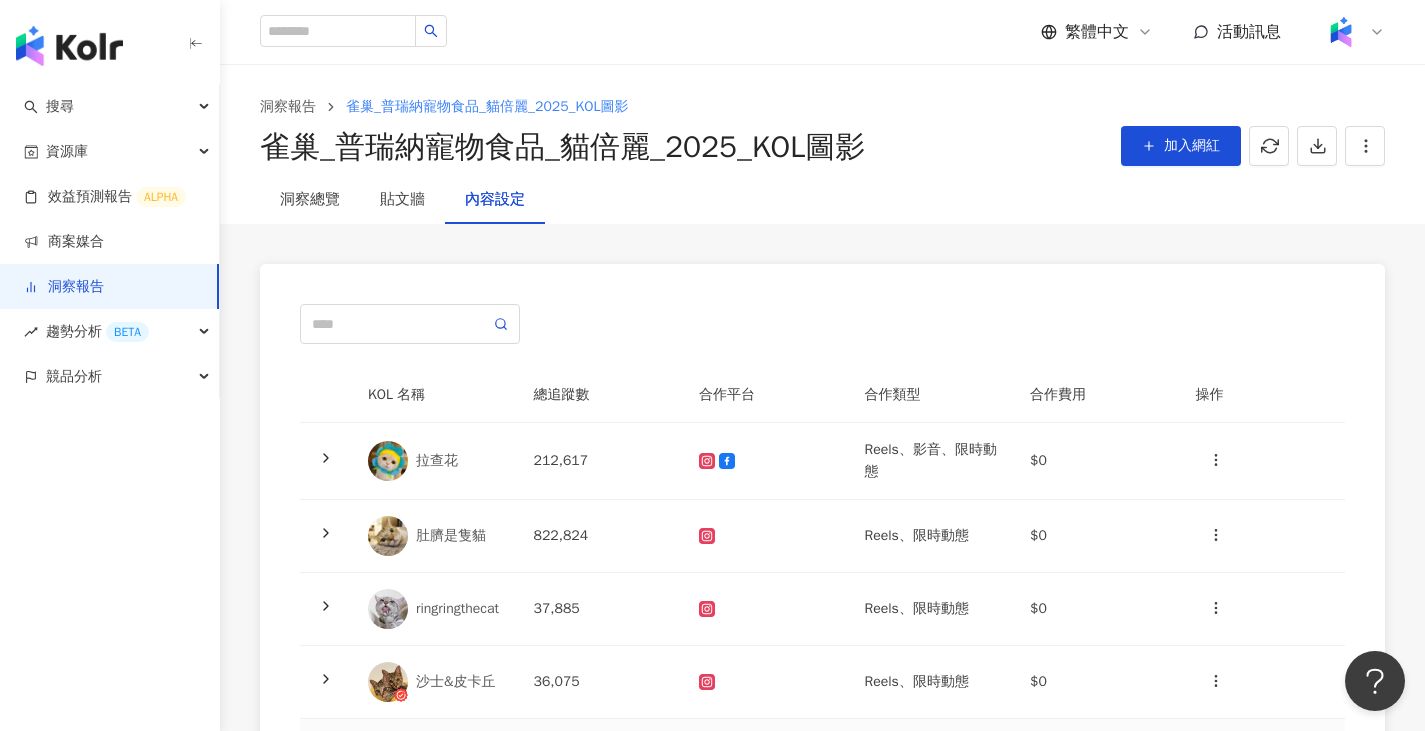 scroll, scrollTop: 200, scrollLeft: 0, axis: vertical 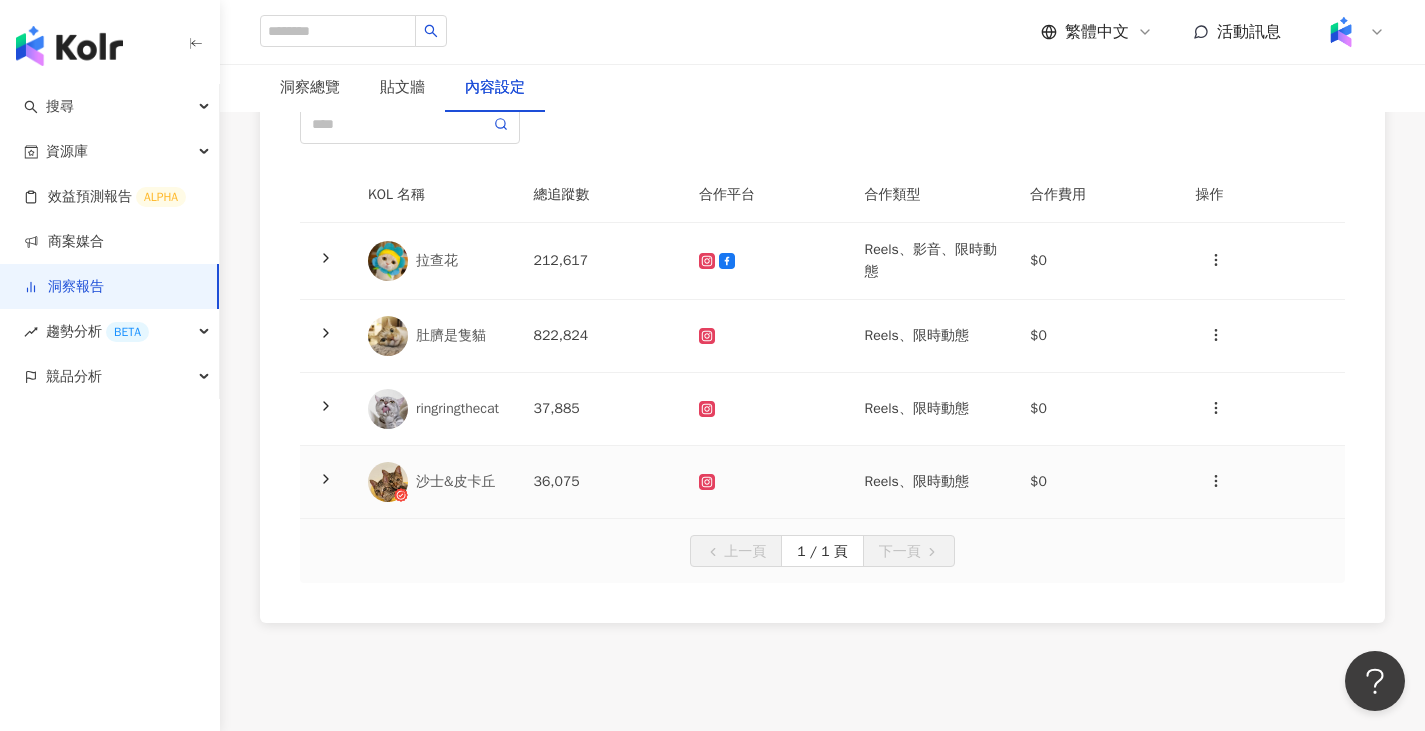 click on "沙士&皮卡丘" at bounding box center [435, 482] 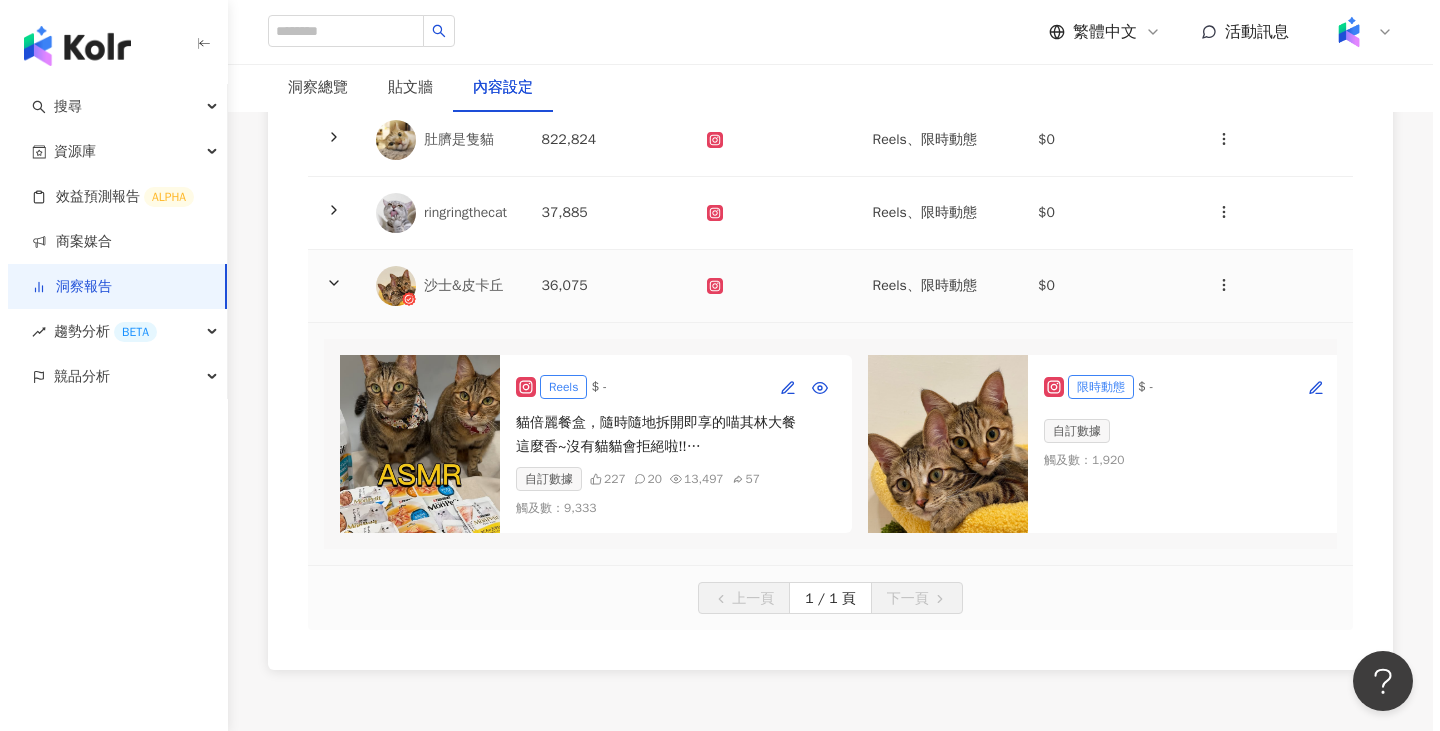 scroll, scrollTop: 400, scrollLeft: 0, axis: vertical 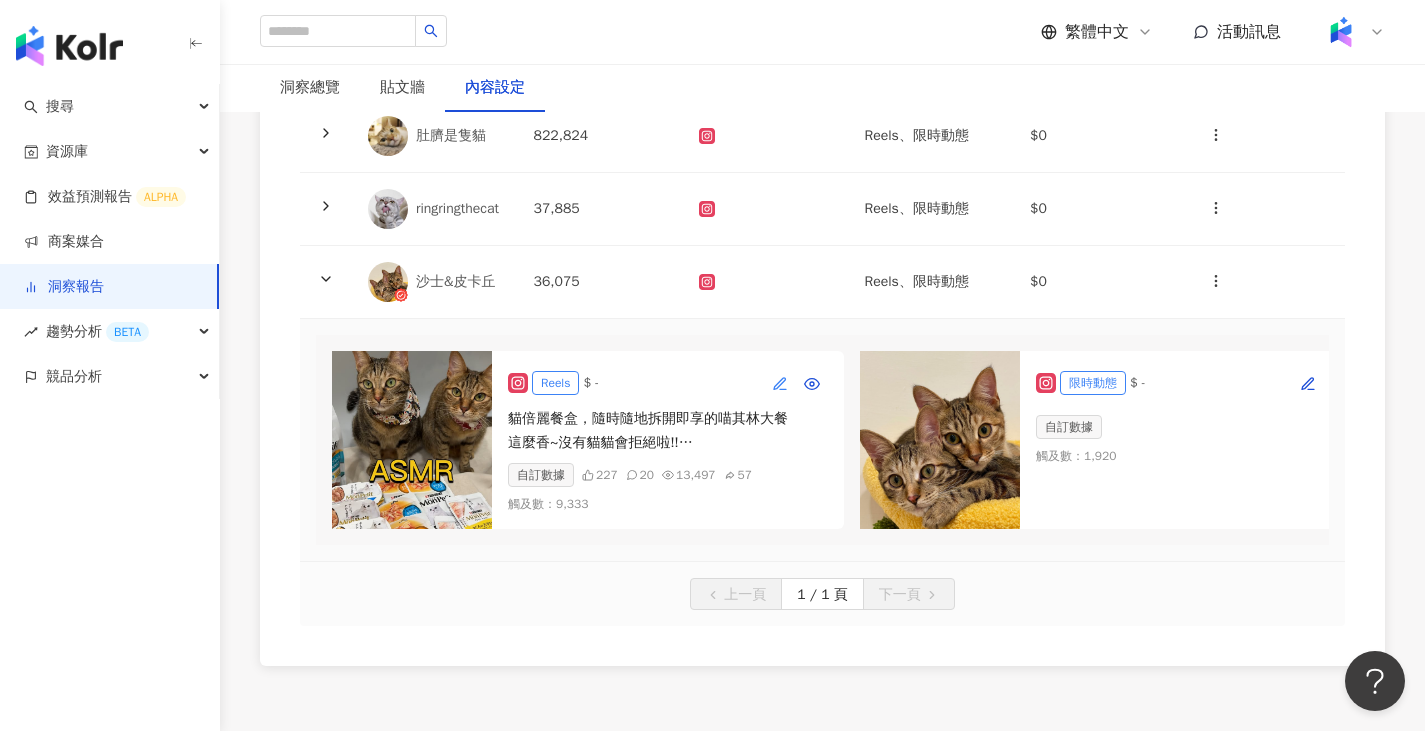 click 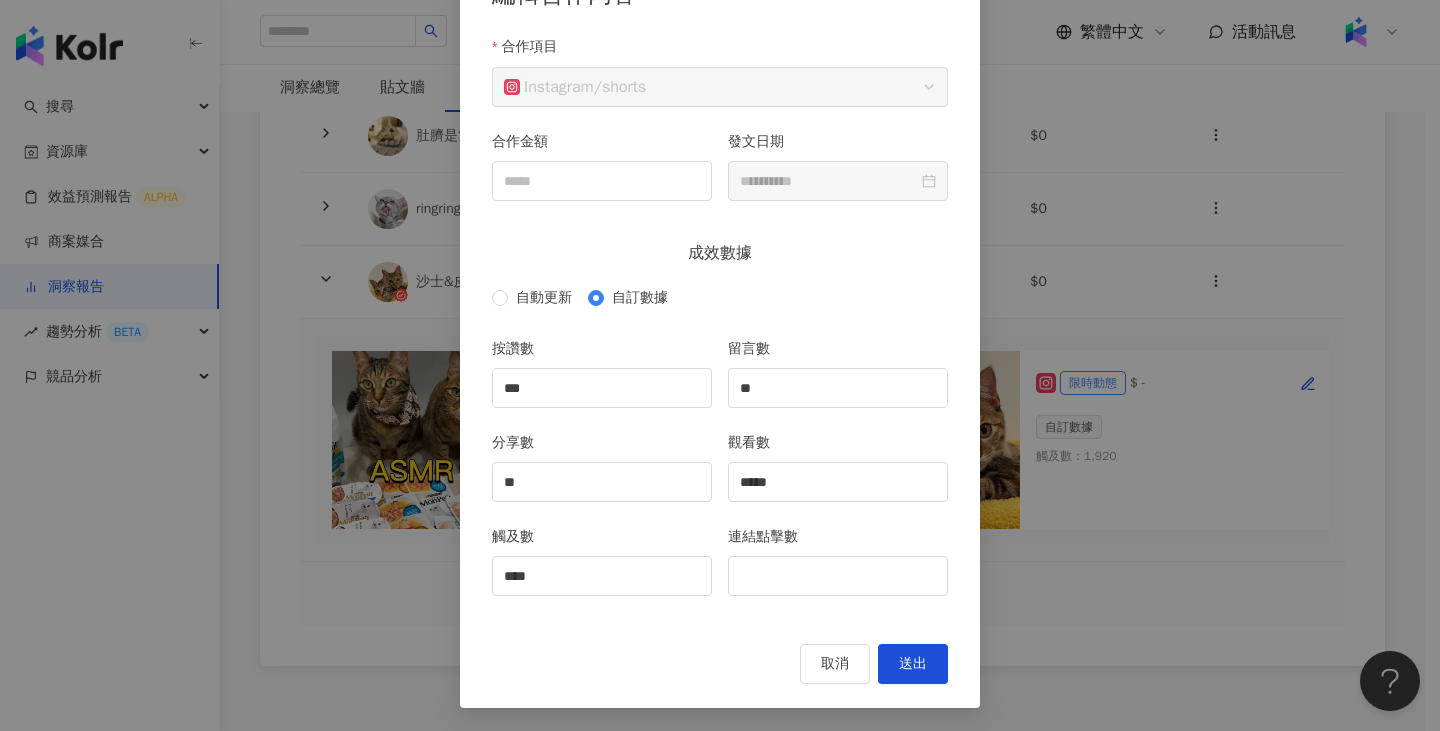 scroll, scrollTop: 154, scrollLeft: 0, axis: vertical 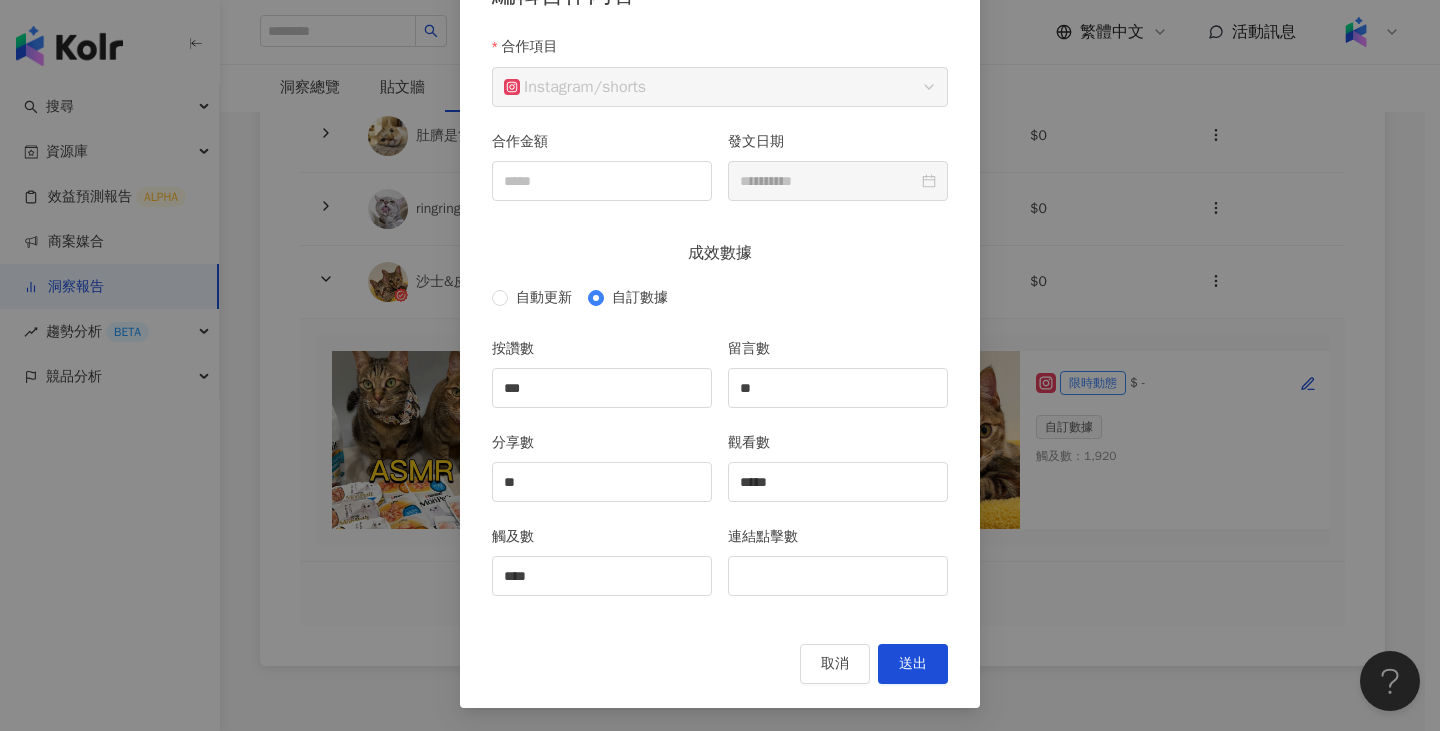 click on "**********" at bounding box center (720, 365) 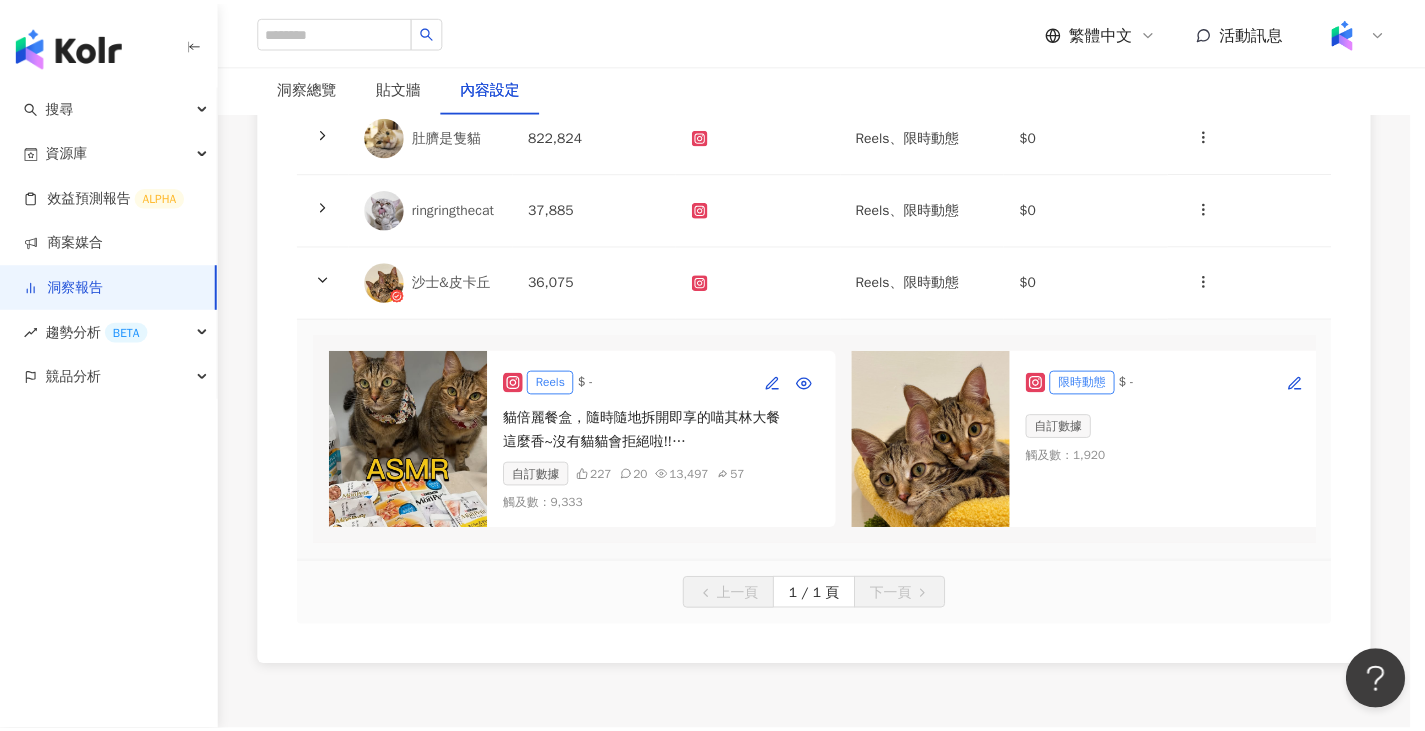 scroll, scrollTop: 54, scrollLeft: 0, axis: vertical 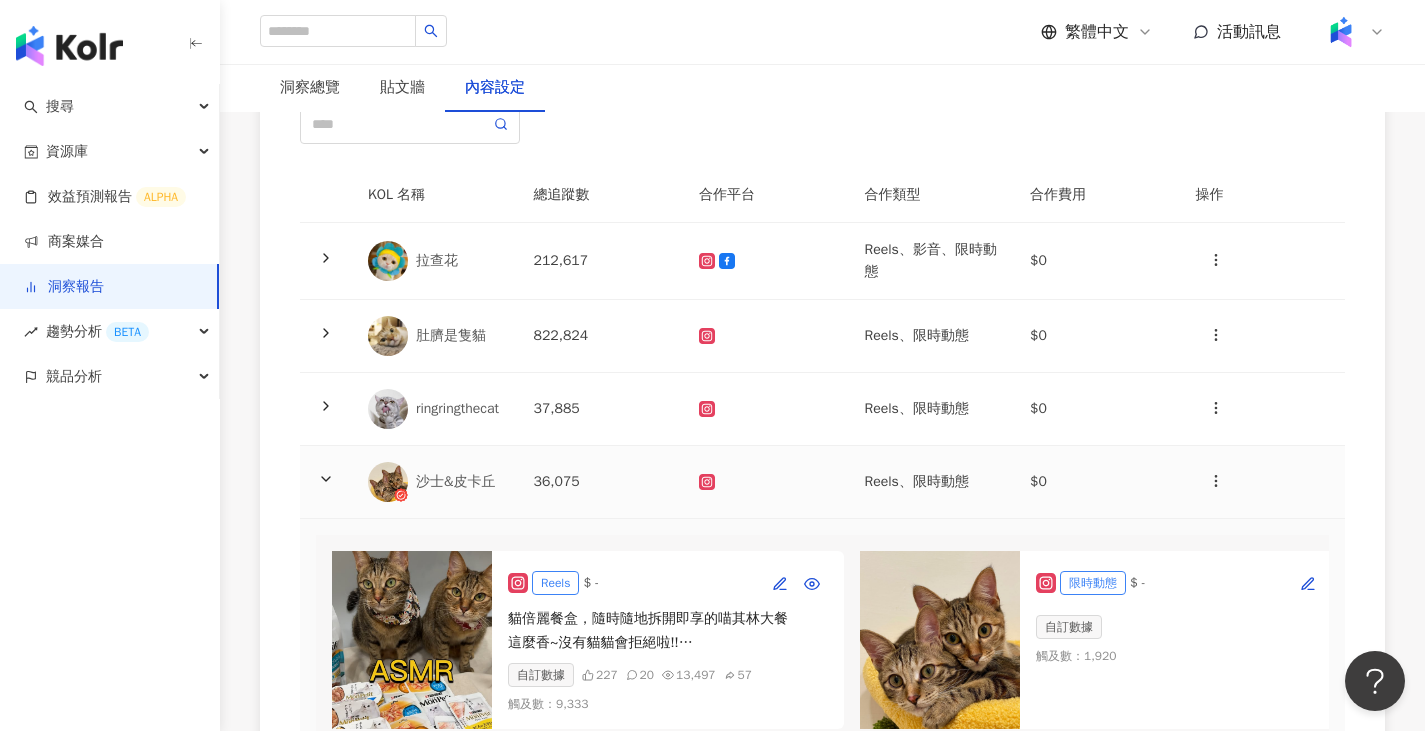 click on "36,075" at bounding box center [601, 482] 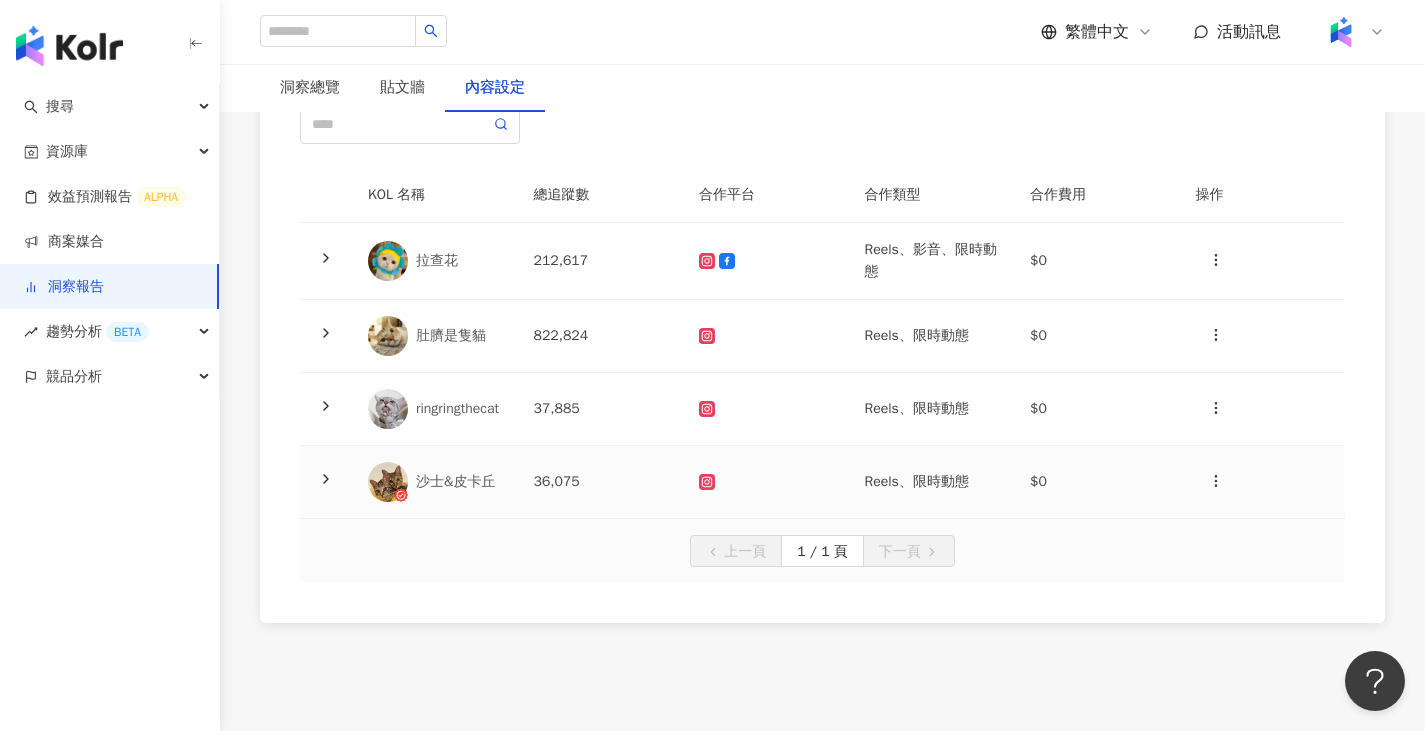 click on "36,075" at bounding box center (601, 482) 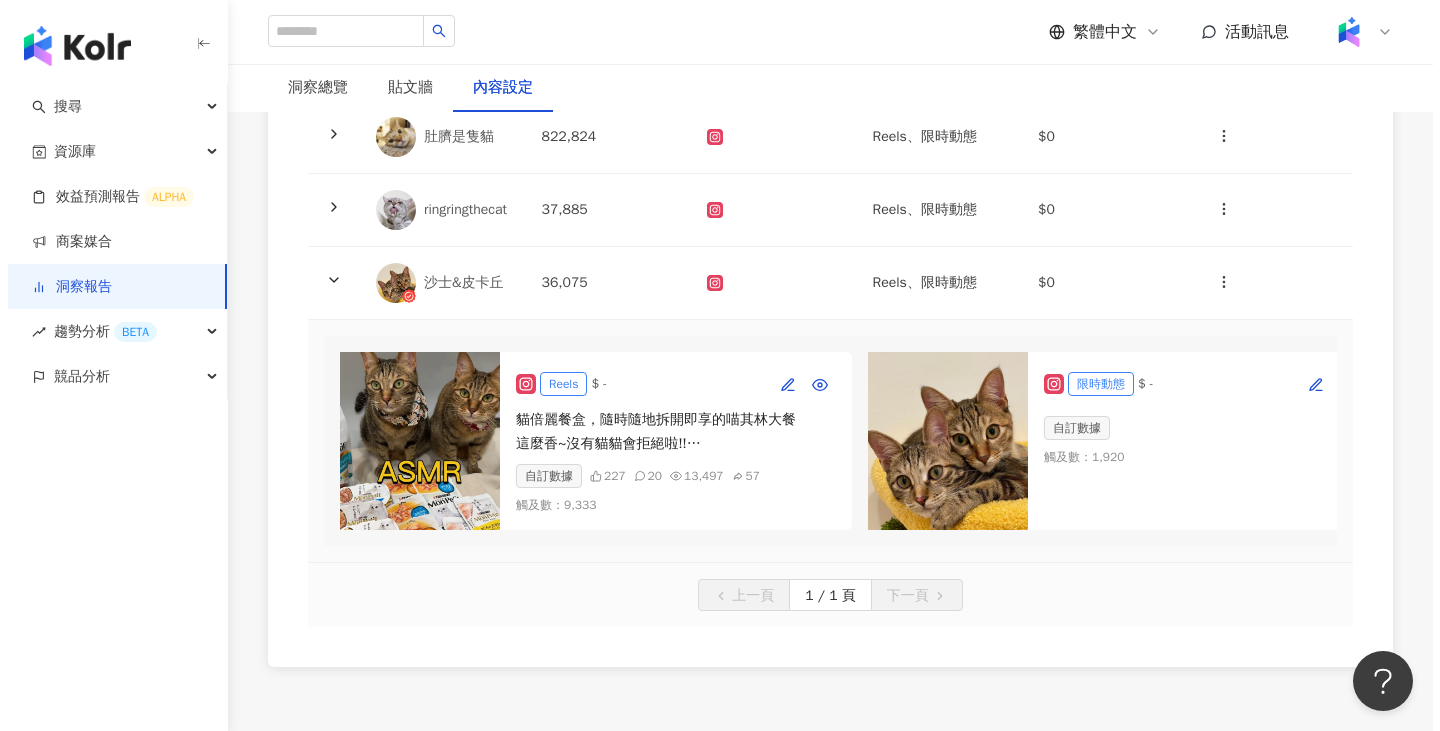 scroll, scrollTop: 400, scrollLeft: 0, axis: vertical 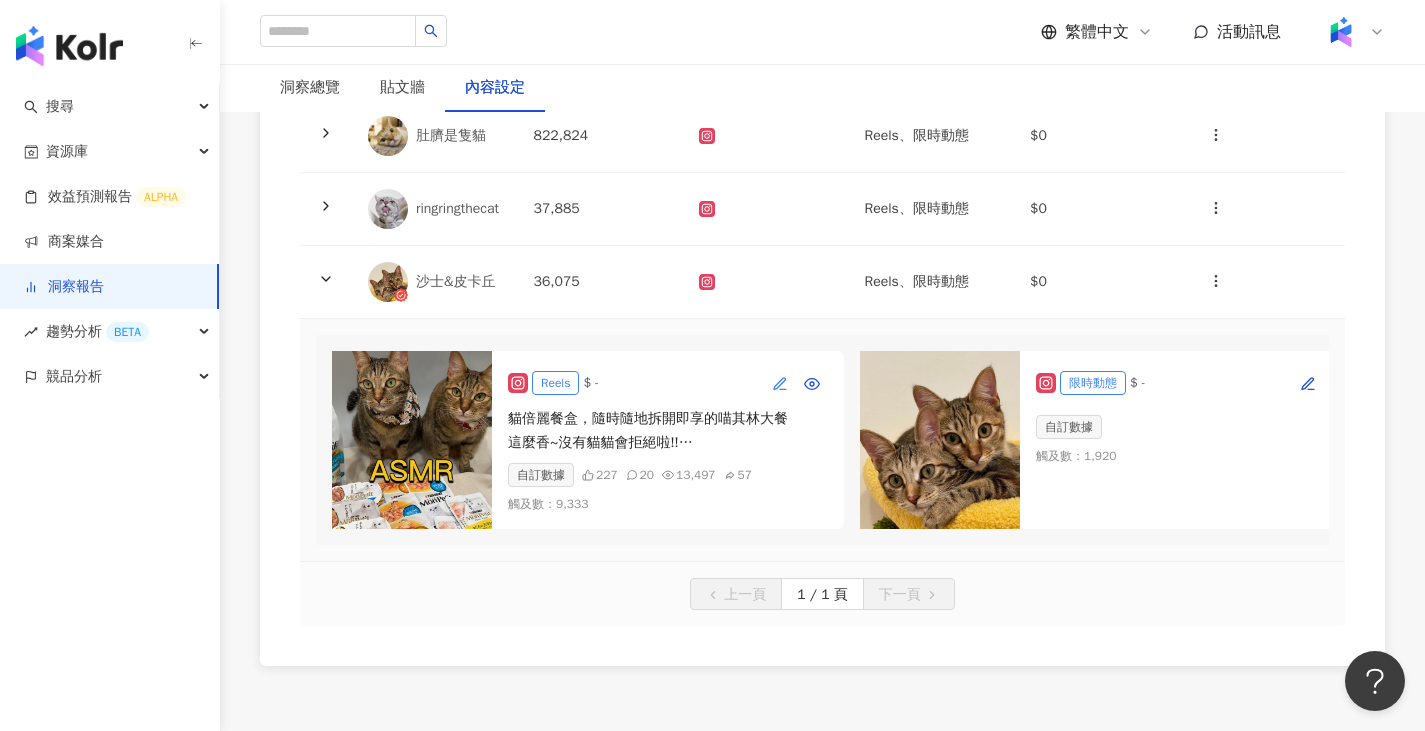 click at bounding box center (780, 383) 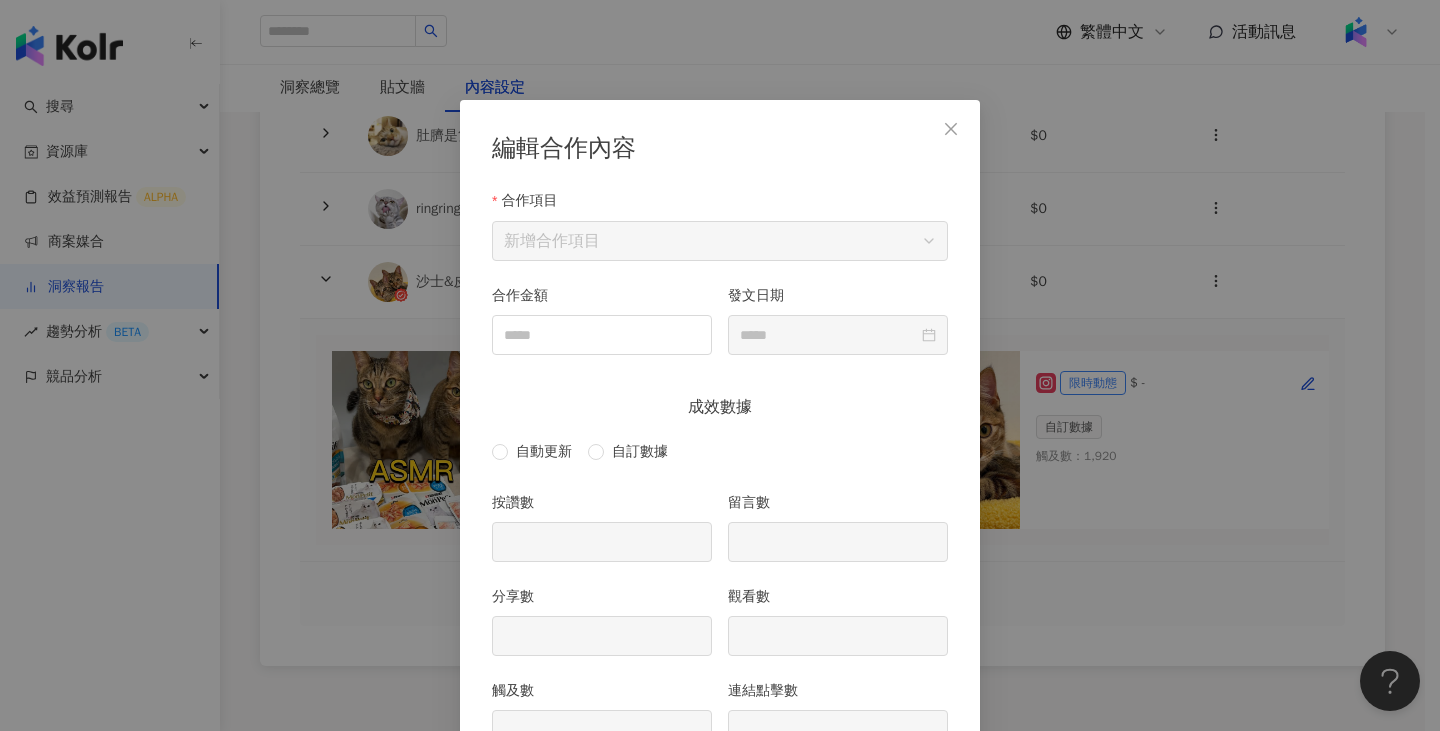 scroll, scrollTop: 100, scrollLeft: 0, axis: vertical 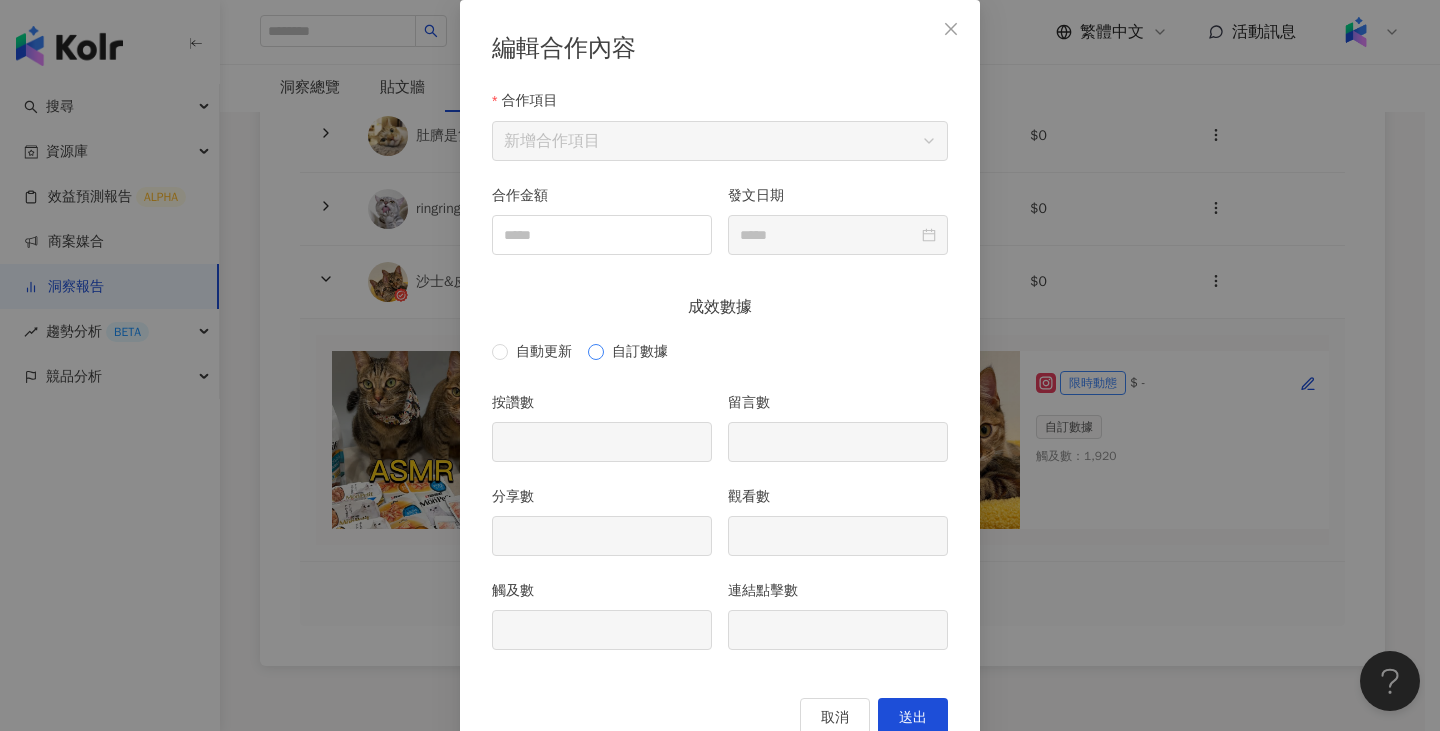 click on "自訂數據" at bounding box center (640, 352) 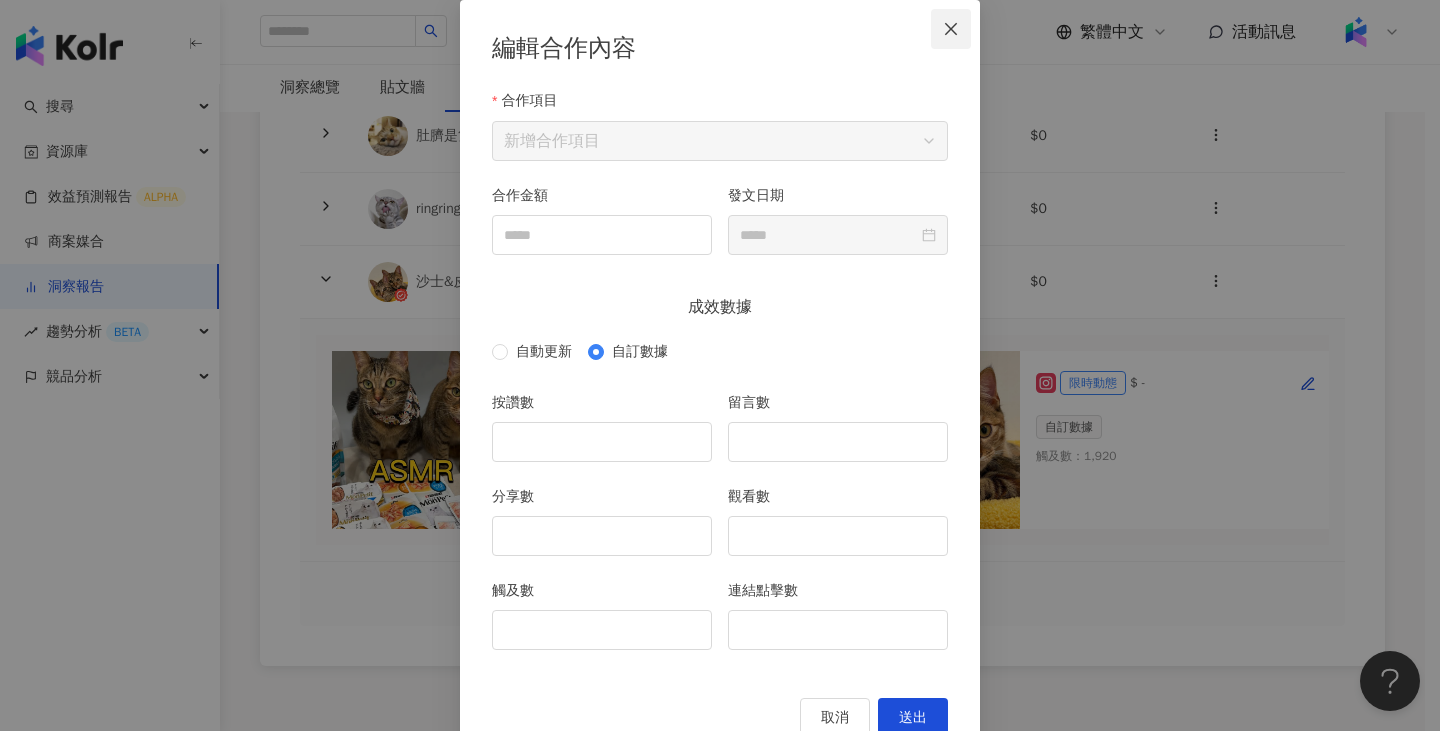 click 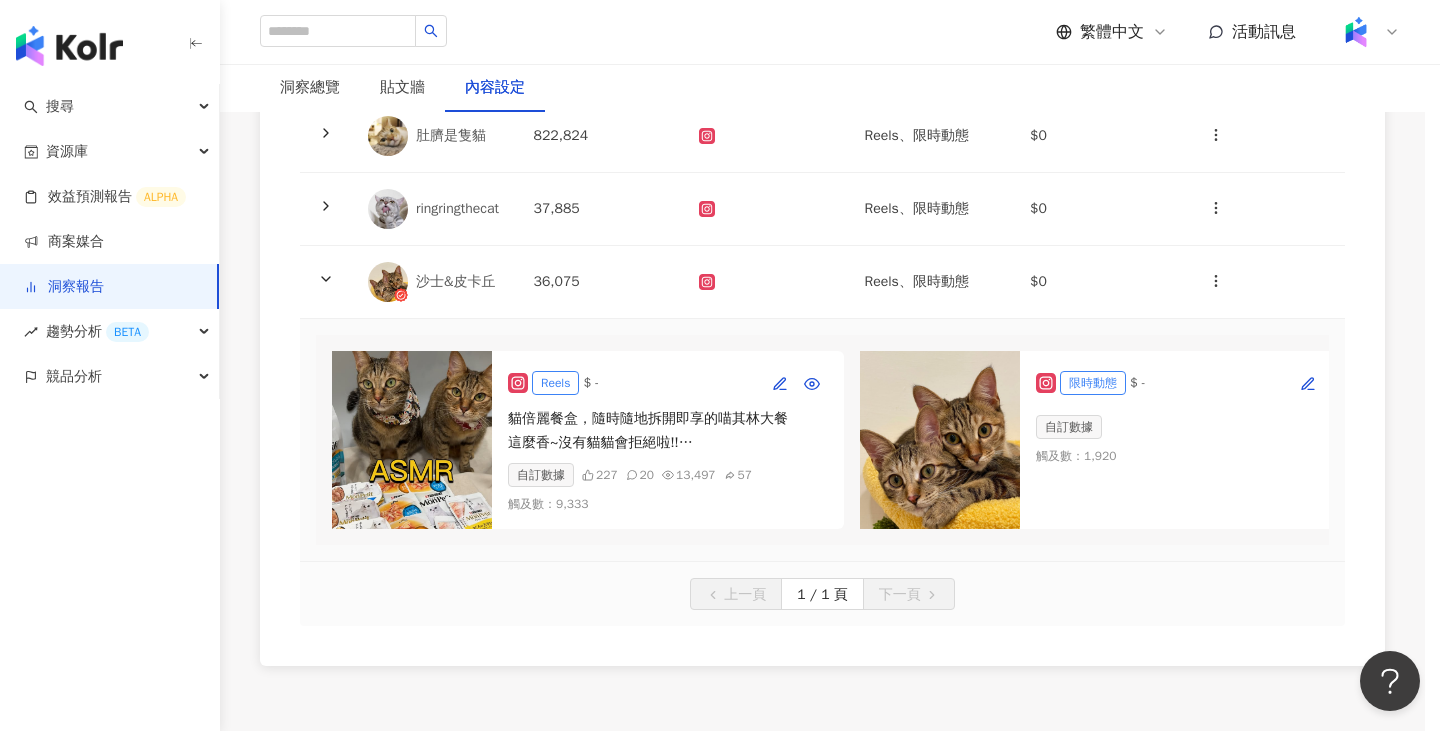 scroll, scrollTop: 54, scrollLeft: 0, axis: vertical 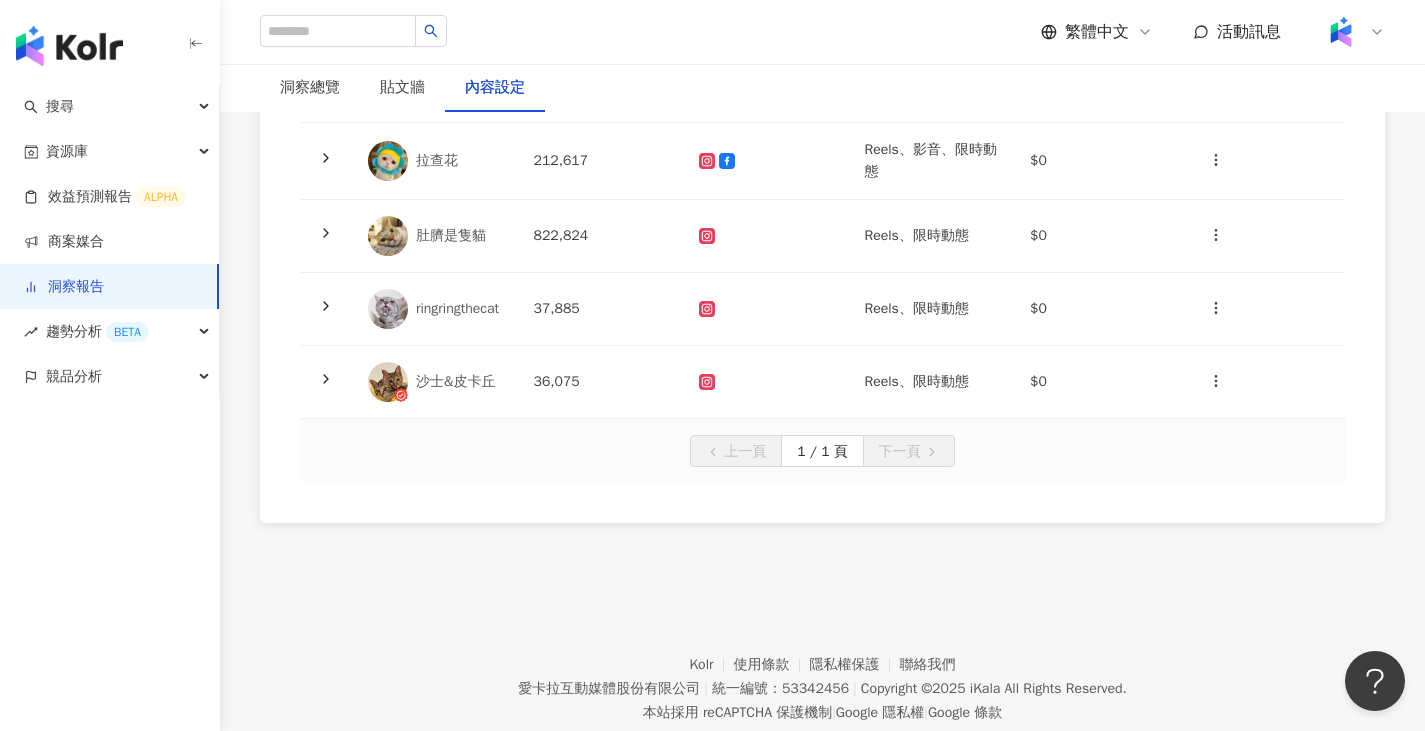 click on "36,075" at bounding box center [601, 382] 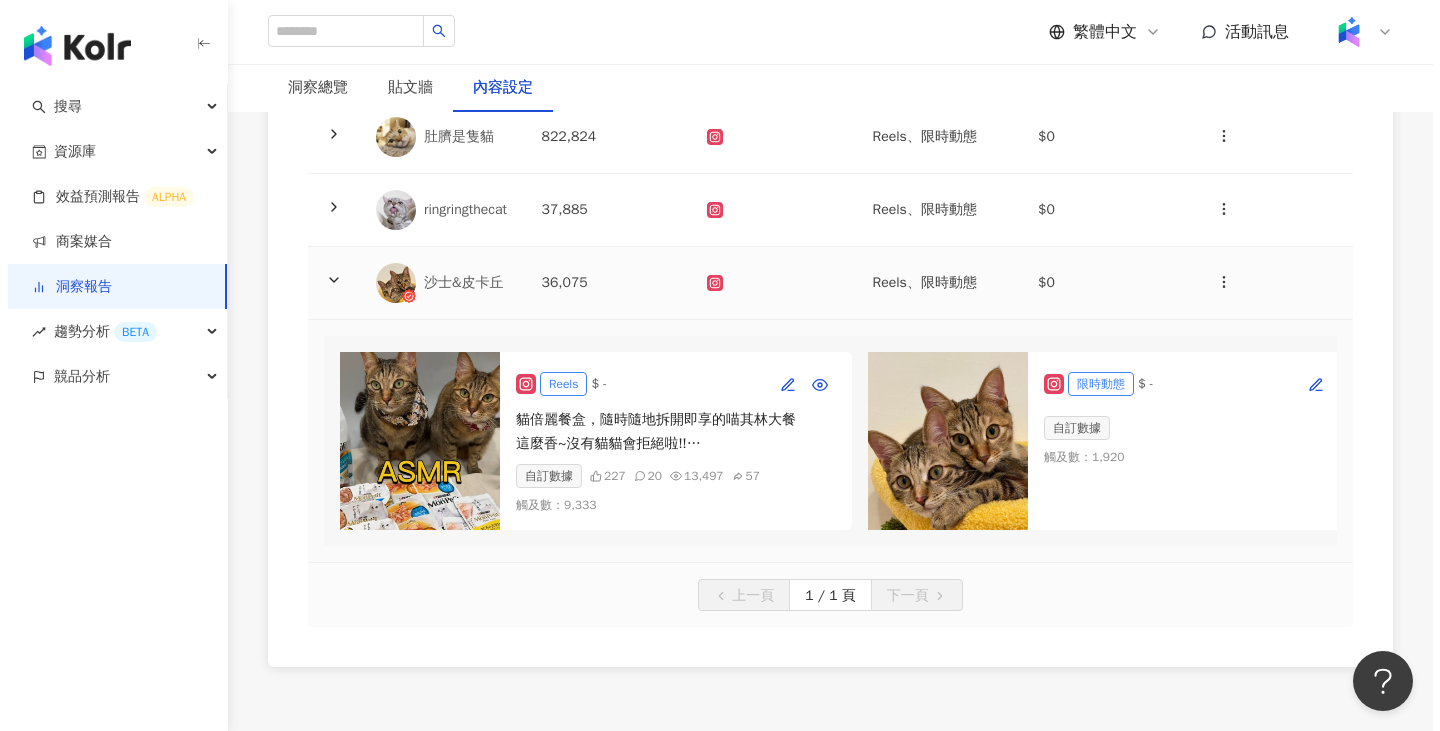 scroll, scrollTop: 400, scrollLeft: 0, axis: vertical 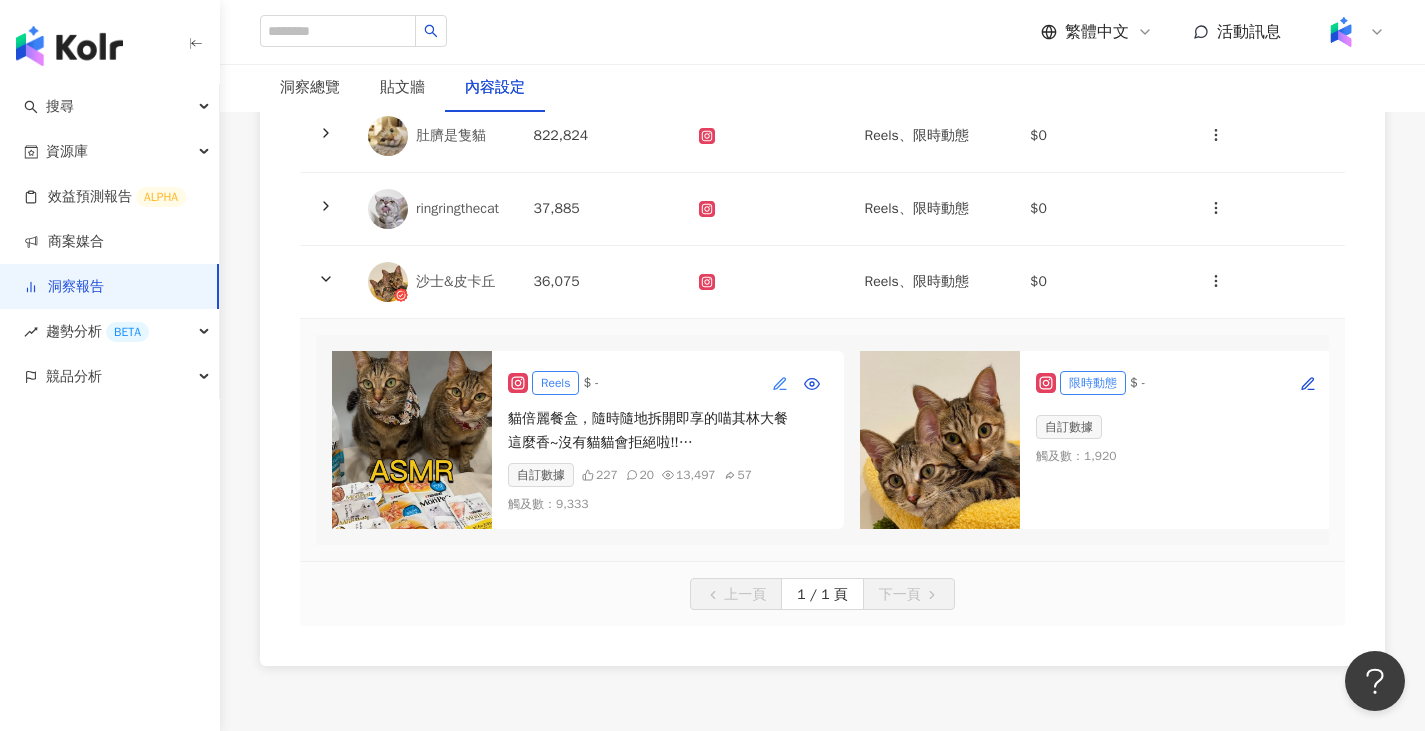 click 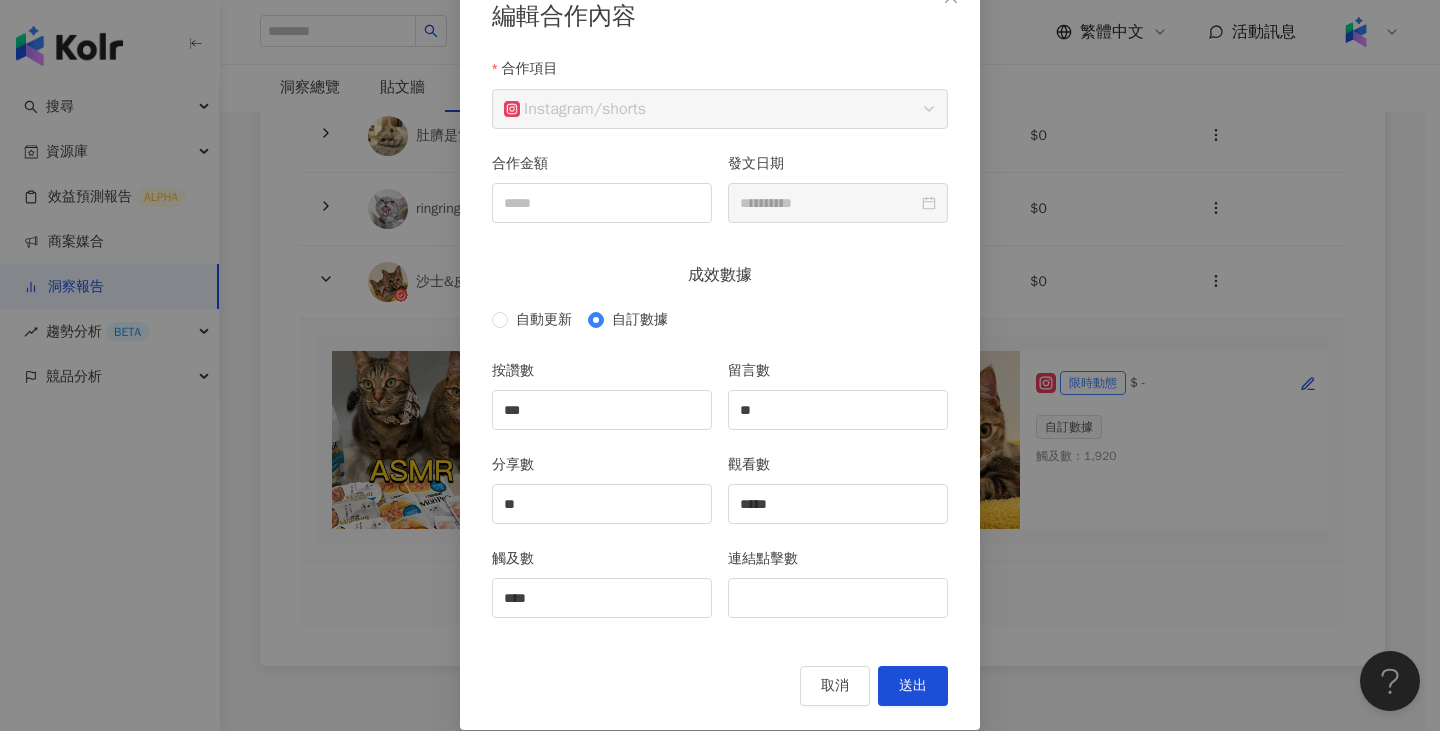 scroll, scrollTop: 154, scrollLeft: 0, axis: vertical 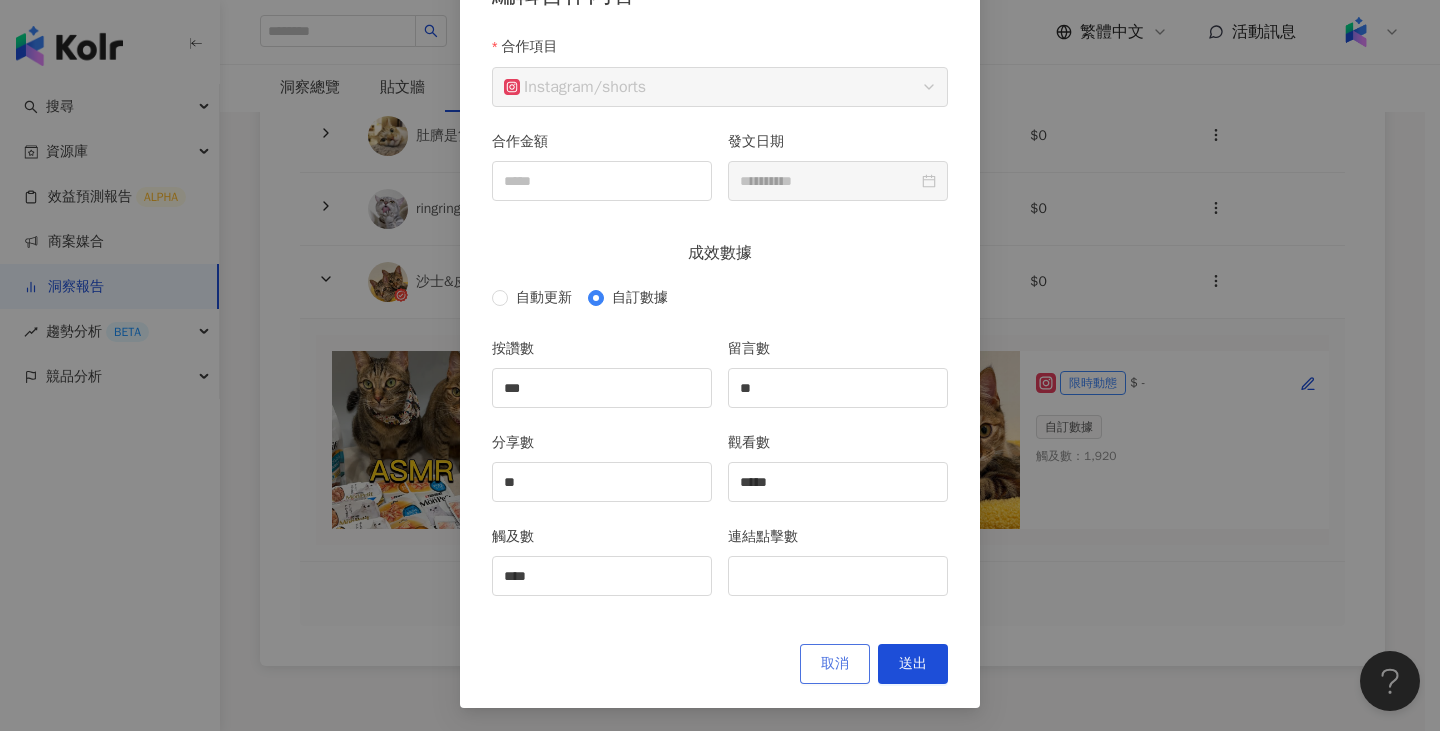 click on "取消" at bounding box center (835, 664) 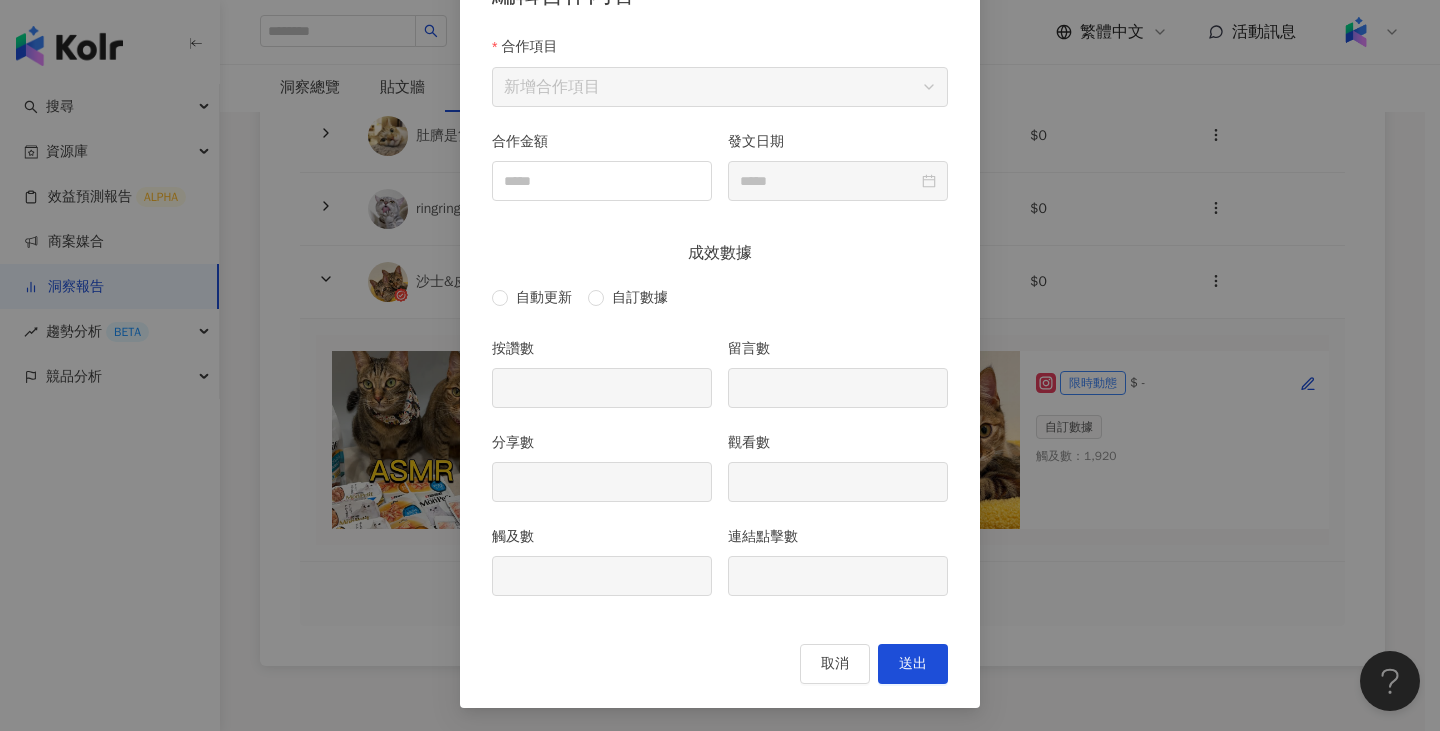 scroll, scrollTop: 54, scrollLeft: 0, axis: vertical 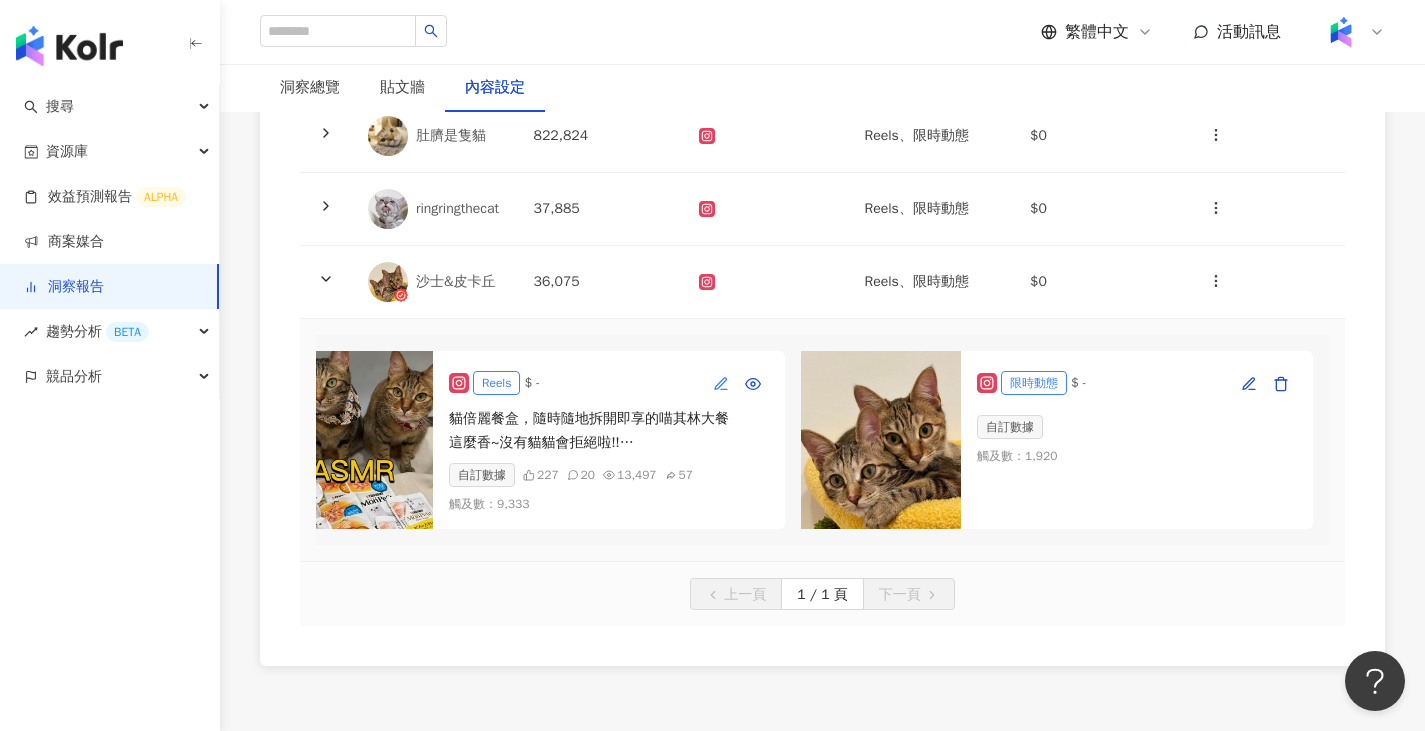 click 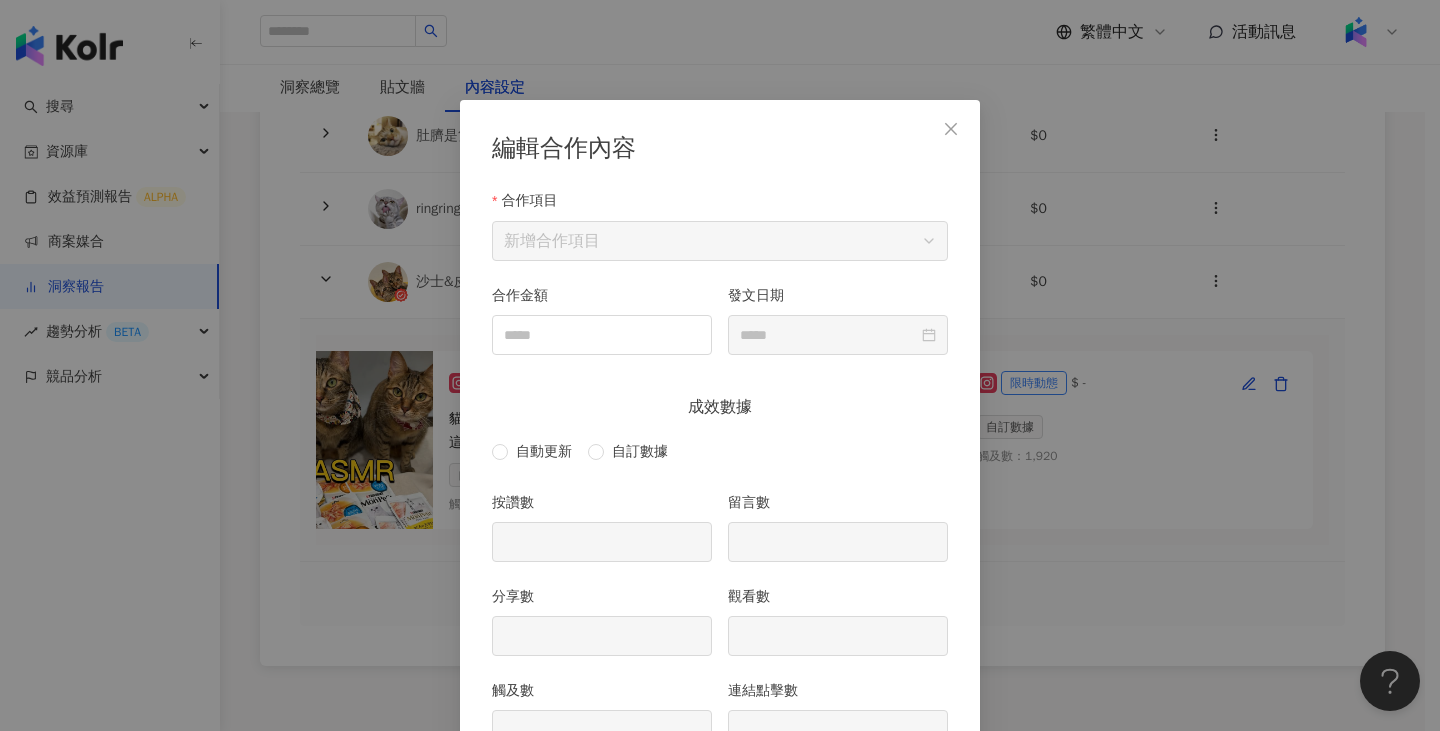 scroll, scrollTop: 100, scrollLeft: 0, axis: vertical 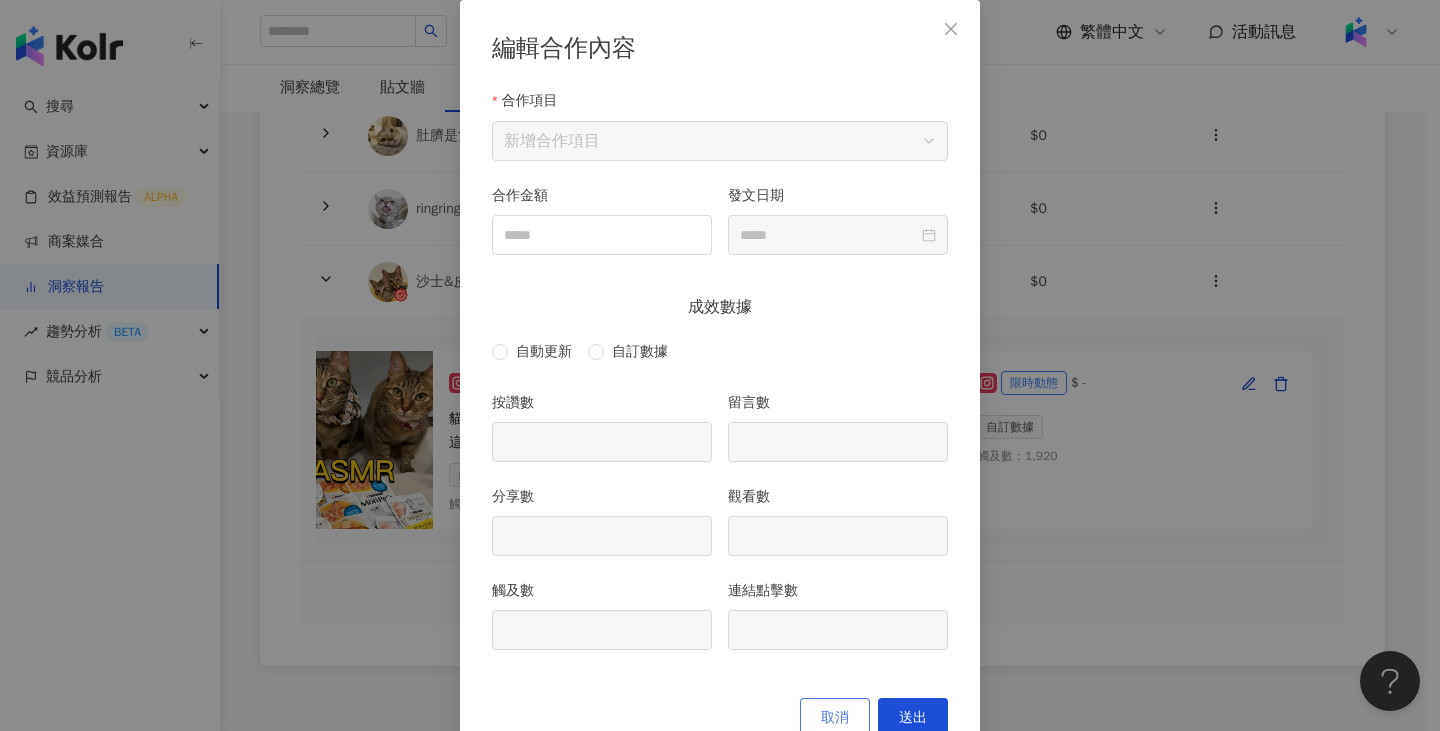 click on "取消" at bounding box center (835, 718) 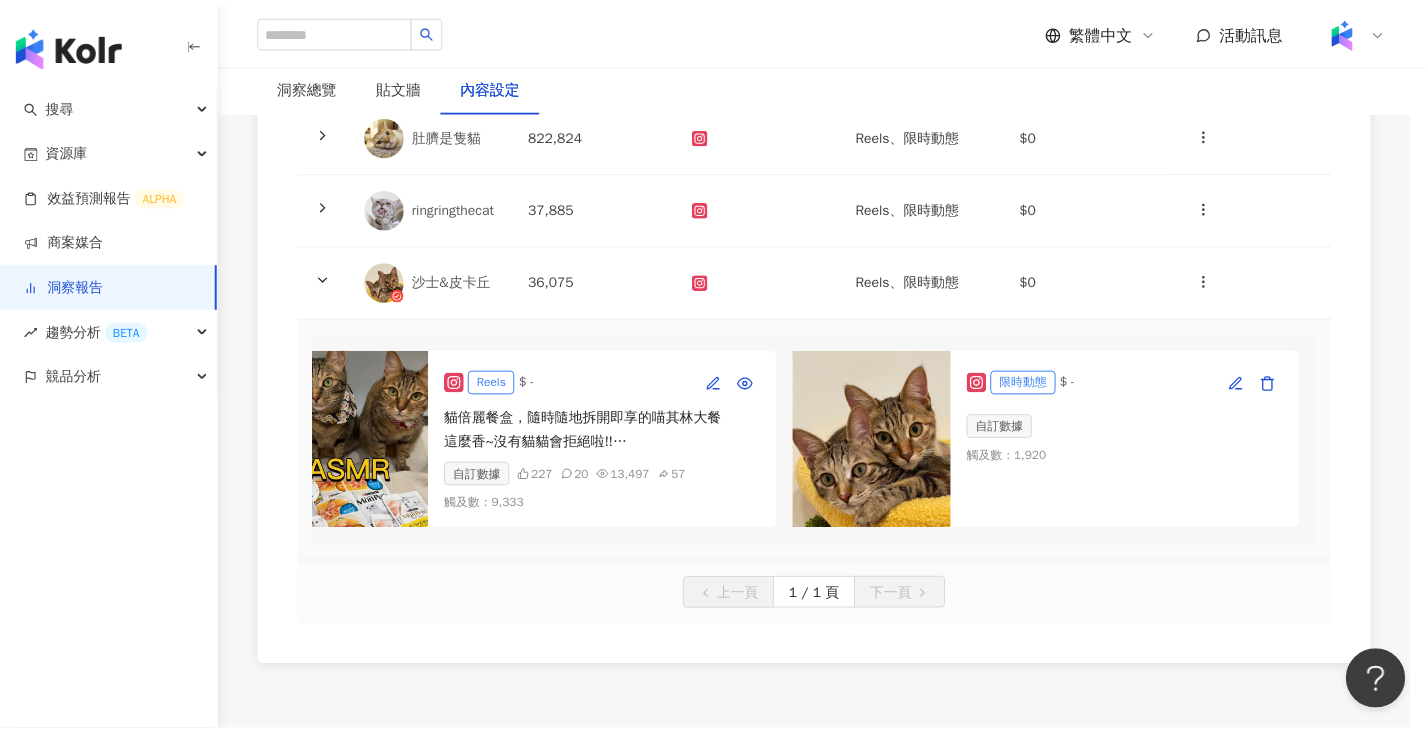 scroll, scrollTop: 54, scrollLeft: 0, axis: vertical 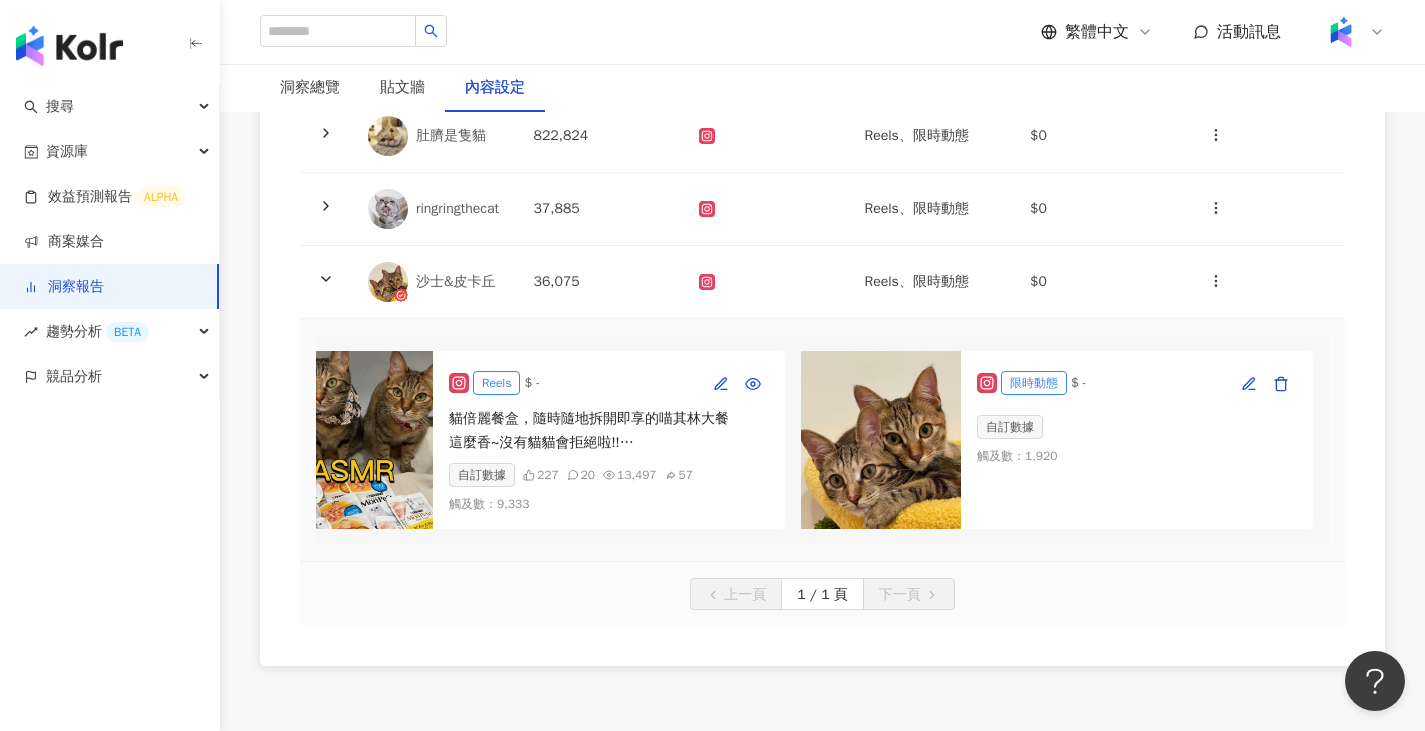 click on "貓倍麗餐盒，隨時隨地拆開即享的喵其林大餐
這麼香~沒有貓貓會拒絕啦!!
平常沙皮嘴饞或是想獎勵犒賞他們時💦
都會餵他們吃美味副食
這次收到貓倍麗 #餐盒
我才剛從櫃子拿出來而已
沙皮看到就狂衝過來😂
那眼神彷彿是『要給我吃了沒？』
看[PERSON_NAME]&皮卡丘大快朵頤的樣子
身為人類的我也好想吃~~
㊙️貓倍麗餐盒好吃㊙️
•嚴選深海魚，急速冷凍，封存新鮮和營養
•擷取油脂均勻的魚腹中段，人食級鮮肉超奢華
盒裝設計，隨時隨地都能享用大餐，超方便!
怪不得兩姐妹吃這麼香~😋
毛孩就應該享用極致饗宴
一起來場美味的吃播show
🛒[URL][DOMAIN_NAME]
#Purina #雀巢普瑞納 #貓倍麗 #貓主吃播SHOW #星級喵其林 #貓奴 #貓奴日常
#沙士 #皮卡丘 #asmr" at bounding box center [609, 431] 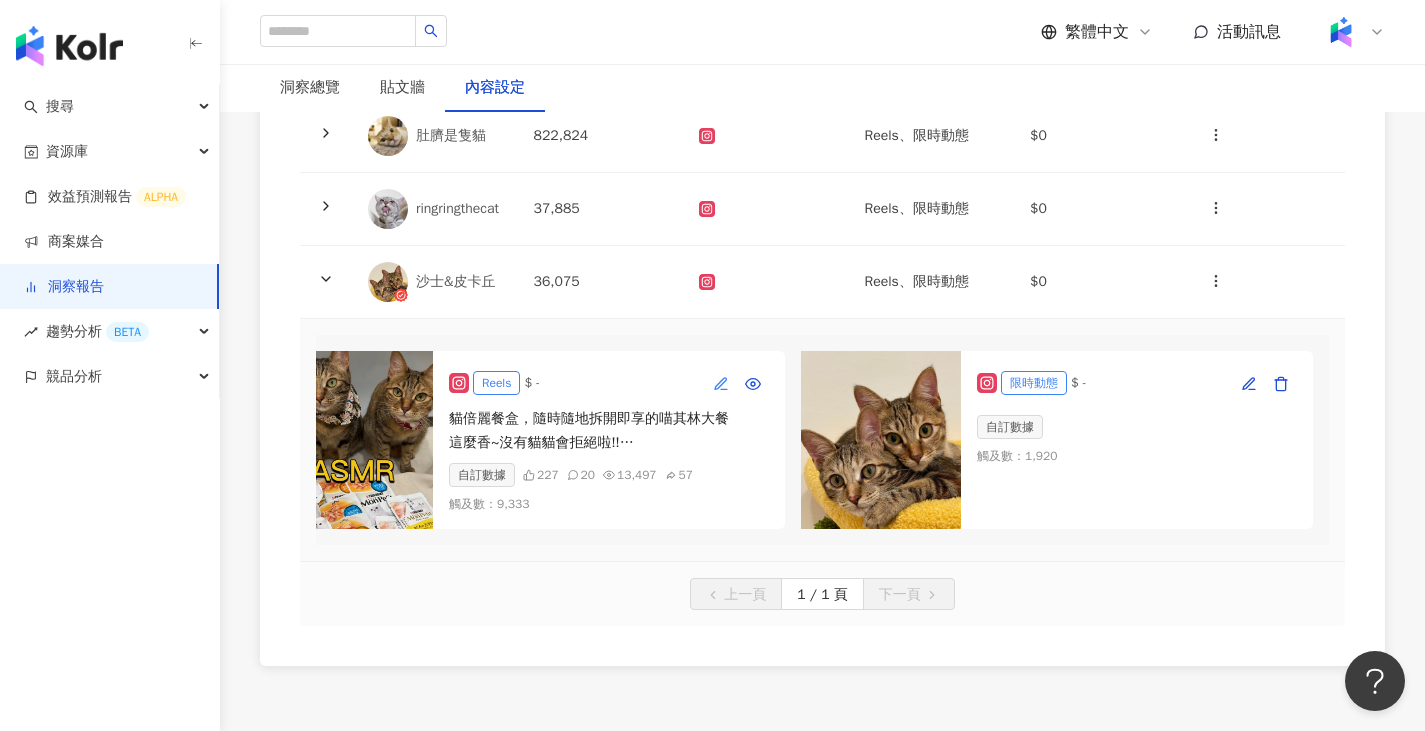 click 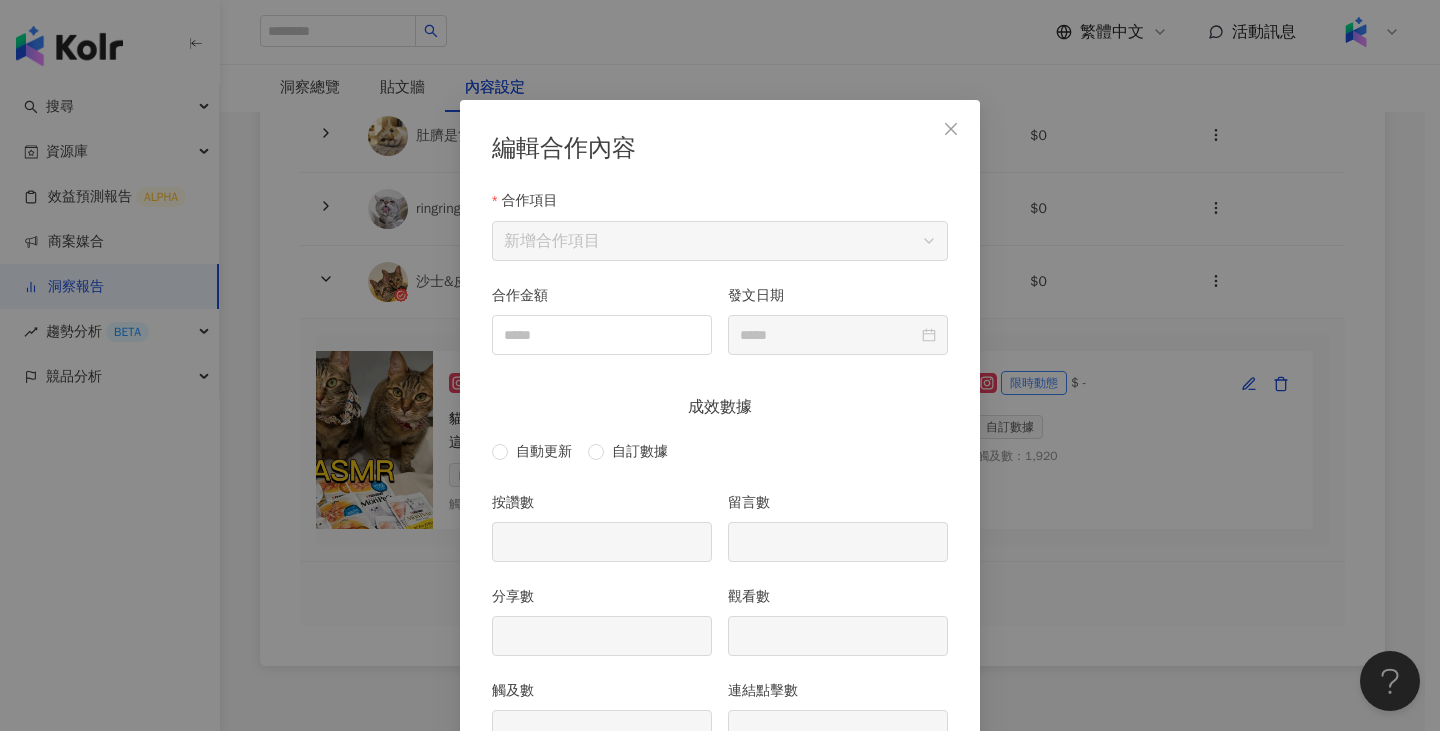 scroll, scrollTop: 100, scrollLeft: 0, axis: vertical 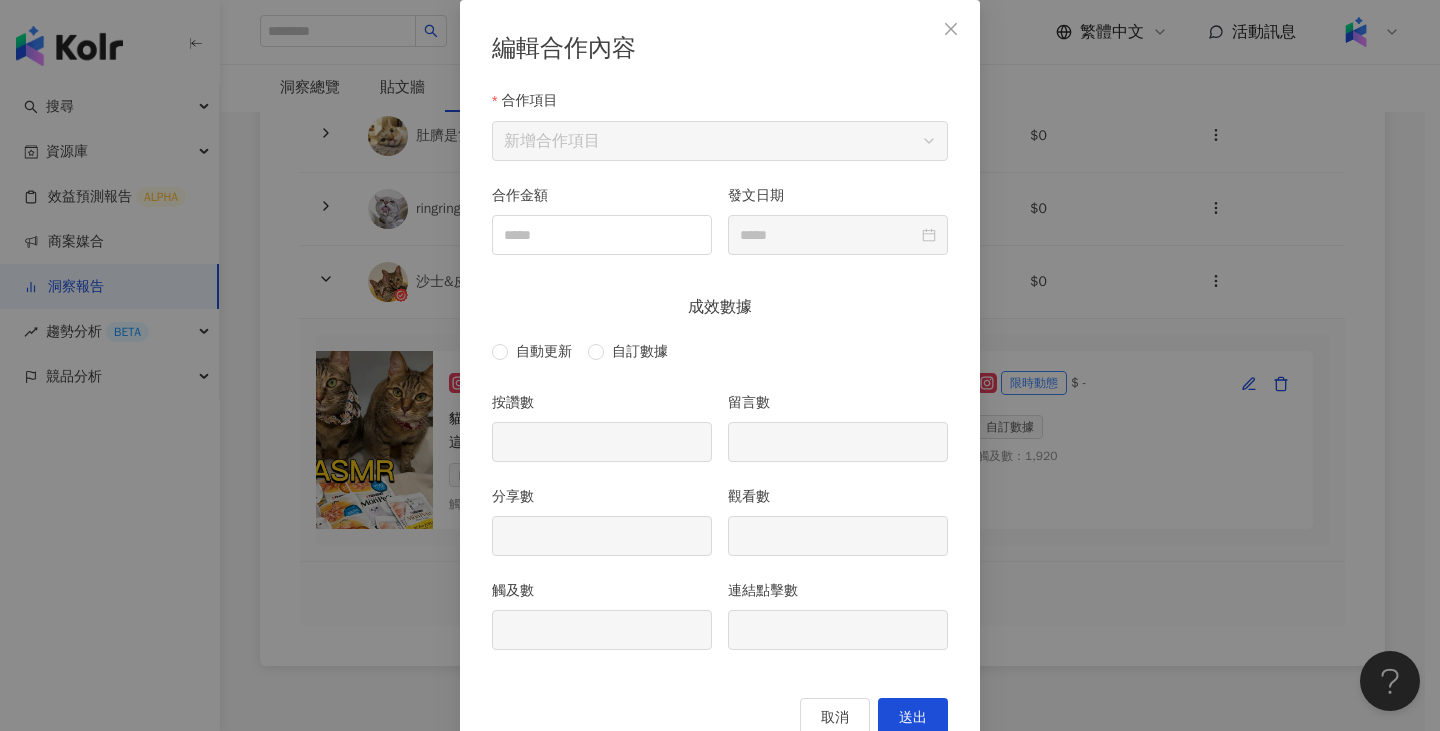 click on "編輯合作內容 合作項目 新增合作項目 合作金額 發文日期 成效數據 自動更新 自訂數據 按讚數 留言數 分享數 觀看數 觸及數 連結點擊數 取消 送出" at bounding box center [720, 365] 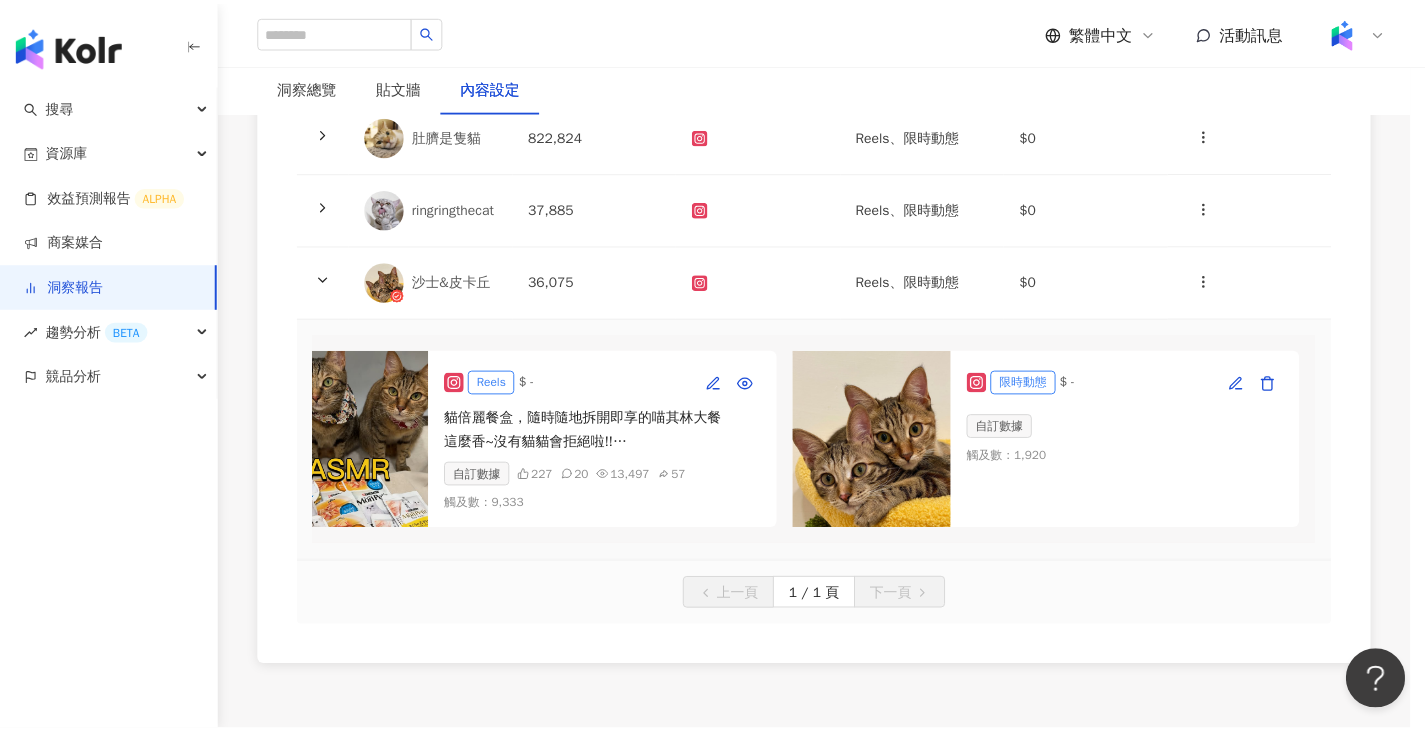 scroll, scrollTop: 54, scrollLeft: 0, axis: vertical 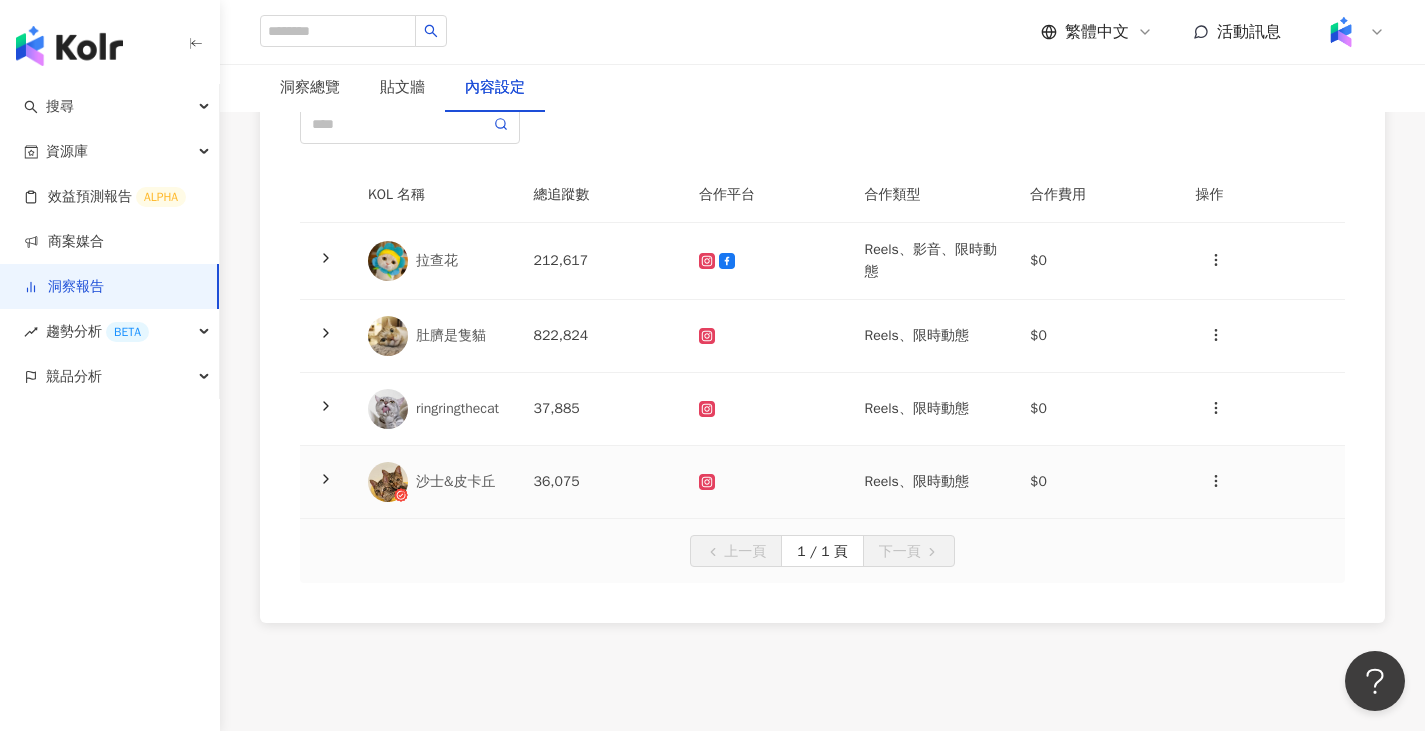 click on "36,075" at bounding box center (601, 482) 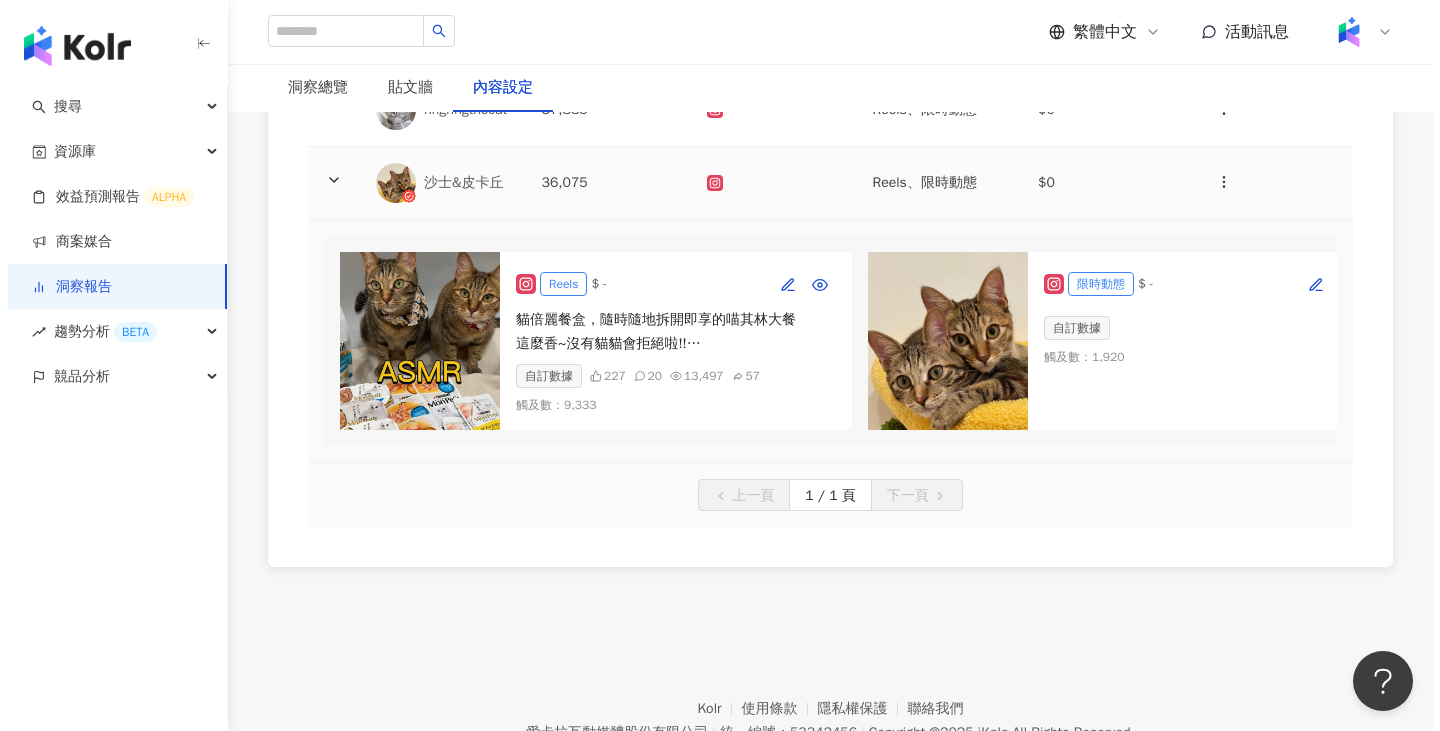 scroll, scrollTop: 500, scrollLeft: 0, axis: vertical 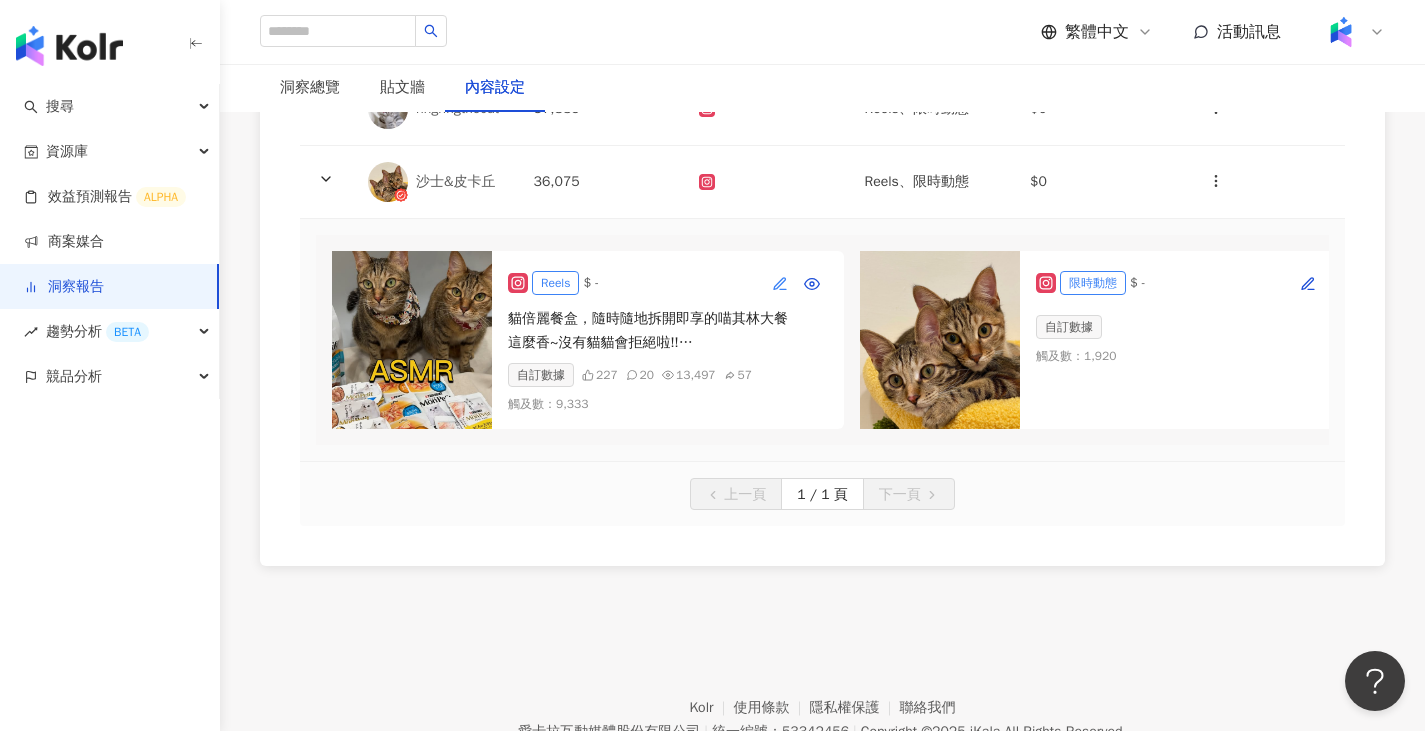 click 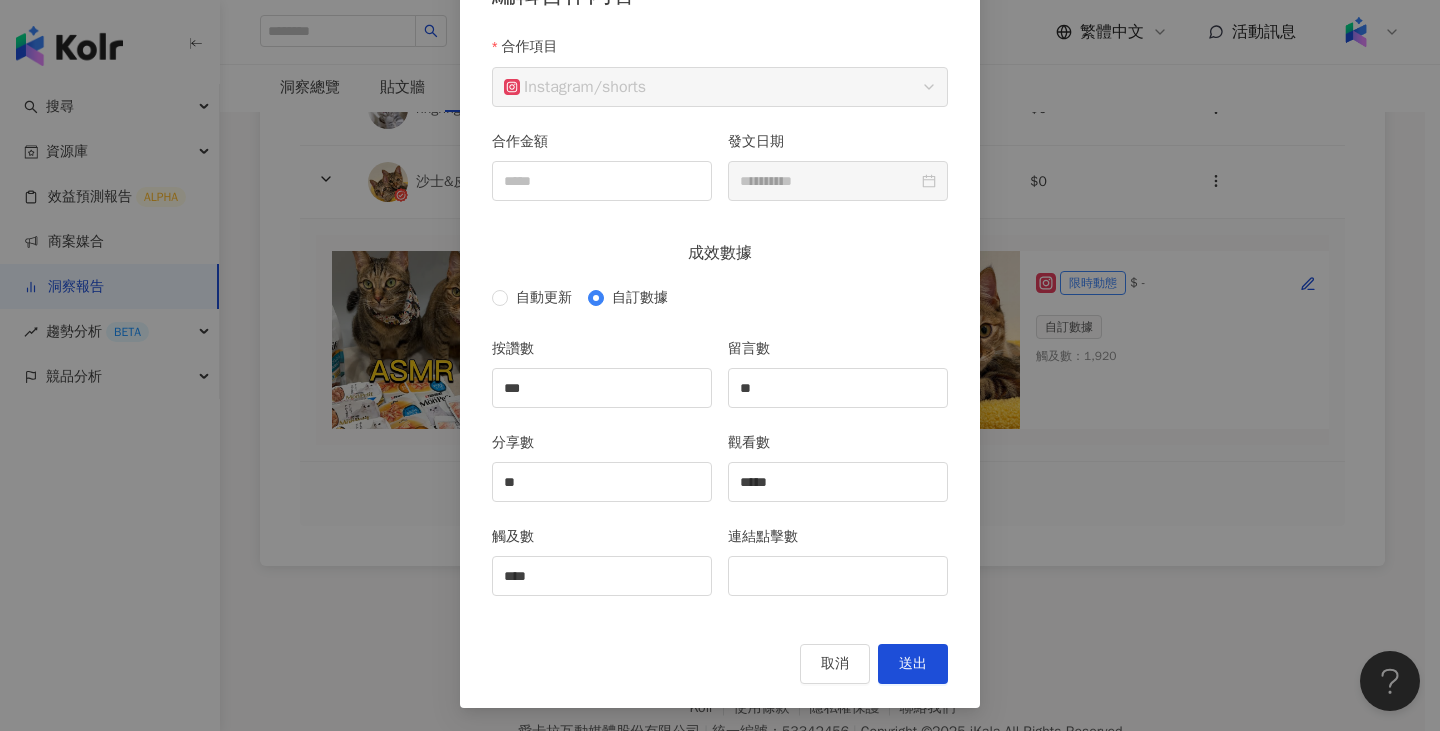 scroll, scrollTop: 154, scrollLeft: 0, axis: vertical 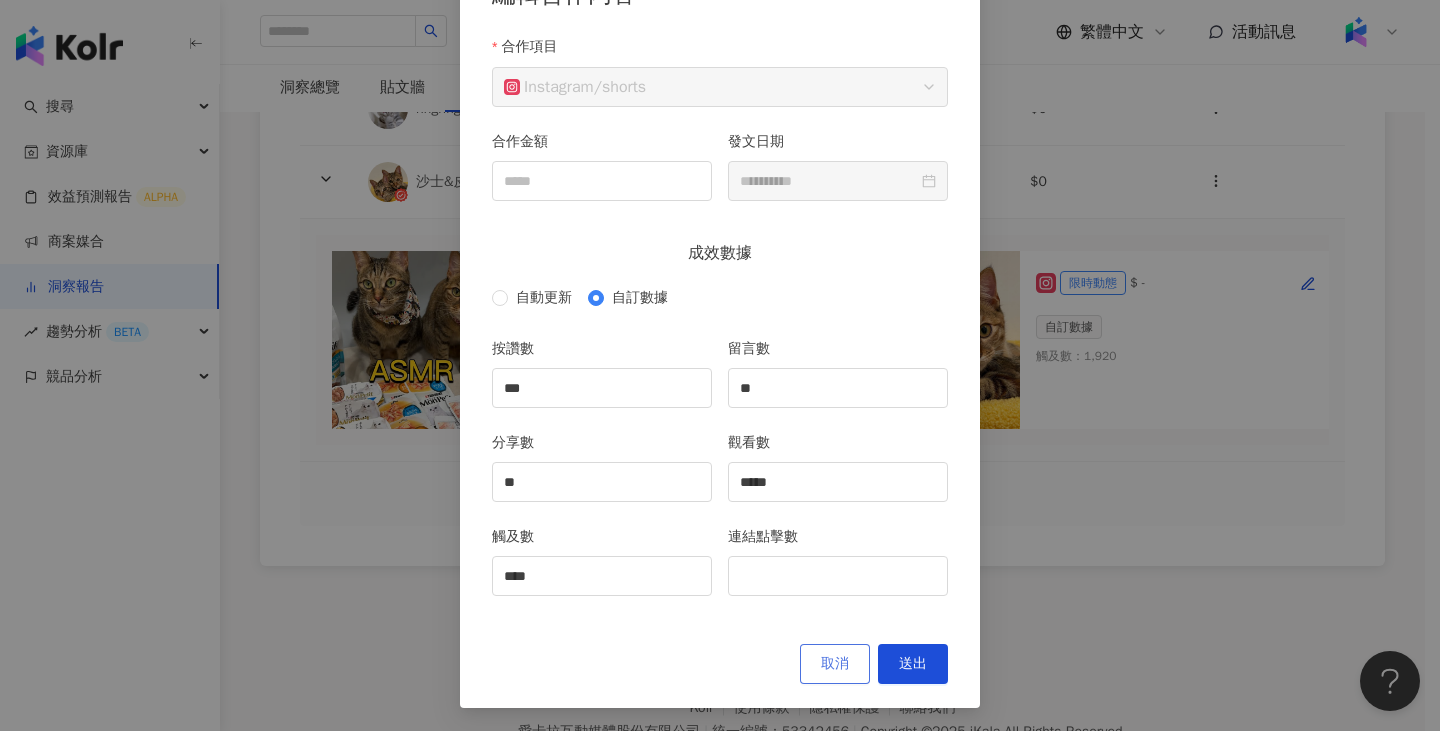 click on "取消" at bounding box center [835, 664] 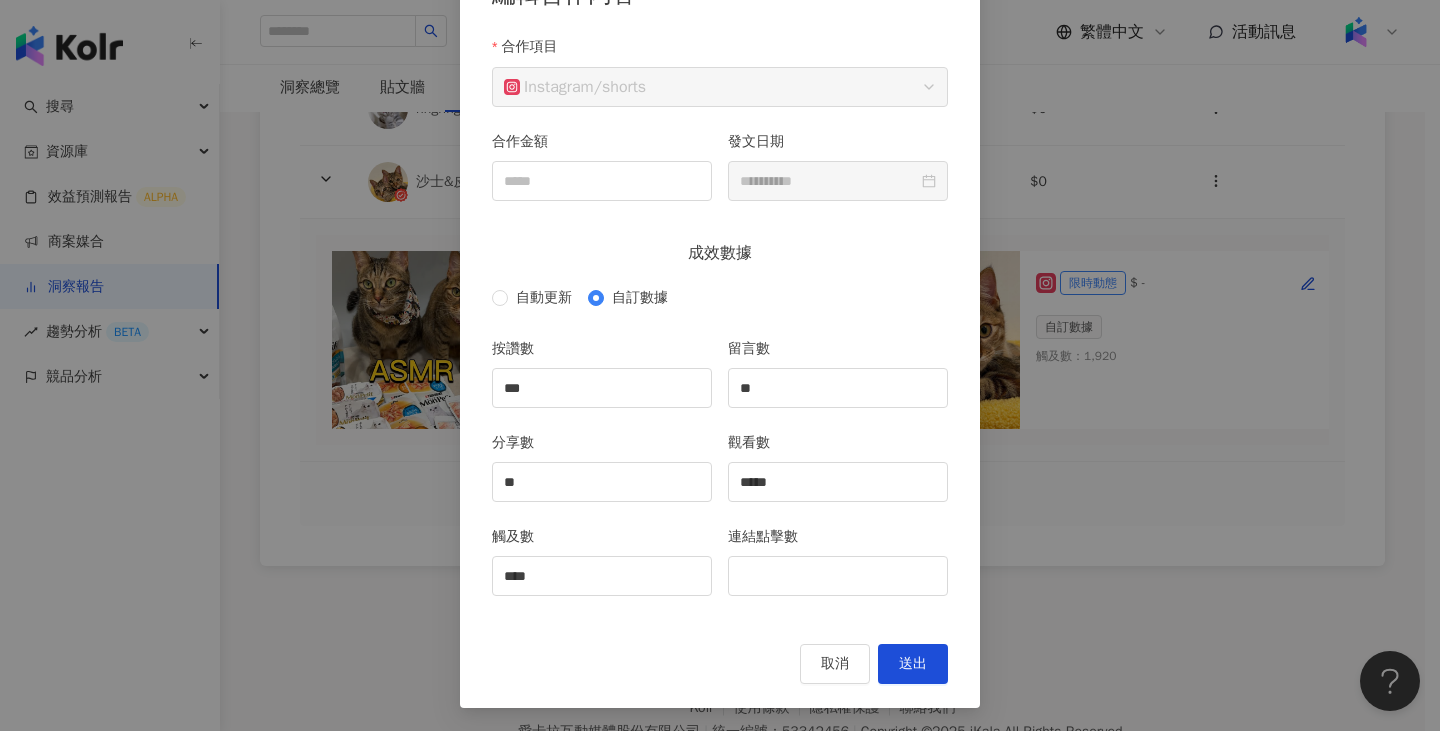 scroll, scrollTop: 54, scrollLeft: 0, axis: vertical 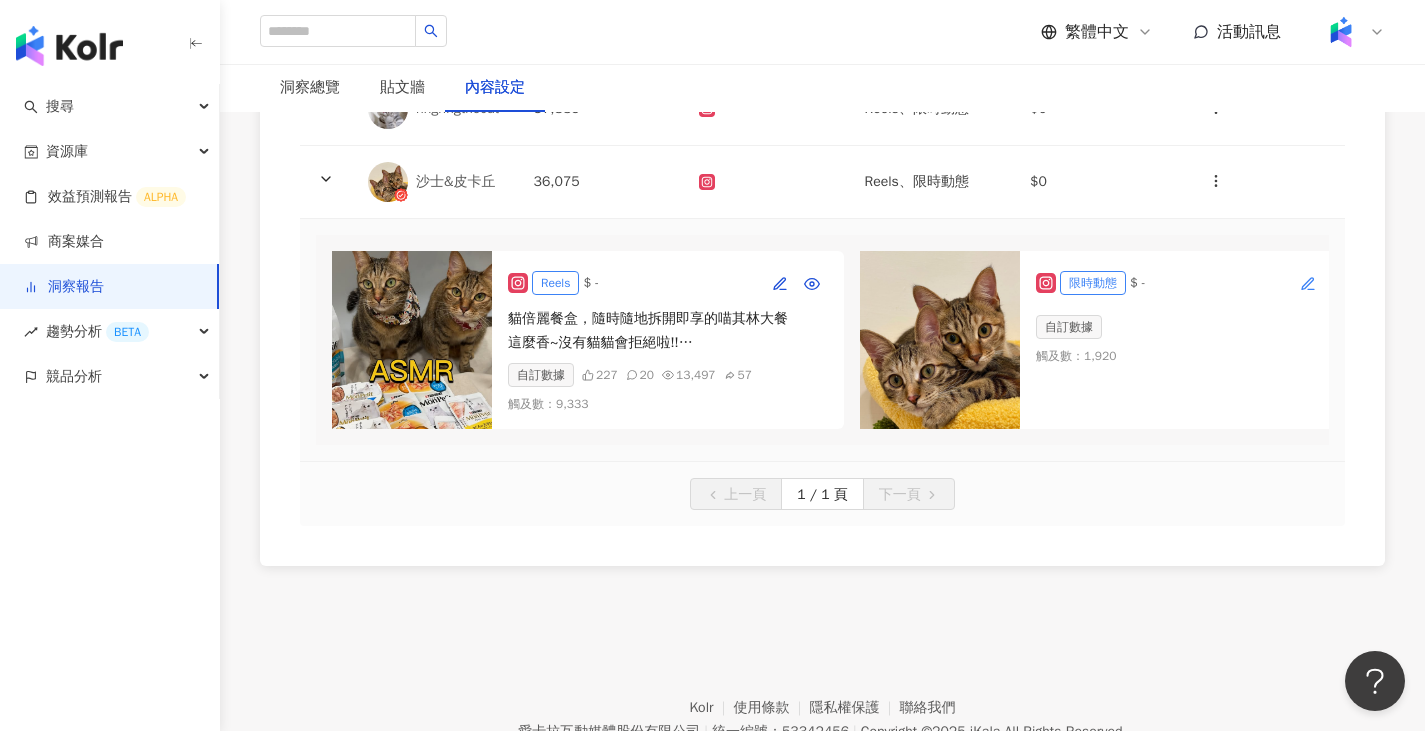 click 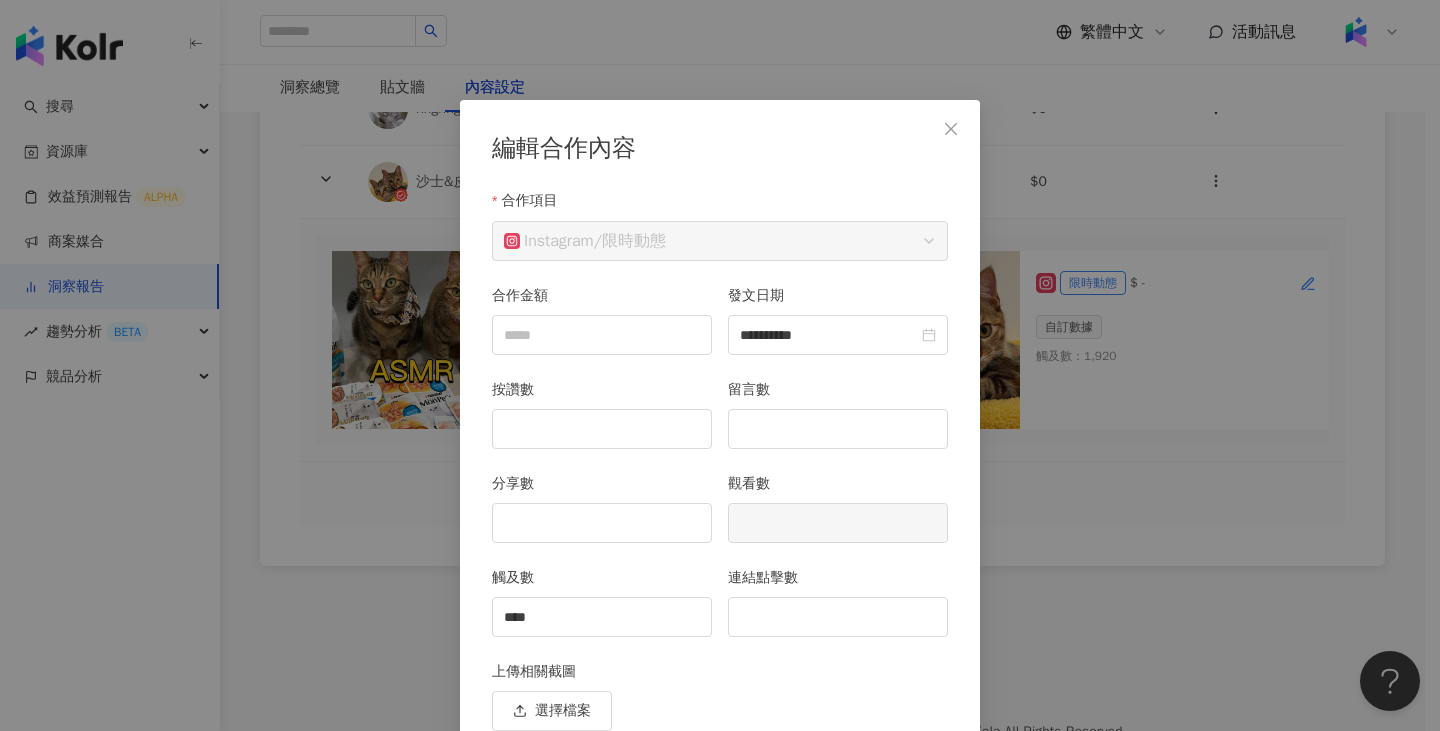 scroll, scrollTop: 87, scrollLeft: 0, axis: vertical 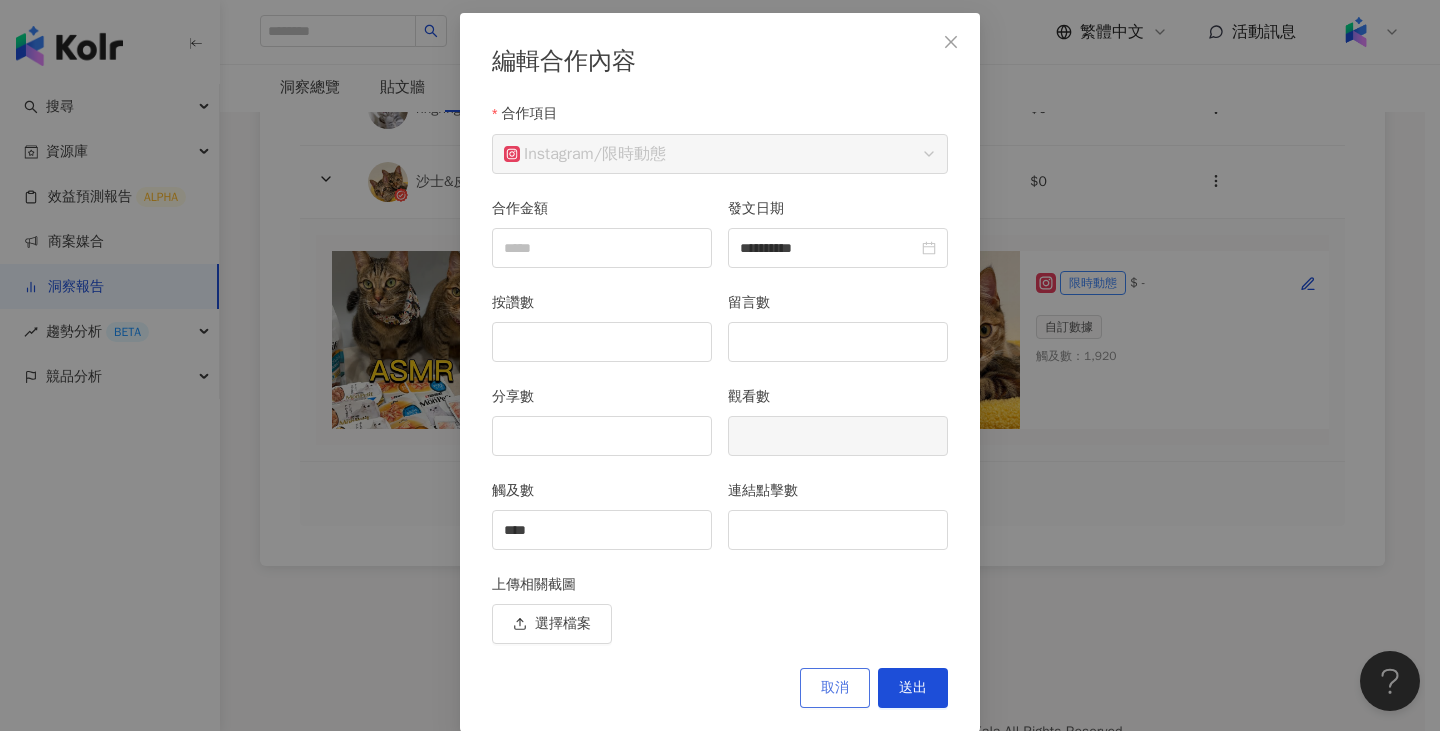 click on "取消" at bounding box center (835, 688) 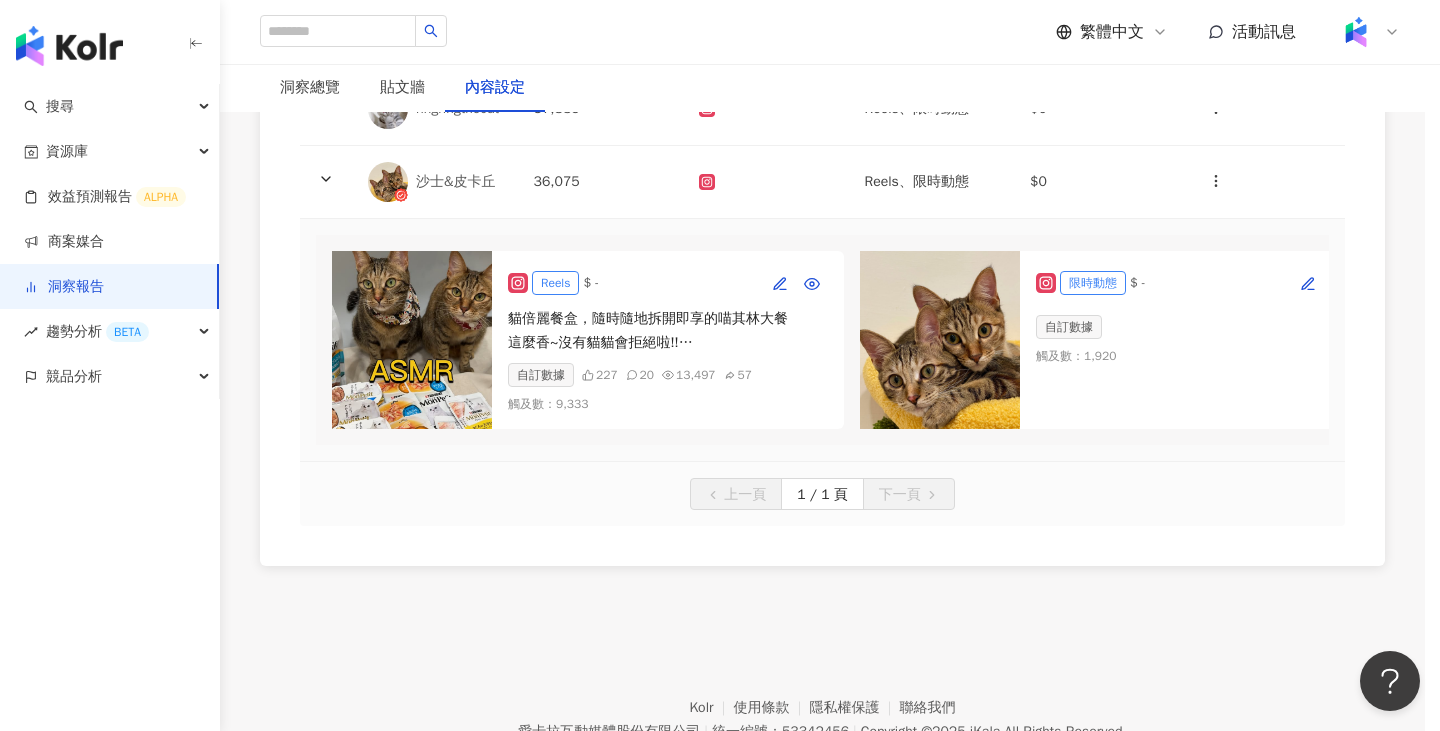 scroll, scrollTop: 11, scrollLeft: 0, axis: vertical 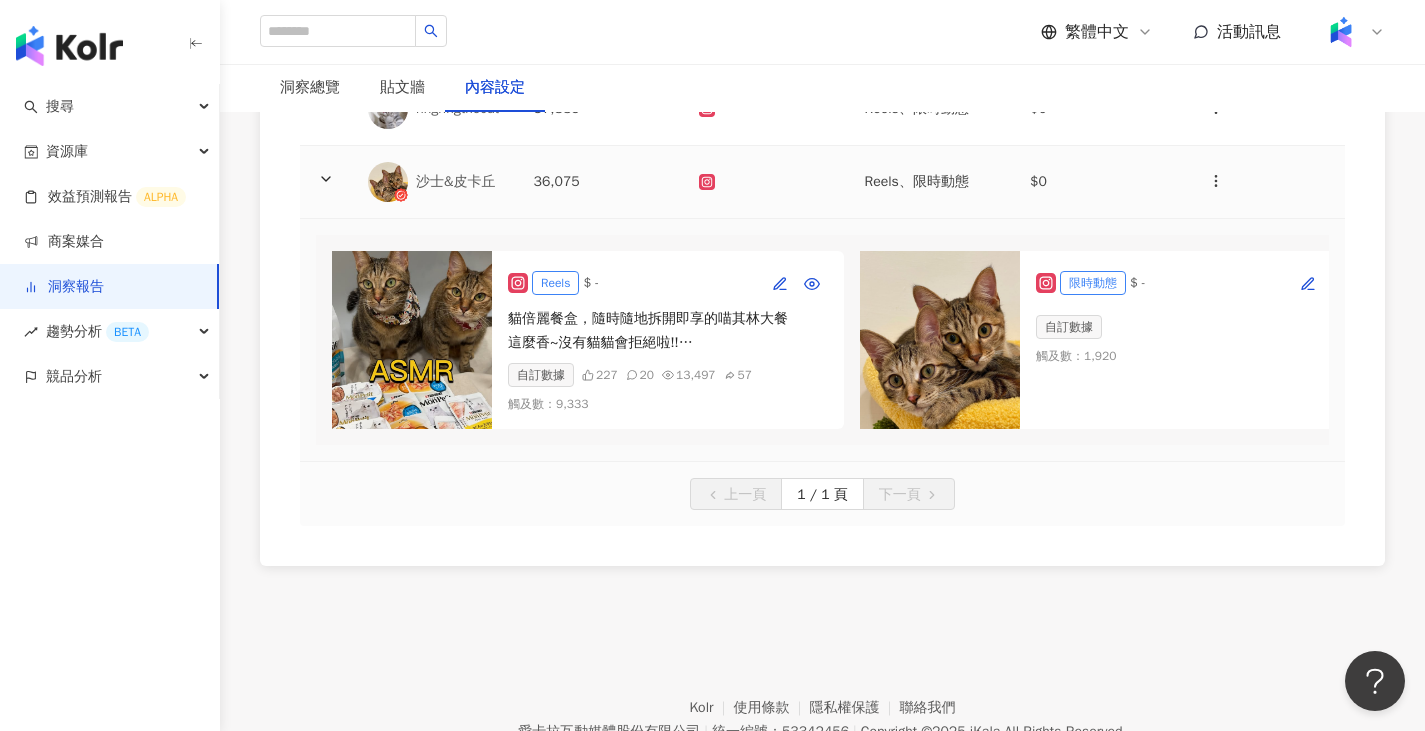 drag, startPoint x: 1236, startPoint y: 180, endPoint x: 1225, endPoint y: 175, distance: 12.083046 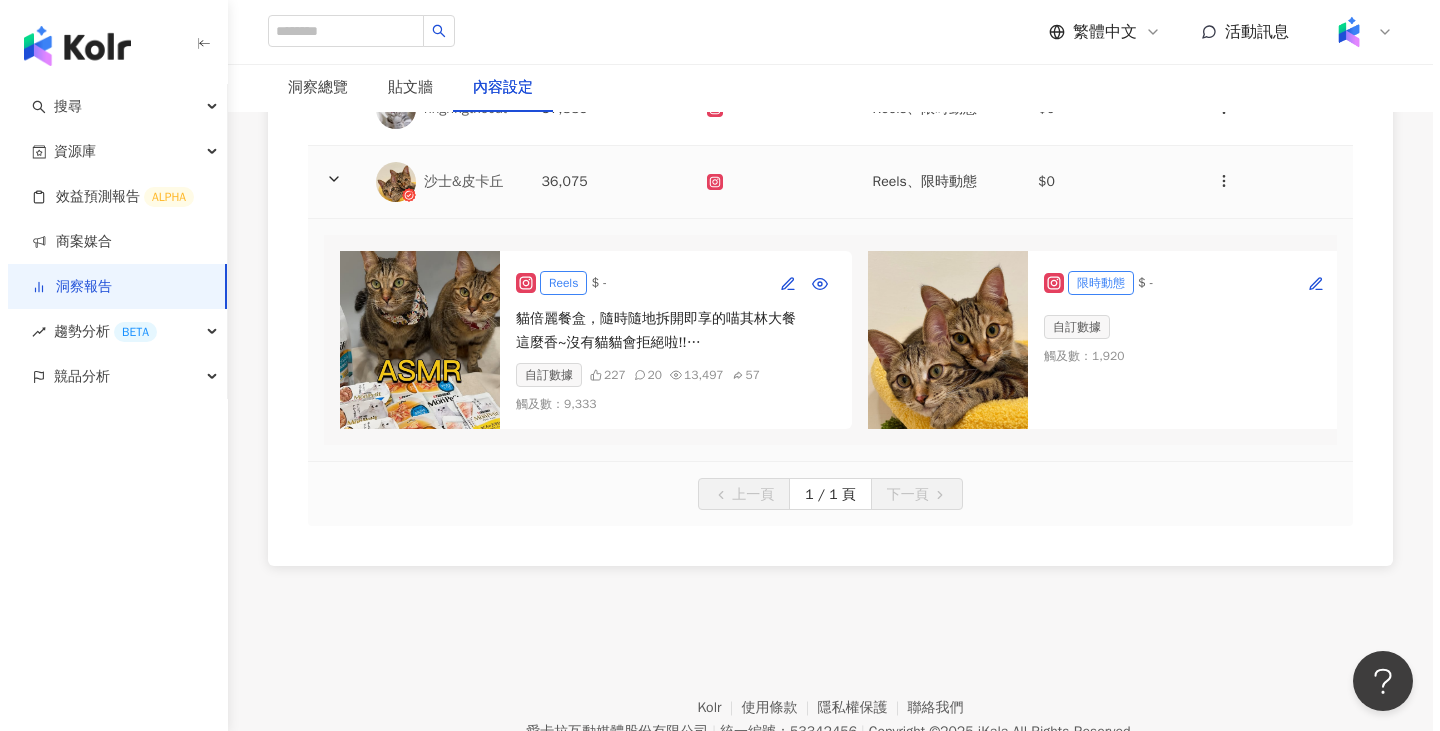 scroll, scrollTop: 353, scrollLeft: 0, axis: vertical 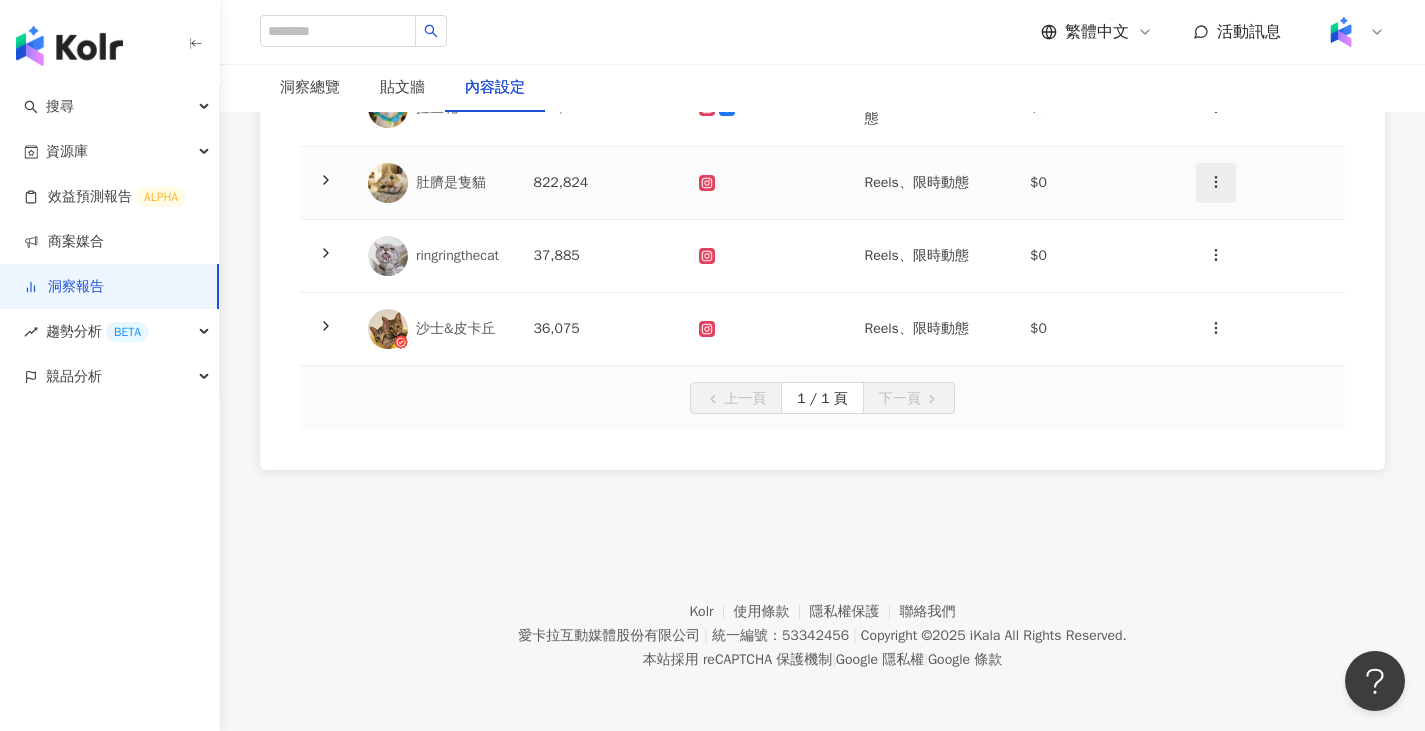 click at bounding box center [1216, 183] 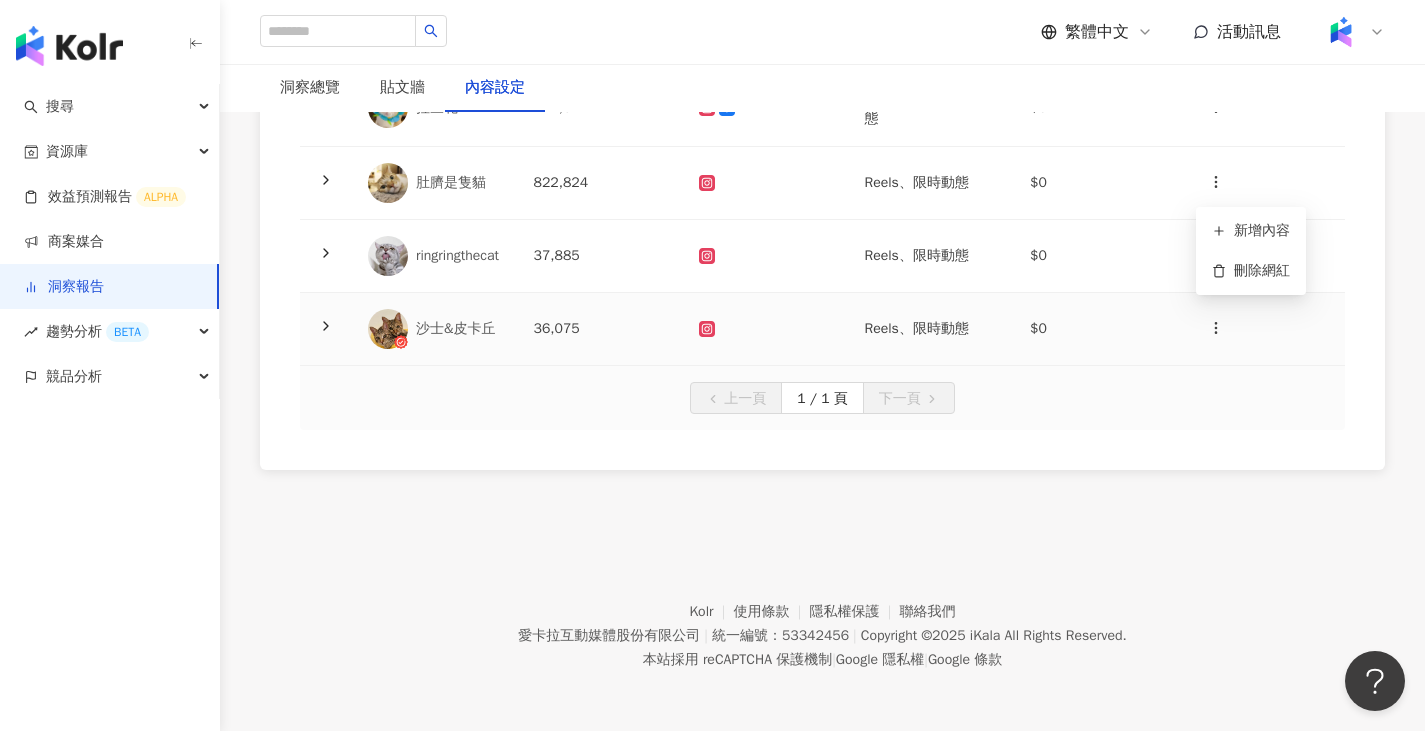 click on "上一頁 1 / 1 頁 下一頁" at bounding box center [822, 398] 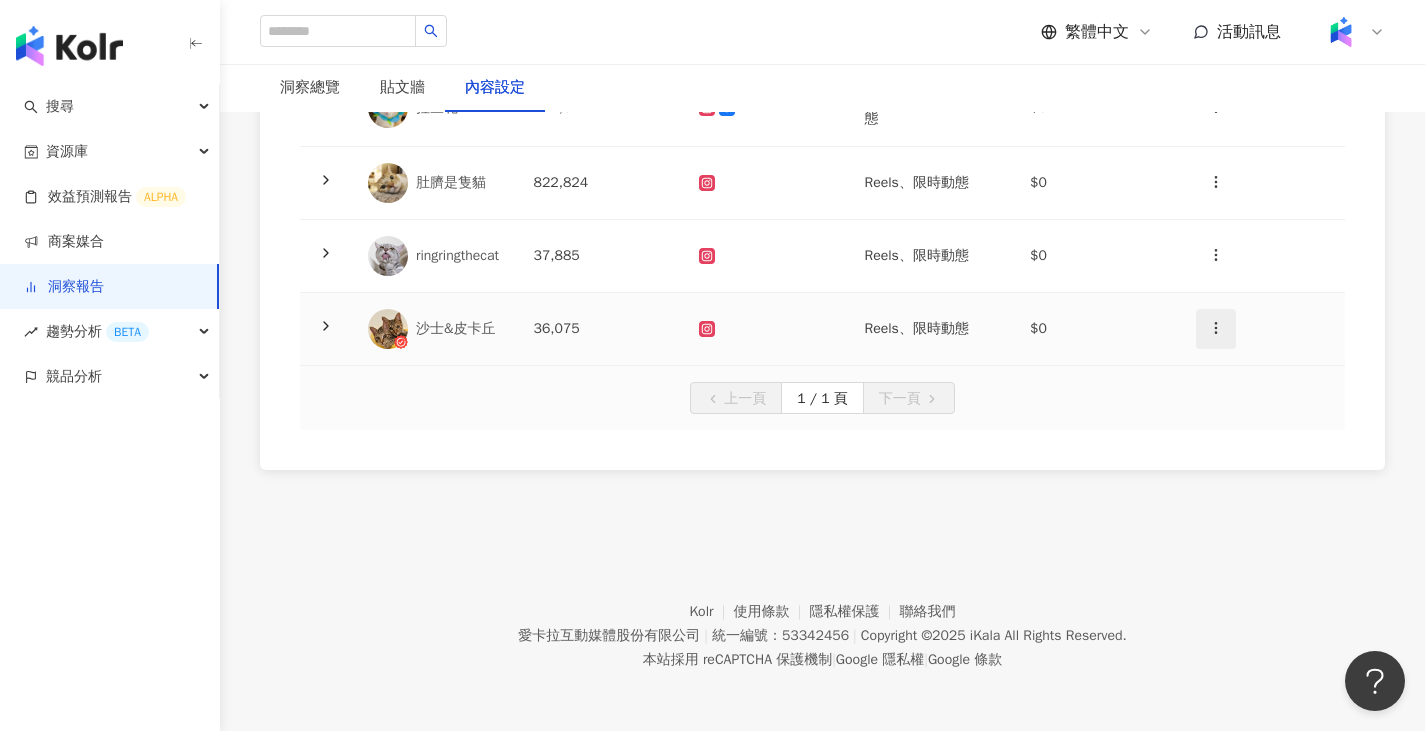 click 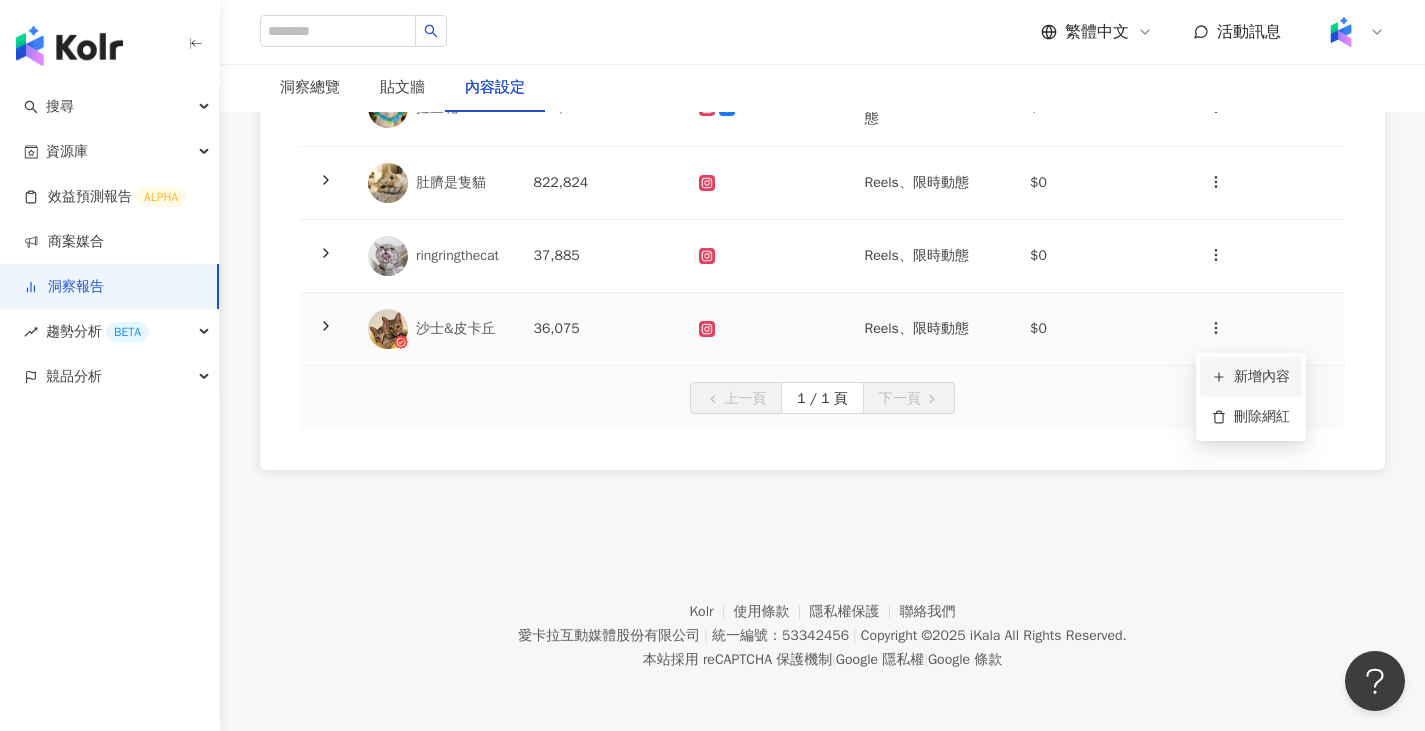 click on "新增內容" at bounding box center [1251, 377] 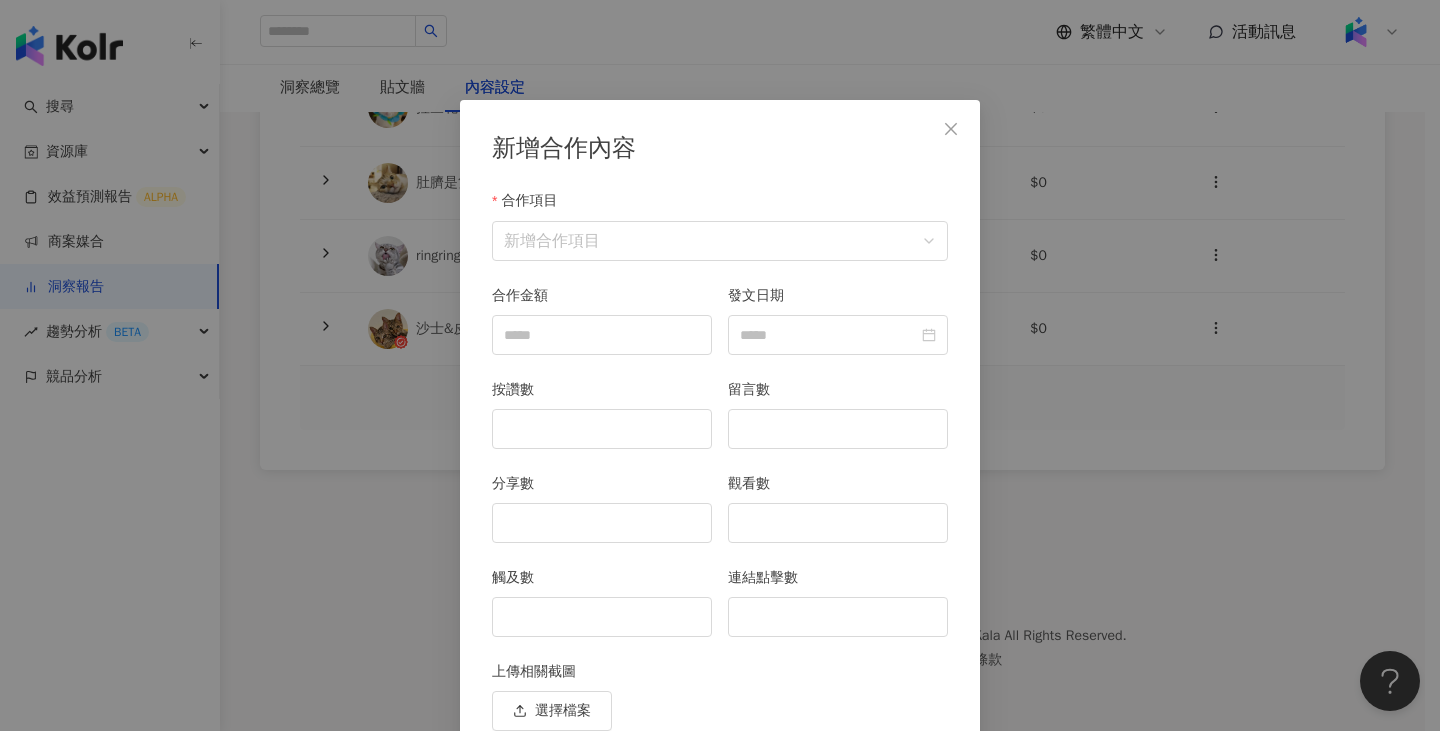 scroll, scrollTop: 87, scrollLeft: 0, axis: vertical 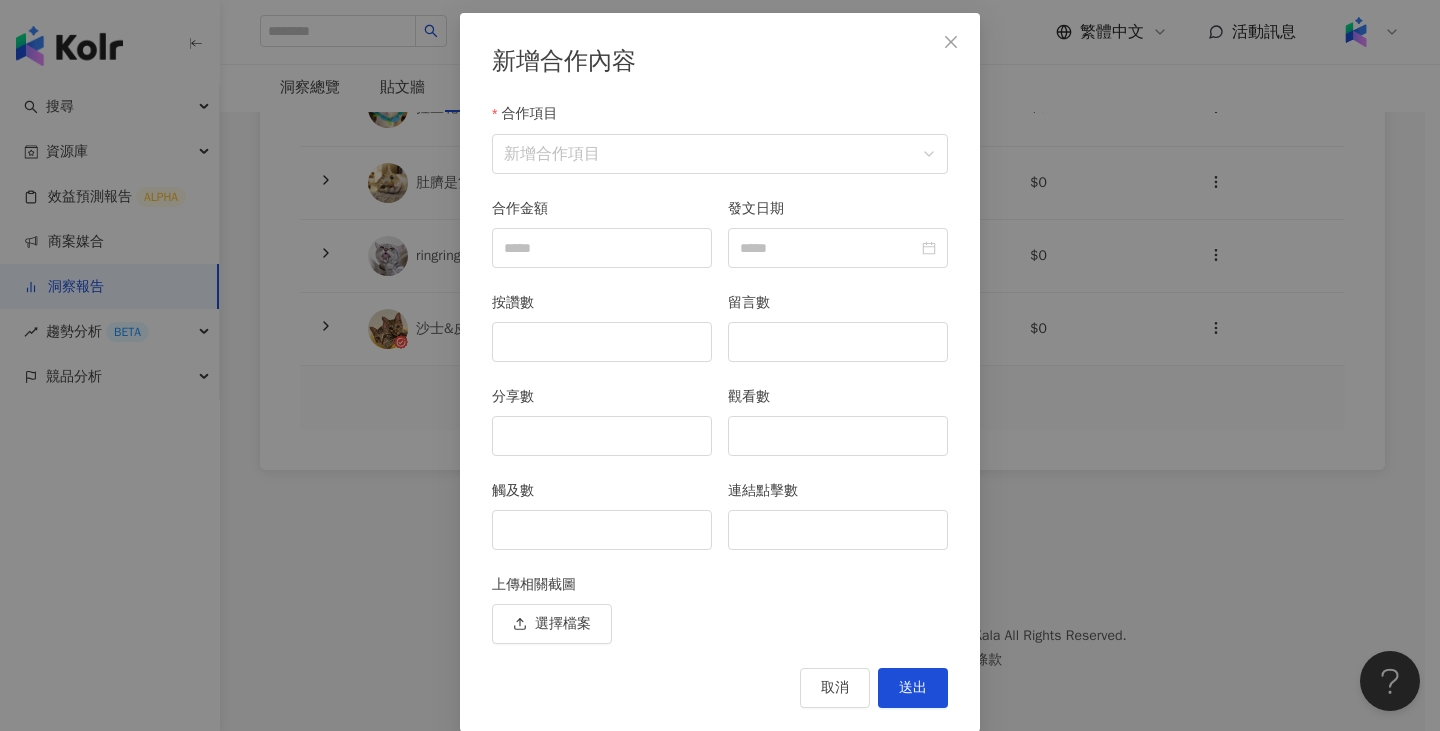 click on "合作項目" at bounding box center [720, 118] 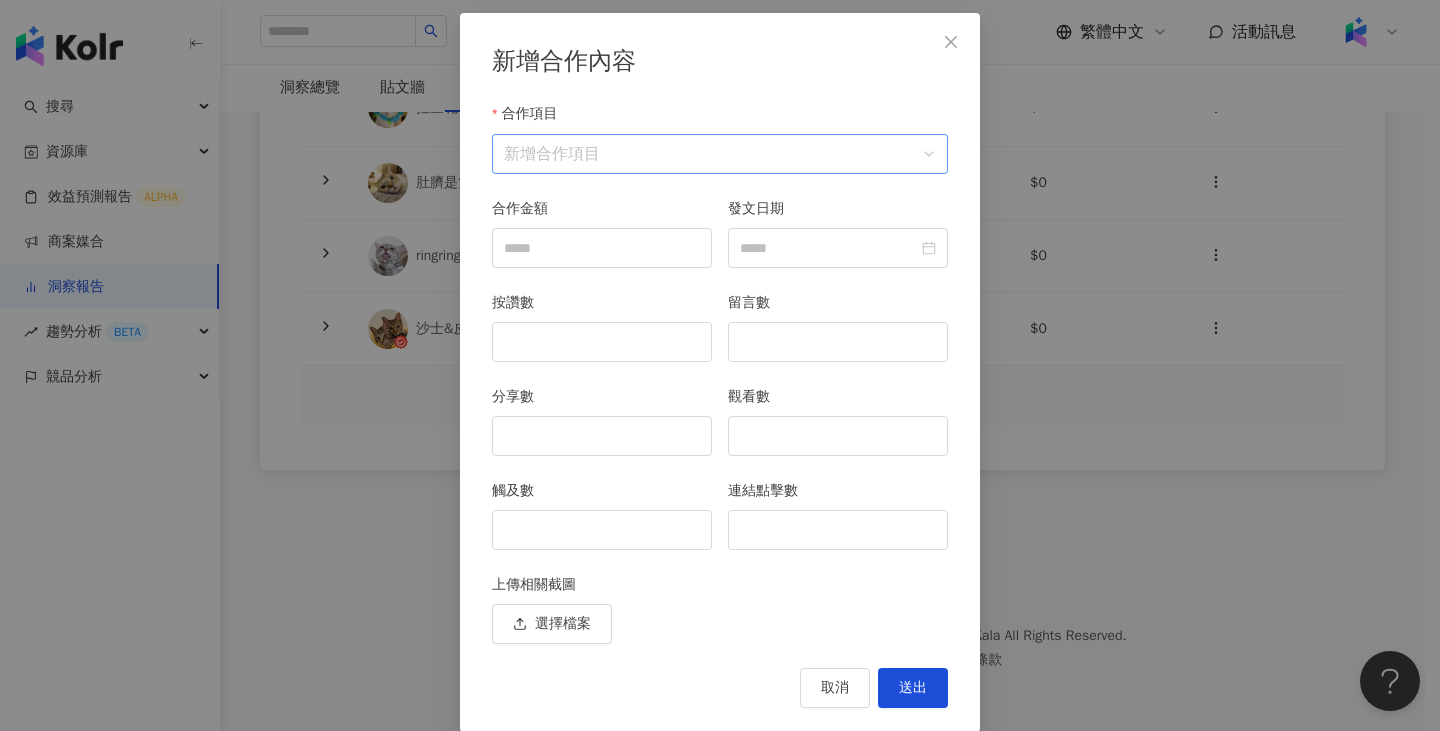 click on "合作項目" at bounding box center (720, 154) 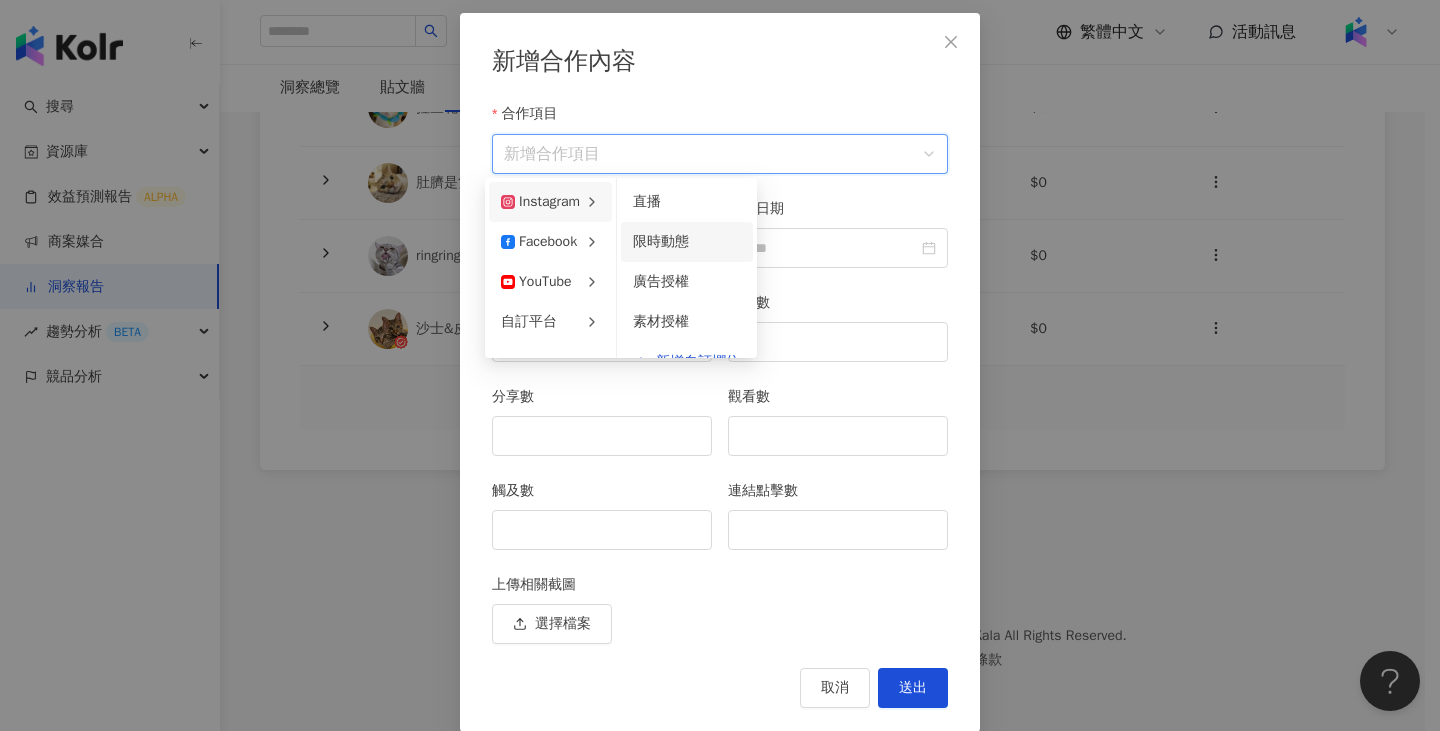 click on "限時動態" at bounding box center [687, 242] 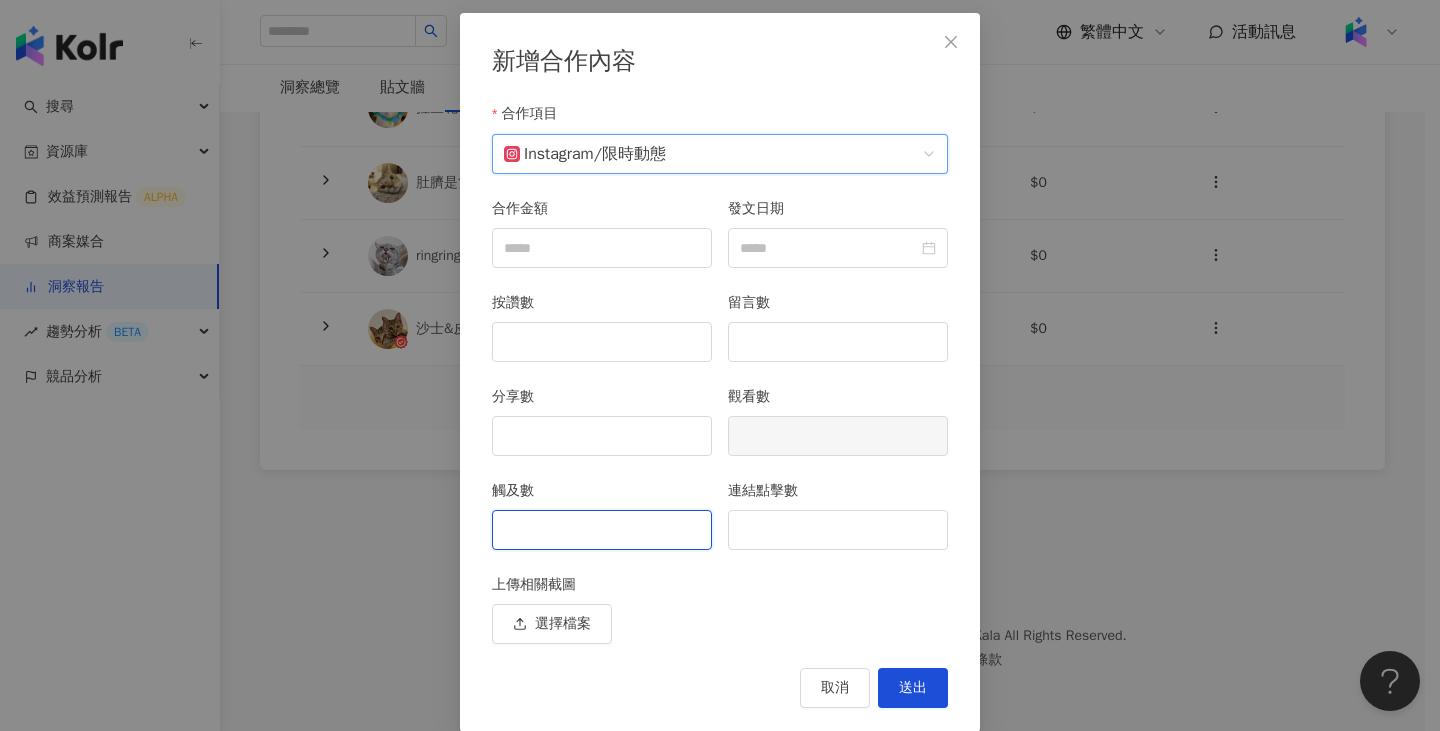click on "觸及數" at bounding box center [602, 530] 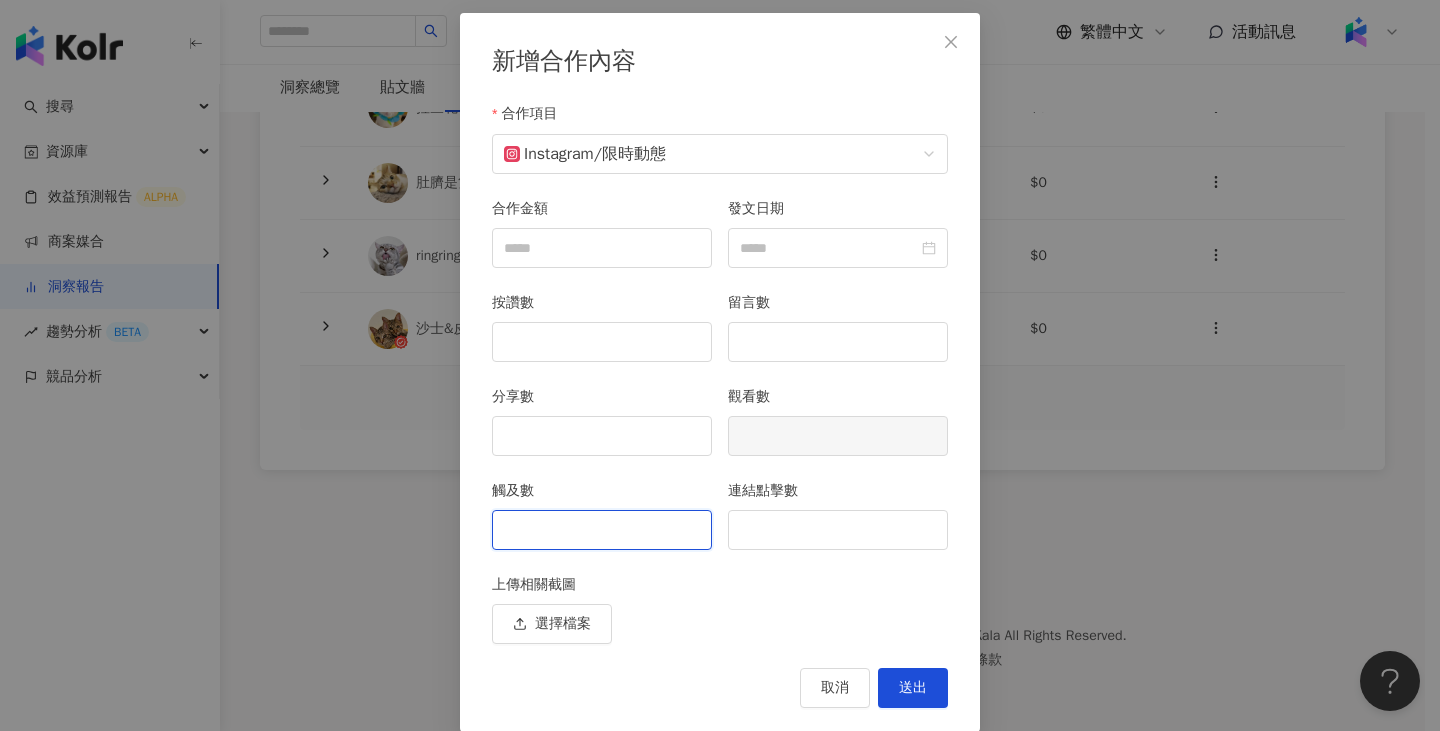 type on "*" 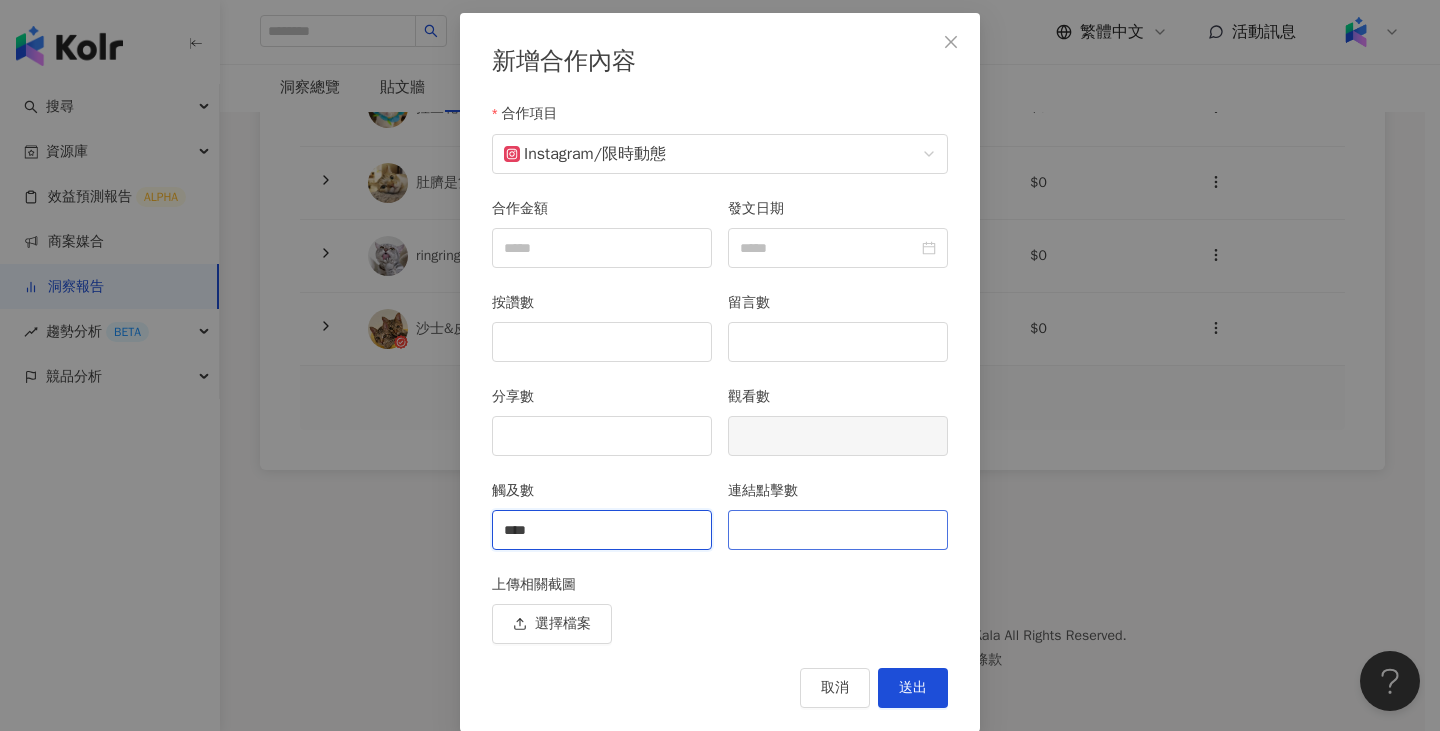 type on "****" 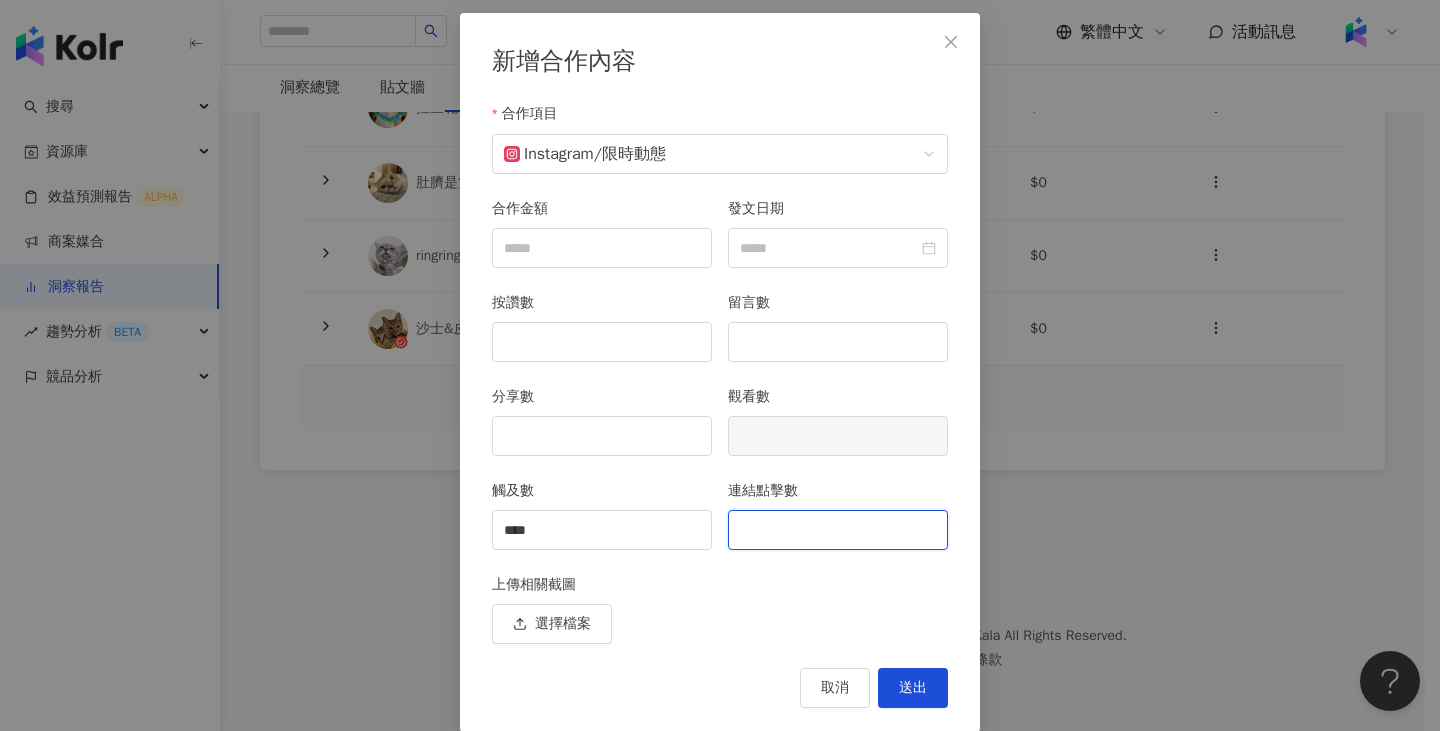 click on "連結點擊數" at bounding box center (838, 530) 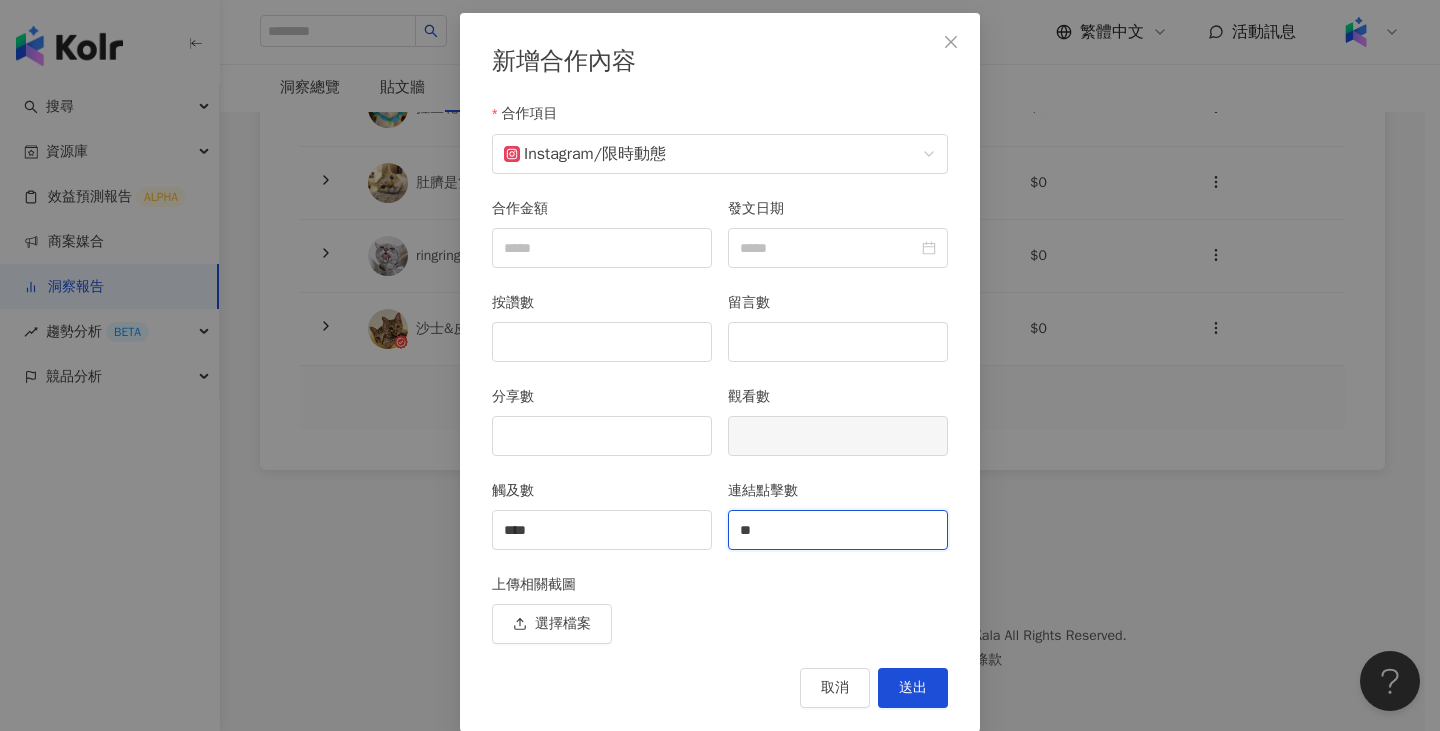 type on "**" 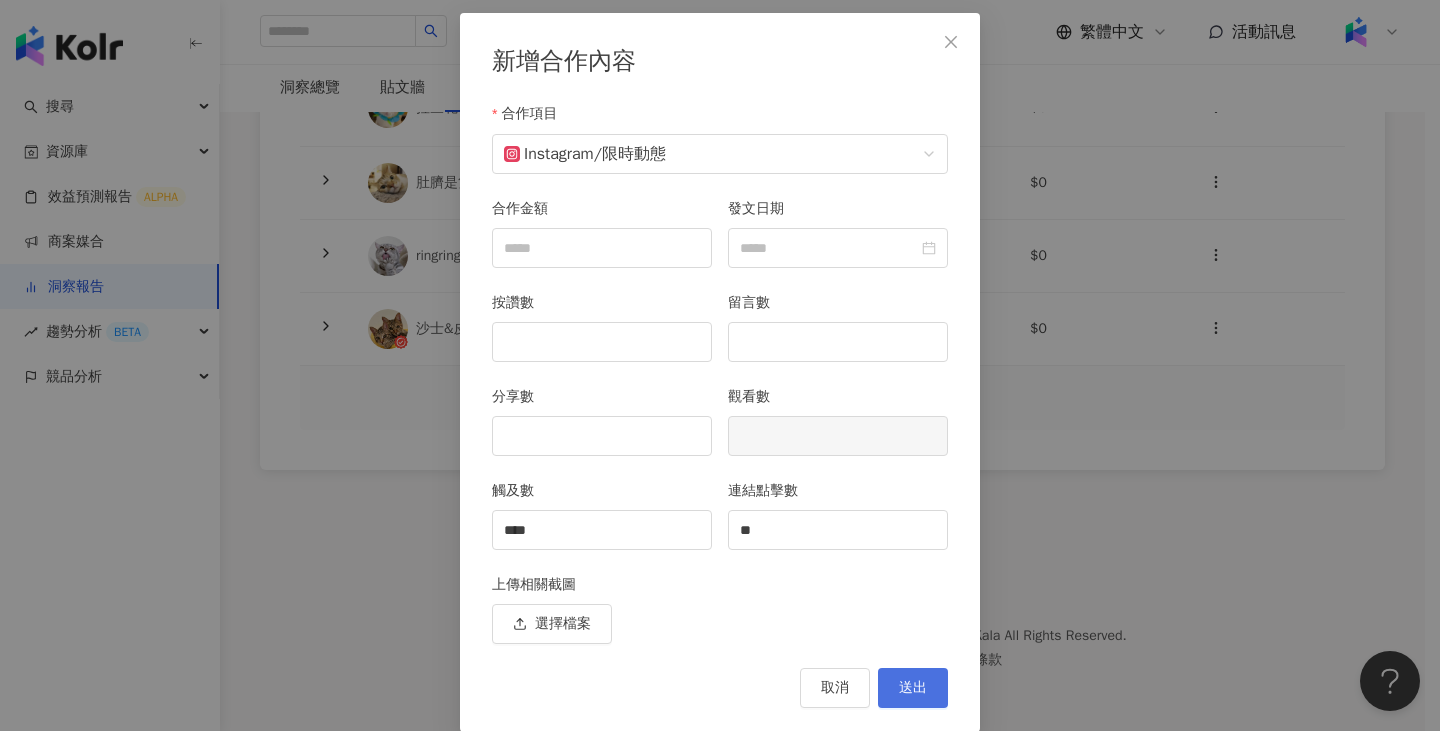 click on "送出" at bounding box center (913, 688) 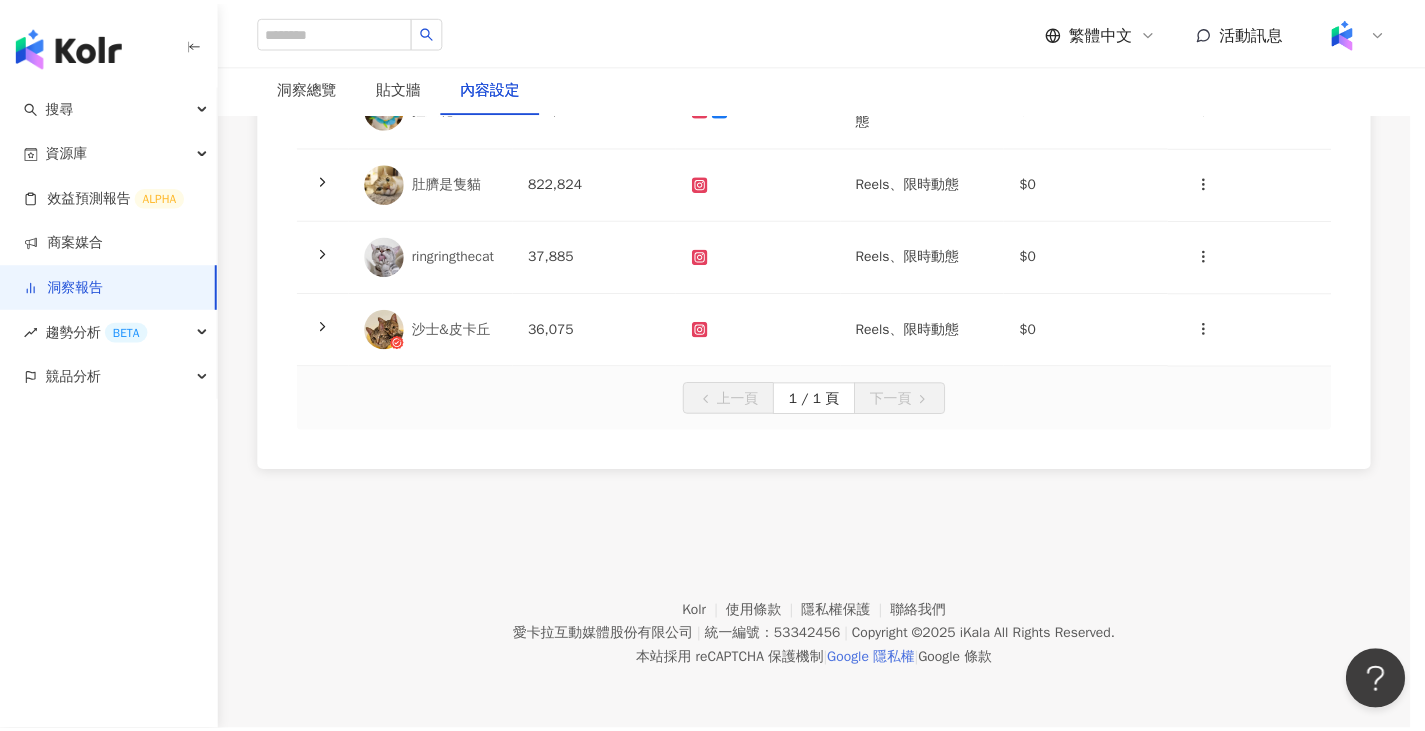 scroll, scrollTop: 0, scrollLeft: 0, axis: both 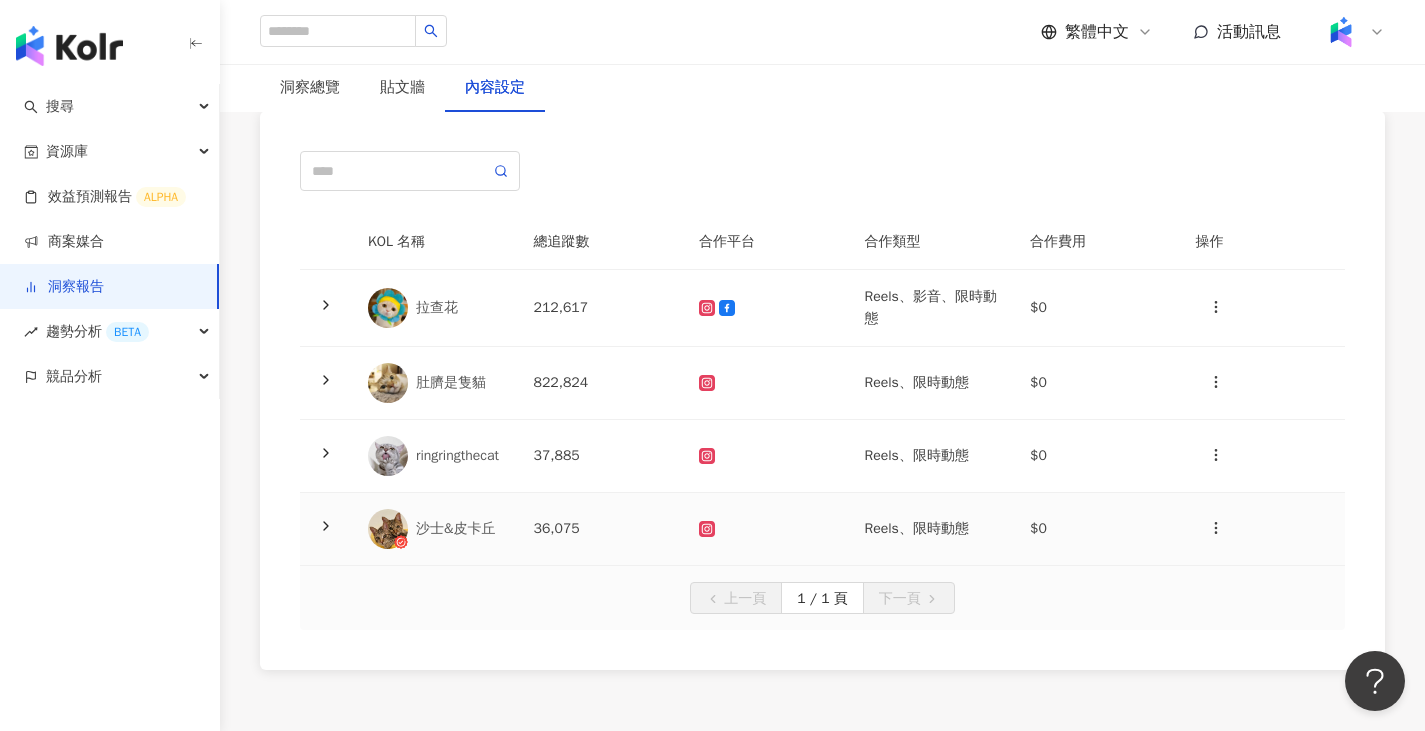 click at bounding box center [766, 529] 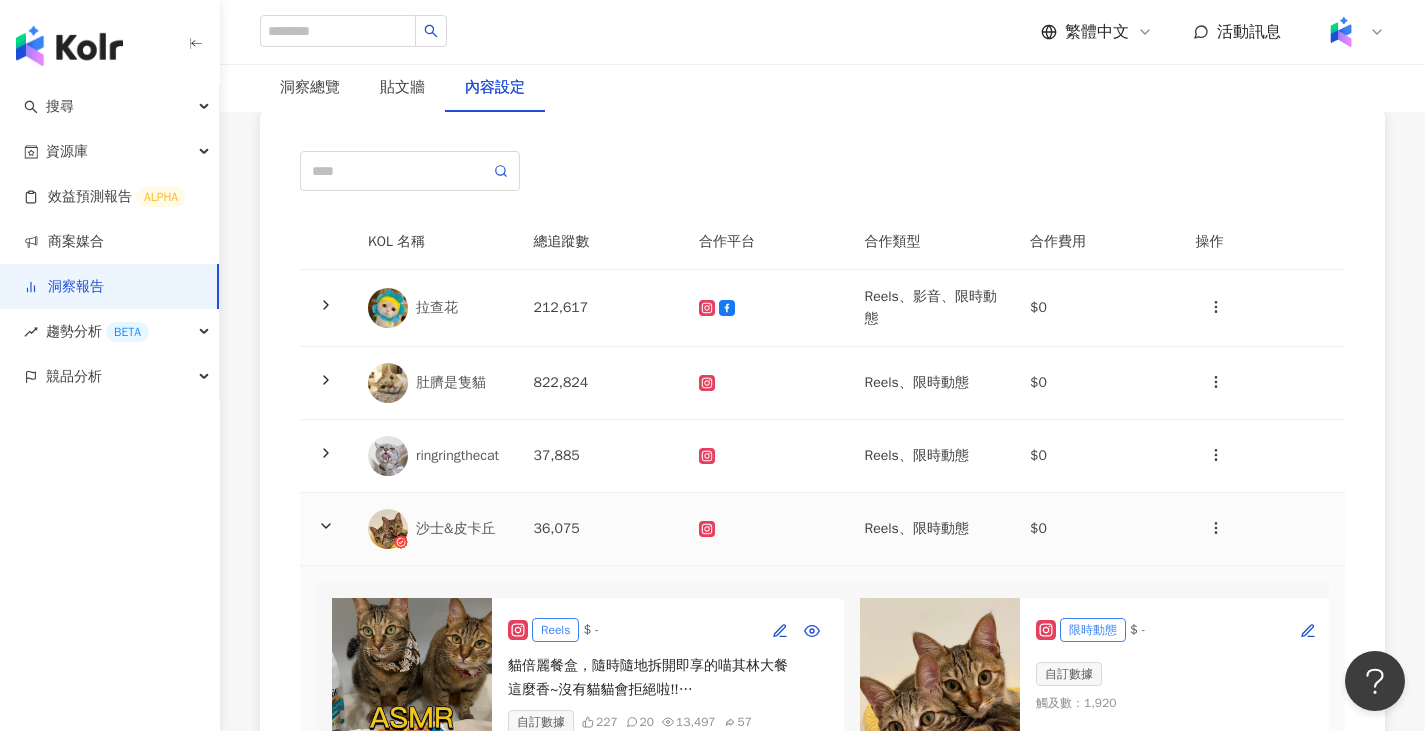 scroll, scrollTop: 353, scrollLeft: 0, axis: vertical 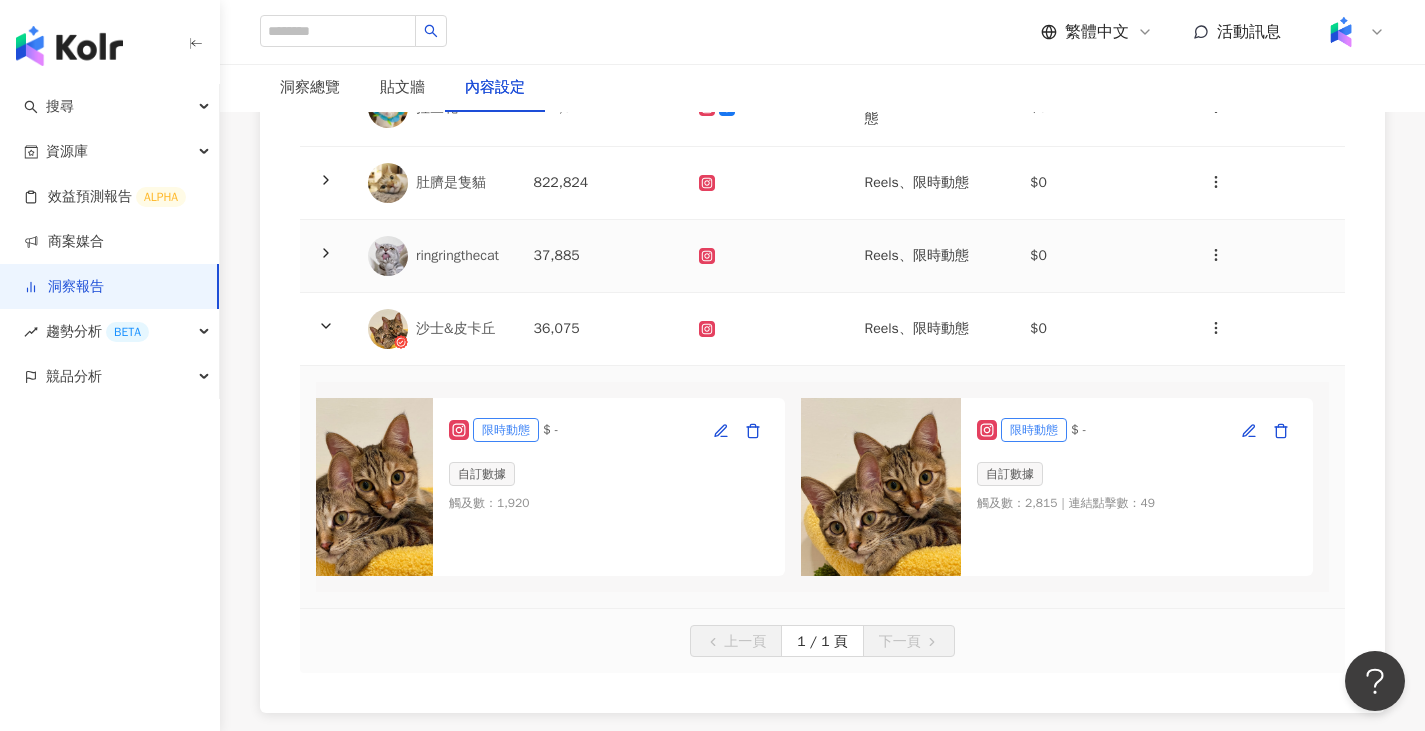 click 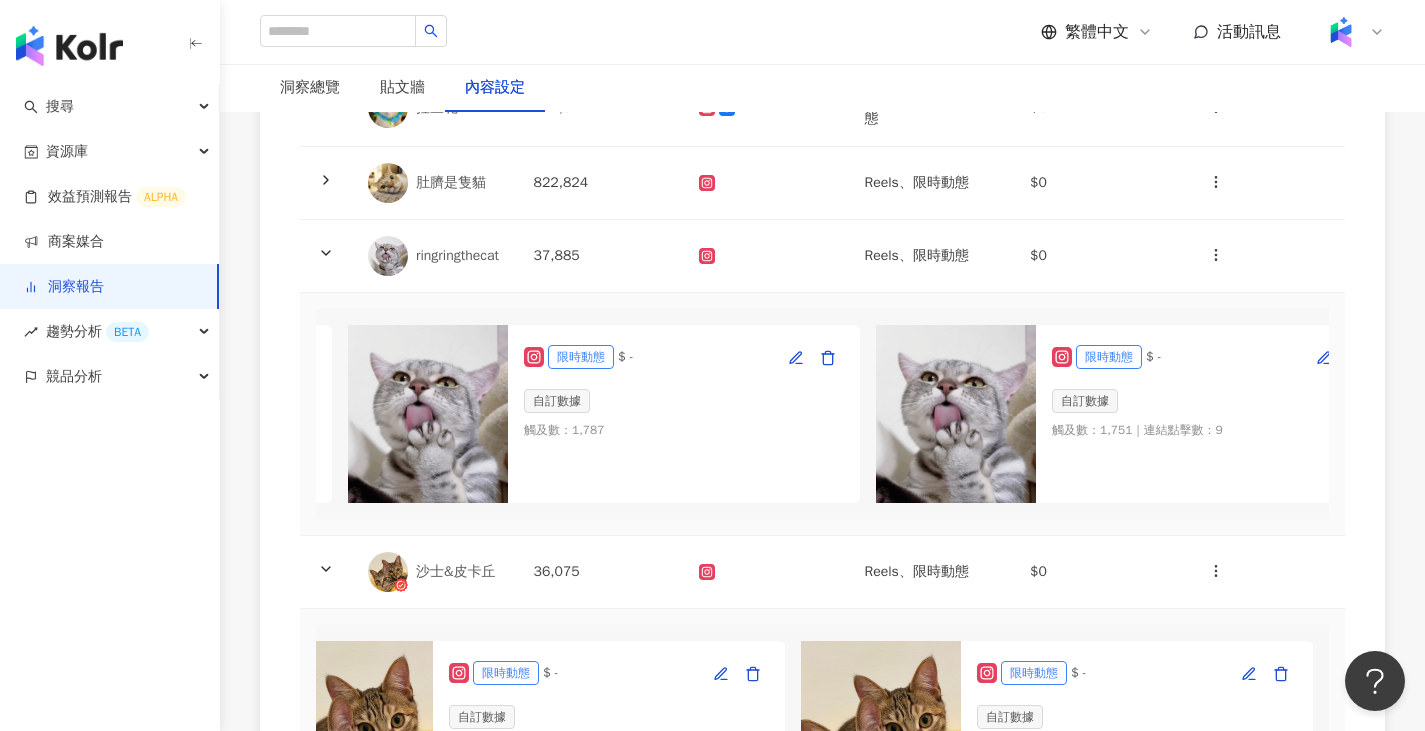 scroll, scrollTop: 0, scrollLeft: 511, axis: horizontal 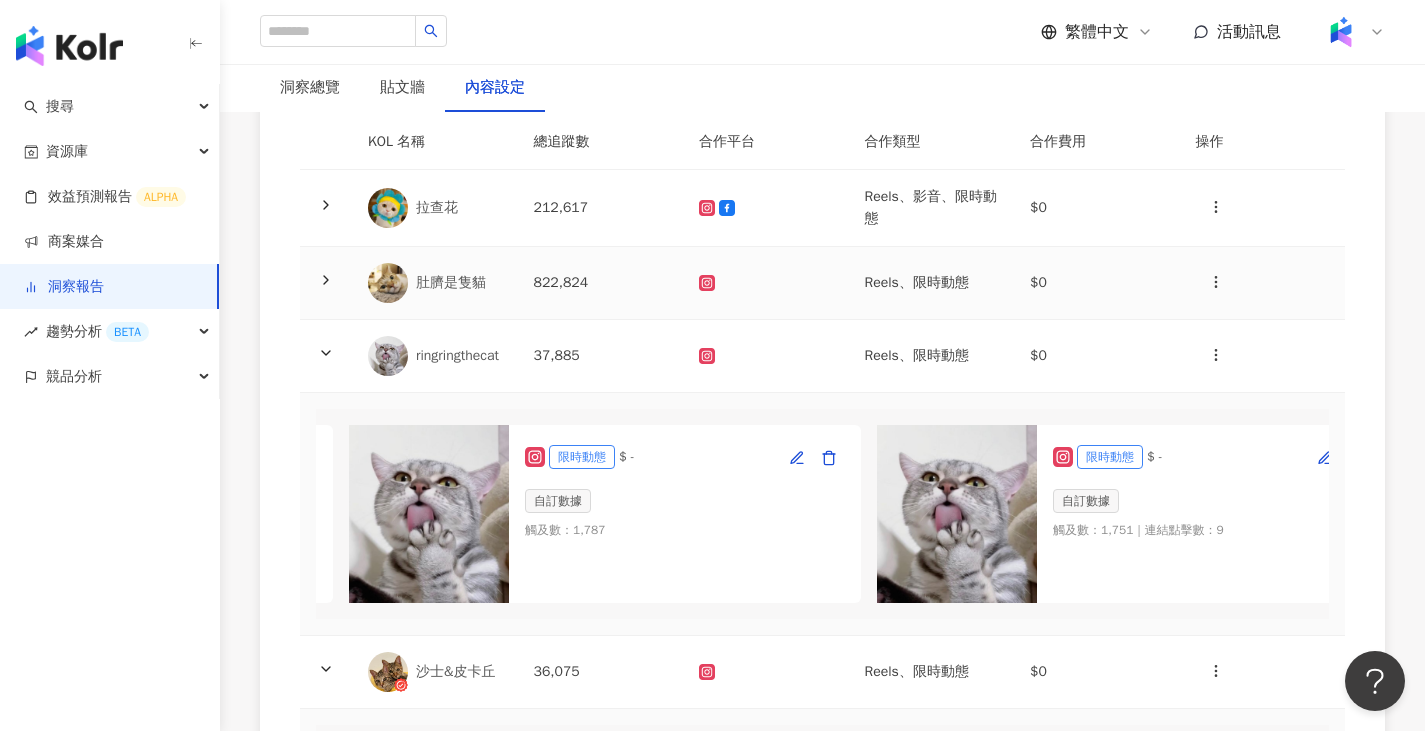 click on "Reels、限時動態" at bounding box center [932, 283] 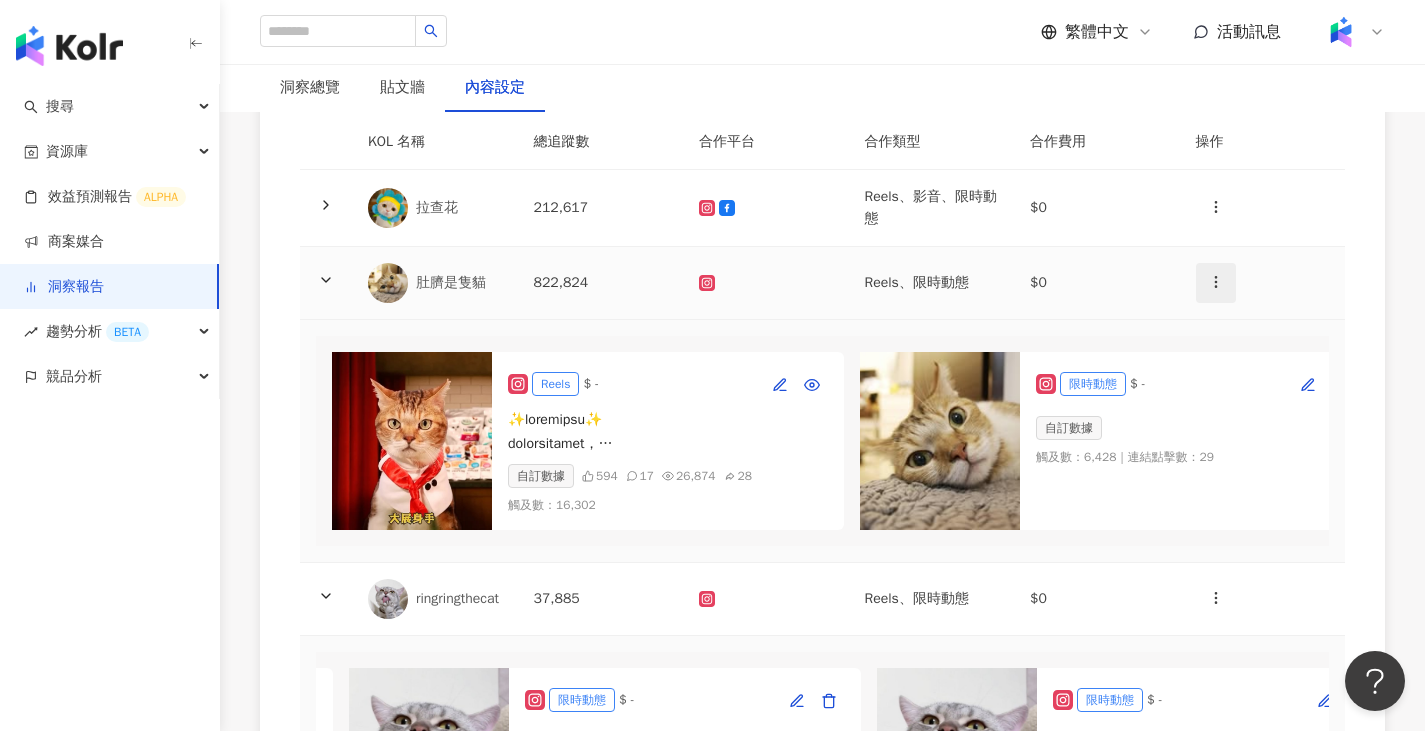 click at bounding box center (1216, 283) 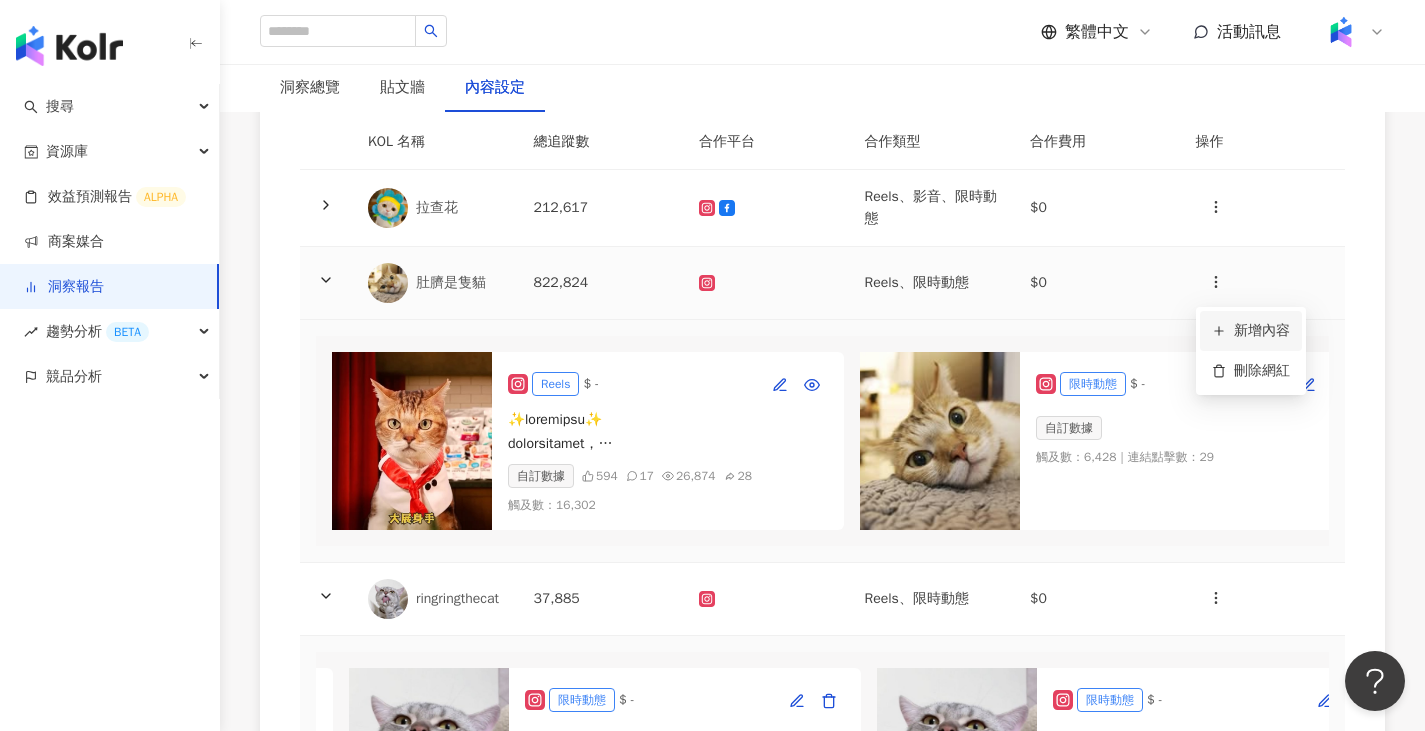 click on "新增內容" at bounding box center [1251, 331] 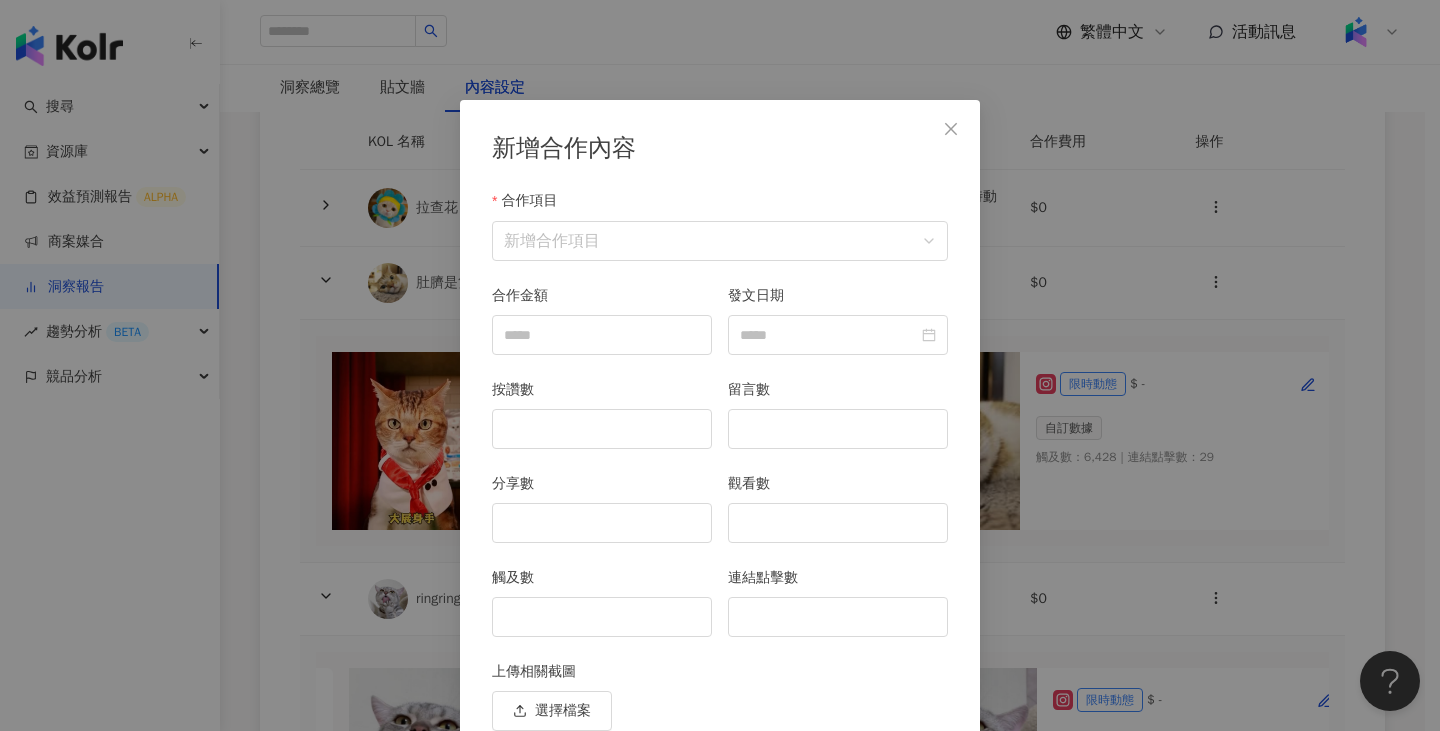 scroll, scrollTop: 87, scrollLeft: 0, axis: vertical 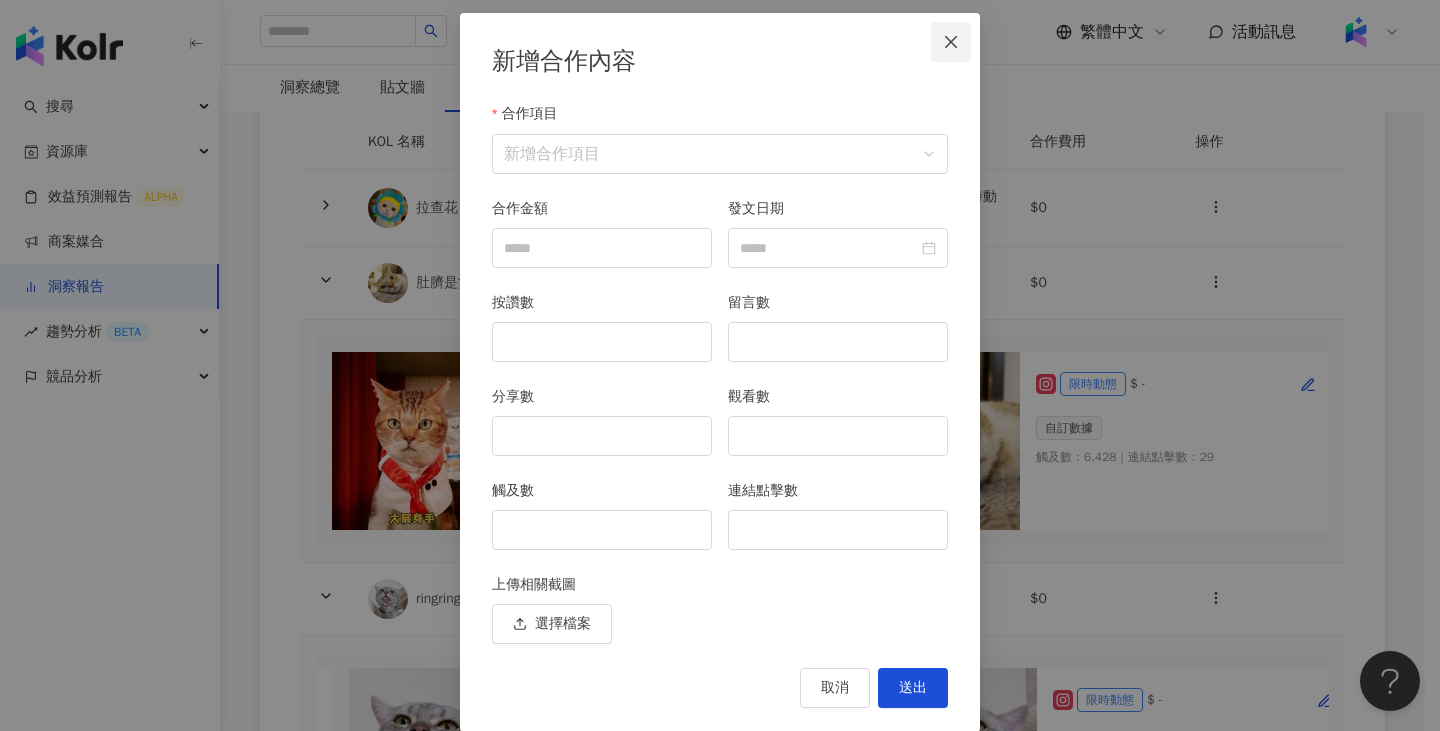 click at bounding box center (951, 42) 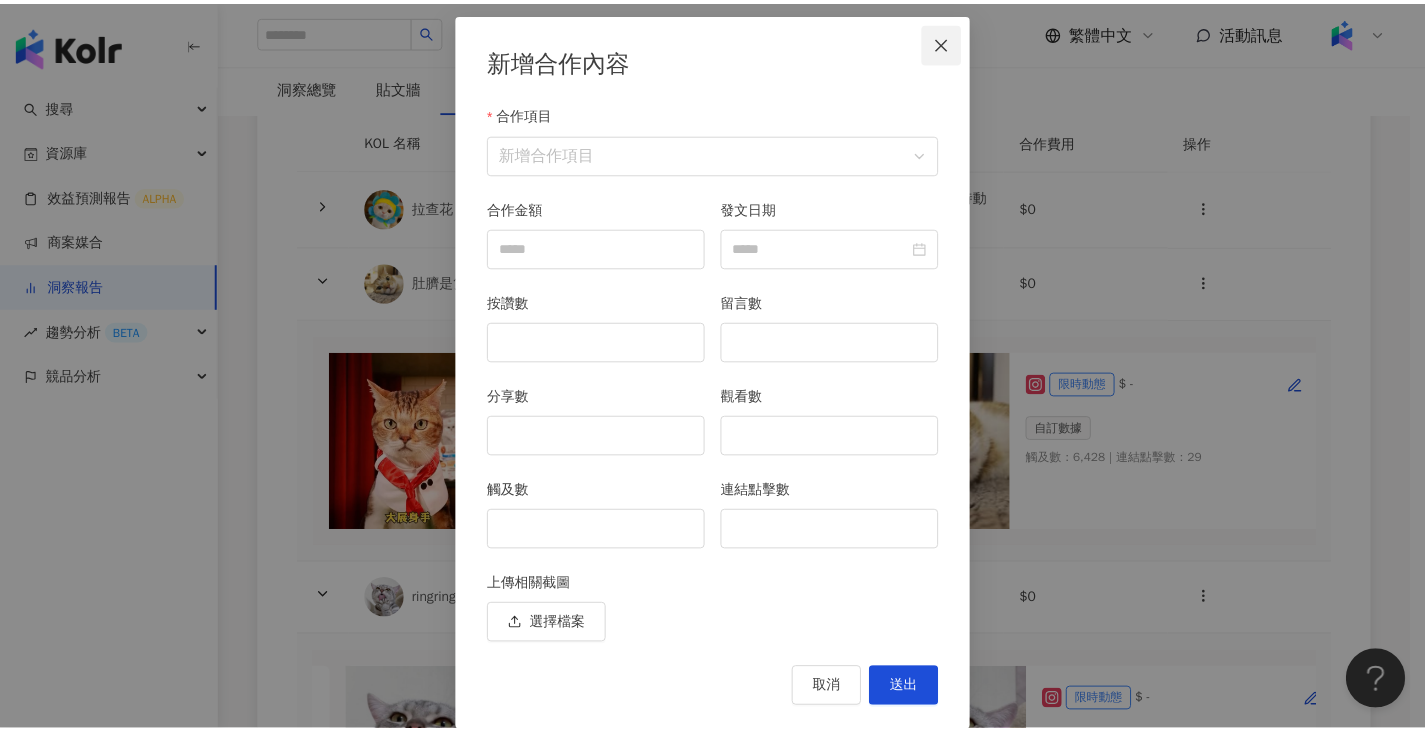 scroll, scrollTop: 11, scrollLeft: 0, axis: vertical 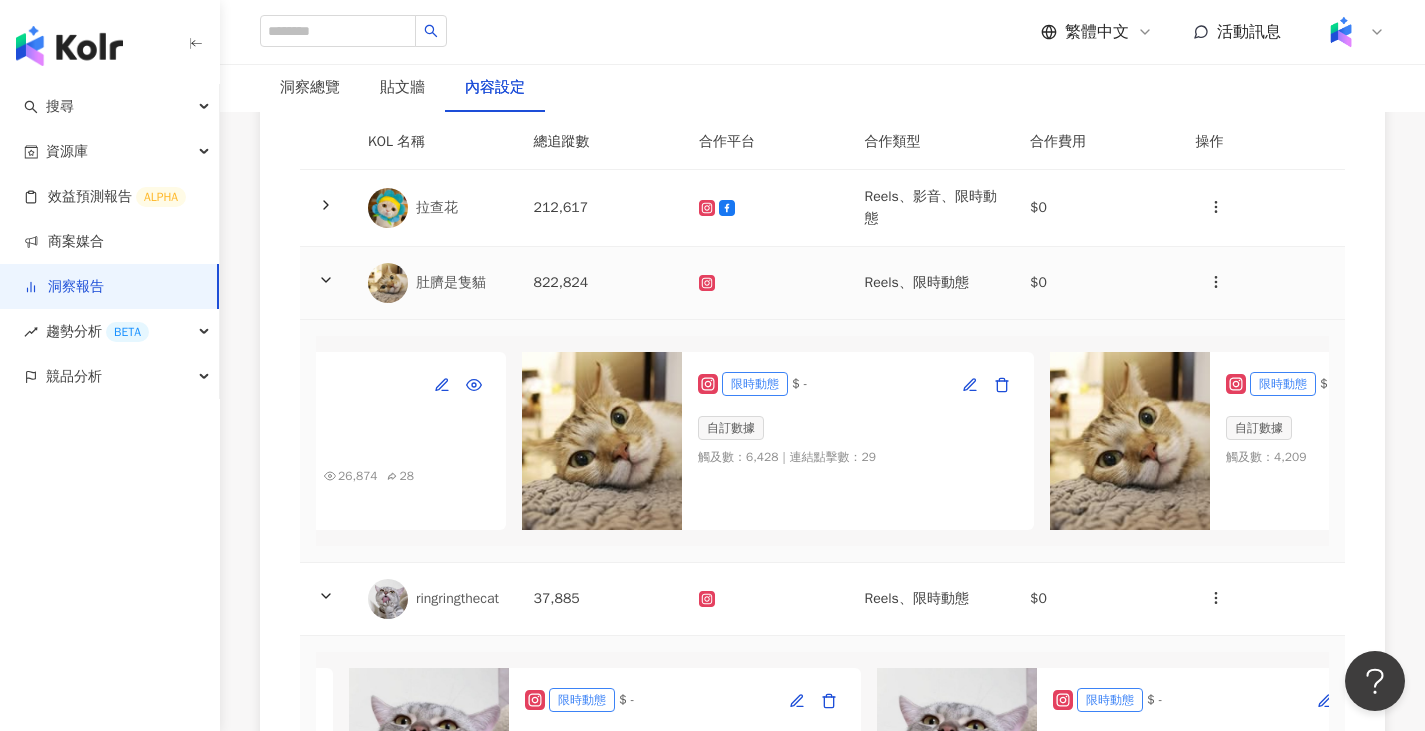 click on "212,617" at bounding box center (601, 208) 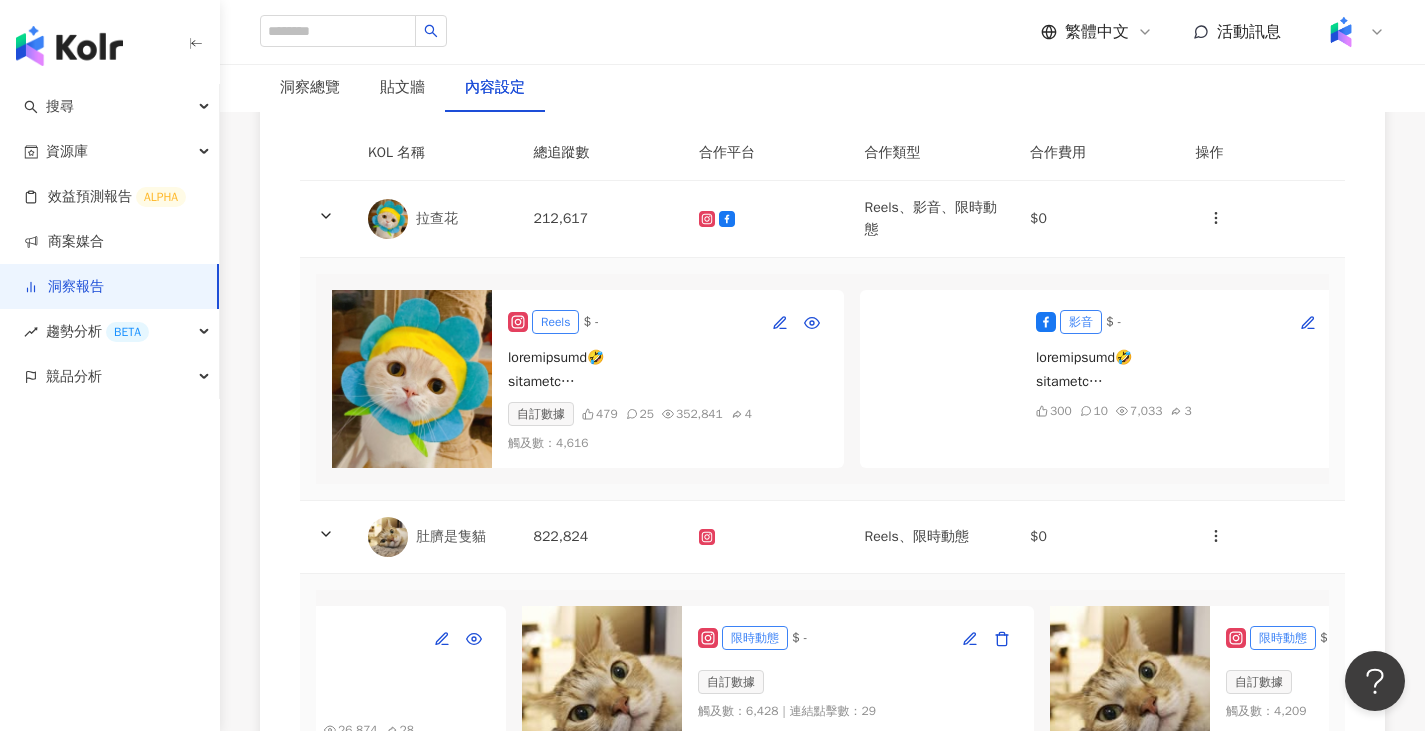 scroll, scrollTop: 243, scrollLeft: 0, axis: vertical 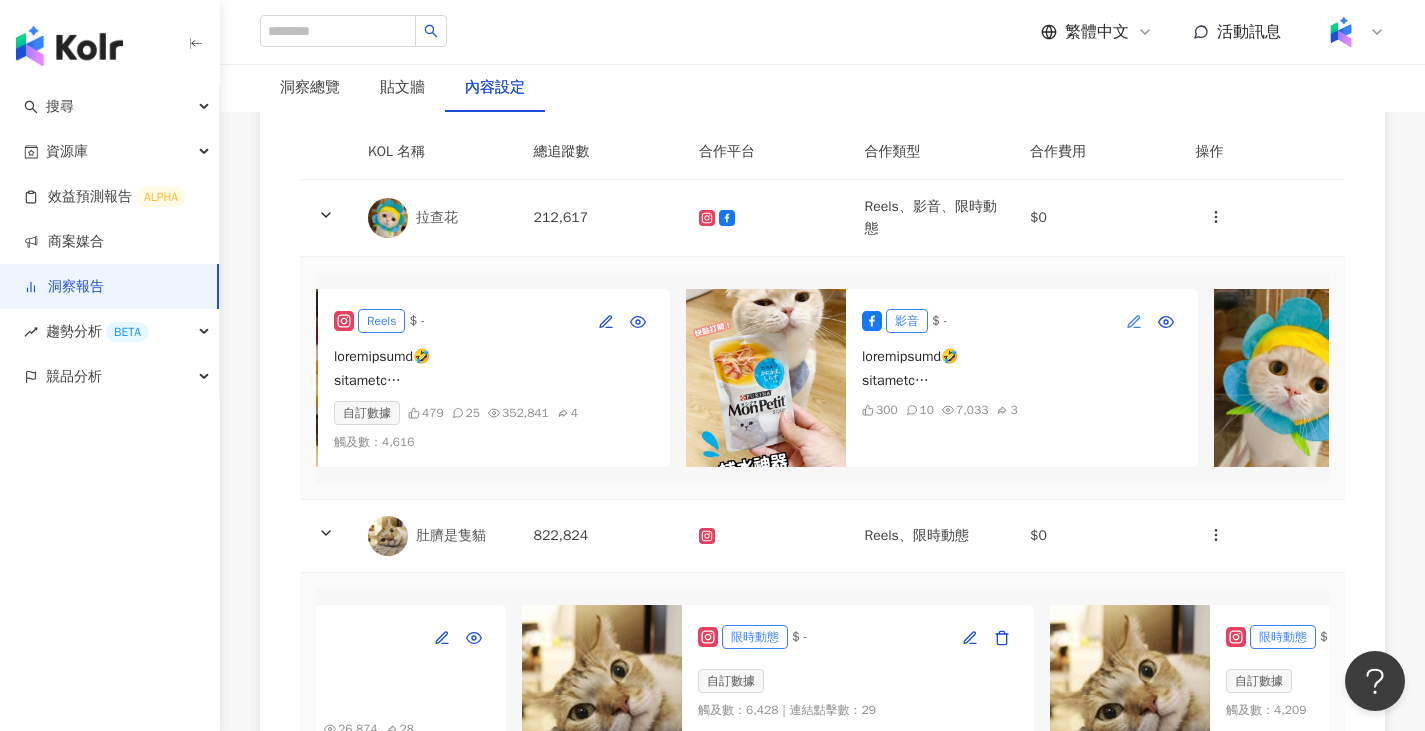 click 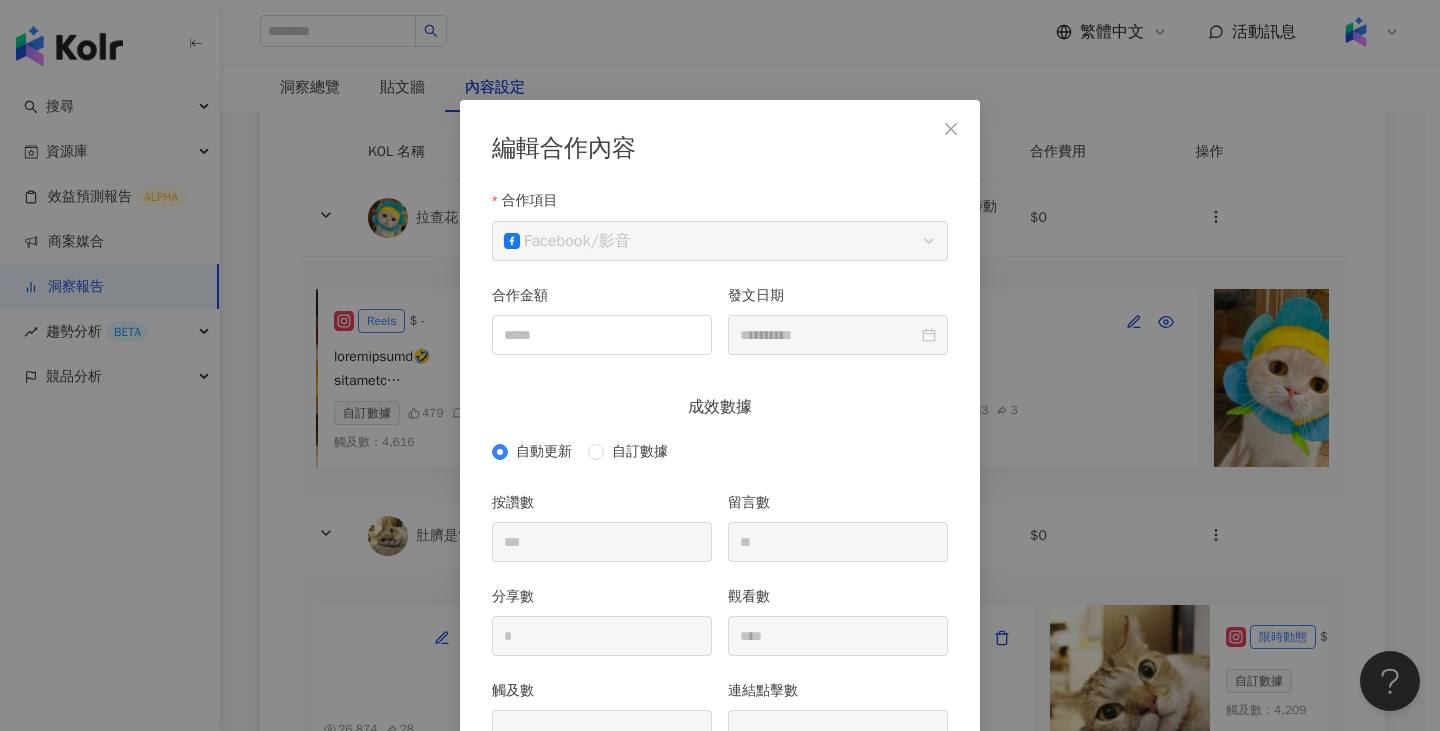 scroll, scrollTop: 100, scrollLeft: 0, axis: vertical 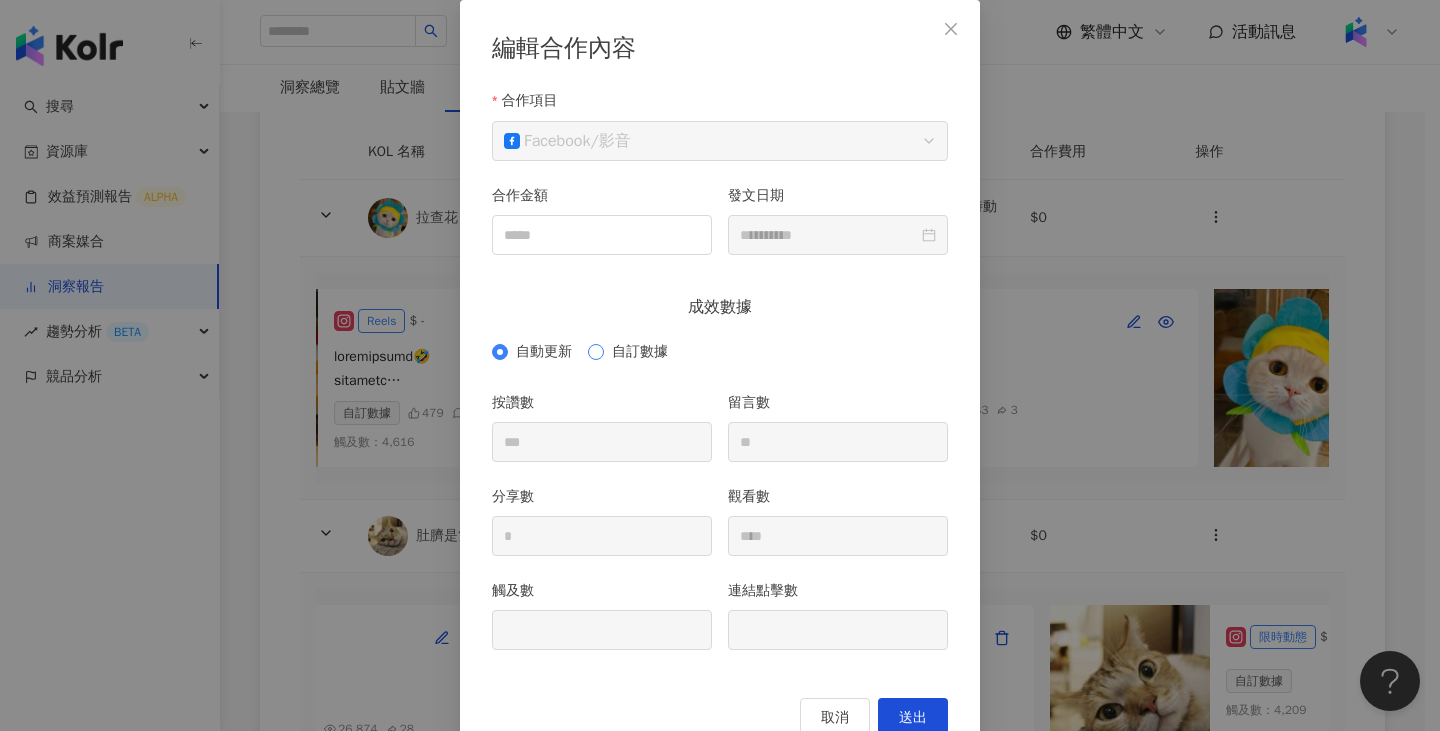 click on "自訂數據" at bounding box center [640, 352] 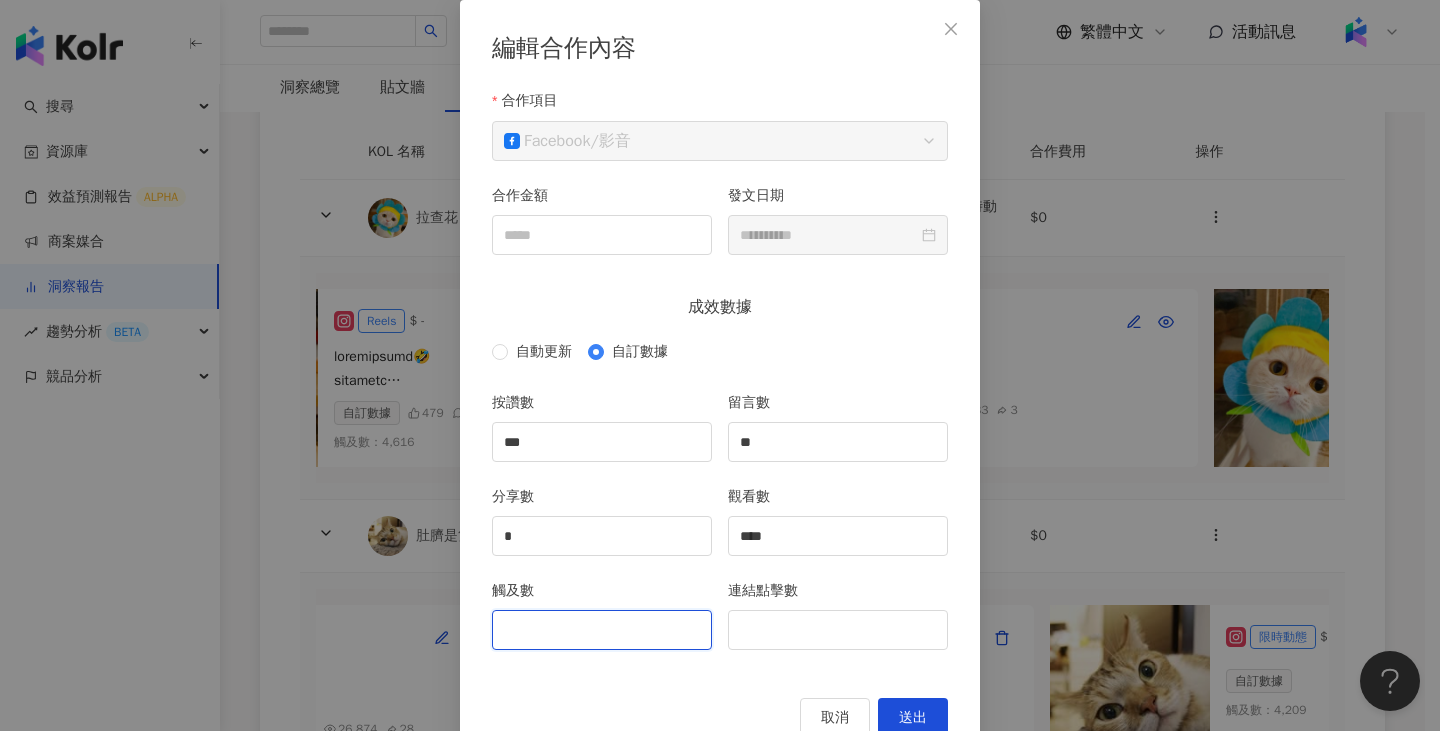 click on "觸及數" at bounding box center [602, 630] 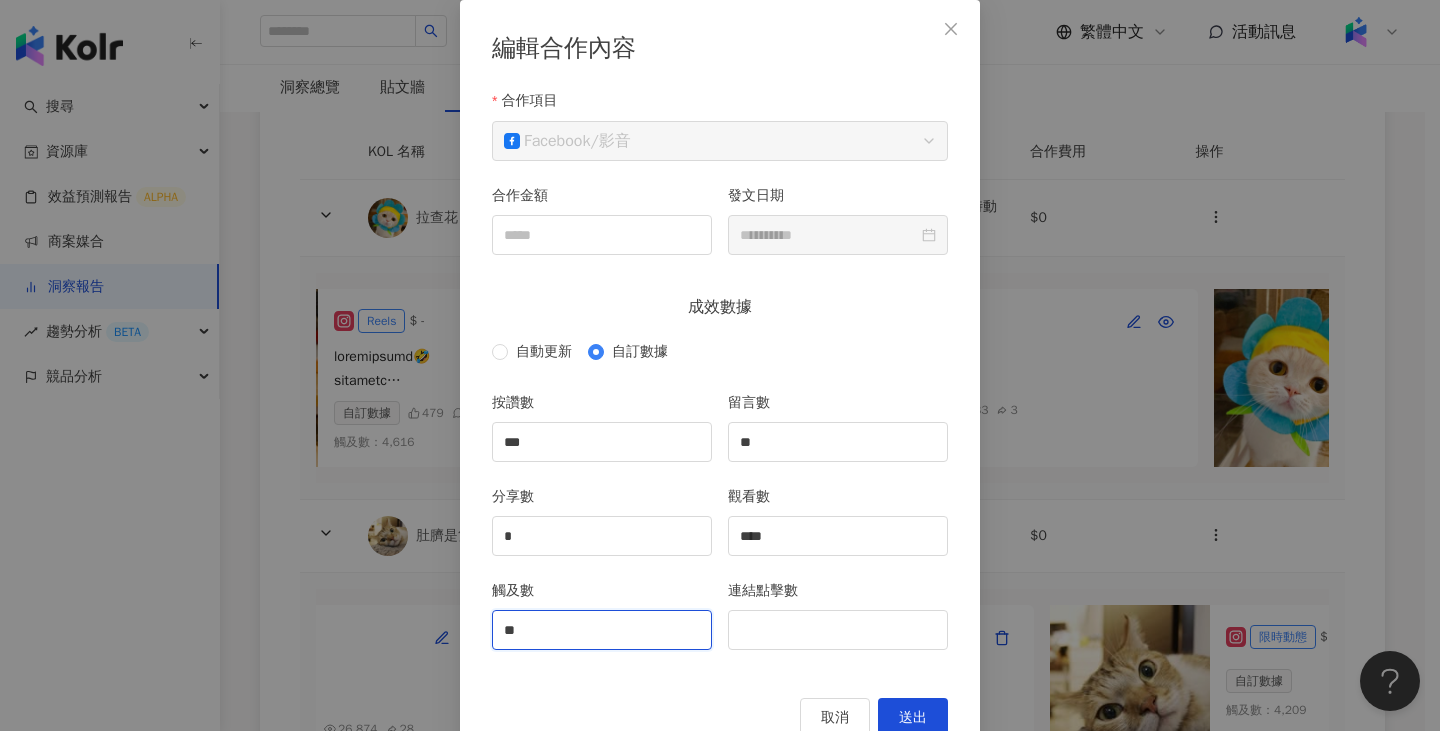 type on "*" 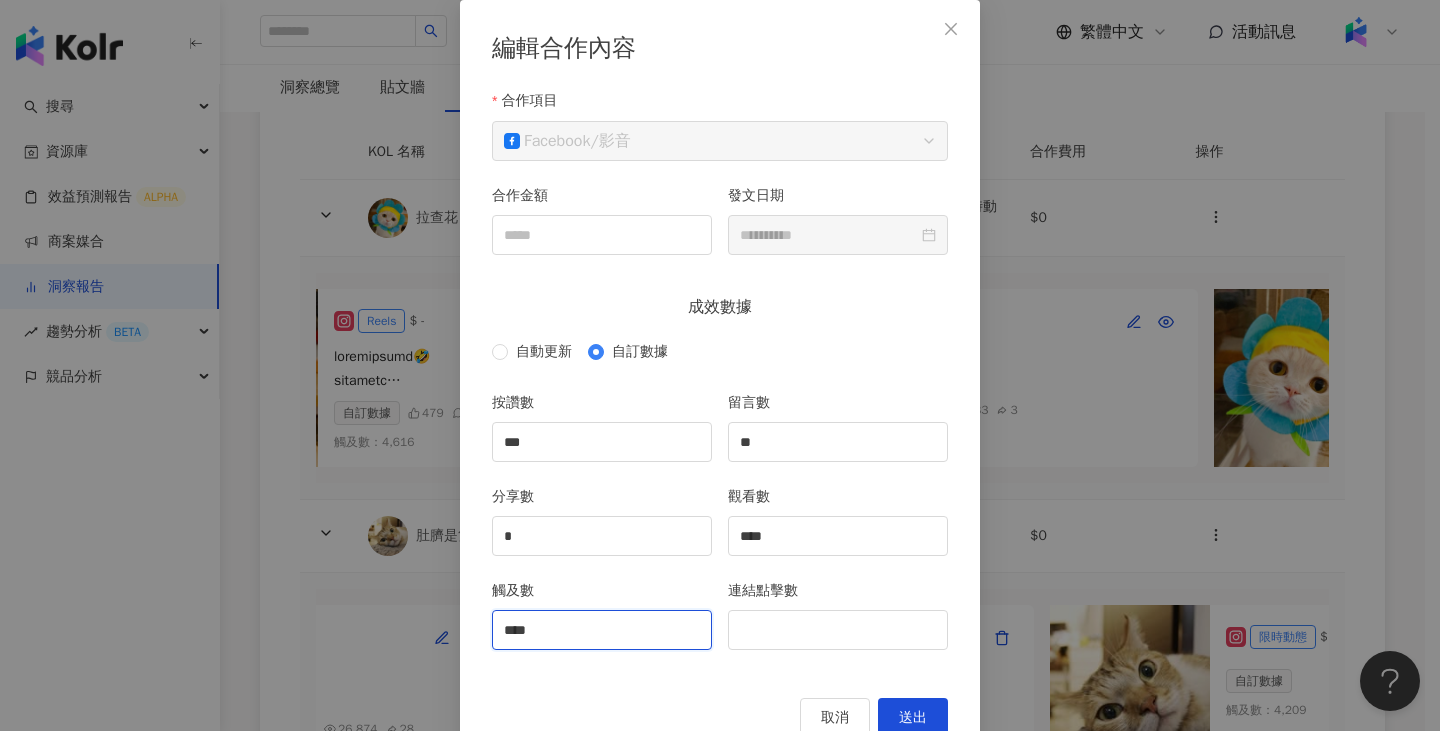 type on "****" 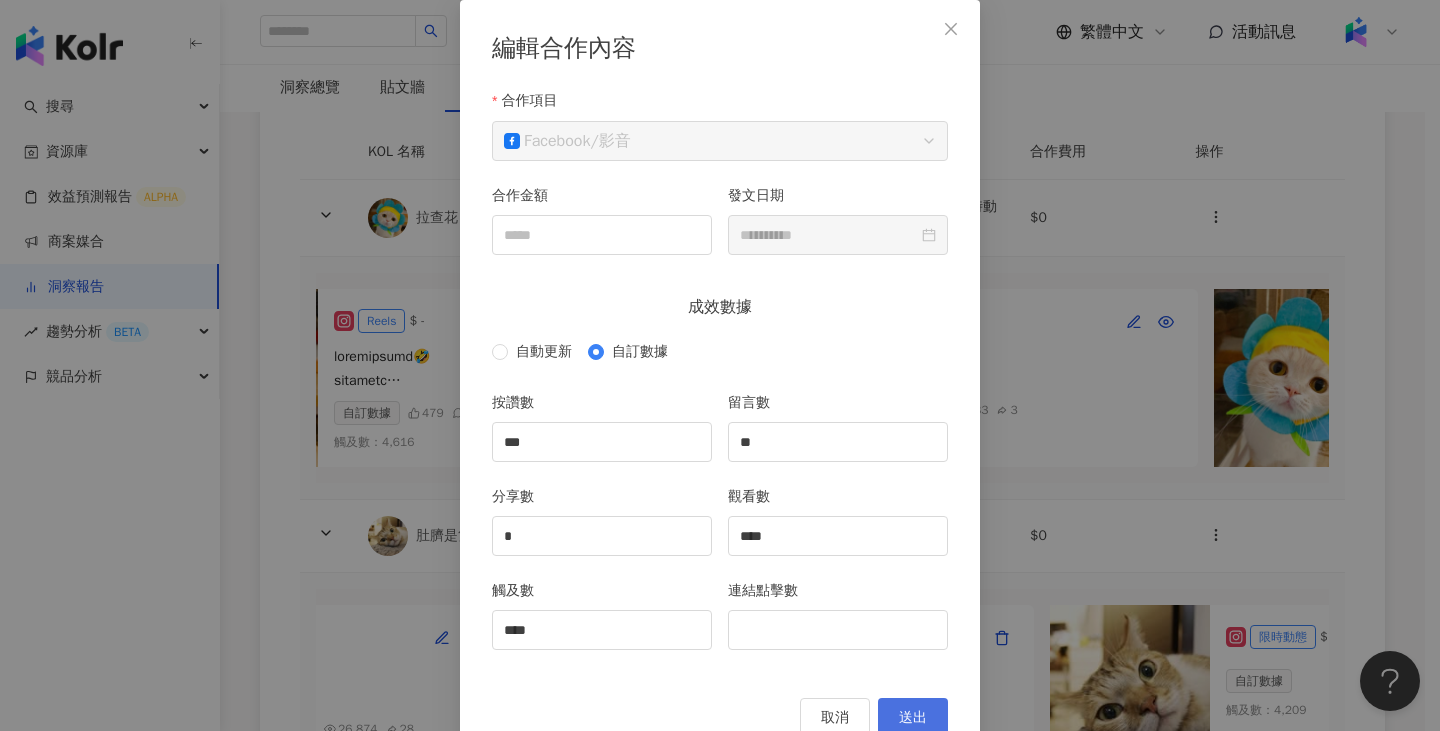 click on "送出" at bounding box center (913, 718) 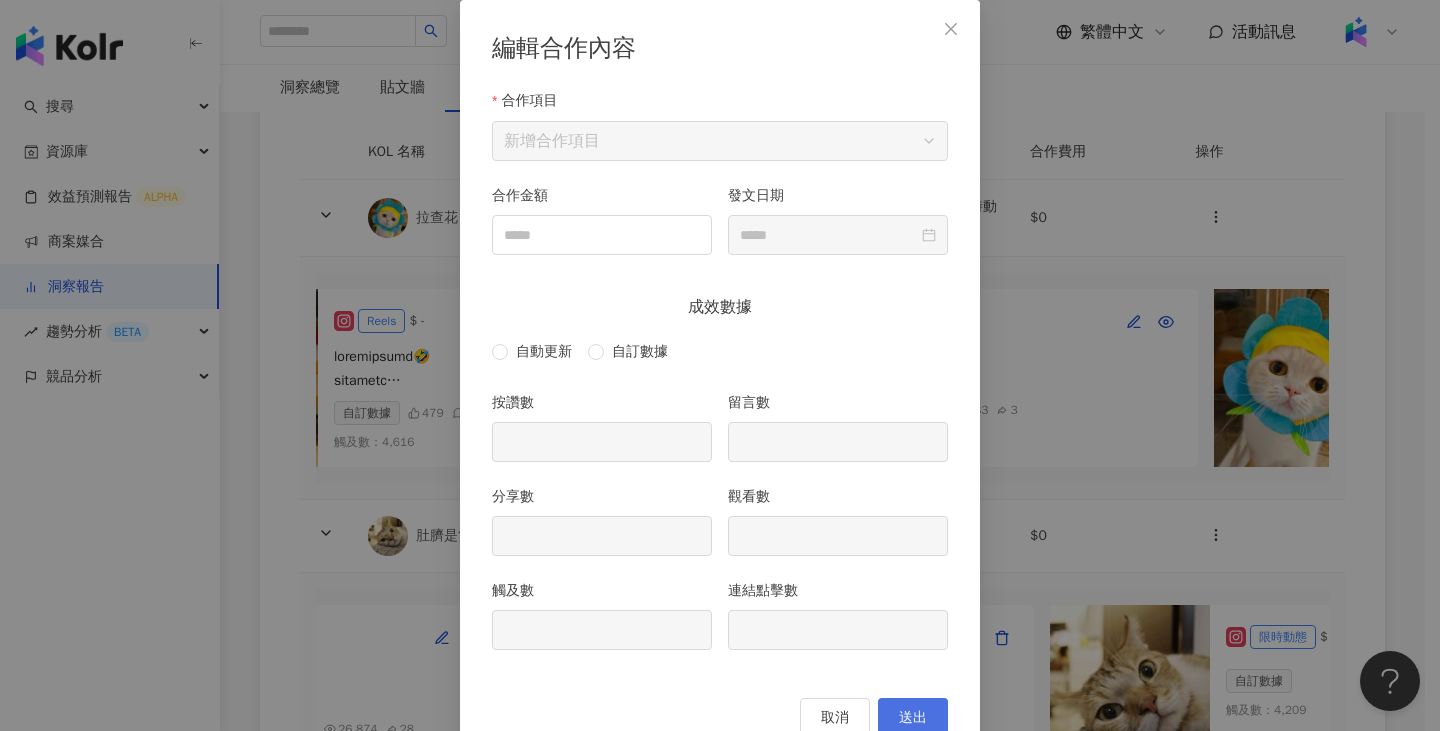 type on "***" 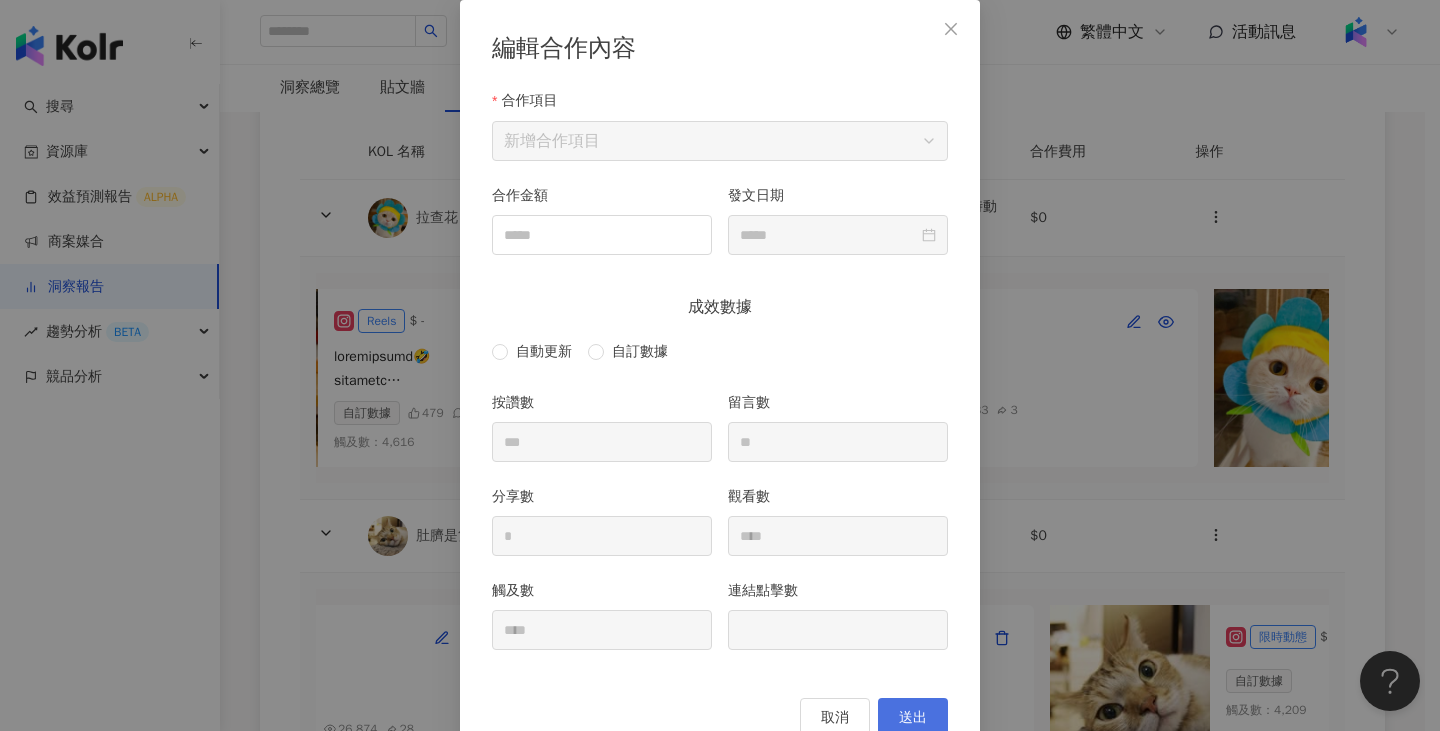type on "**********" 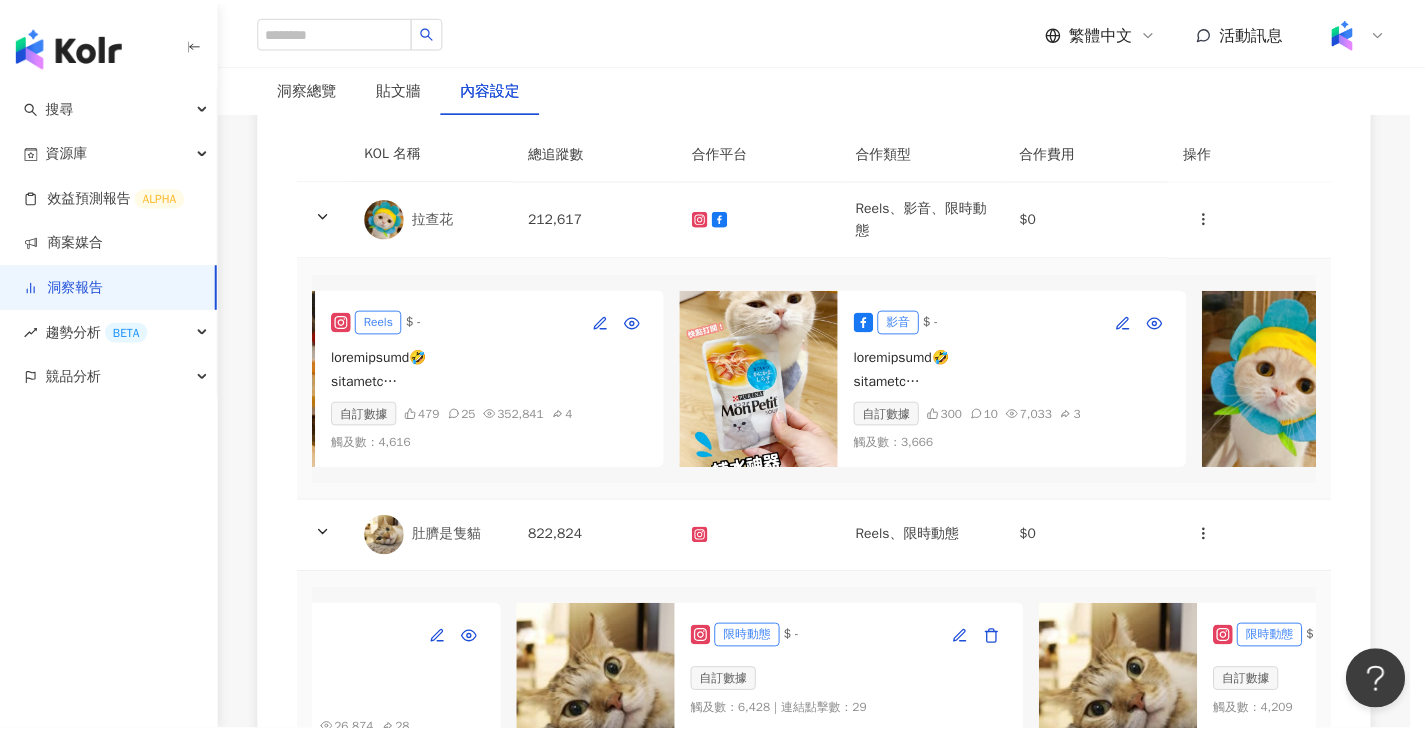 scroll, scrollTop: 0, scrollLeft: 0, axis: both 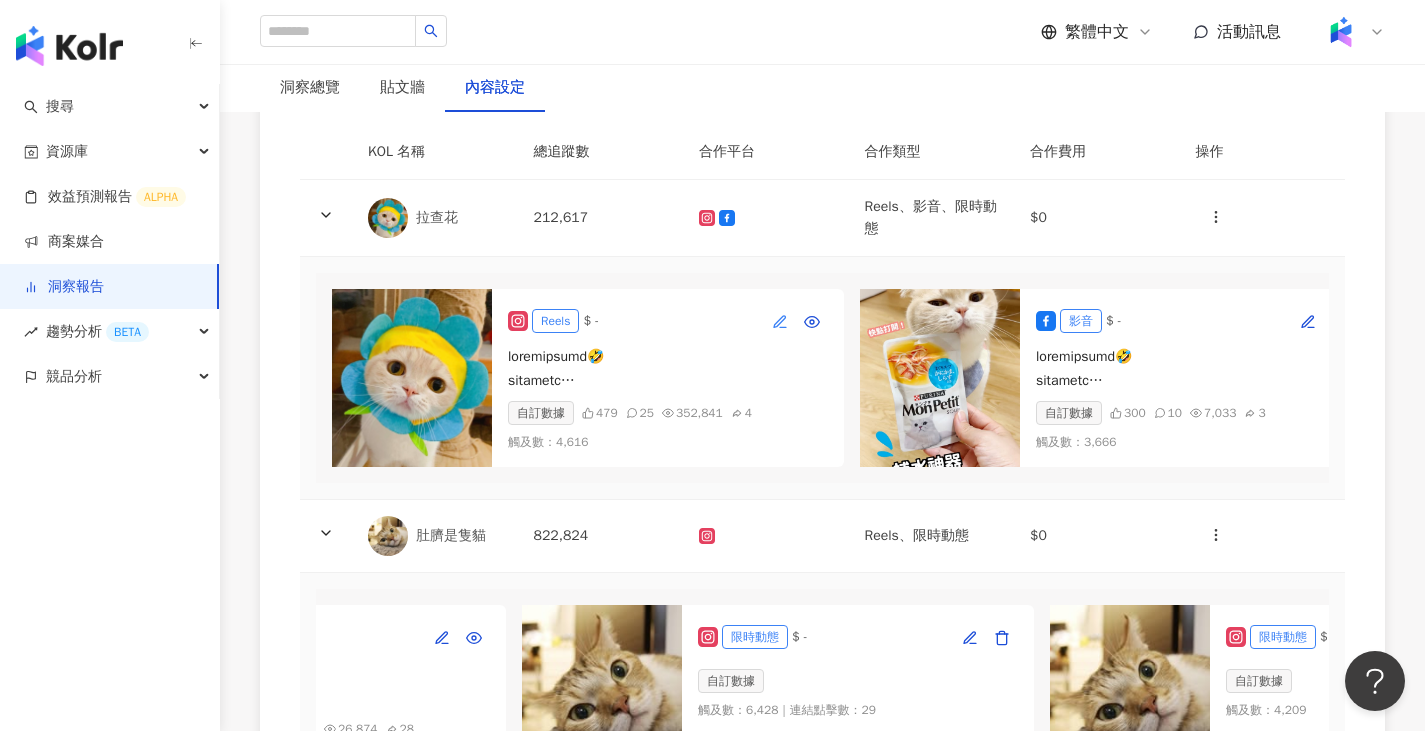 click 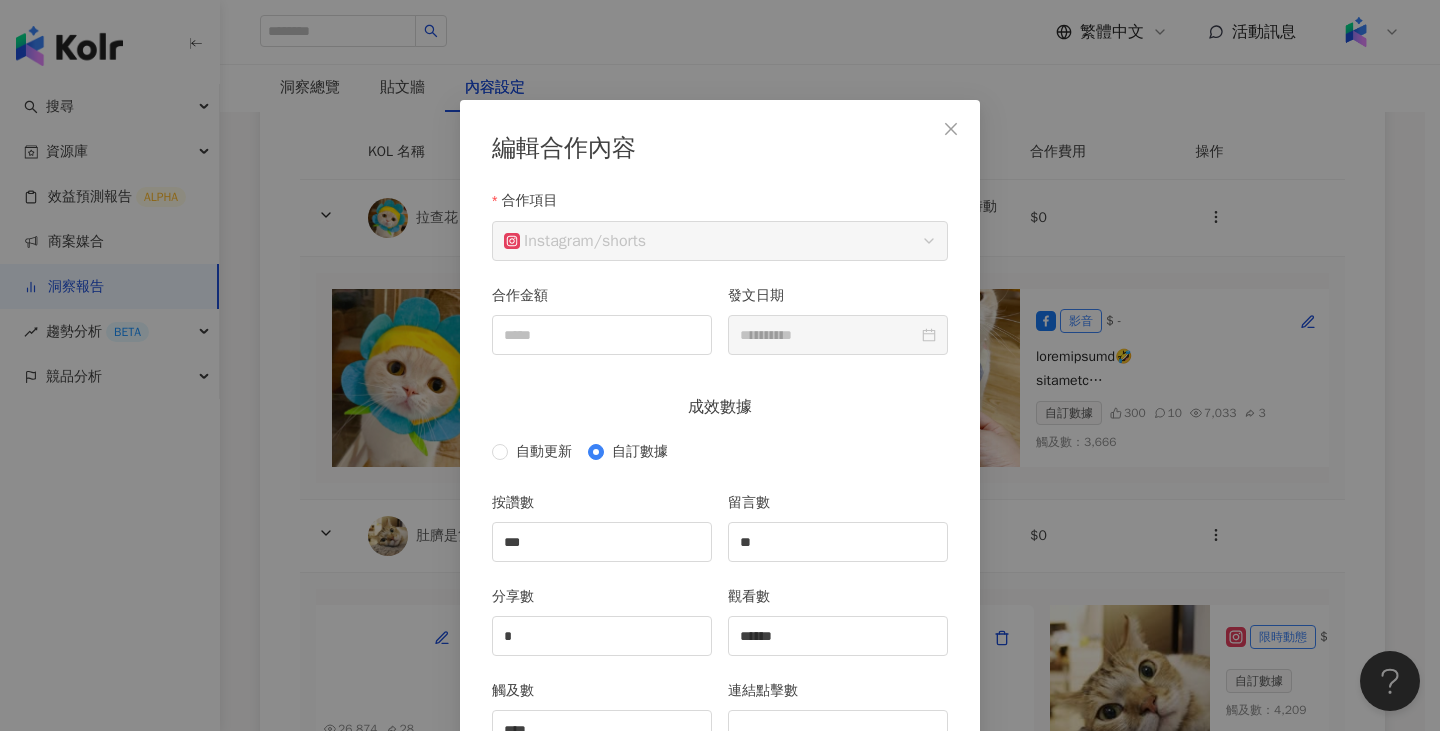 scroll, scrollTop: 100, scrollLeft: 0, axis: vertical 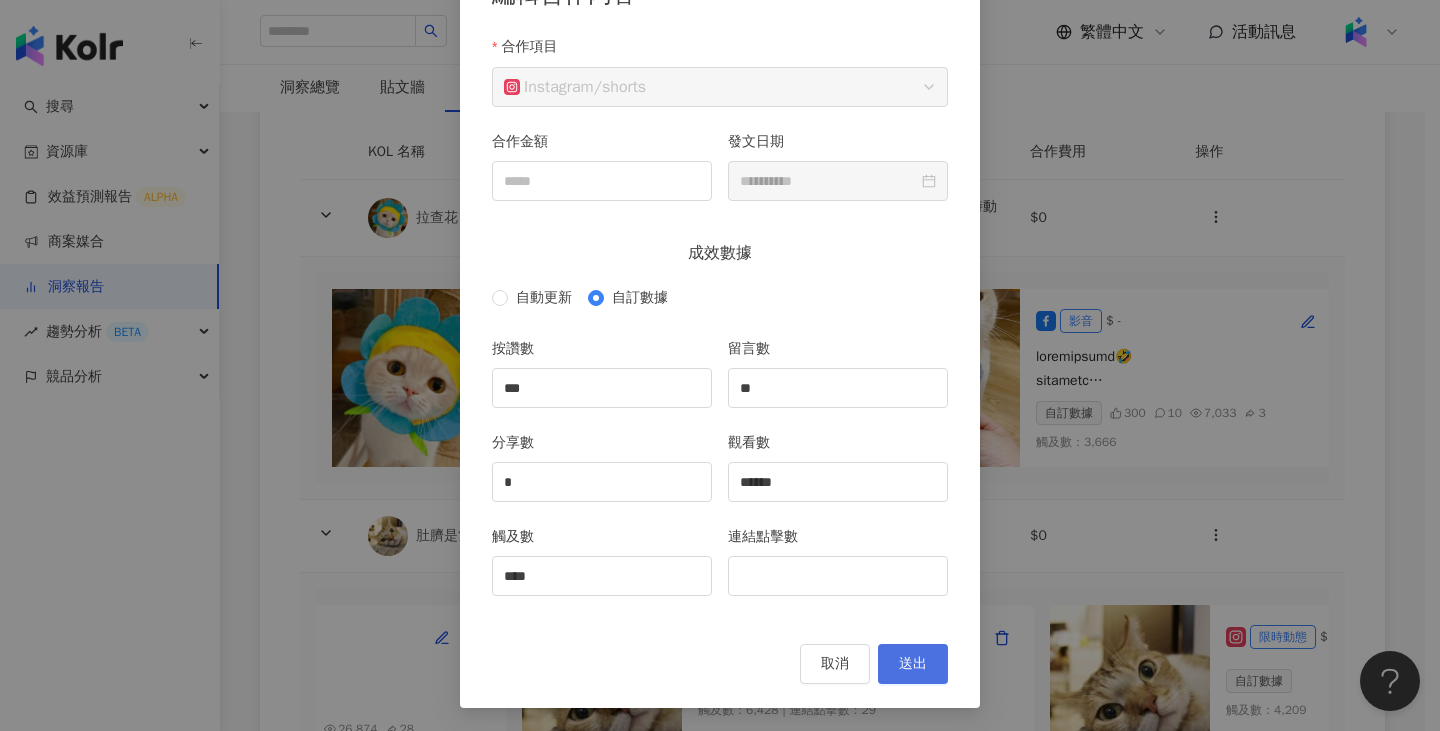 click on "送出" at bounding box center (913, 664) 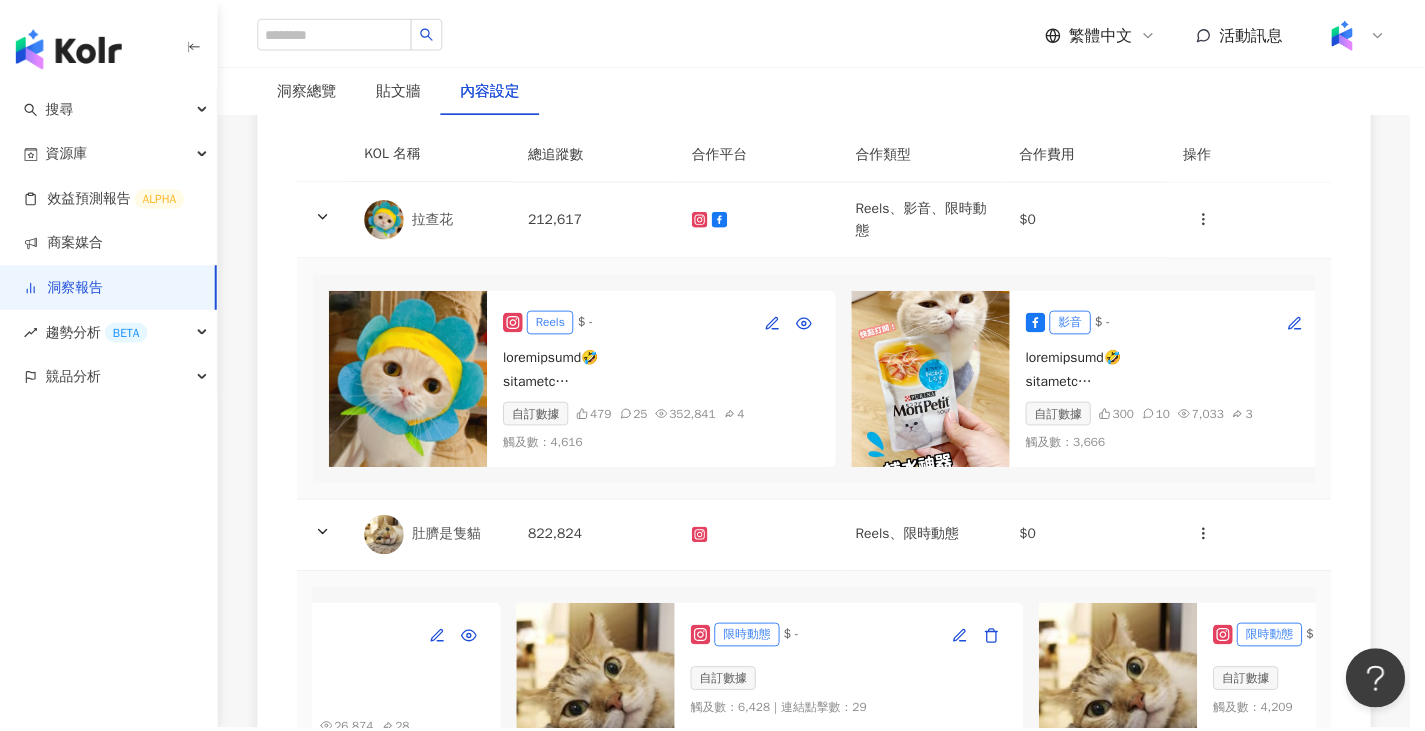 scroll, scrollTop: 0, scrollLeft: 0, axis: both 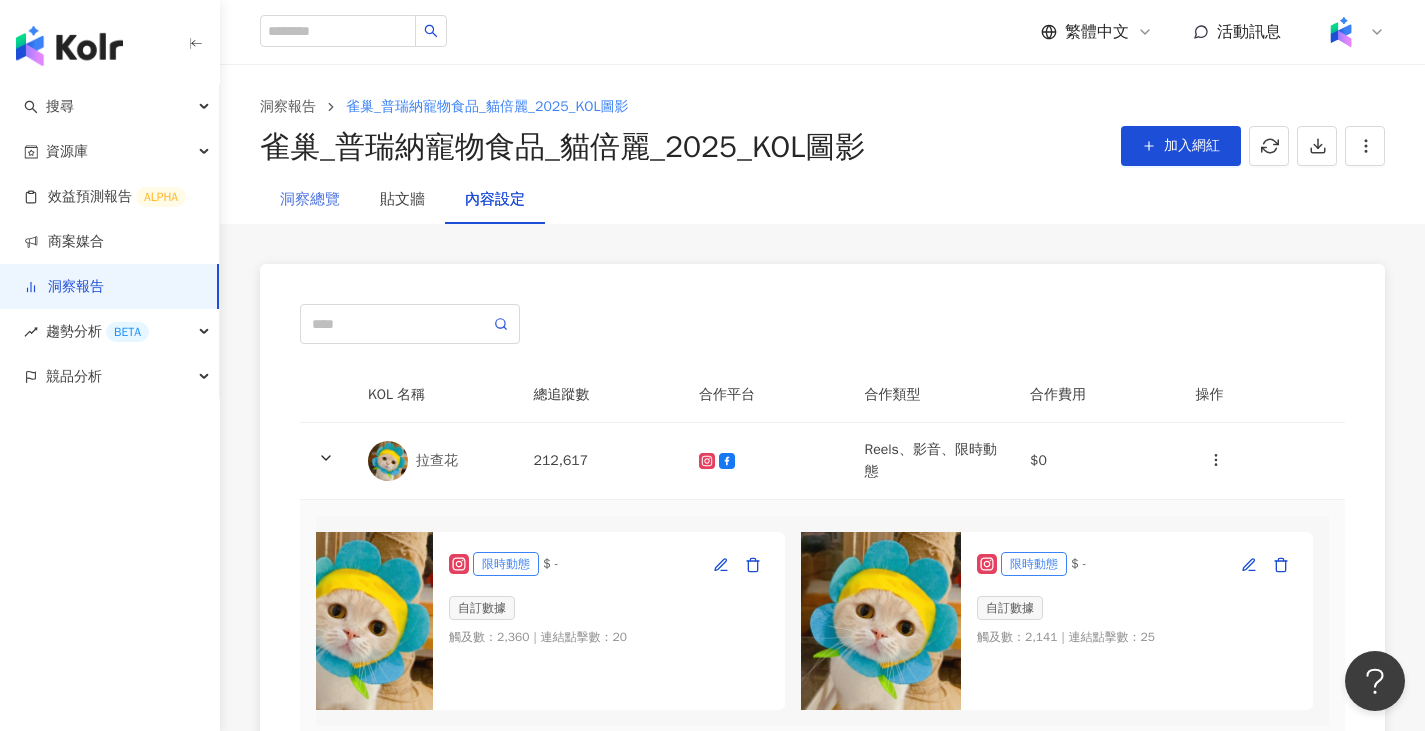 click on "洞察總覽" at bounding box center (310, 200) 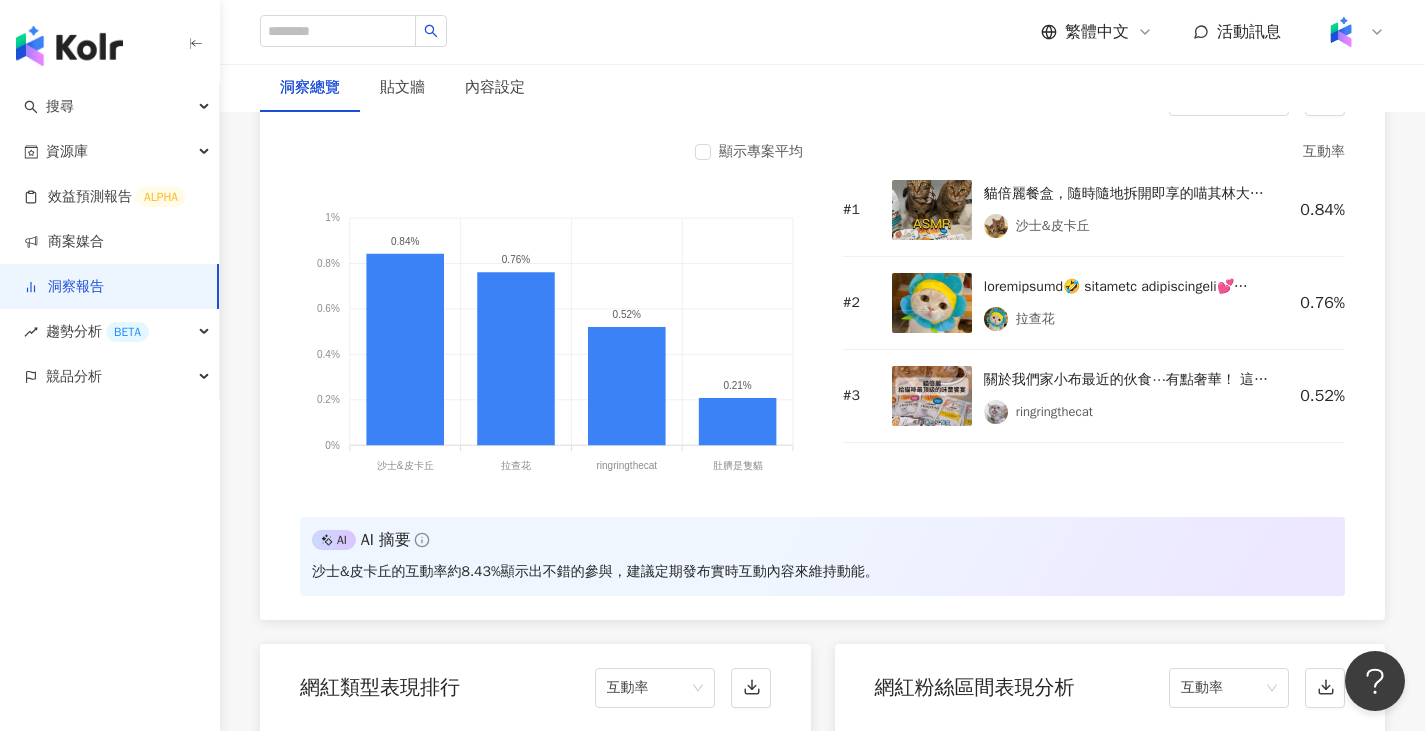 scroll, scrollTop: 1600, scrollLeft: 0, axis: vertical 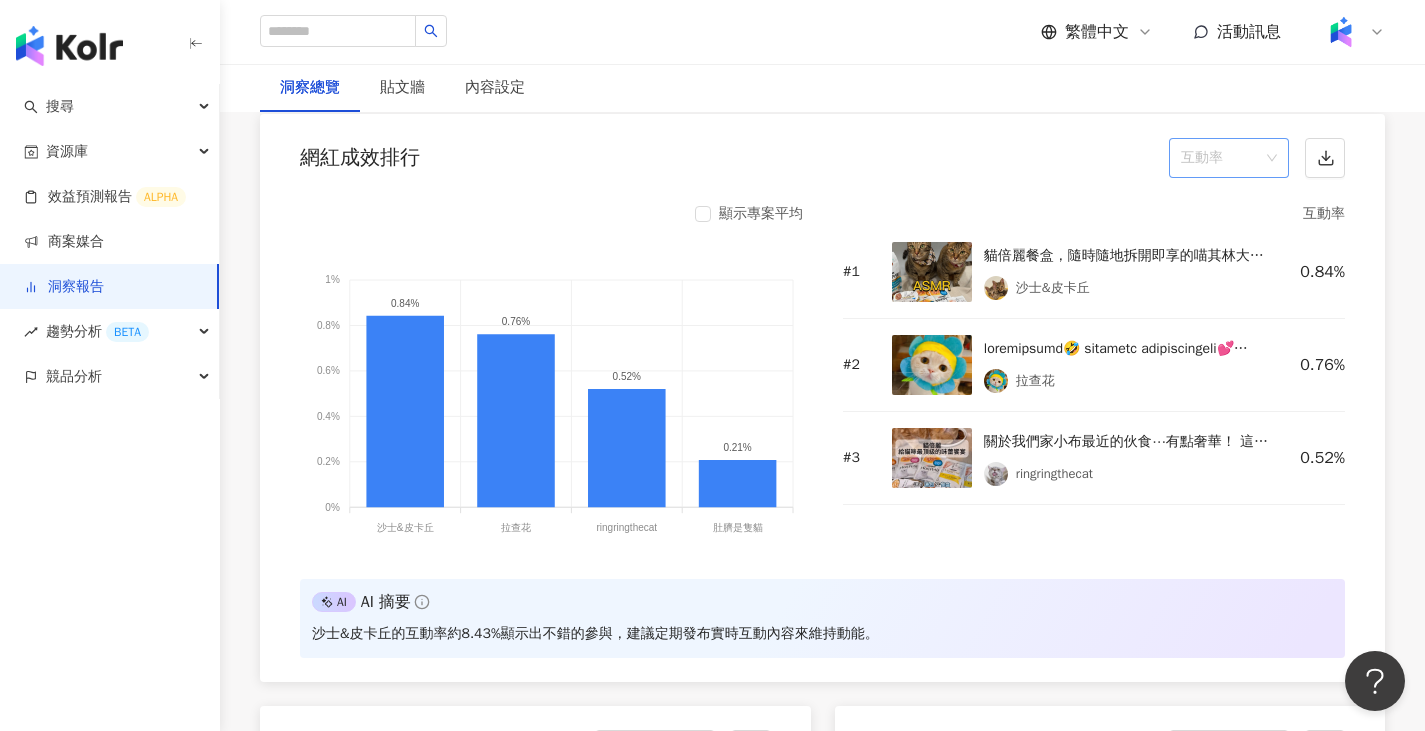 click on "互動率" at bounding box center (1229, 158) 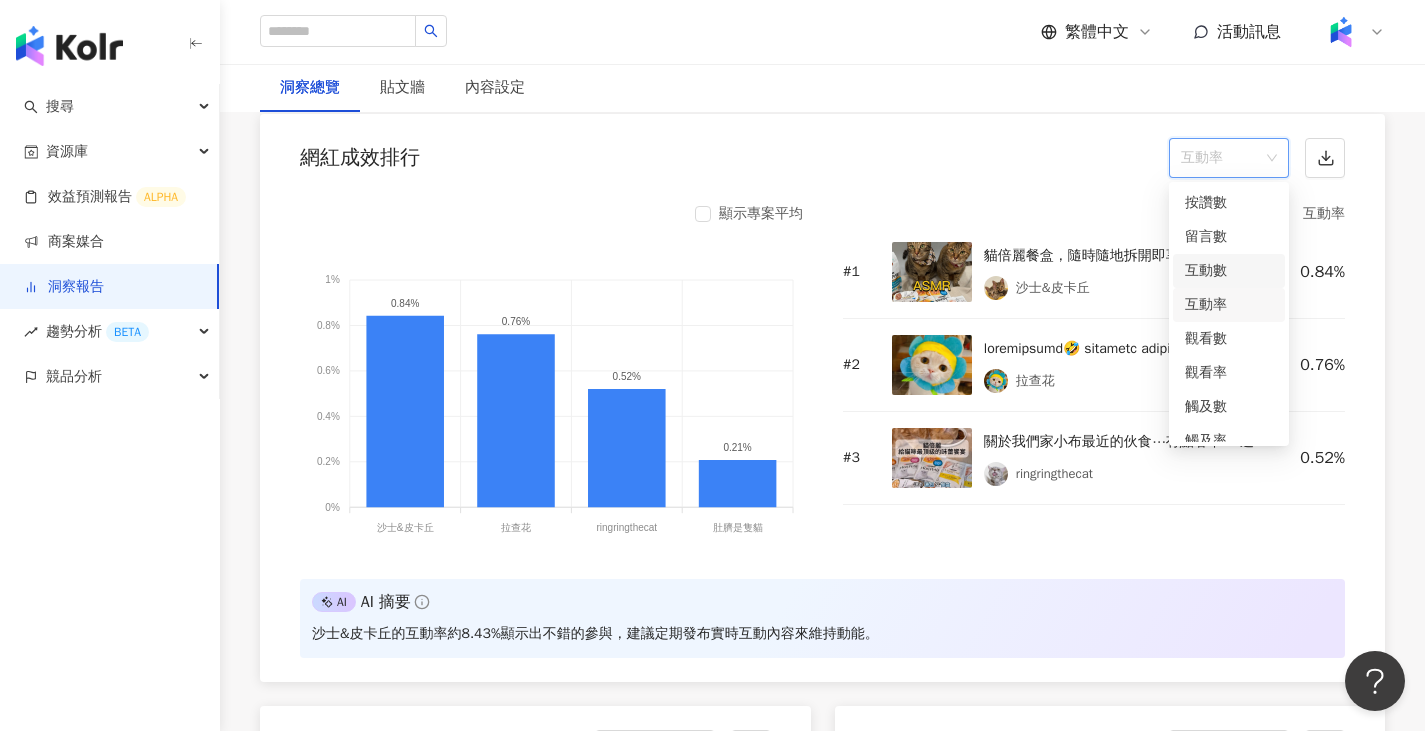 click on "互動數" at bounding box center (1229, 271) 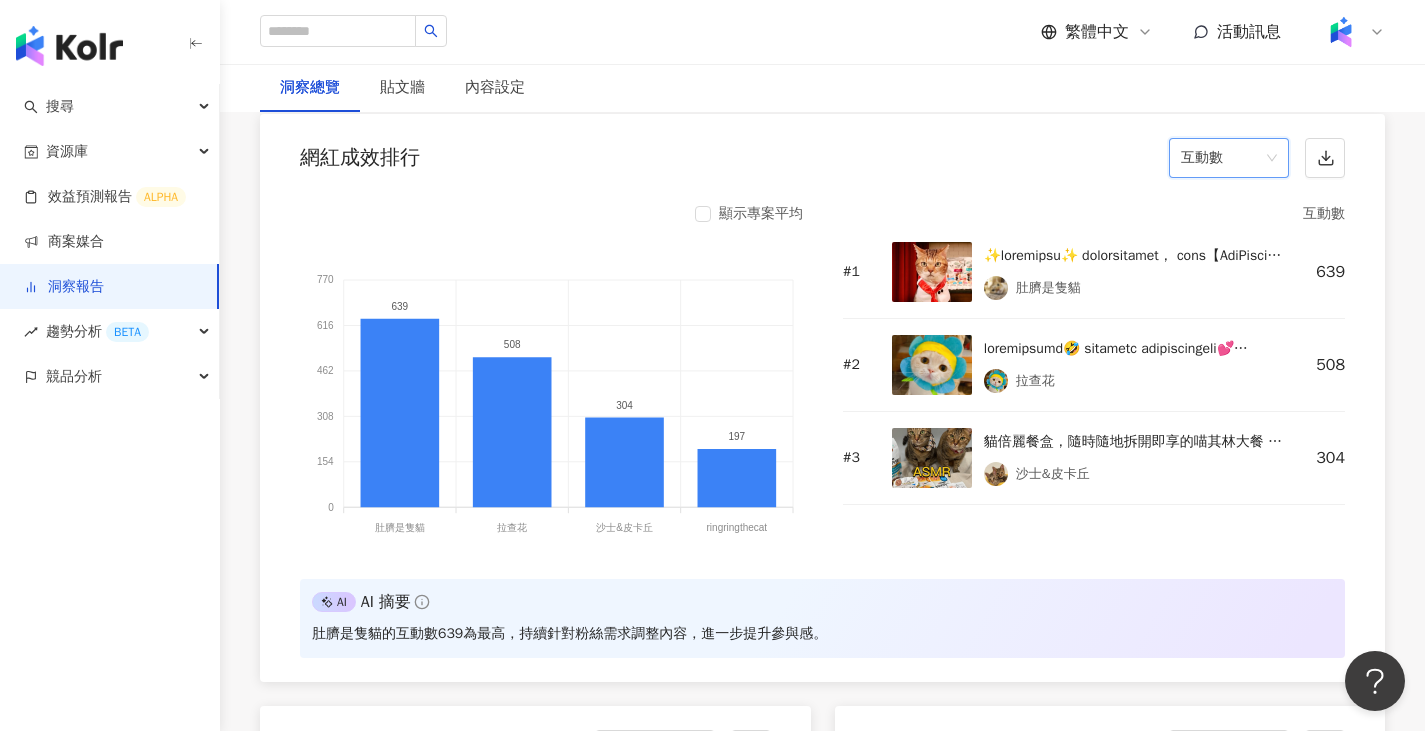 click on "互動數" at bounding box center [1229, 158] 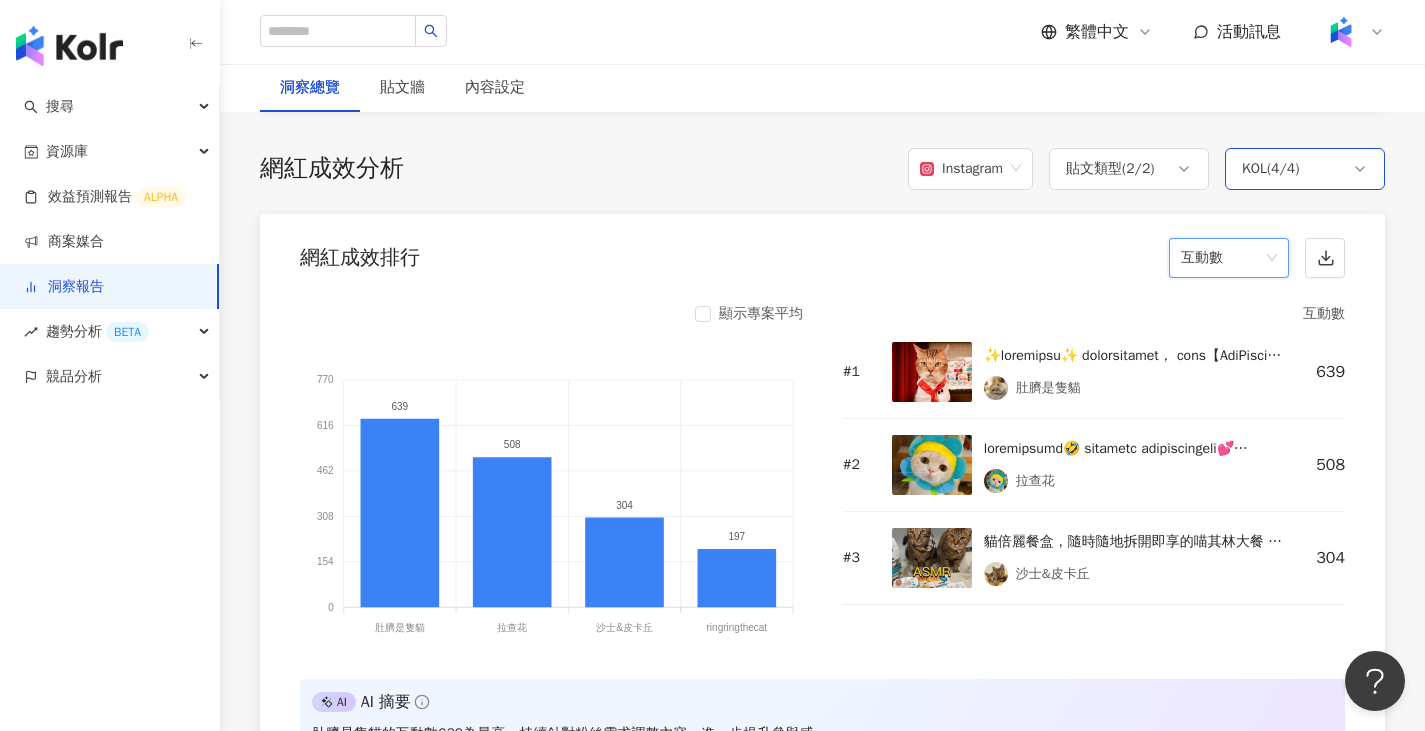 click on "KOL  ( 4 / 4 )" at bounding box center [1270, 169] 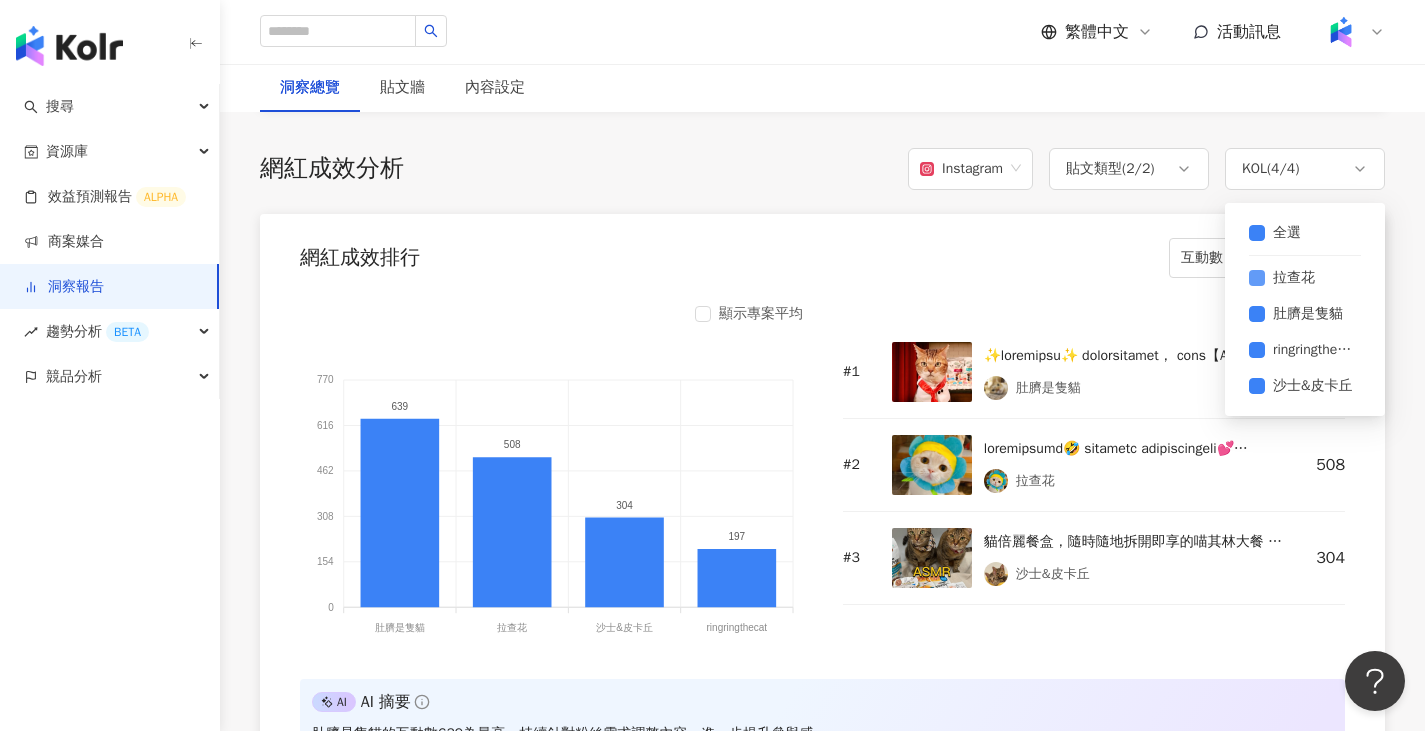 click on "拉查花" at bounding box center [1294, 278] 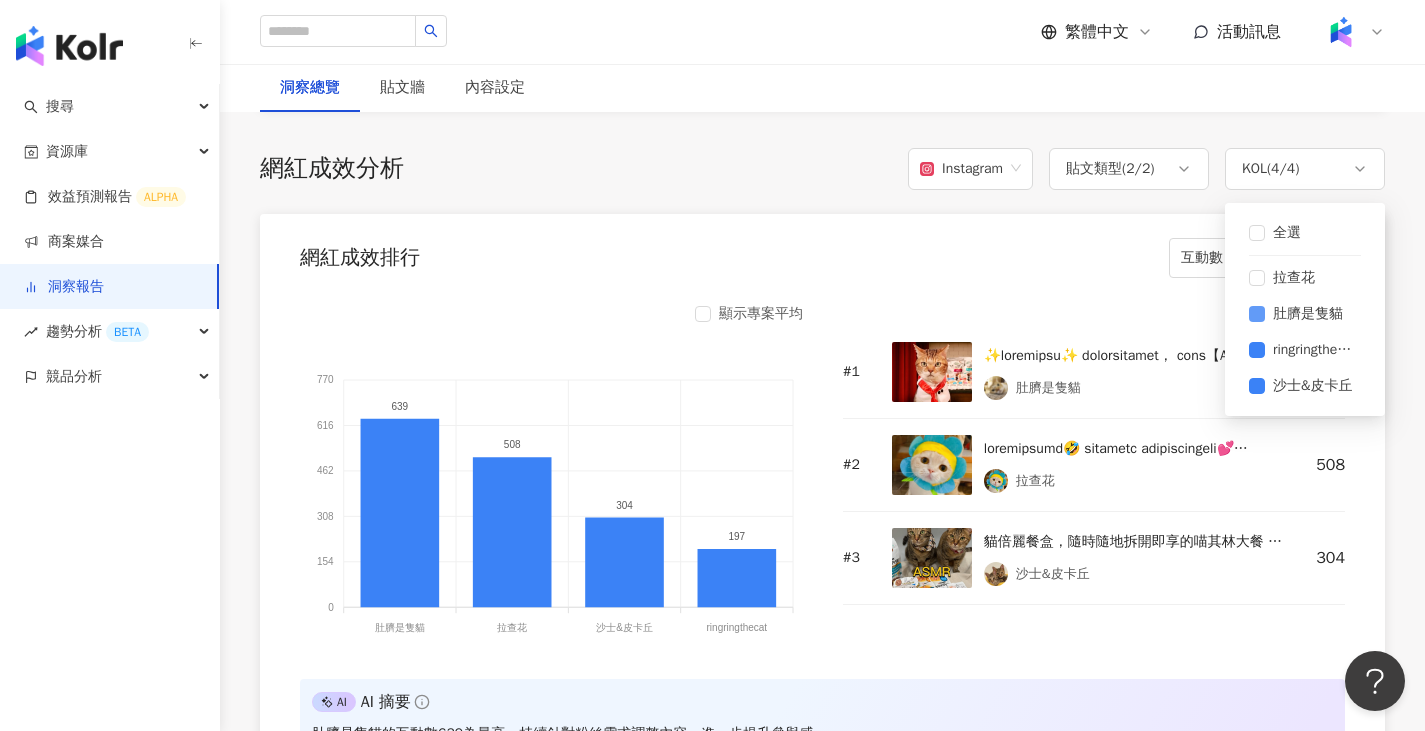 click on "肚臍是隻貓" at bounding box center (1308, 314) 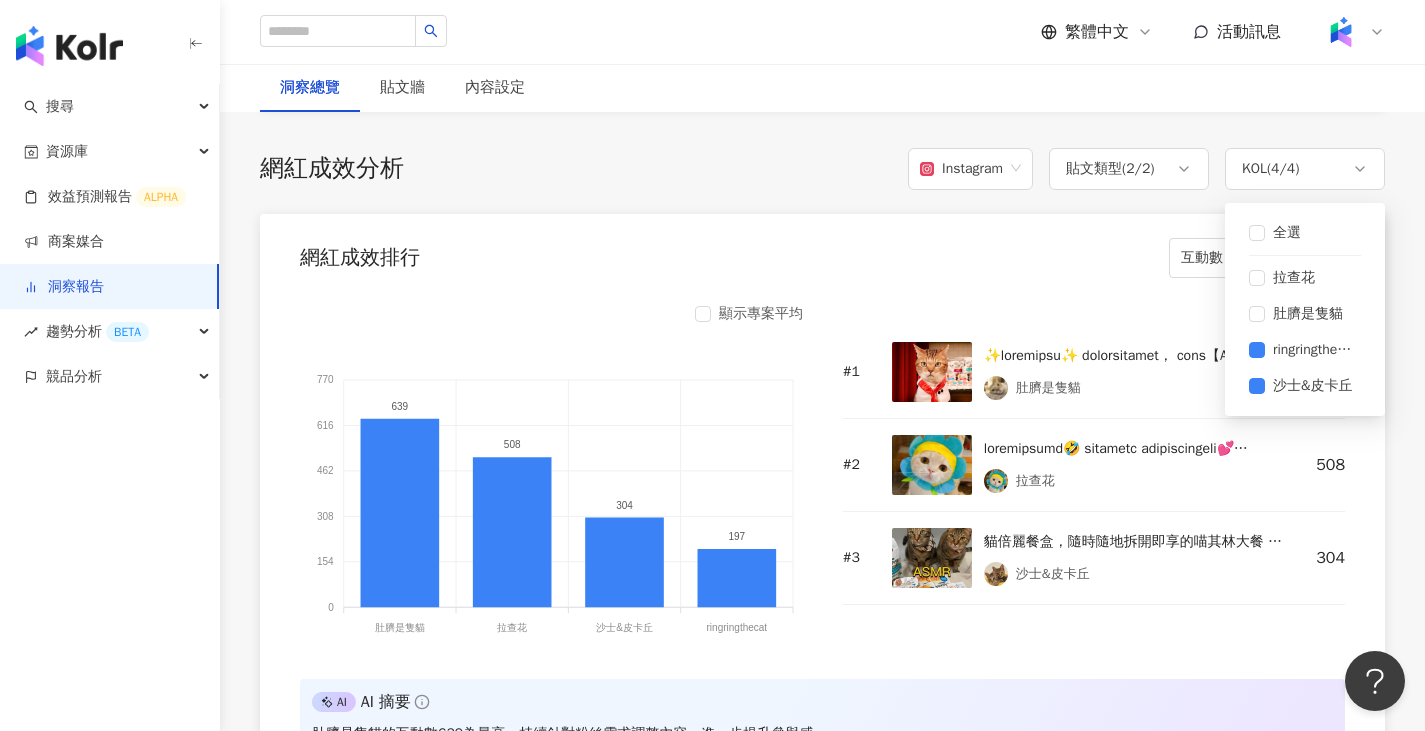 click on "網紅成效排行 互動數" at bounding box center [822, 252] 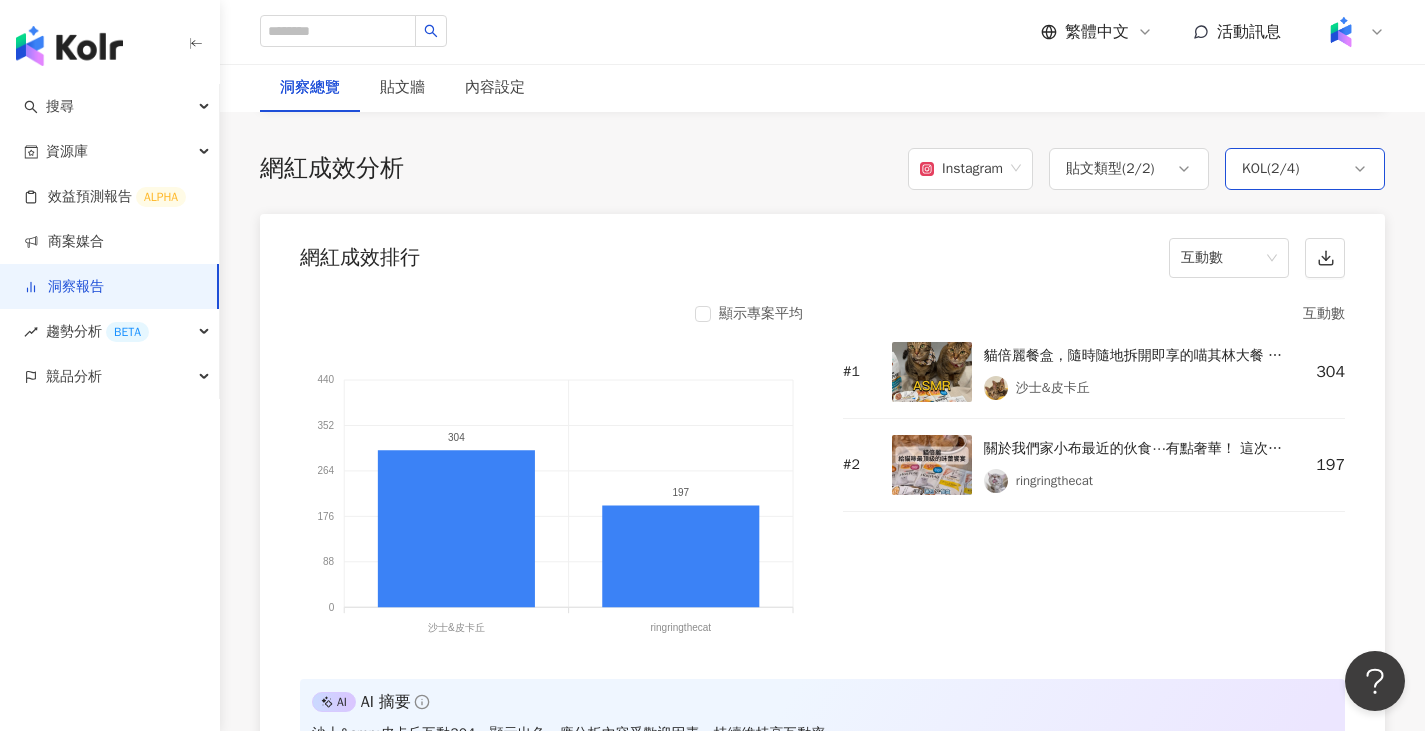 click on "KOL  ( 2 / 4 )" at bounding box center [1305, 169] 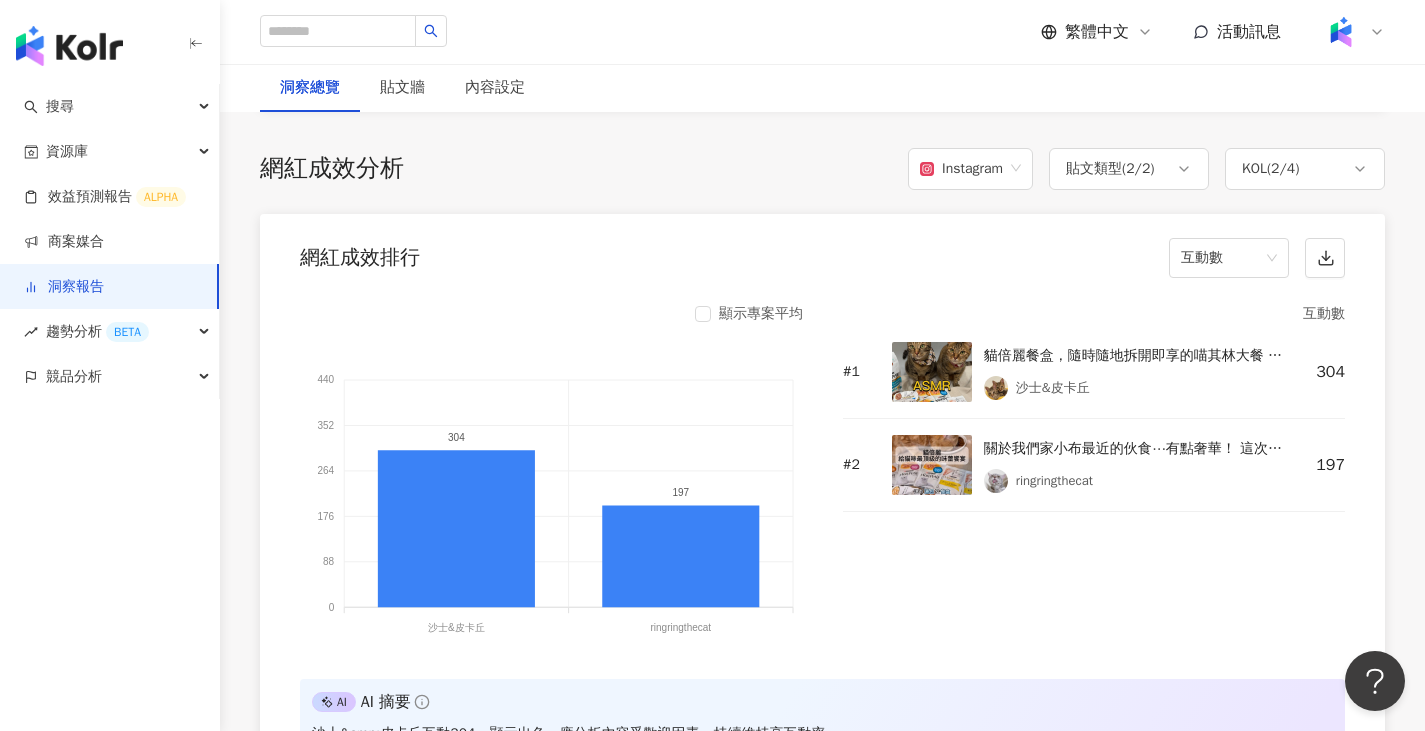click on "互動數" at bounding box center (1094, 314) 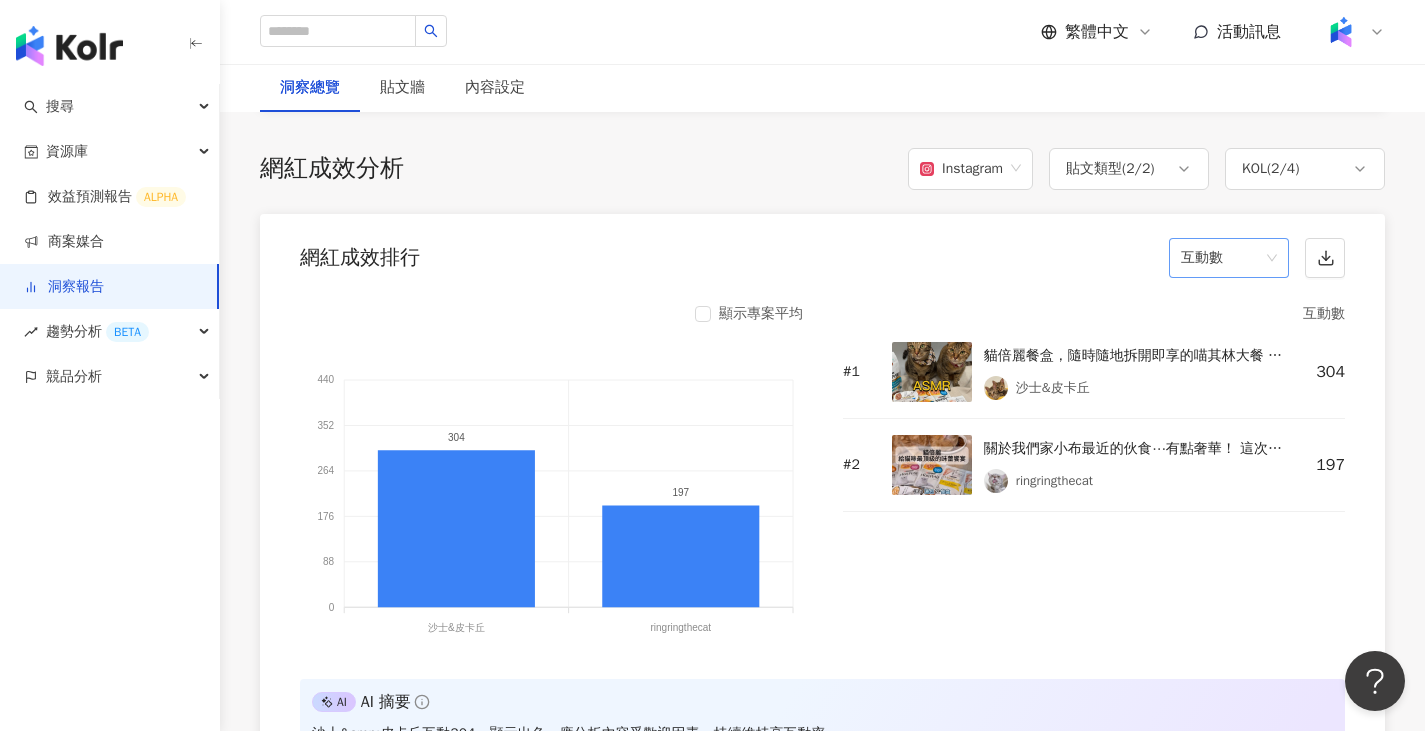 click on "互動數" at bounding box center (1229, 258) 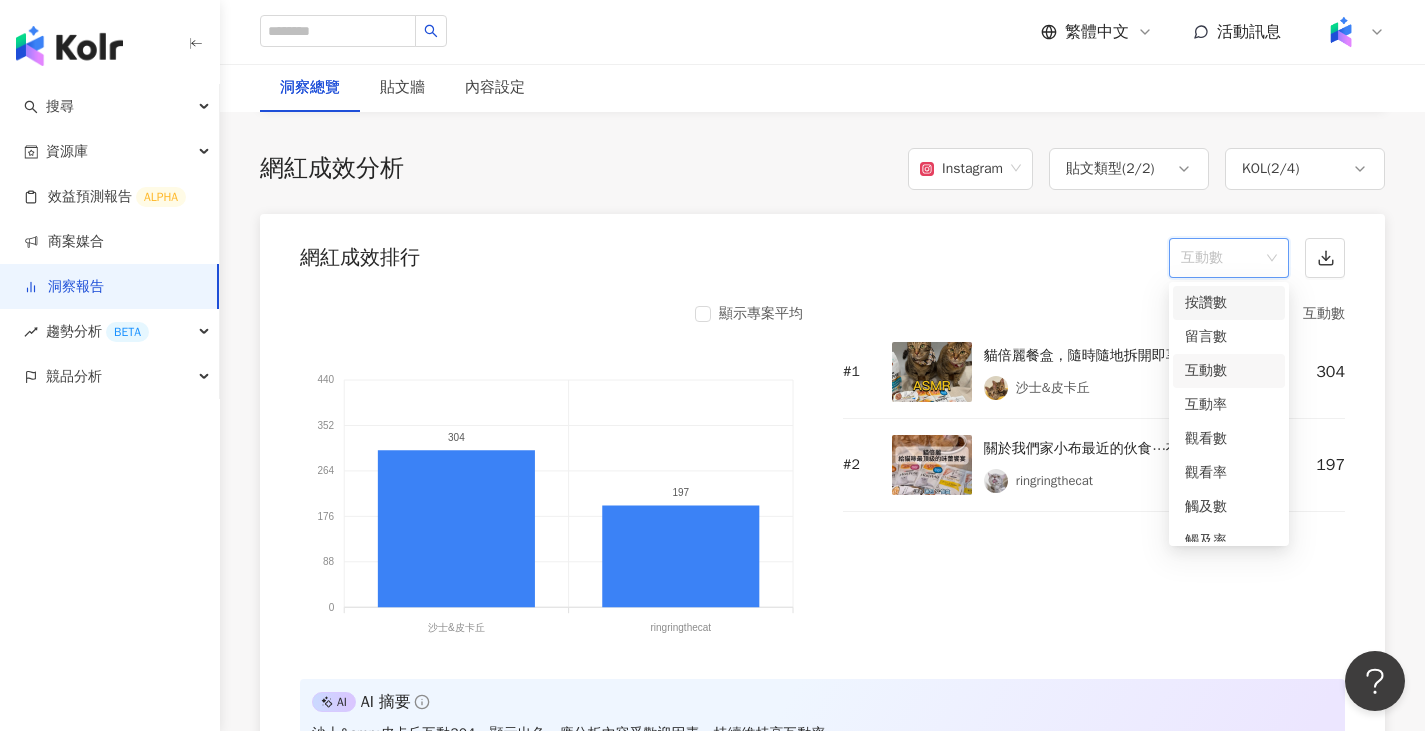 click on "按讚數" at bounding box center (1229, 303) 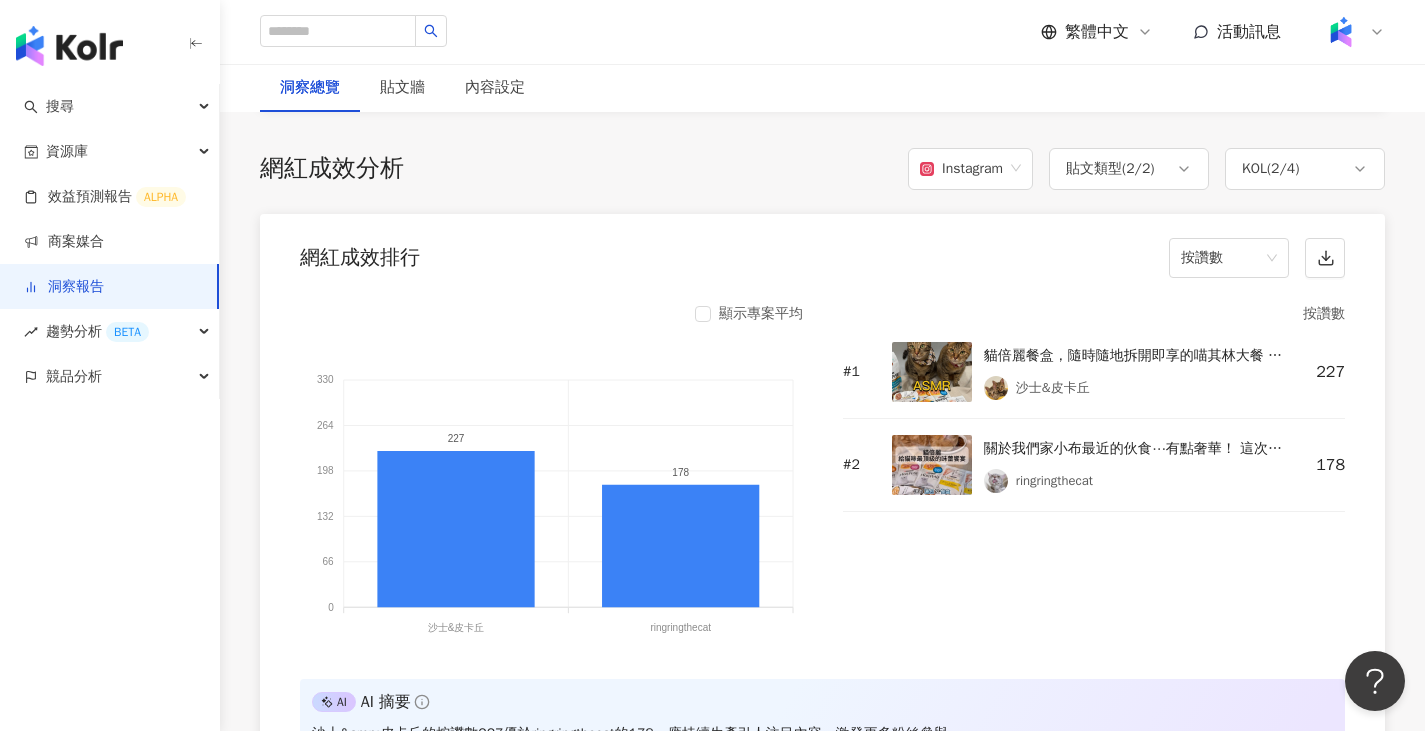 click on "網紅成效排行 按讚數" at bounding box center [822, 252] 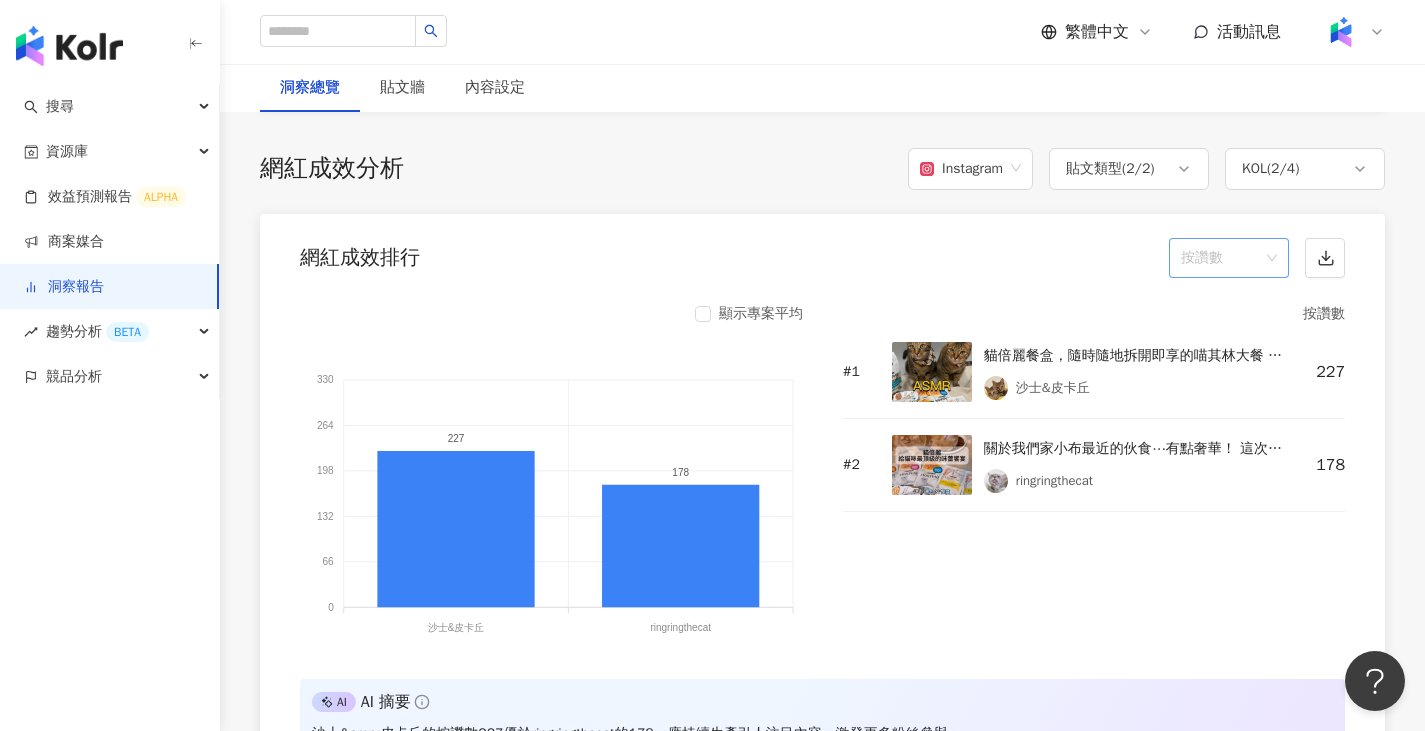 click on "按讚數" at bounding box center (1229, 258) 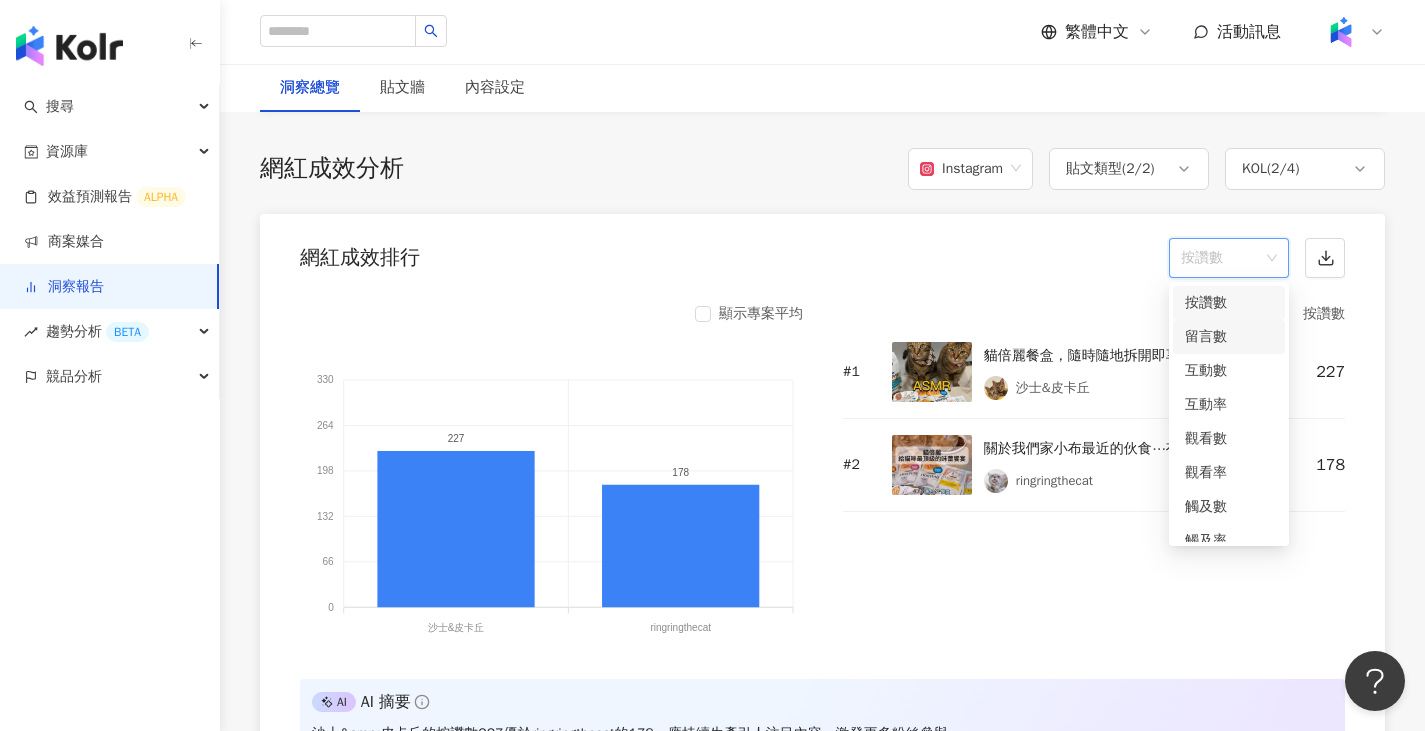 click on "留言數" at bounding box center (1229, 337) 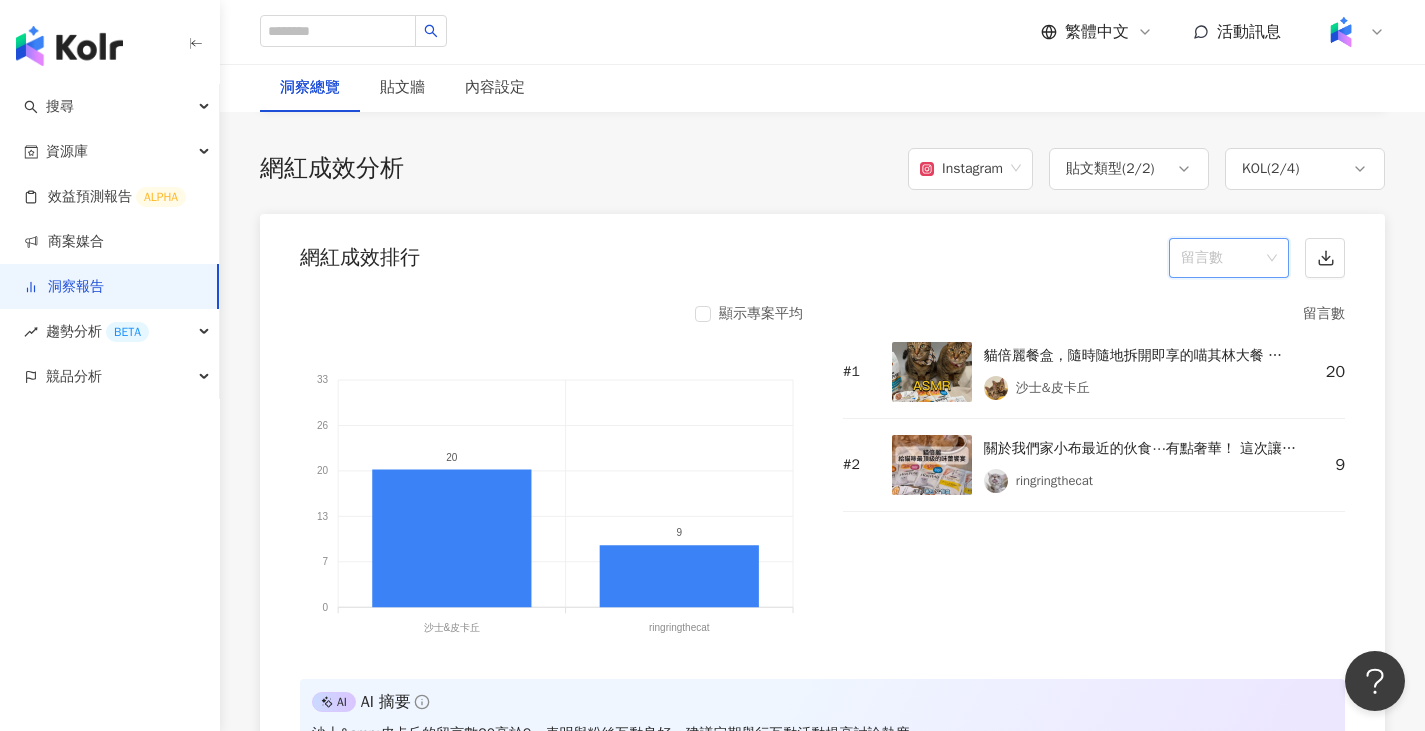 click on "留言數" at bounding box center [1229, 258] 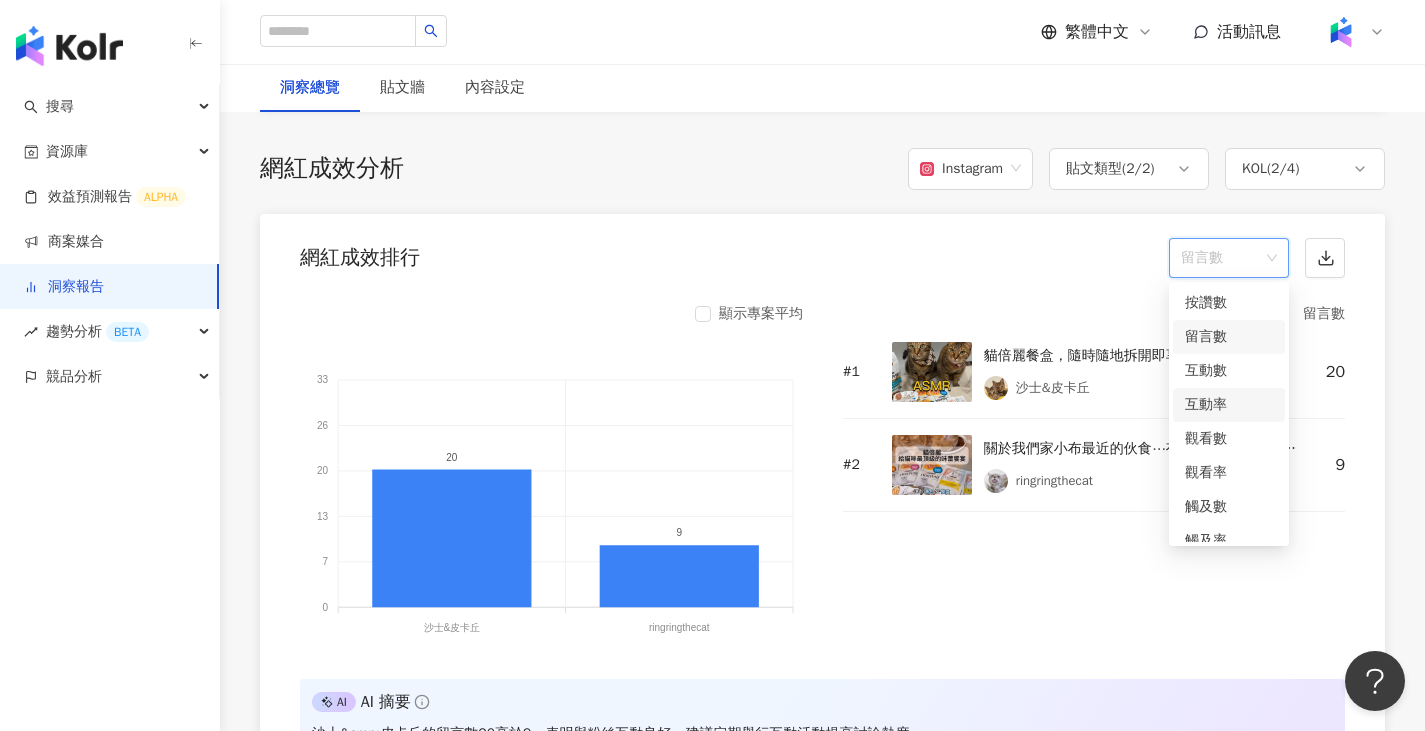 click on "互動率" at bounding box center [1229, 405] 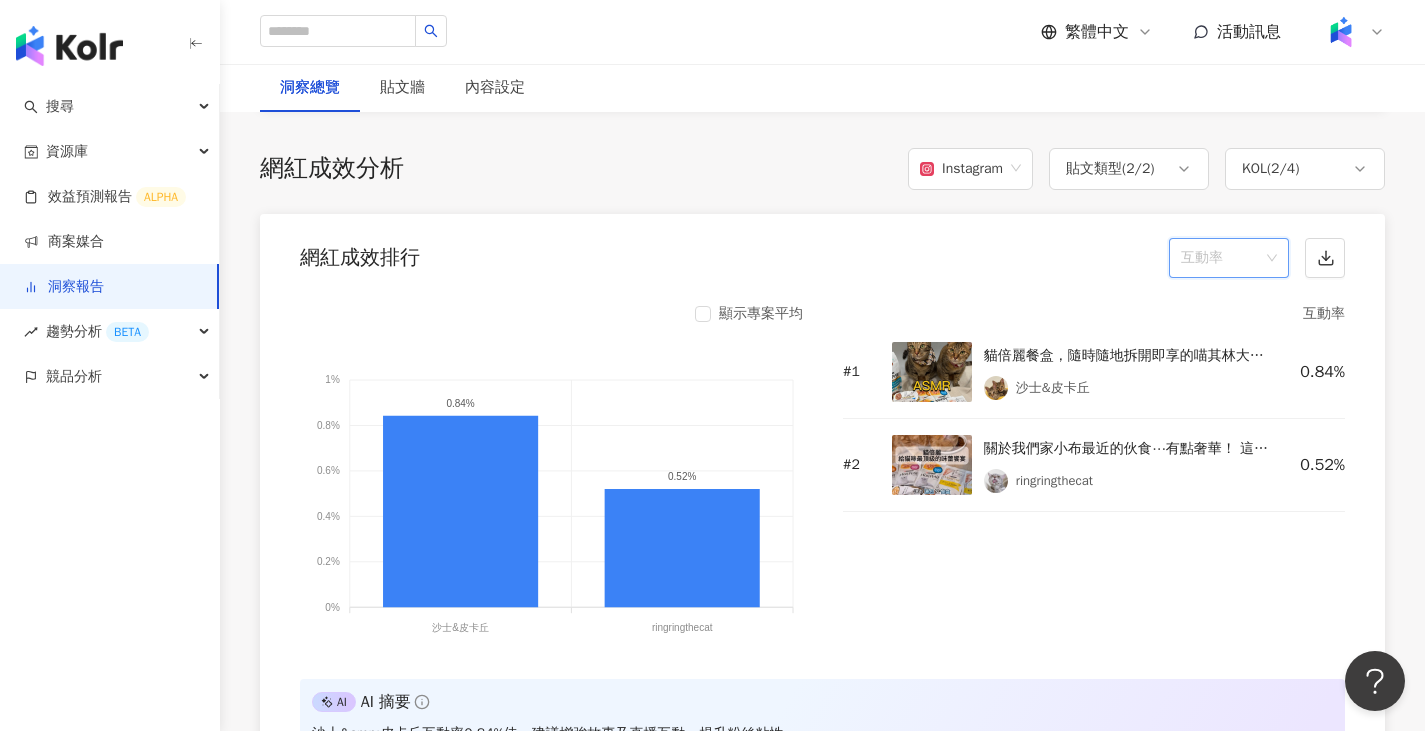 click on "互動率" at bounding box center [1229, 258] 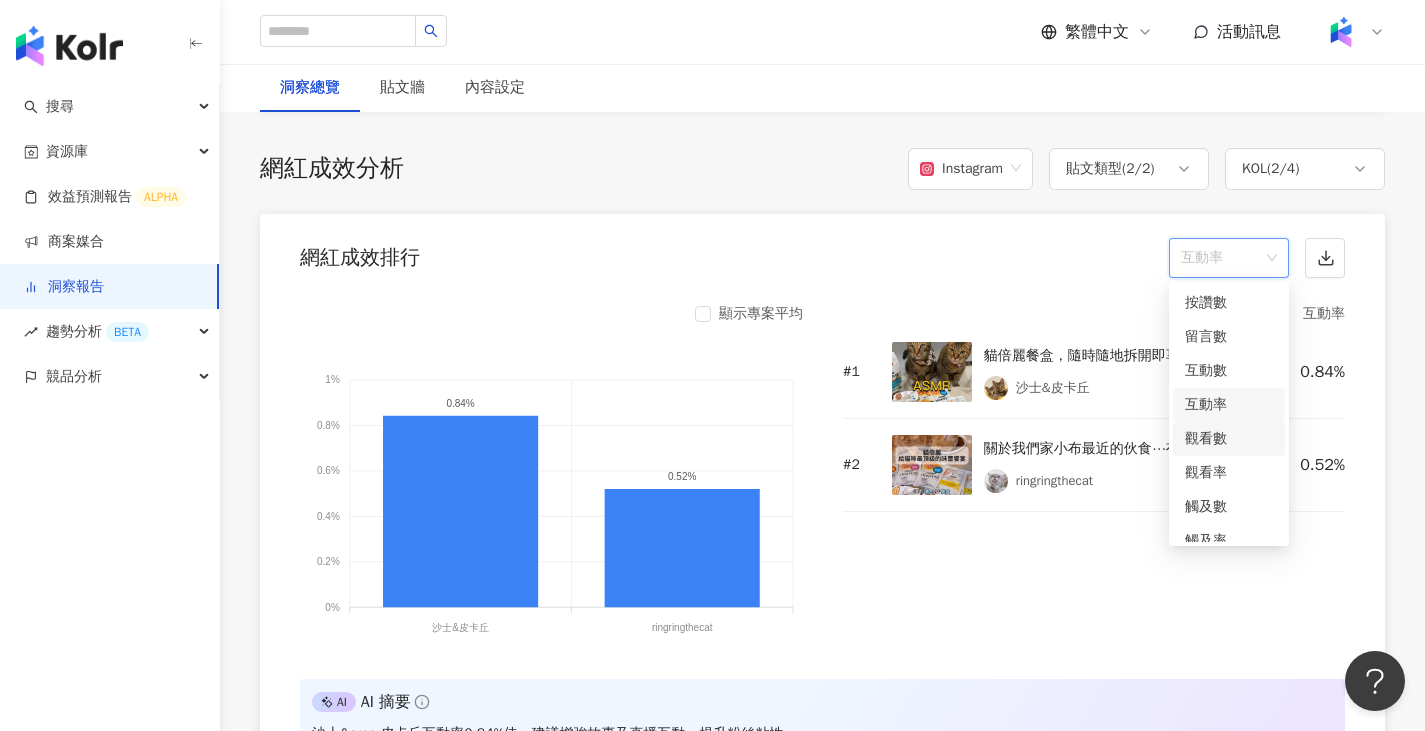 click on "觀看數" at bounding box center (1229, 439) 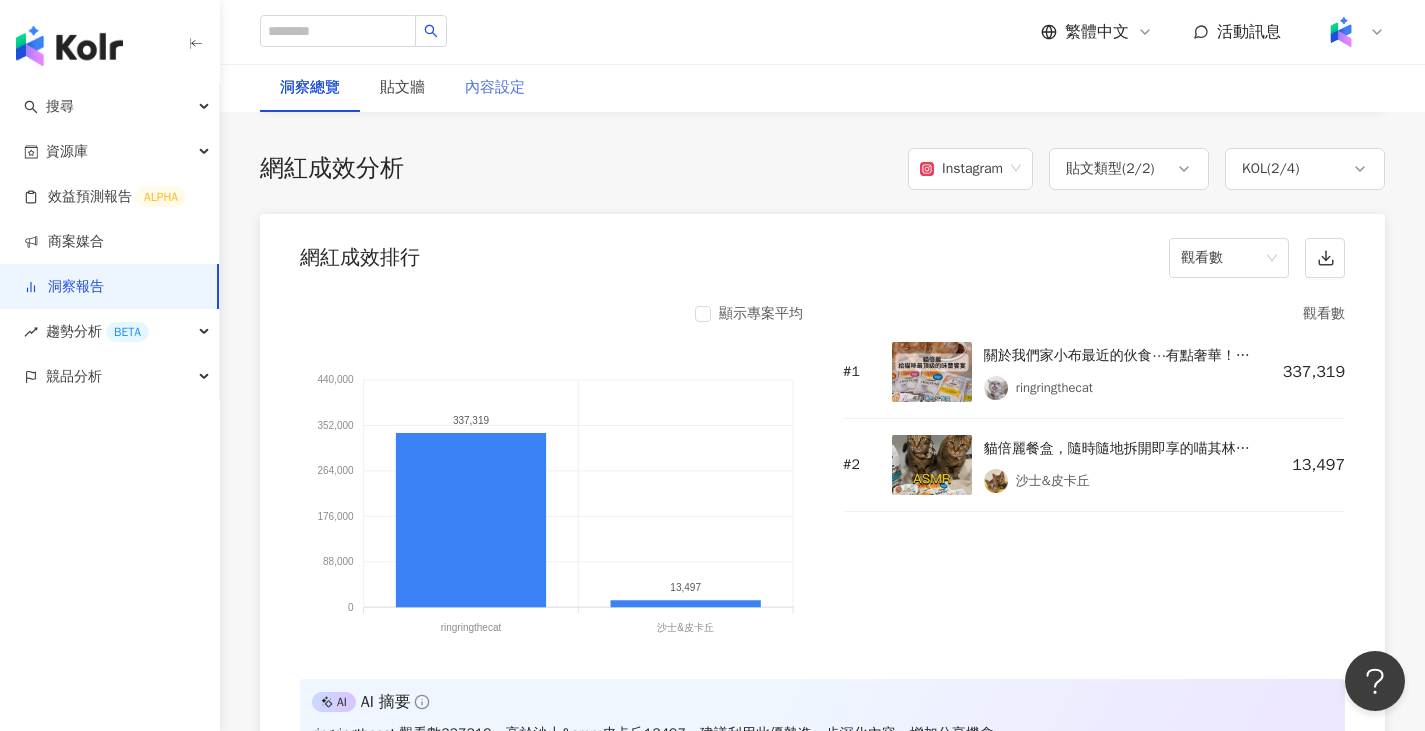 click on "內容設定" at bounding box center [495, 88] 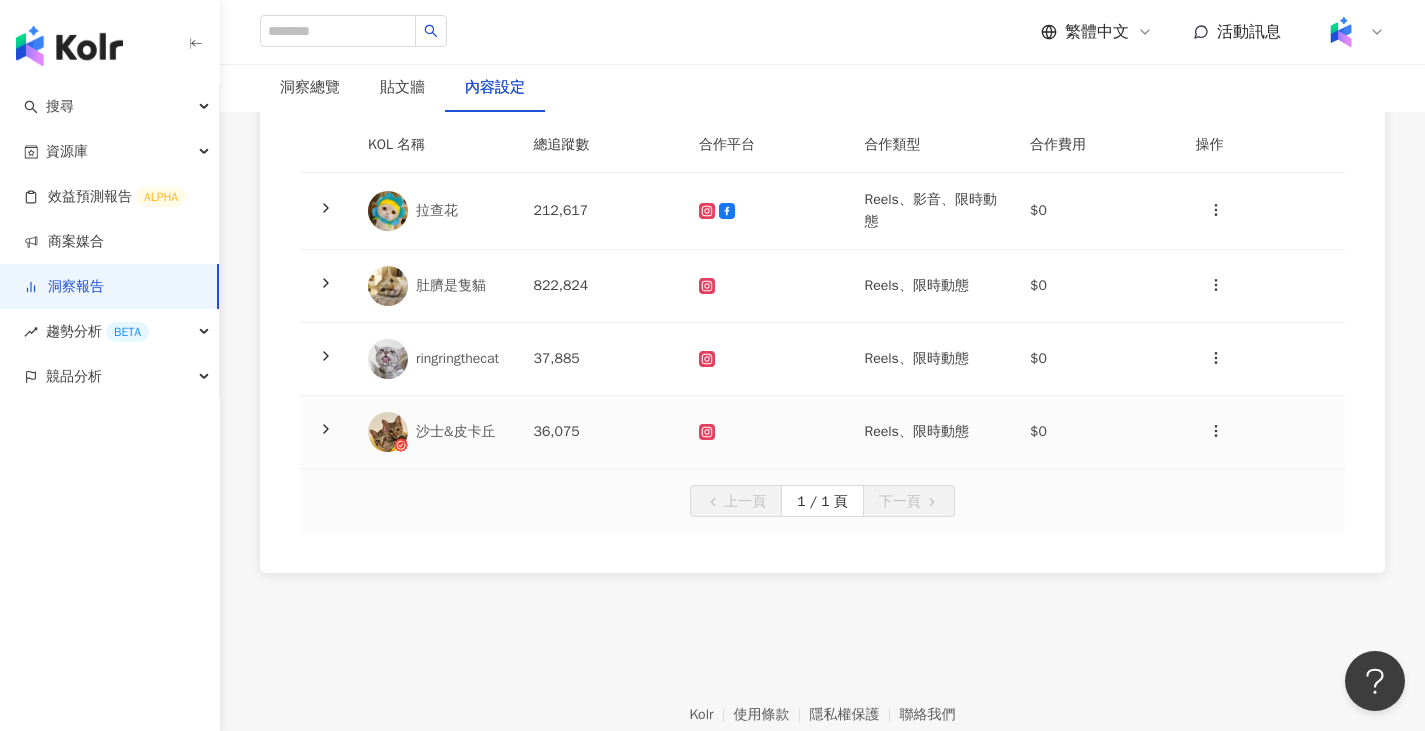 scroll, scrollTop: 200, scrollLeft: 0, axis: vertical 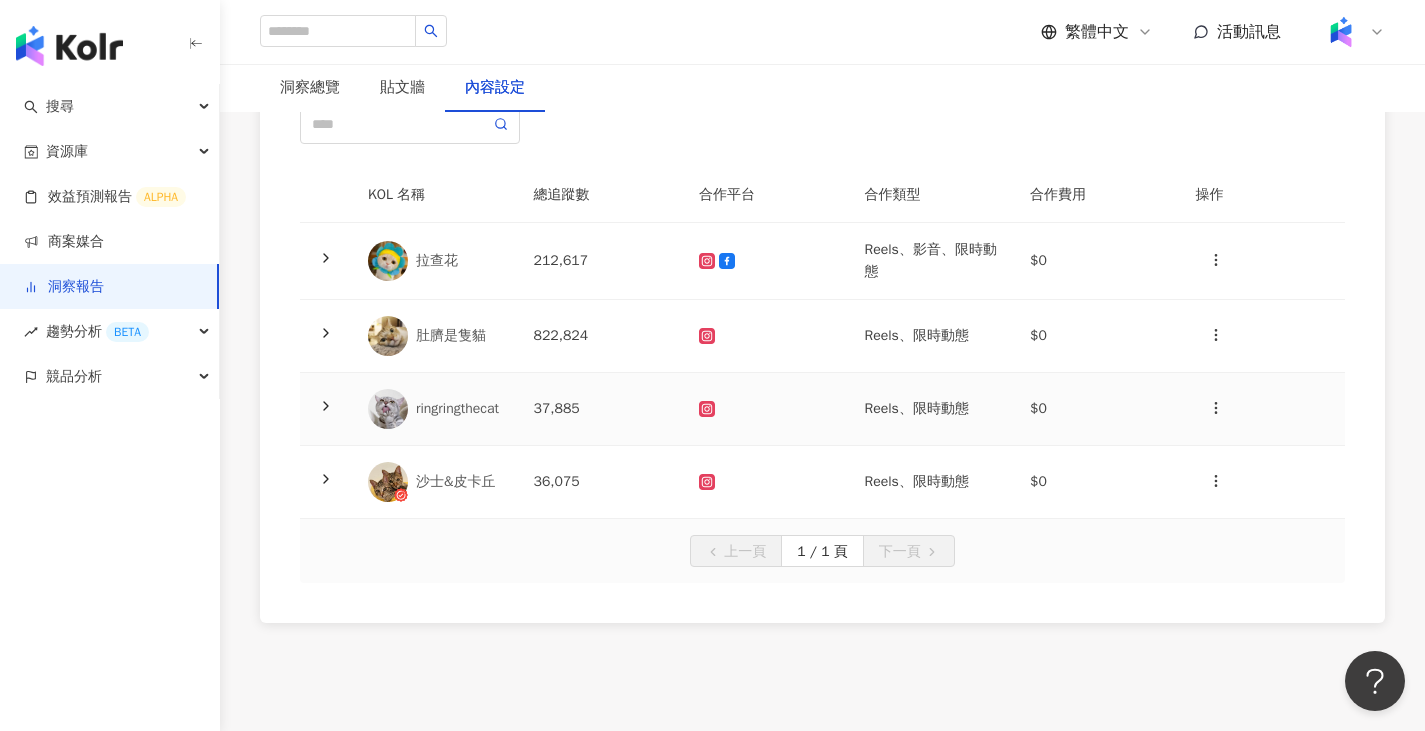 click on "37,885" at bounding box center (601, 409) 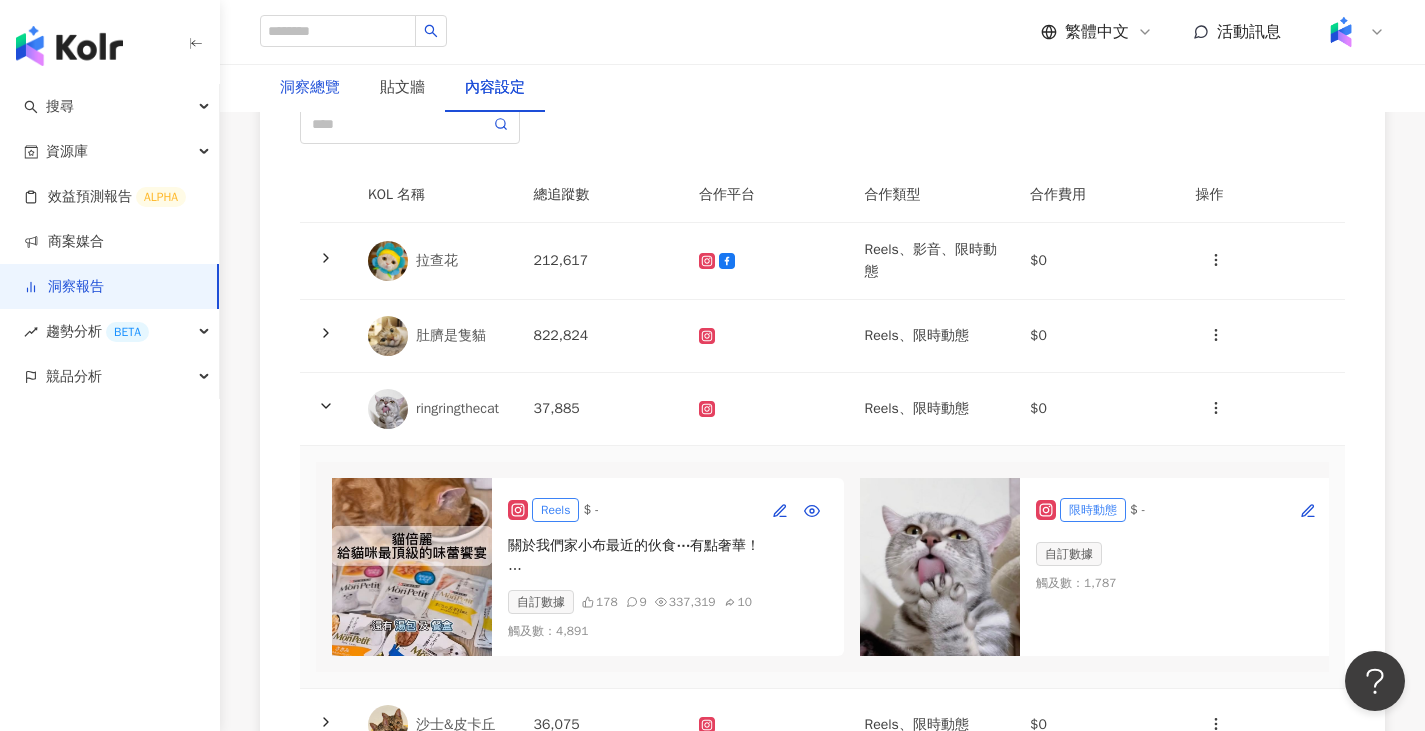 click on "洞察總覽" at bounding box center (310, 88) 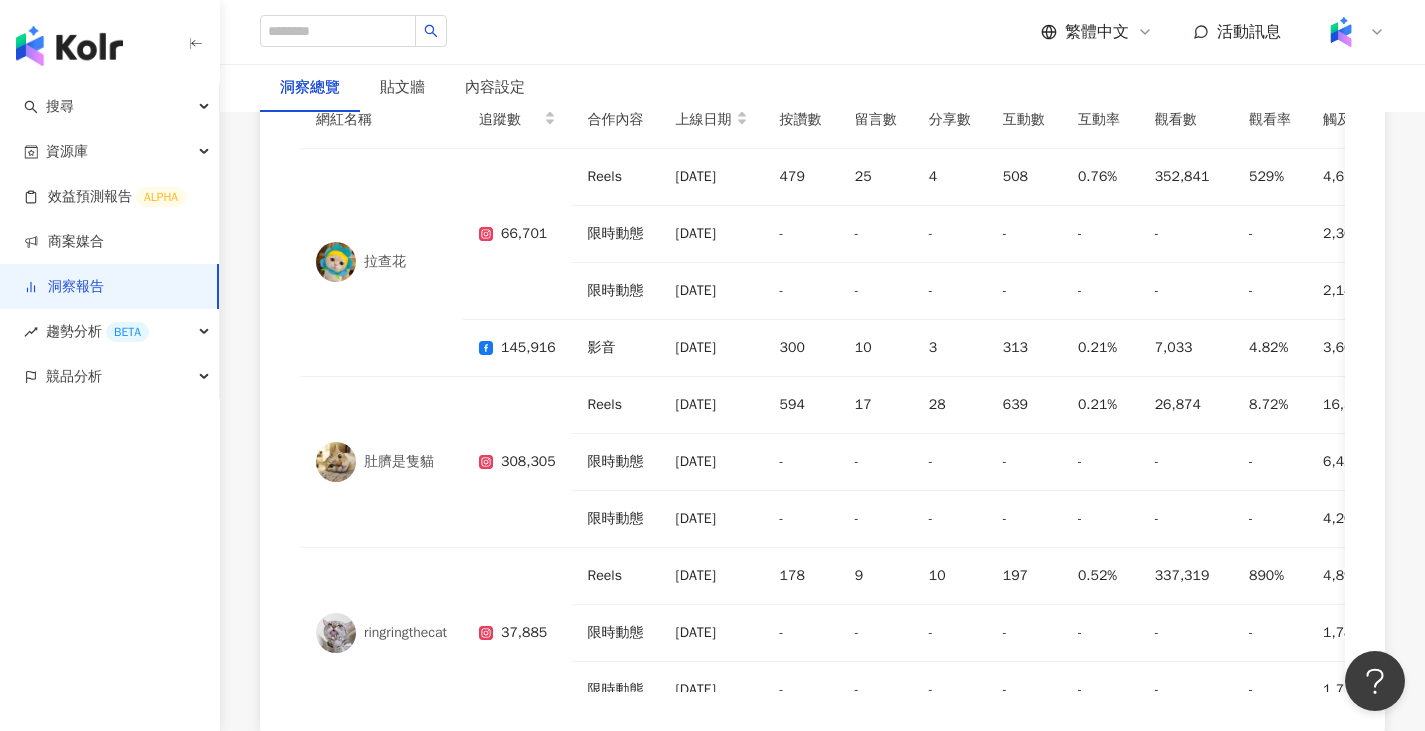 scroll, scrollTop: 6045, scrollLeft: 0, axis: vertical 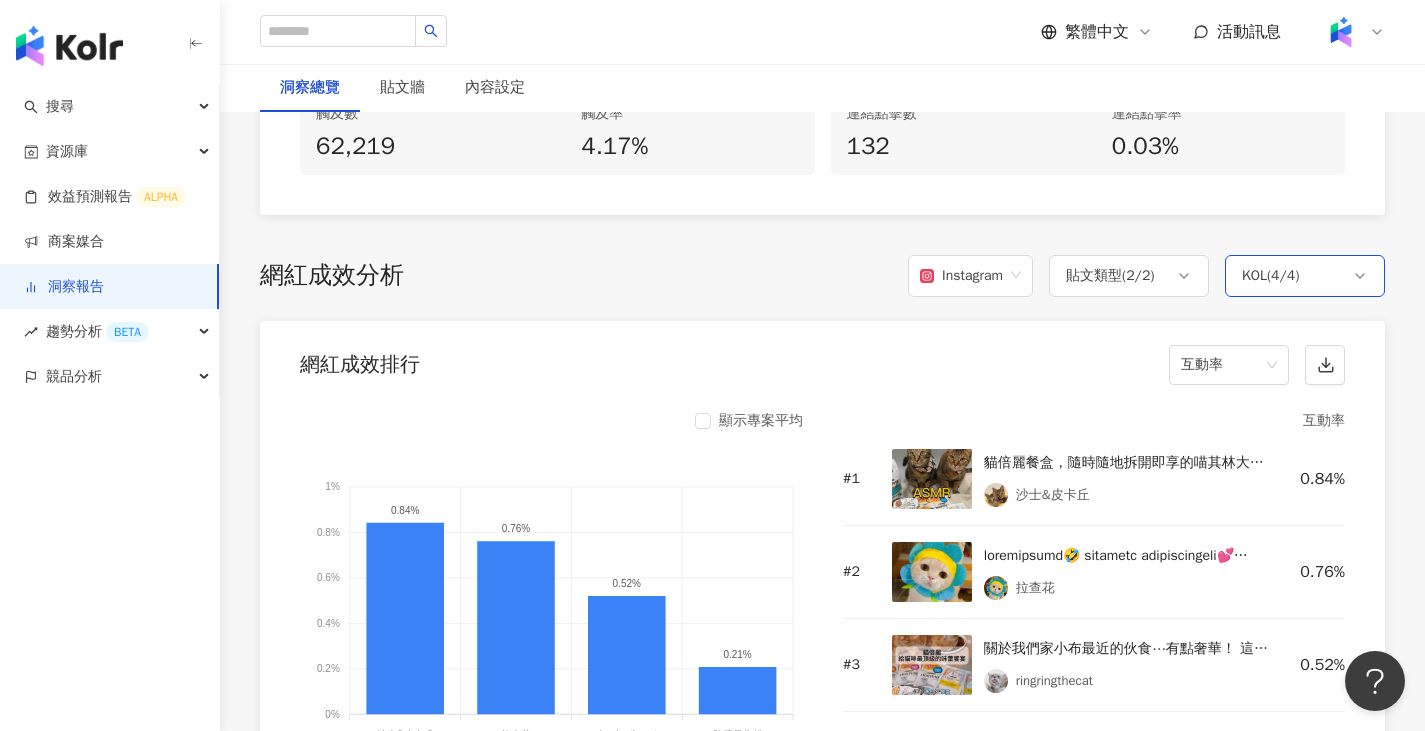 click on "KOL  ( 4 / 4 )" at bounding box center (1305, 276) 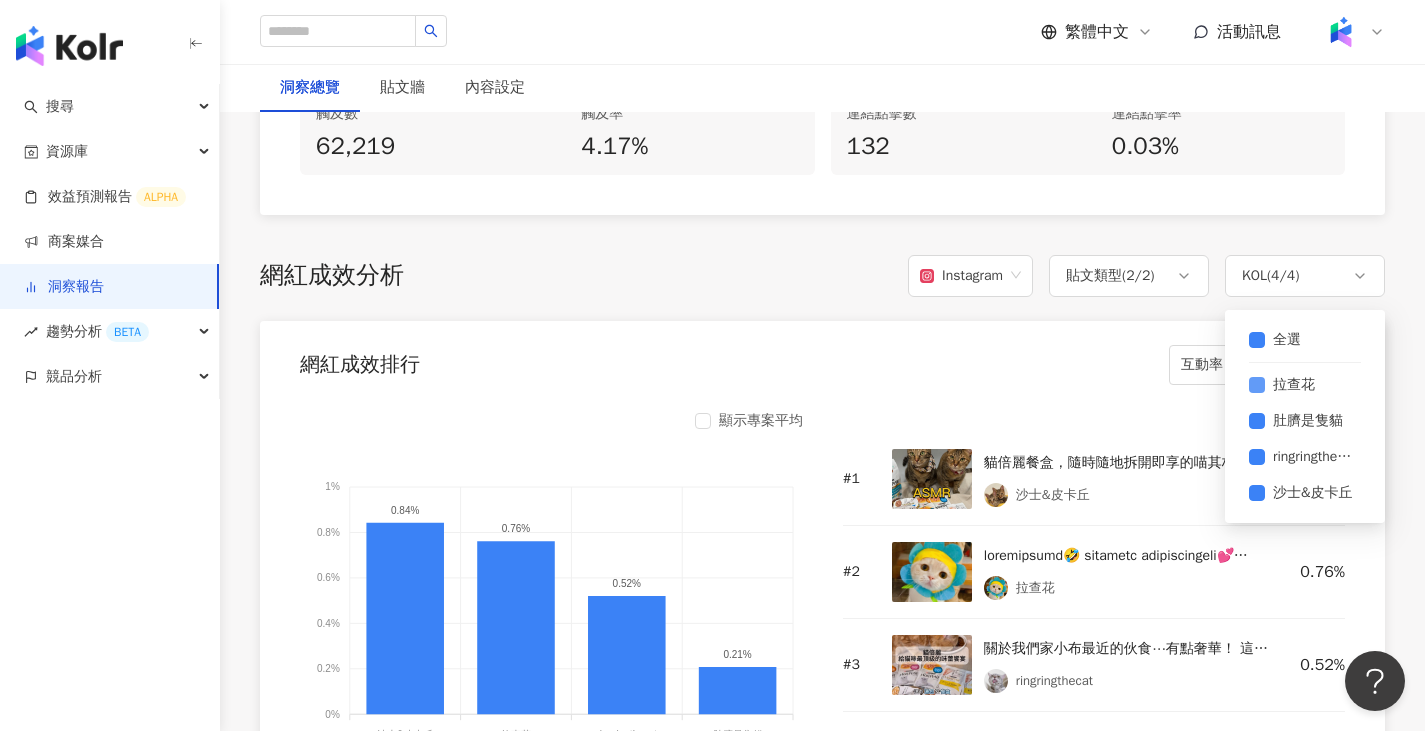 click on "拉查花" at bounding box center (1294, 385) 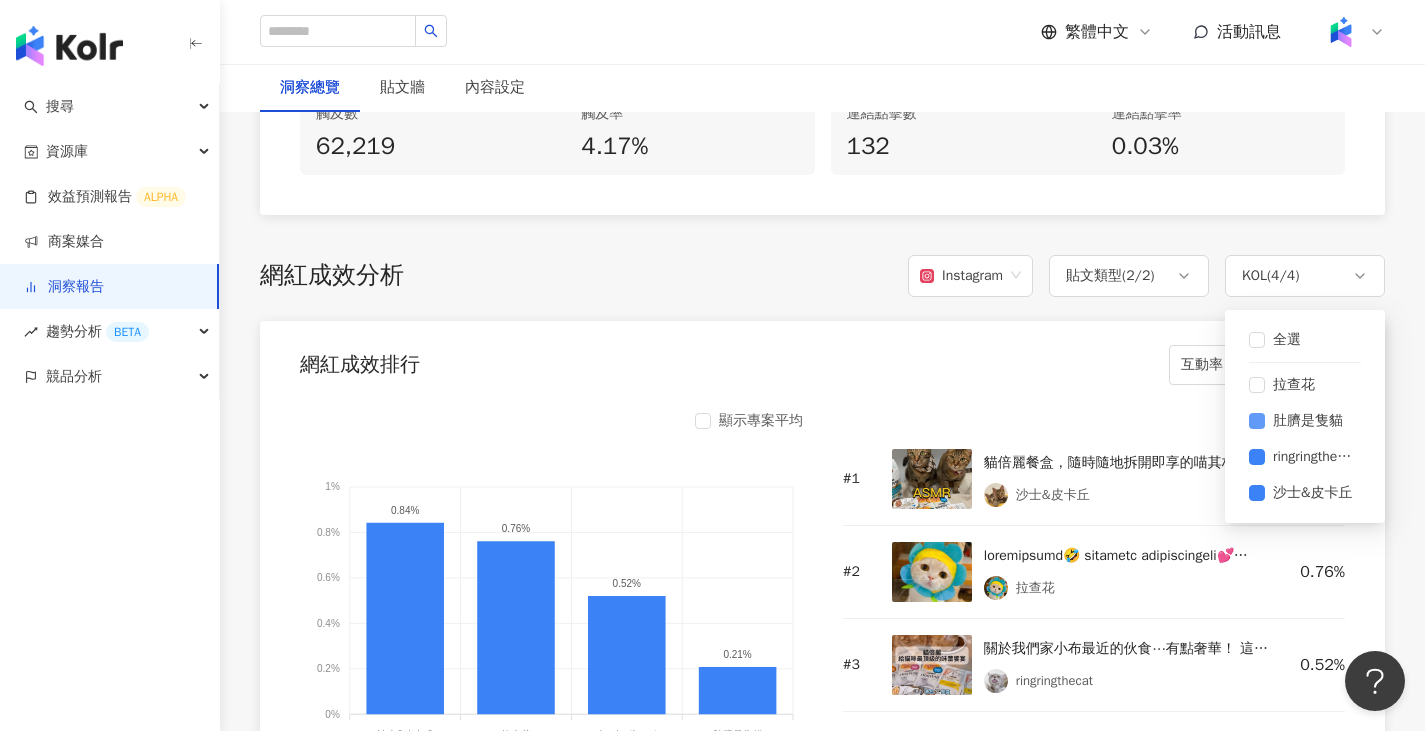 click on "肚臍是隻貓" at bounding box center [1308, 421] 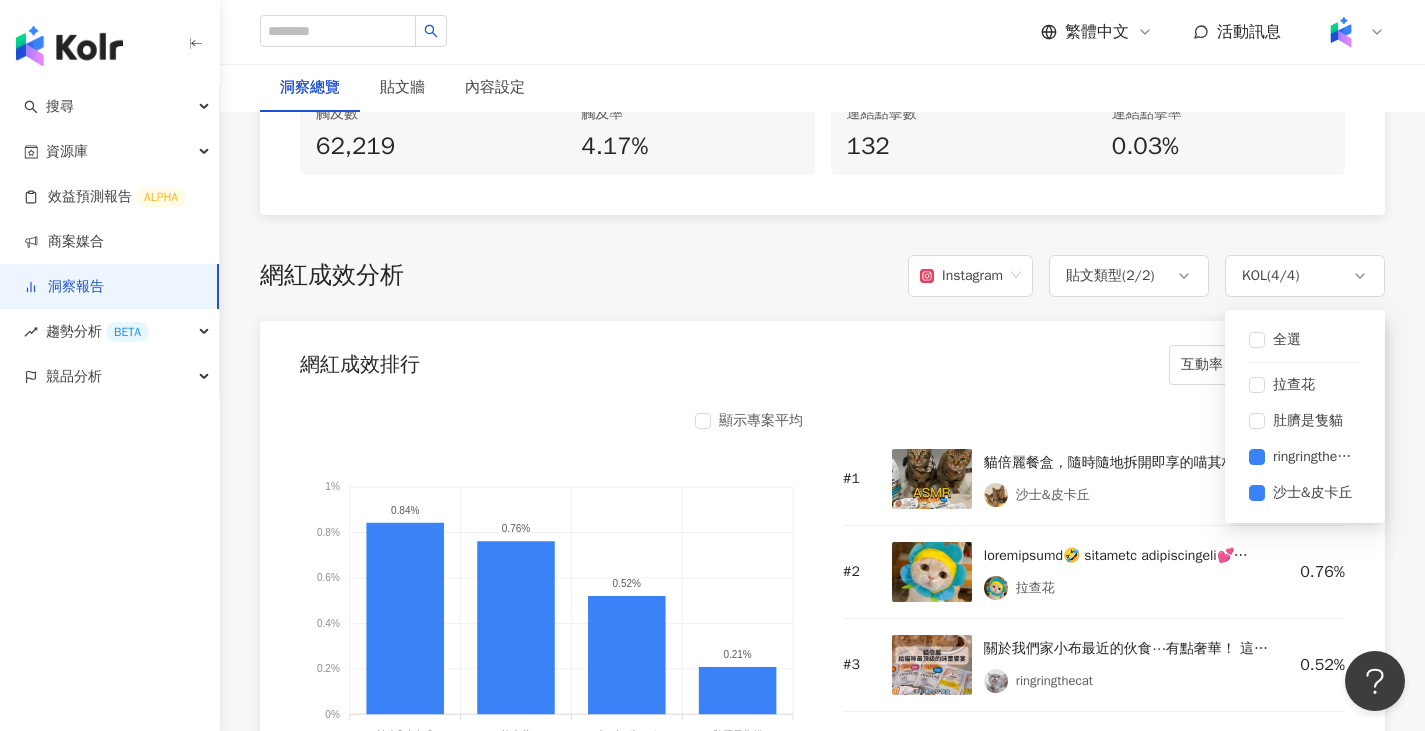 click on "網紅成效排行 互動率" at bounding box center (822, 359) 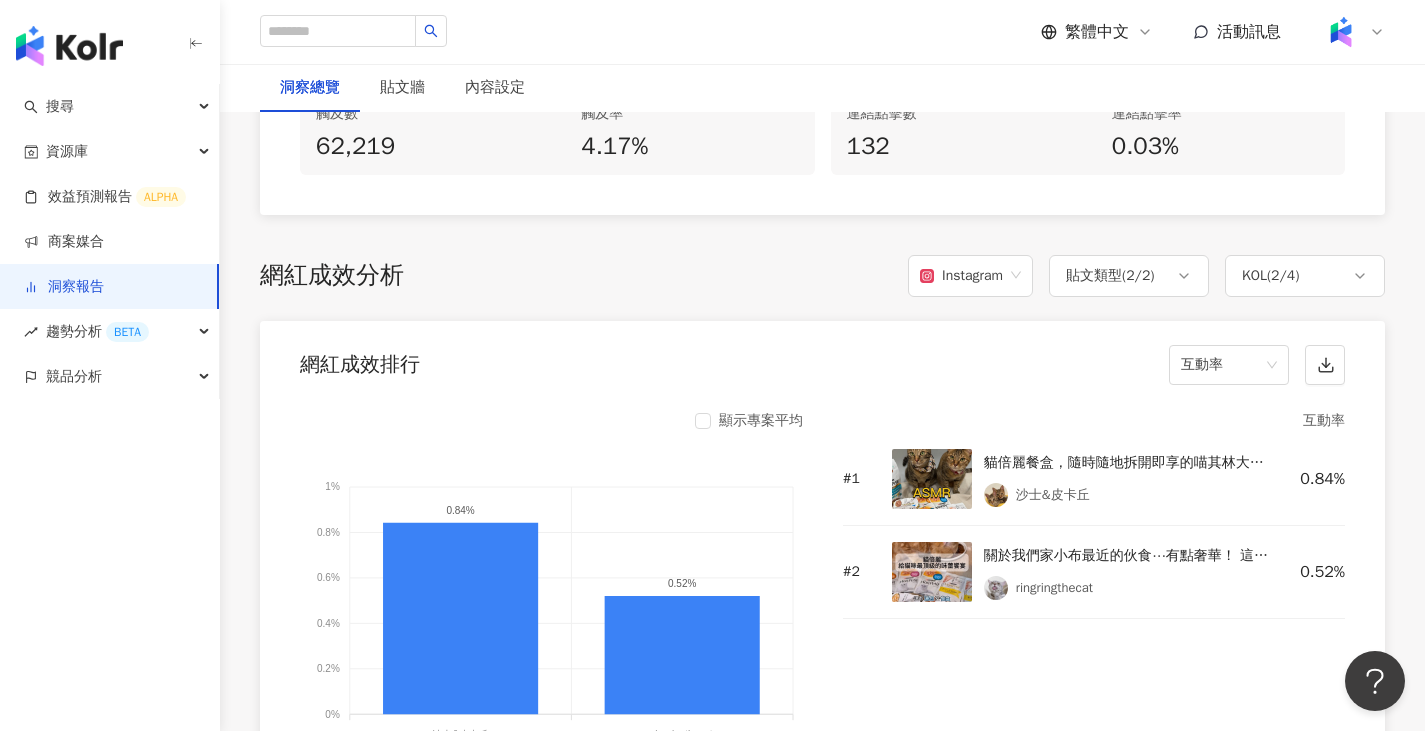 scroll, scrollTop: 1493, scrollLeft: 0, axis: vertical 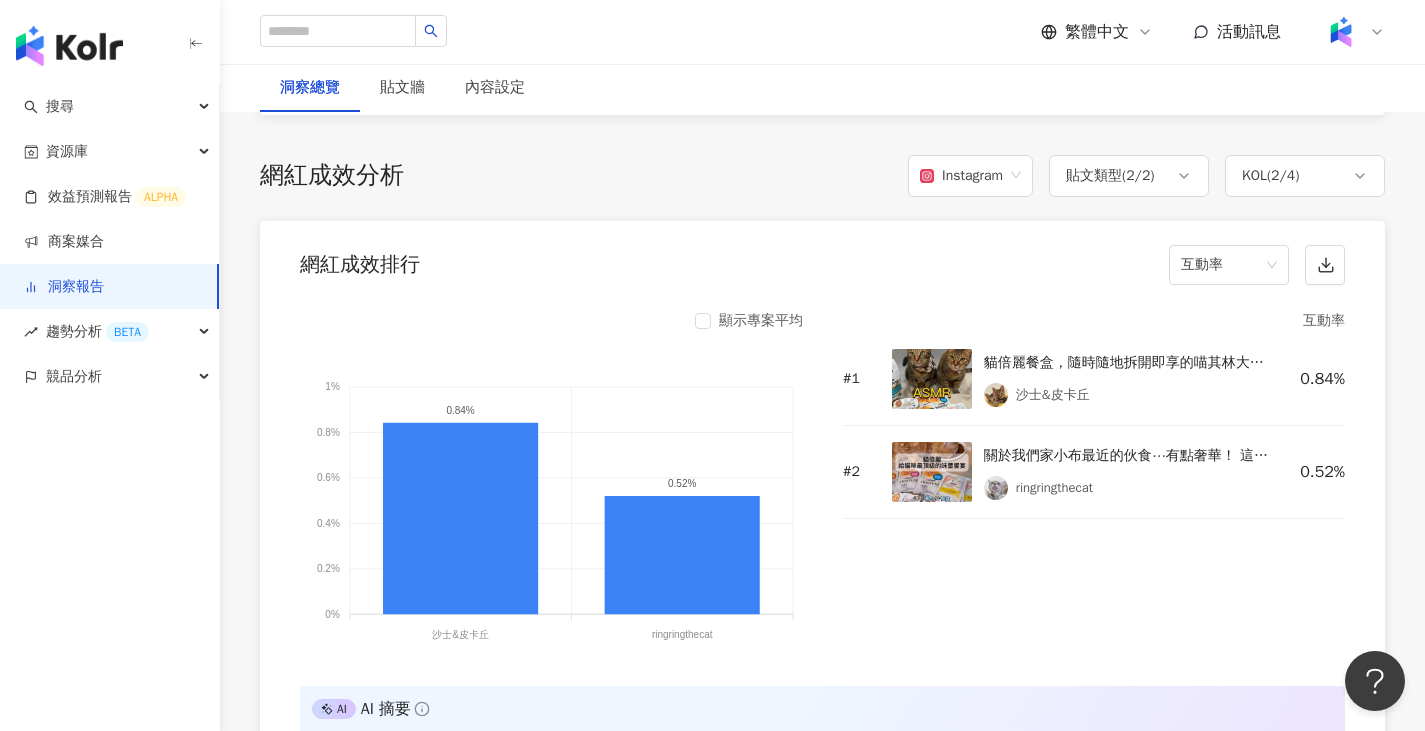 click on "網紅成效排行 互動率" at bounding box center (822, 259) 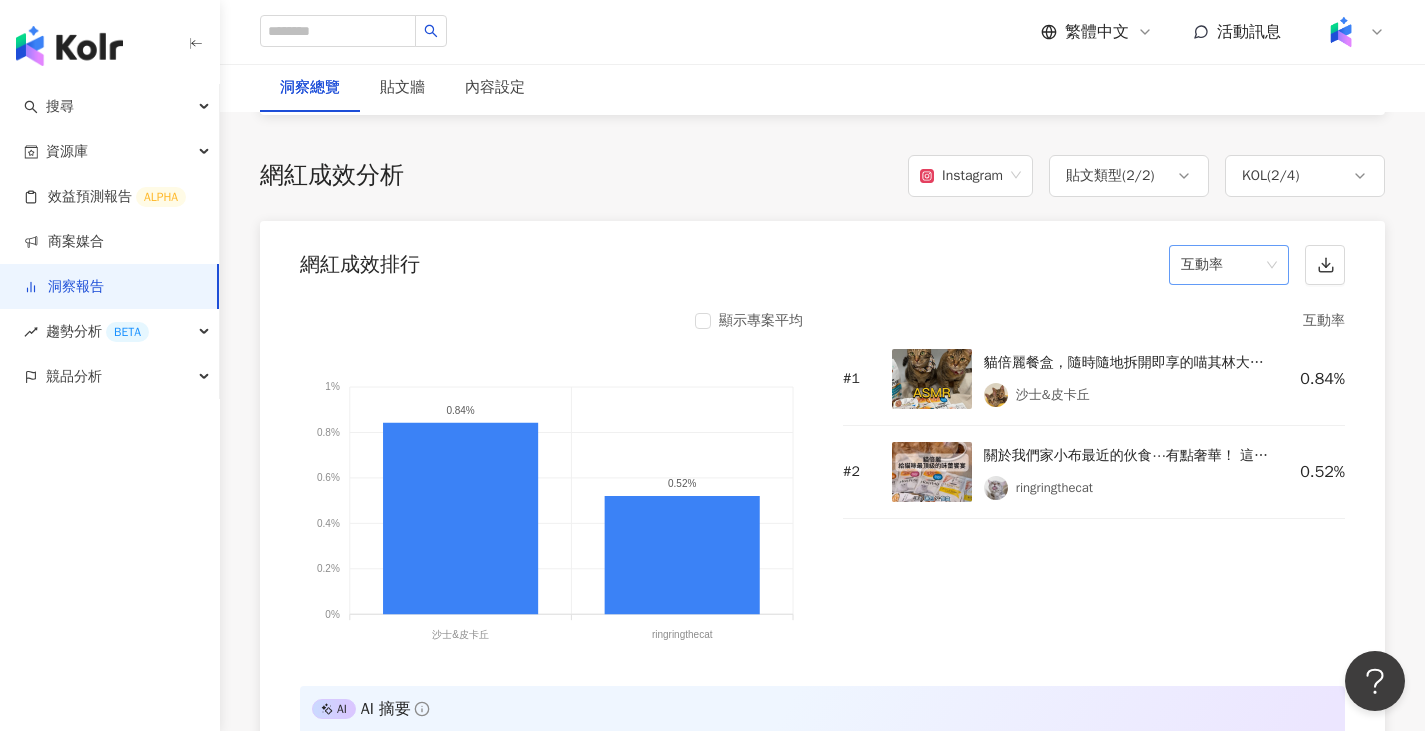click on "互動率" at bounding box center (1229, 265) 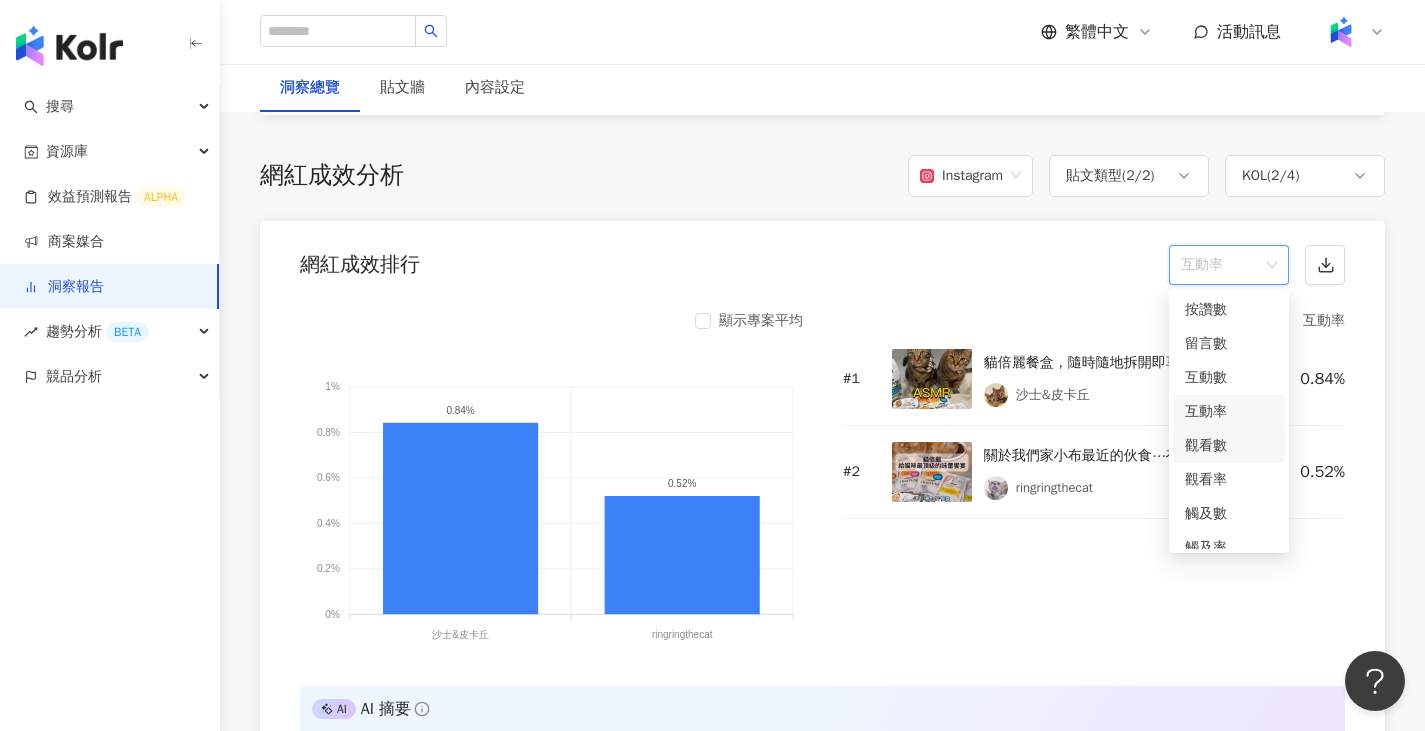 click on "觀看數" at bounding box center (1229, 446) 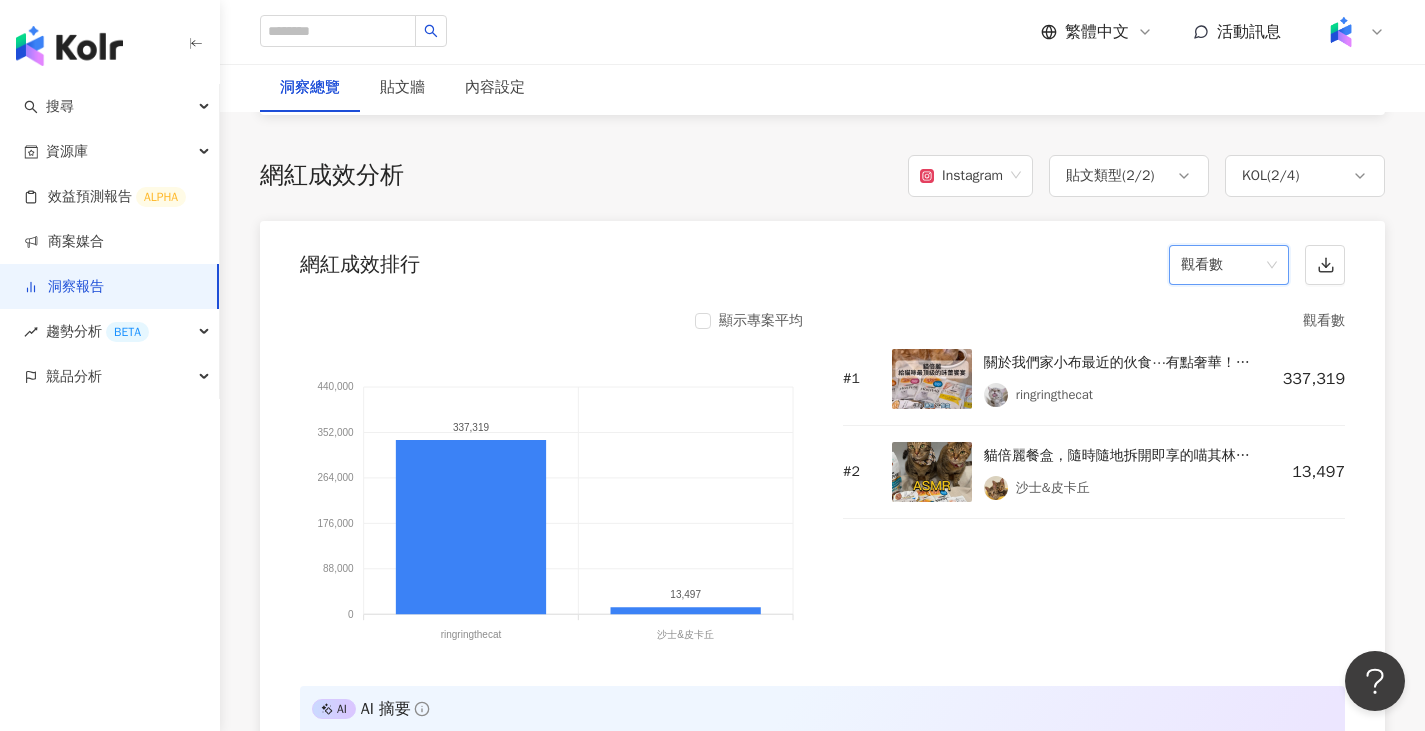 click on "觀看數" at bounding box center [1229, 265] 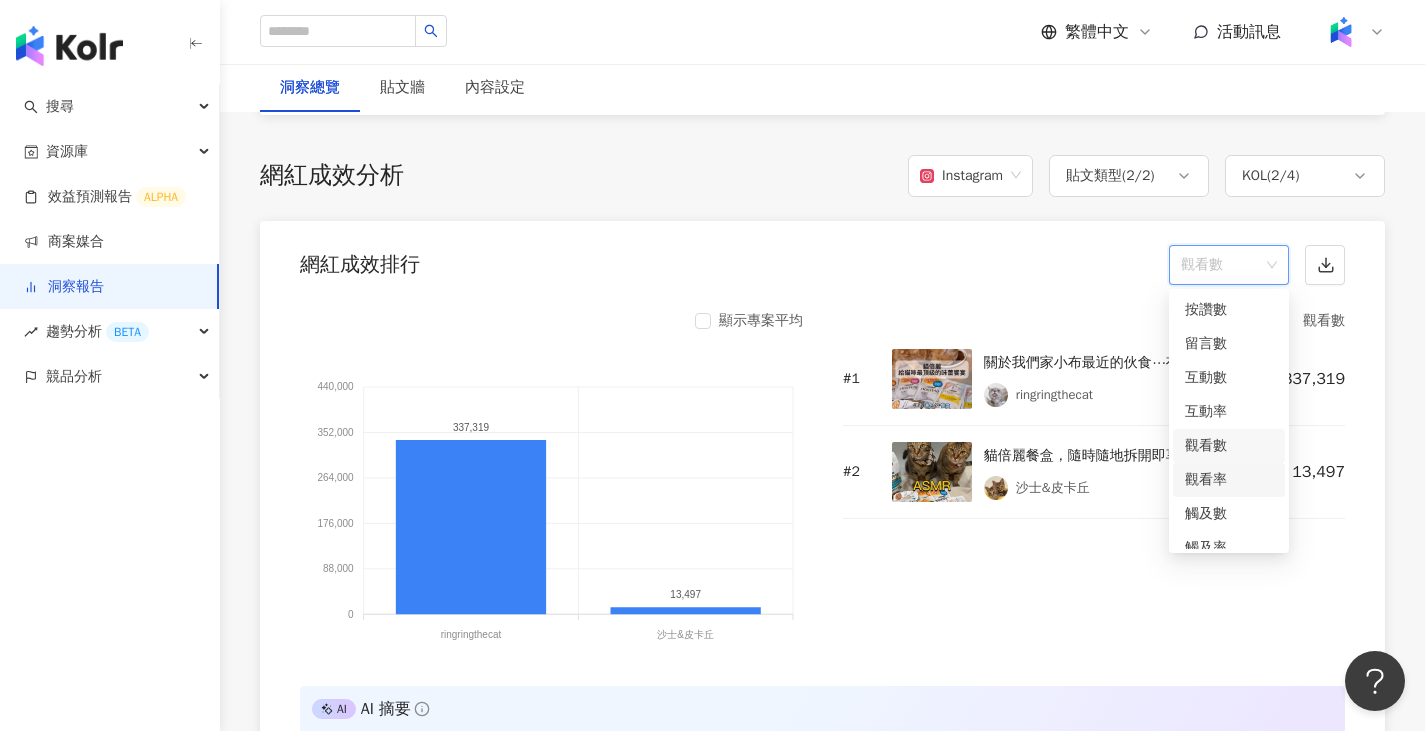 click on "觀看率" at bounding box center [1229, 480] 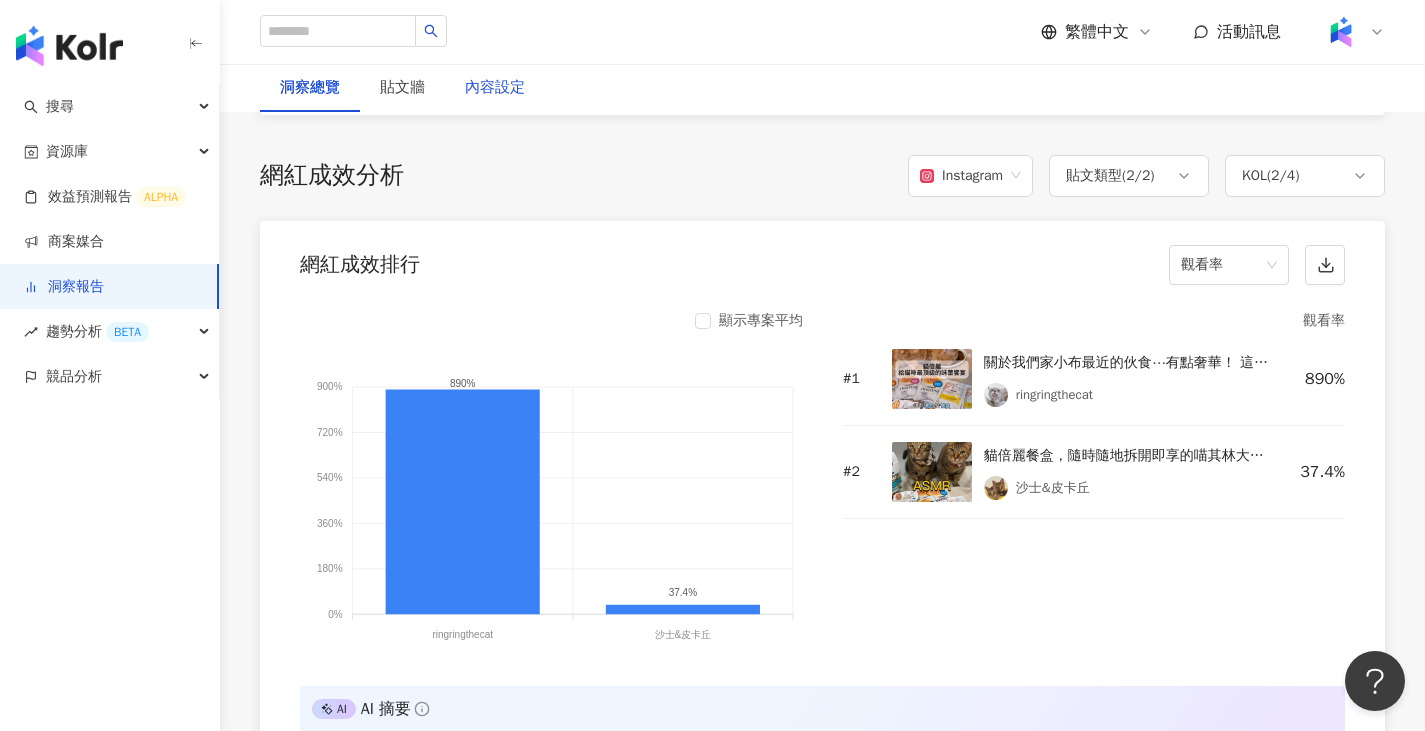 click on "內容設定" at bounding box center [495, 88] 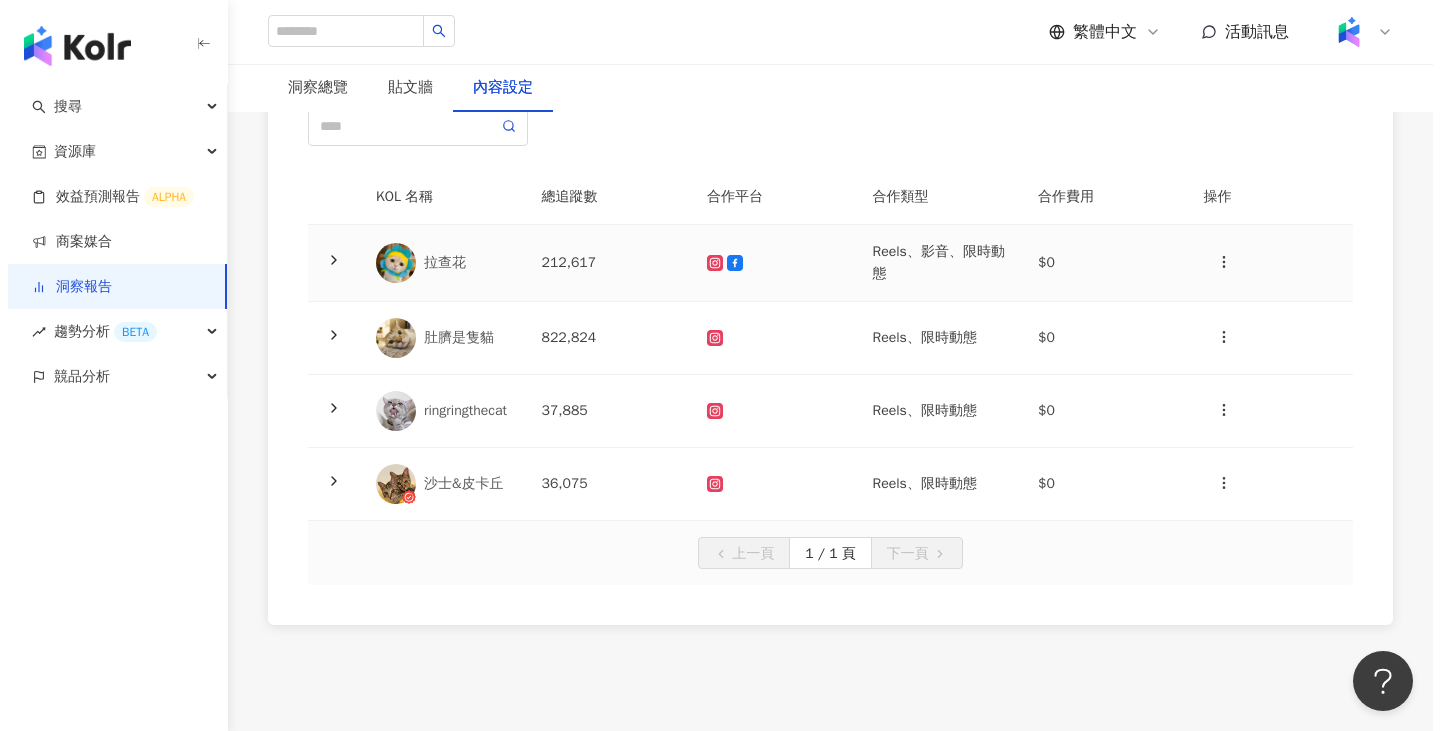 scroll, scrollTop: 200, scrollLeft: 0, axis: vertical 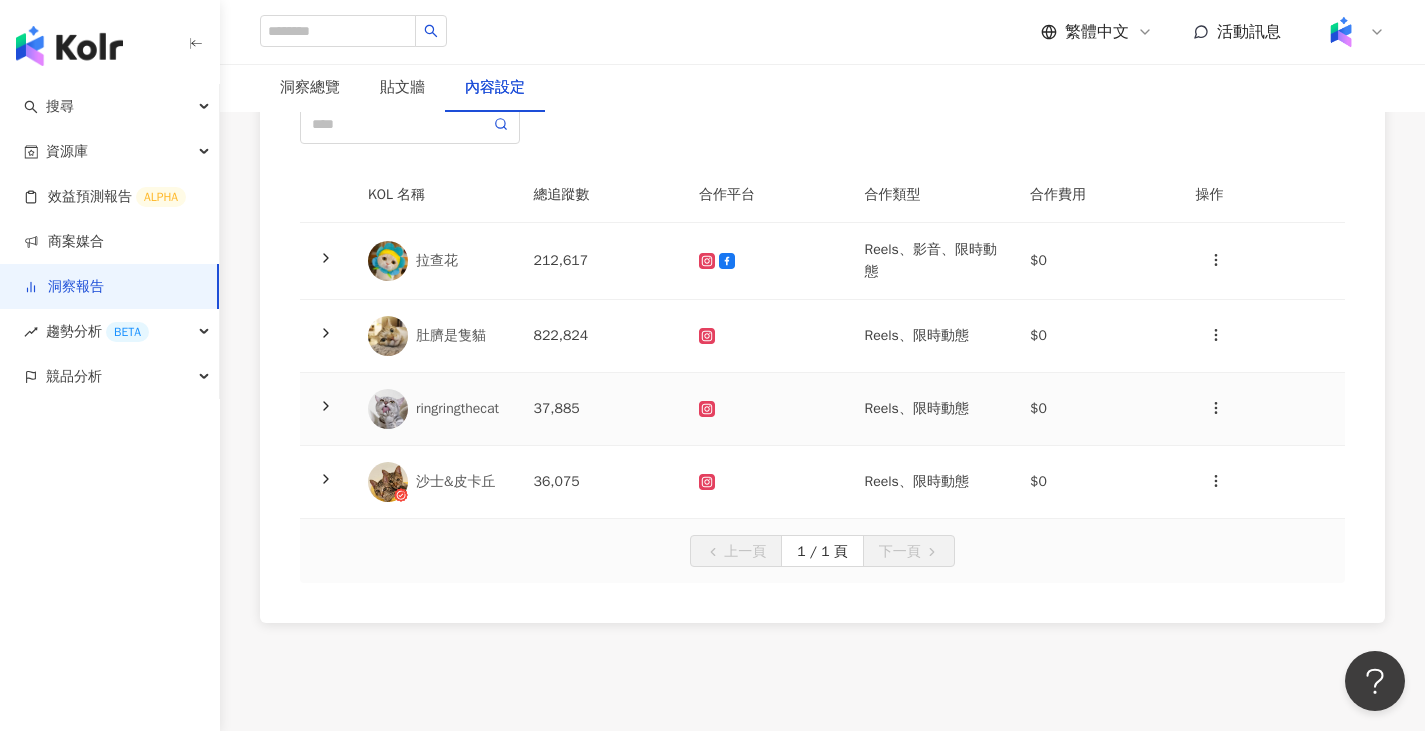 click on "37,885" at bounding box center (601, 409) 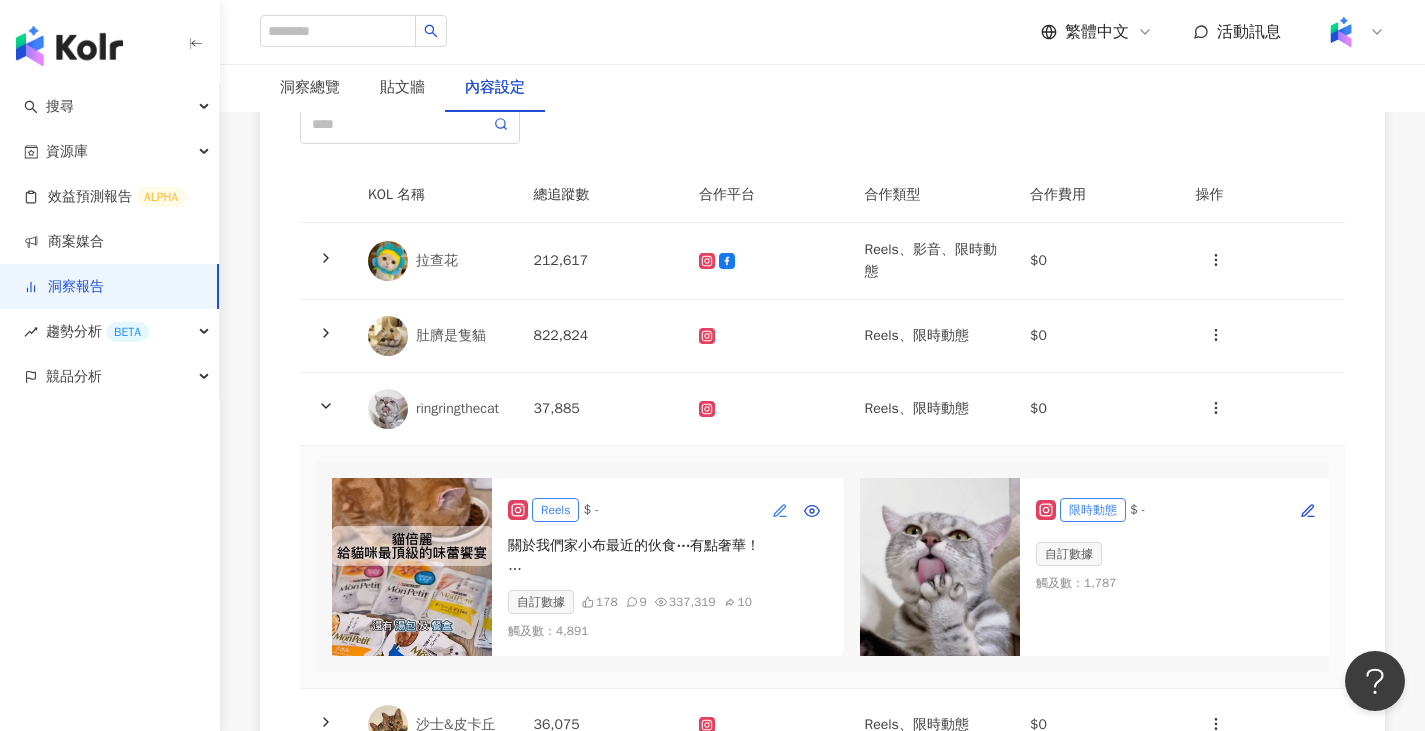 click 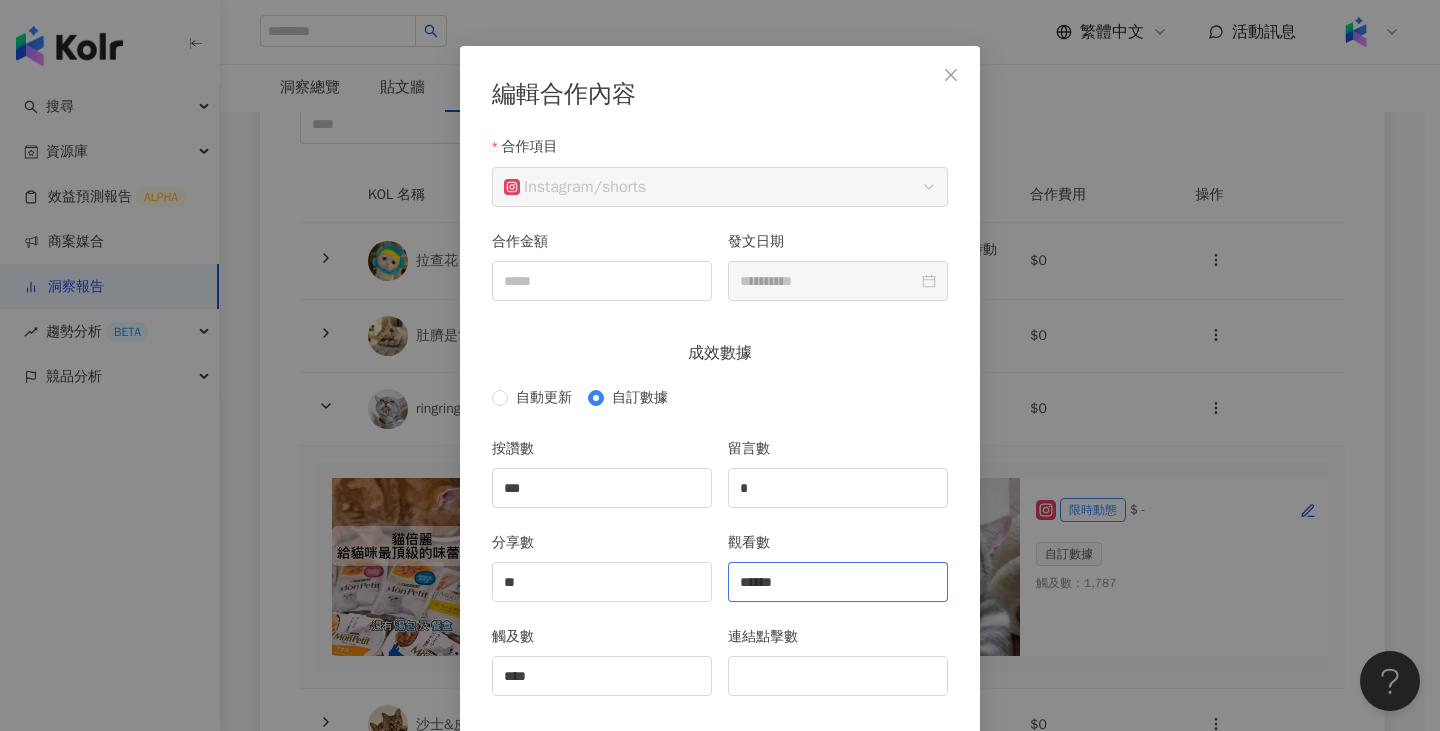 scroll, scrollTop: 154, scrollLeft: 0, axis: vertical 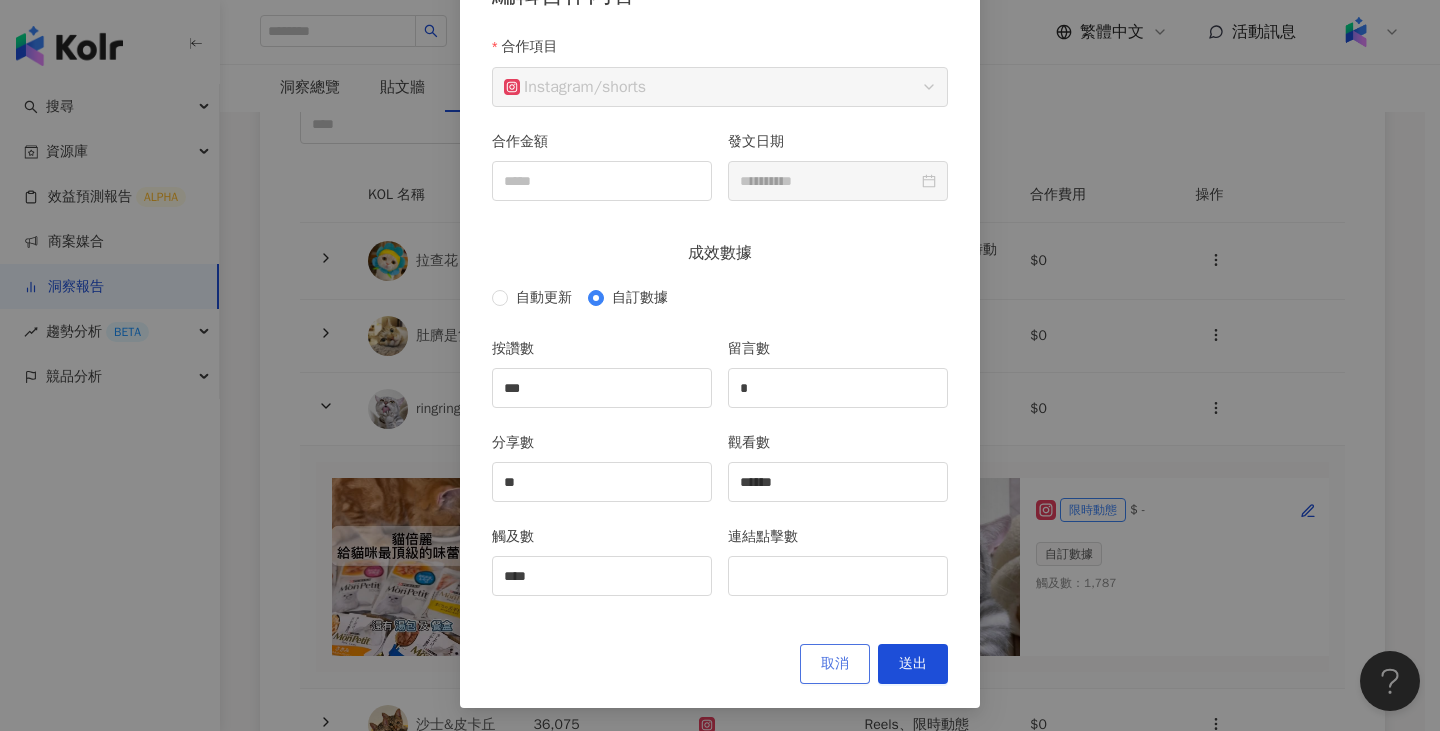 click on "取消" at bounding box center (835, 664) 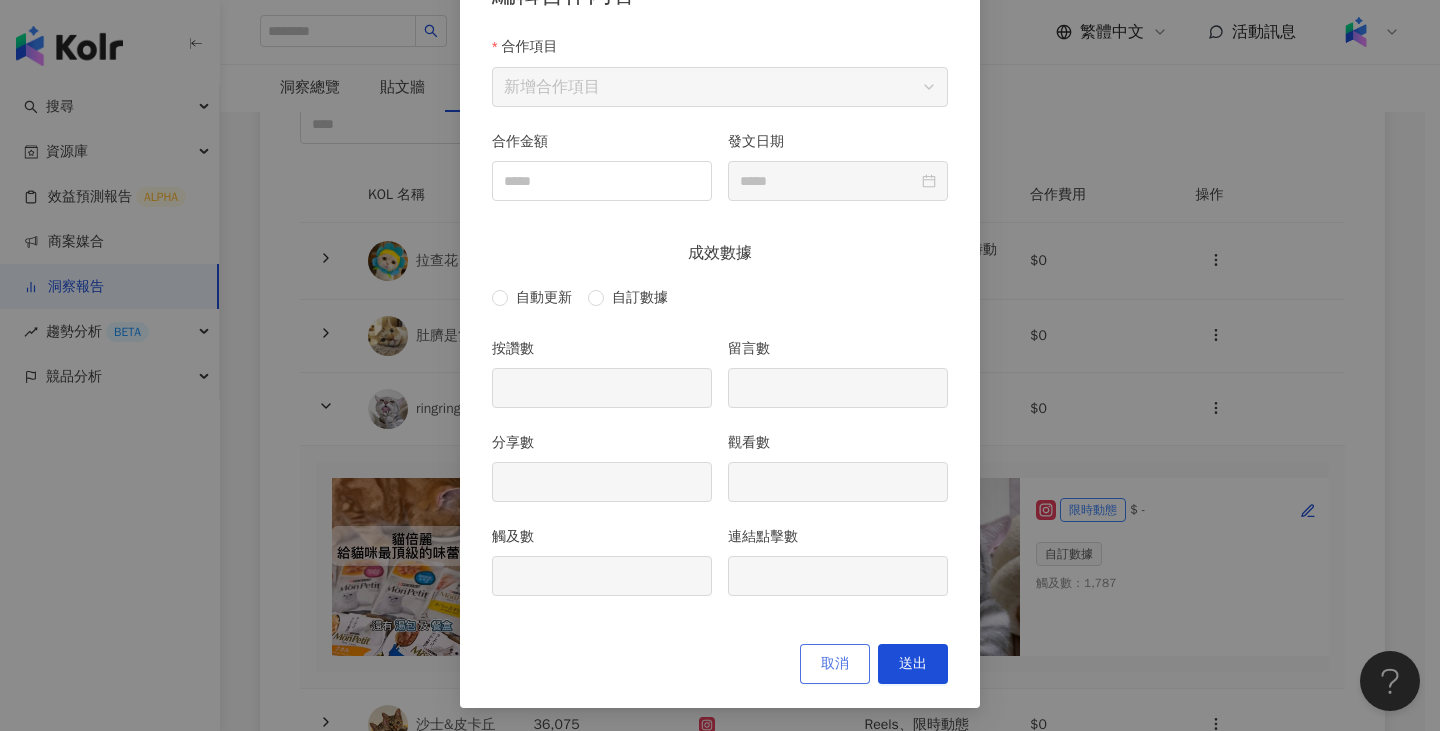 scroll, scrollTop: 54, scrollLeft: 0, axis: vertical 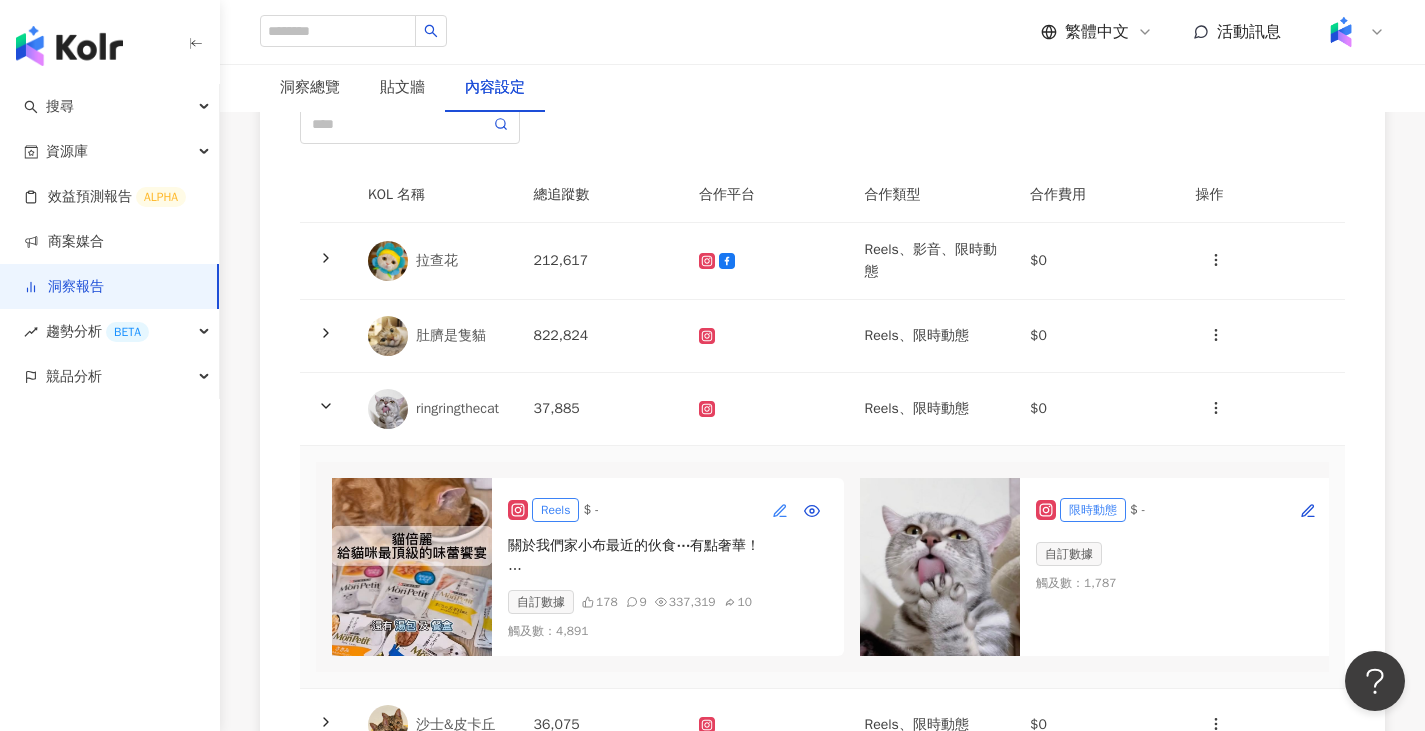 click 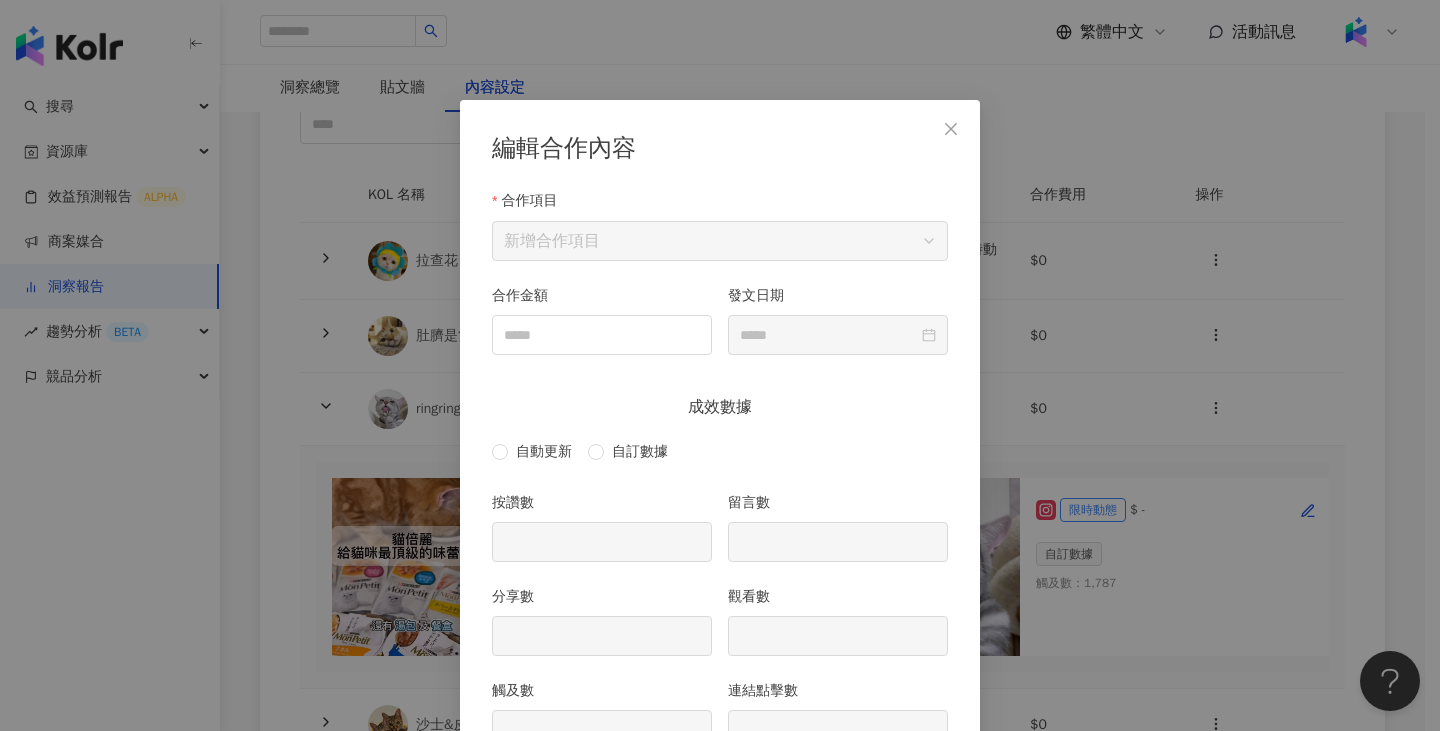 scroll, scrollTop: 100, scrollLeft: 0, axis: vertical 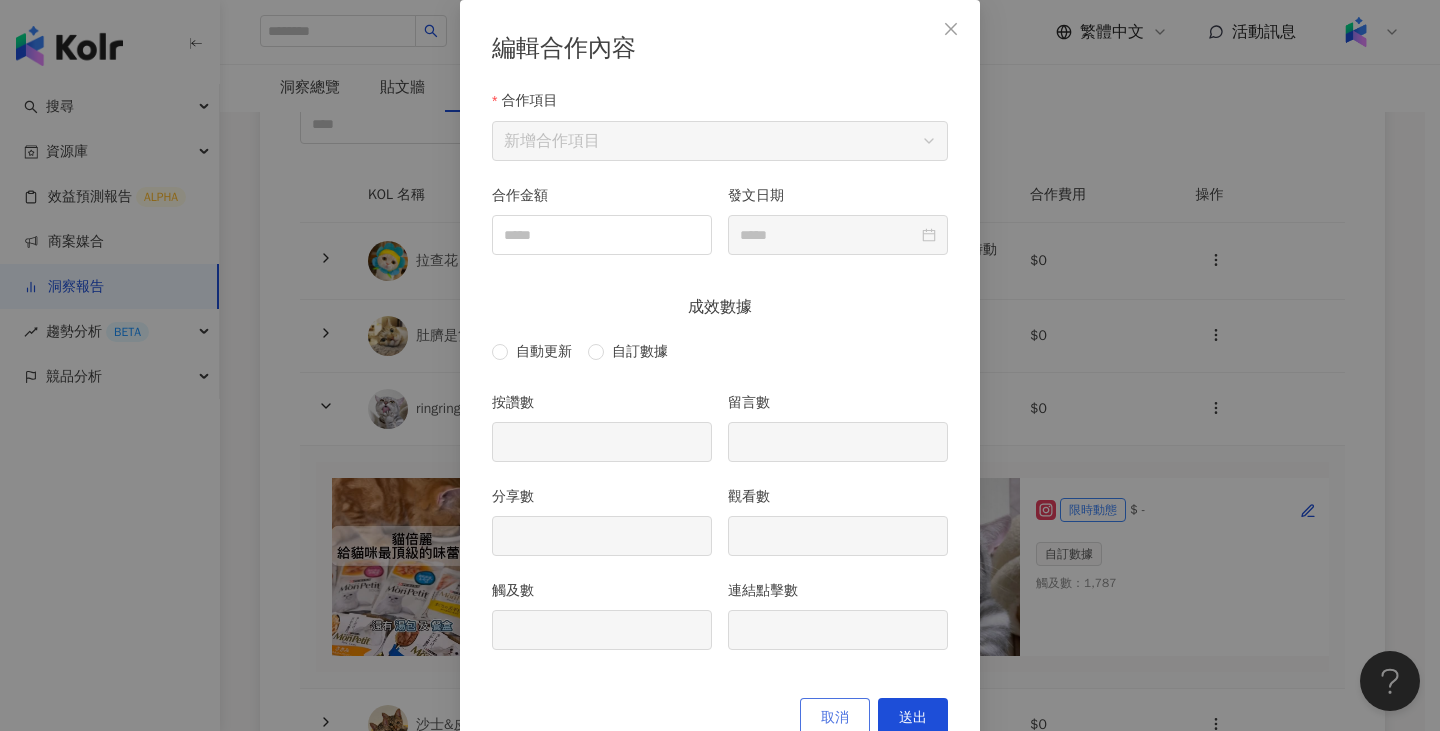 click on "取消" at bounding box center [835, 718] 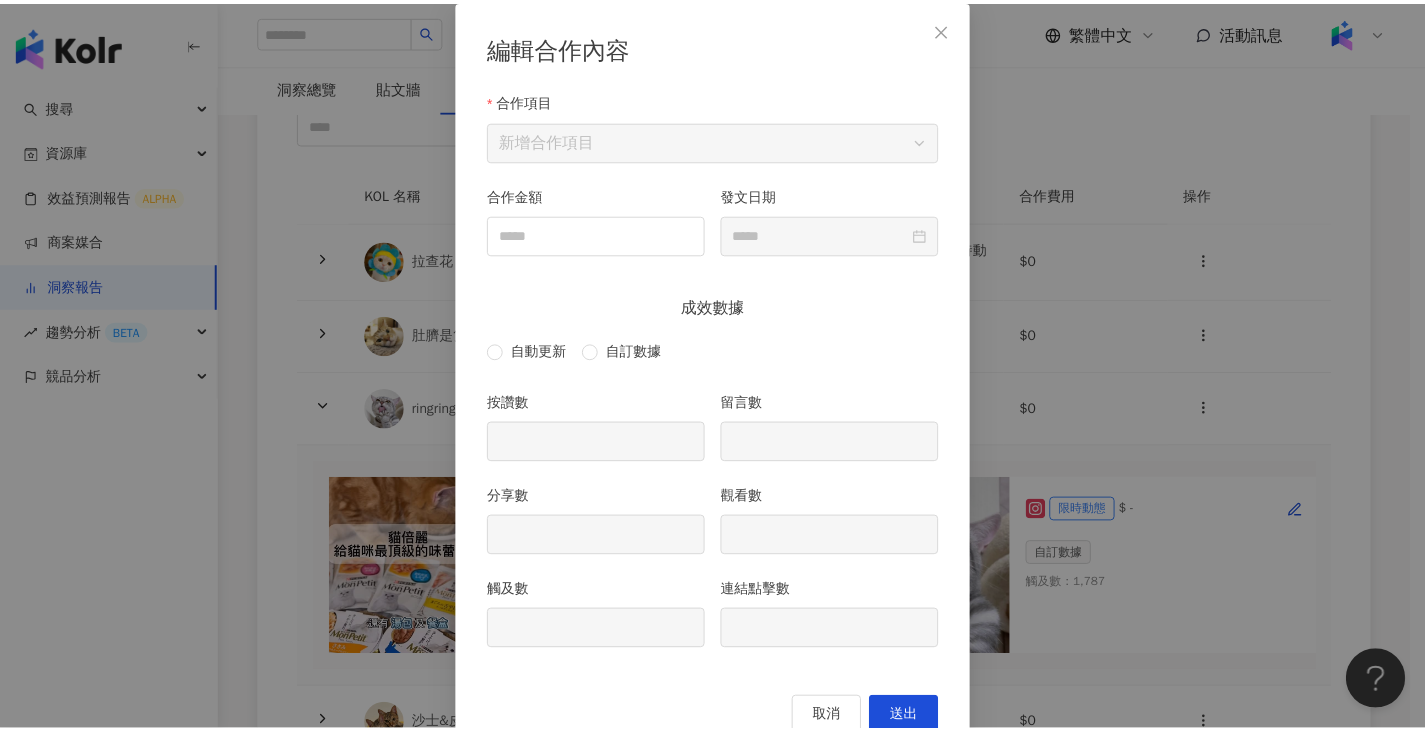 scroll, scrollTop: 54, scrollLeft: 0, axis: vertical 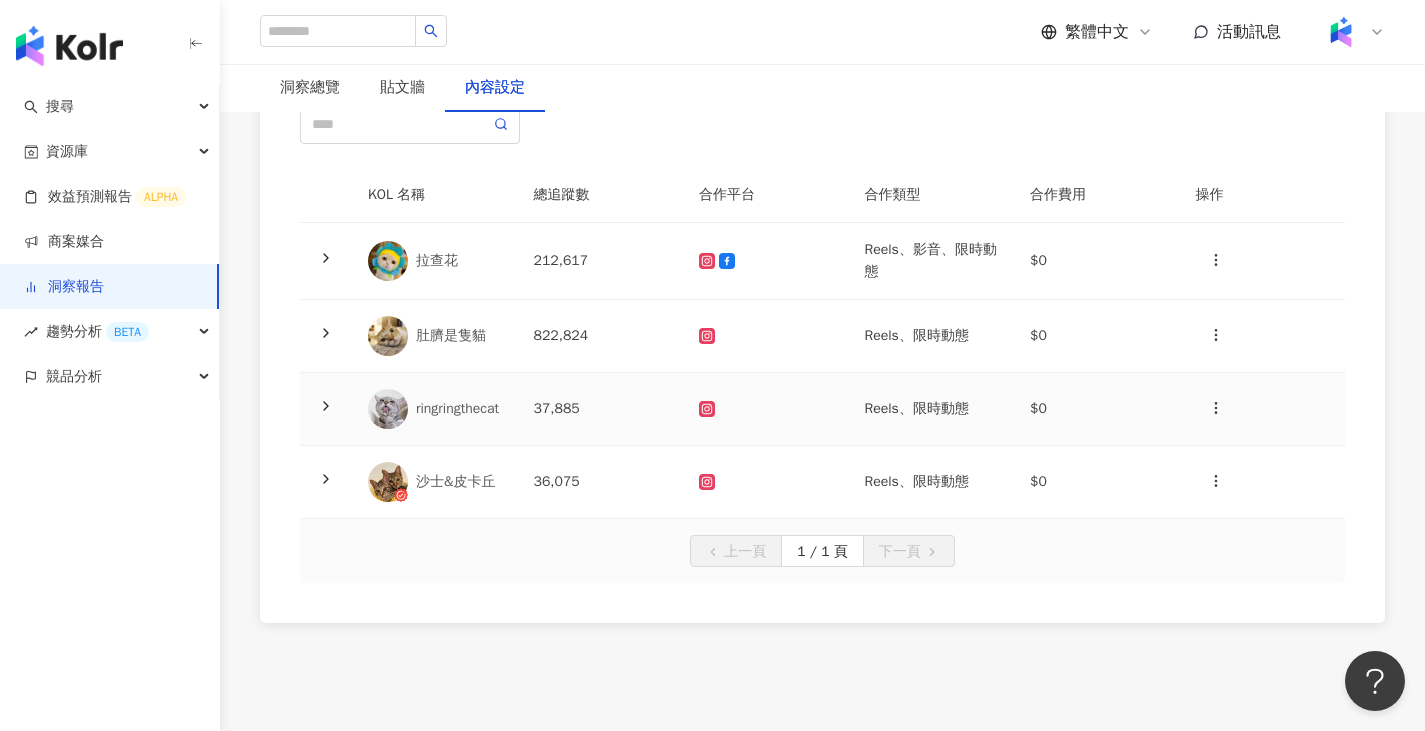 click on "37,885" at bounding box center (601, 409) 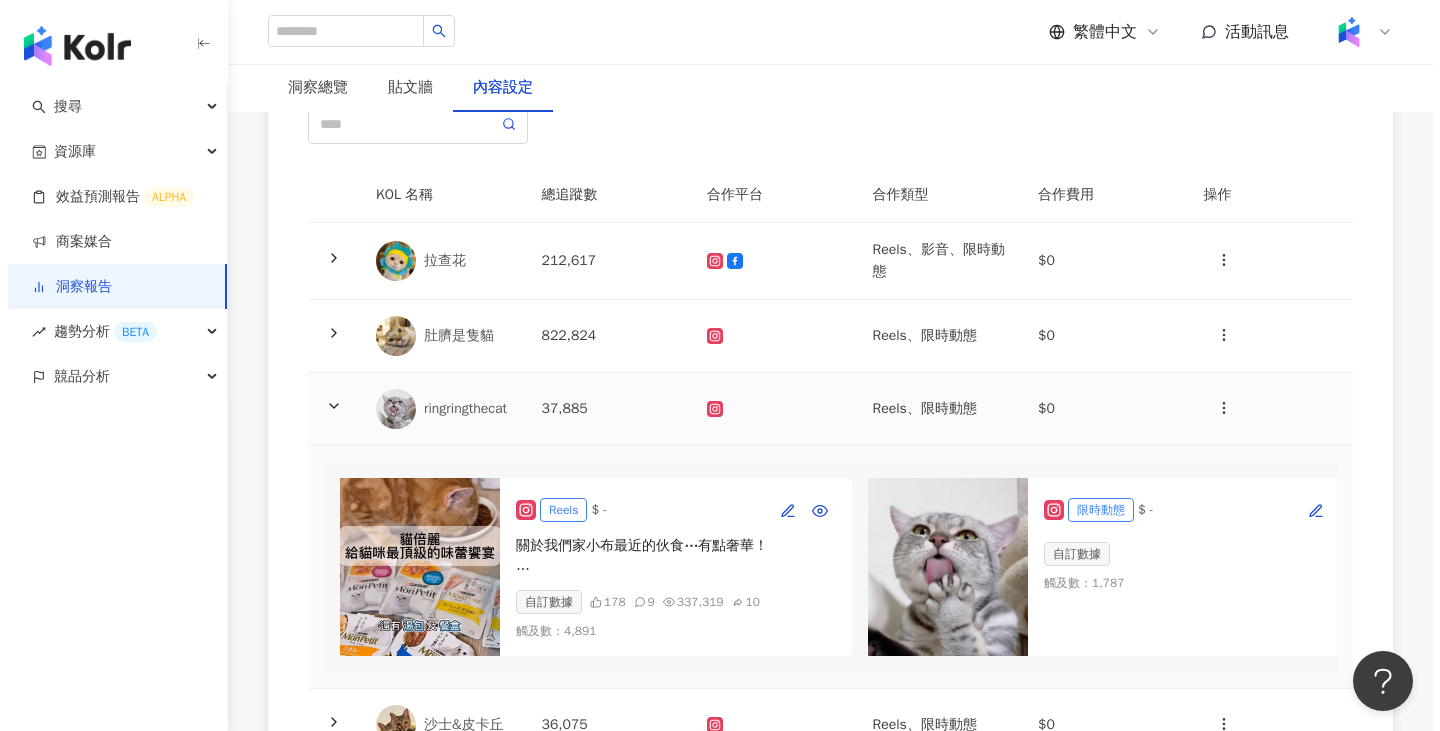 scroll, scrollTop: 300, scrollLeft: 0, axis: vertical 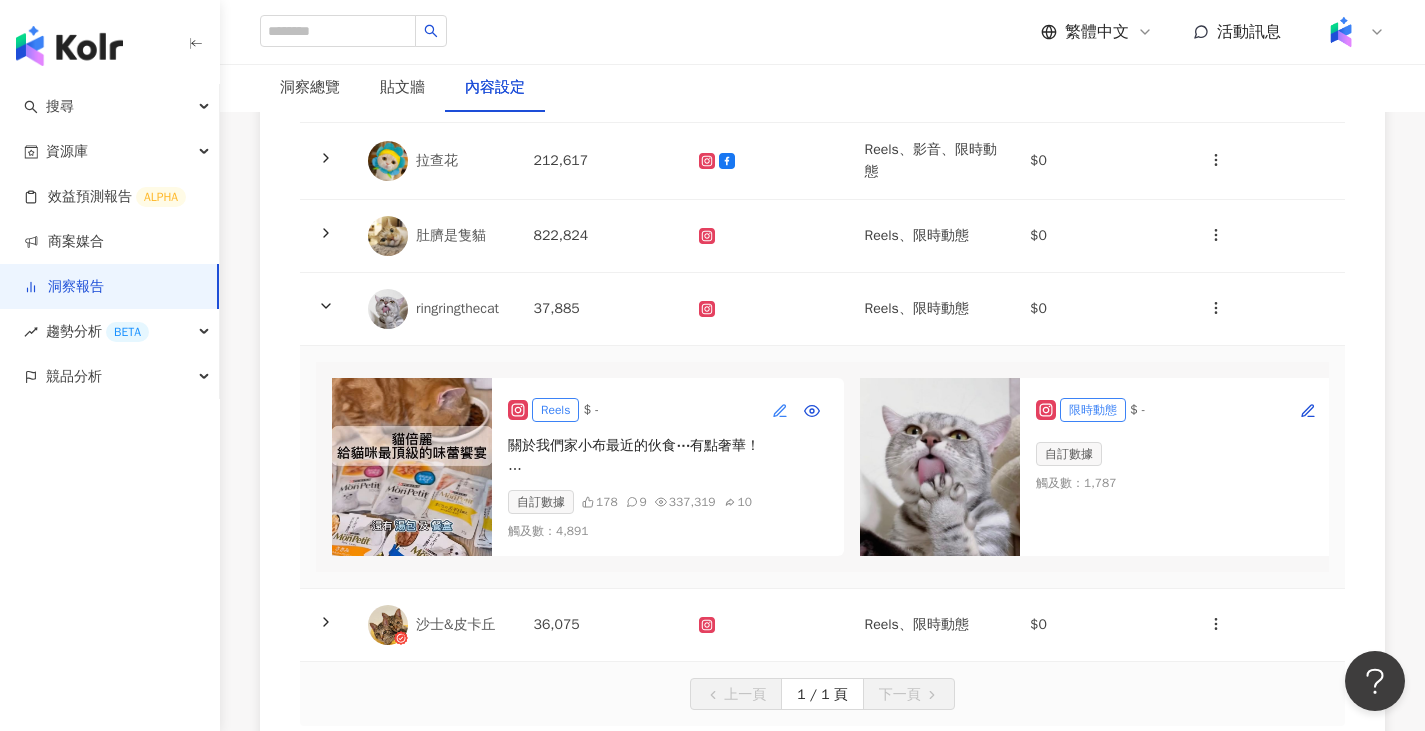 click 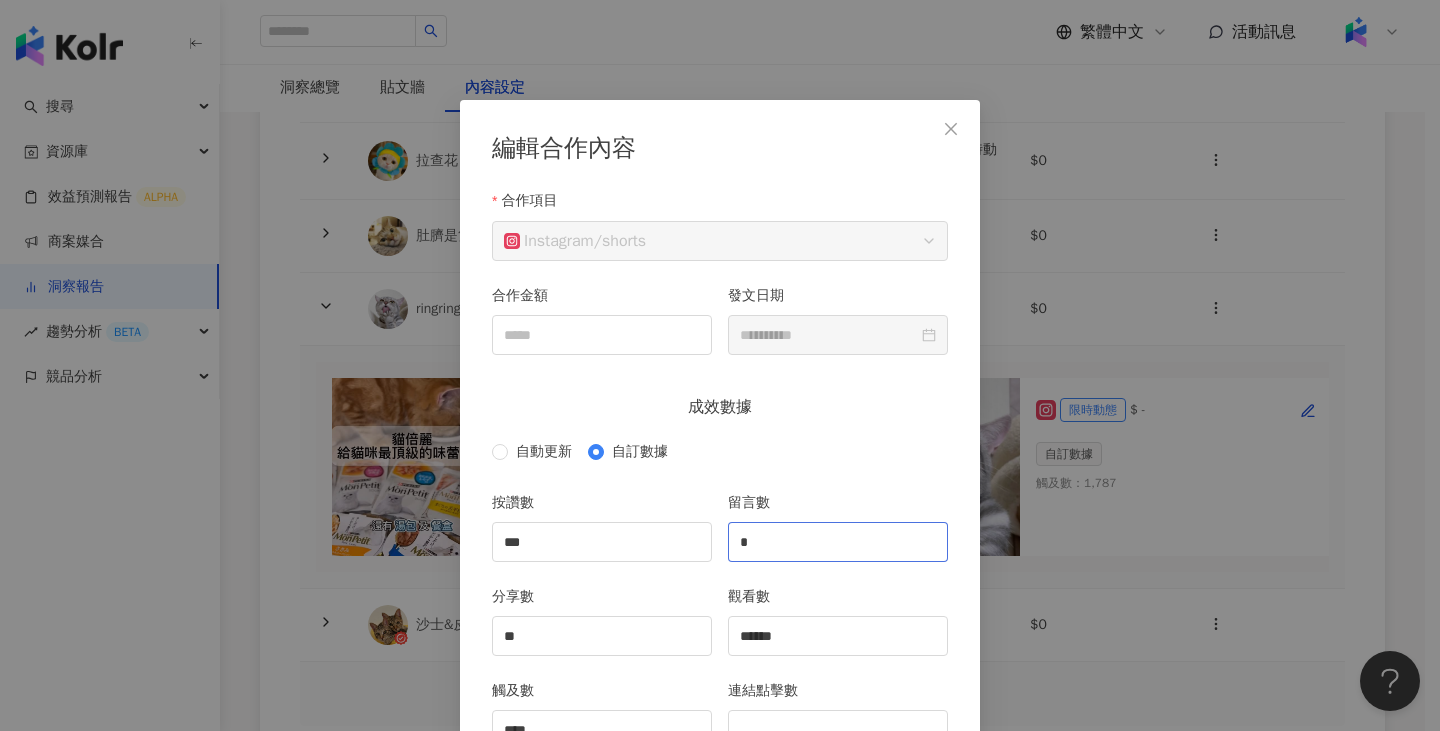 scroll, scrollTop: 100, scrollLeft: 0, axis: vertical 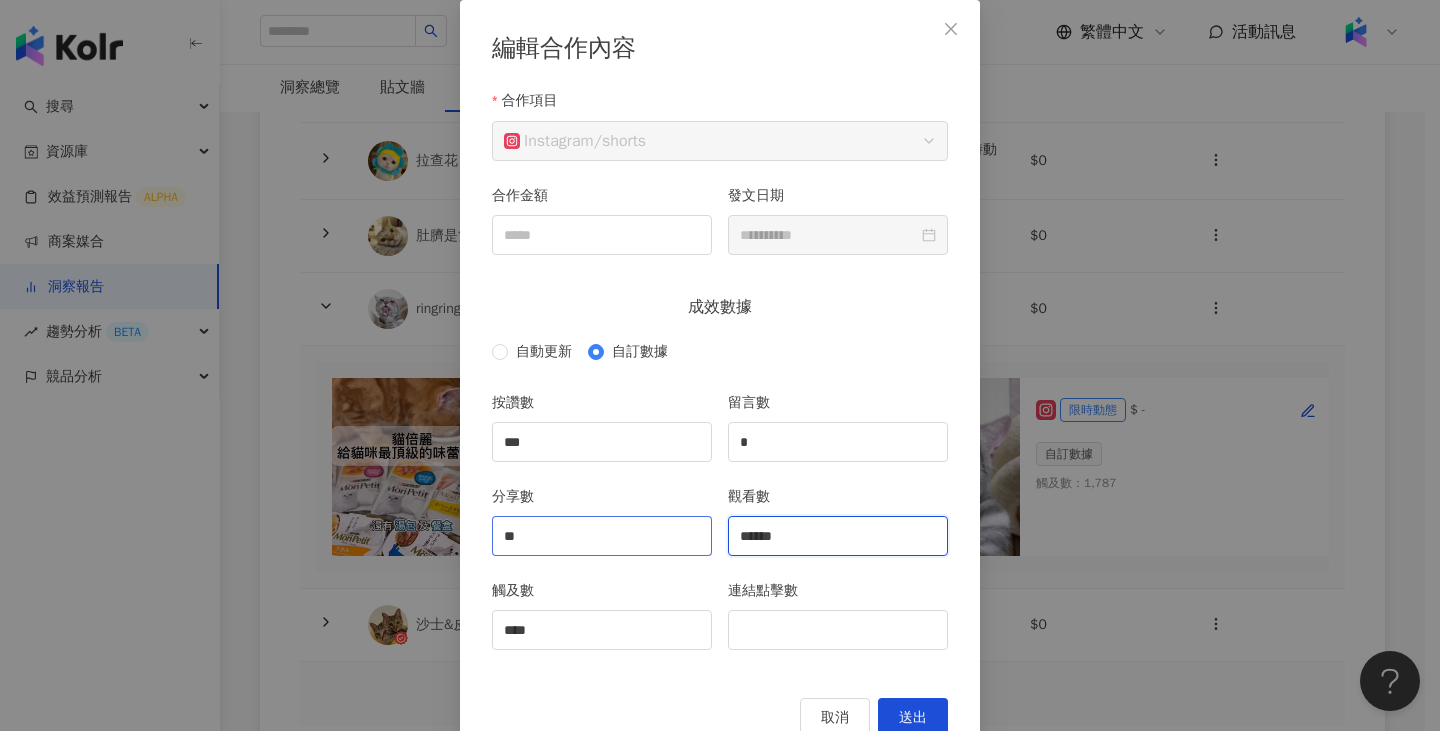 drag, startPoint x: 836, startPoint y: 533, endPoint x: 652, endPoint y: 545, distance: 184.39088 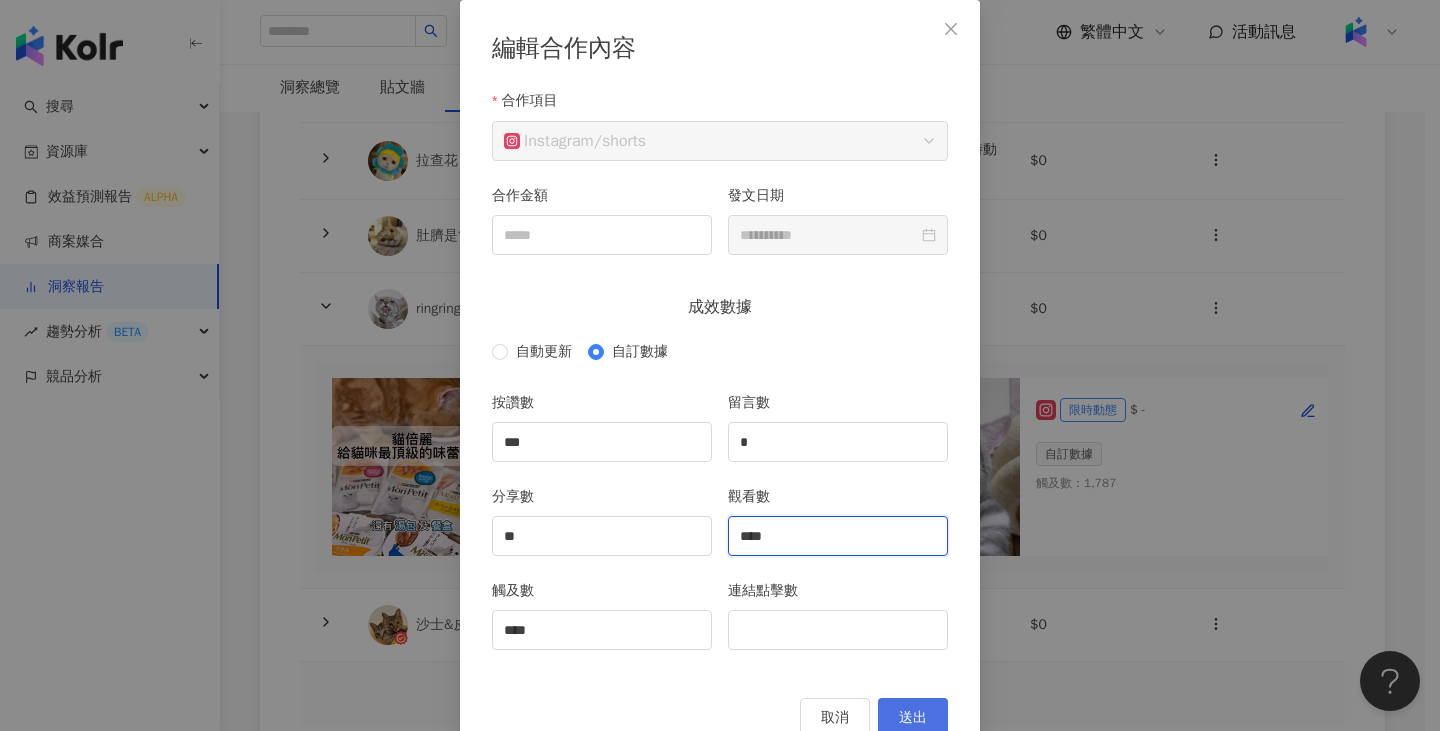 type on "****" 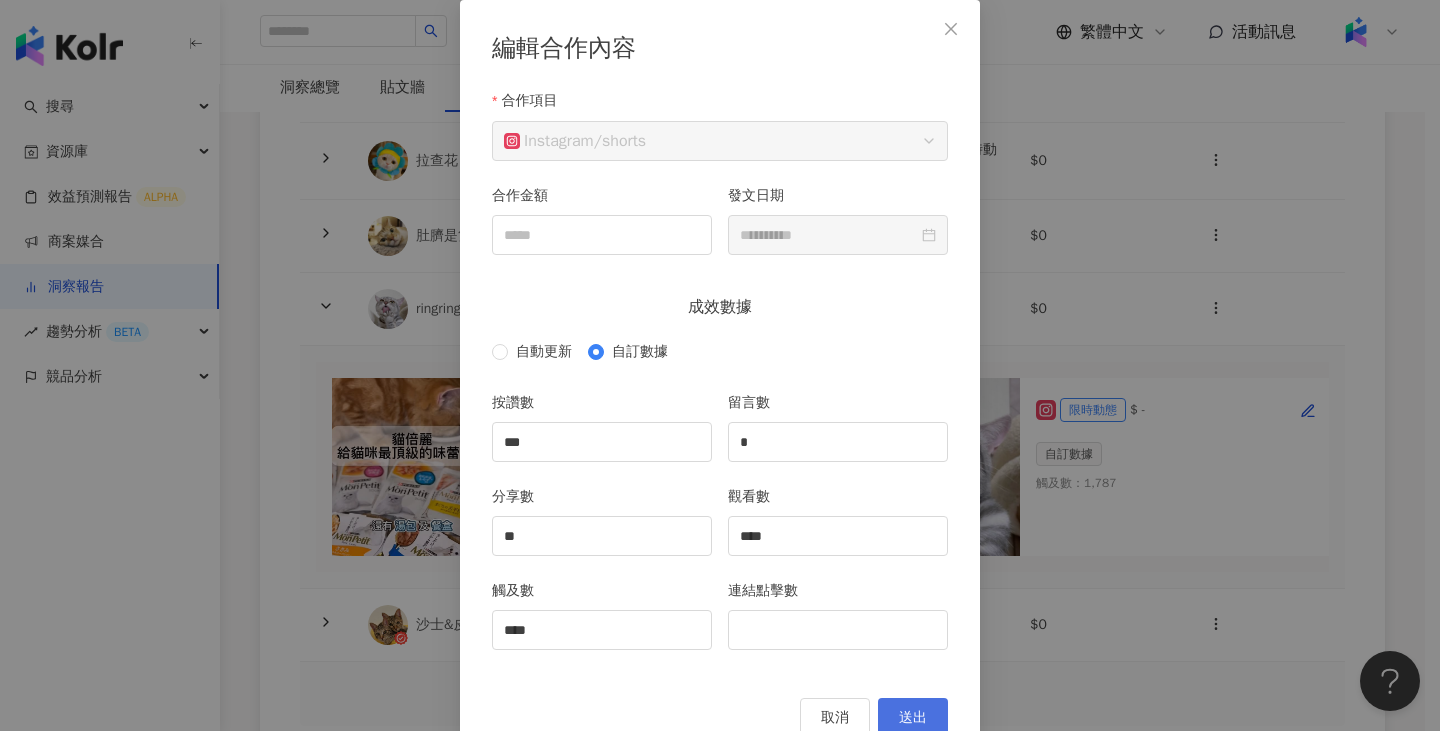 click on "送出" at bounding box center [913, 718] 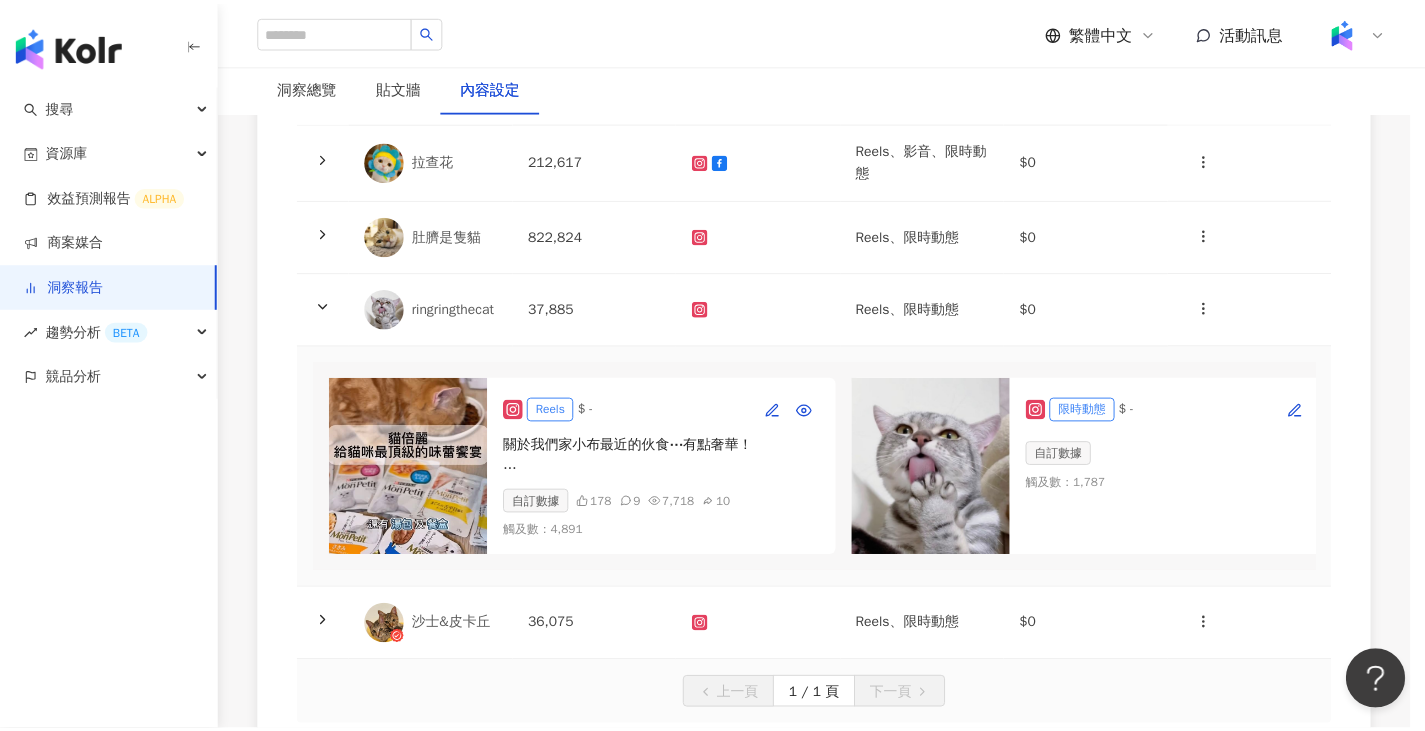 scroll, scrollTop: 54, scrollLeft: 0, axis: vertical 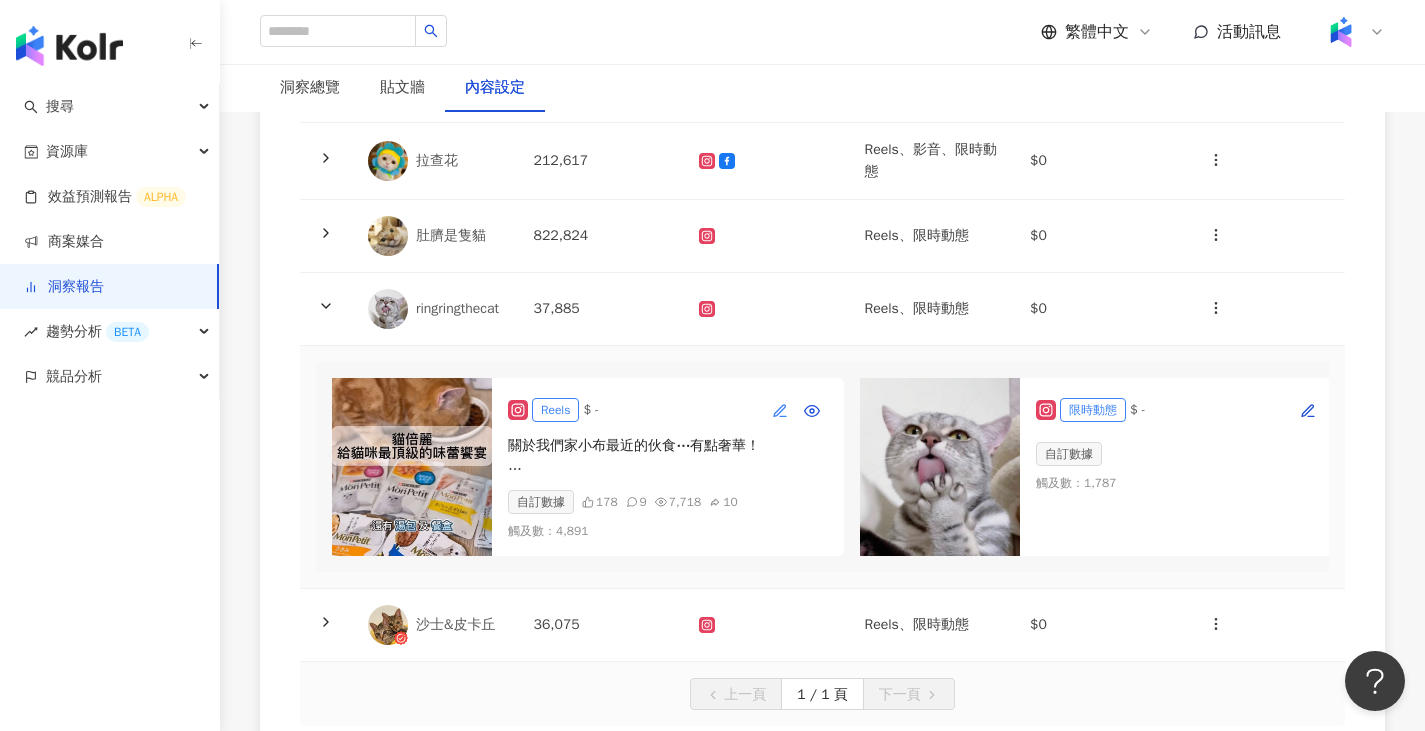 click 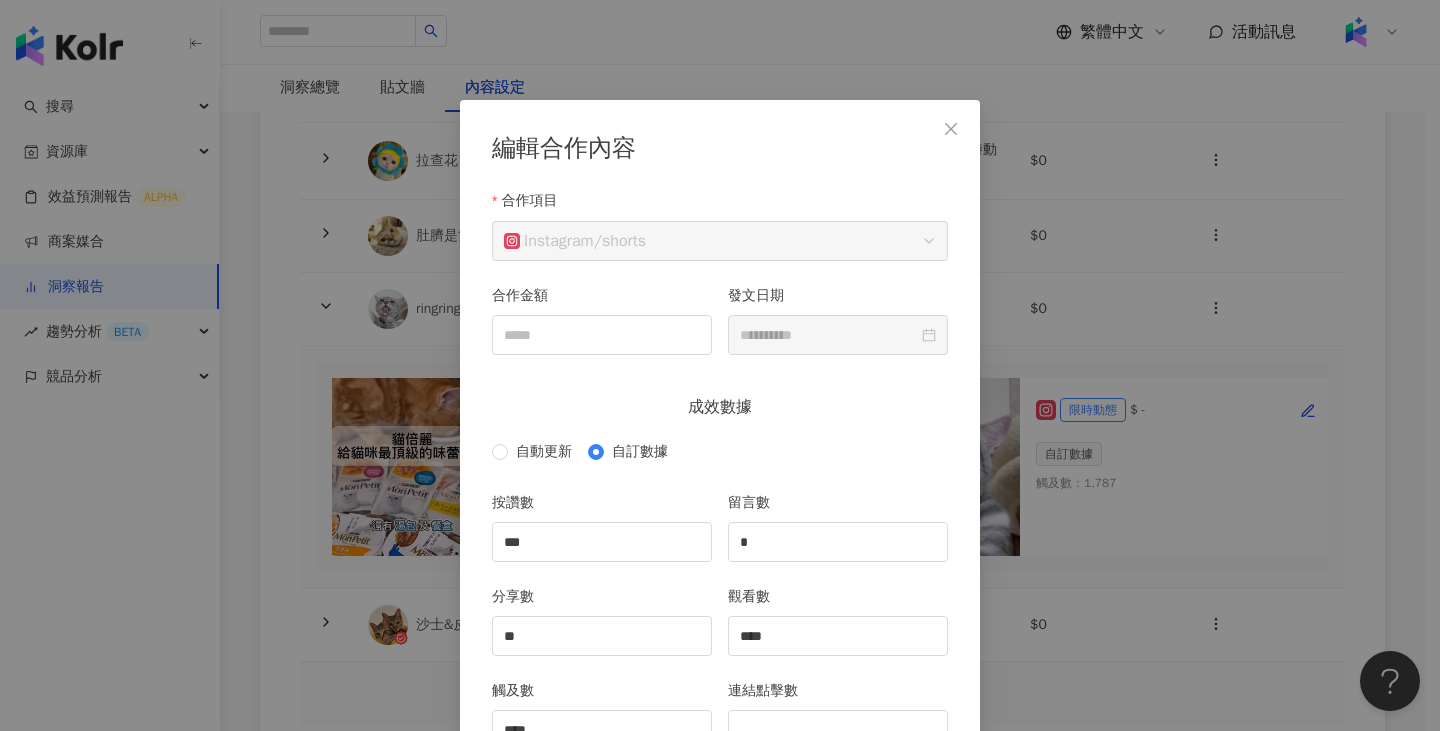 scroll, scrollTop: 100, scrollLeft: 0, axis: vertical 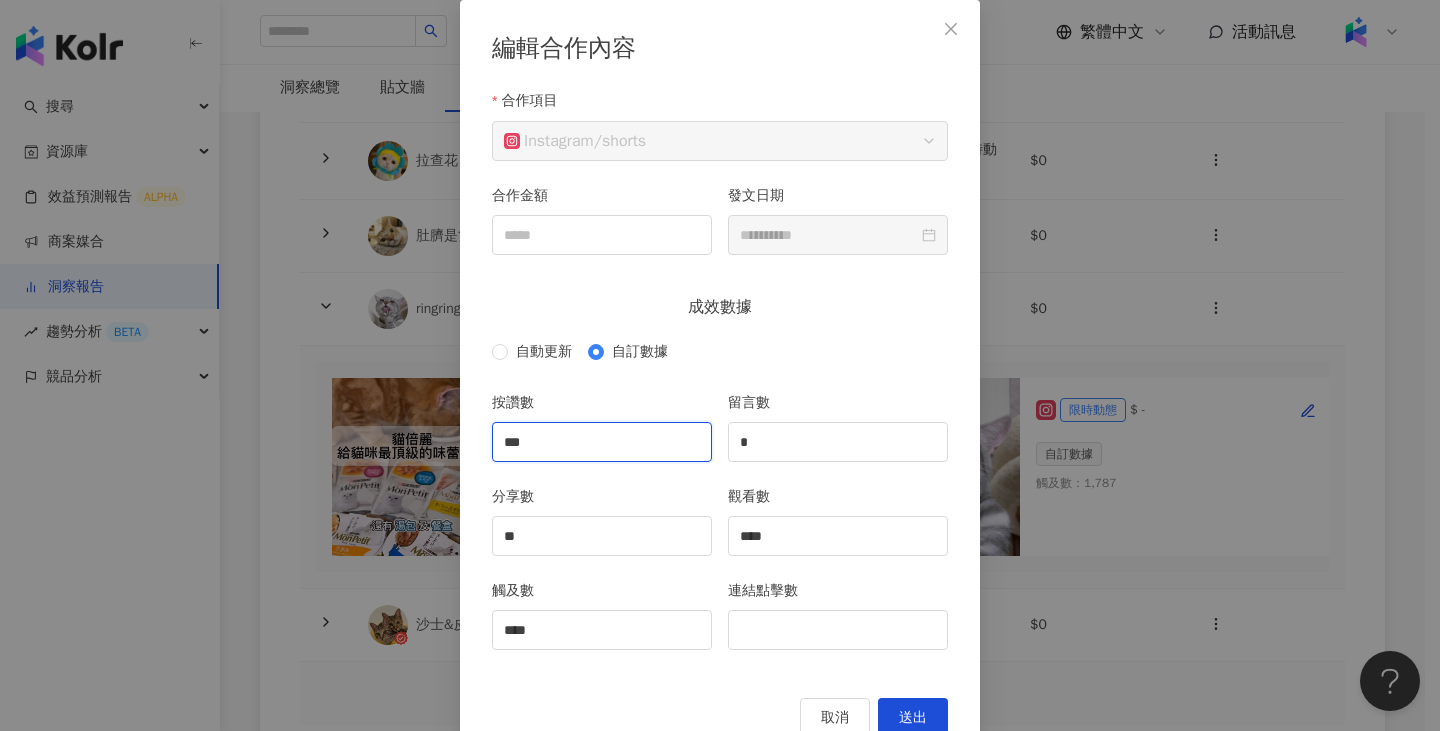 drag, startPoint x: 635, startPoint y: 443, endPoint x: 367, endPoint y: 451, distance: 268.1194 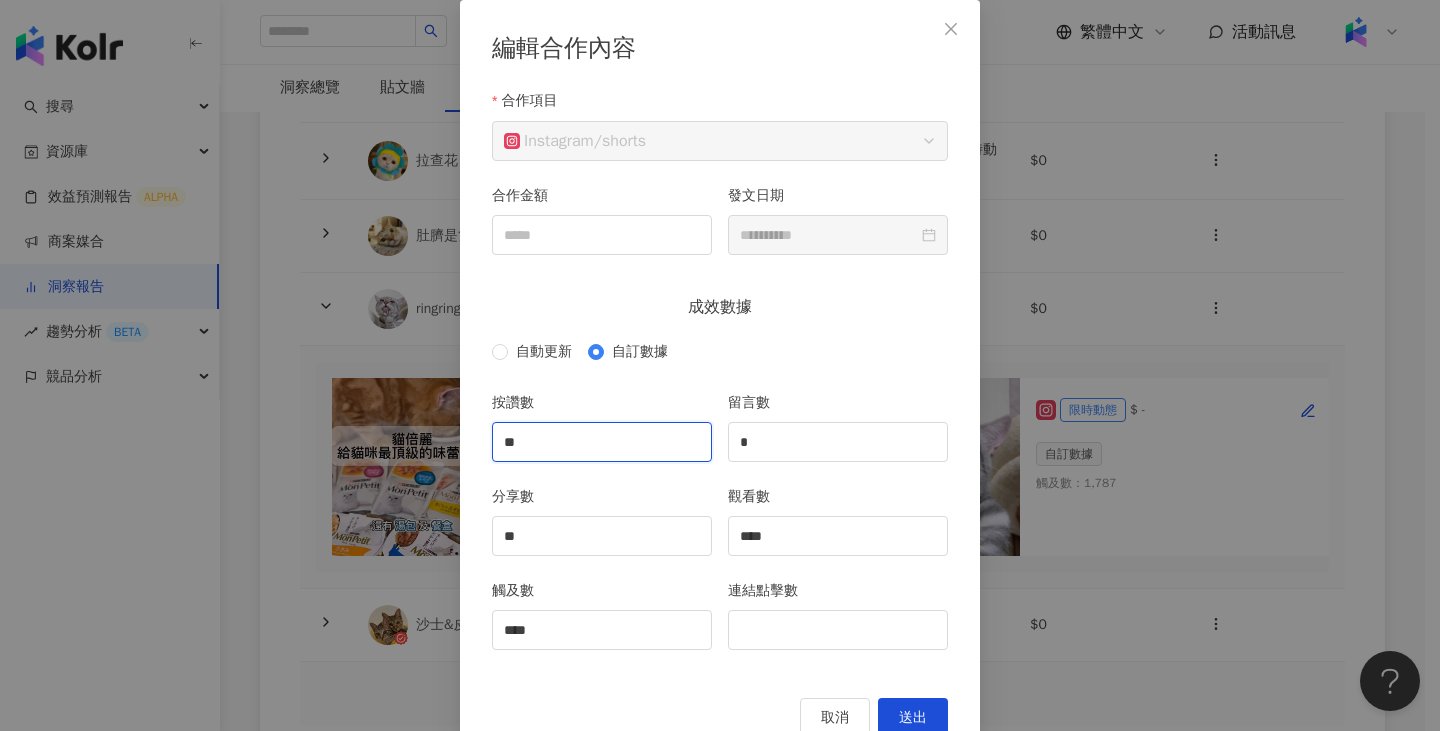 type on "**" 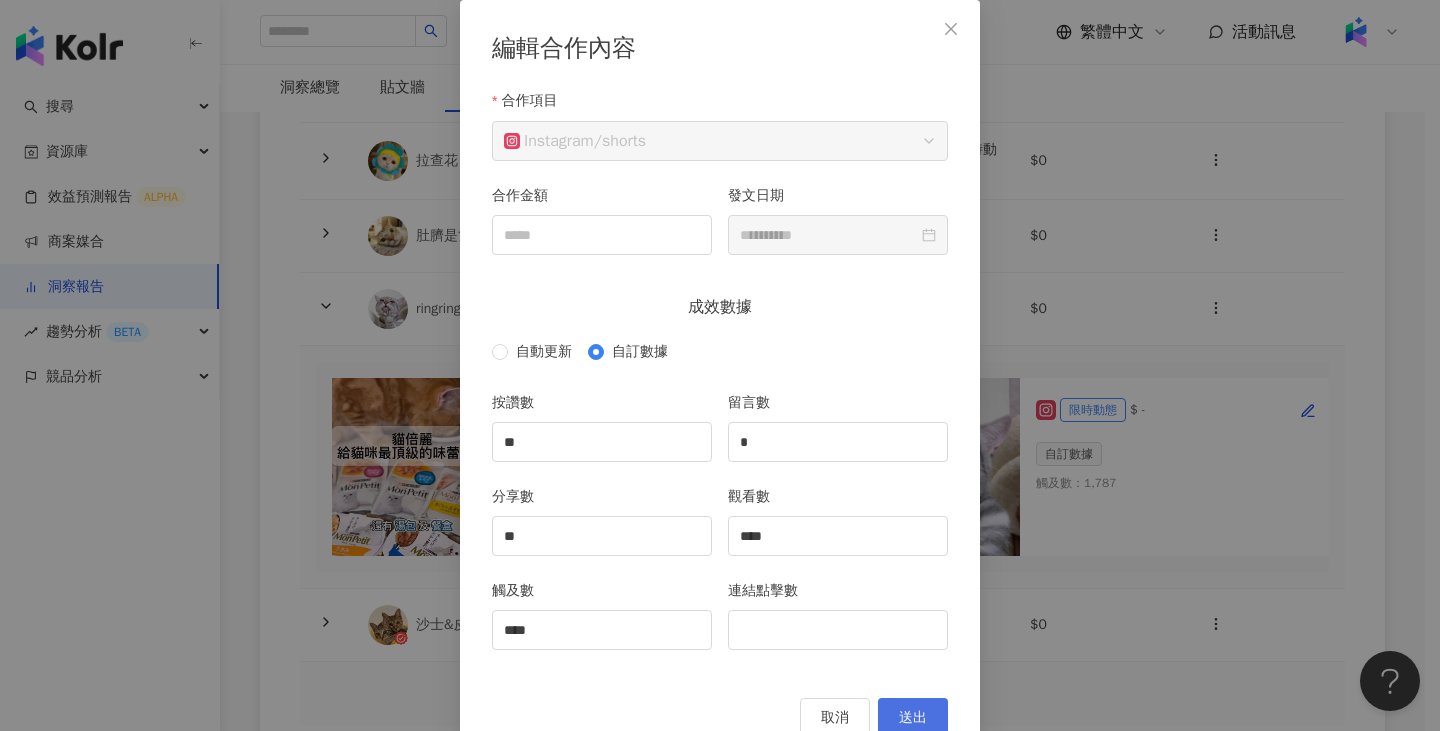 click on "送出" at bounding box center (913, 718) 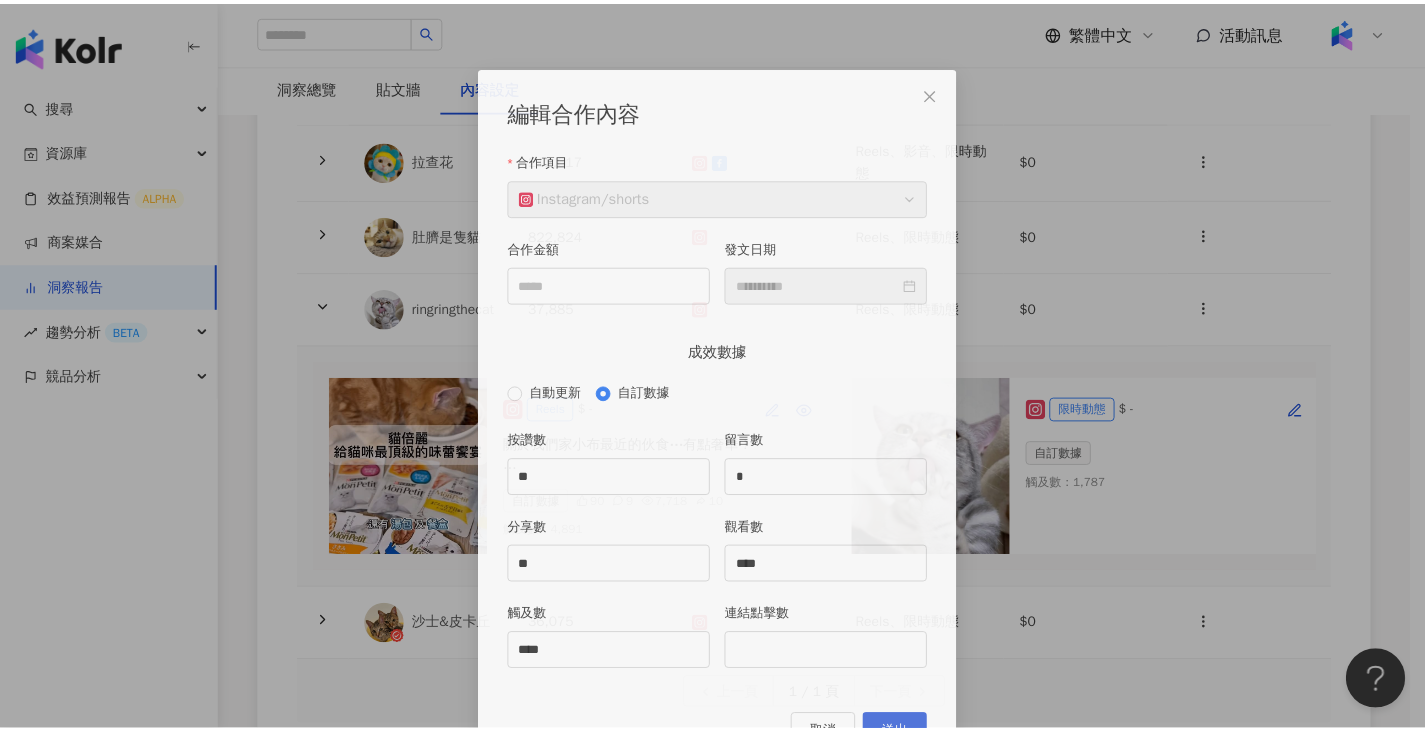 scroll, scrollTop: 54, scrollLeft: 0, axis: vertical 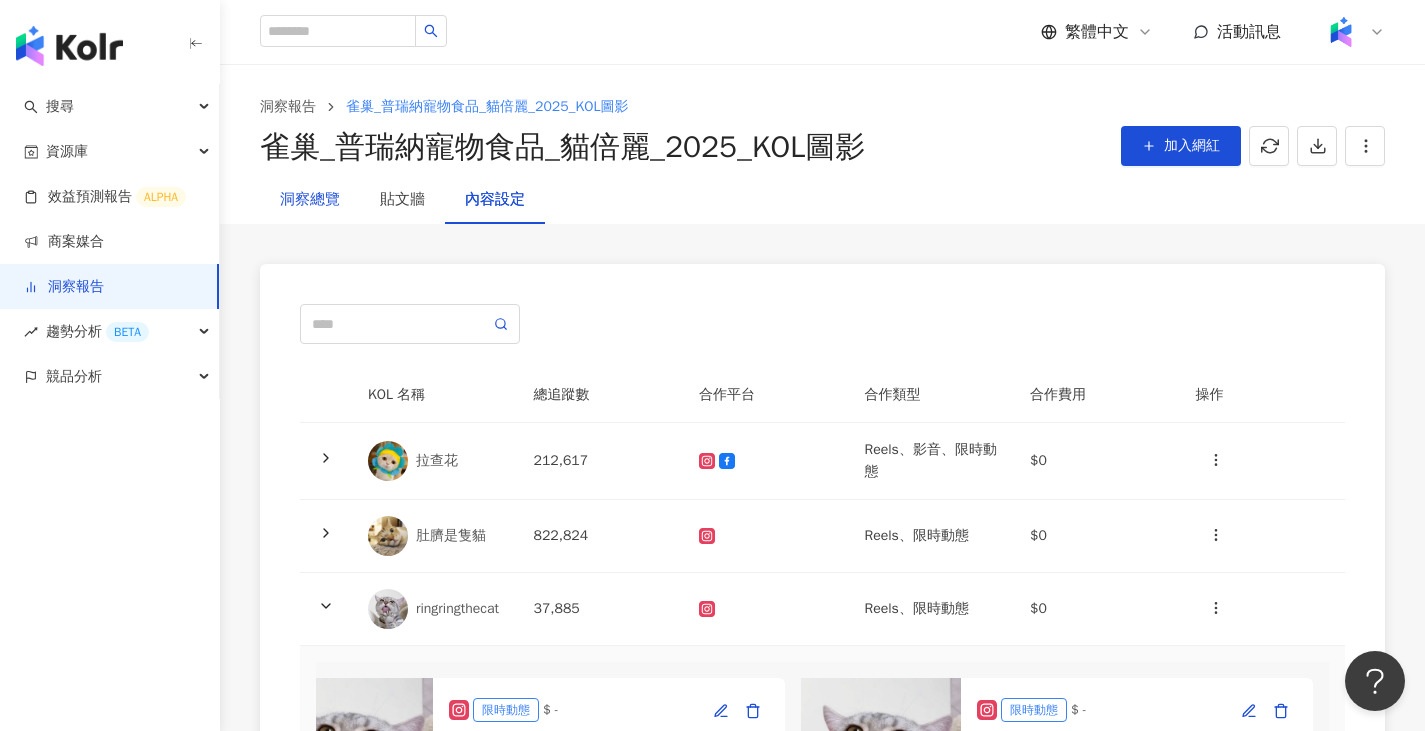 click on "洞察總覽" at bounding box center [310, 200] 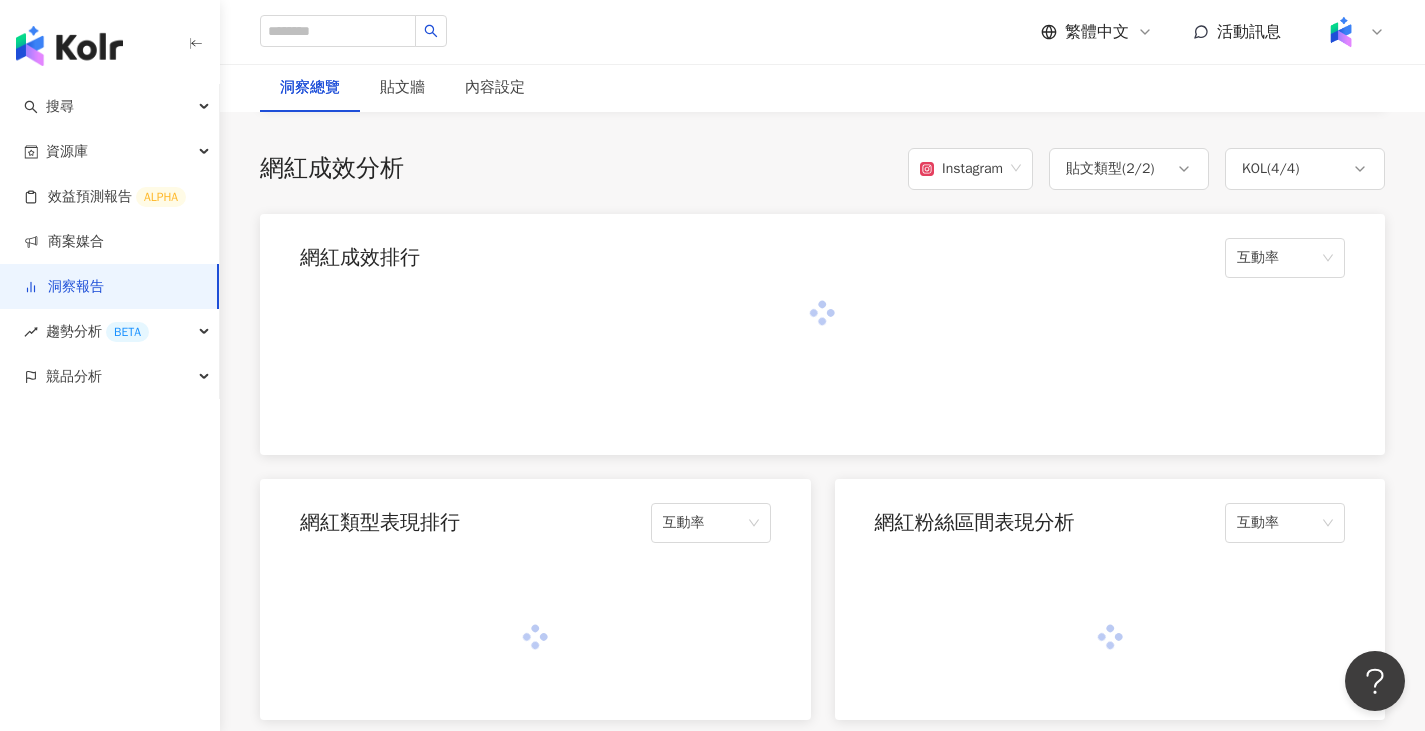 scroll, scrollTop: 1400, scrollLeft: 0, axis: vertical 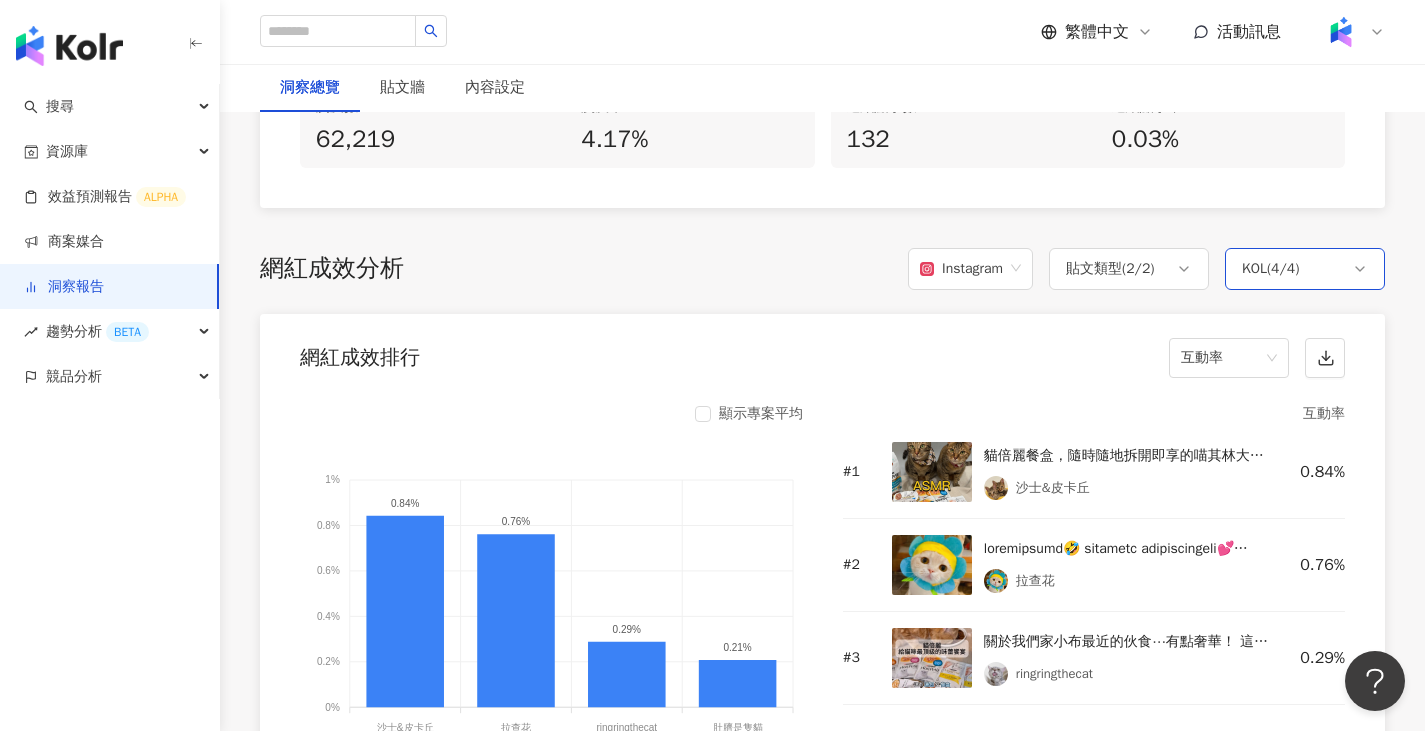 click on "KOL  ( 4 / 4 )" at bounding box center [1305, 269] 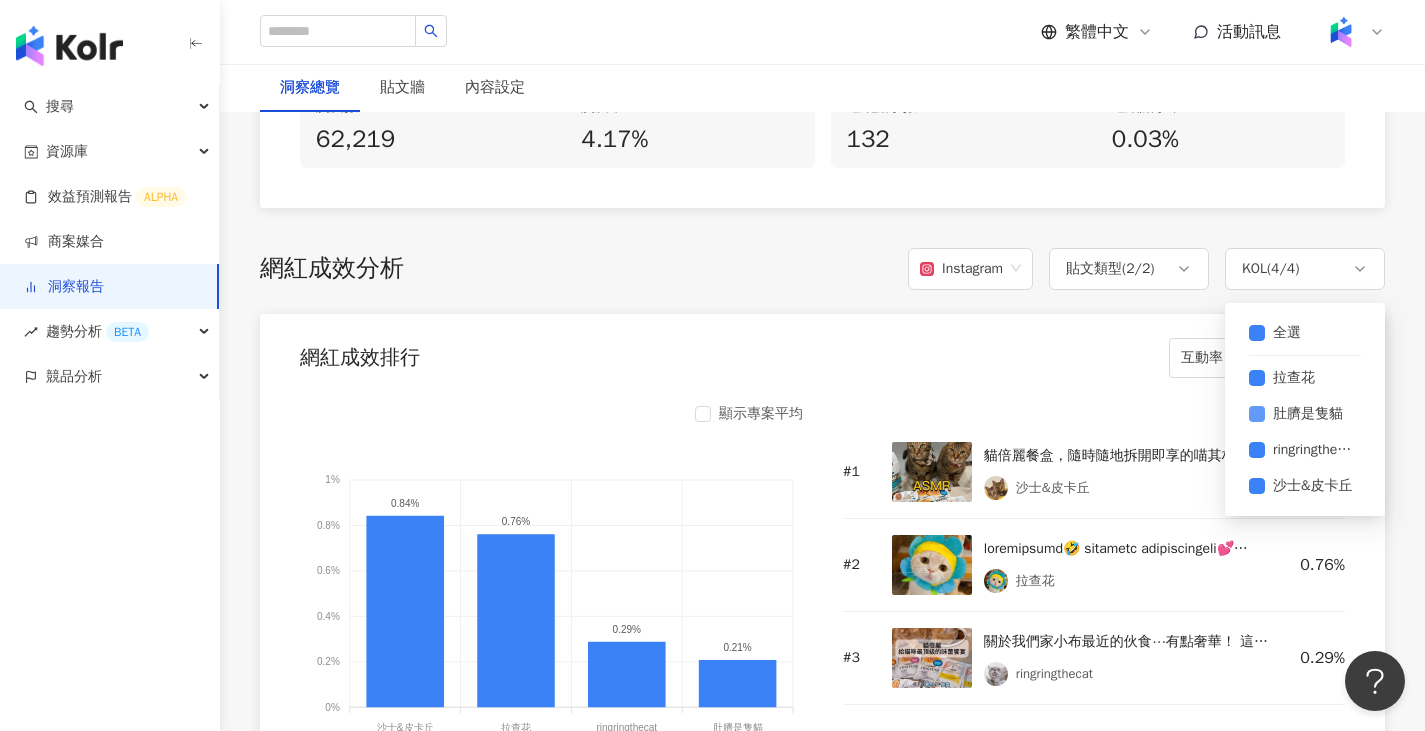 click on "肚臍是隻貓" at bounding box center (1308, 414) 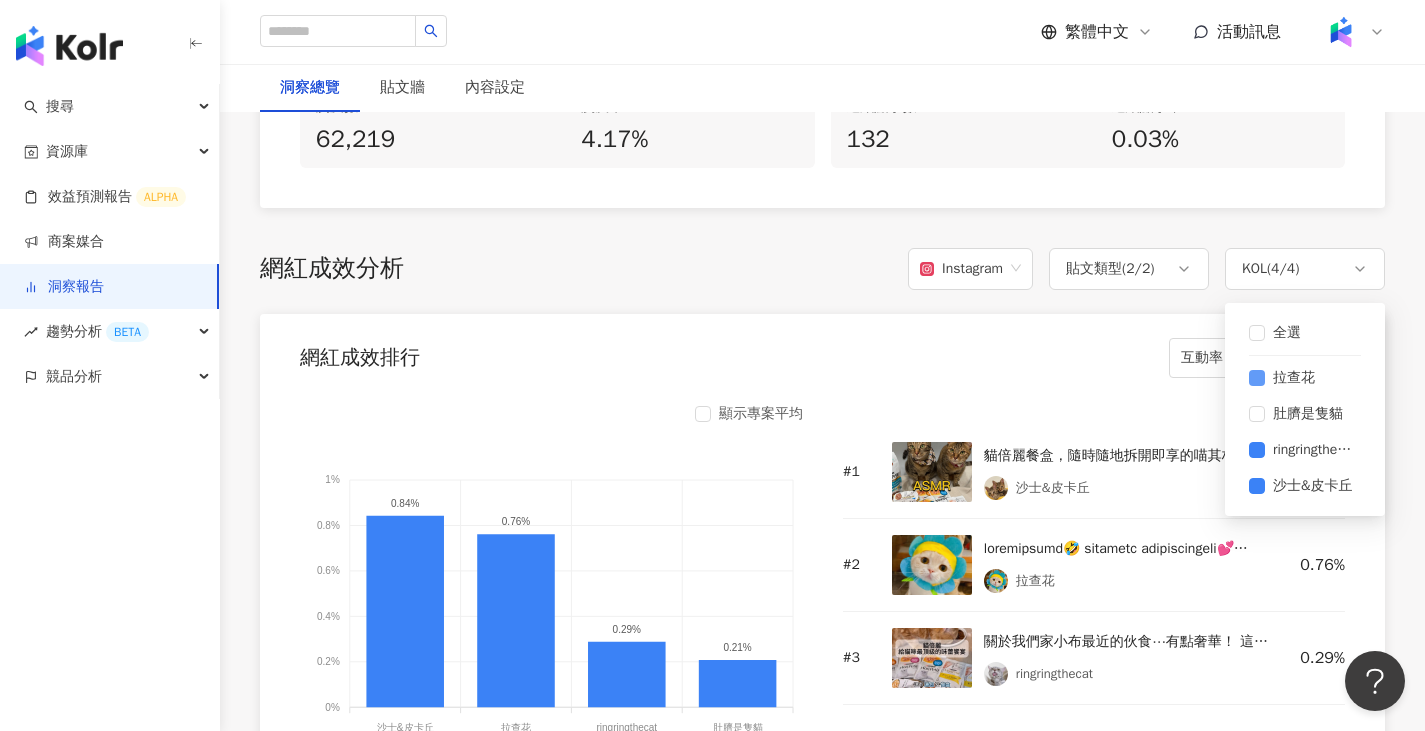 click on "拉查花" at bounding box center (1294, 378) 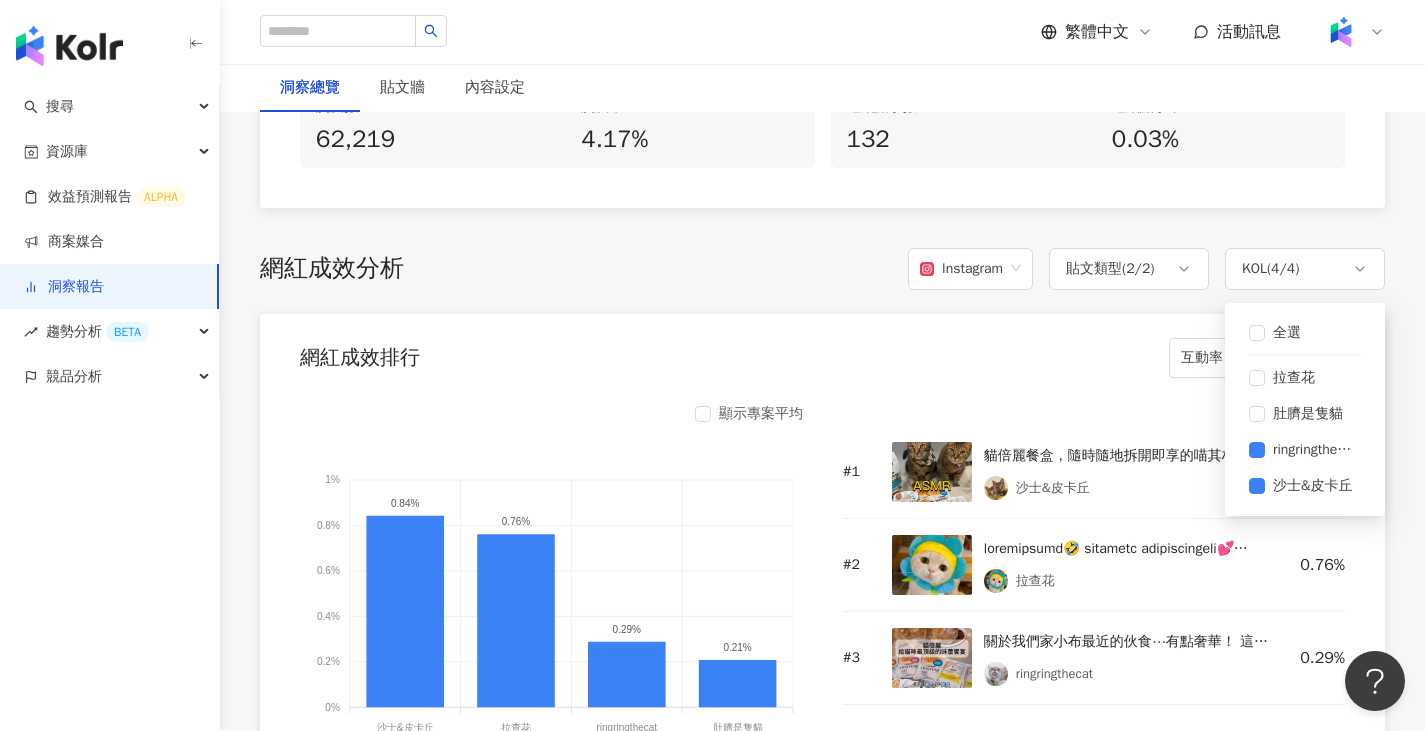 click on "網紅成效排行 互動率" at bounding box center (822, 352) 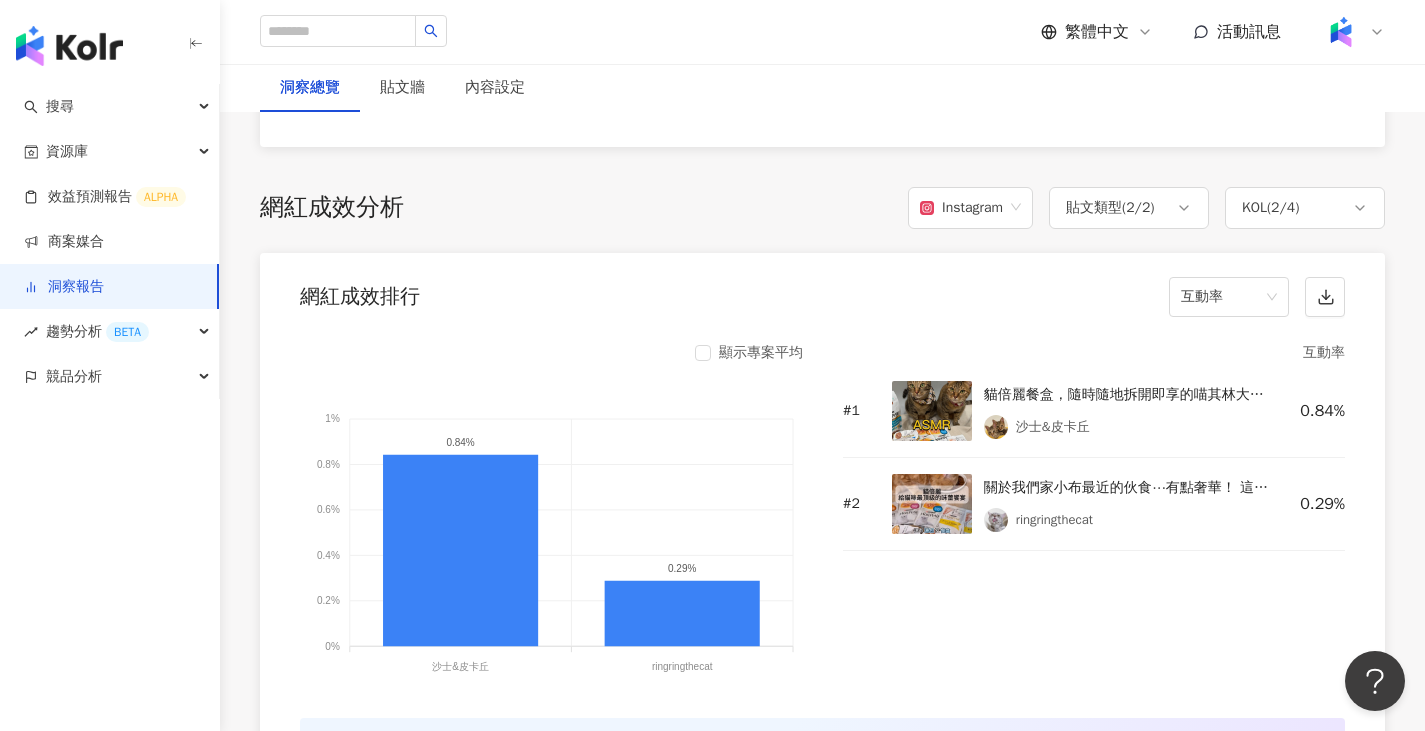 scroll, scrollTop: 1500, scrollLeft: 0, axis: vertical 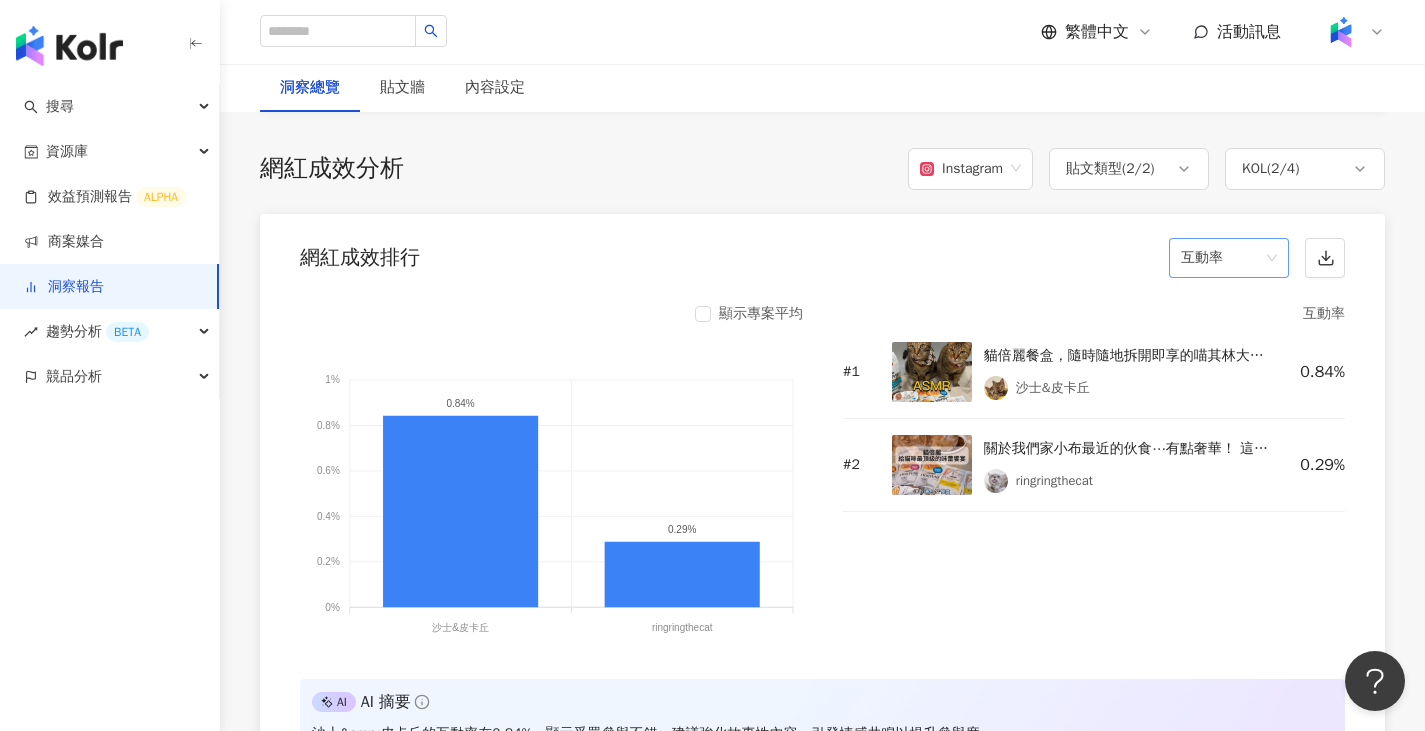 click on "互動率" at bounding box center (1229, 258) 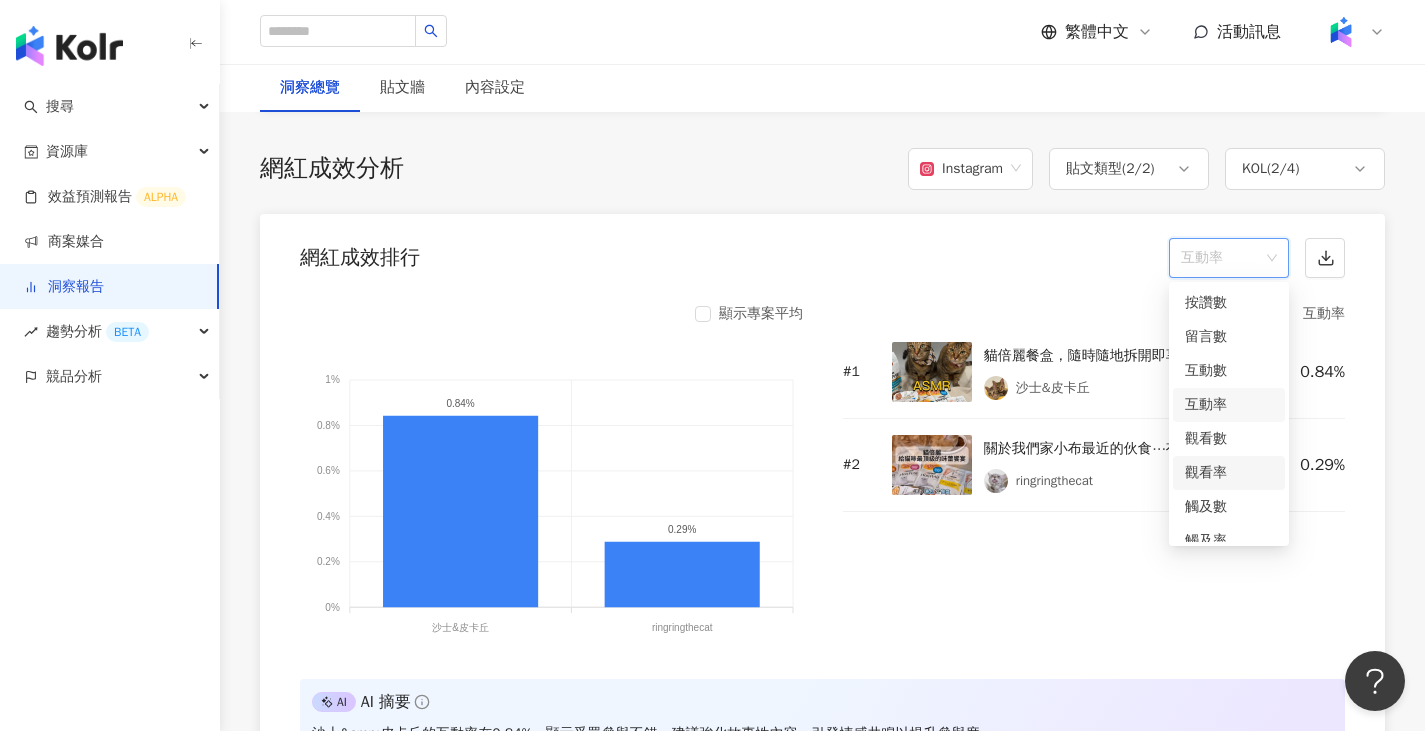 click on "觀看率" at bounding box center [1229, 473] 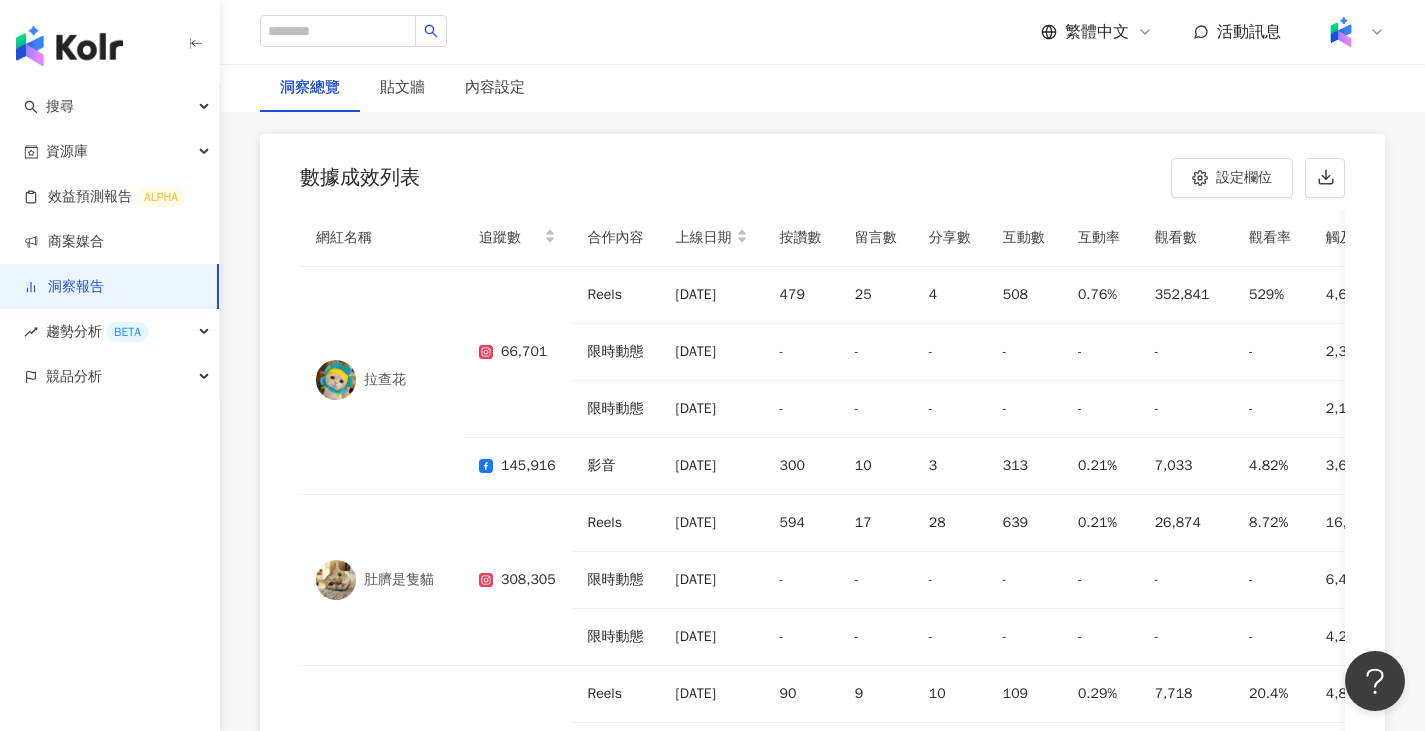 scroll, scrollTop: 5885, scrollLeft: 0, axis: vertical 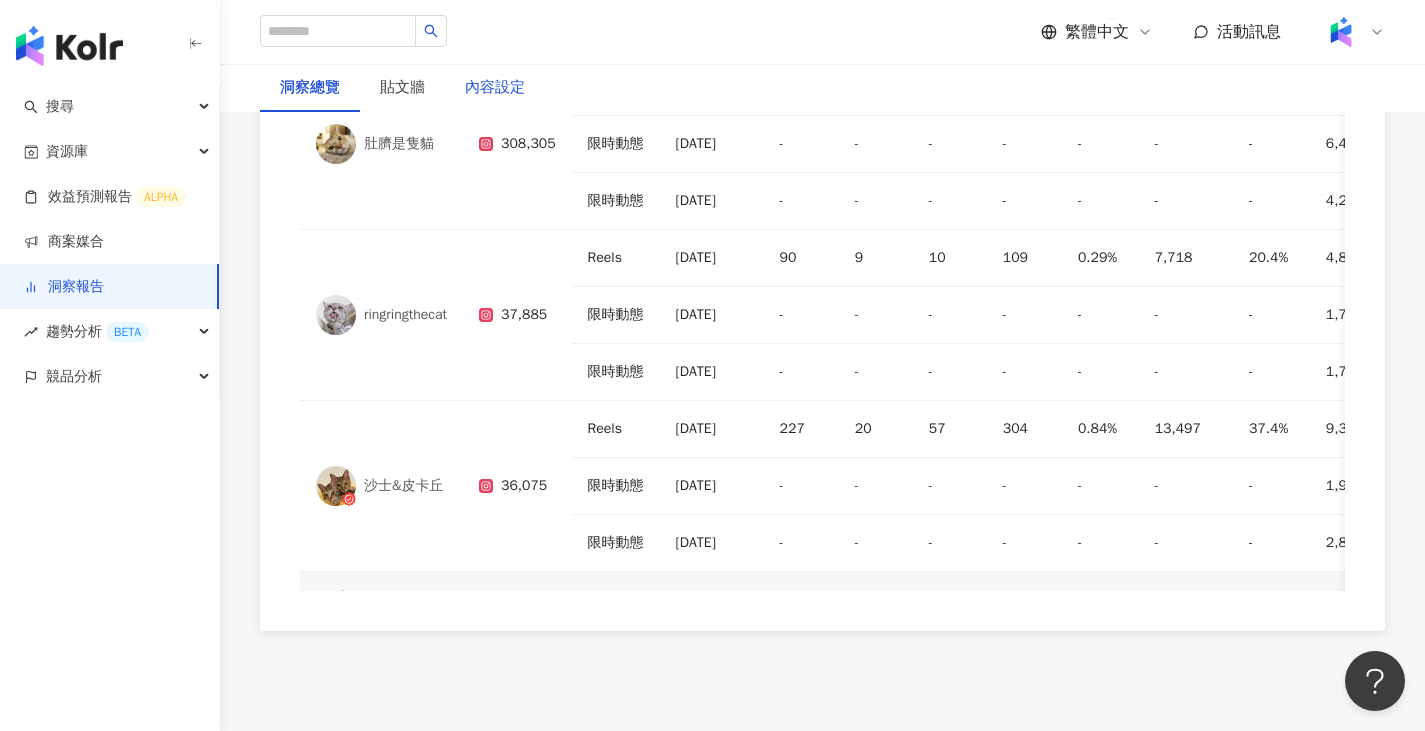 click on "內容設定" at bounding box center [495, 88] 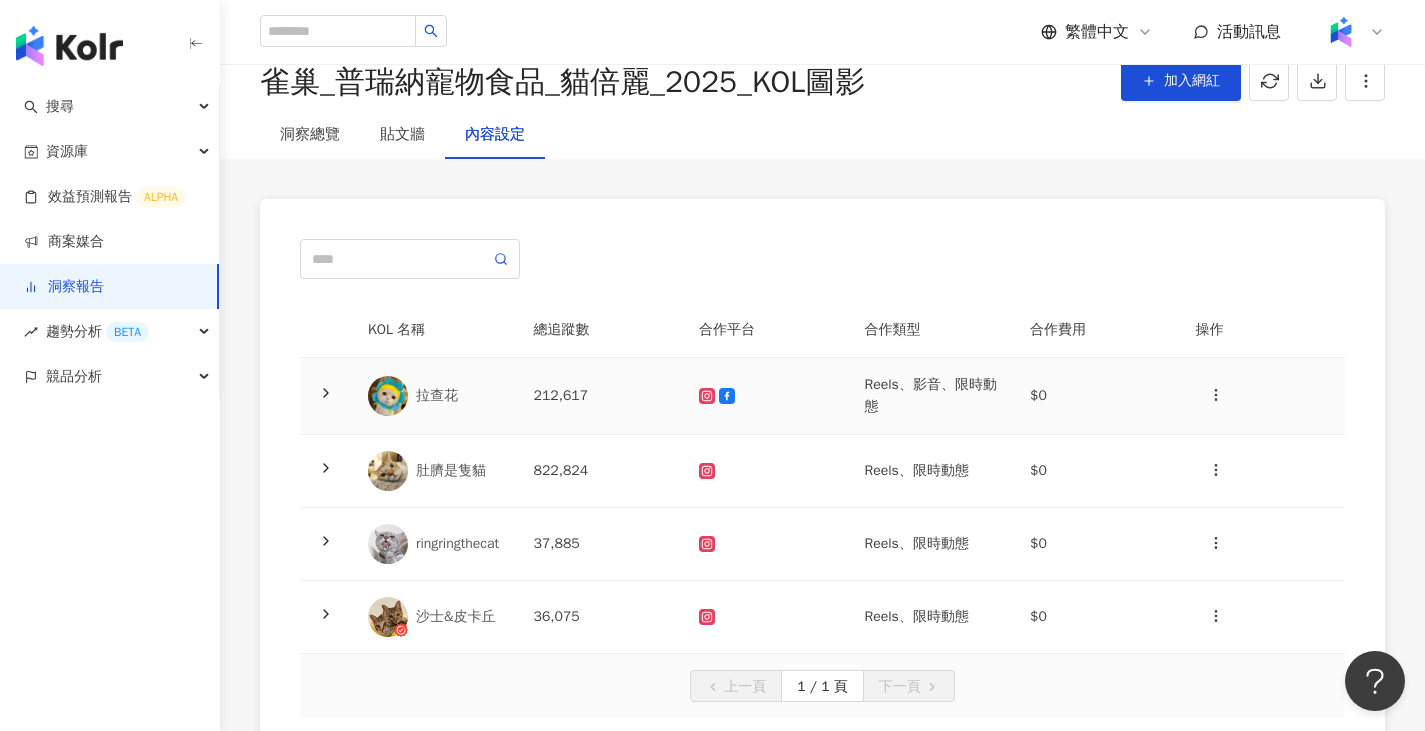 scroll, scrollTop: 200, scrollLeft: 0, axis: vertical 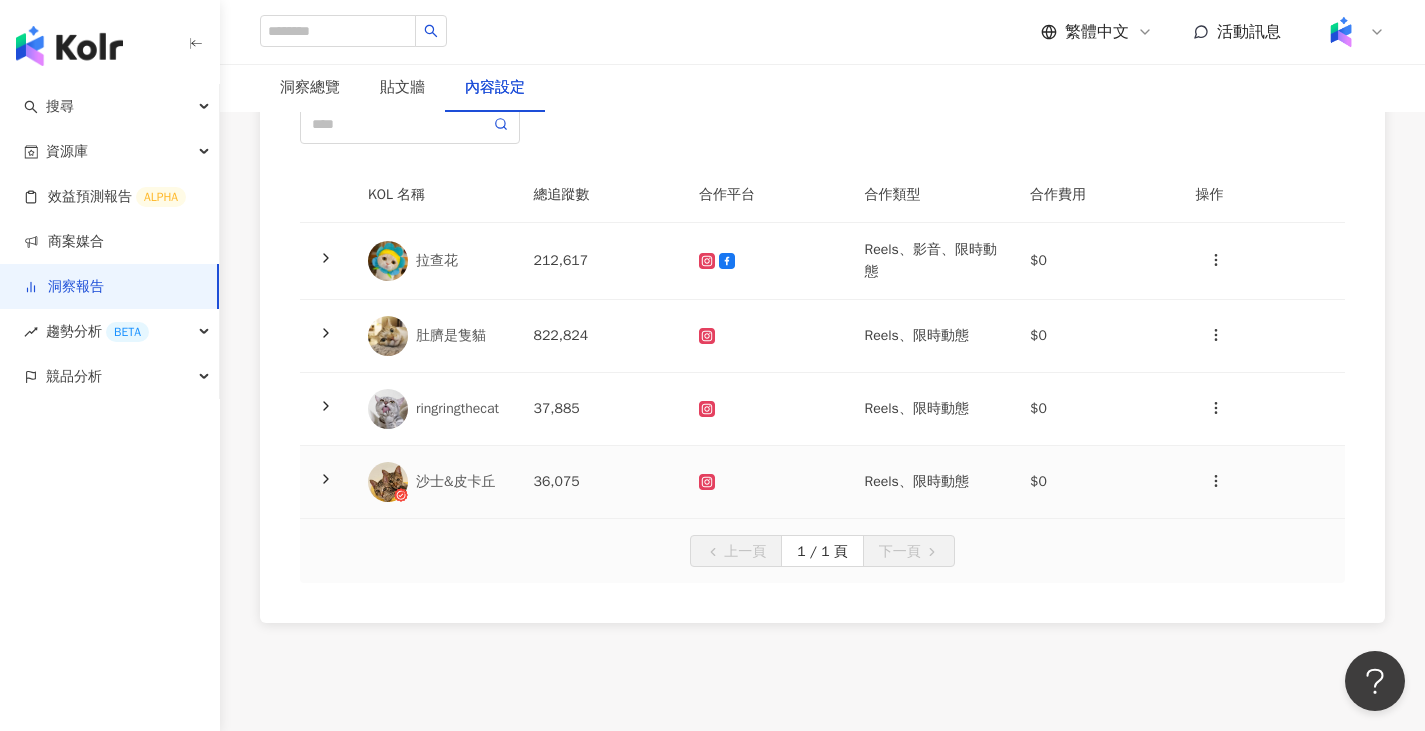 click on "36,075" at bounding box center (601, 482) 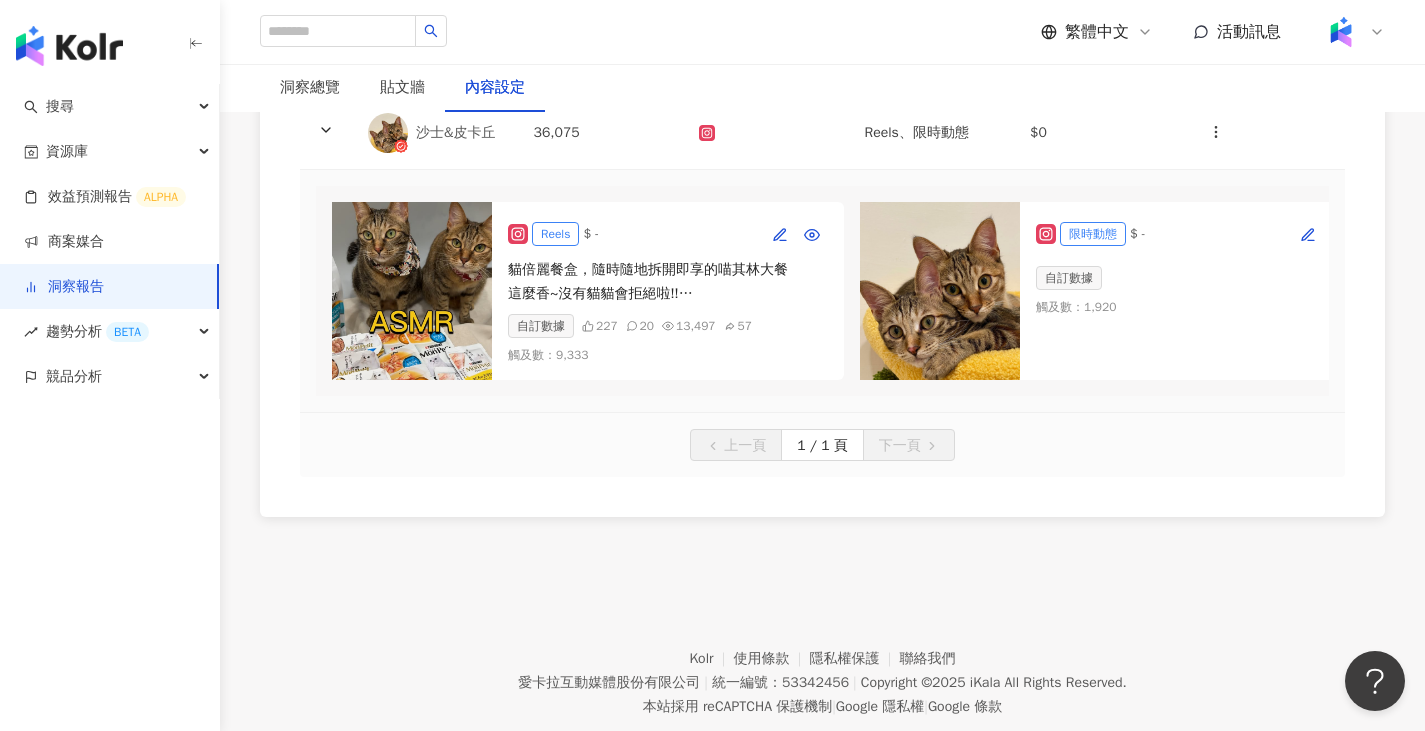 scroll, scrollTop: 500, scrollLeft: 0, axis: vertical 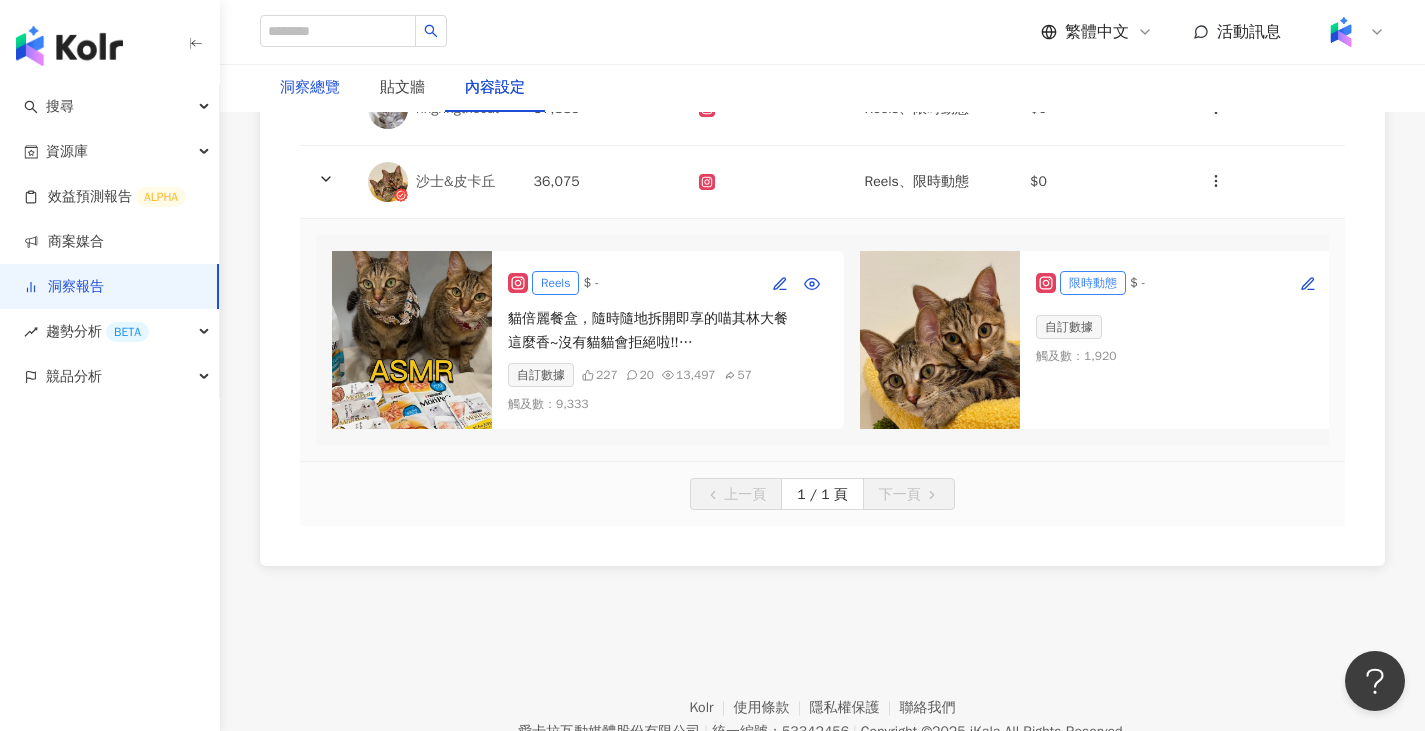 click on "洞察總覽" at bounding box center [310, 88] 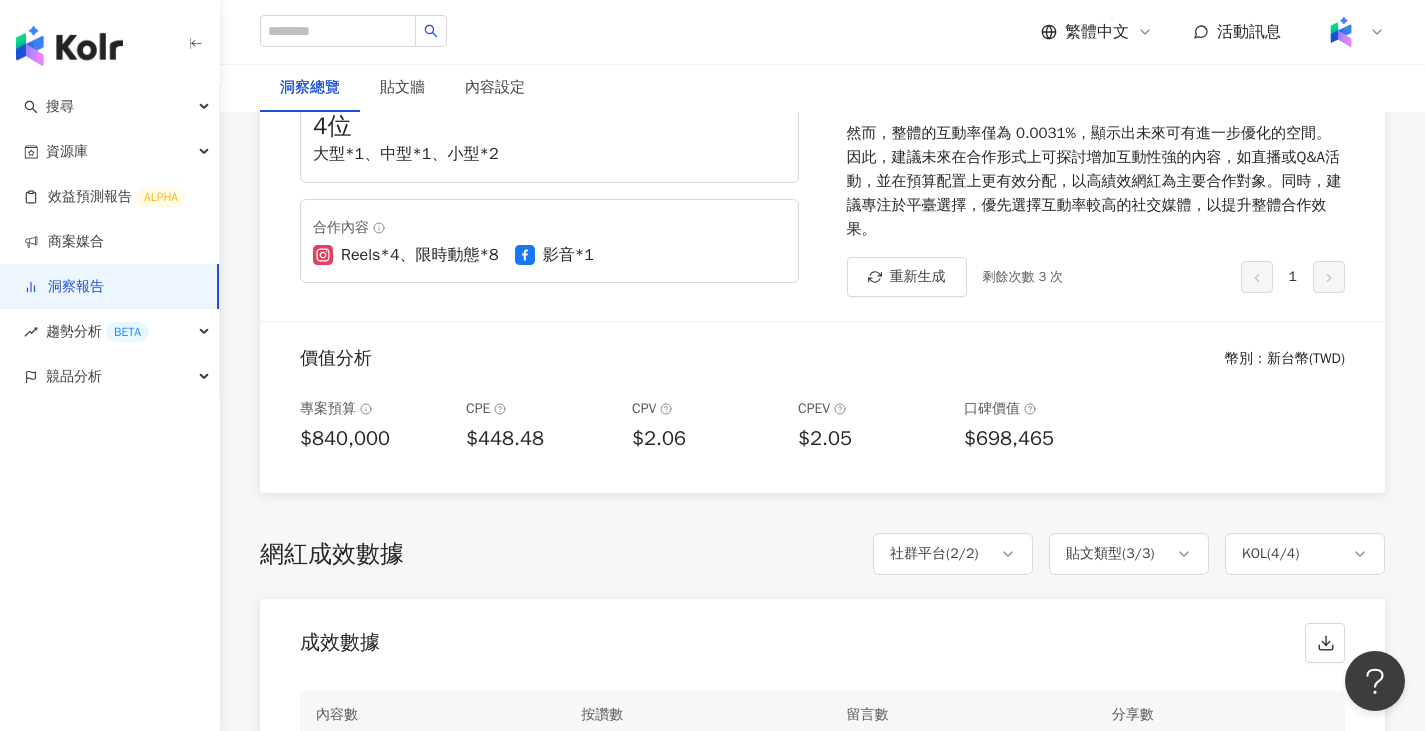 scroll, scrollTop: 0, scrollLeft: 0, axis: both 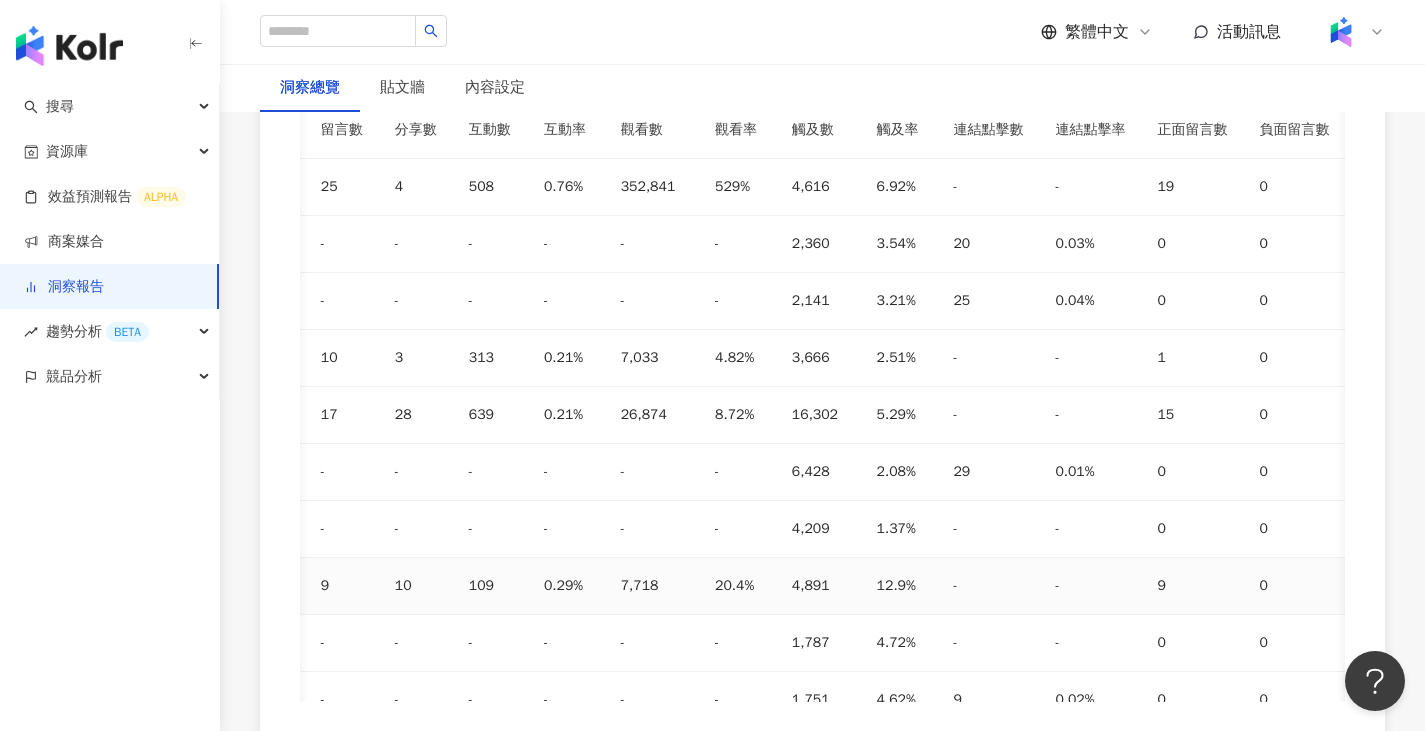 click on "4,891" at bounding box center [818, 586] 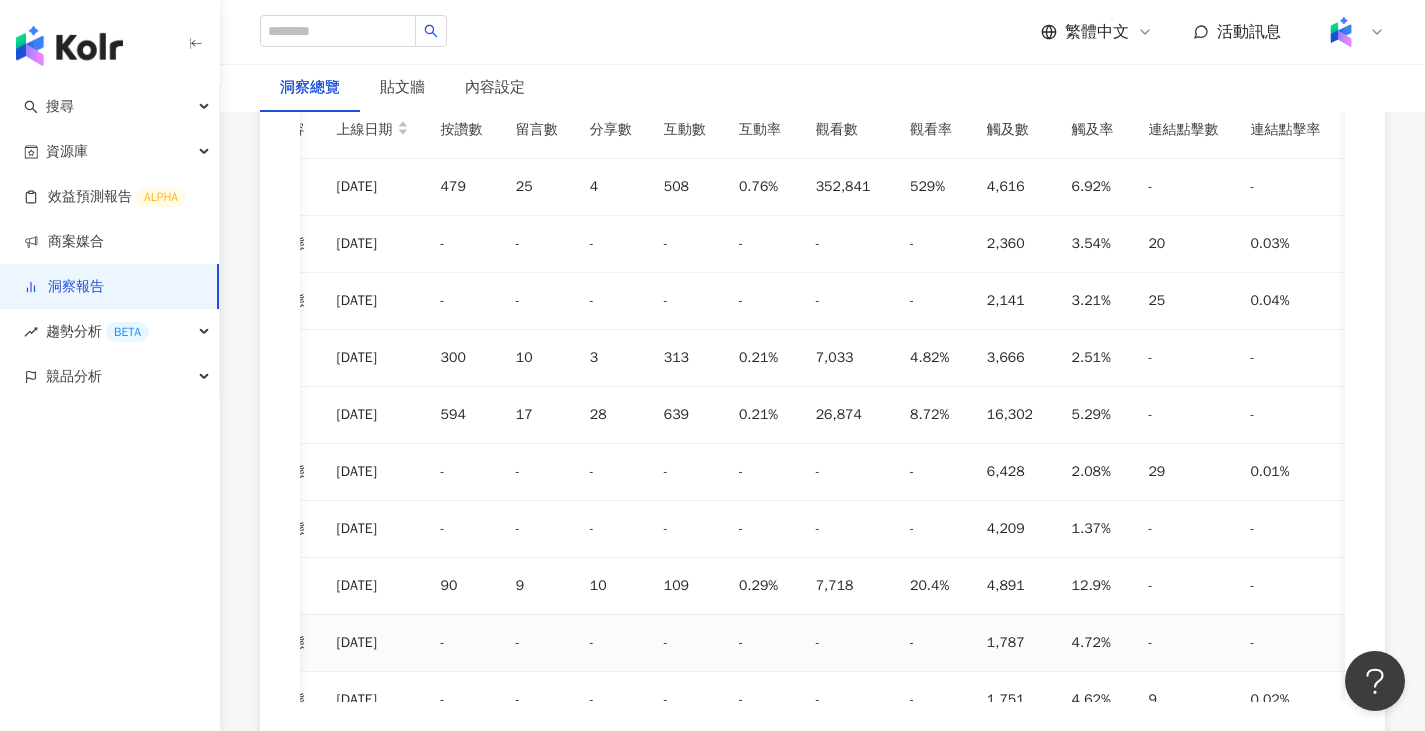 scroll, scrollTop: 0, scrollLeft: 566, axis: horizontal 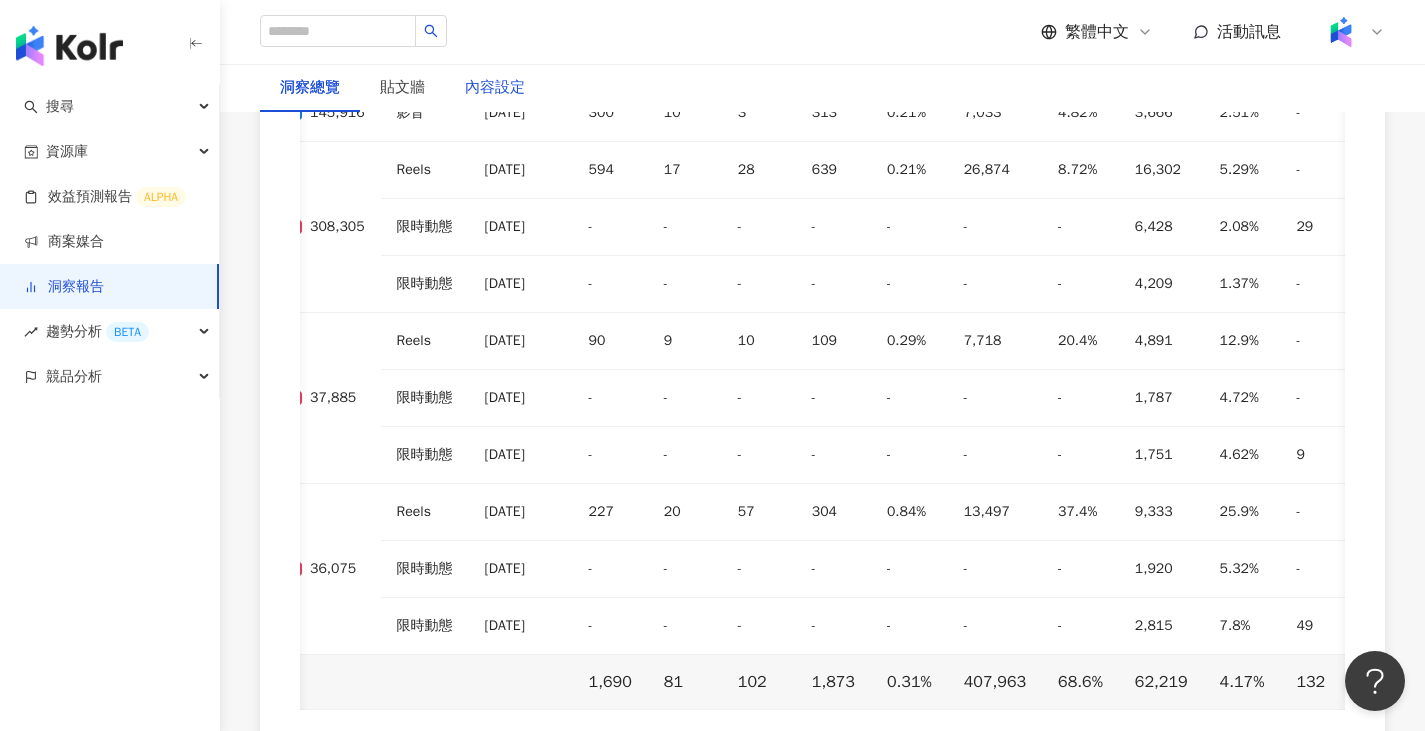 click on "內容設定" at bounding box center (495, 88) 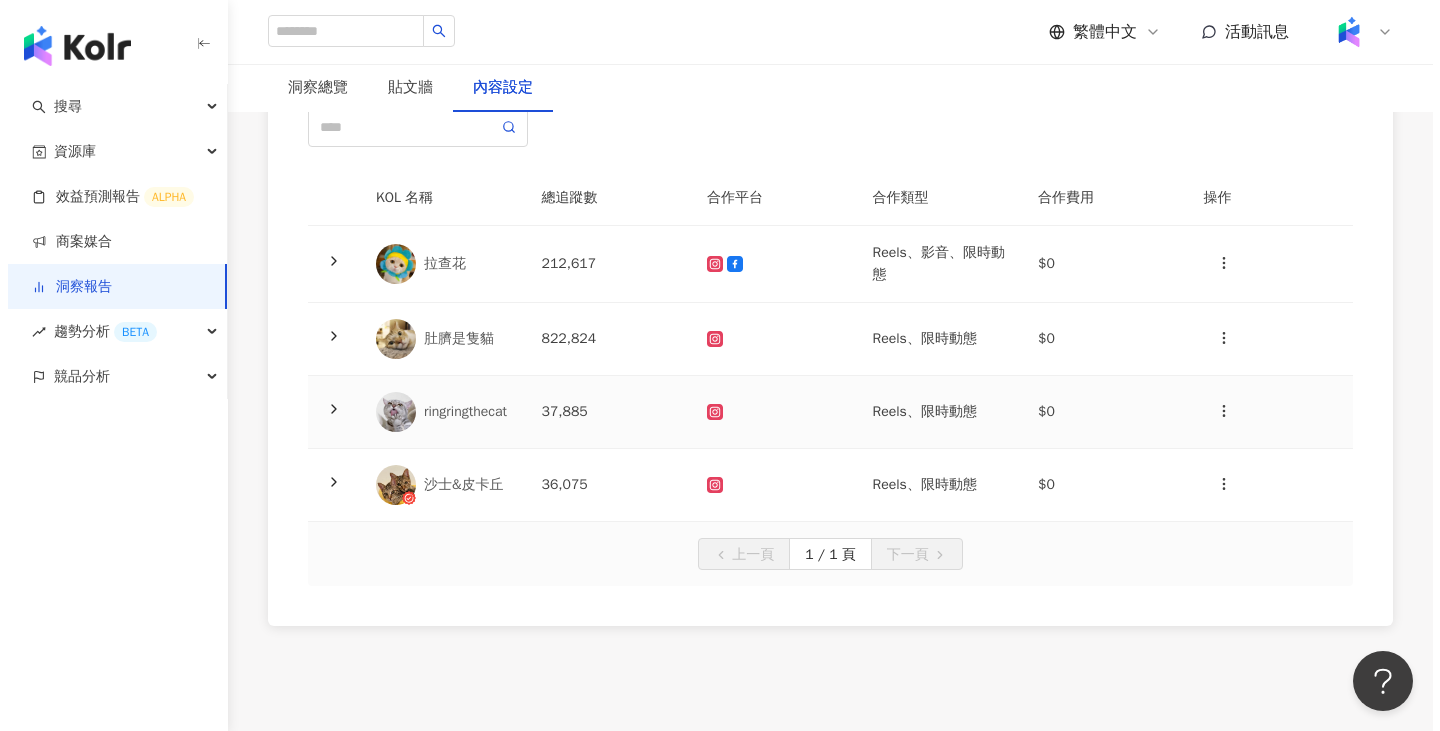 scroll, scrollTop: 353, scrollLeft: 0, axis: vertical 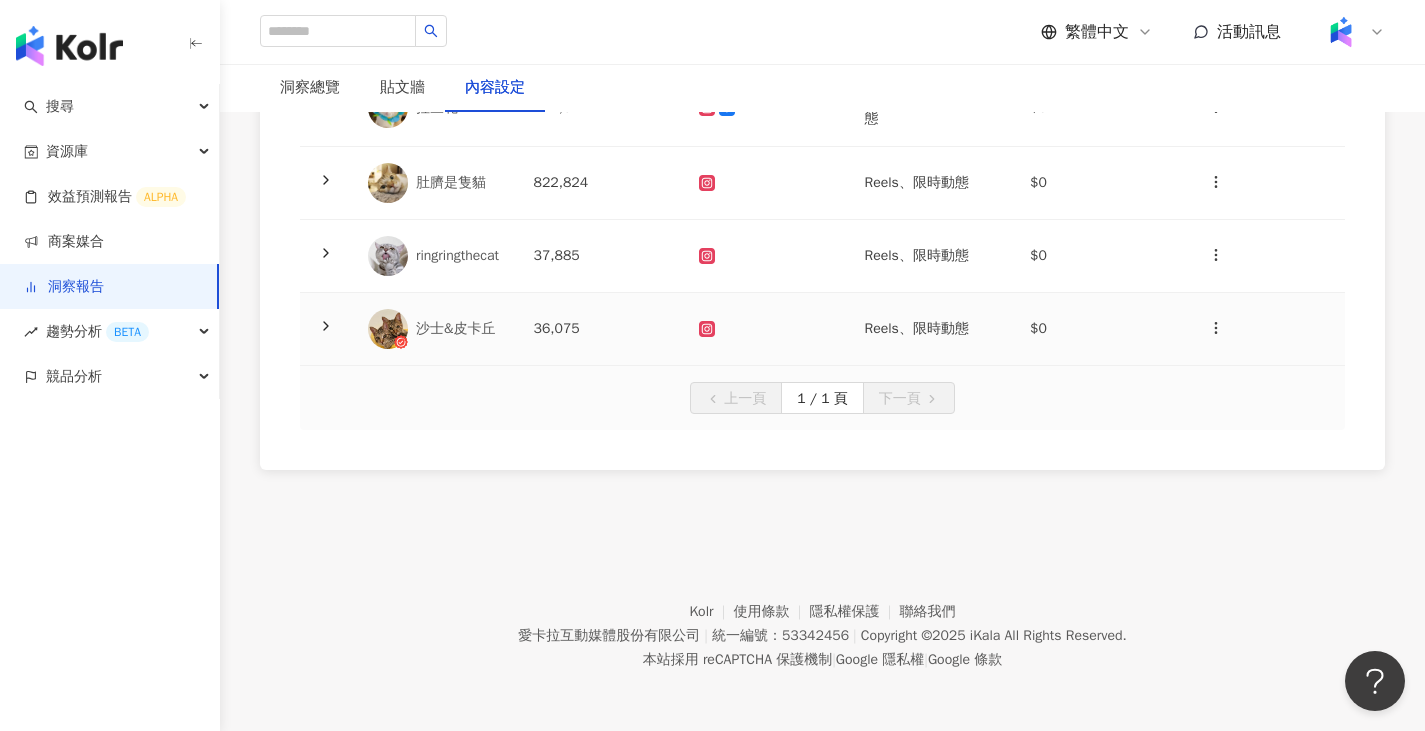click at bounding box center (766, 329) 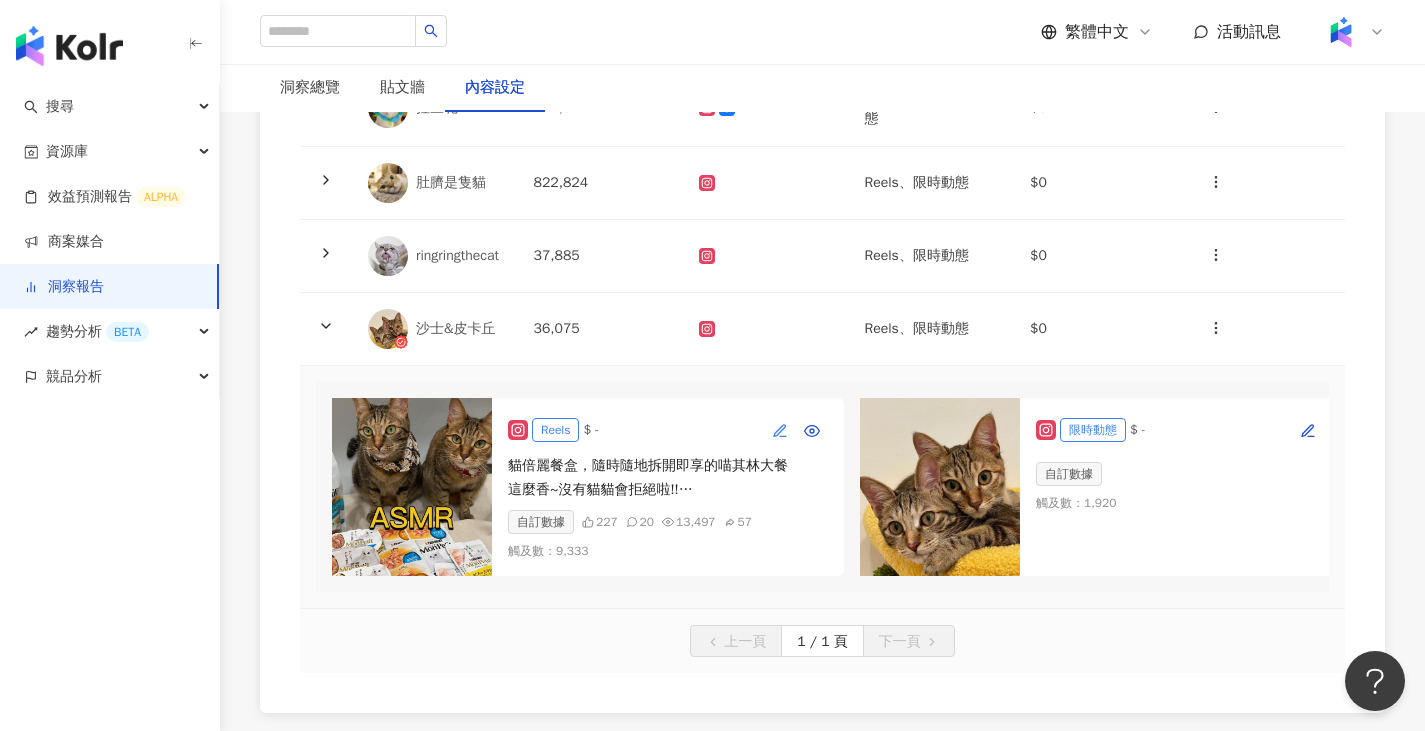 click 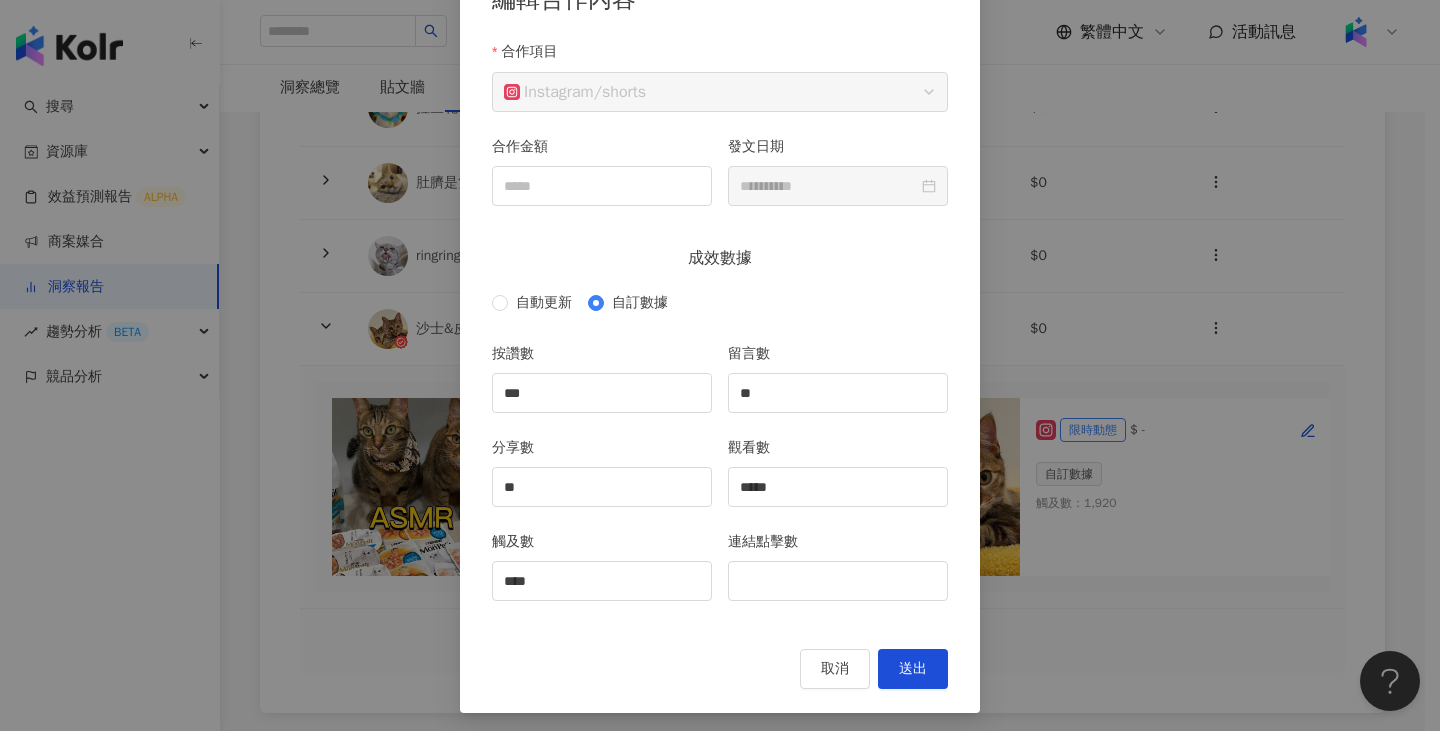 scroll, scrollTop: 154, scrollLeft: 0, axis: vertical 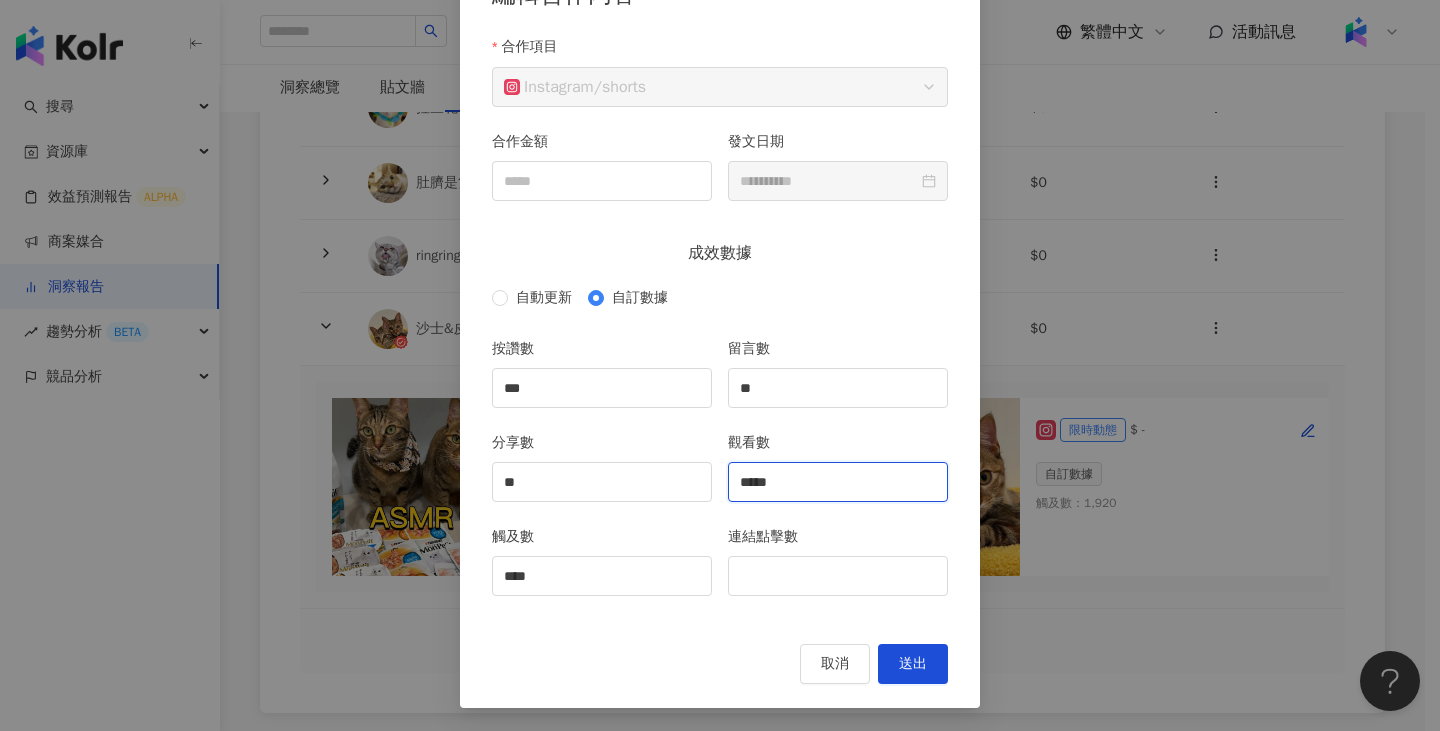 drag, startPoint x: 838, startPoint y: 483, endPoint x: 440, endPoint y: 456, distance: 398.91476 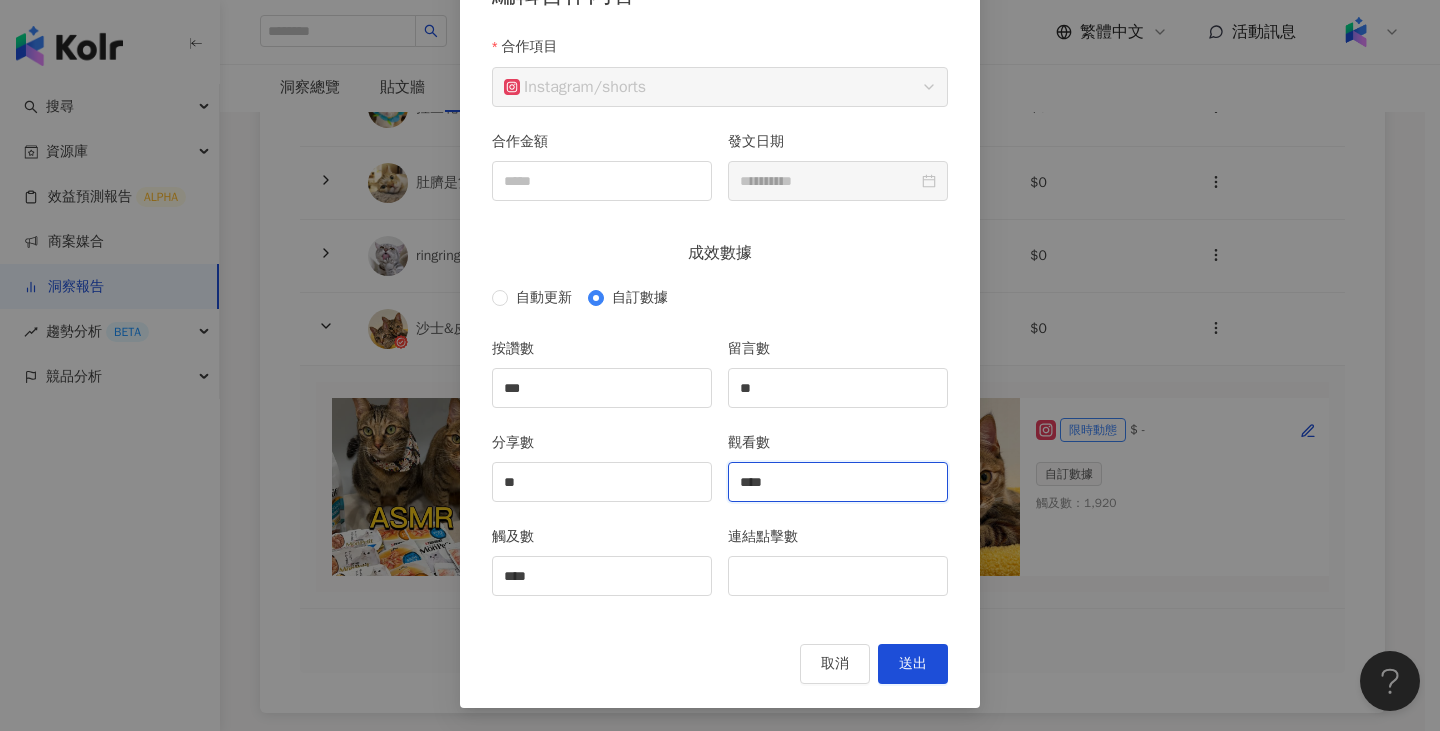 type on "****" 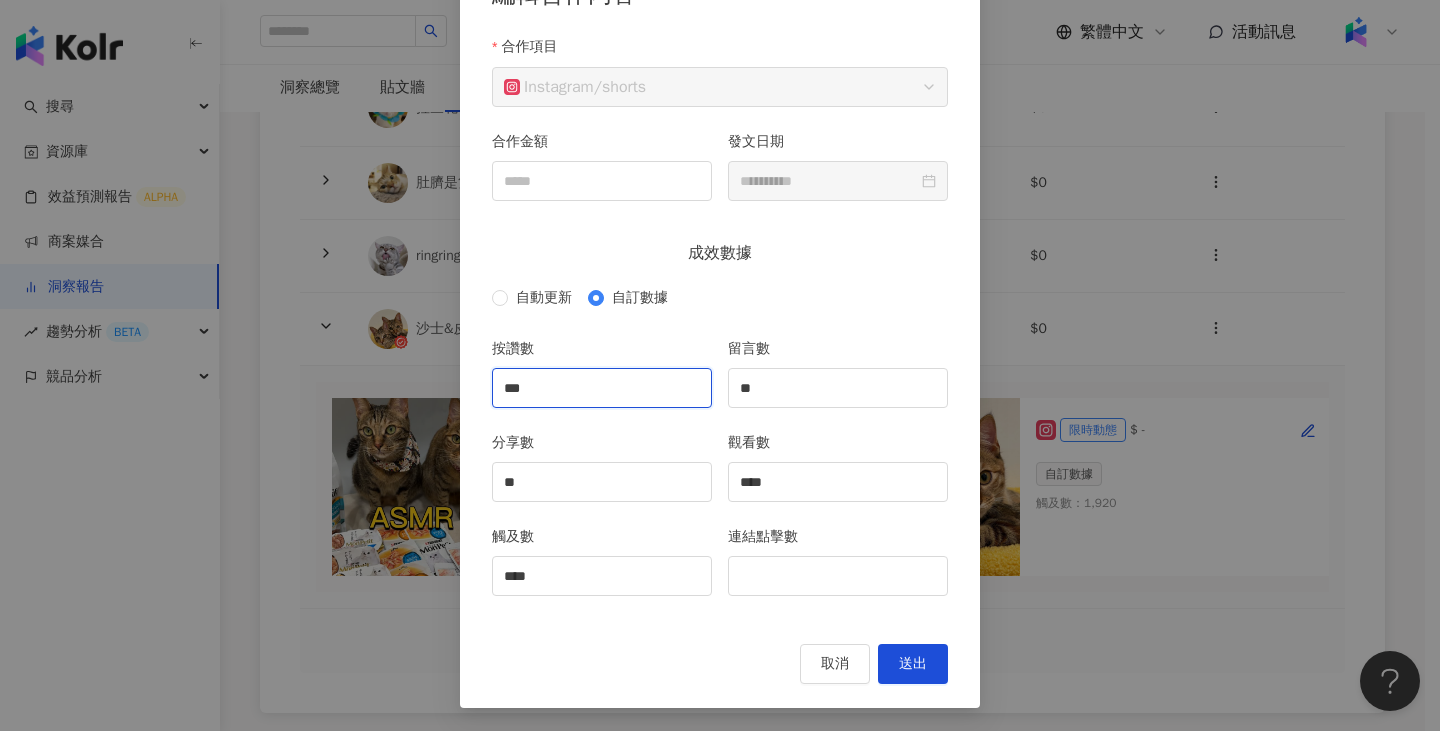 drag, startPoint x: 587, startPoint y: 389, endPoint x: 435, endPoint y: 389, distance: 152 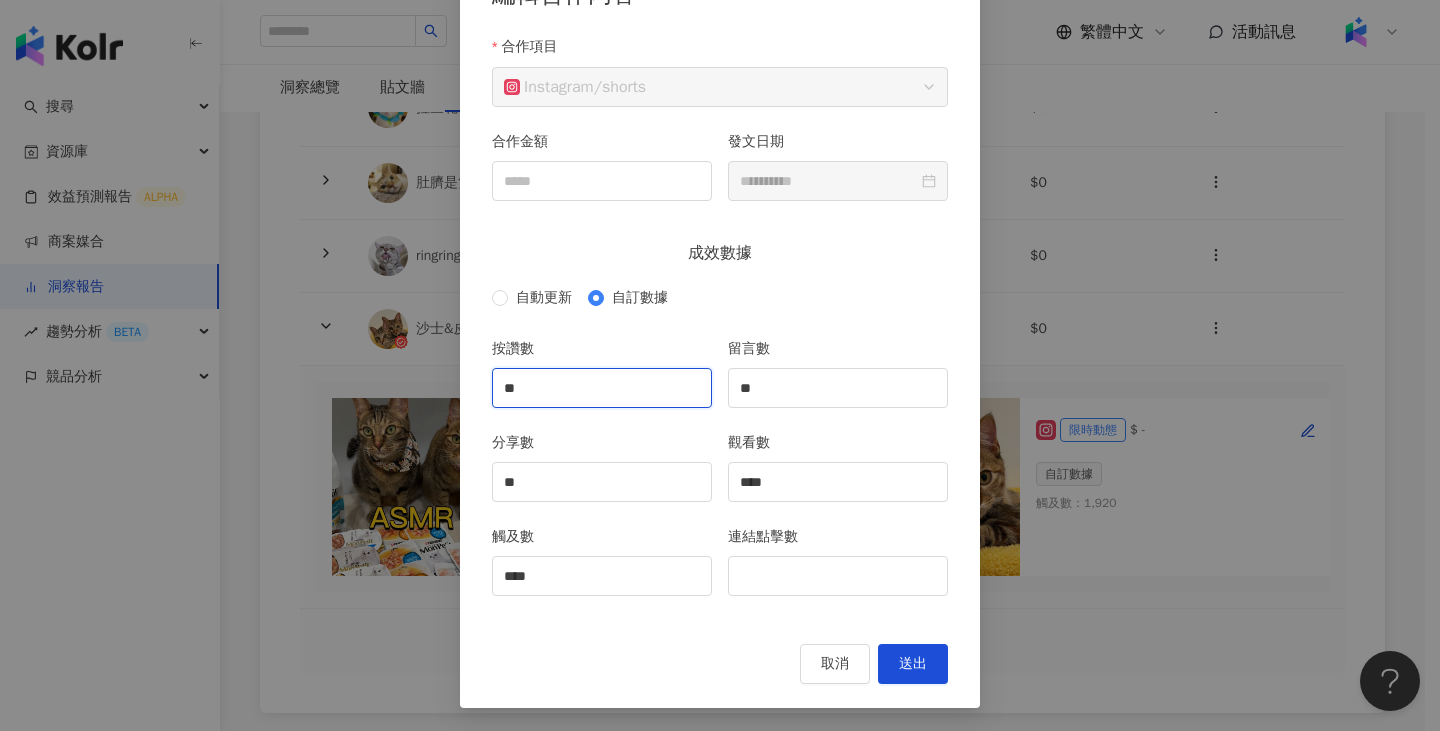 type on "*" 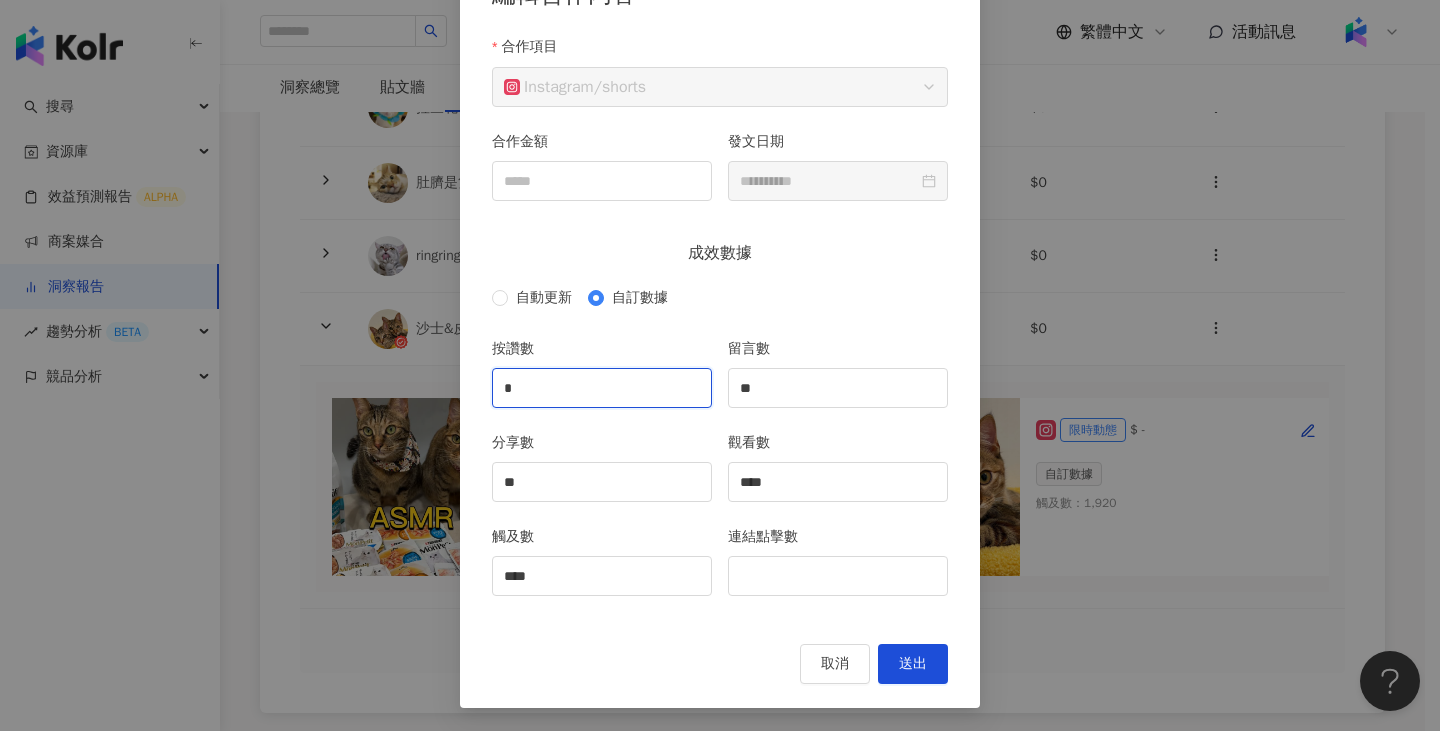 type on "**" 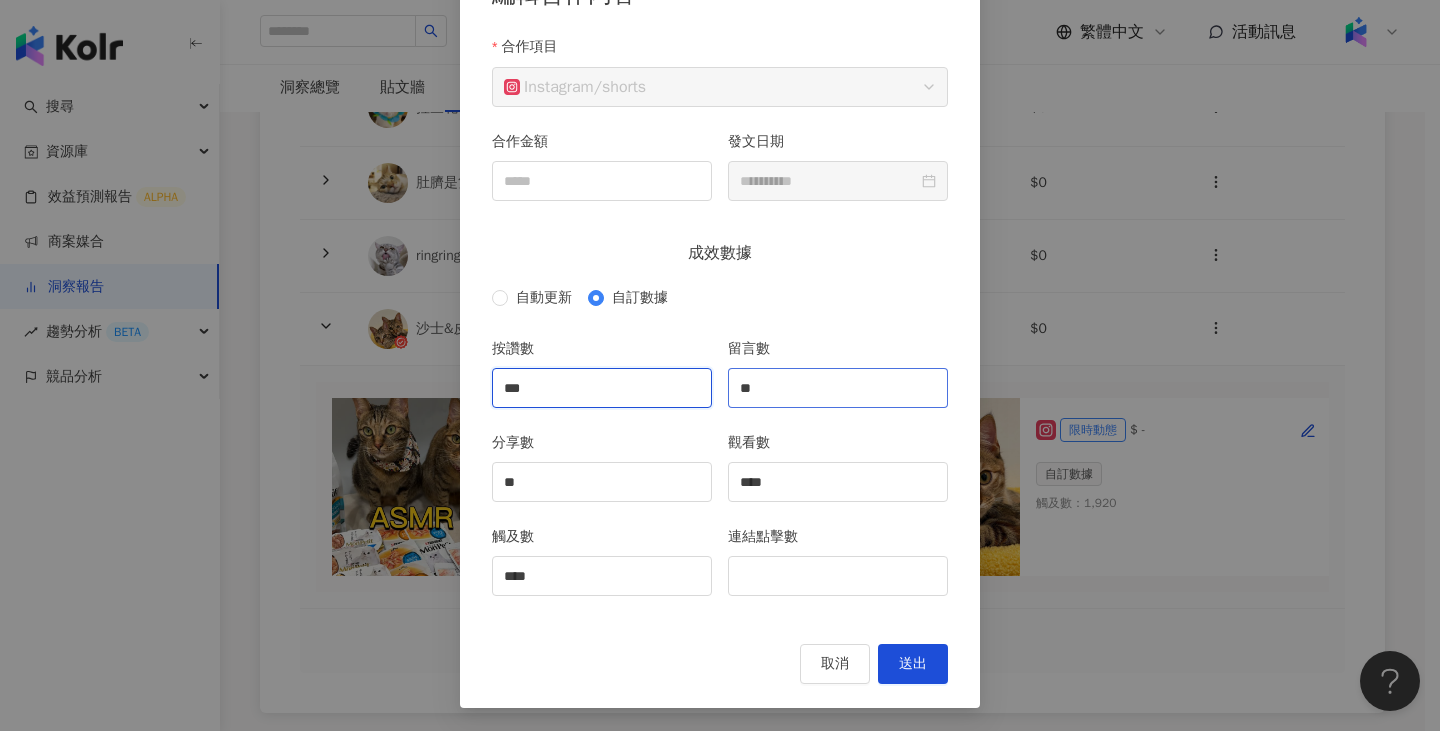 type on "***" 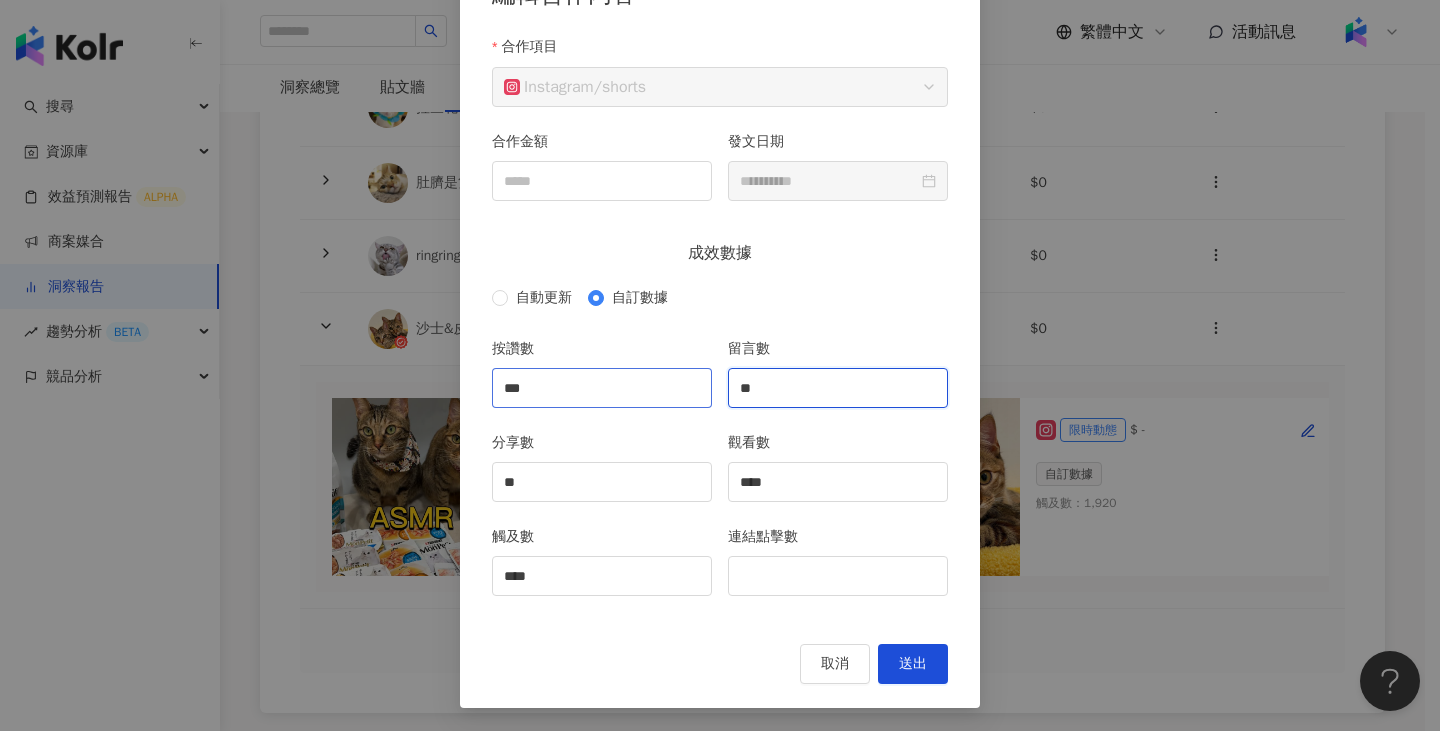 drag, startPoint x: 824, startPoint y: 373, endPoint x: 487, endPoint y: 388, distance: 337.33365 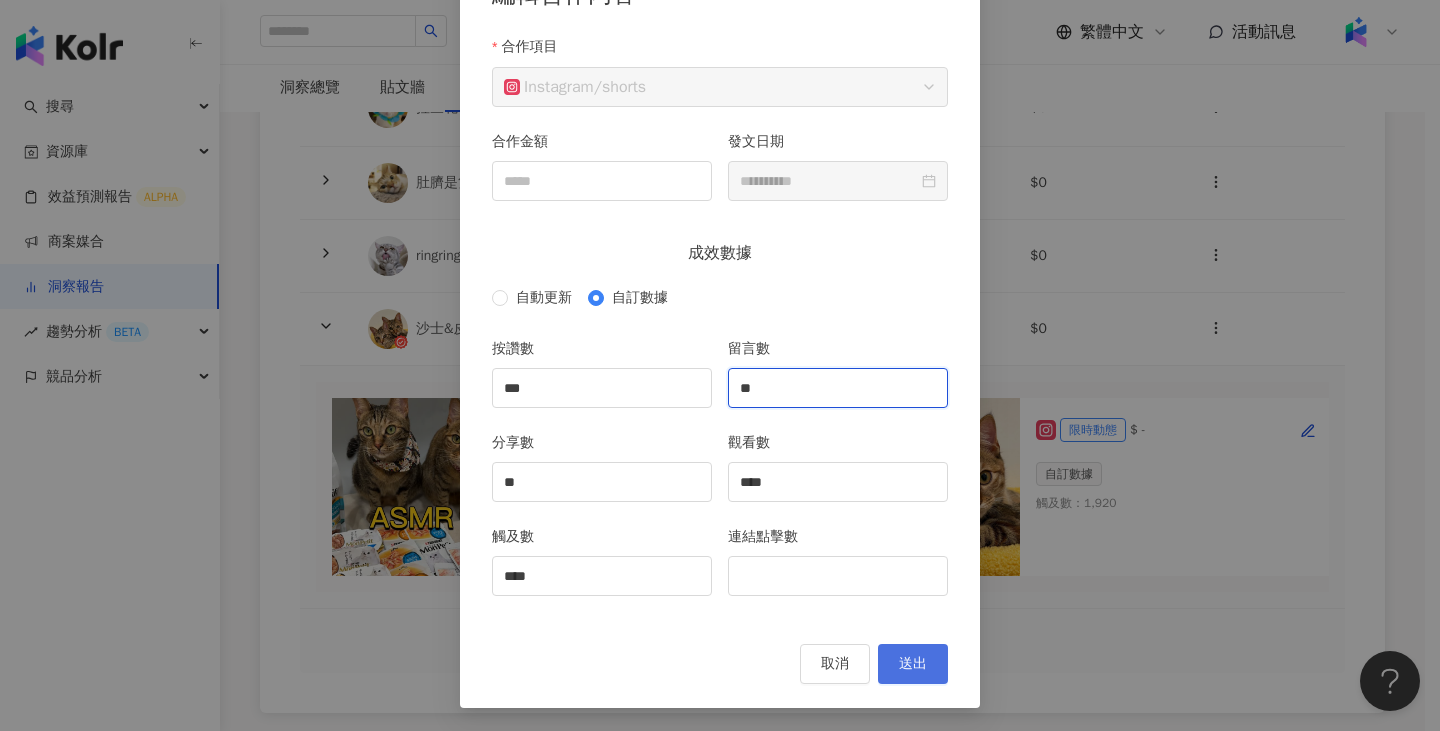 type on "**" 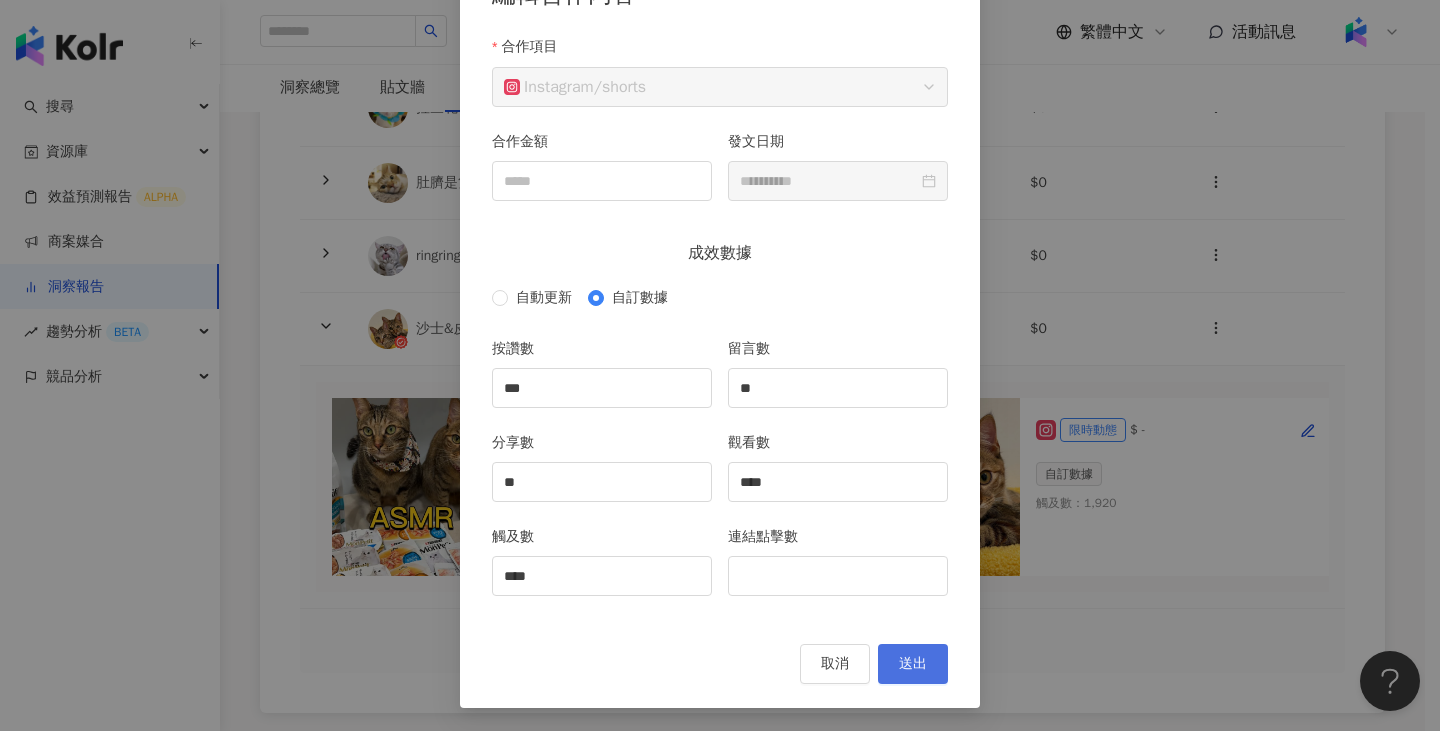 click on "送出" at bounding box center [913, 664] 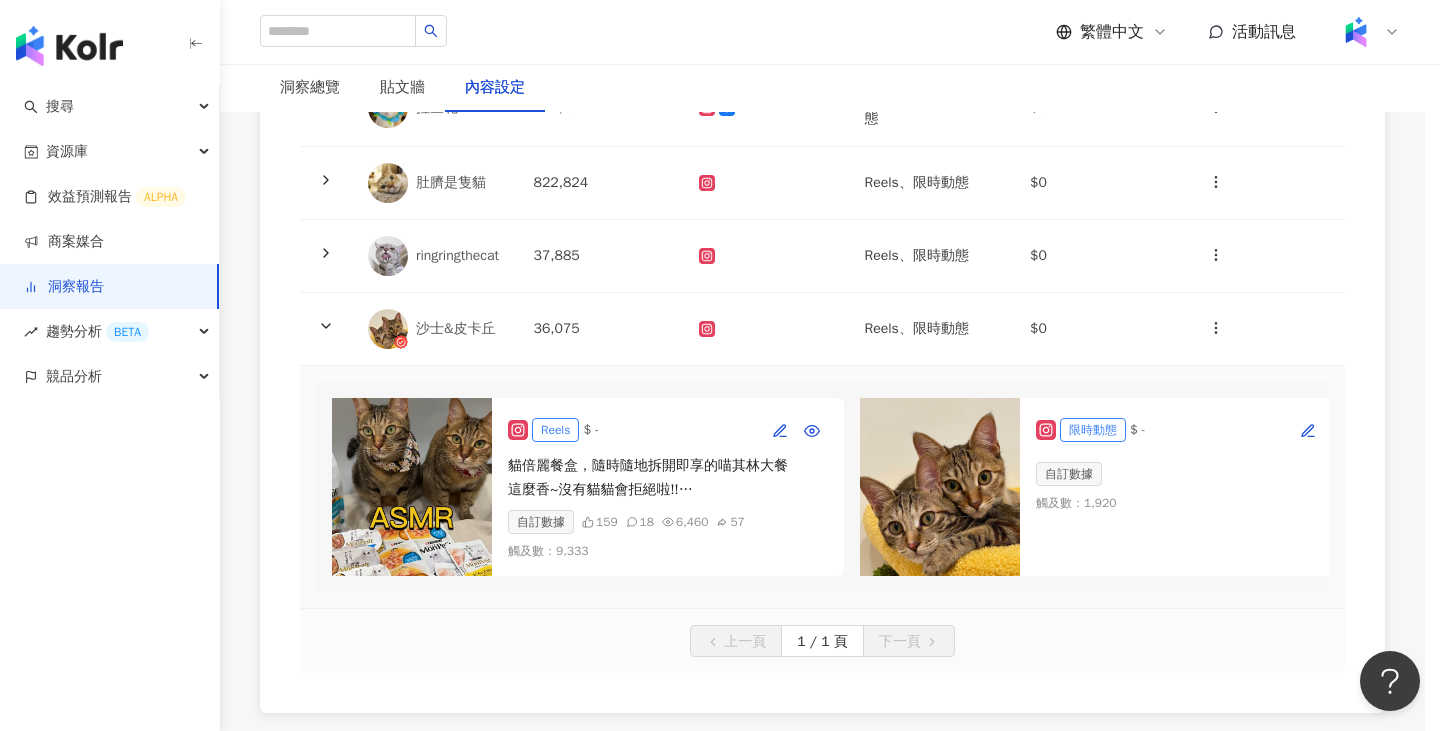 type on "**********" 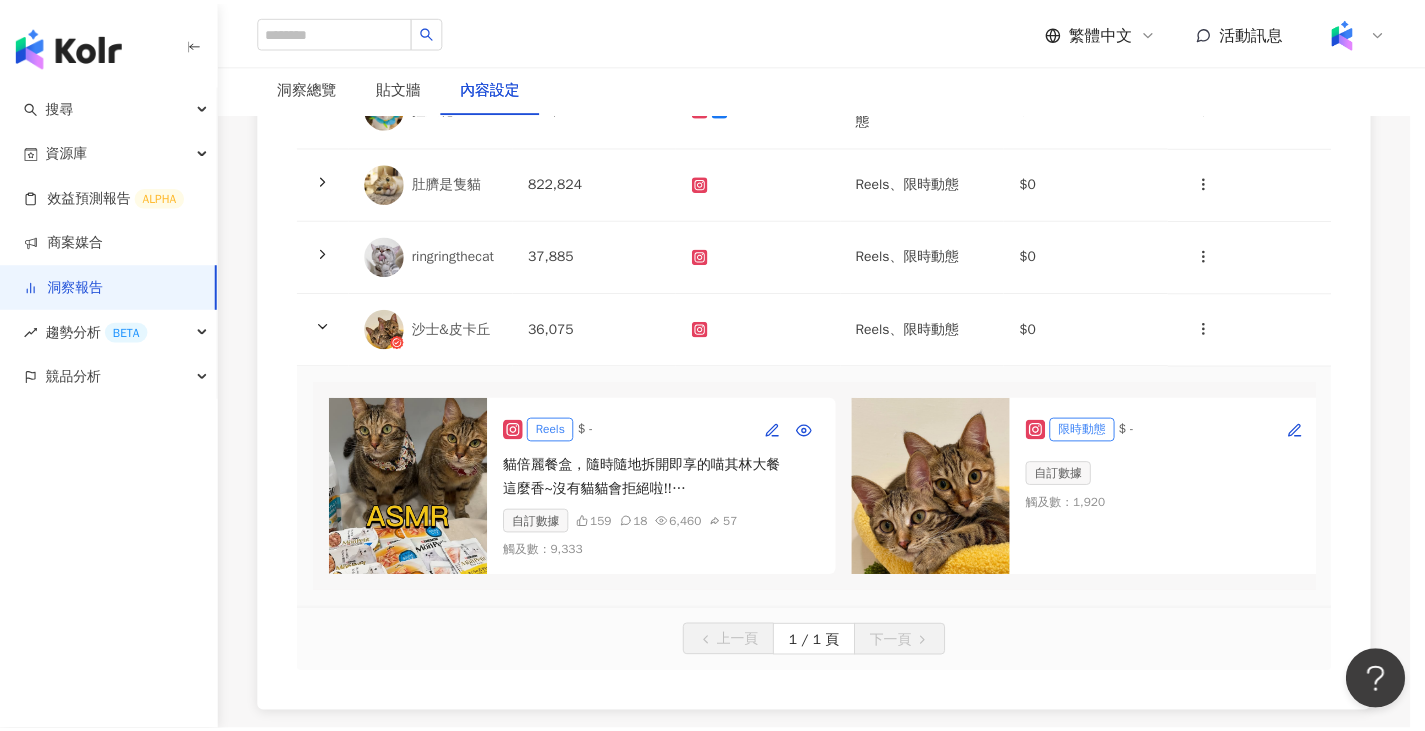 scroll, scrollTop: 54, scrollLeft: 0, axis: vertical 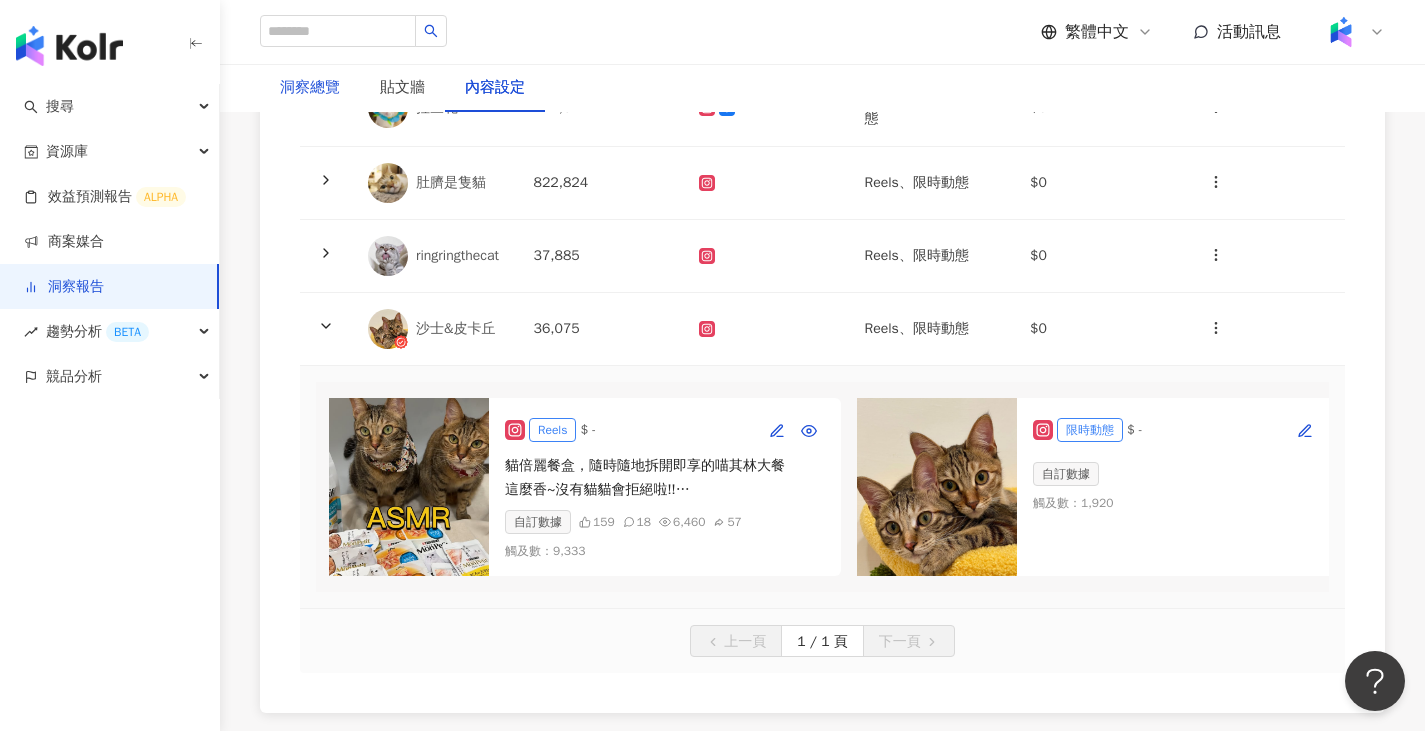click on "洞察總覽" at bounding box center [310, 88] 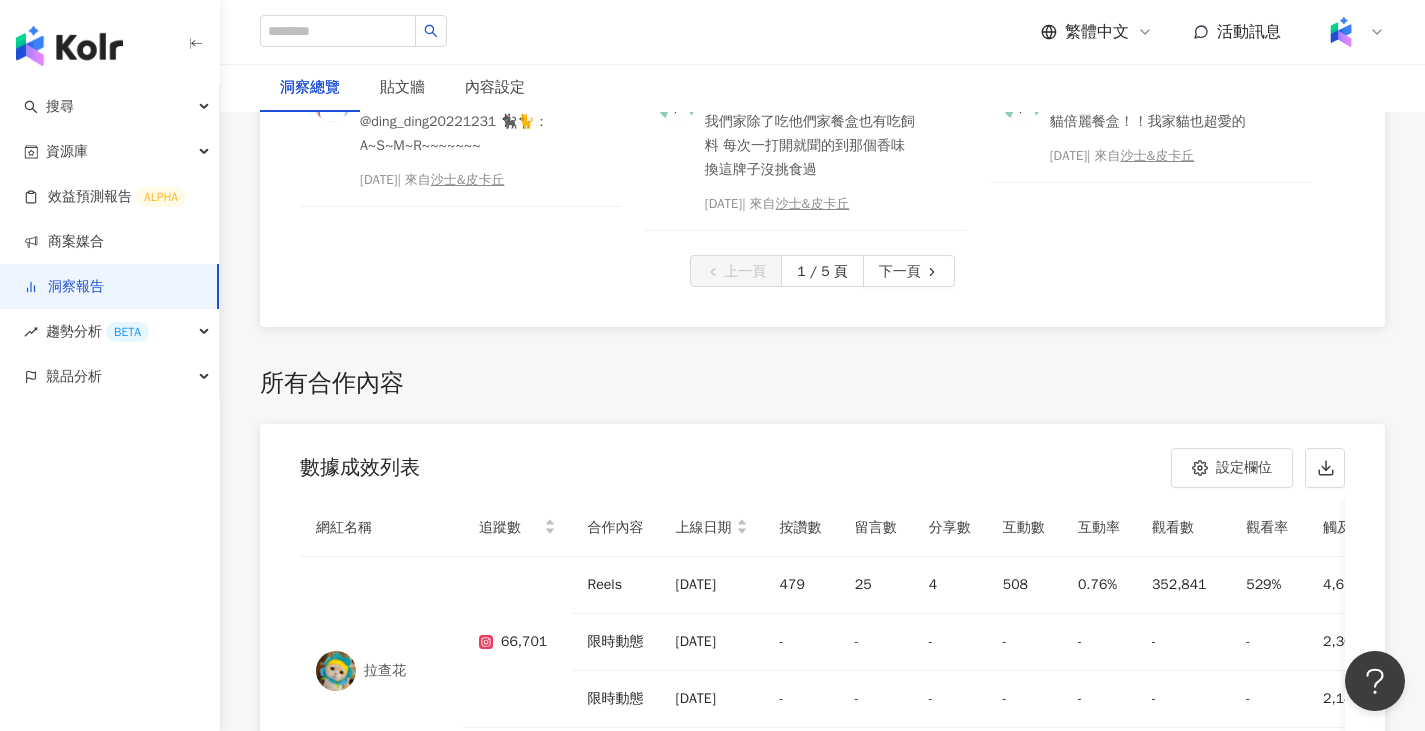 scroll, scrollTop: 5500, scrollLeft: 0, axis: vertical 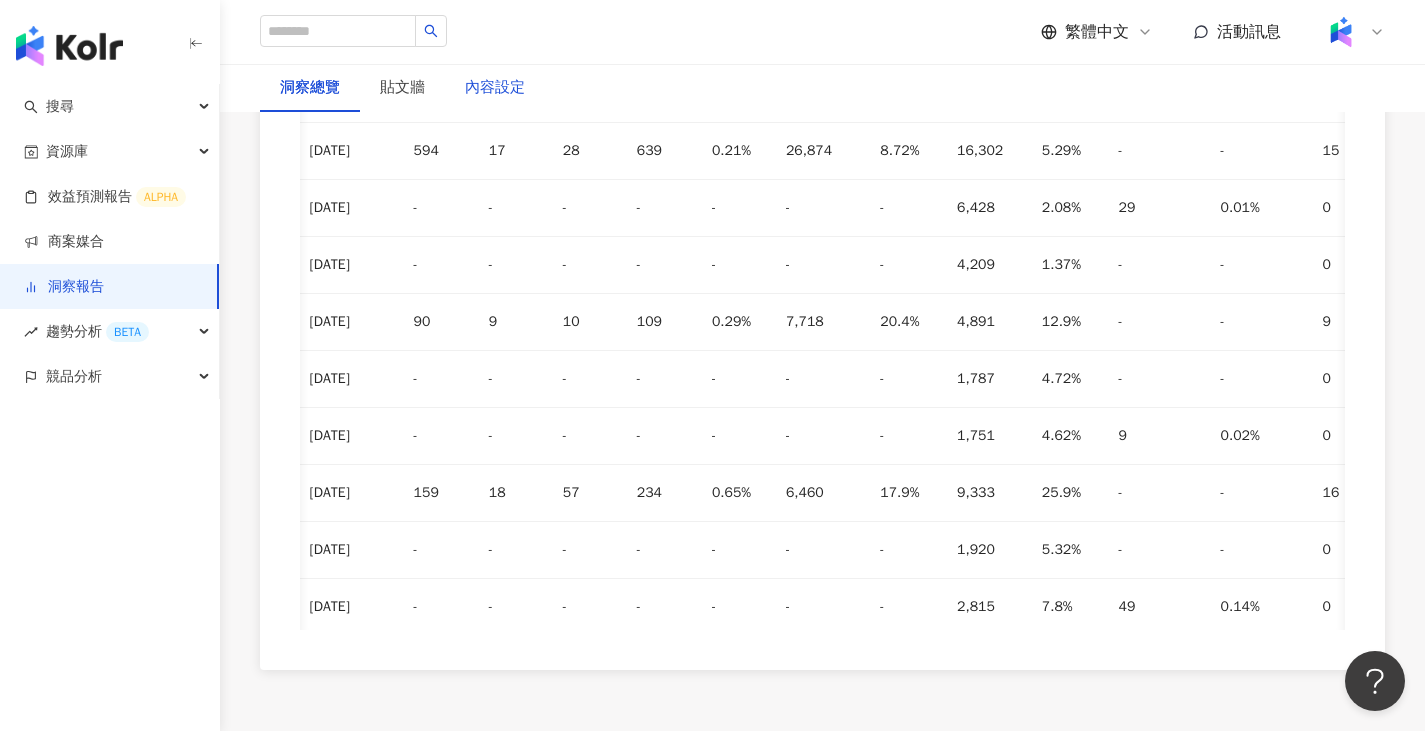 click on "內容設定" at bounding box center (495, 88) 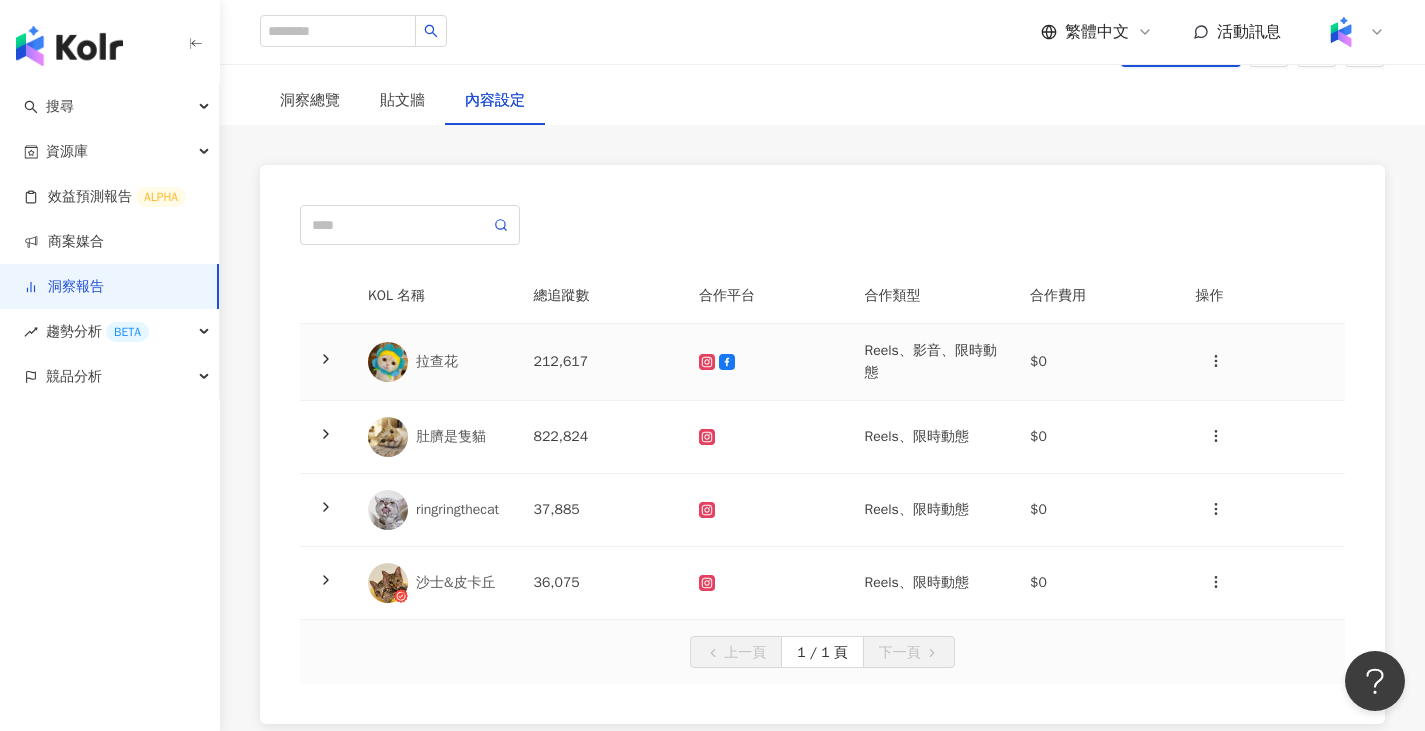scroll, scrollTop: 100, scrollLeft: 0, axis: vertical 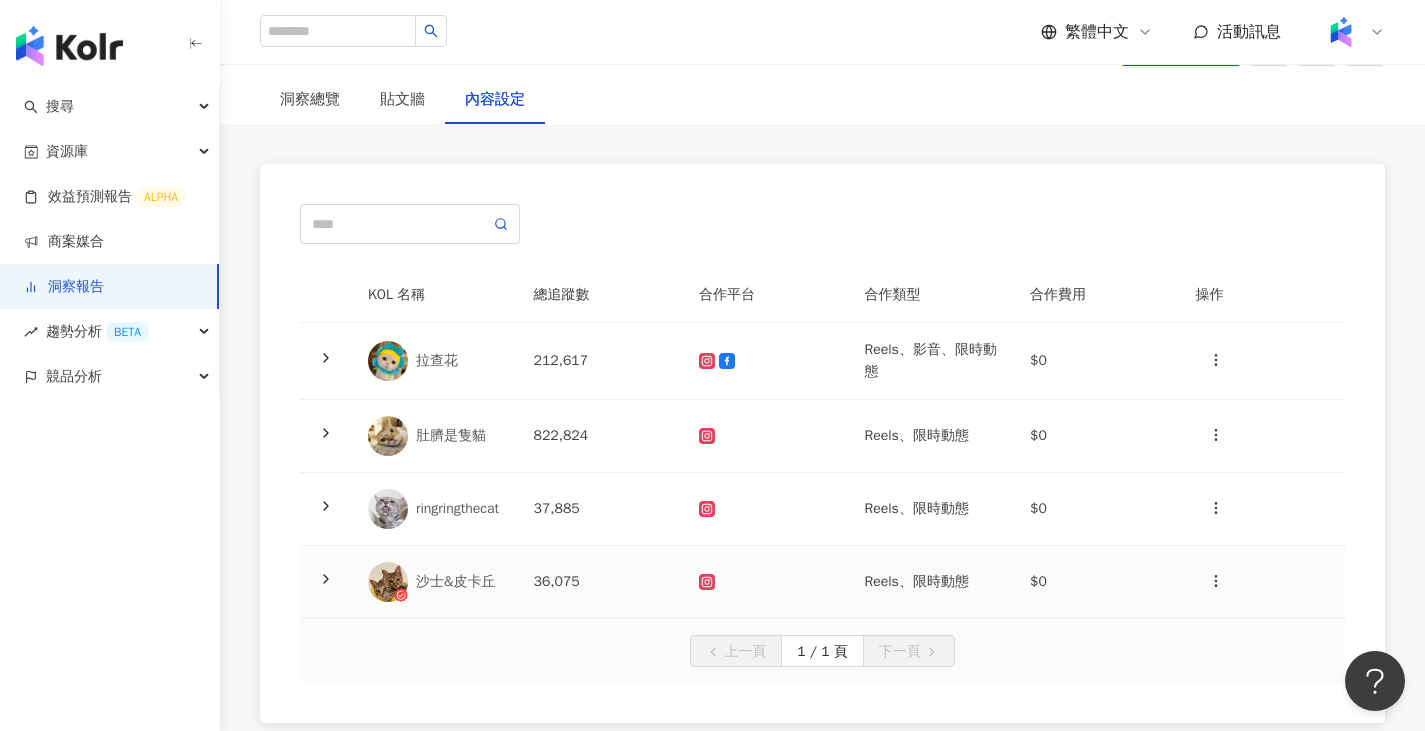click on "36,075" at bounding box center (601, 582) 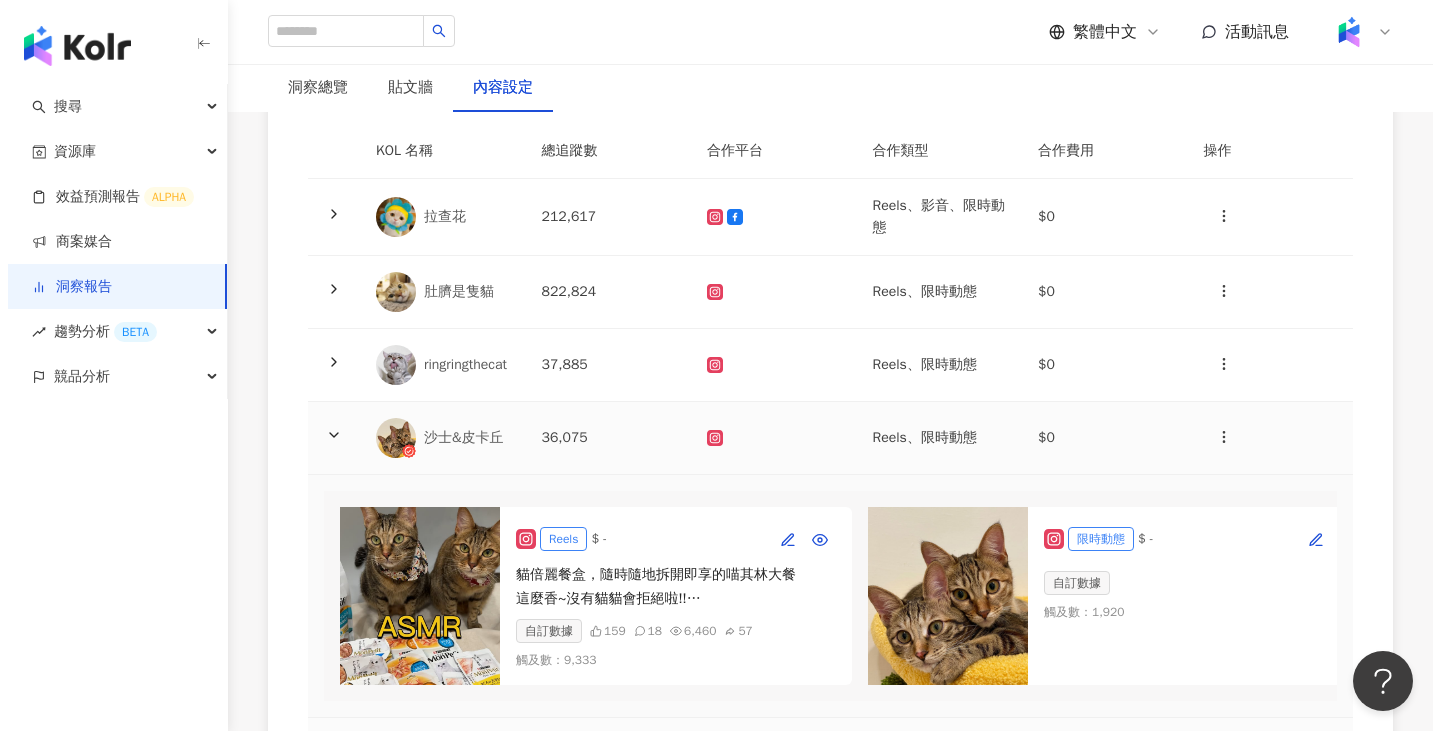 scroll, scrollTop: 400, scrollLeft: 0, axis: vertical 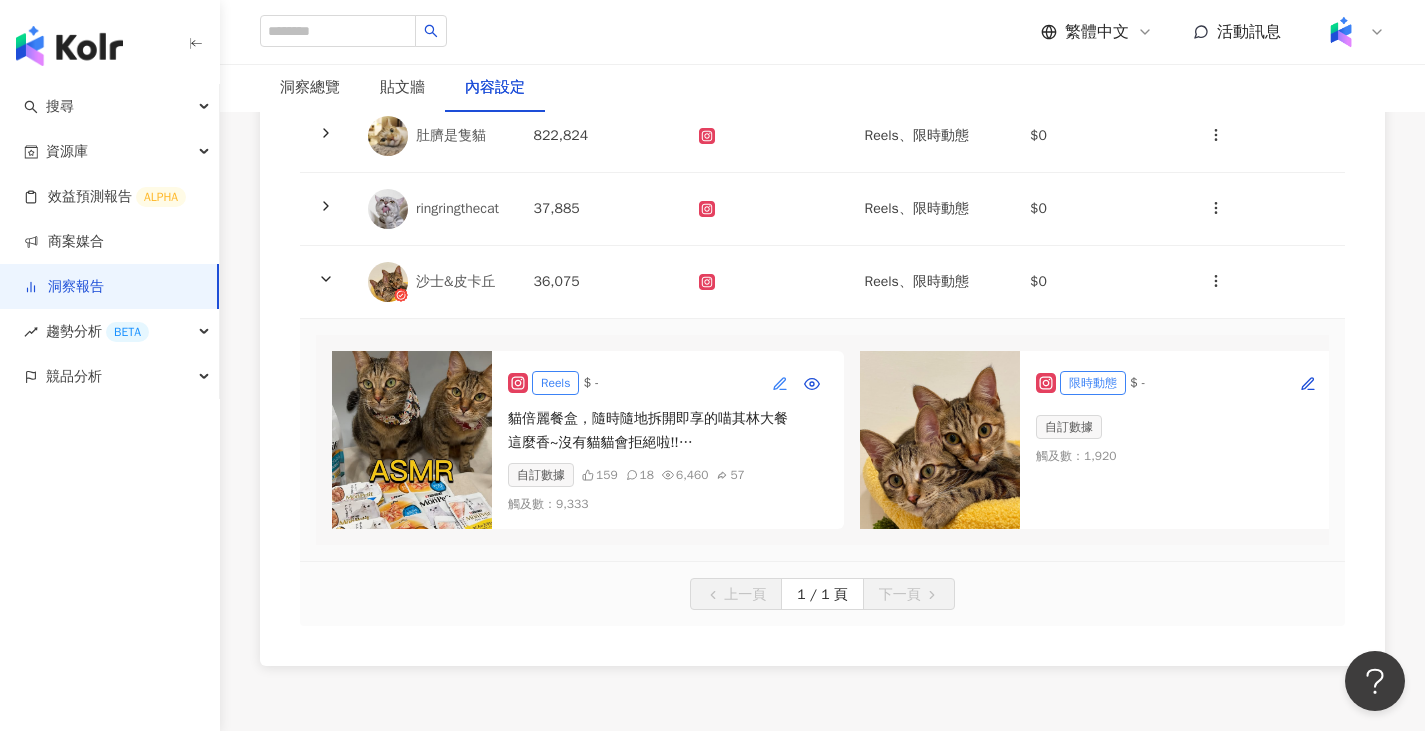 click 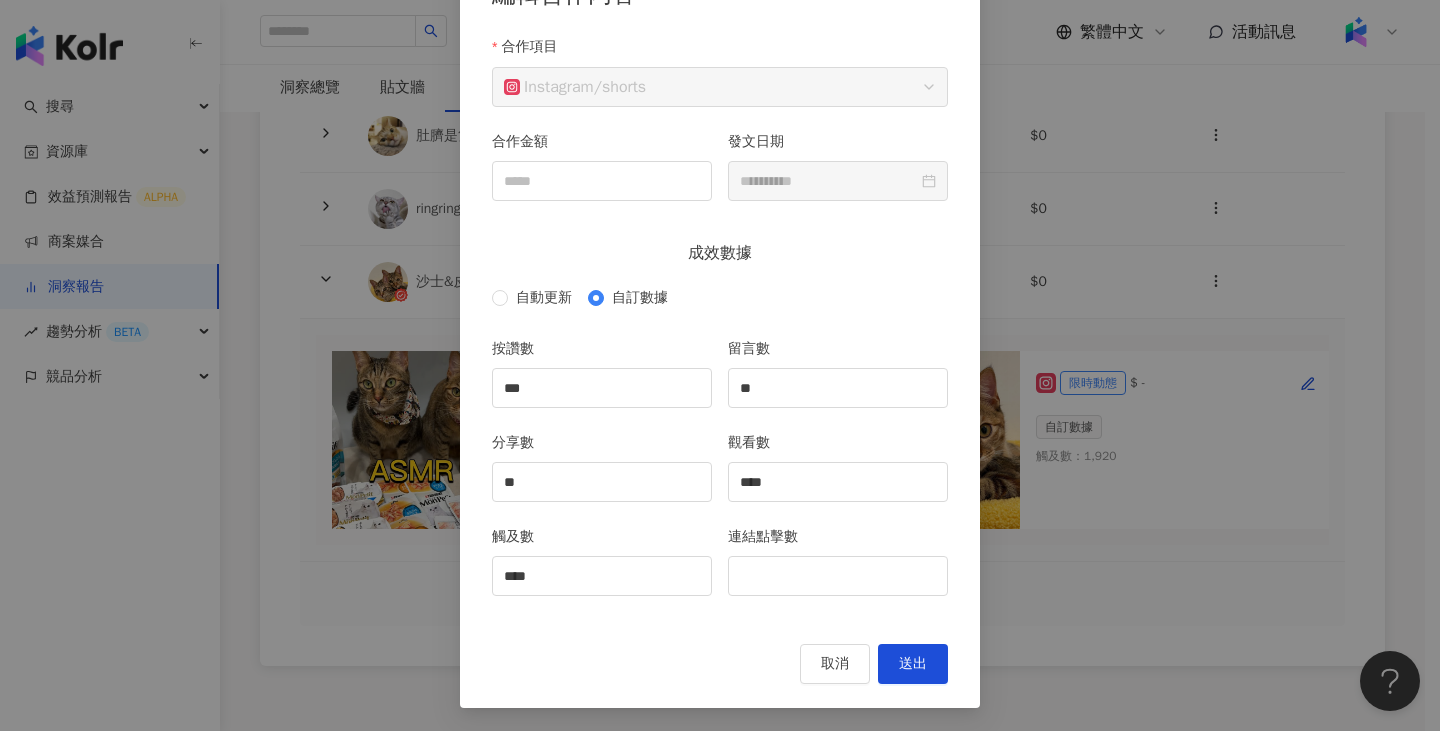 scroll, scrollTop: 154, scrollLeft: 0, axis: vertical 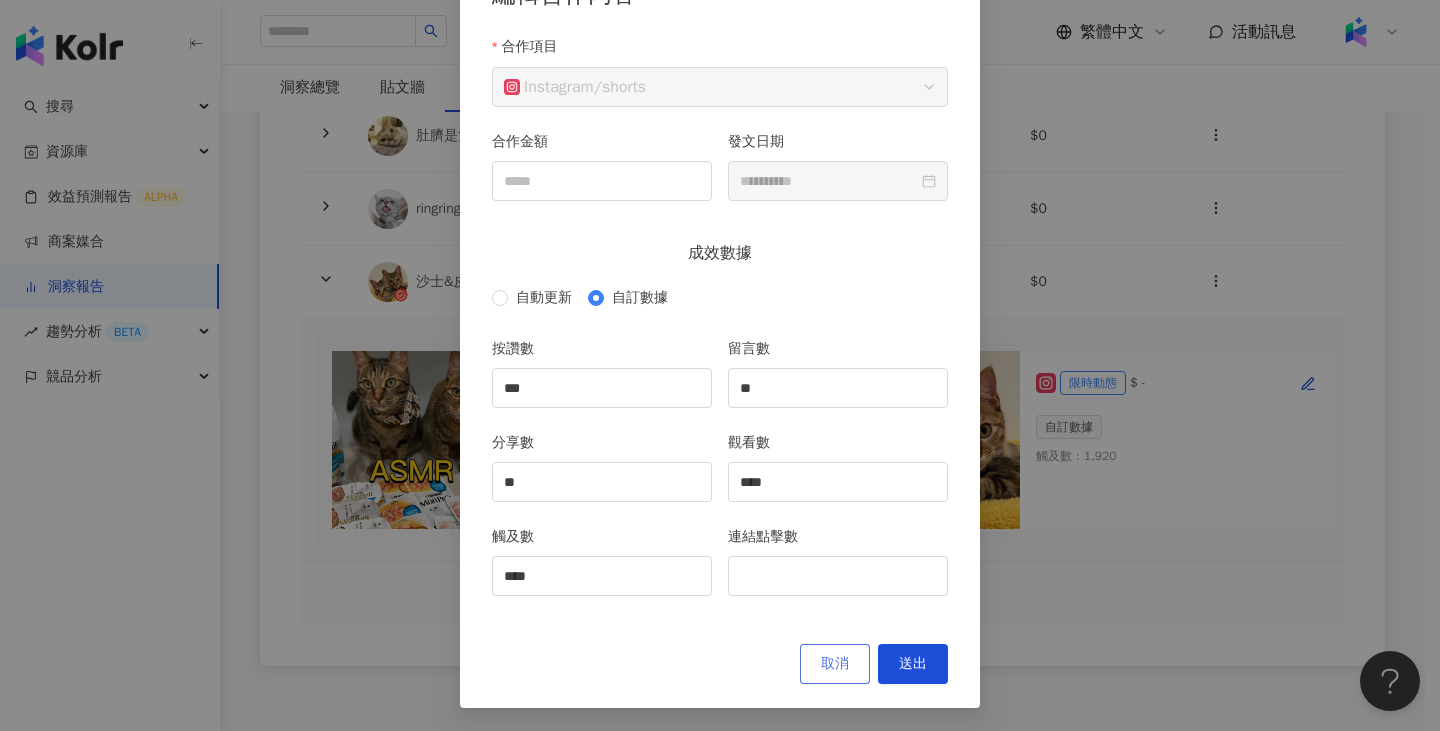 click on "取消" at bounding box center [835, 664] 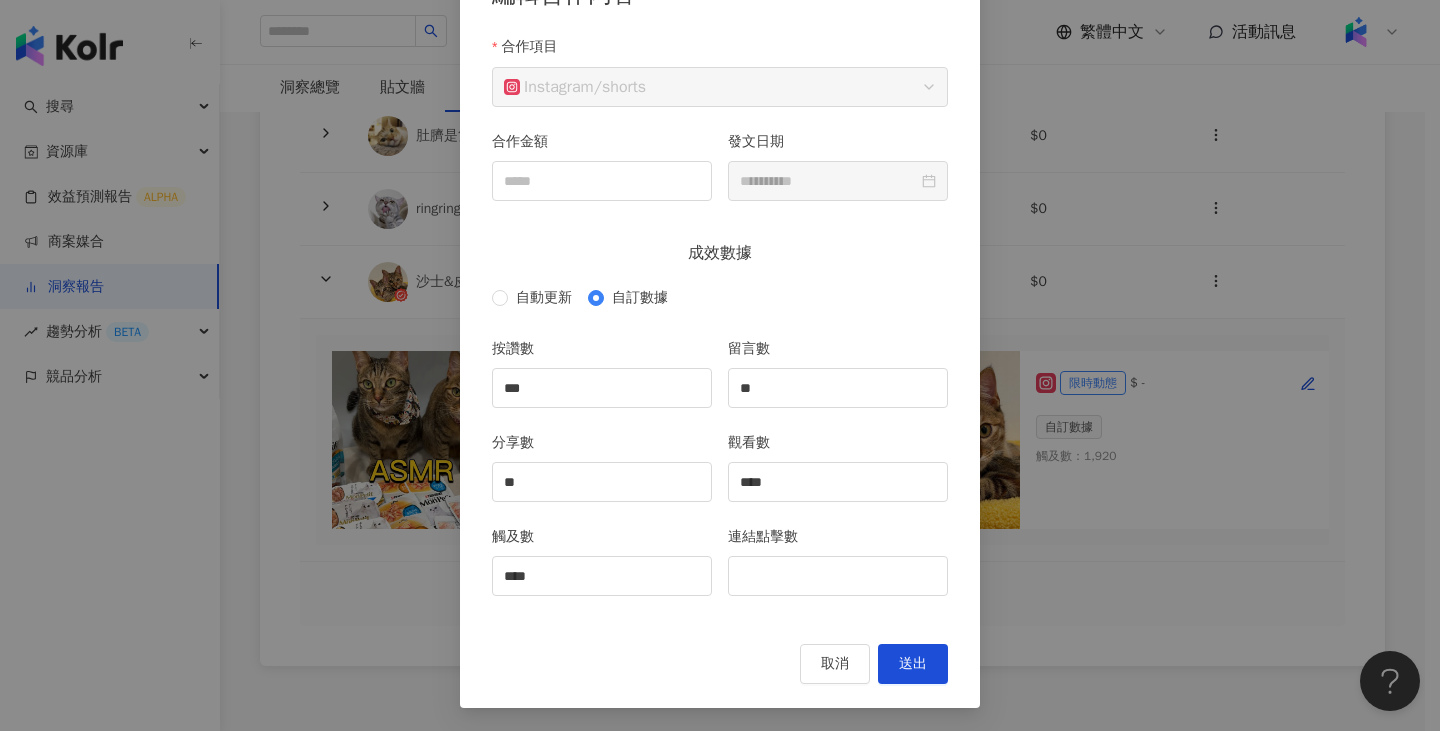 scroll, scrollTop: 54, scrollLeft: 0, axis: vertical 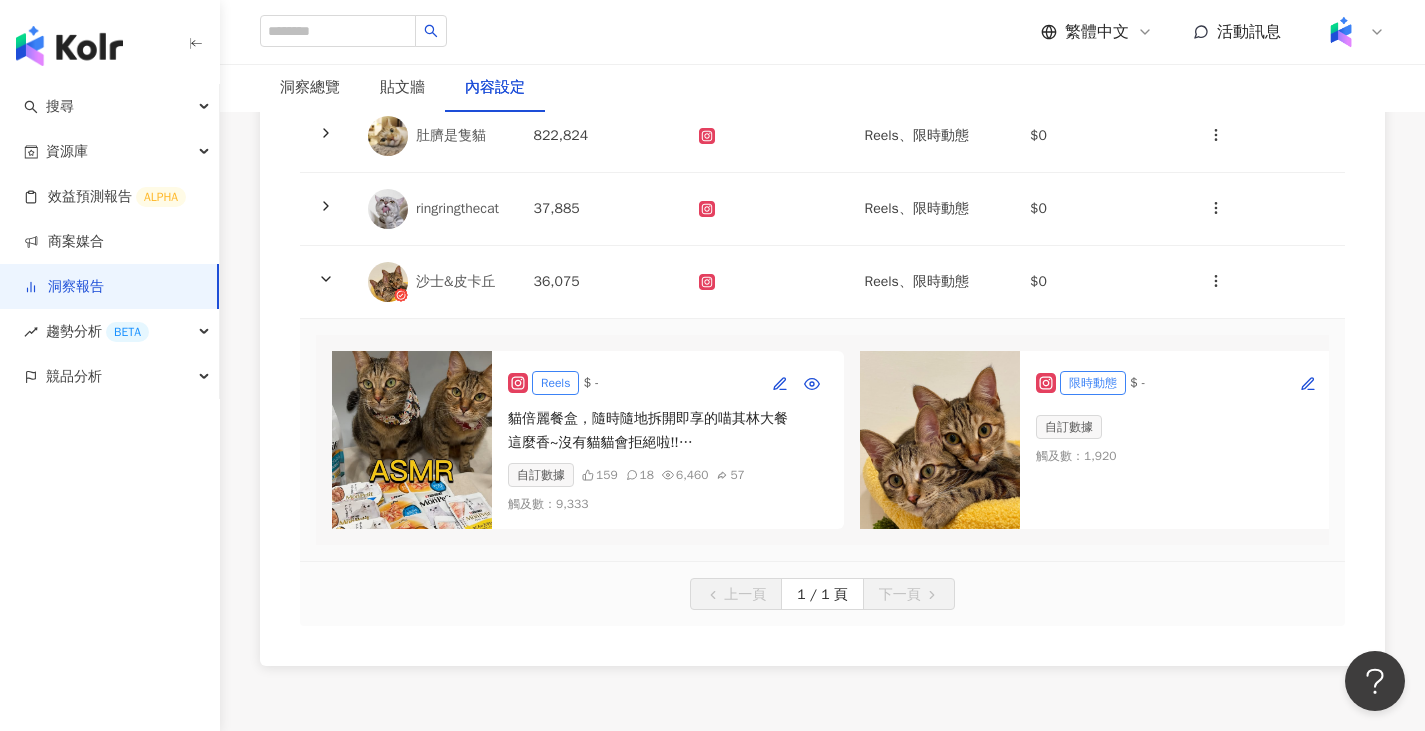 click on "限時動態 $ - 自訂數據 觸及數 ： 1,920" at bounding box center (1196, 440) 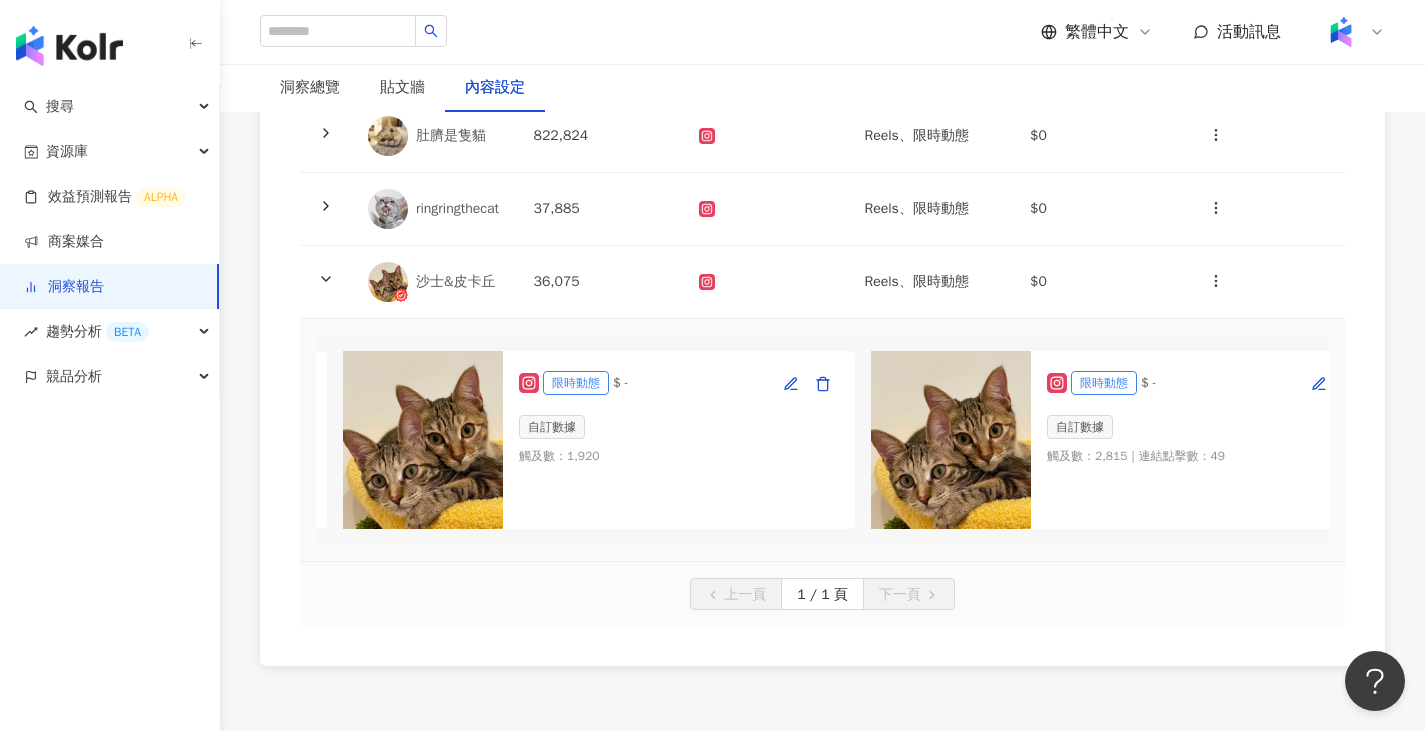 scroll, scrollTop: 0, scrollLeft: 533, axis: horizontal 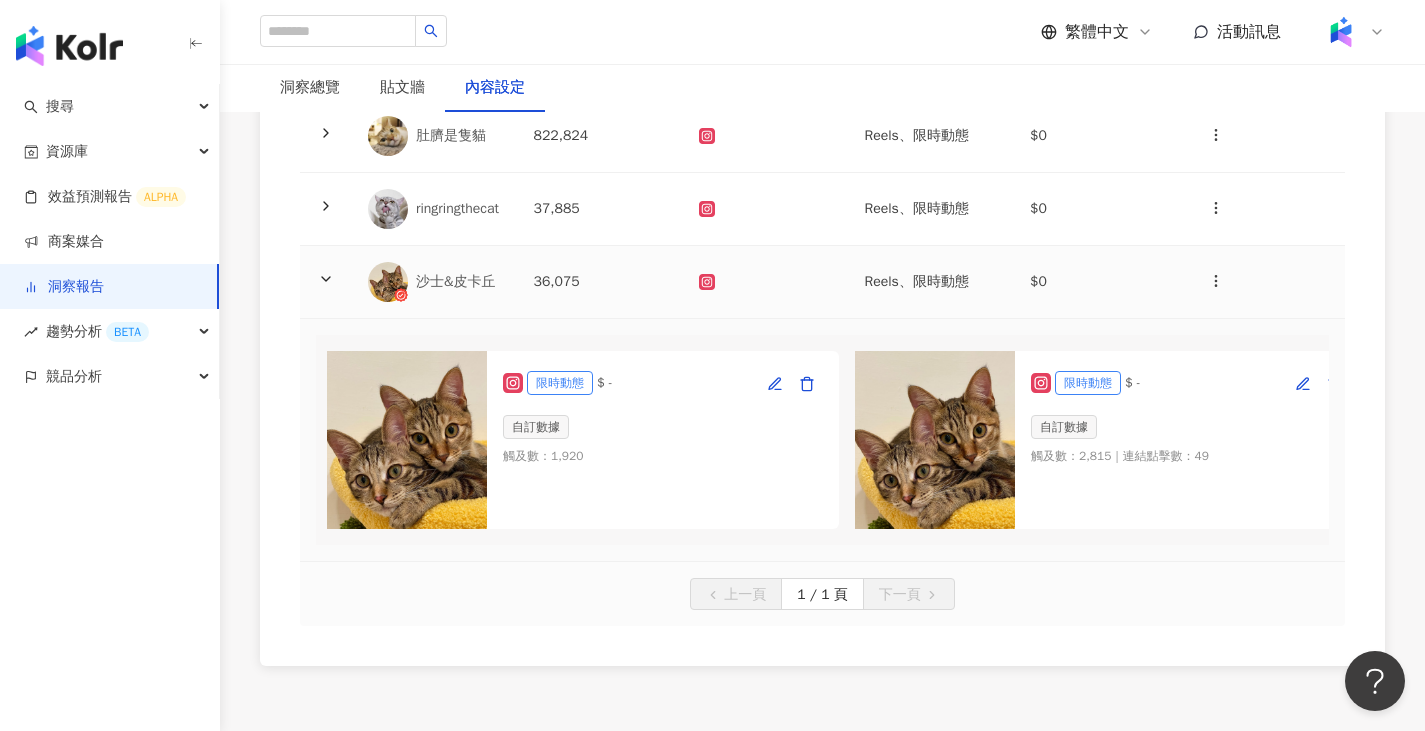 click on "36,075" at bounding box center [601, 282] 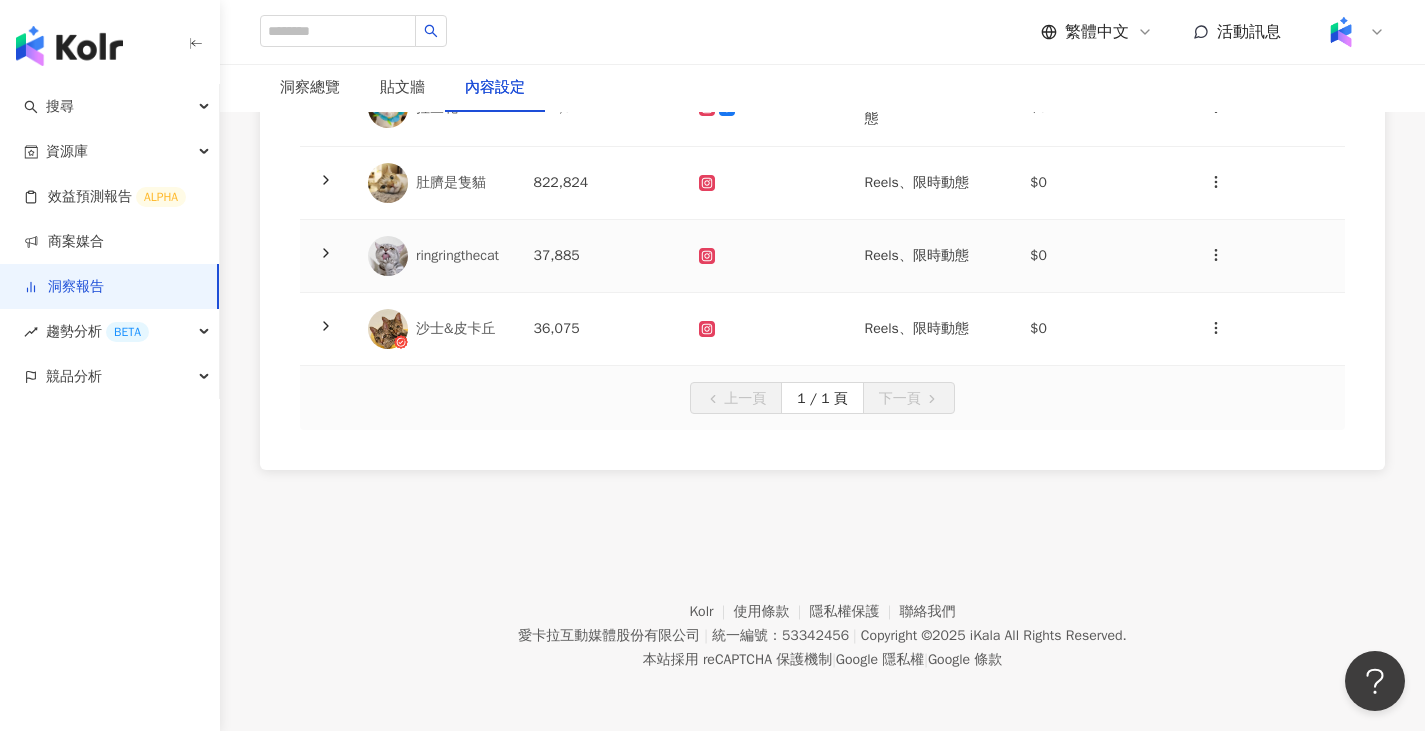 click on "37,885" at bounding box center [601, 256] 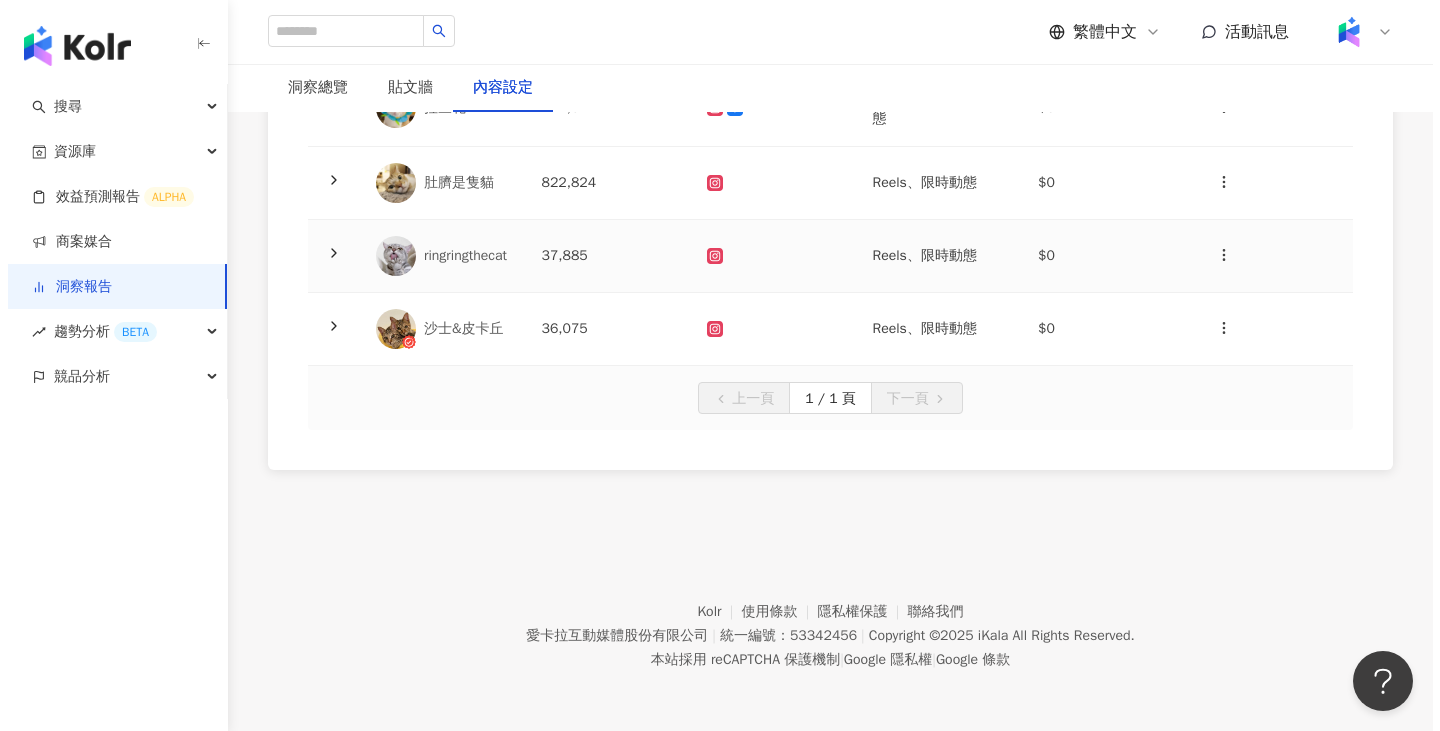 scroll, scrollTop: 400, scrollLeft: 0, axis: vertical 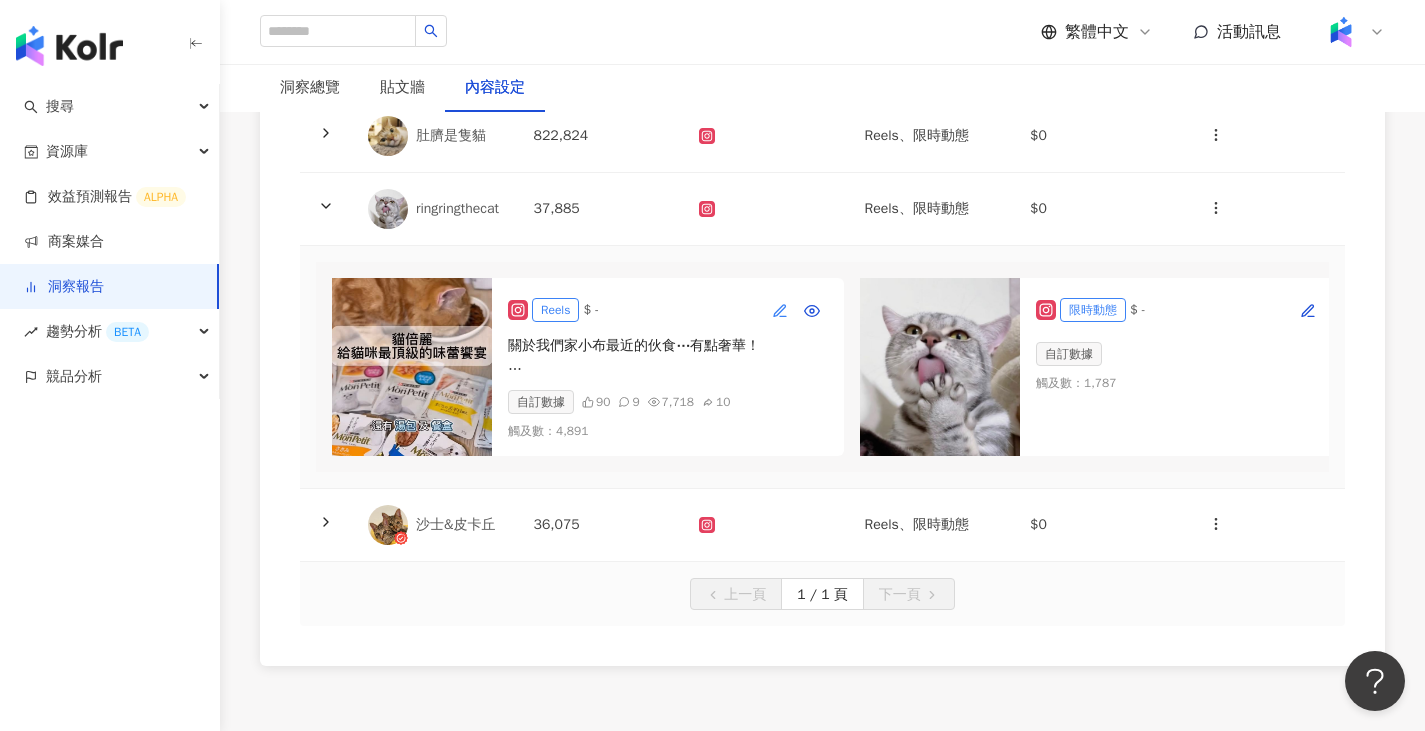click 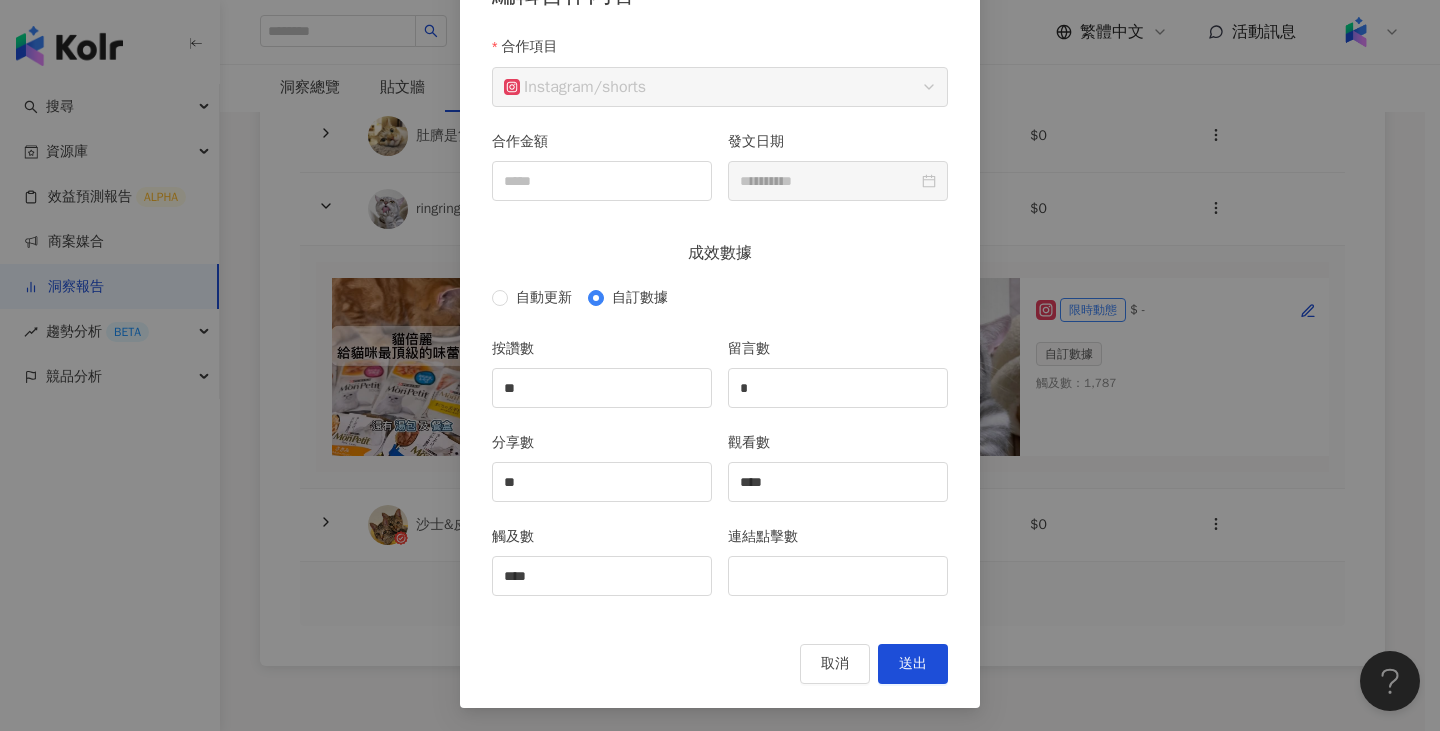 scroll, scrollTop: 154, scrollLeft: 0, axis: vertical 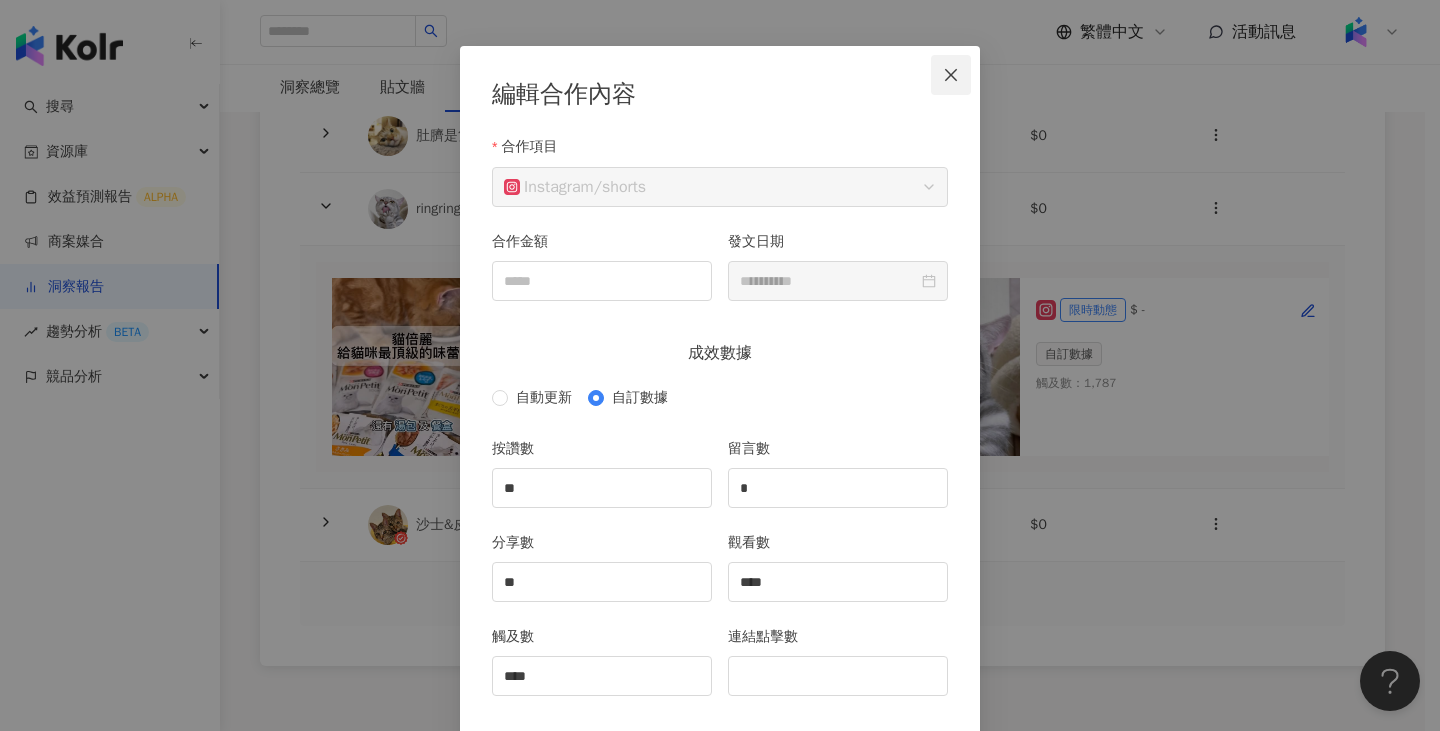 click at bounding box center (951, 75) 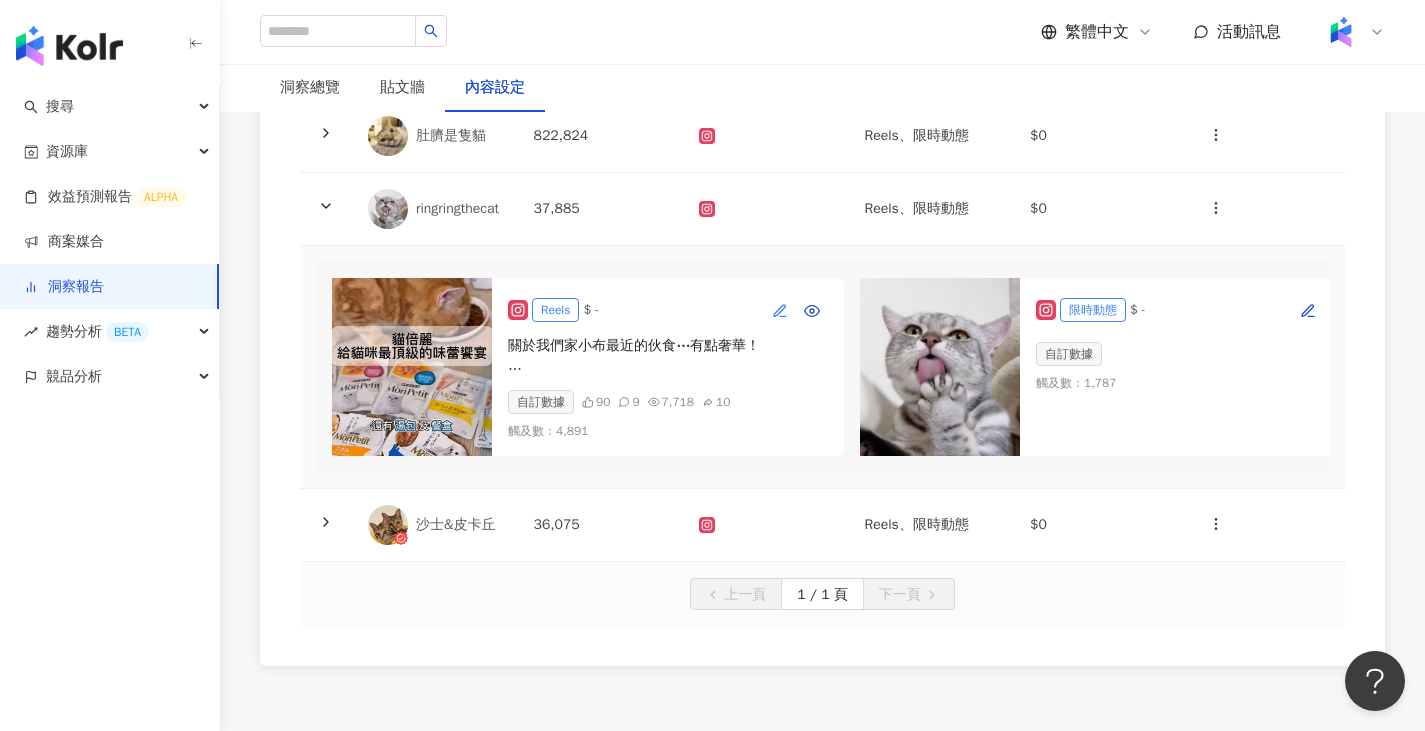 click at bounding box center [780, 310] 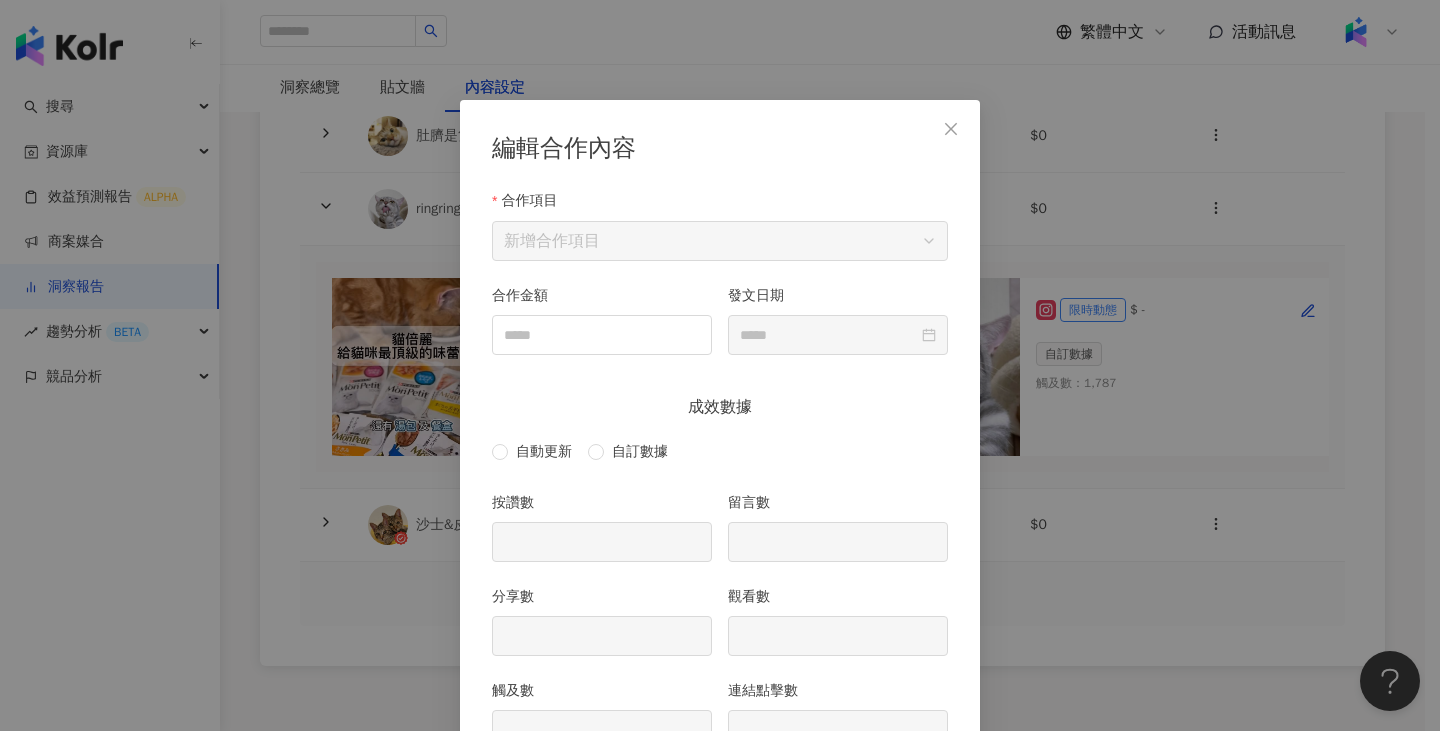 scroll, scrollTop: 100, scrollLeft: 0, axis: vertical 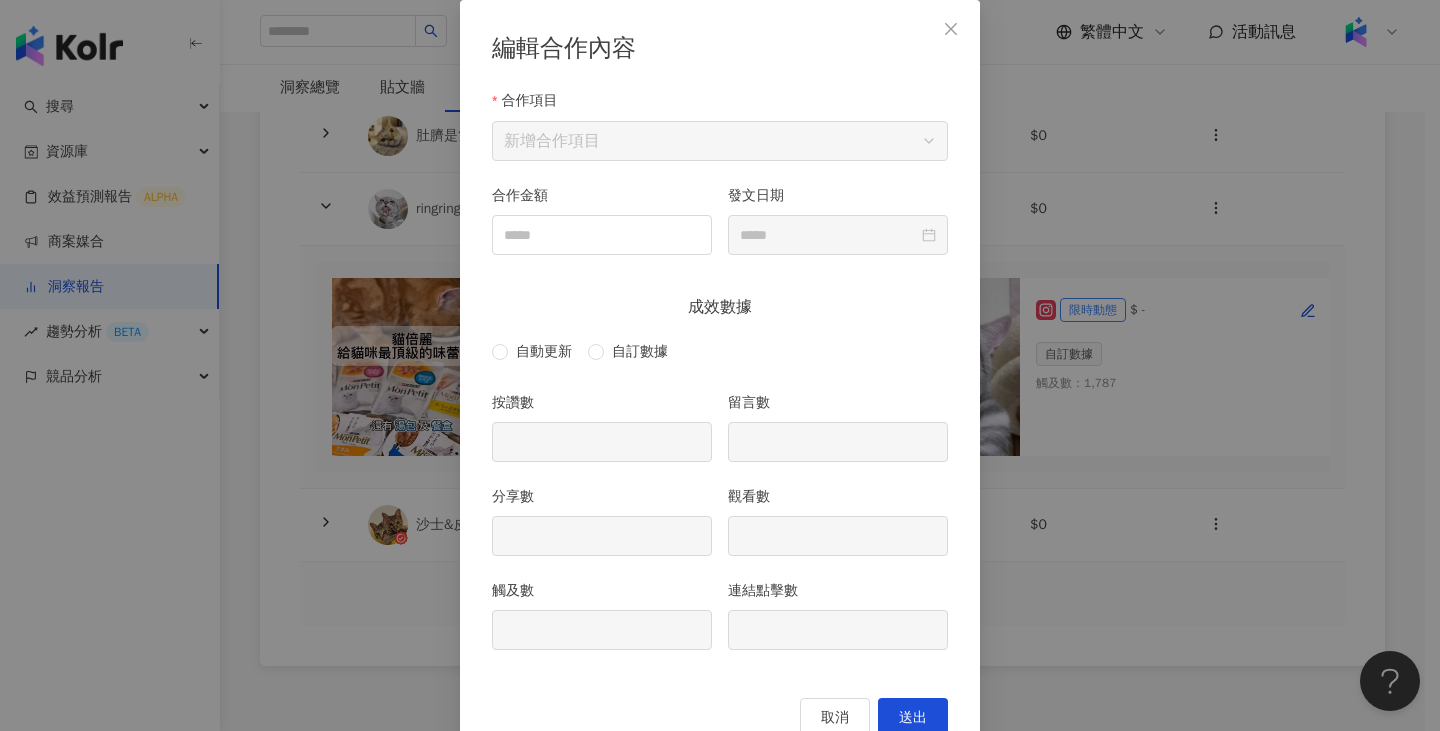 click at bounding box center [951, 29] 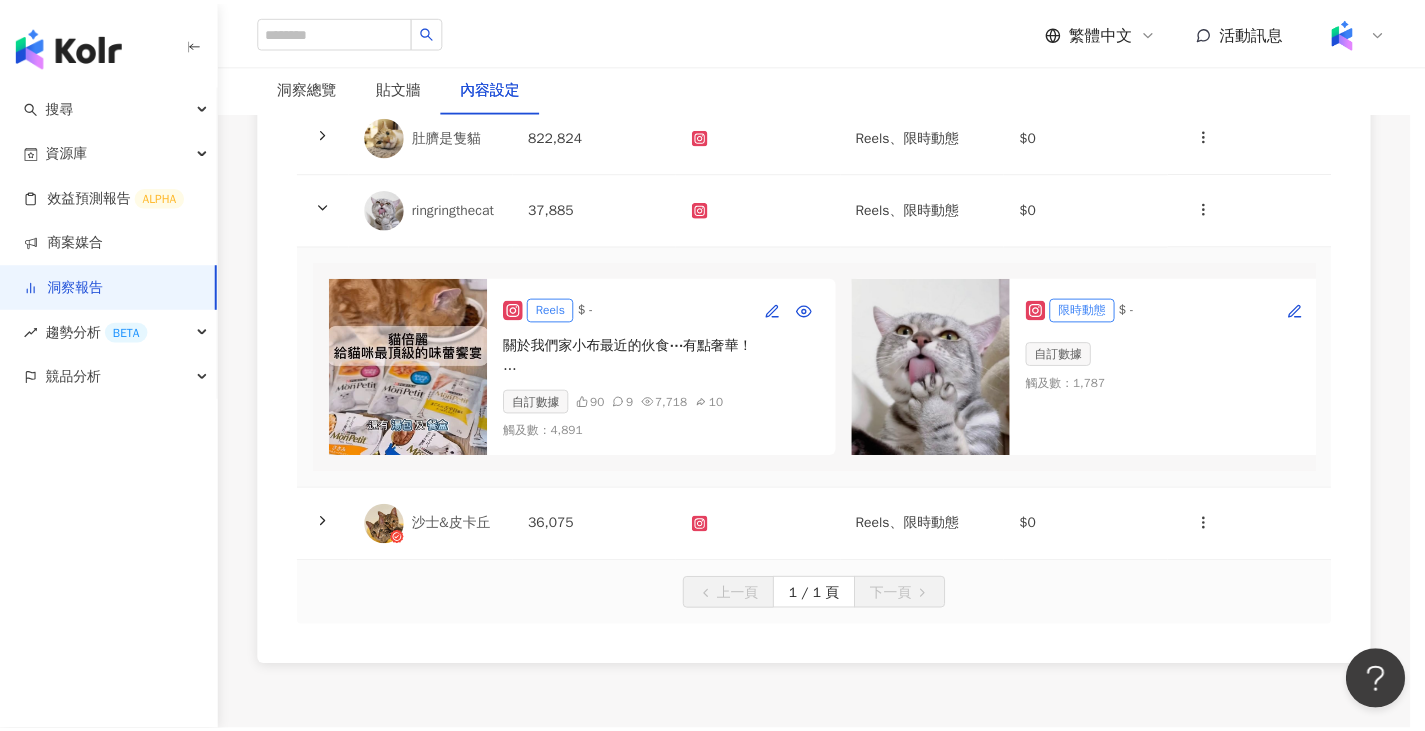 scroll, scrollTop: 54, scrollLeft: 0, axis: vertical 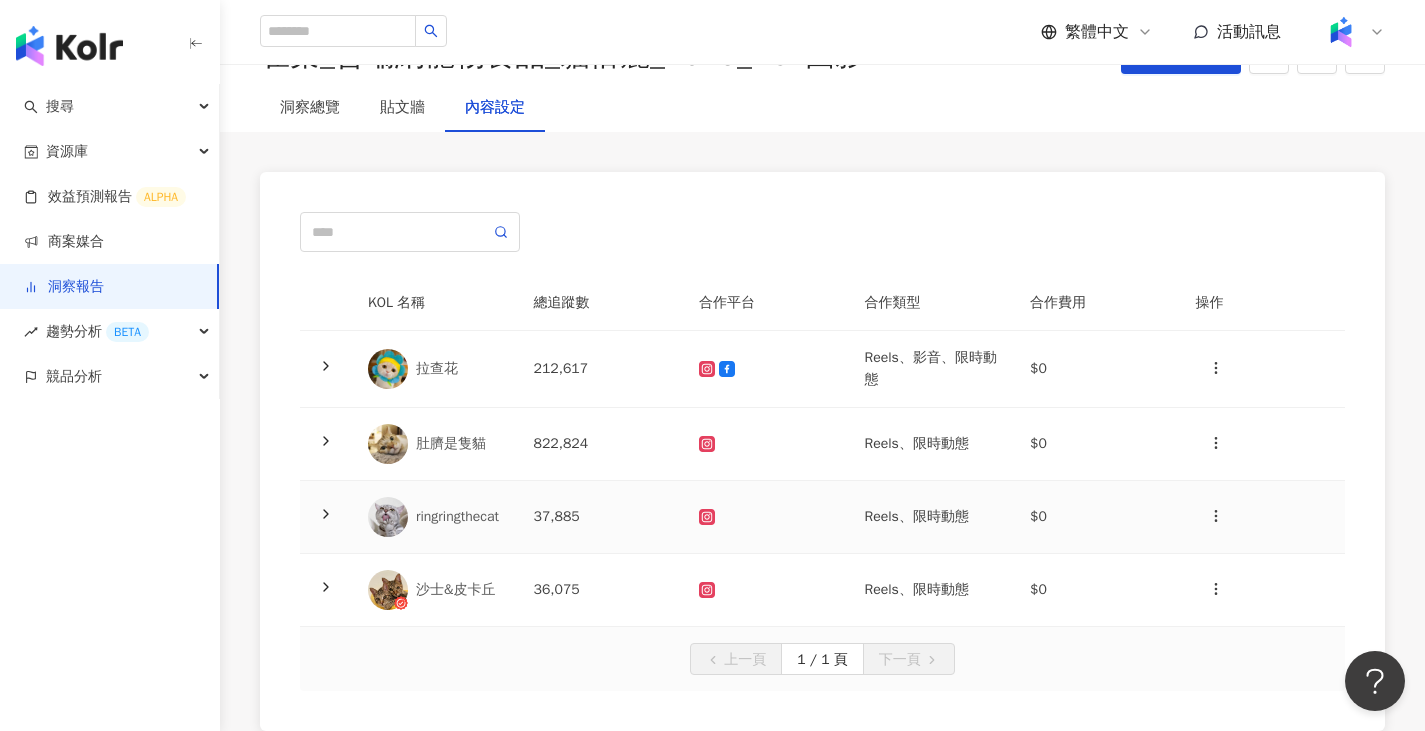 click on "37,885" at bounding box center [601, 517] 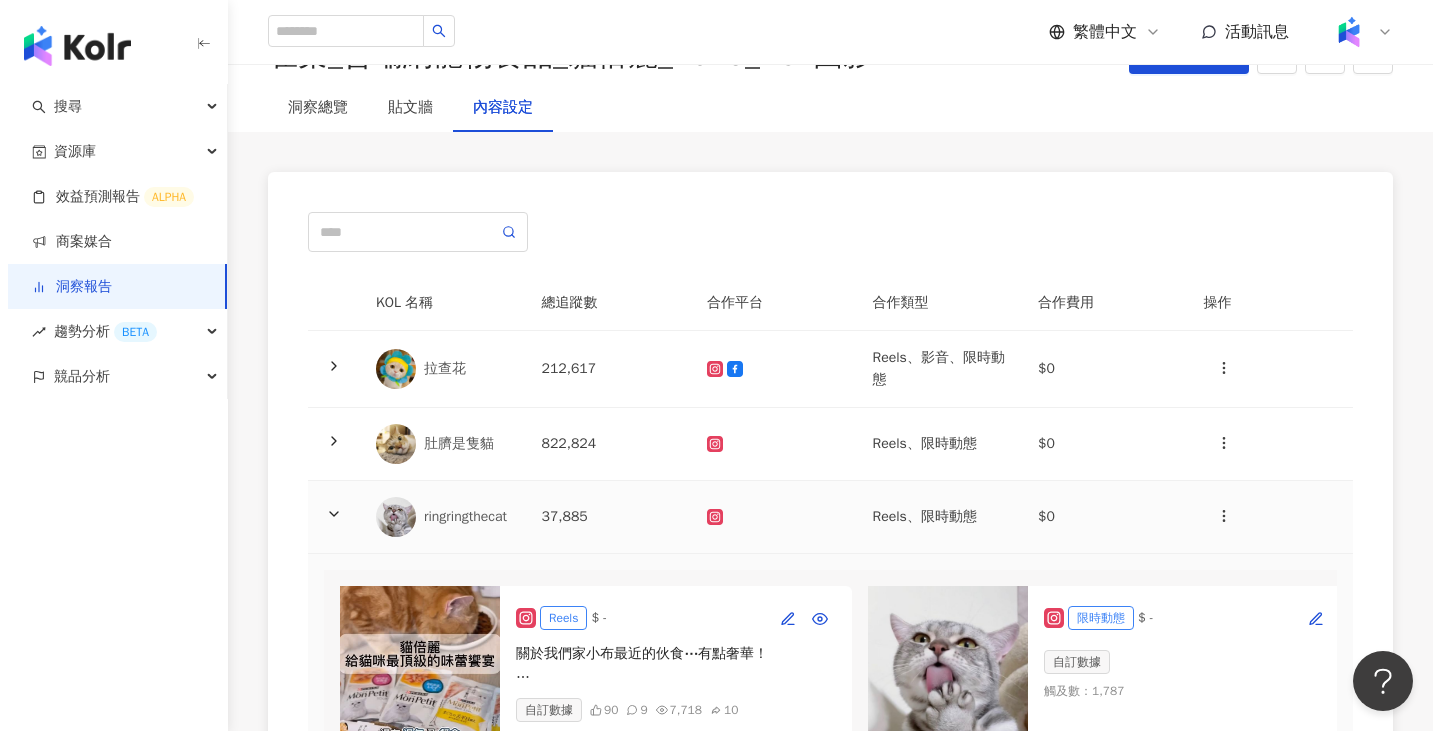 scroll, scrollTop: 292, scrollLeft: 0, axis: vertical 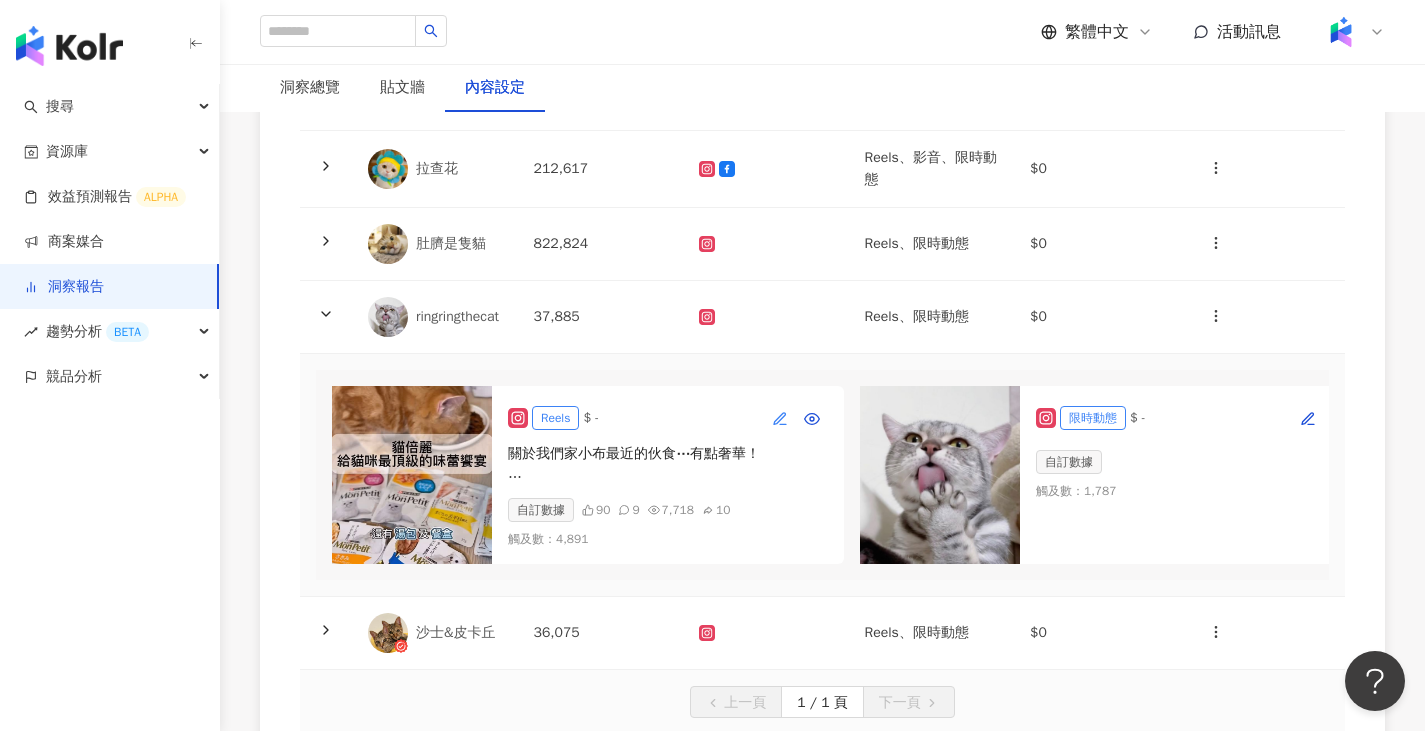click 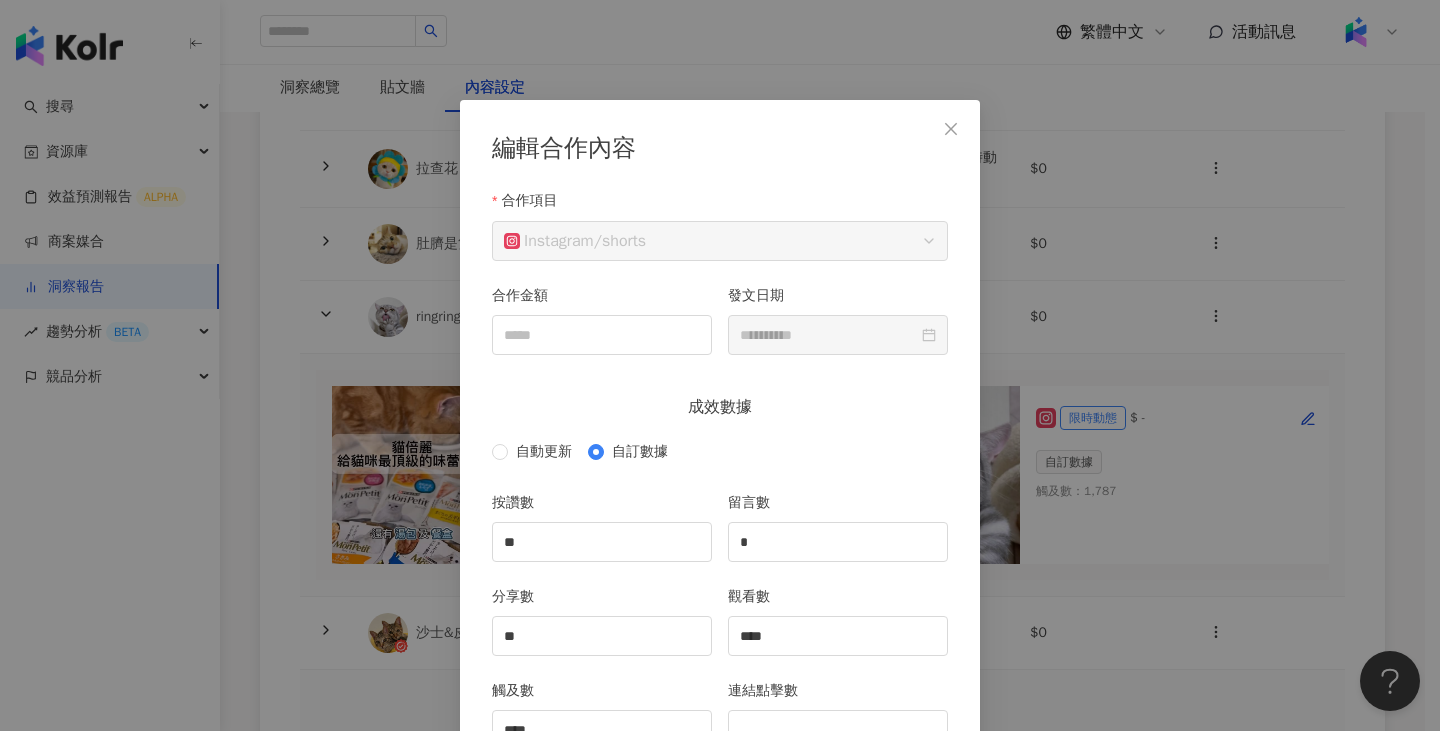 scroll, scrollTop: 100, scrollLeft: 0, axis: vertical 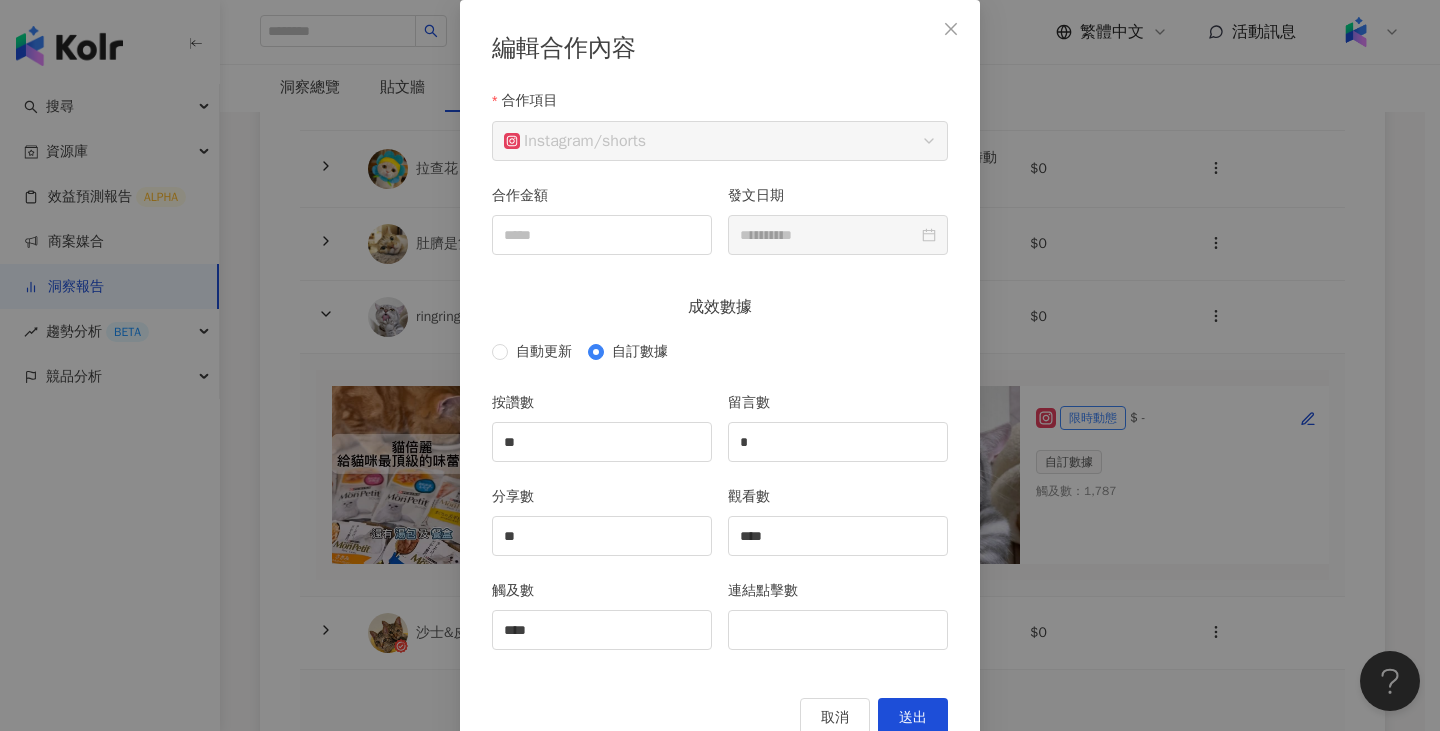 click on "**********" at bounding box center [720, 365] 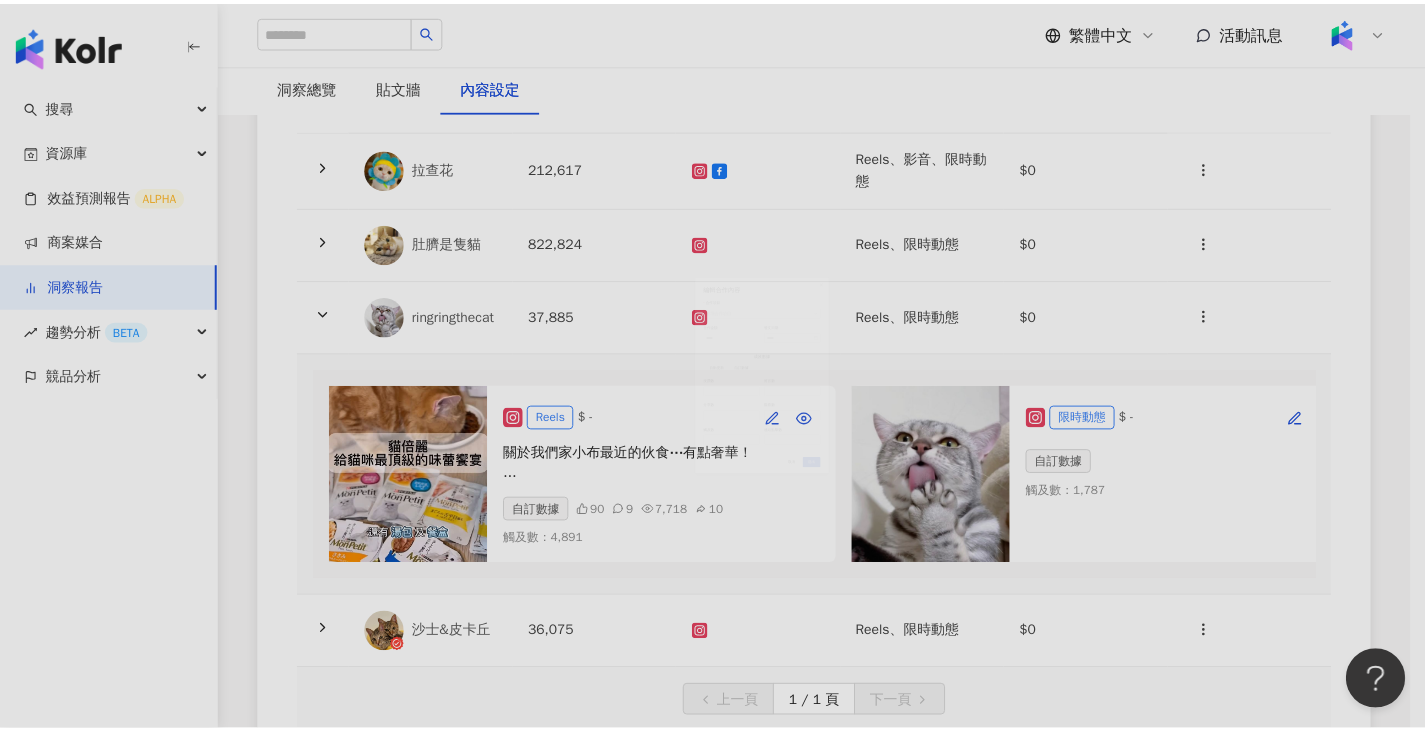 scroll, scrollTop: 54, scrollLeft: 0, axis: vertical 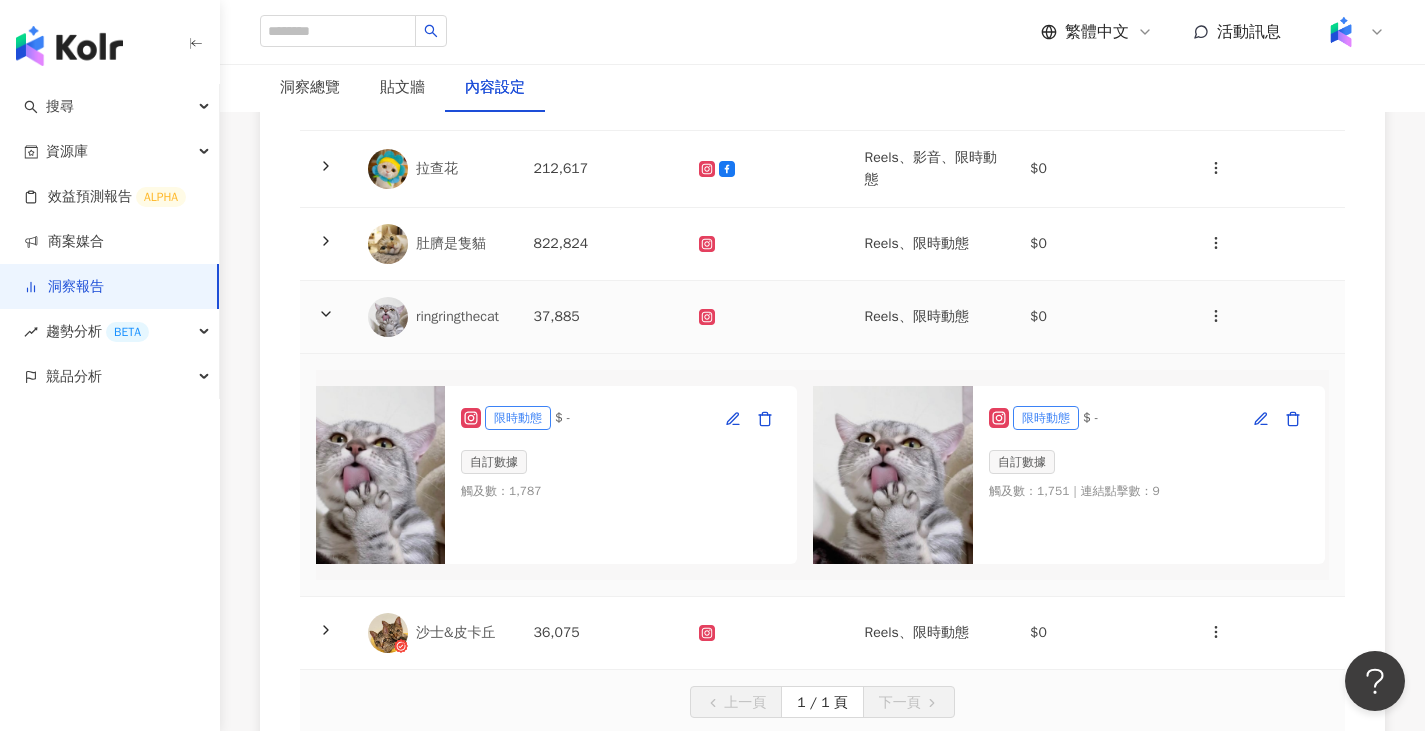 click at bounding box center (766, 317) 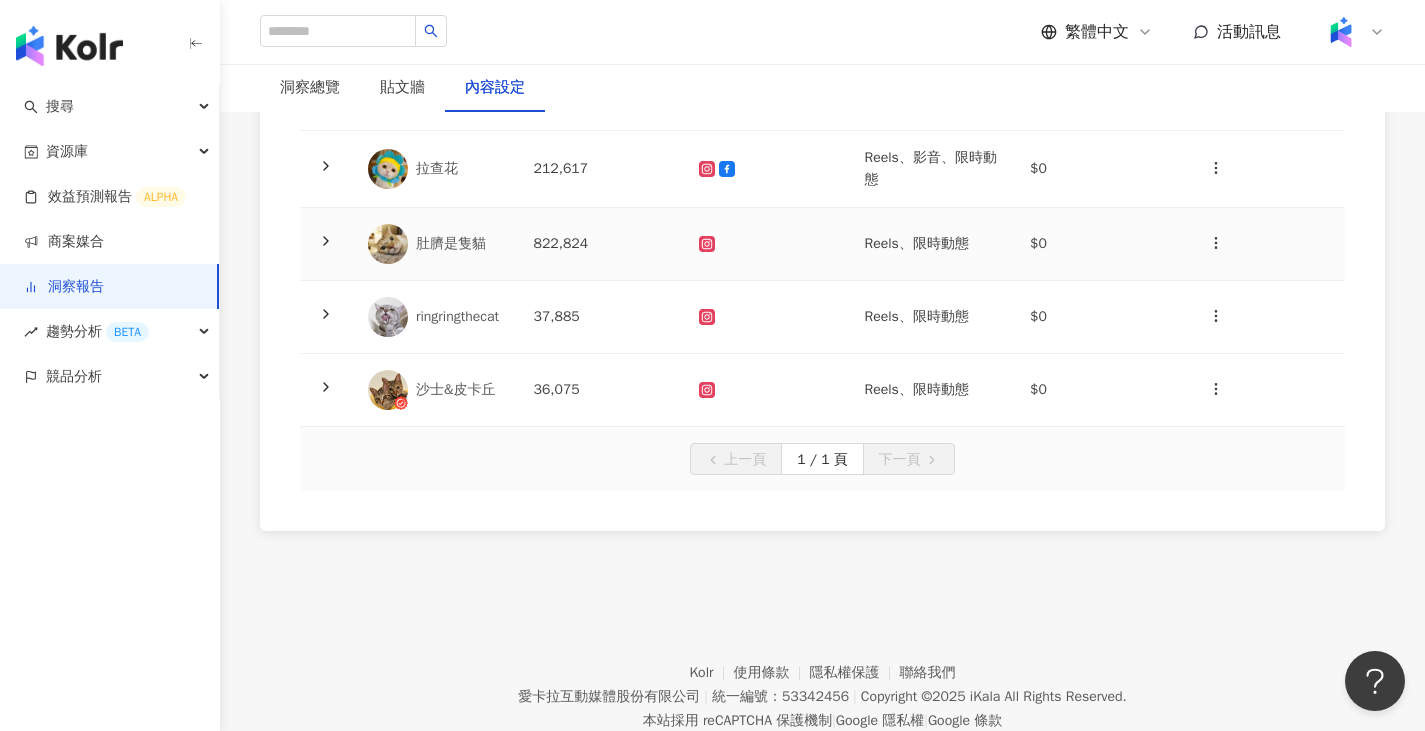 click at bounding box center [766, 244] 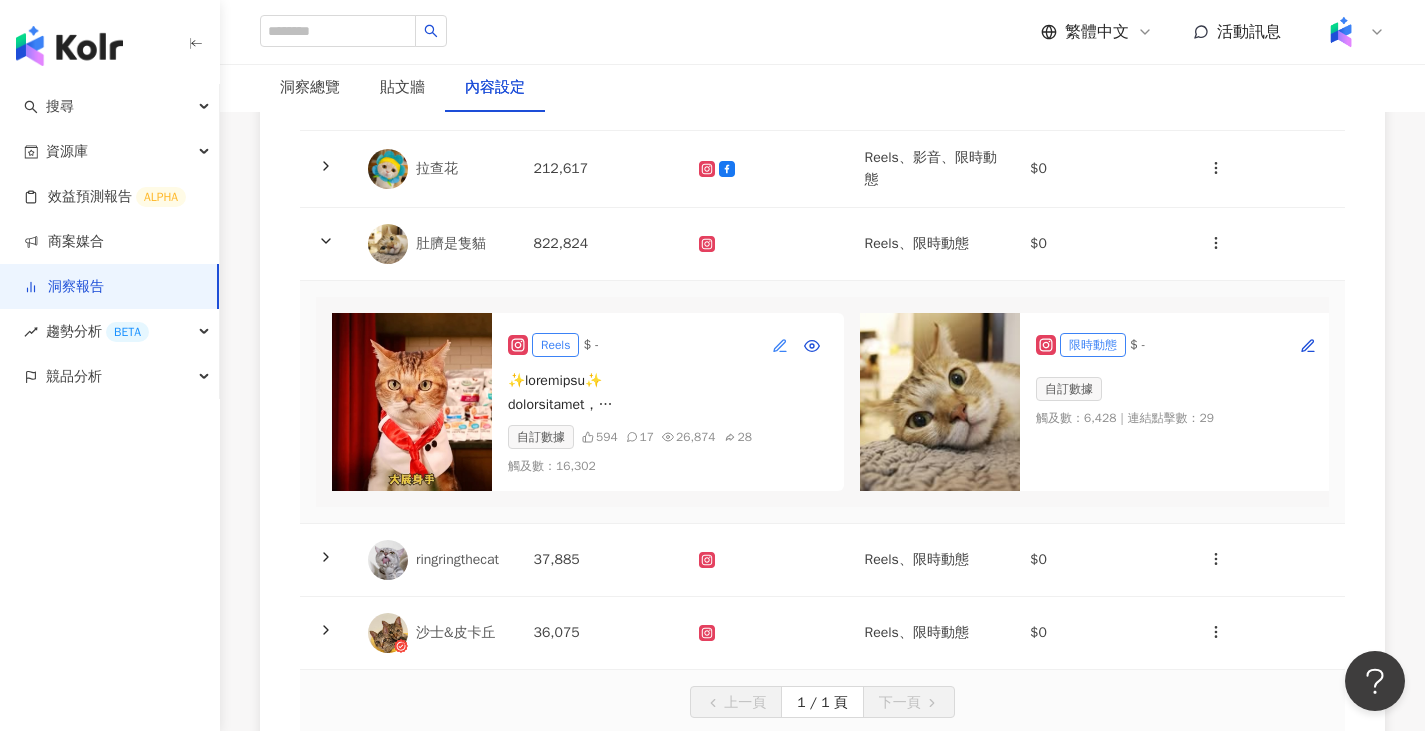 click 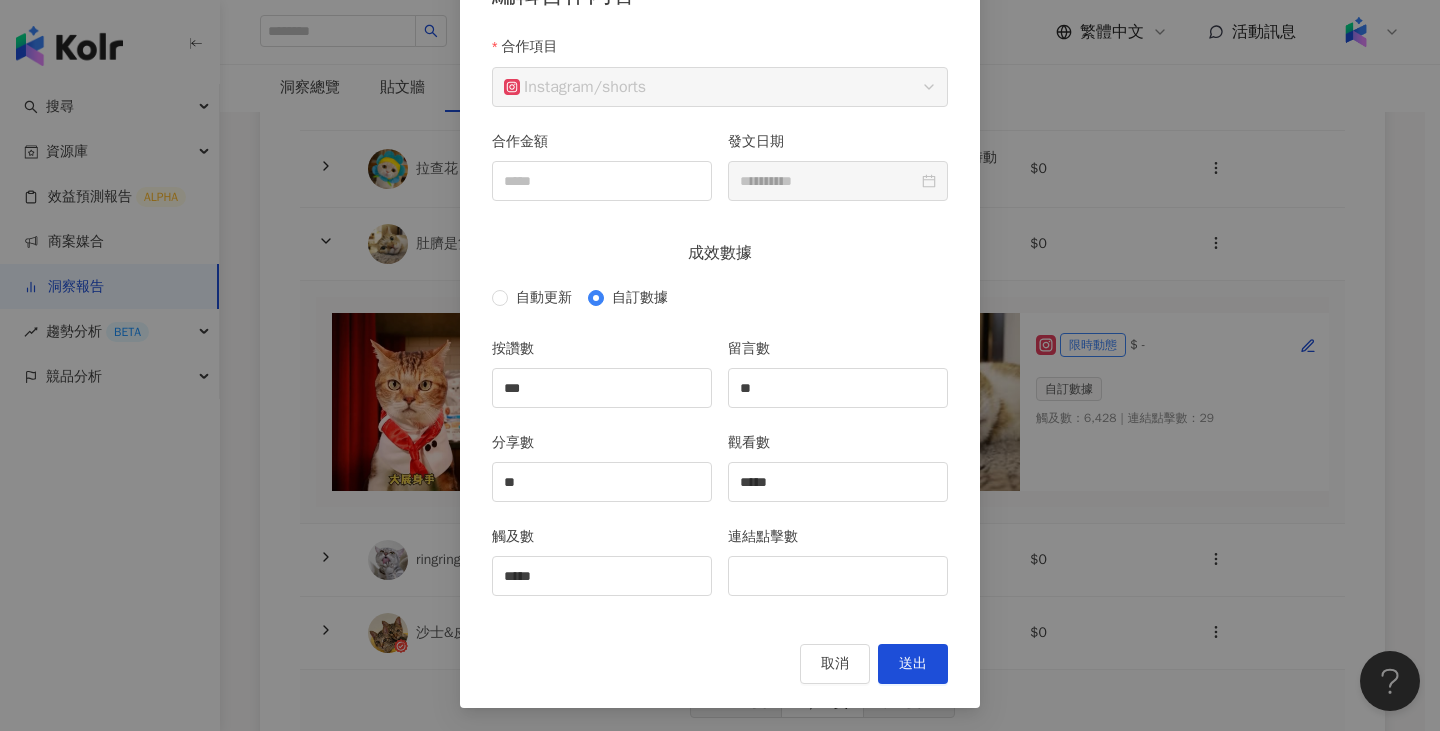 scroll, scrollTop: 154, scrollLeft: 0, axis: vertical 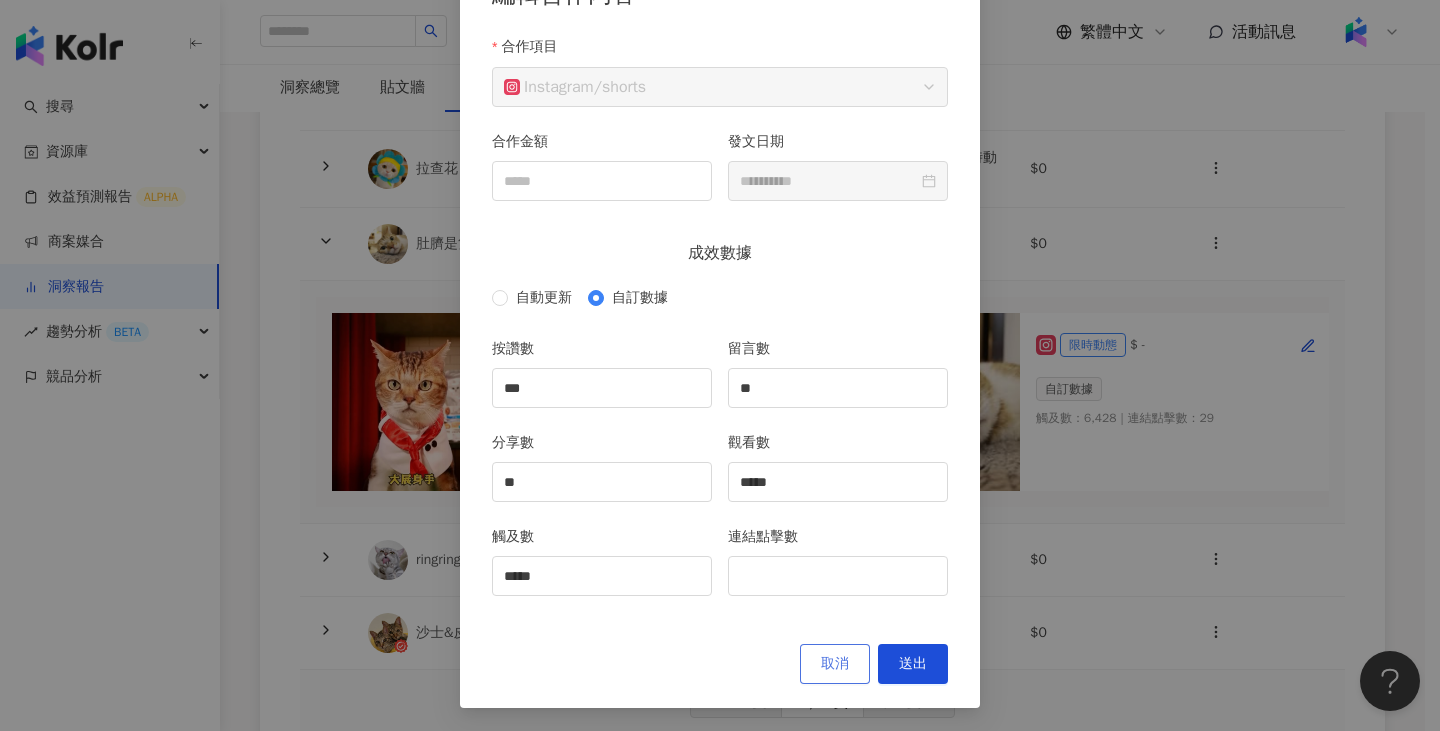 click on "取消" at bounding box center [835, 664] 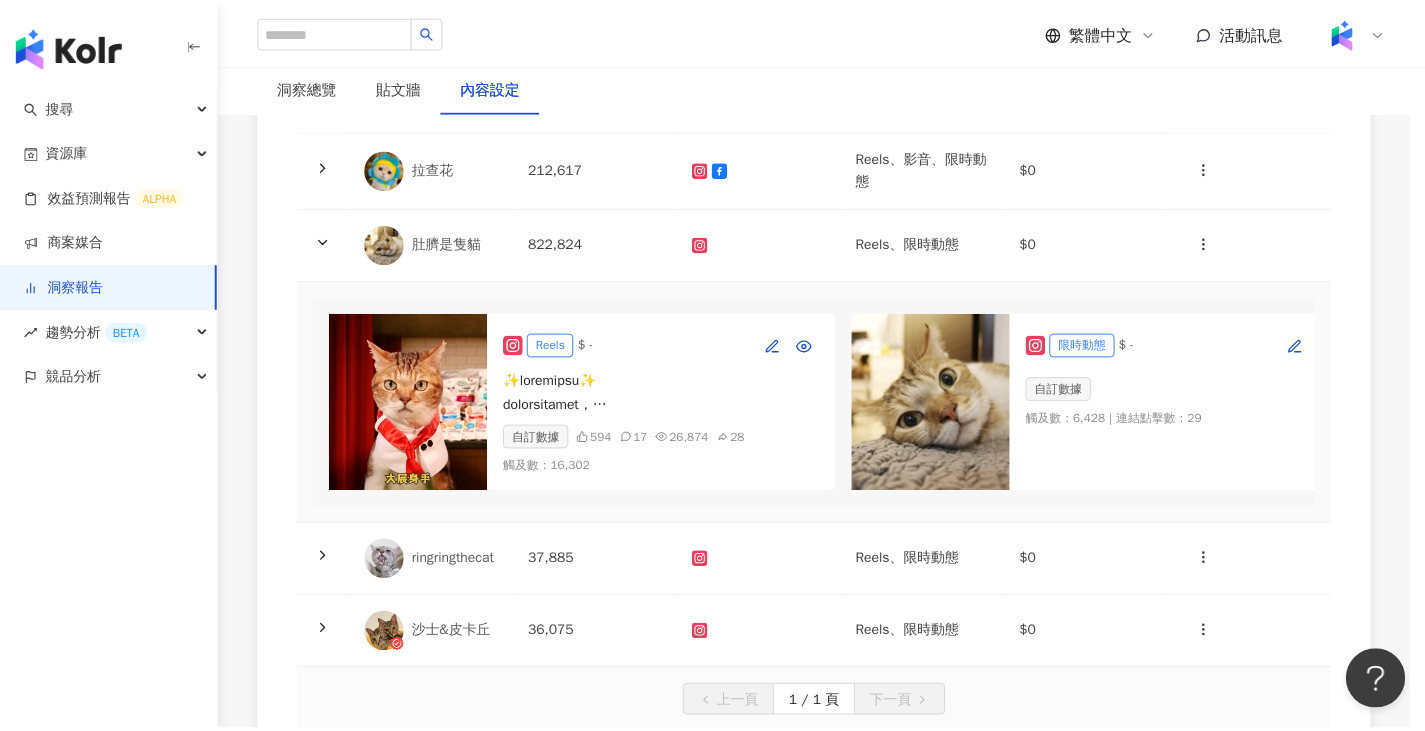 scroll, scrollTop: 54, scrollLeft: 0, axis: vertical 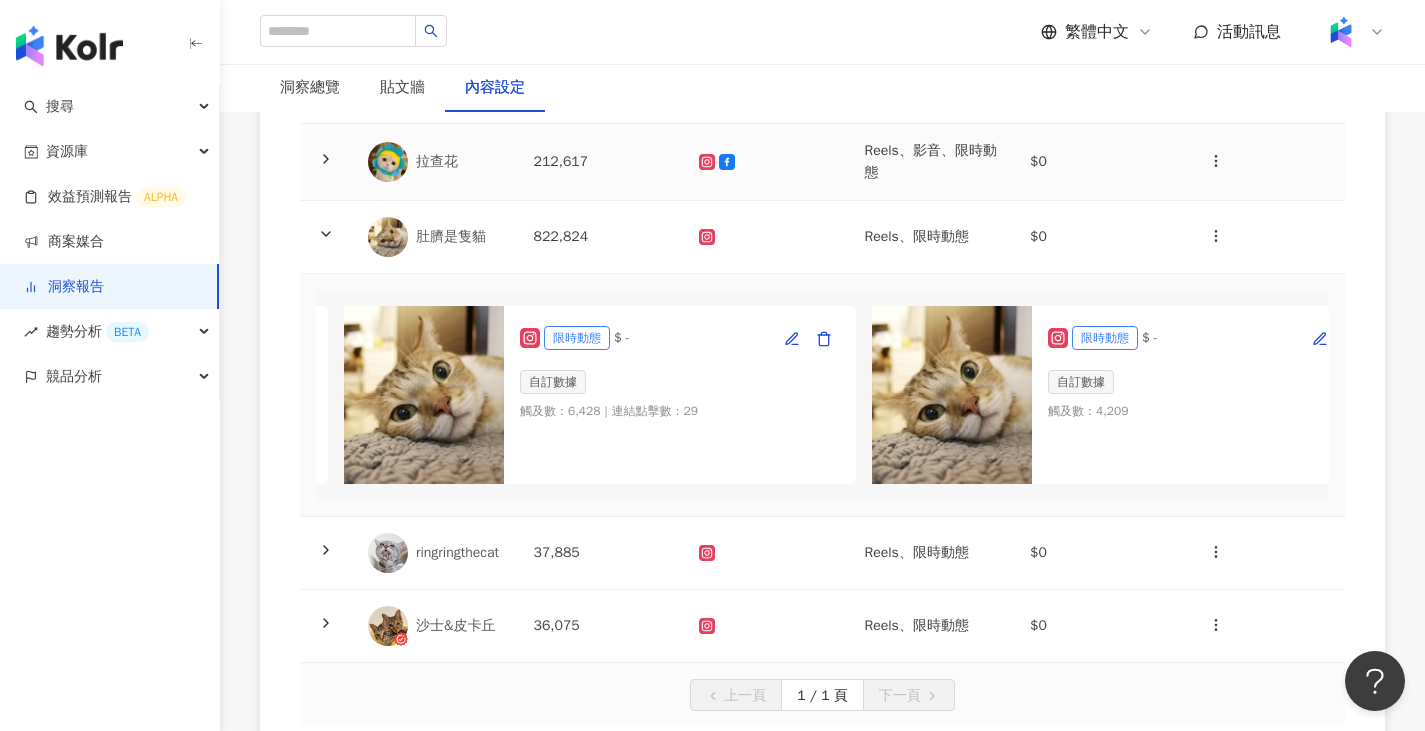 click at bounding box center (766, 162) 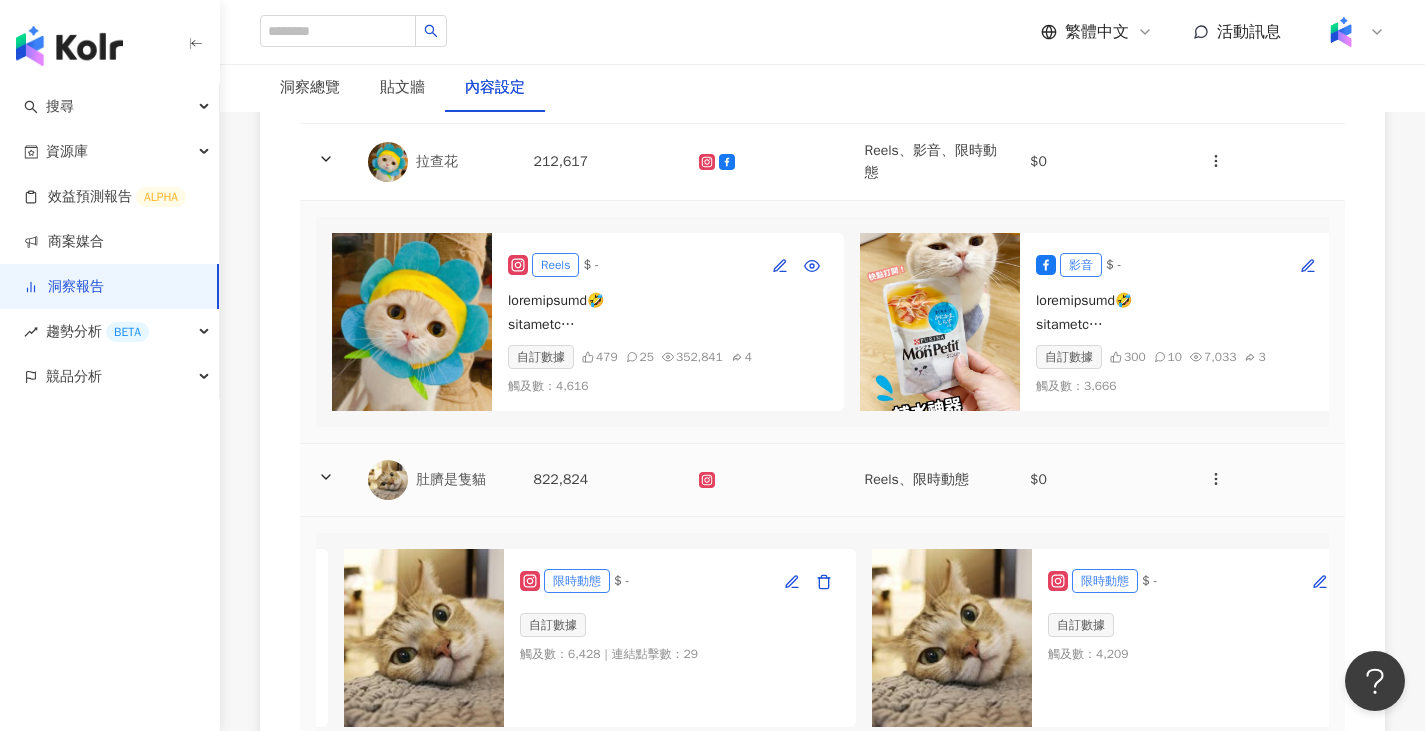 click on "822,824" at bounding box center [601, 480] 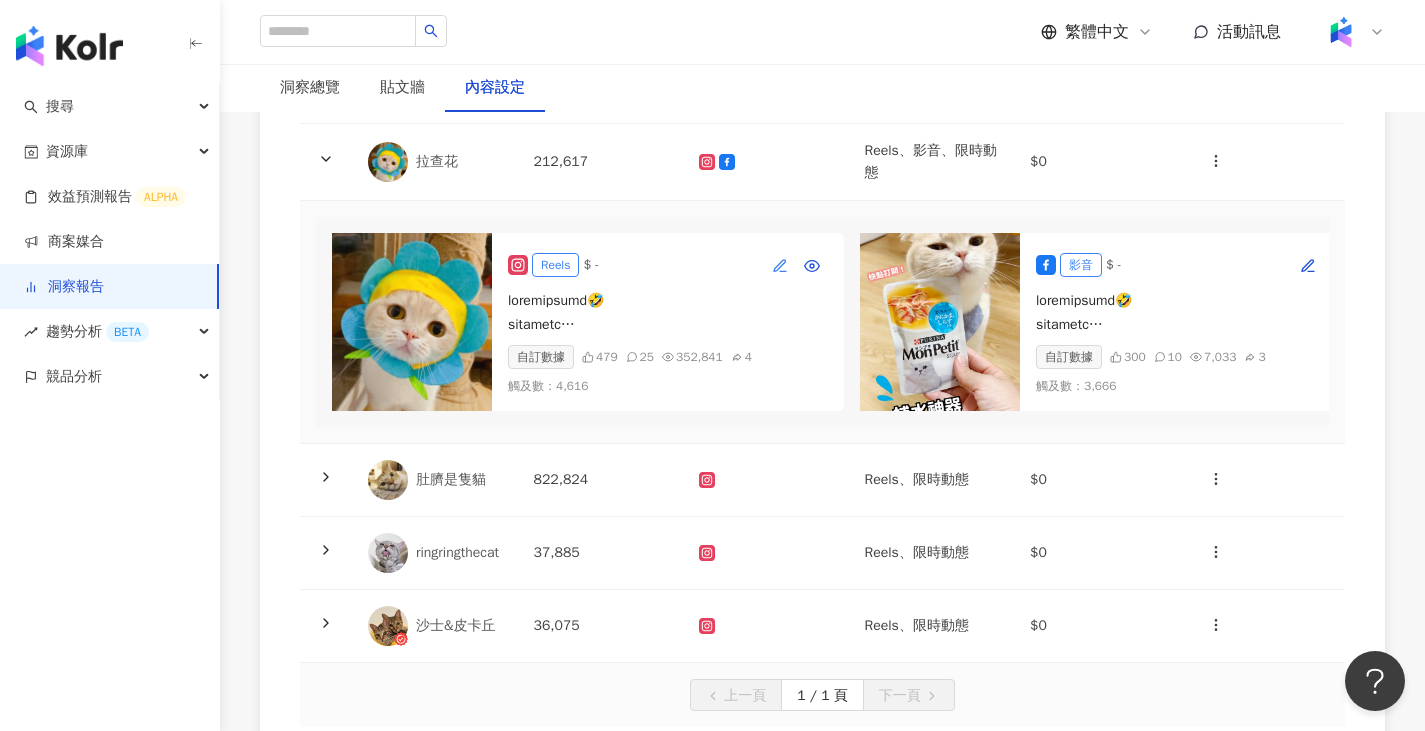 click 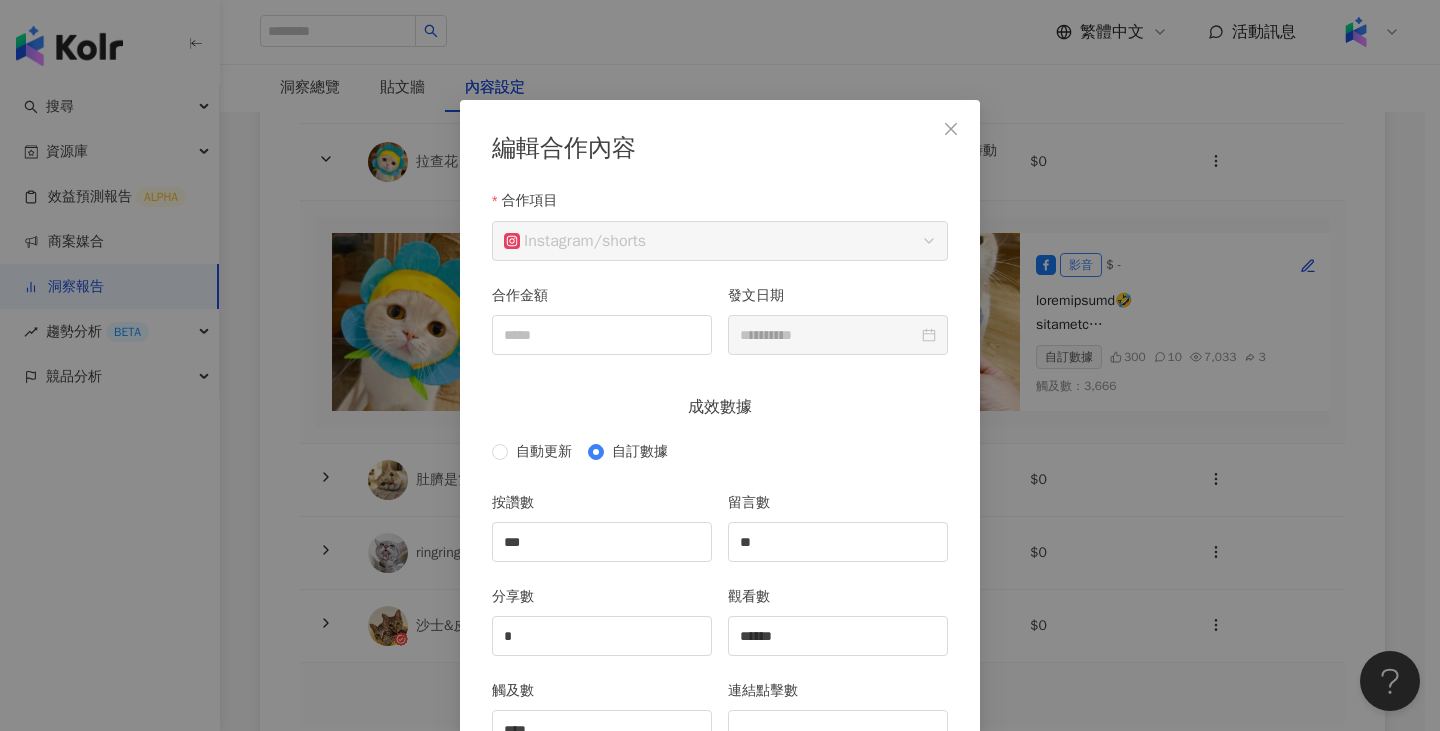 scroll, scrollTop: 100, scrollLeft: 0, axis: vertical 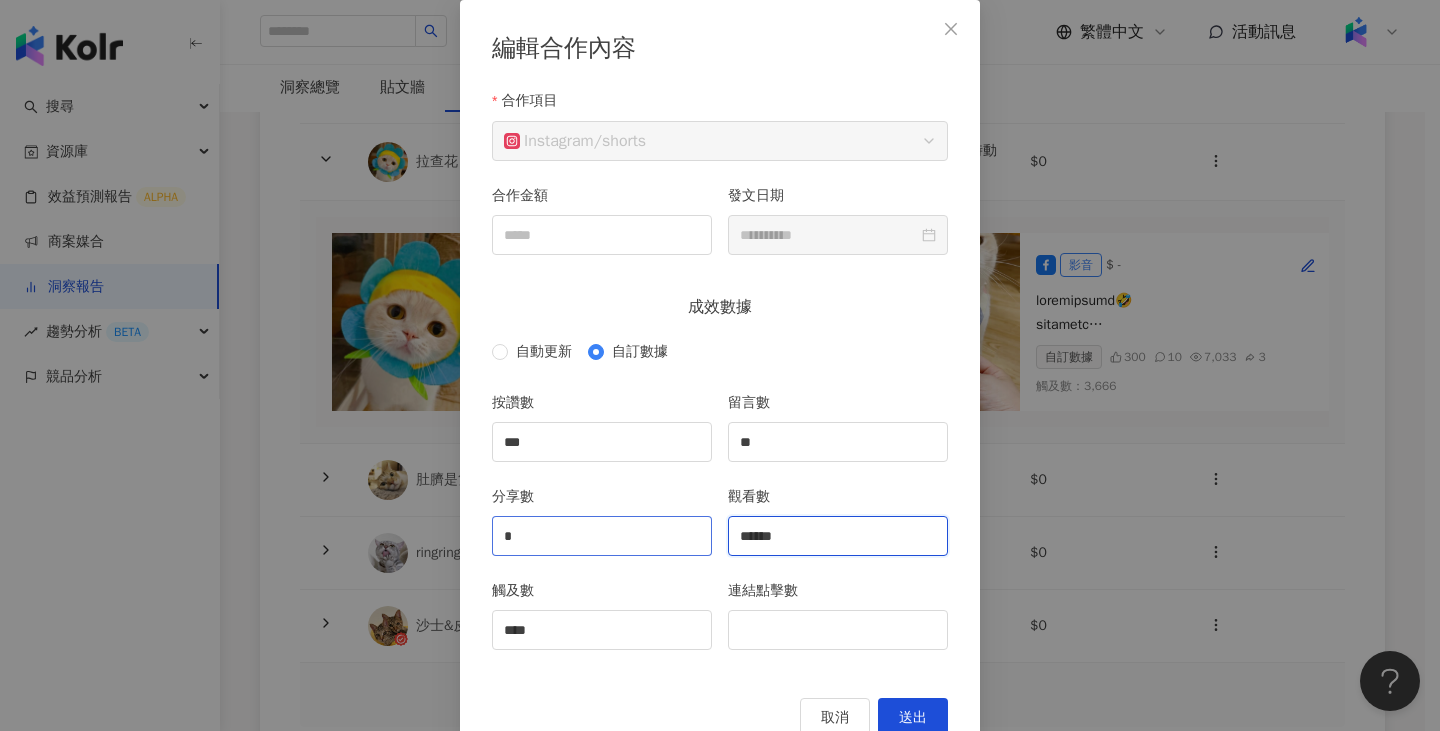 drag, startPoint x: 841, startPoint y: 538, endPoint x: 586, endPoint y: 540, distance: 255.00784 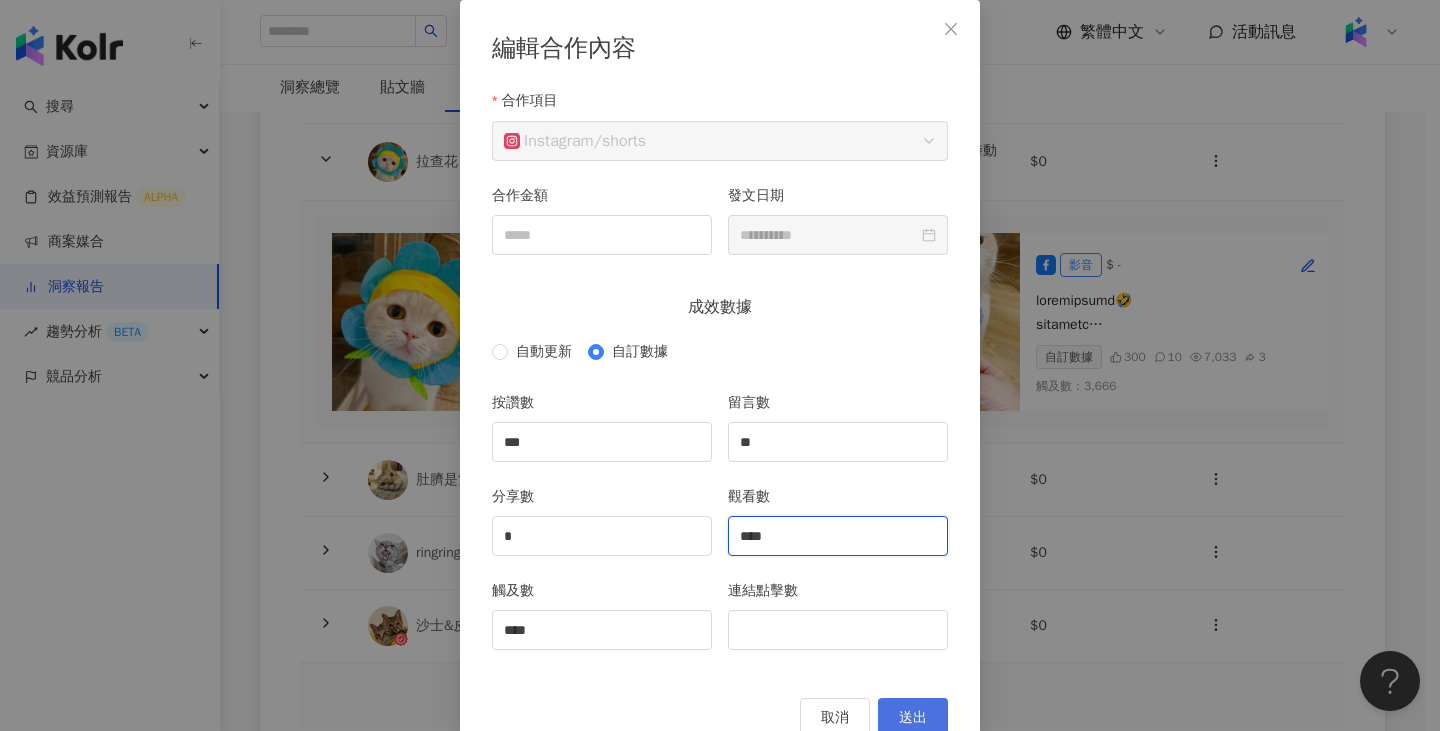 type on "****" 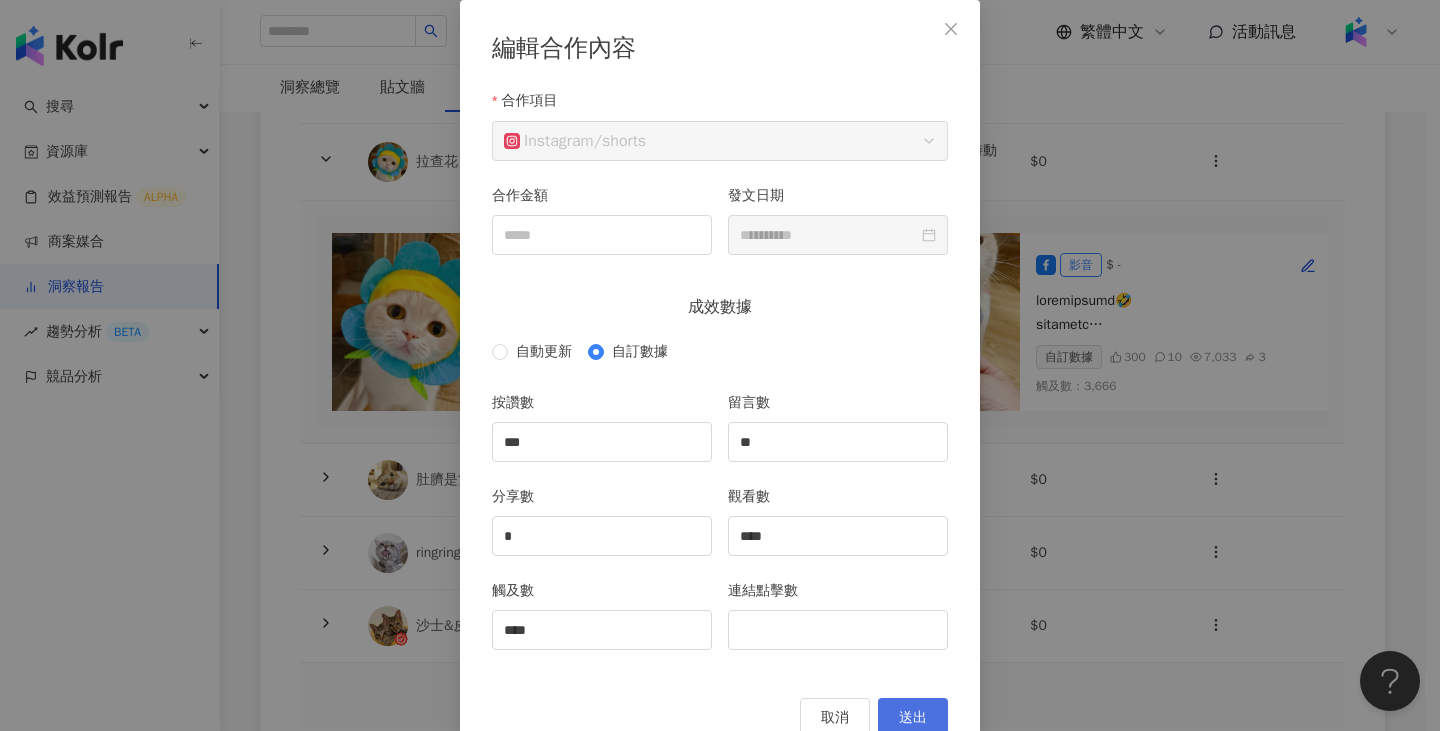 click on "送出" at bounding box center [913, 718] 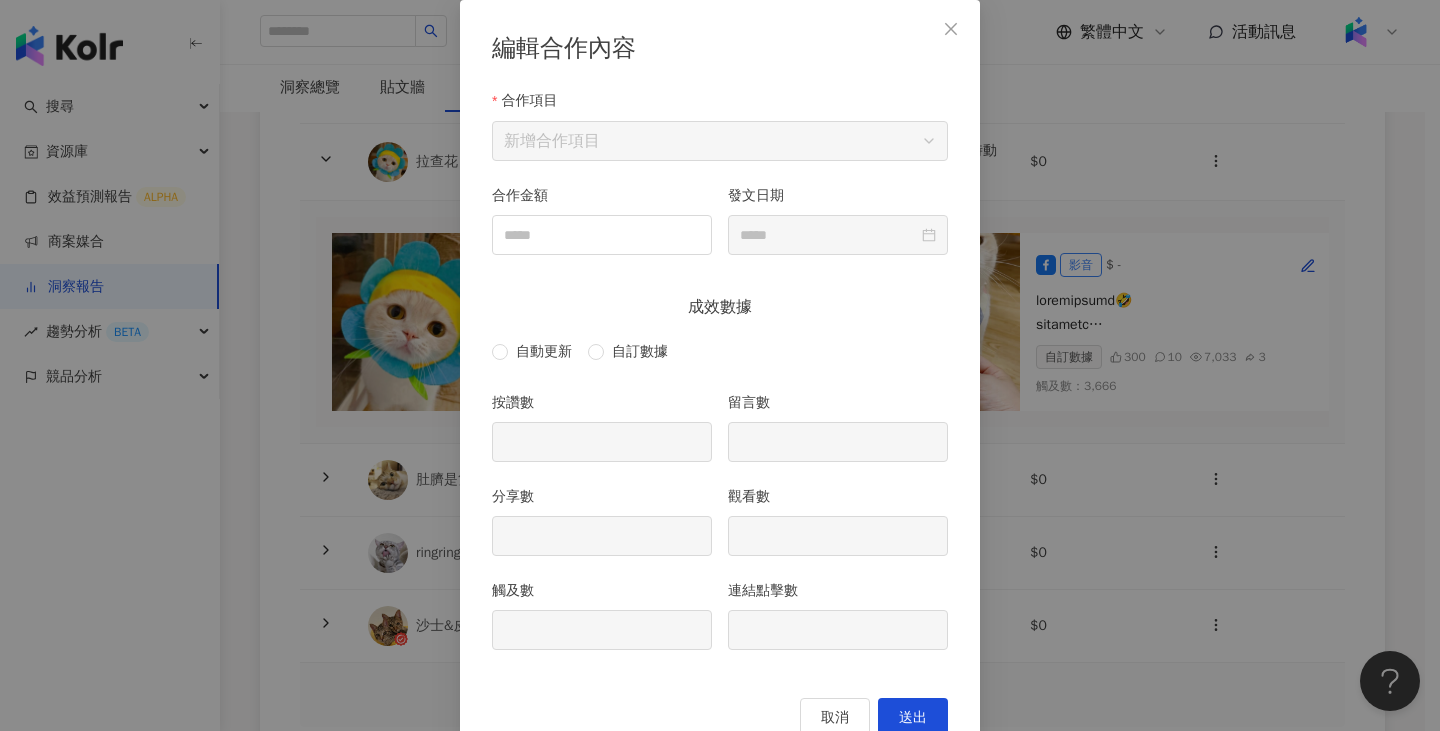 type on "***" 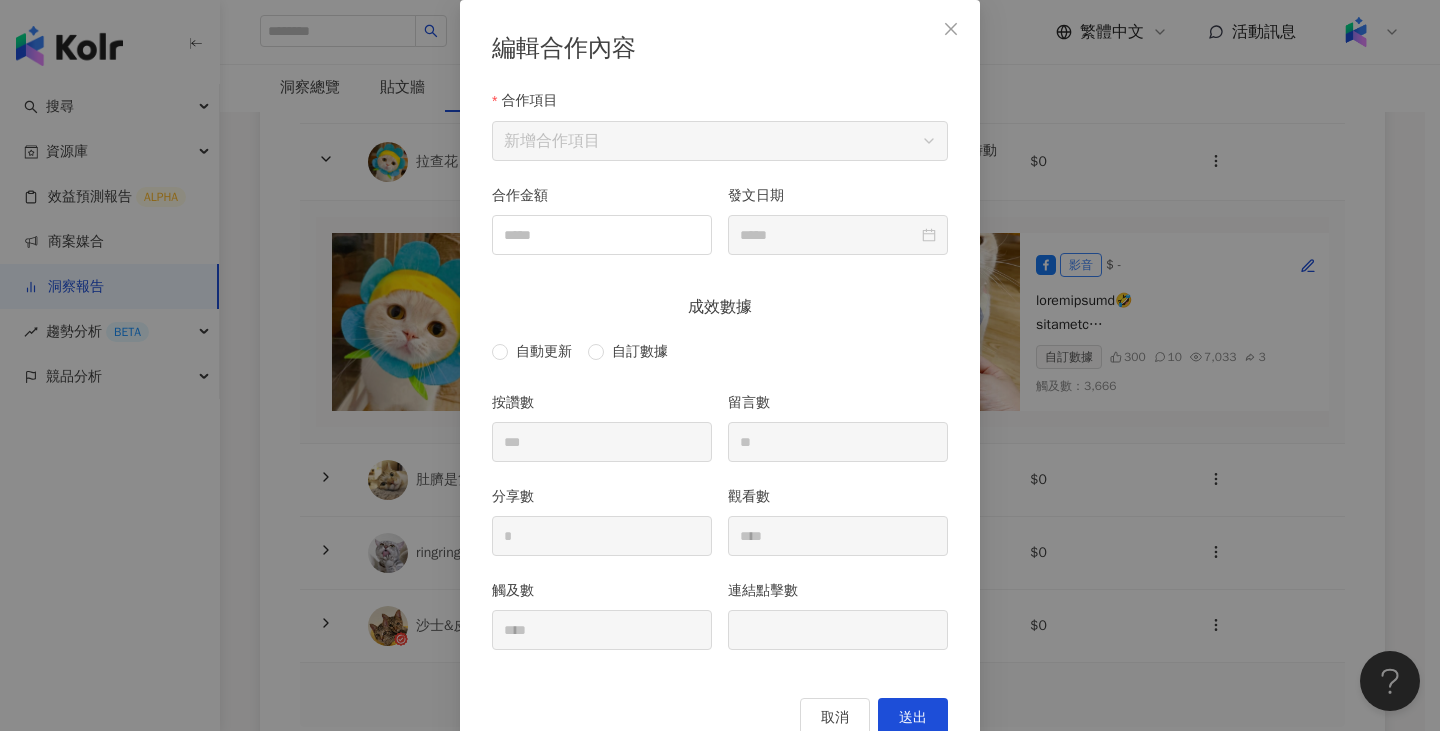 type on "**********" 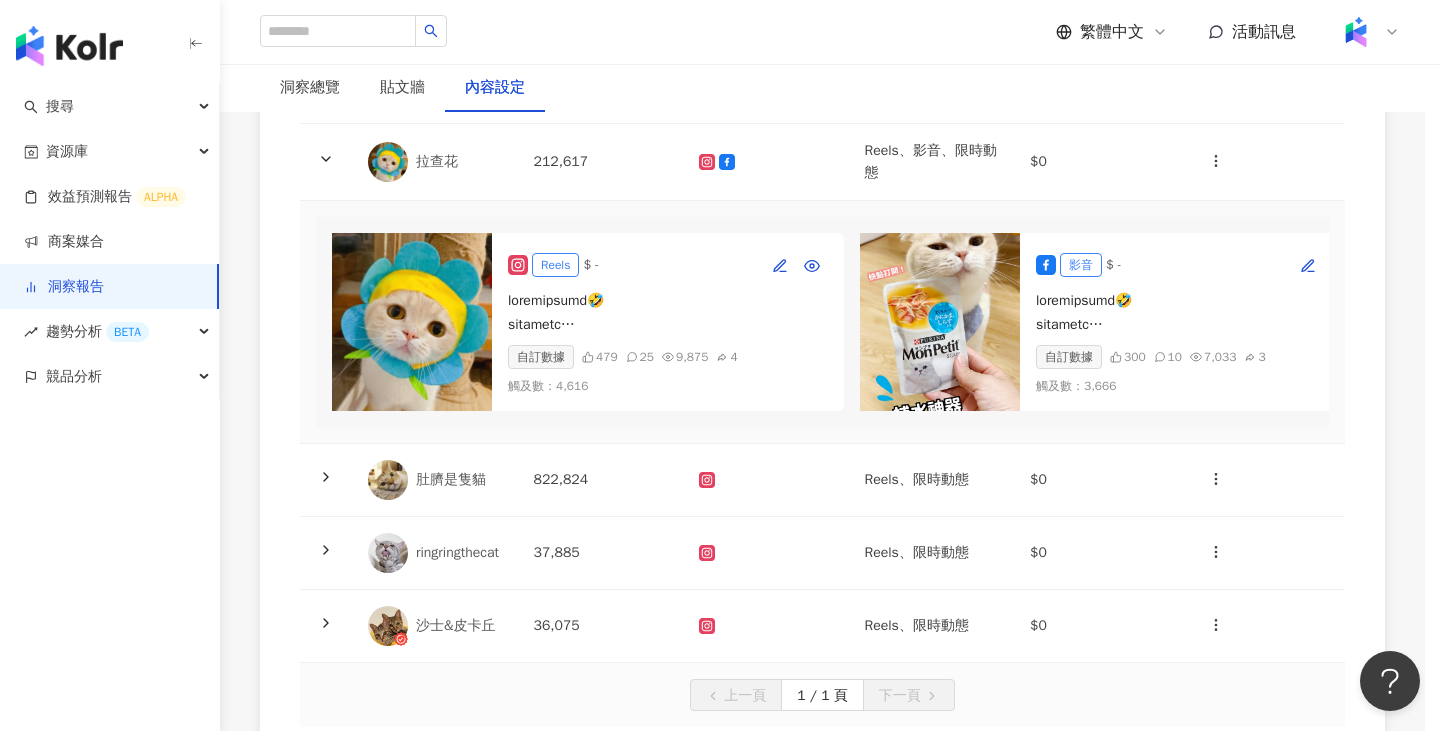 scroll, scrollTop: 54, scrollLeft: 0, axis: vertical 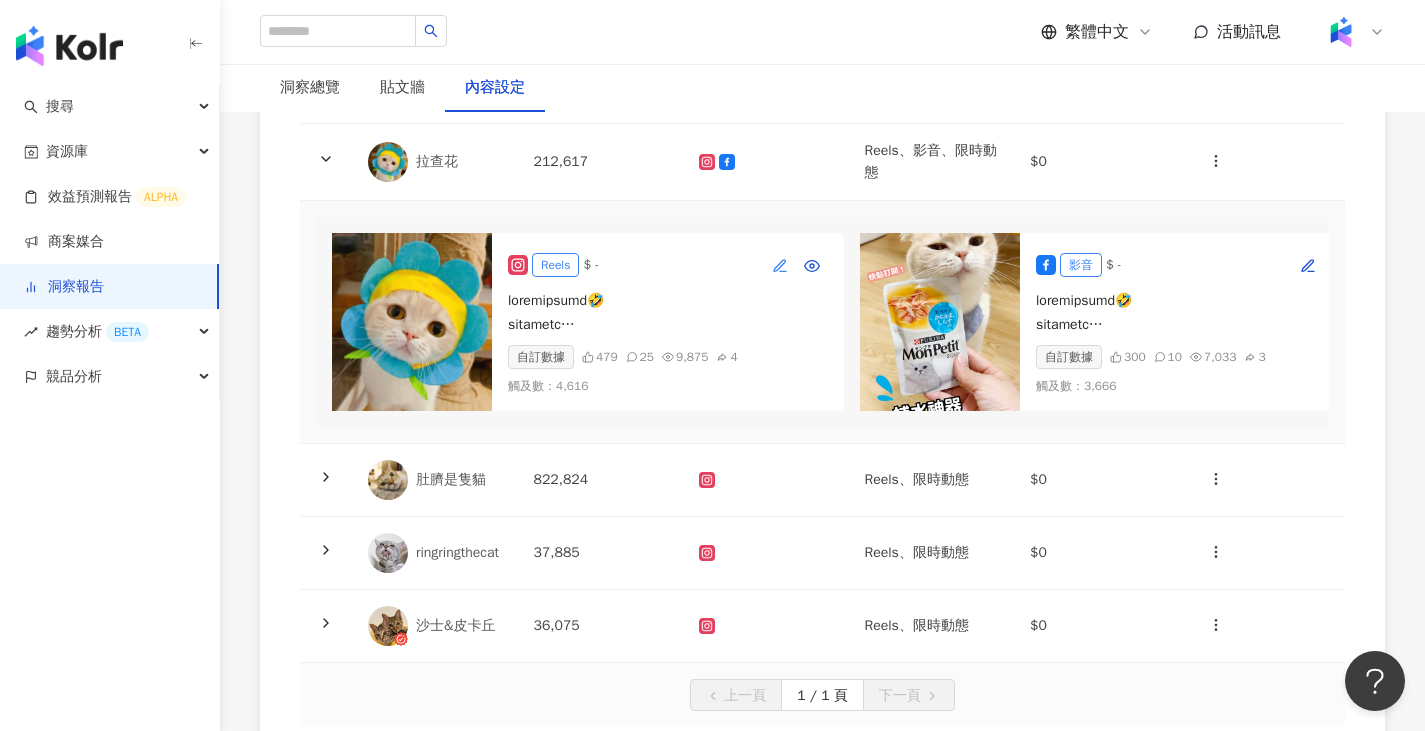 click at bounding box center (780, 265) 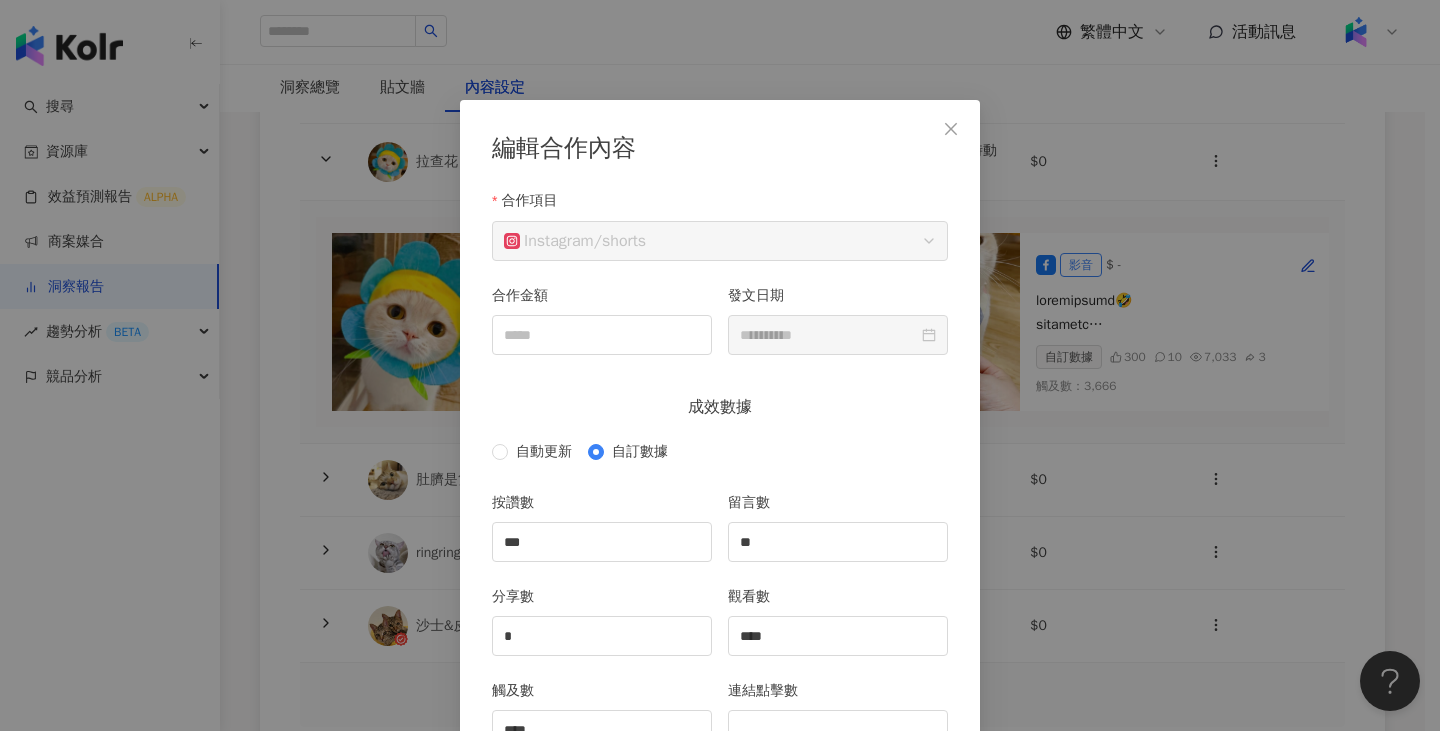 scroll, scrollTop: 100, scrollLeft: 0, axis: vertical 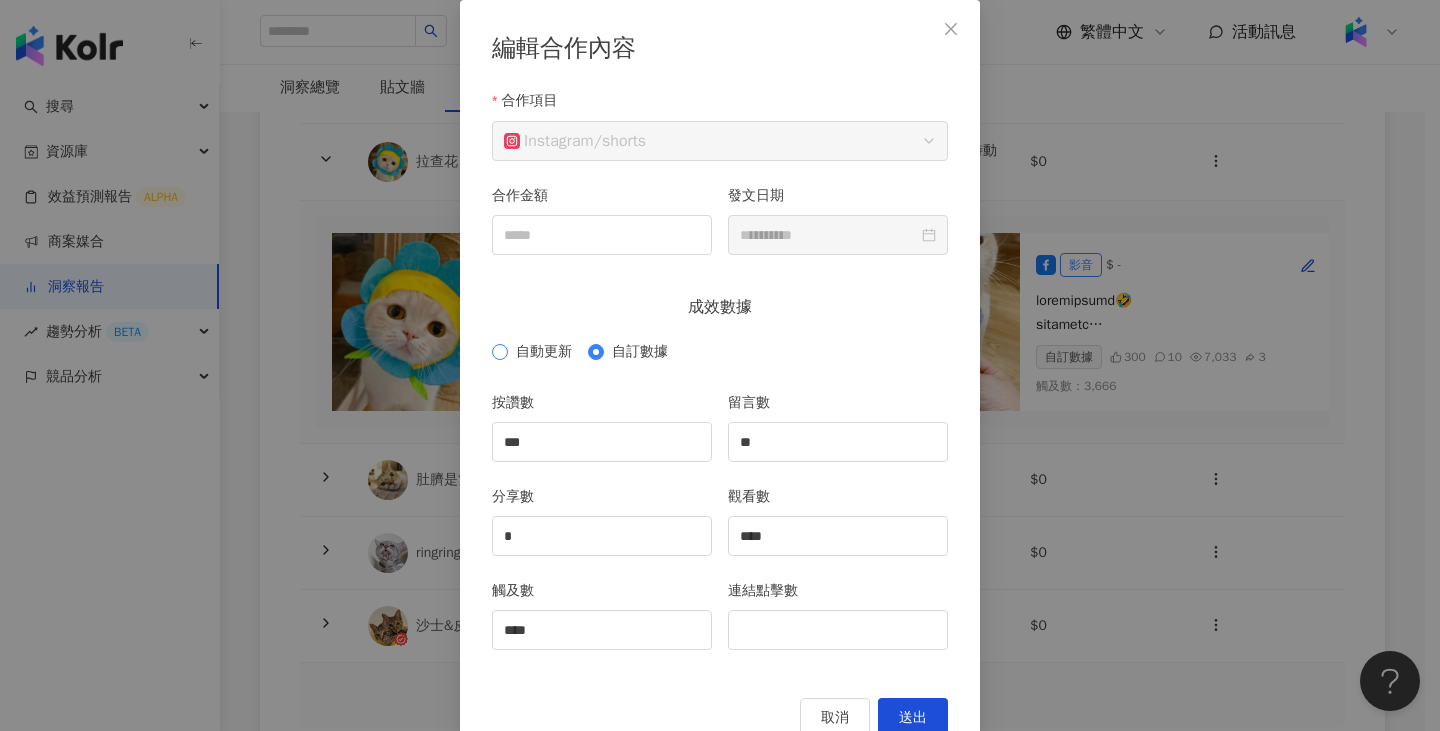 click on "自動更新" at bounding box center (544, 352) 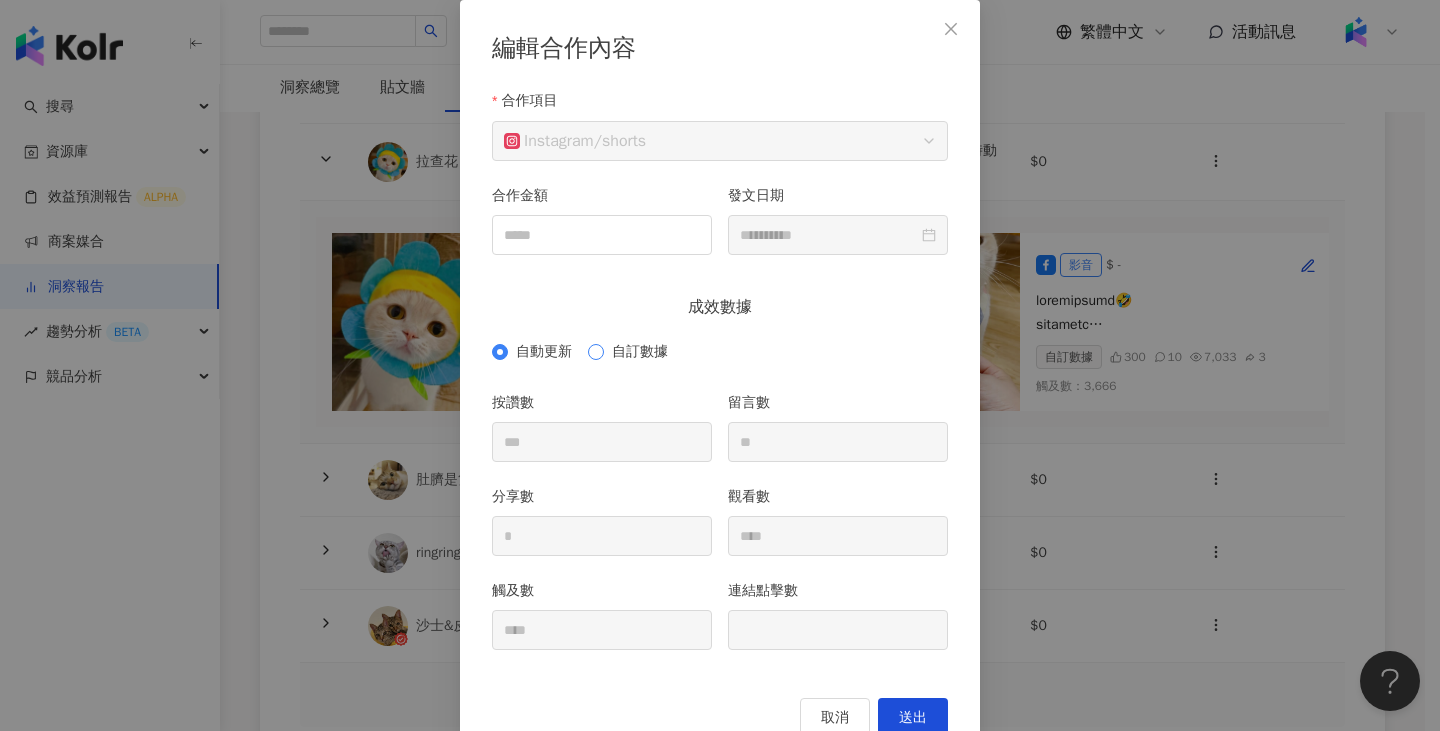 click on "自訂數據" at bounding box center [640, 352] 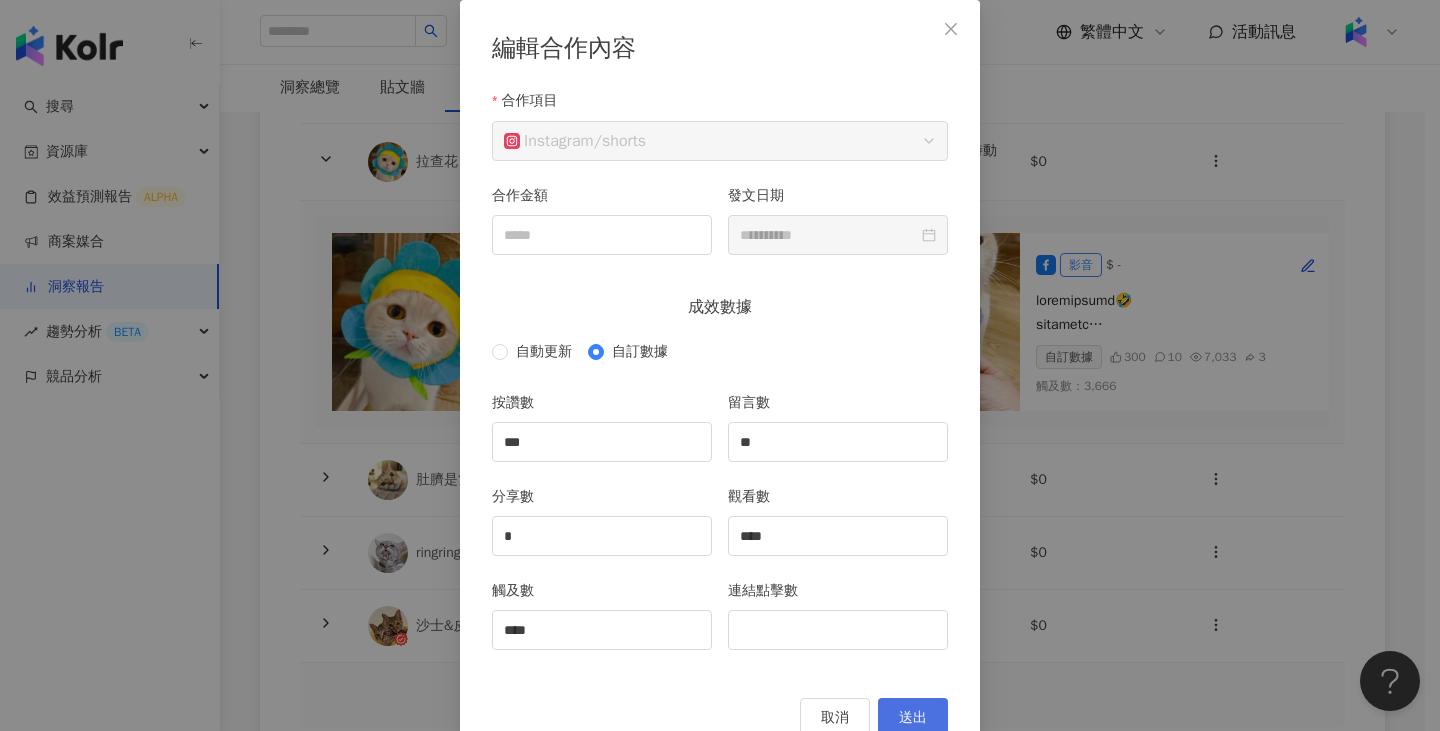 click on "送出" at bounding box center [913, 718] 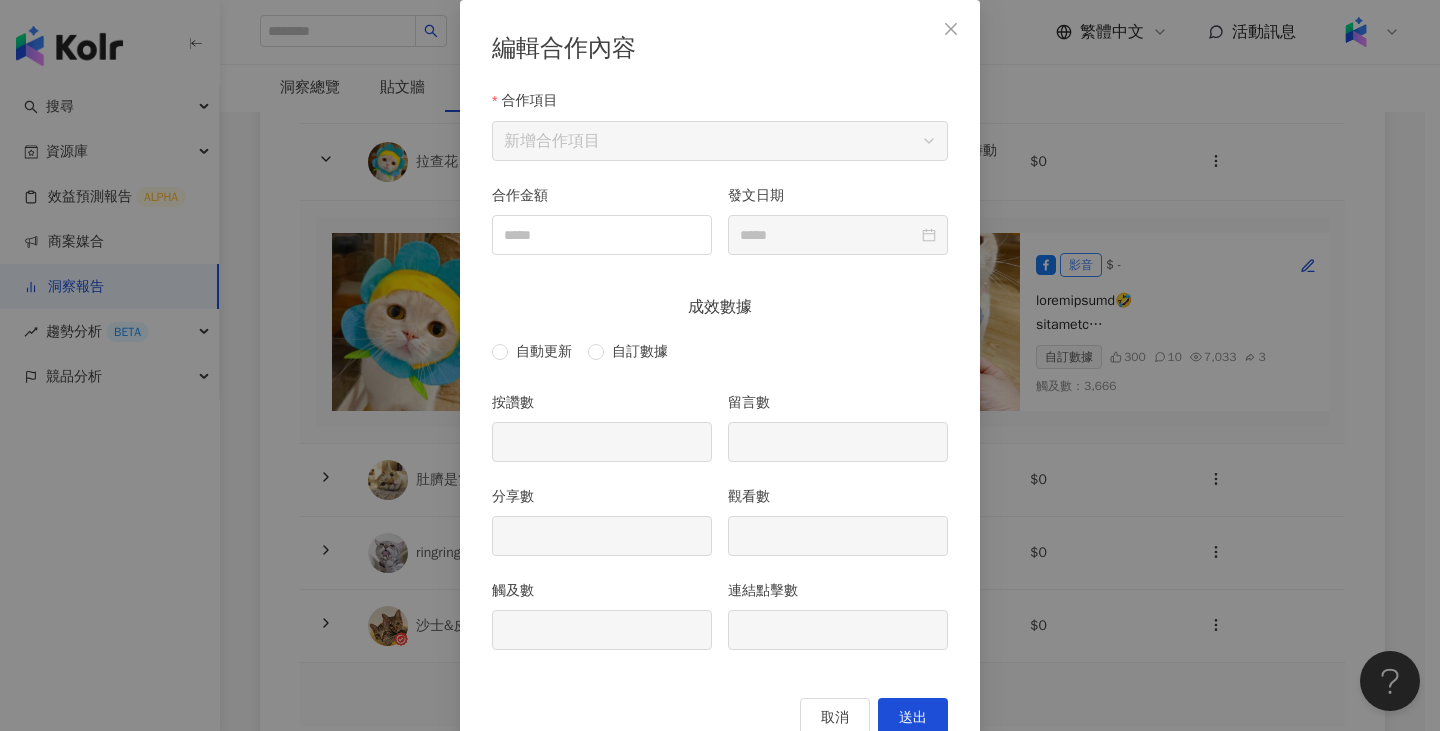 scroll, scrollTop: 54, scrollLeft: 0, axis: vertical 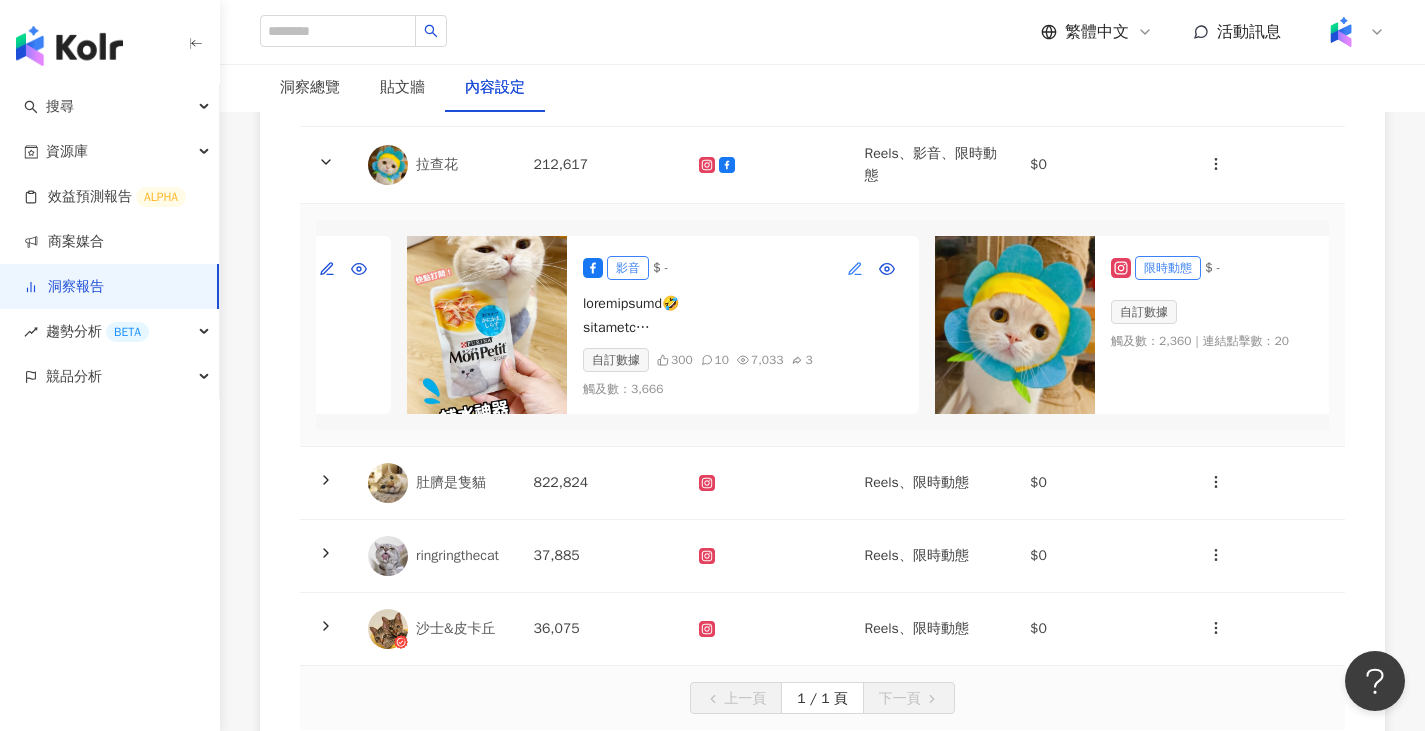 click 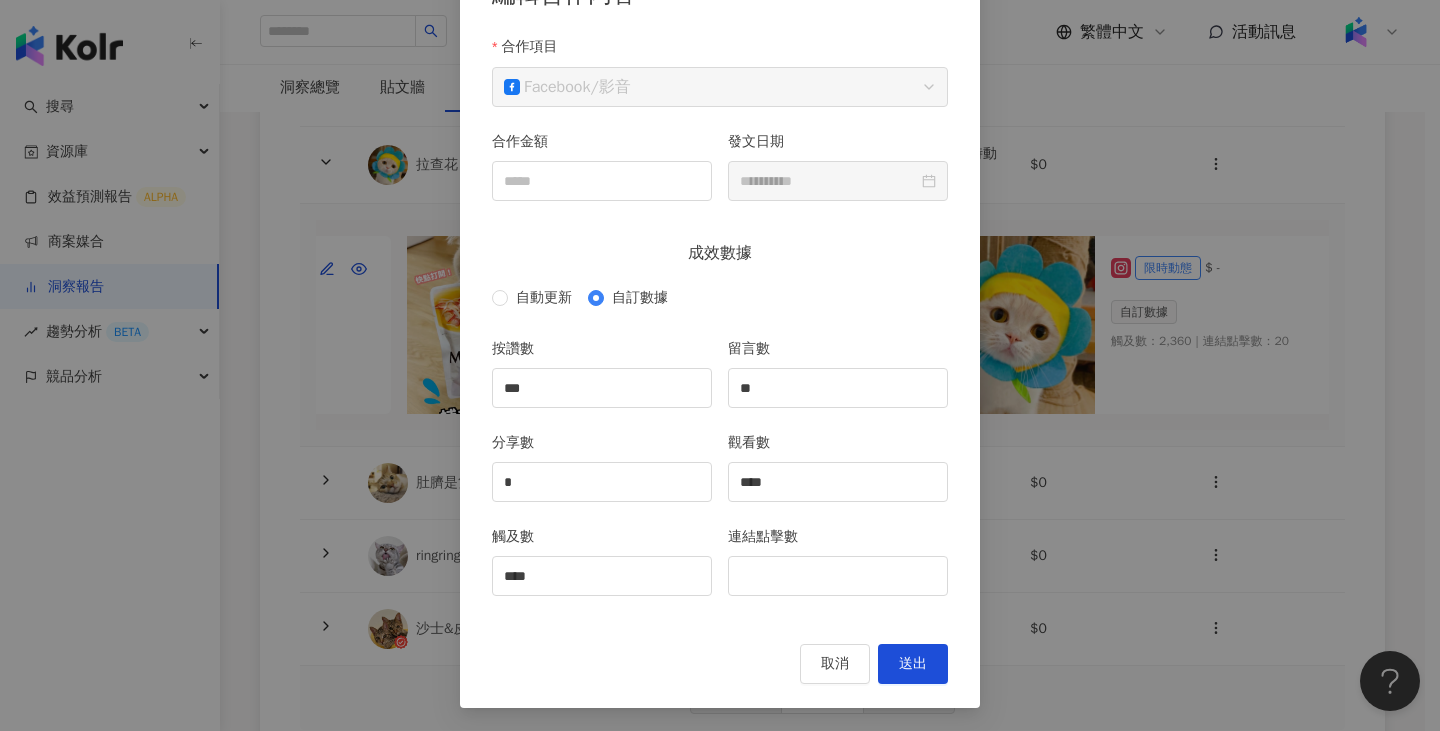 scroll, scrollTop: 154, scrollLeft: 0, axis: vertical 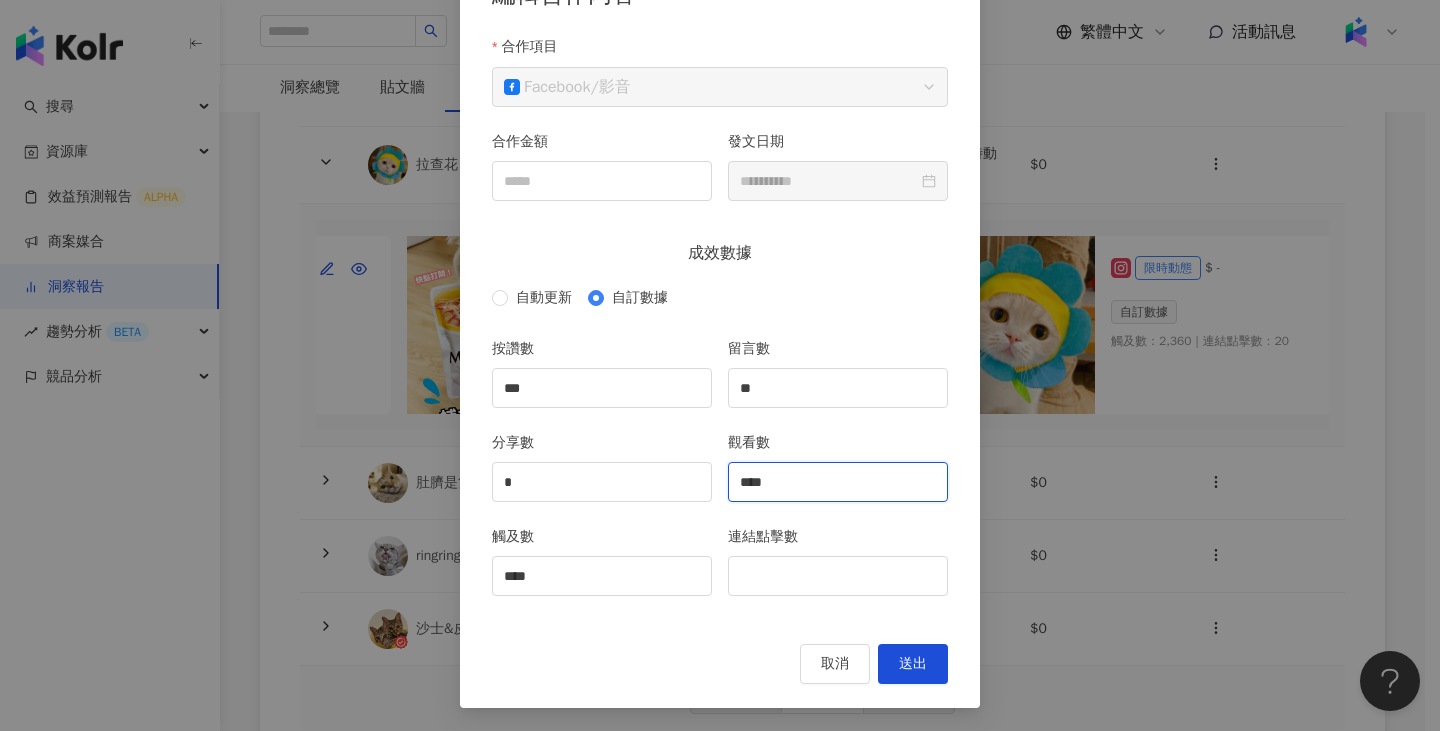 drag, startPoint x: 870, startPoint y: 482, endPoint x: 720, endPoint y: 466, distance: 150.85092 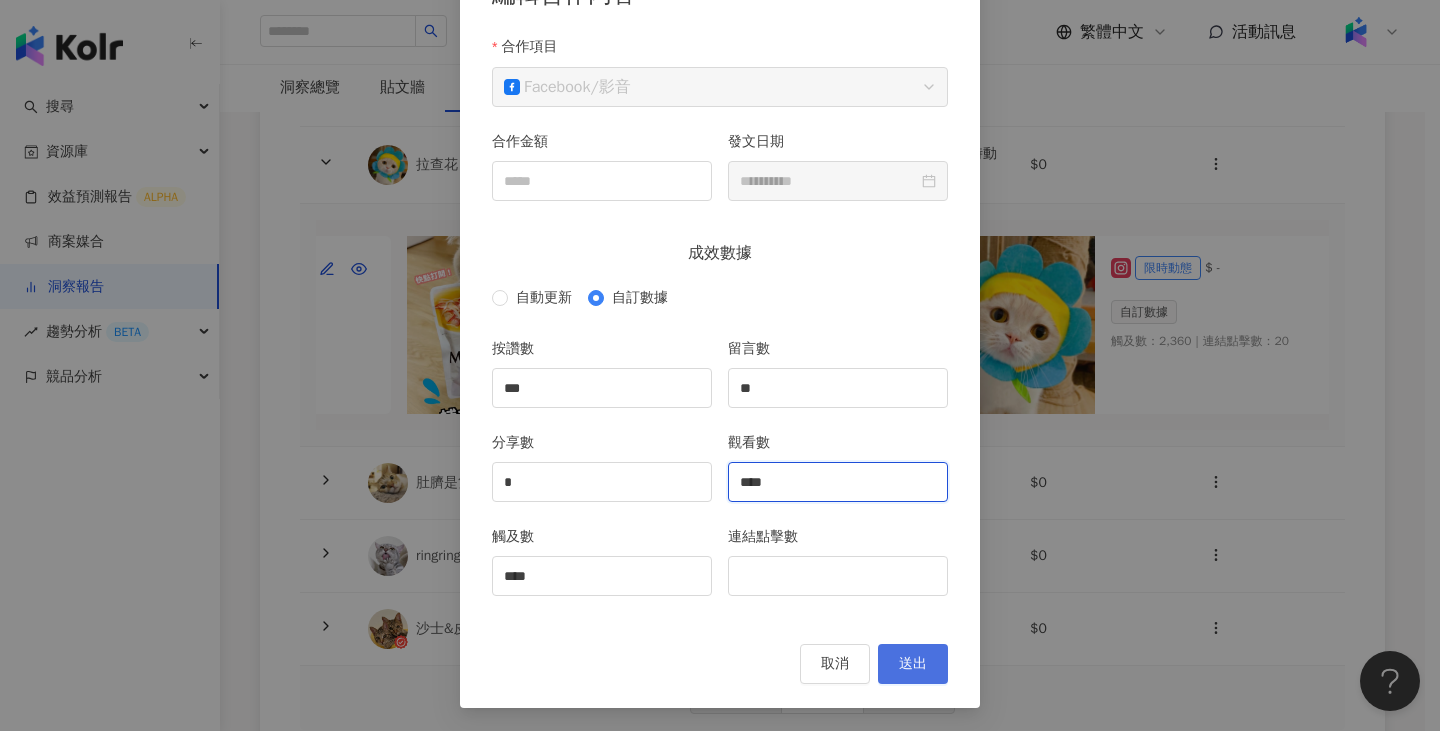 type on "****" 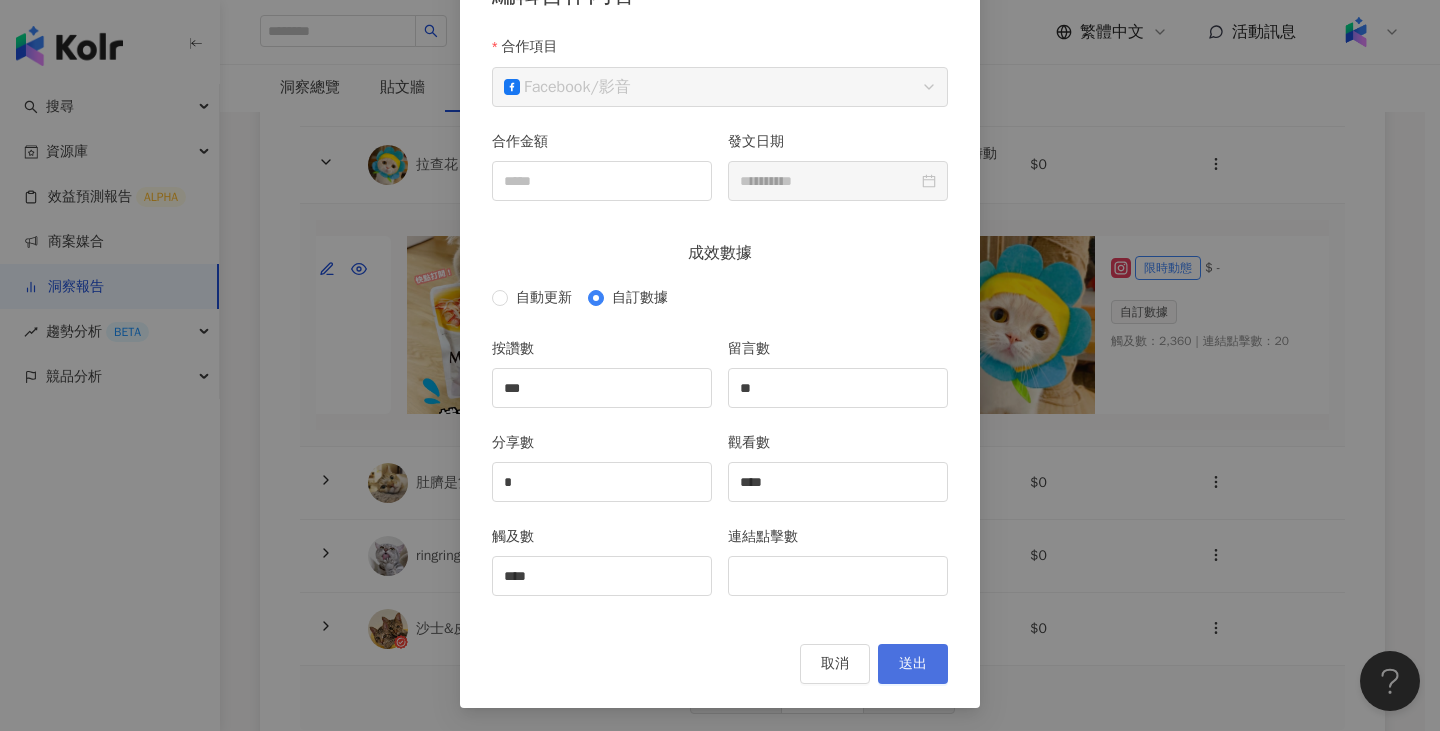 click on "送出" at bounding box center [913, 664] 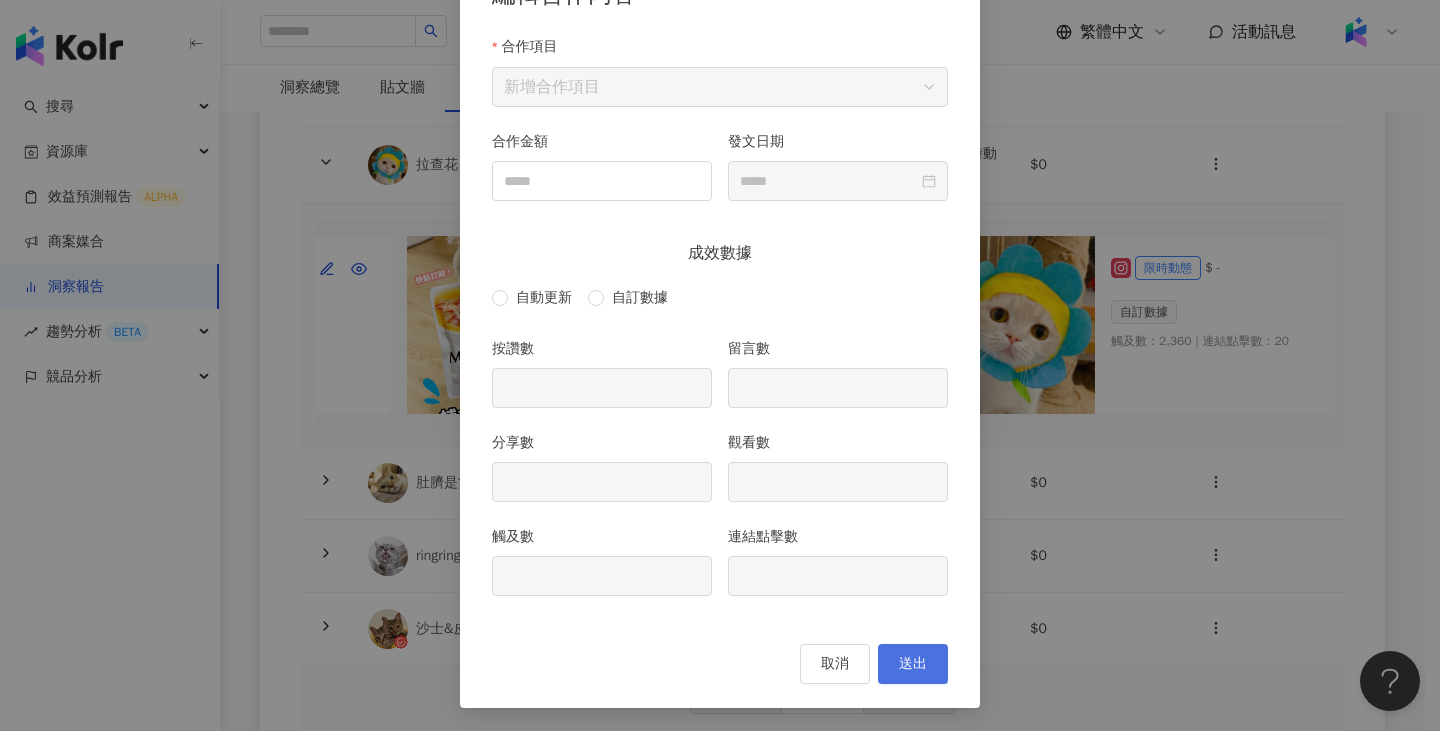 type on "***" 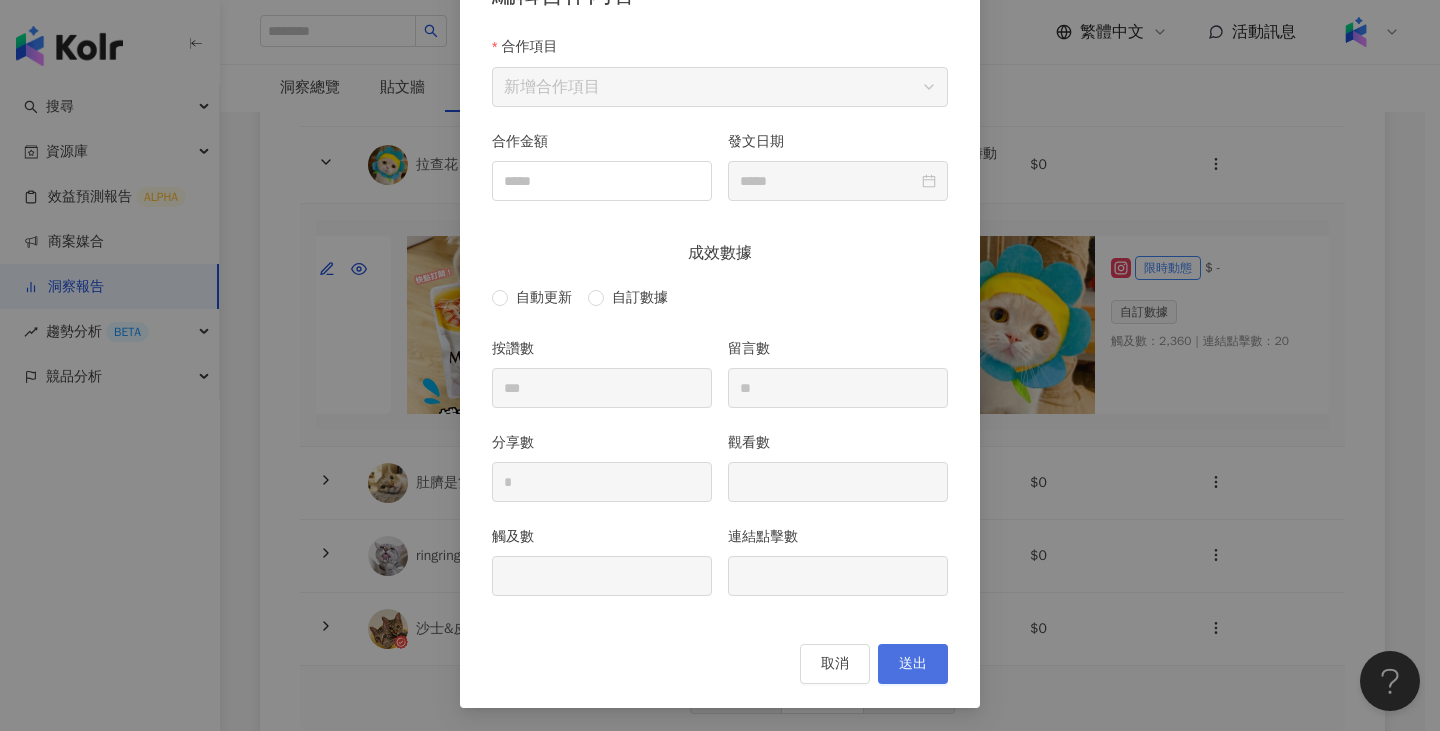 type on "****" 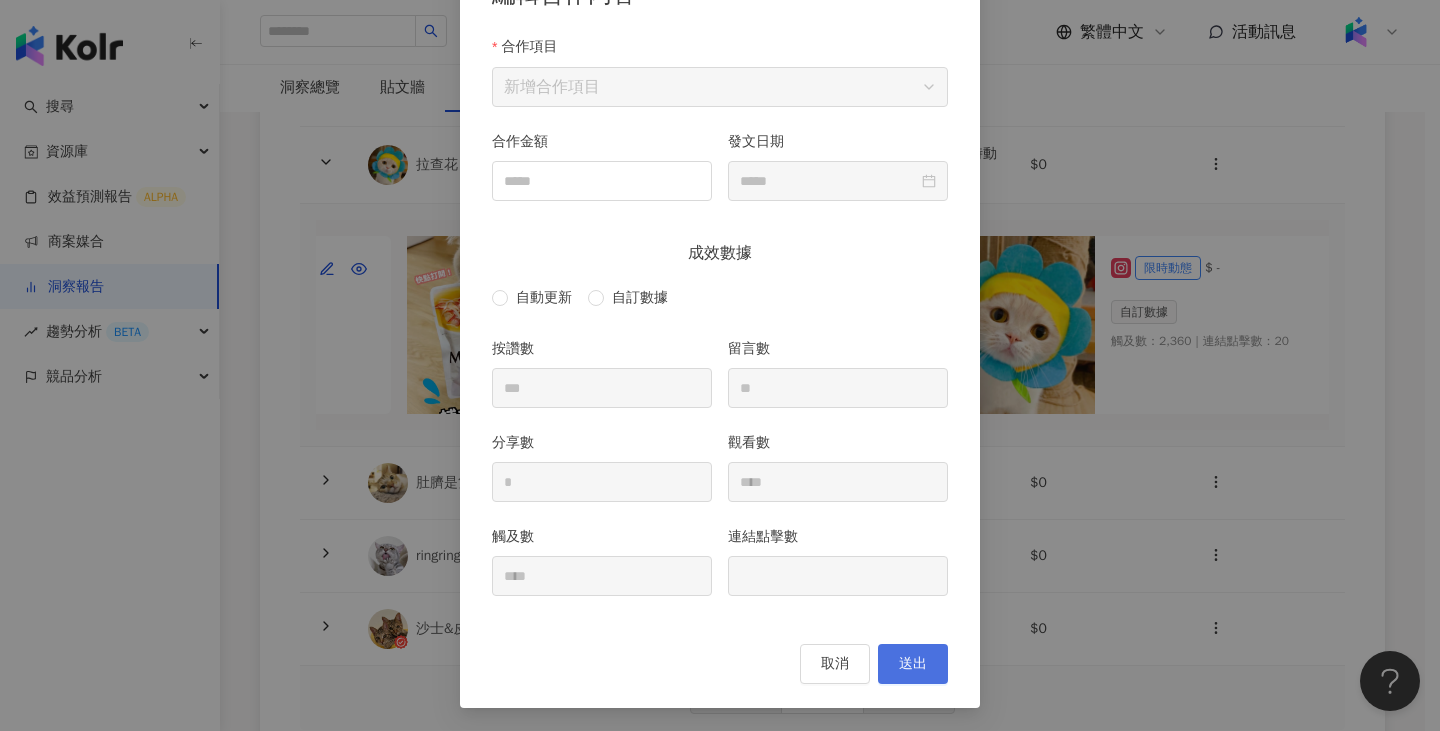type on "**********" 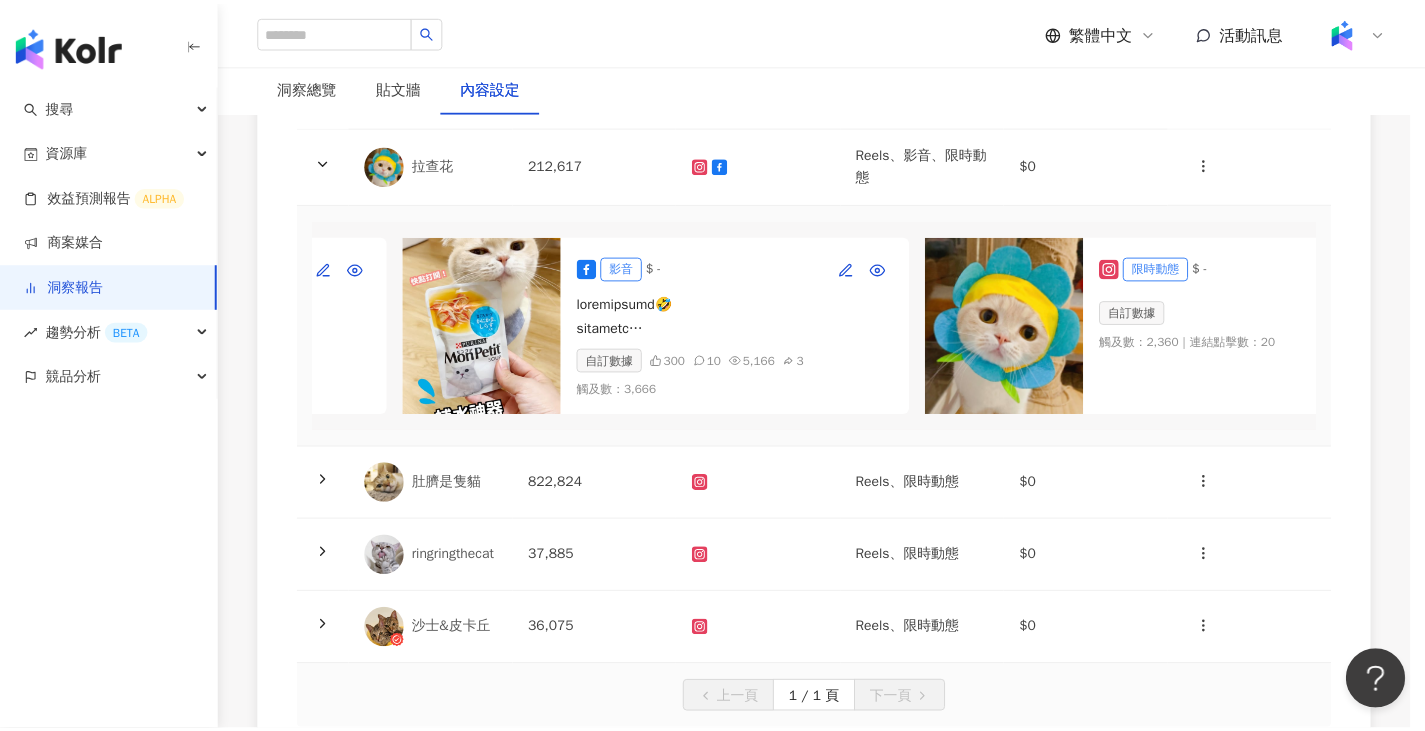 scroll, scrollTop: 0, scrollLeft: 0, axis: both 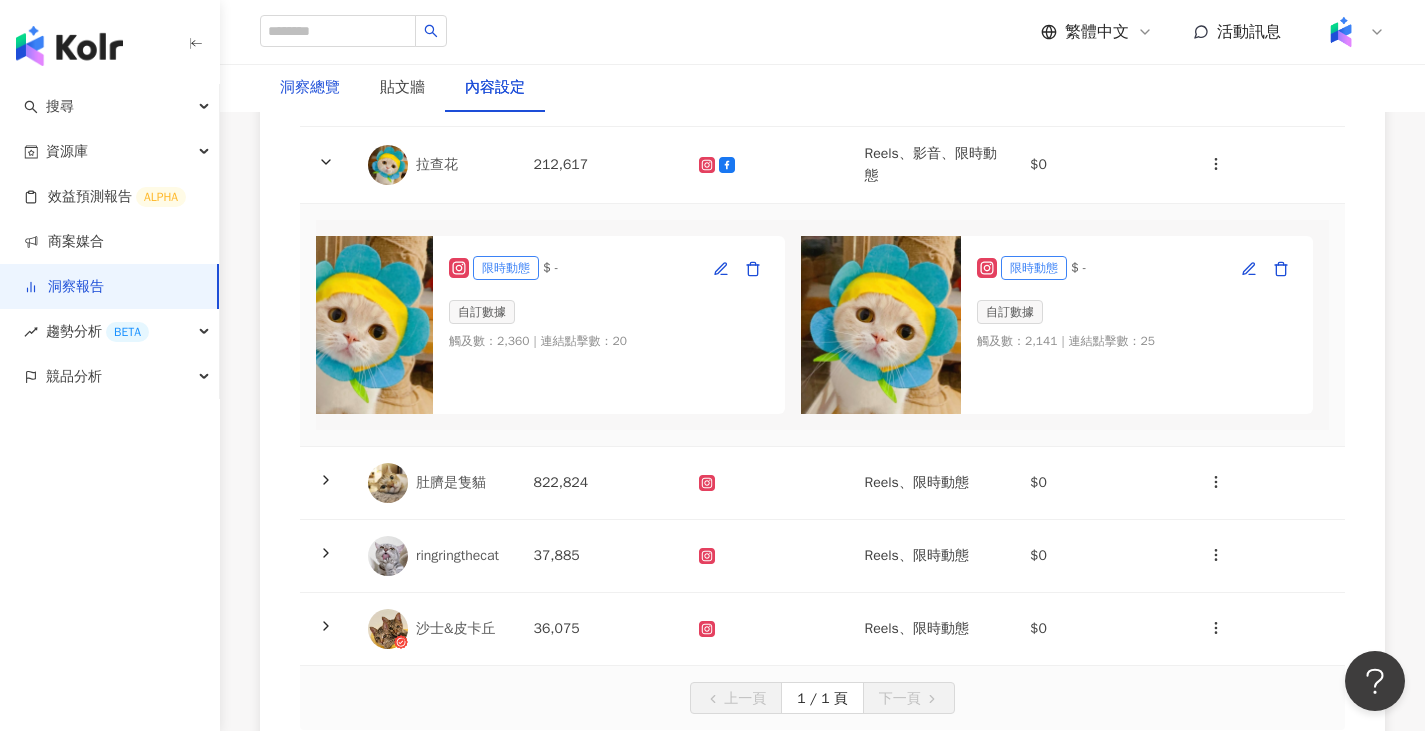 click on "洞察總覽" at bounding box center [310, 88] 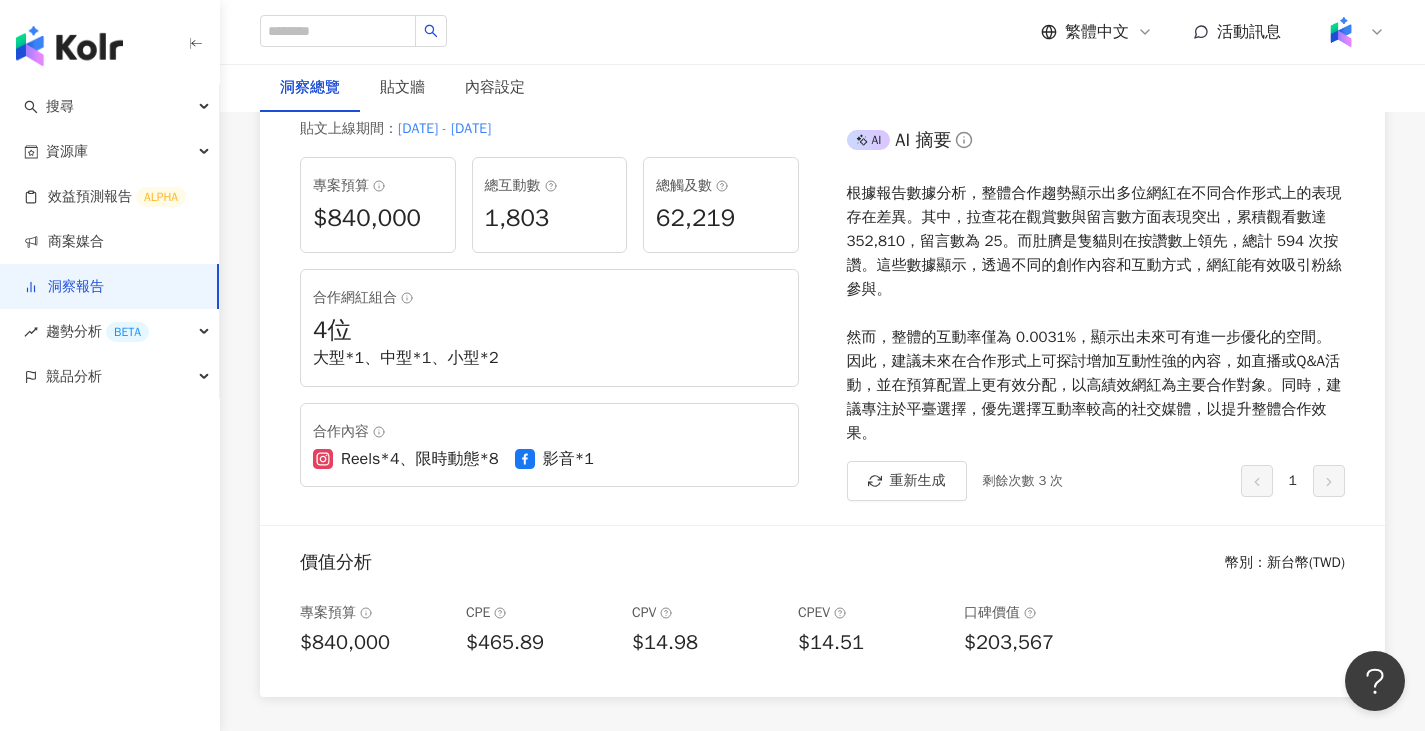 scroll, scrollTop: 0, scrollLeft: 0, axis: both 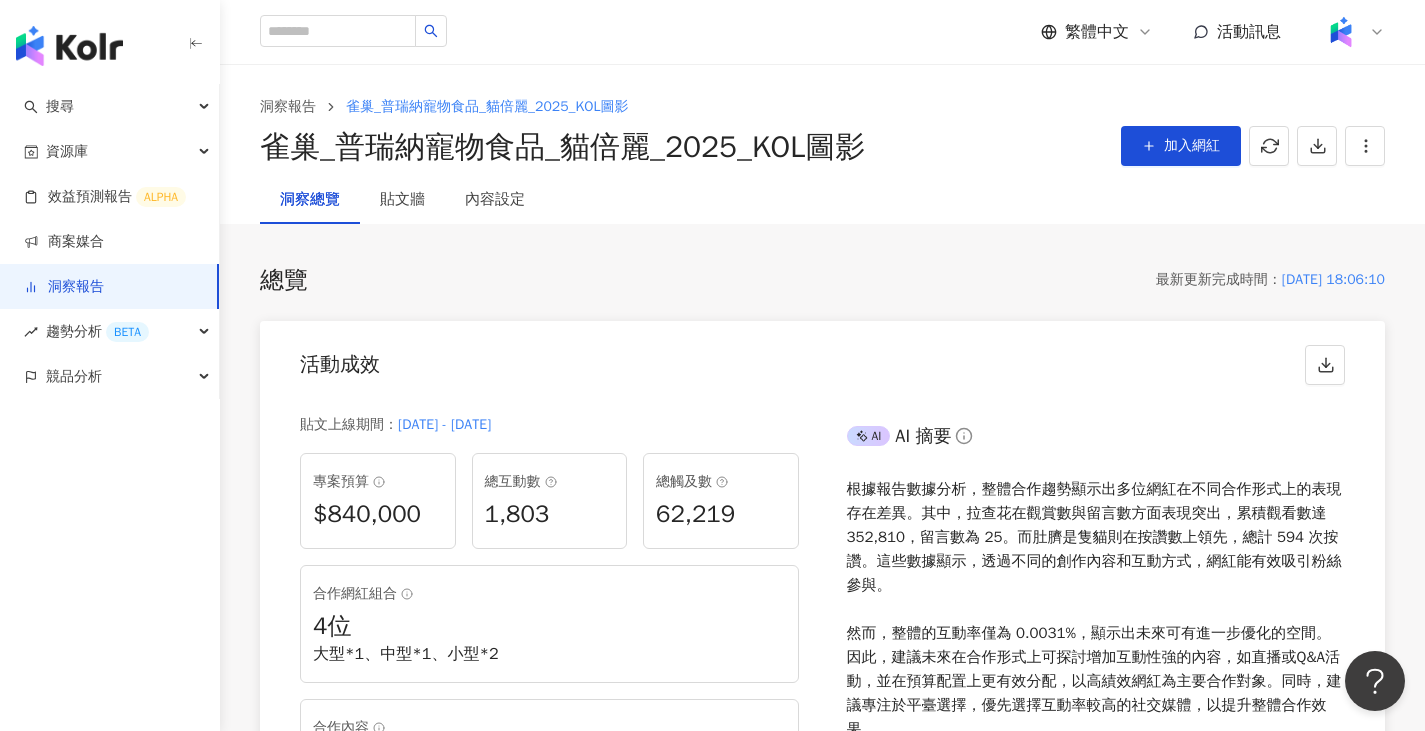 click on "洞察報告 雀巢_普瑞納寵物食品_貓倍麗_2025_KOL圖影			 雀巢_普瑞納寵物食品_貓倍麗_2025_KOL圖影			 加入網紅" at bounding box center (822, 132) 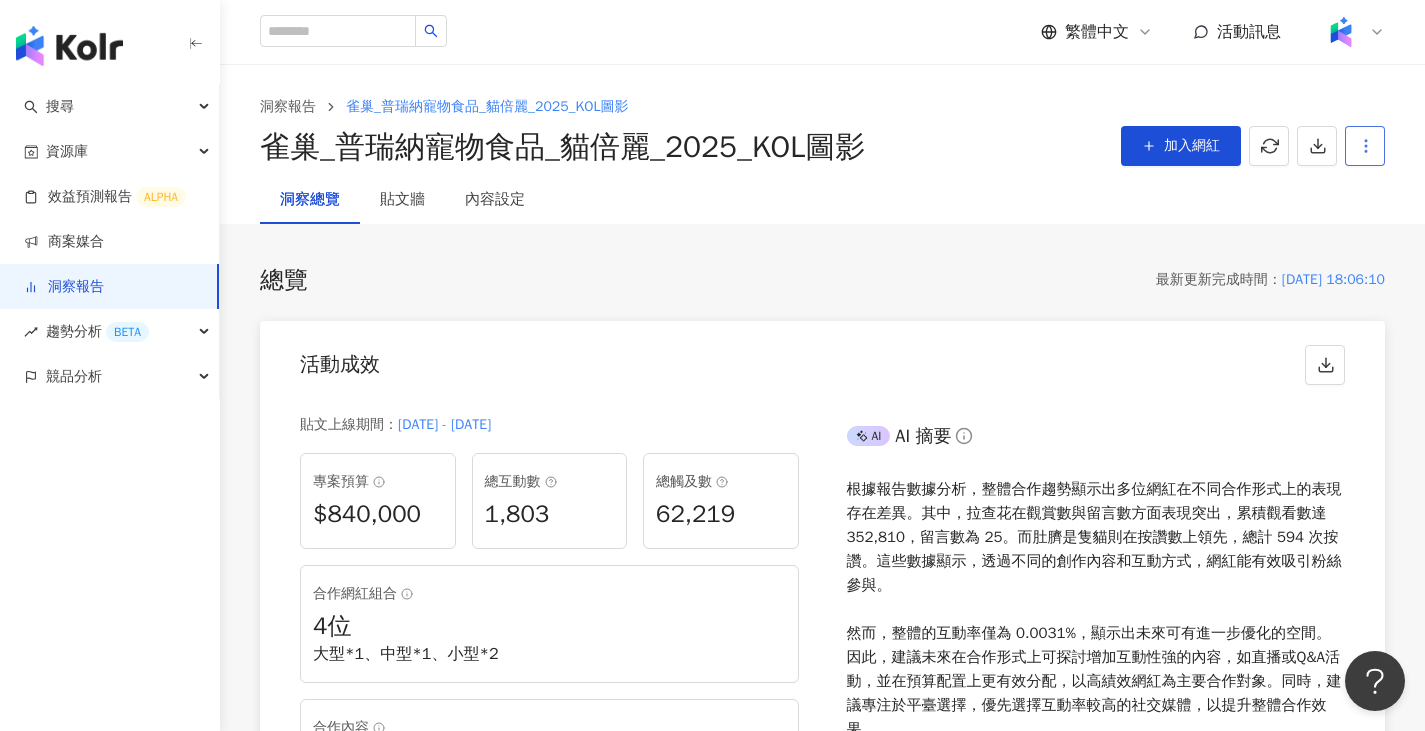 click at bounding box center (1365, 146) 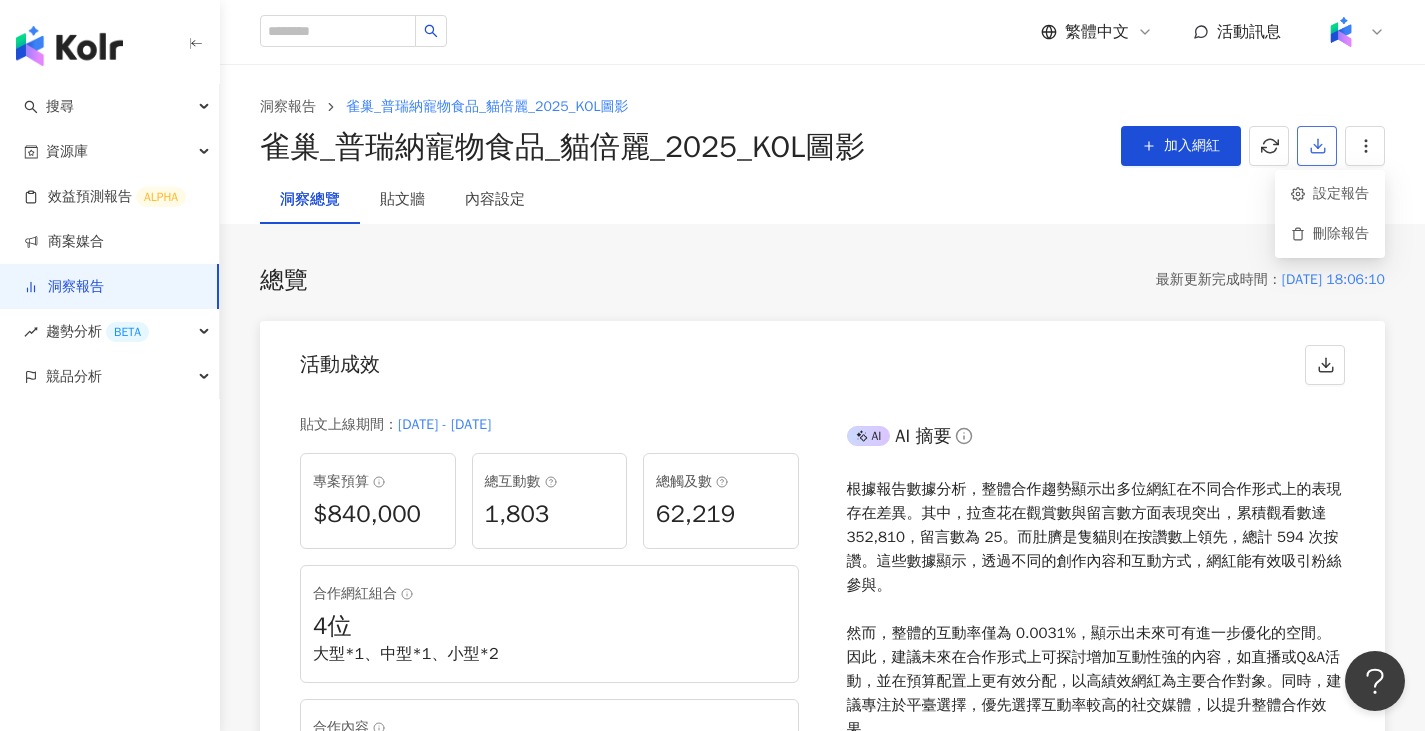 click 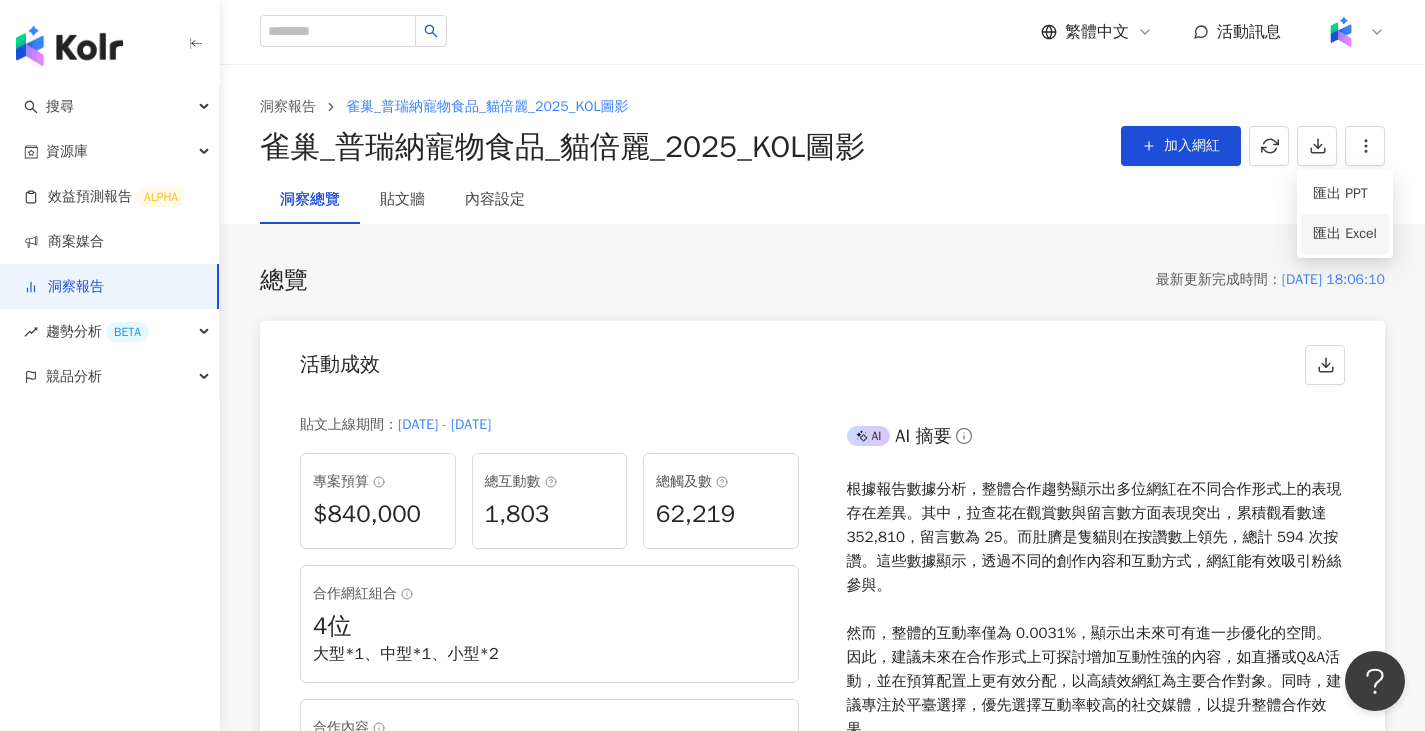 click on "匯出 Excel" at bounding box center (1345, 234) 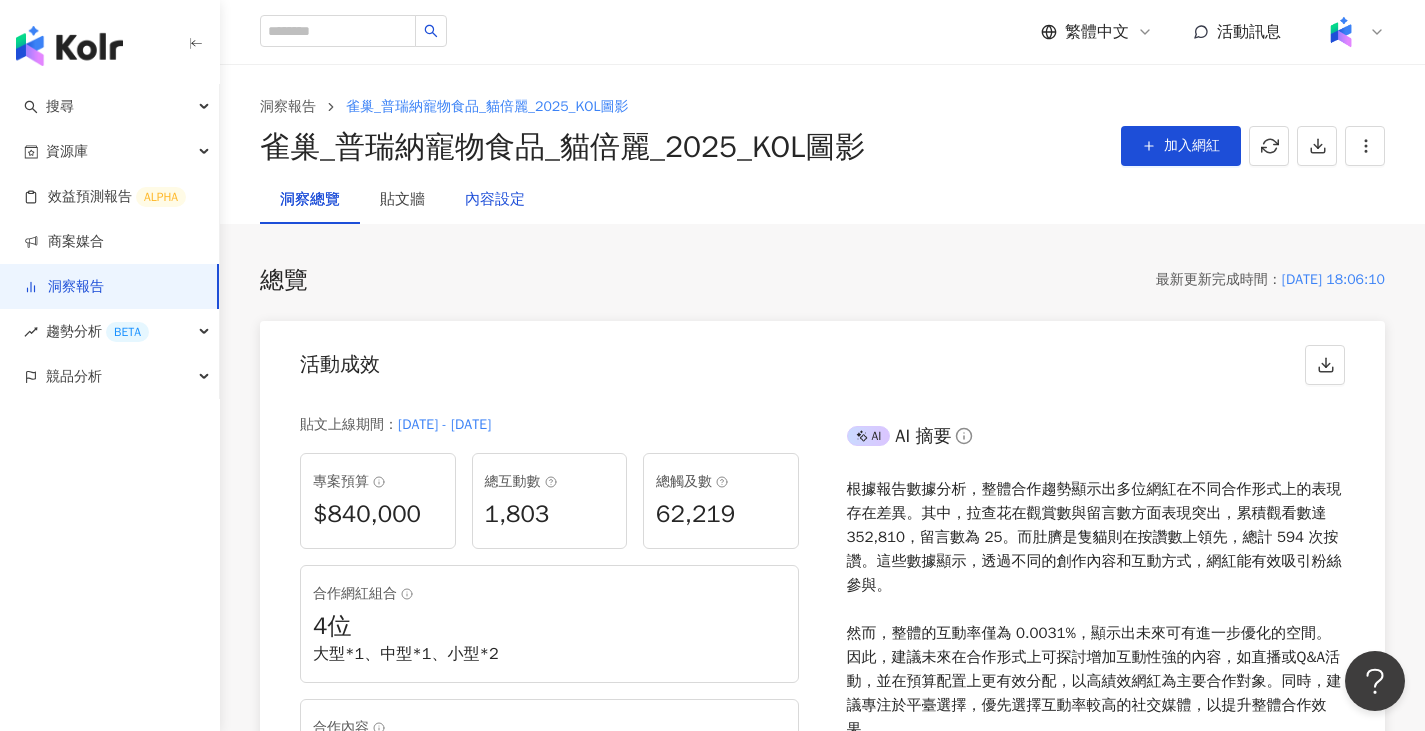 click on "內容設定" at bounding box center (495, 200) 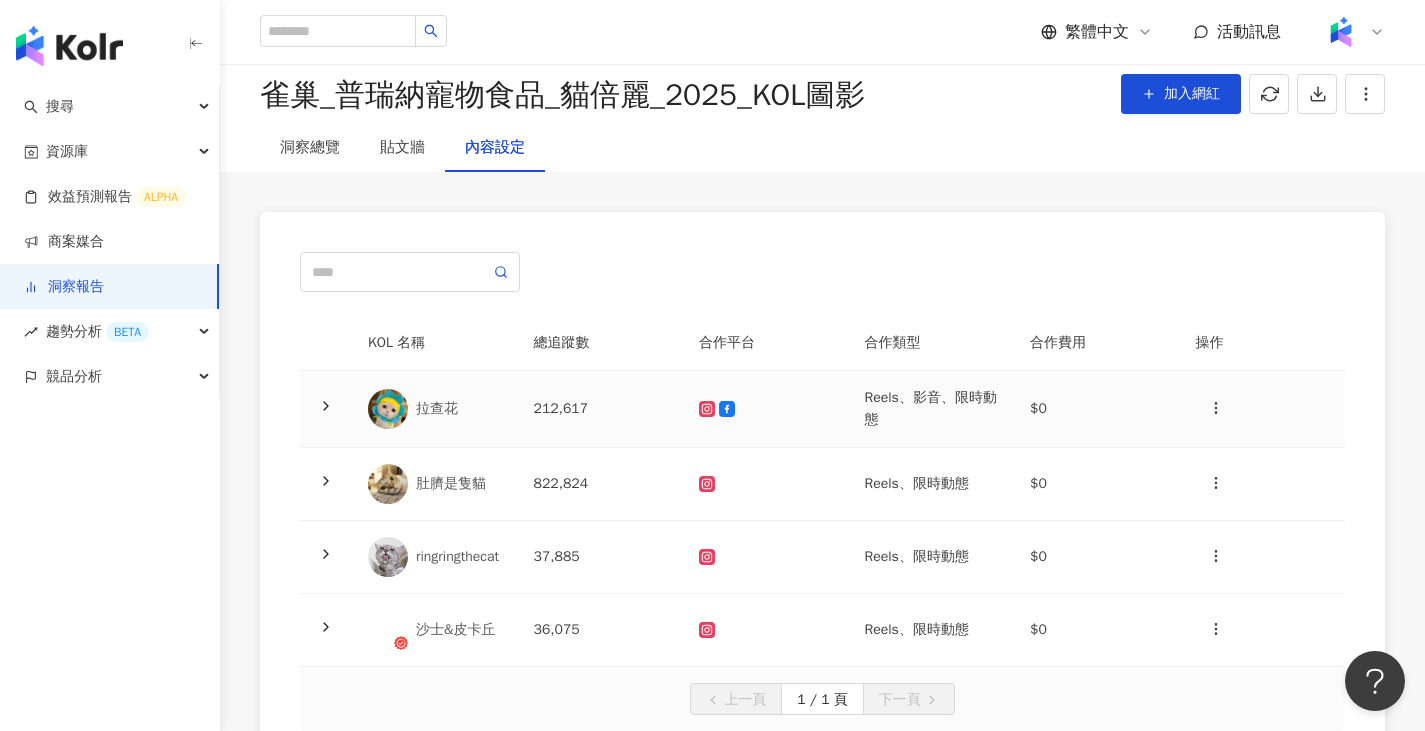 scroll, scrollTop: 300, scrollLeft: 0, axis: vertical 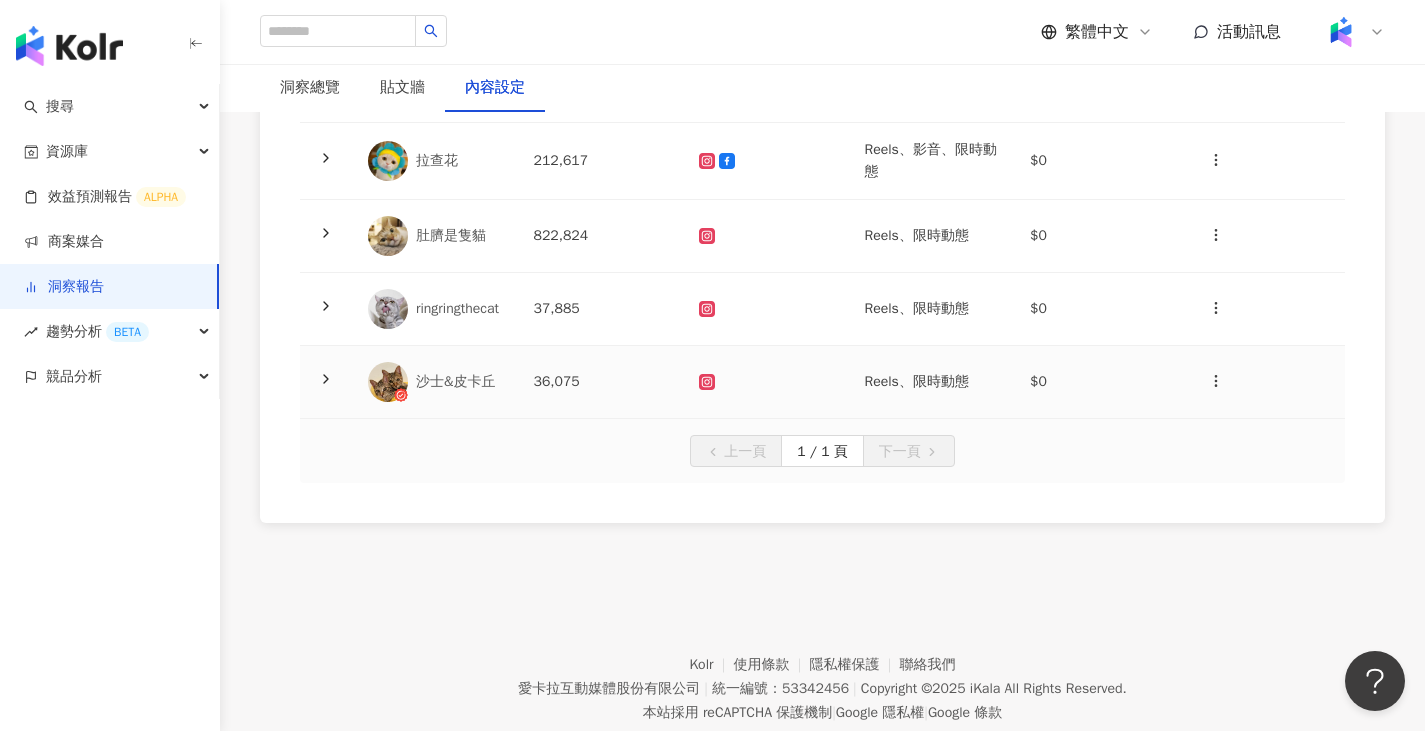 click at bounding box center [766, 382] 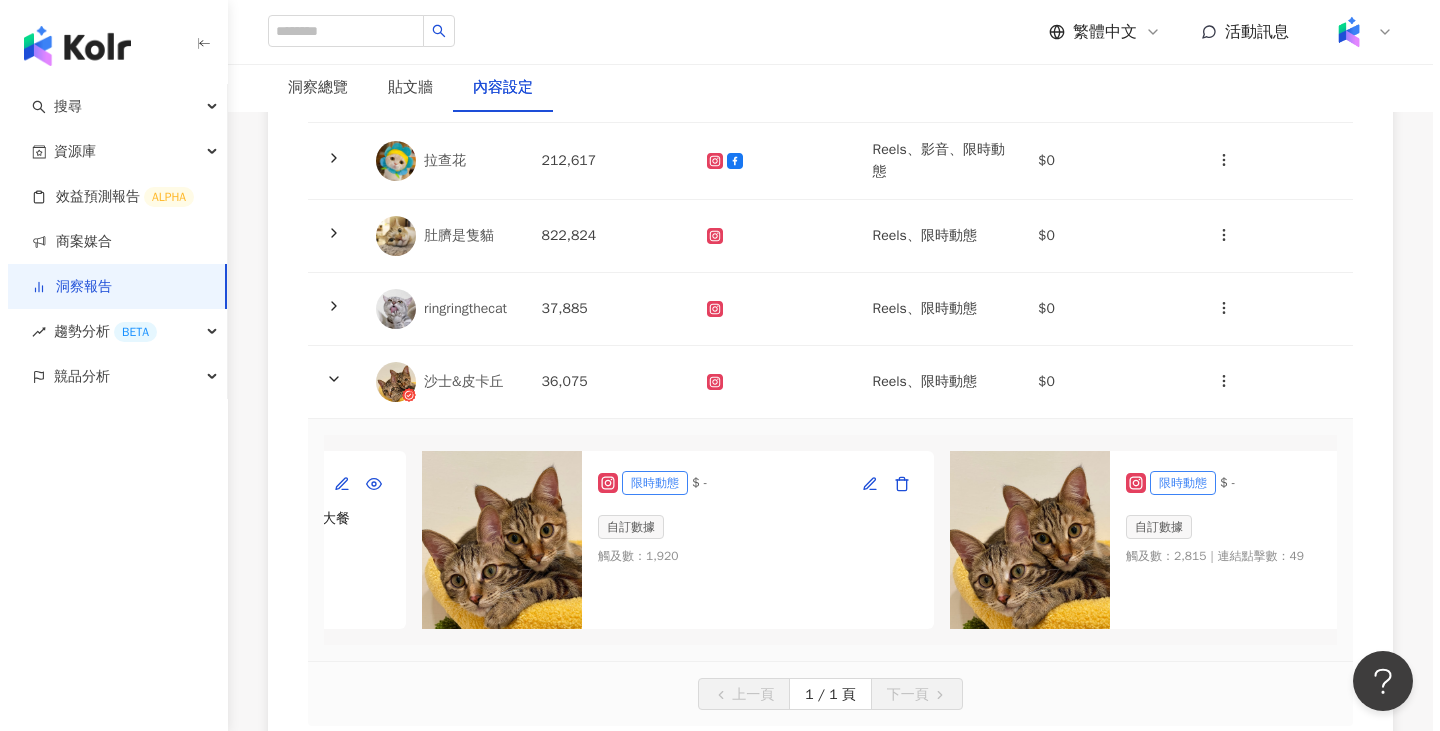 scroll, scrollTop: 0, scrollLeft: 602, axis: horizontal 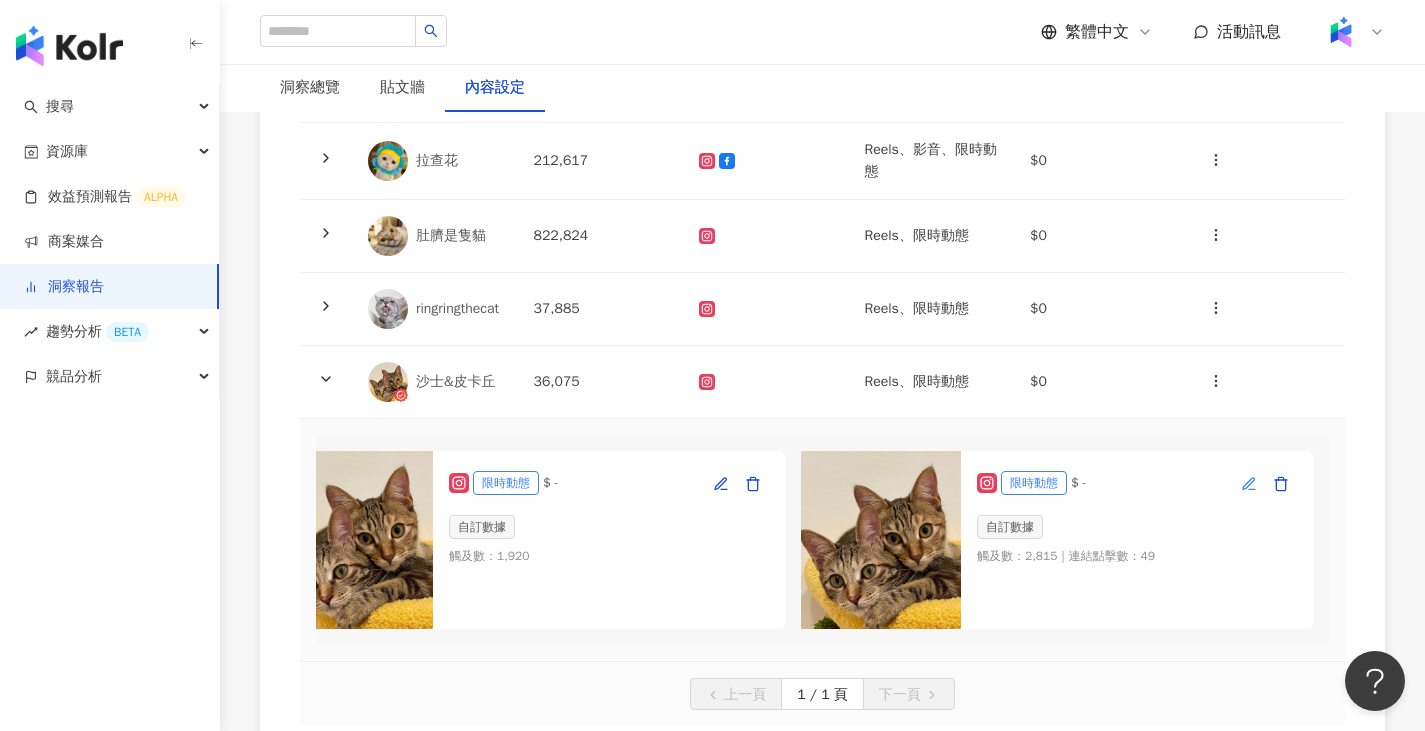 click 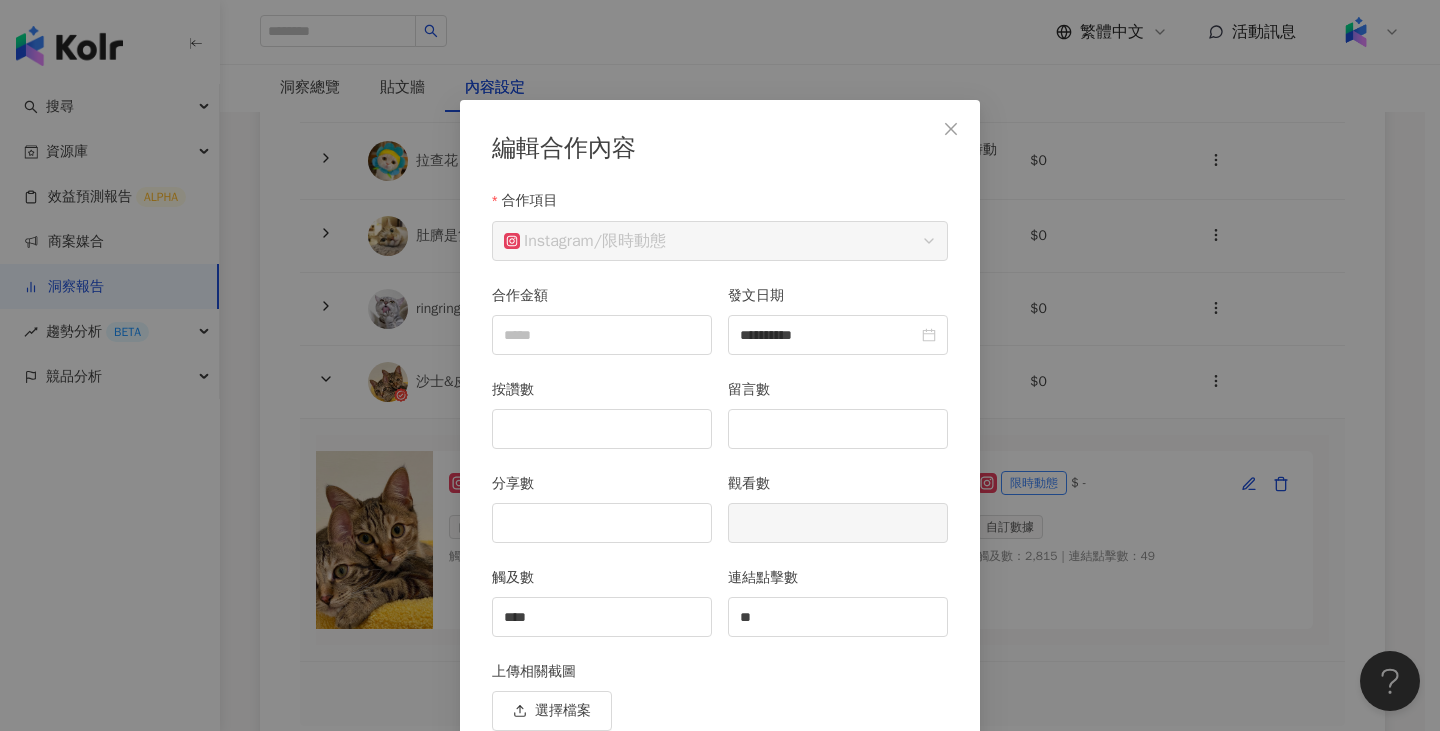 scroll, scrollTop: 87, scrollLeft: 0, axis: vertical 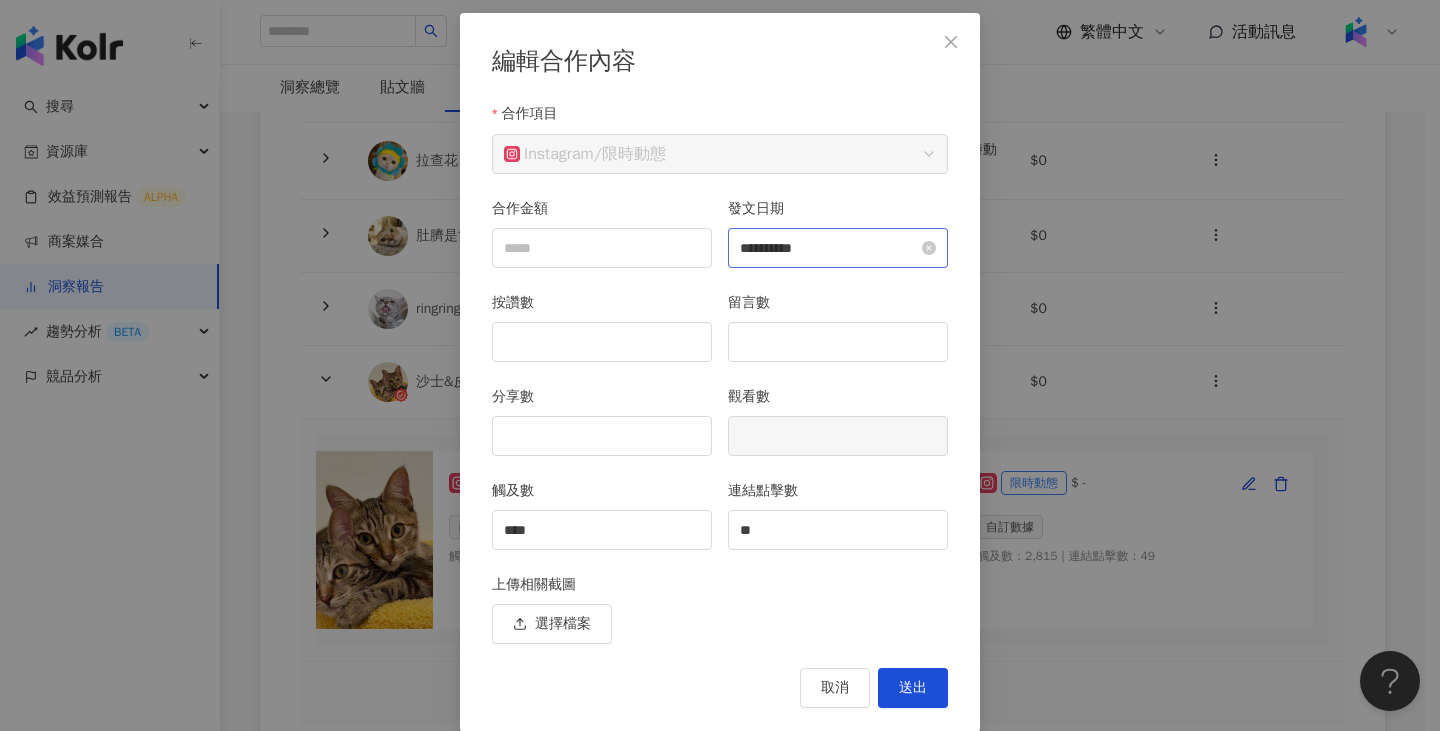 click on "**********" at bounding box center (838, 248) 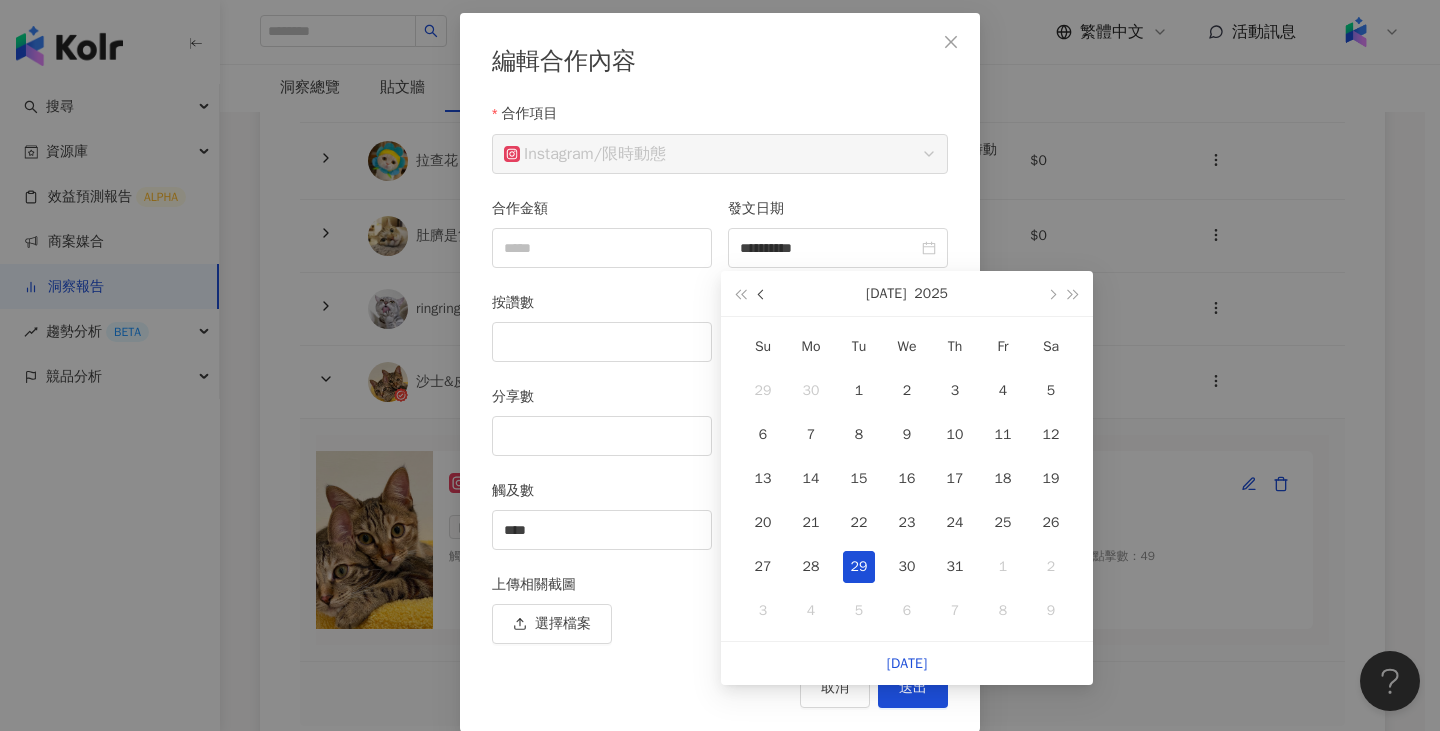 click at bounding box center (762, 293) 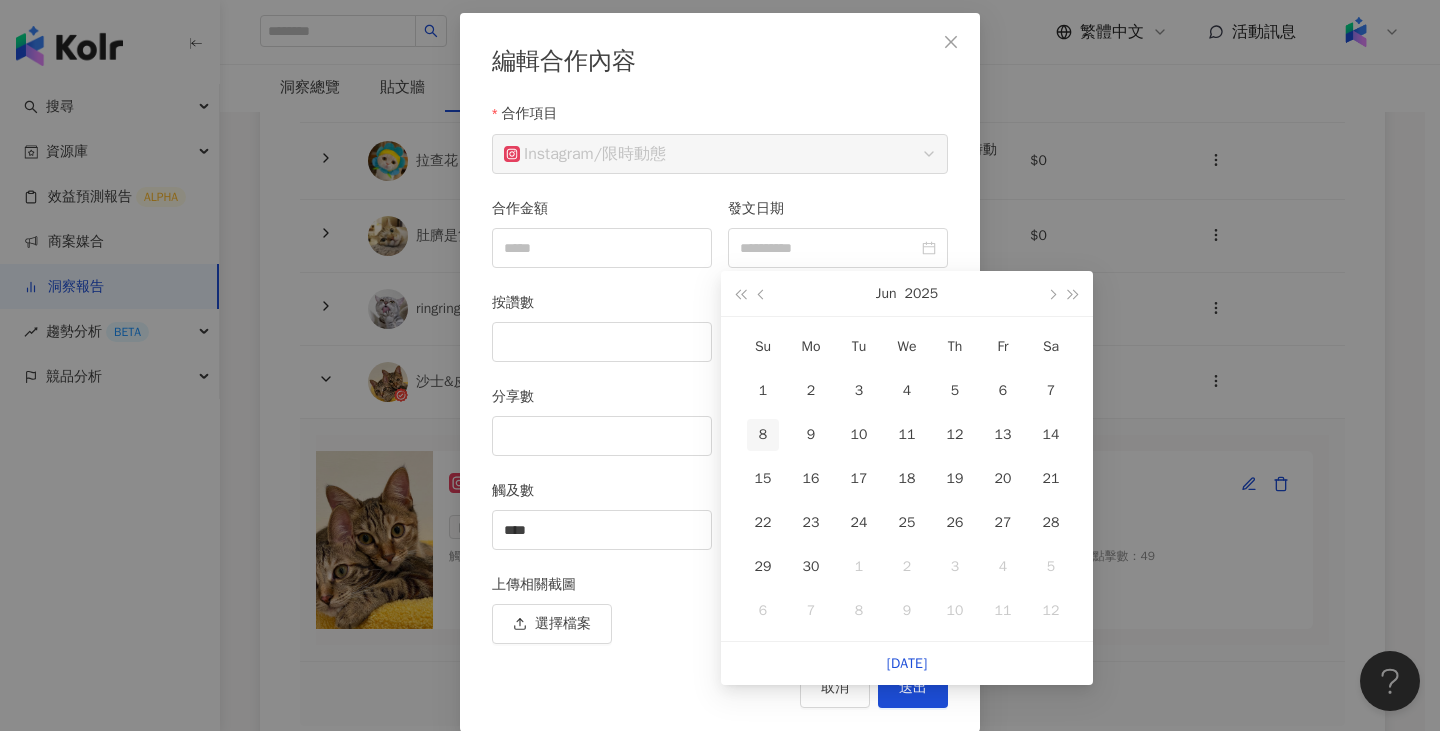 click on "8" at bounding box center (763, 435) 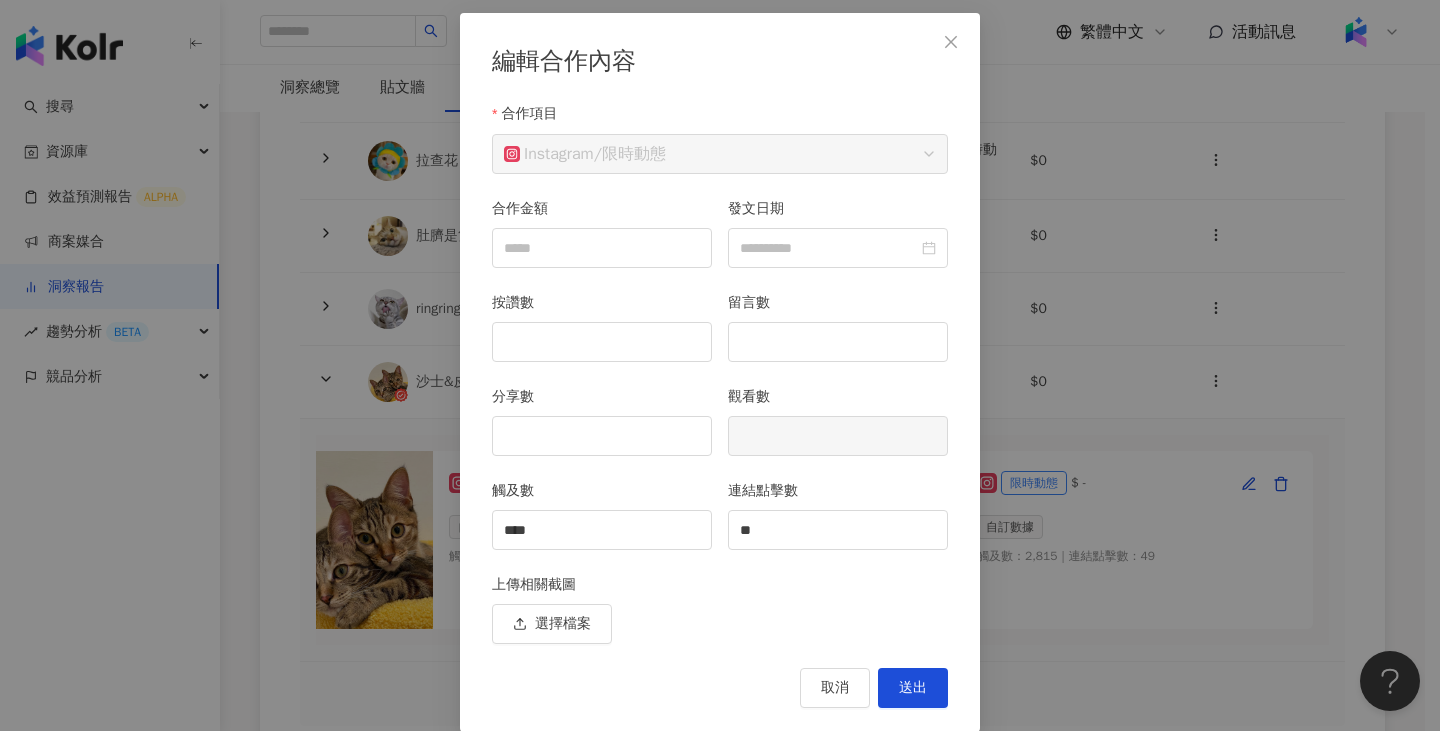 type on "**********" 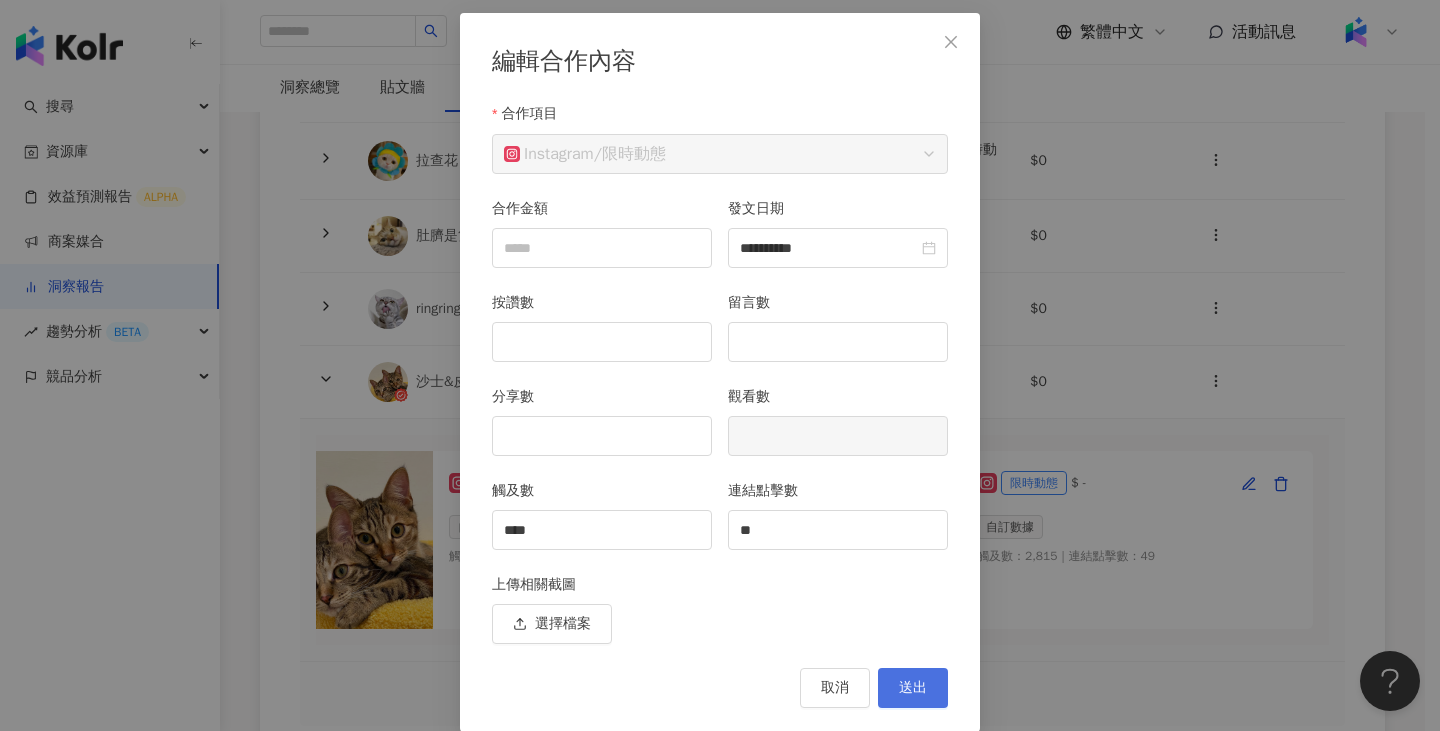 click on "送出" at bounding box center [913, 688] 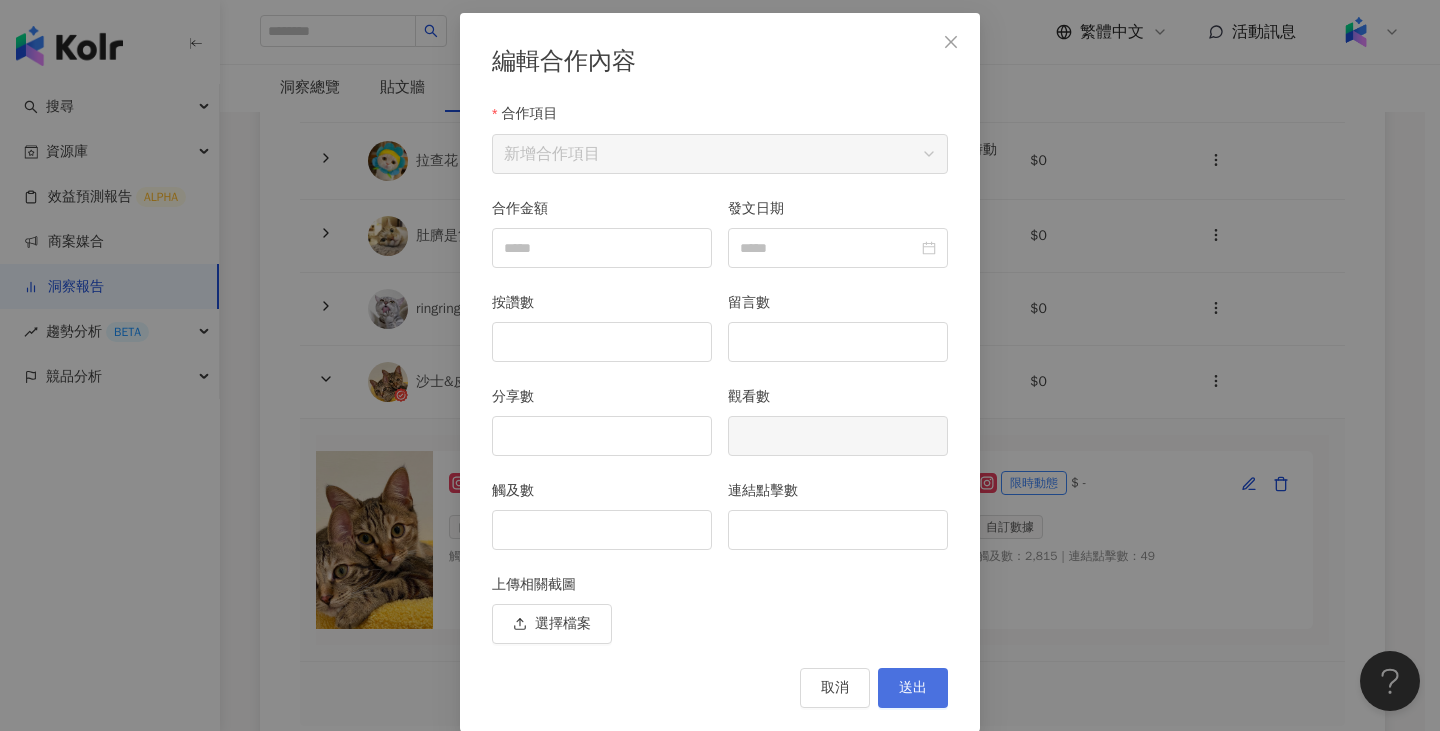 type on "****" 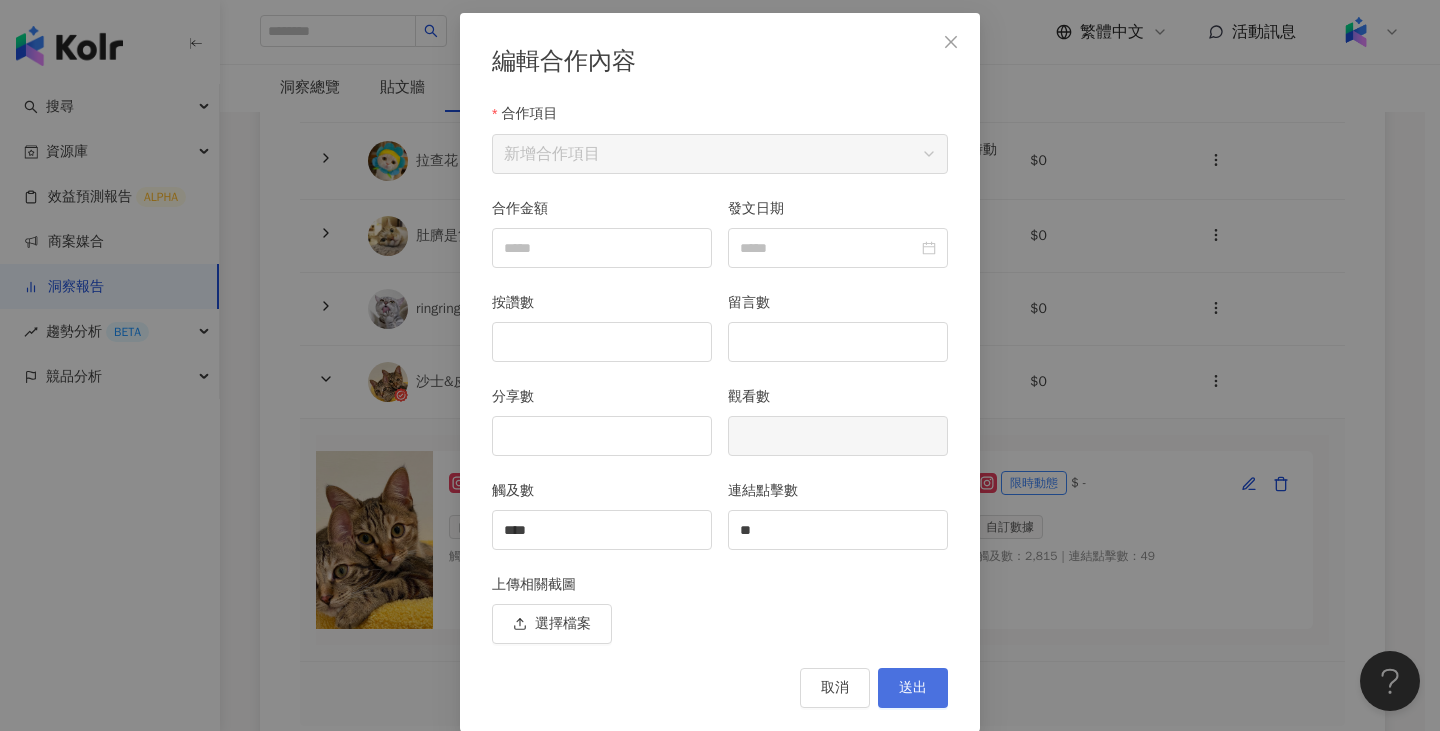 type on "**********" 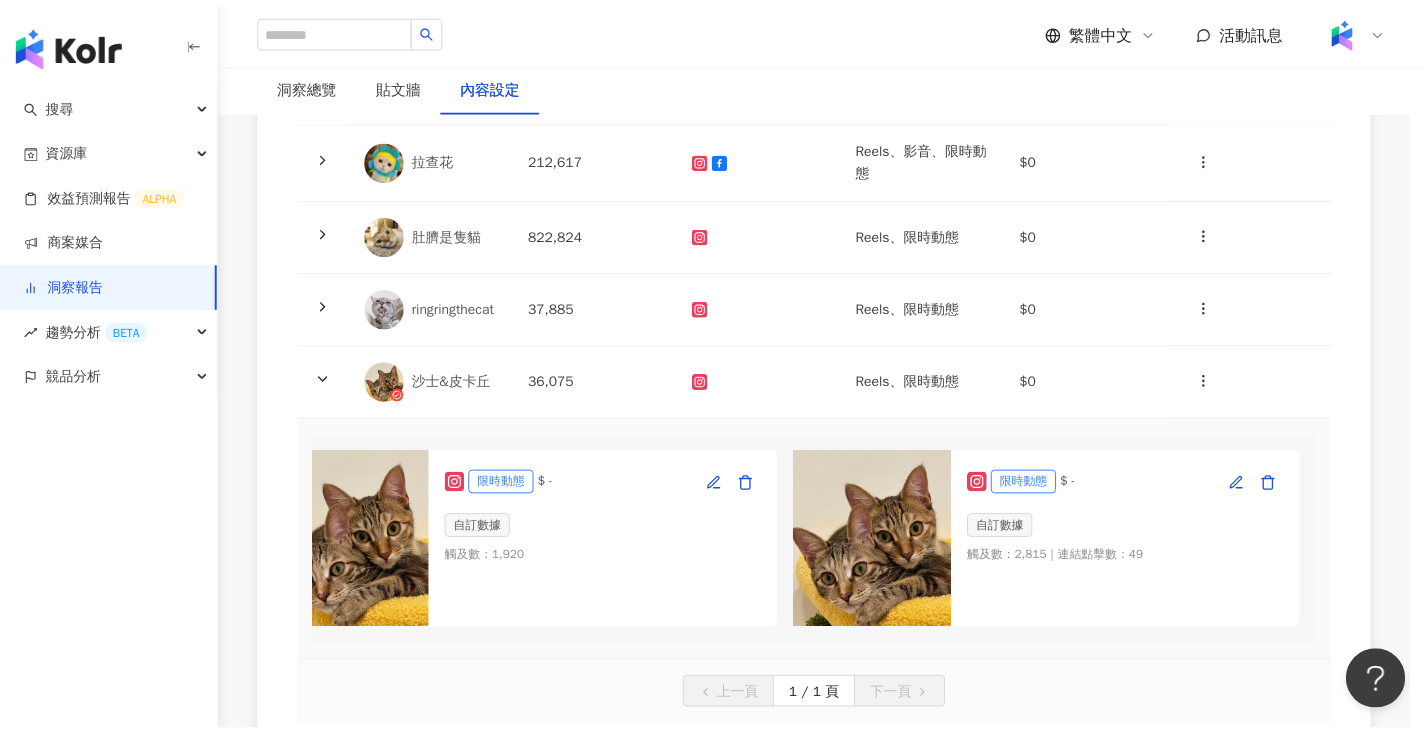 scroll, scrollTop: 0, scrollLeft: 0, axis: both 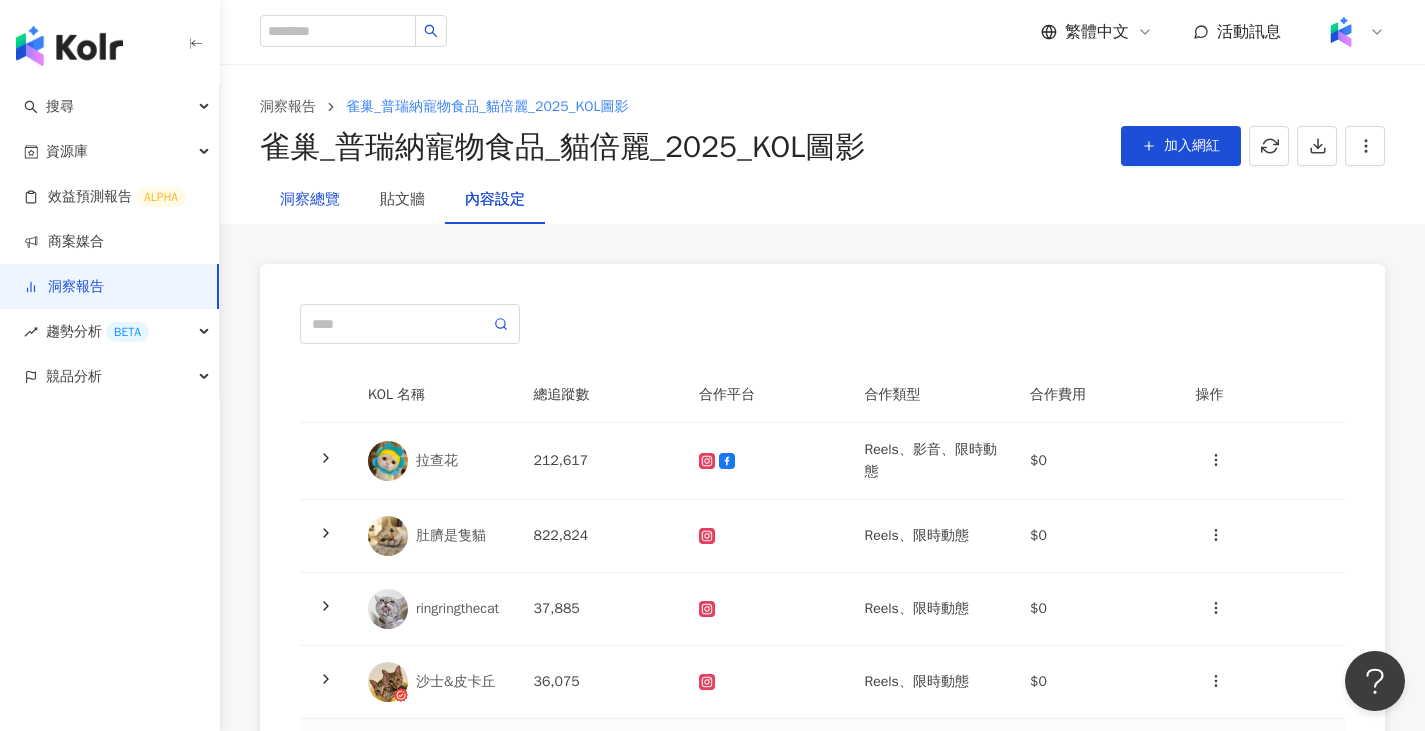 click on "洞察總覽" at bounding box center (310, 200) 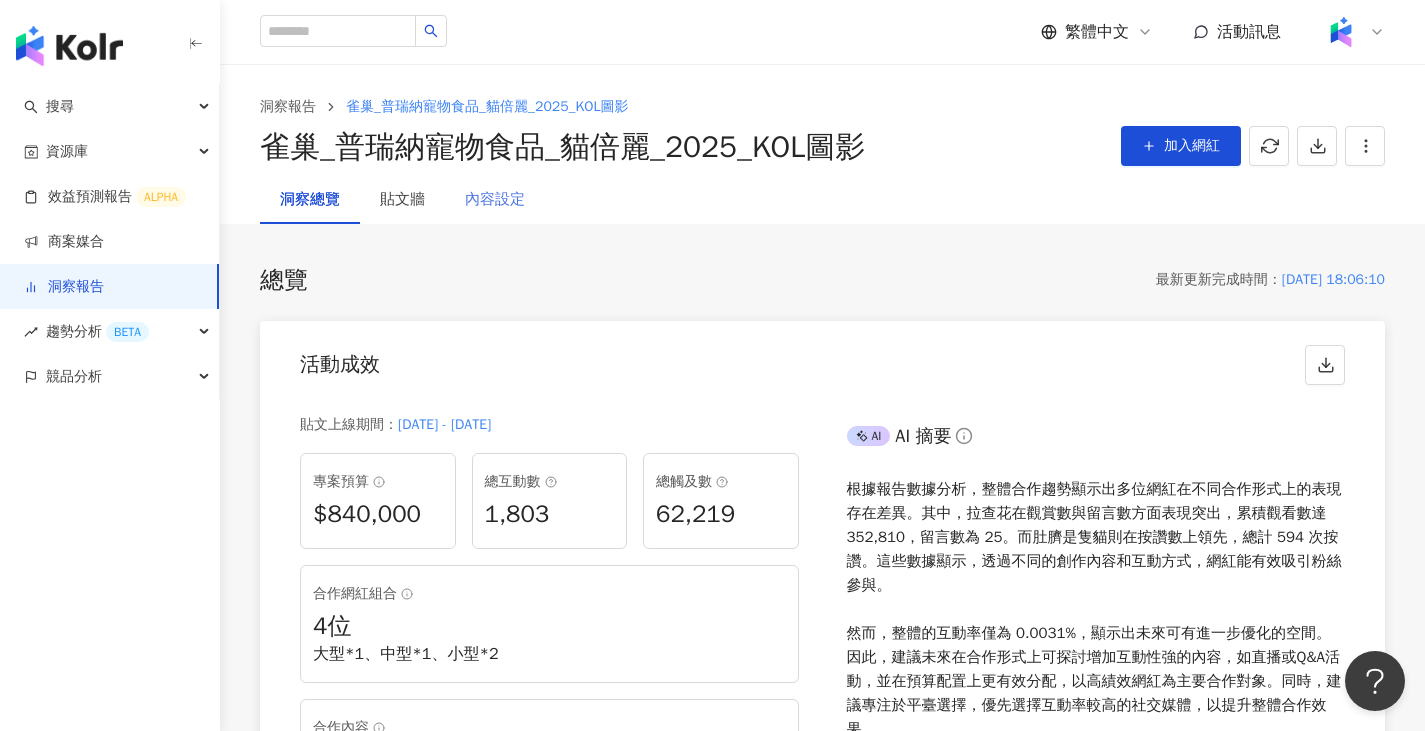 click on "內容設定" at bounding box center (495, 200) 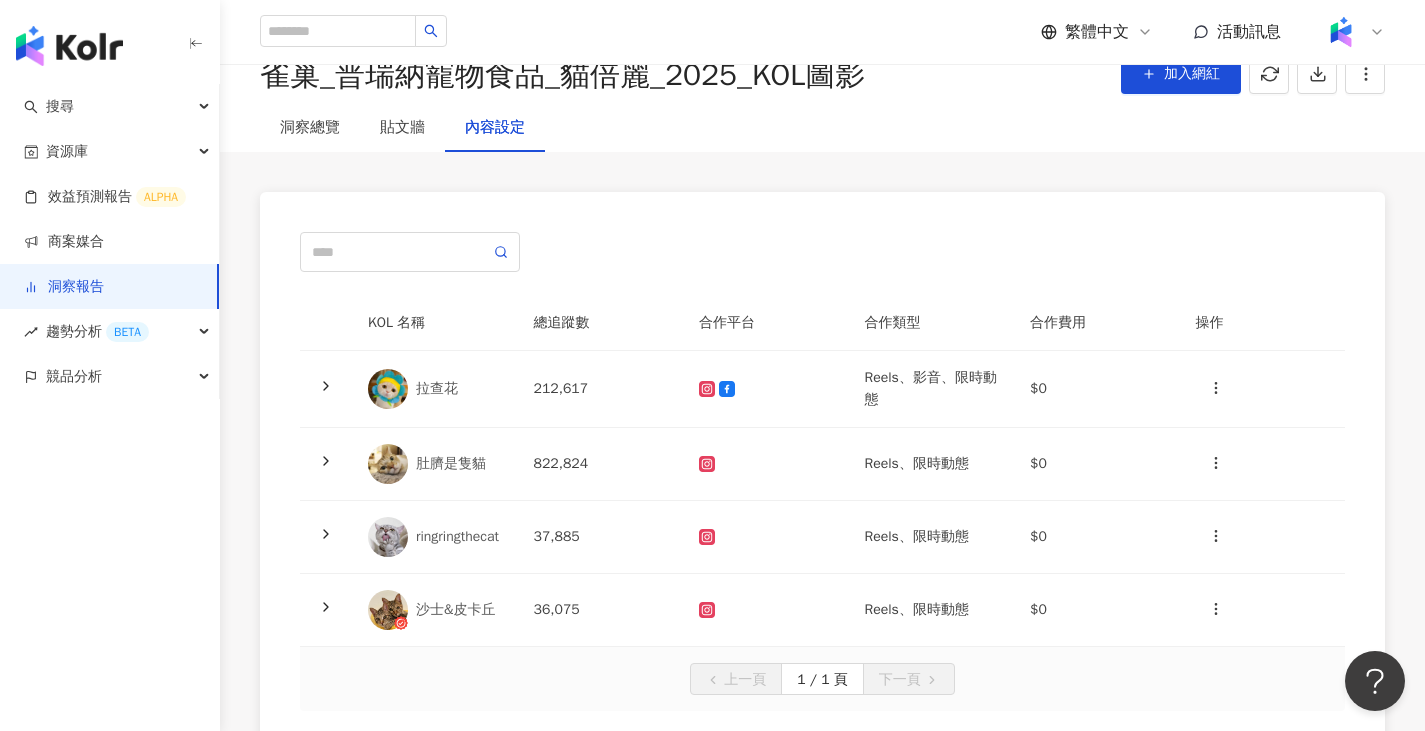 scroll, scrollTop: 200, scrollLeft: 0, axis: vertical 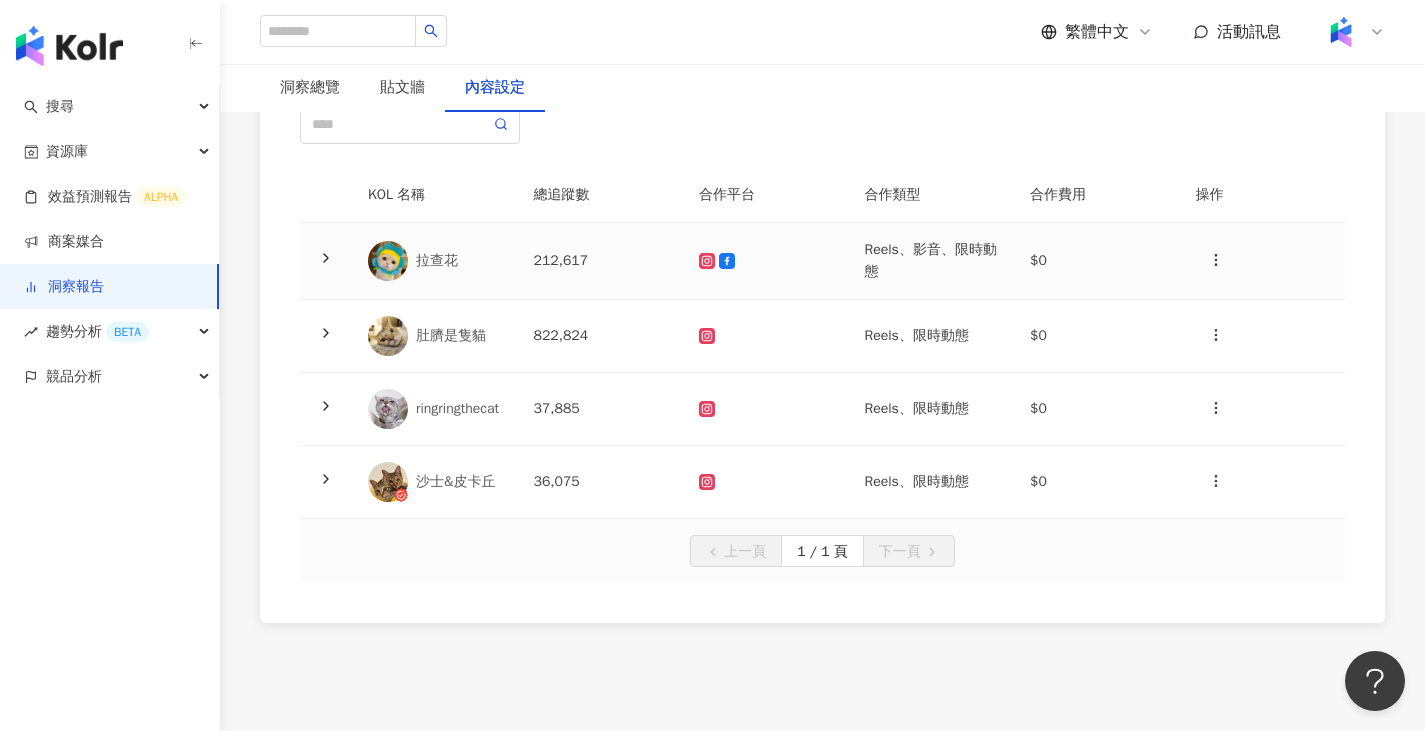 click on "212,617" at bounding box center (601, 261) 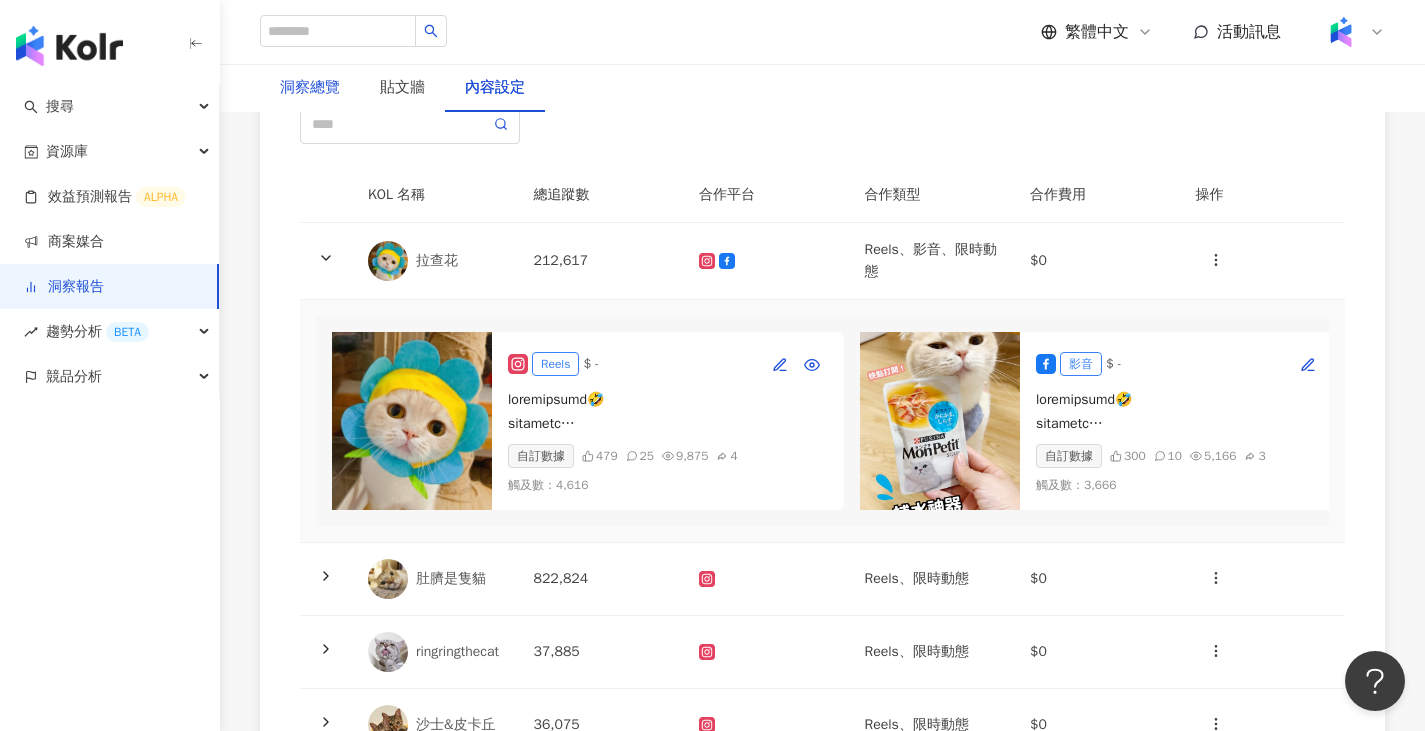 click on "洞察總覽" at bounding box center [310, 88] 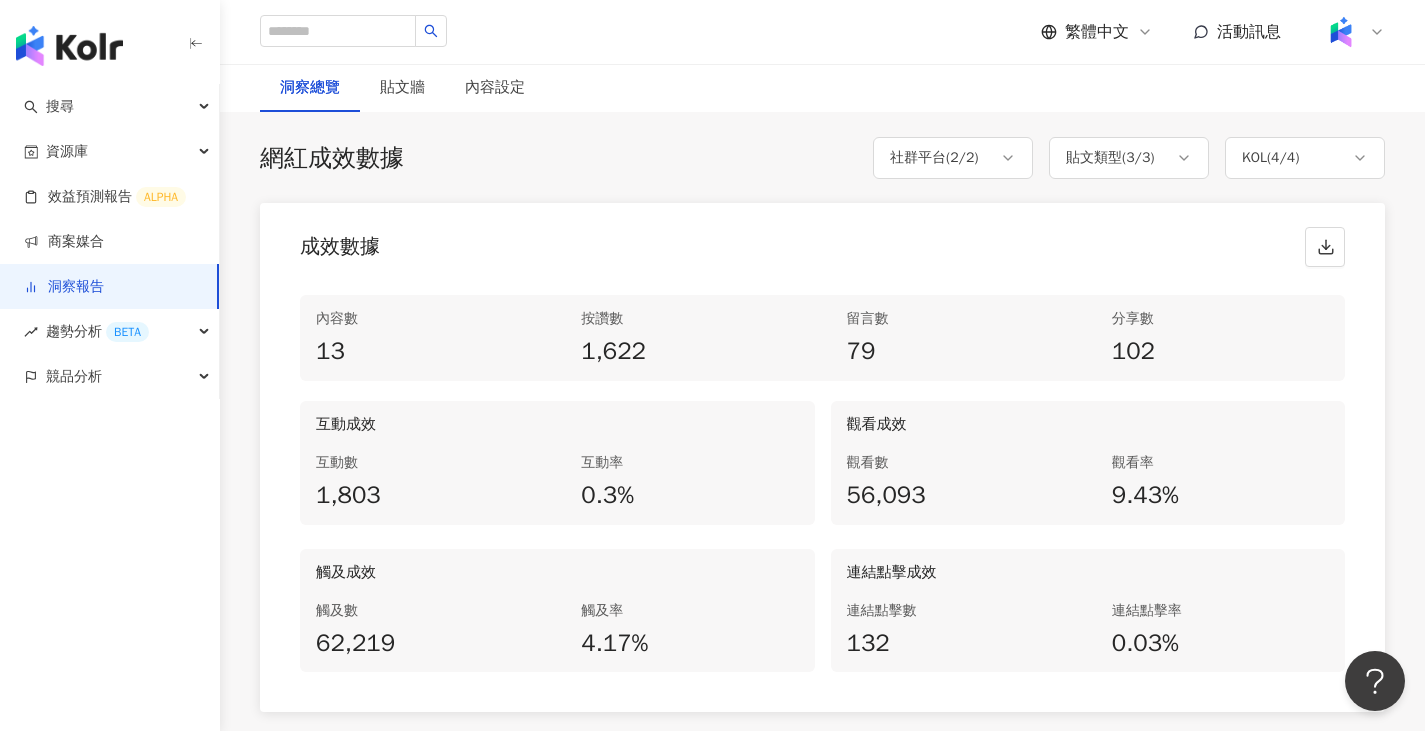 scroll, scrollTop: 900, scrollLeft: 0, axis: vertical 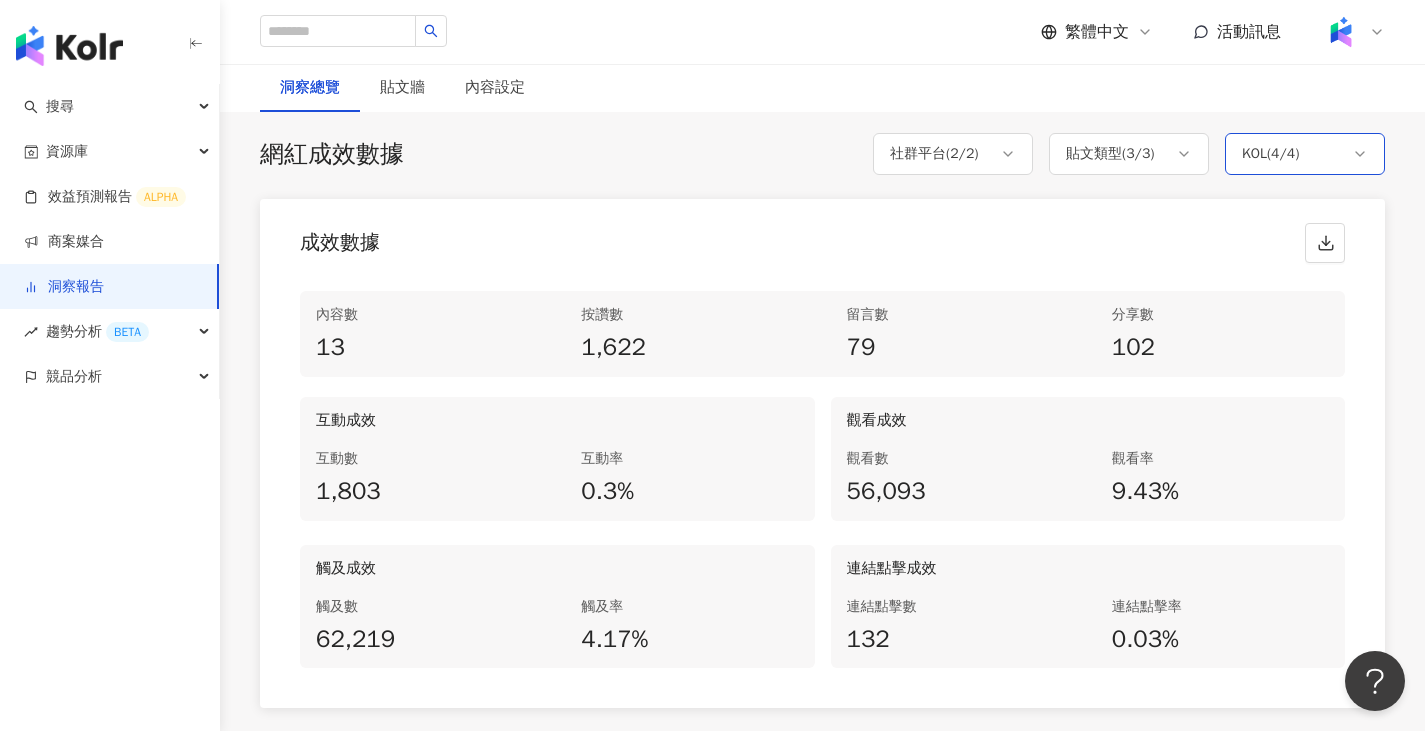 click on "KOL  ( 4 / 4 )" at bounding box center [1270, 154] 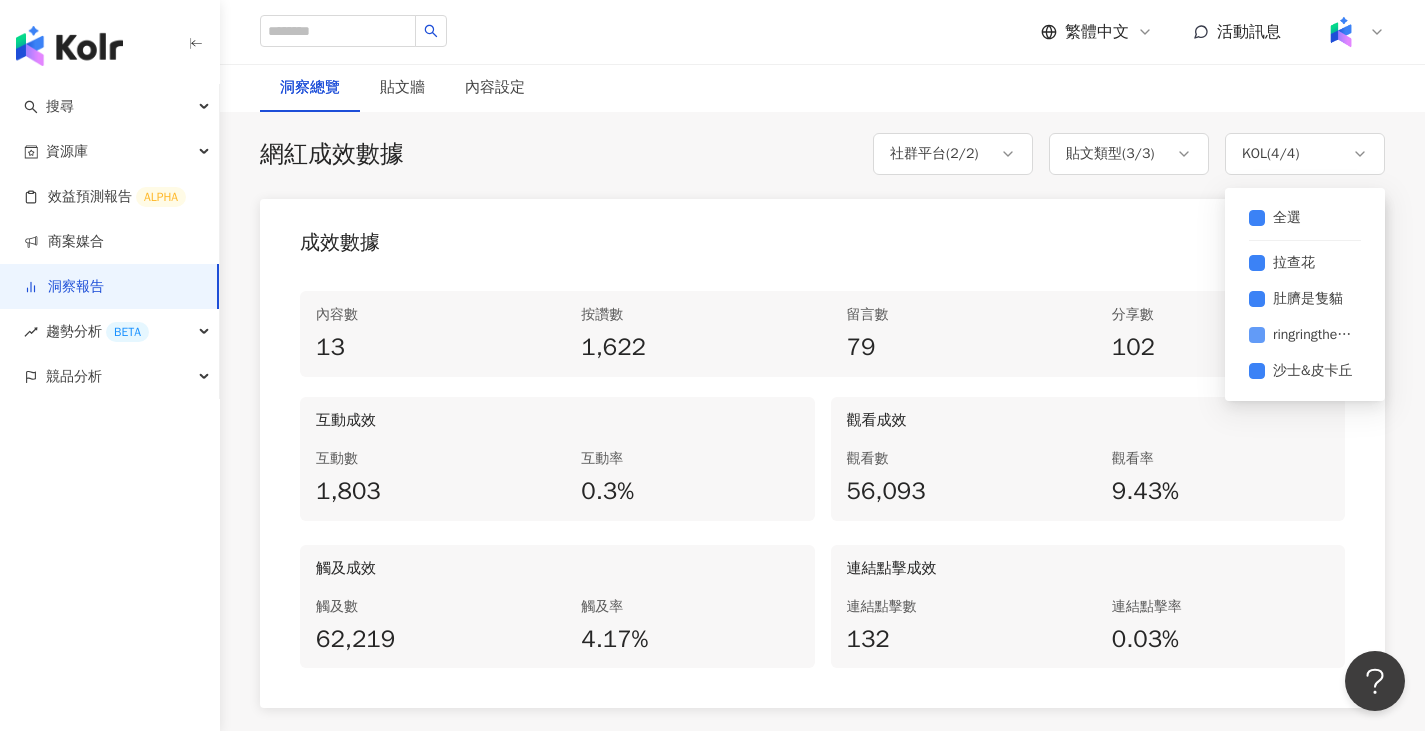 click on "ringringthecat" at bounding box center [1313, 335] 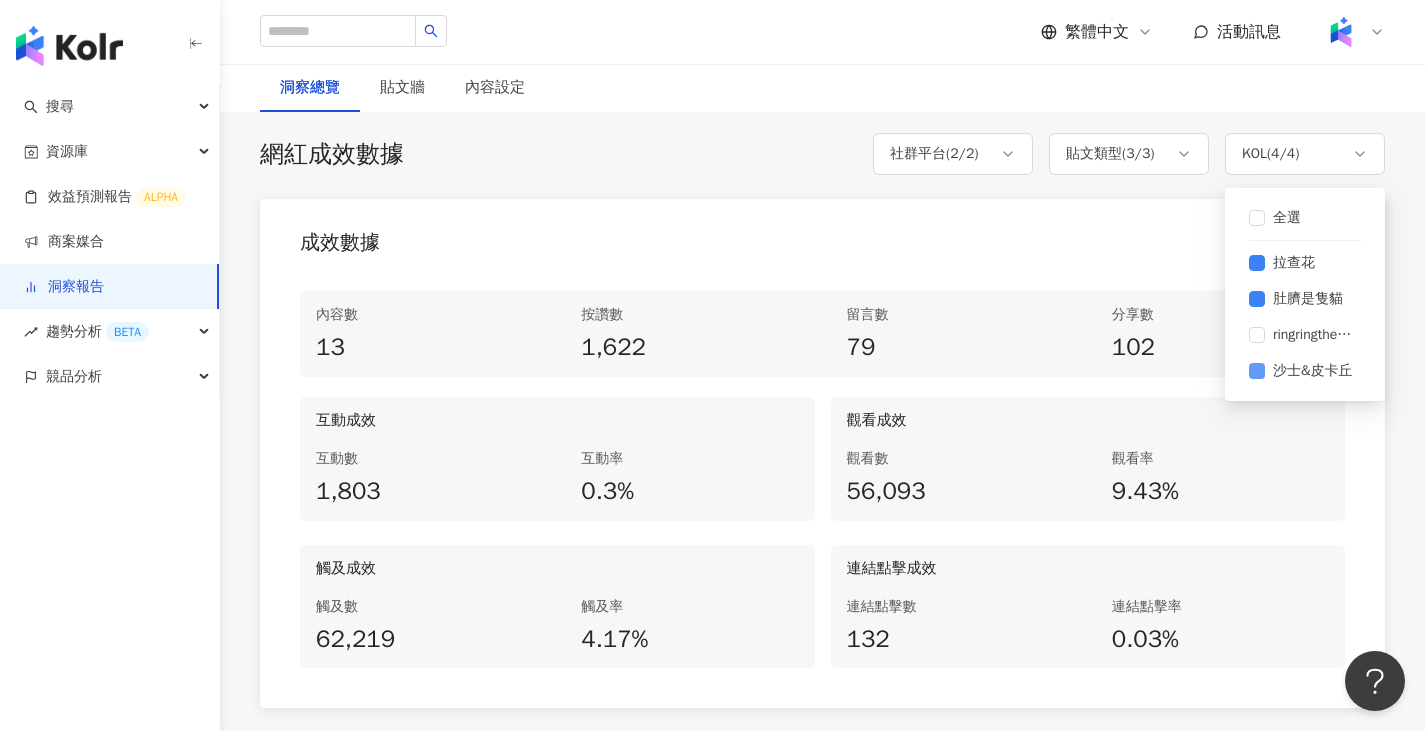 click on "沙士&皮卡丘" at bounding box center (1313, 371) 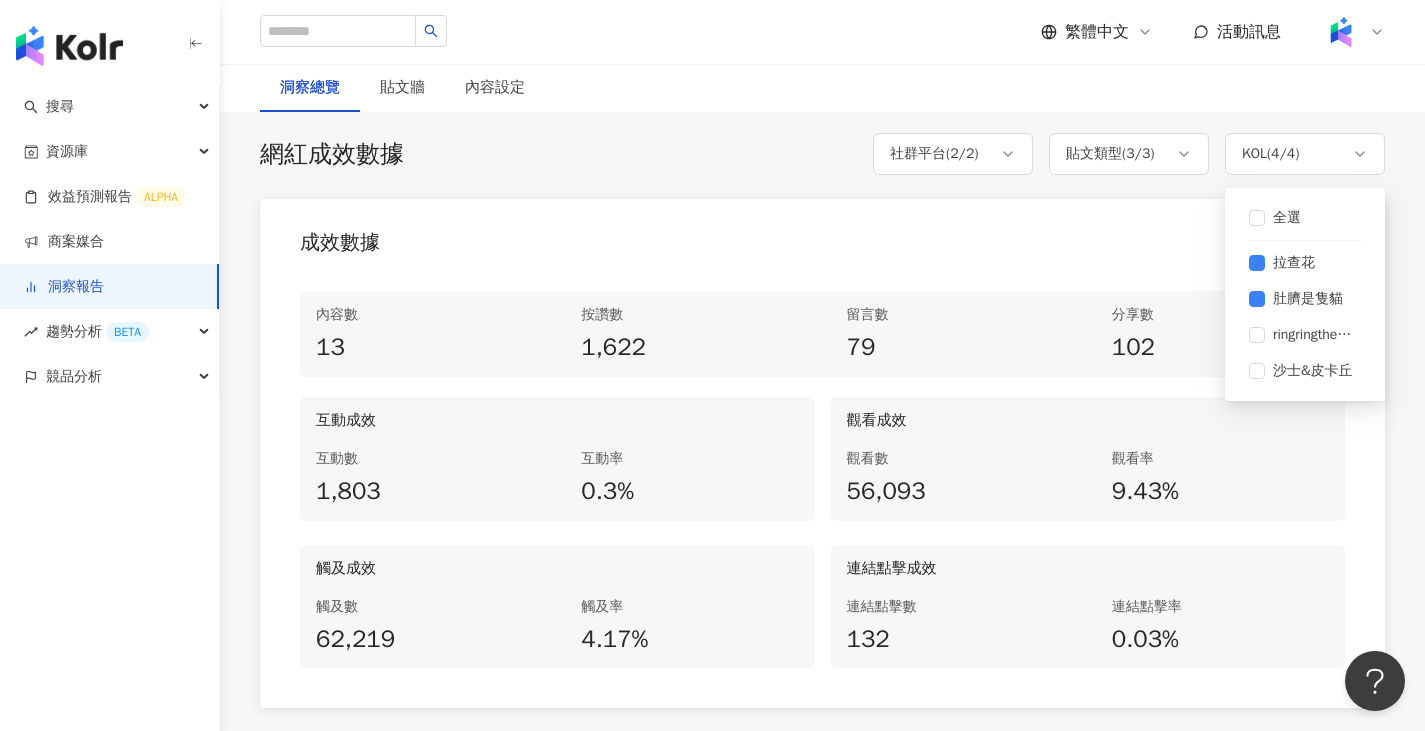 click on "成效數據" at bounding box center (822, 237) 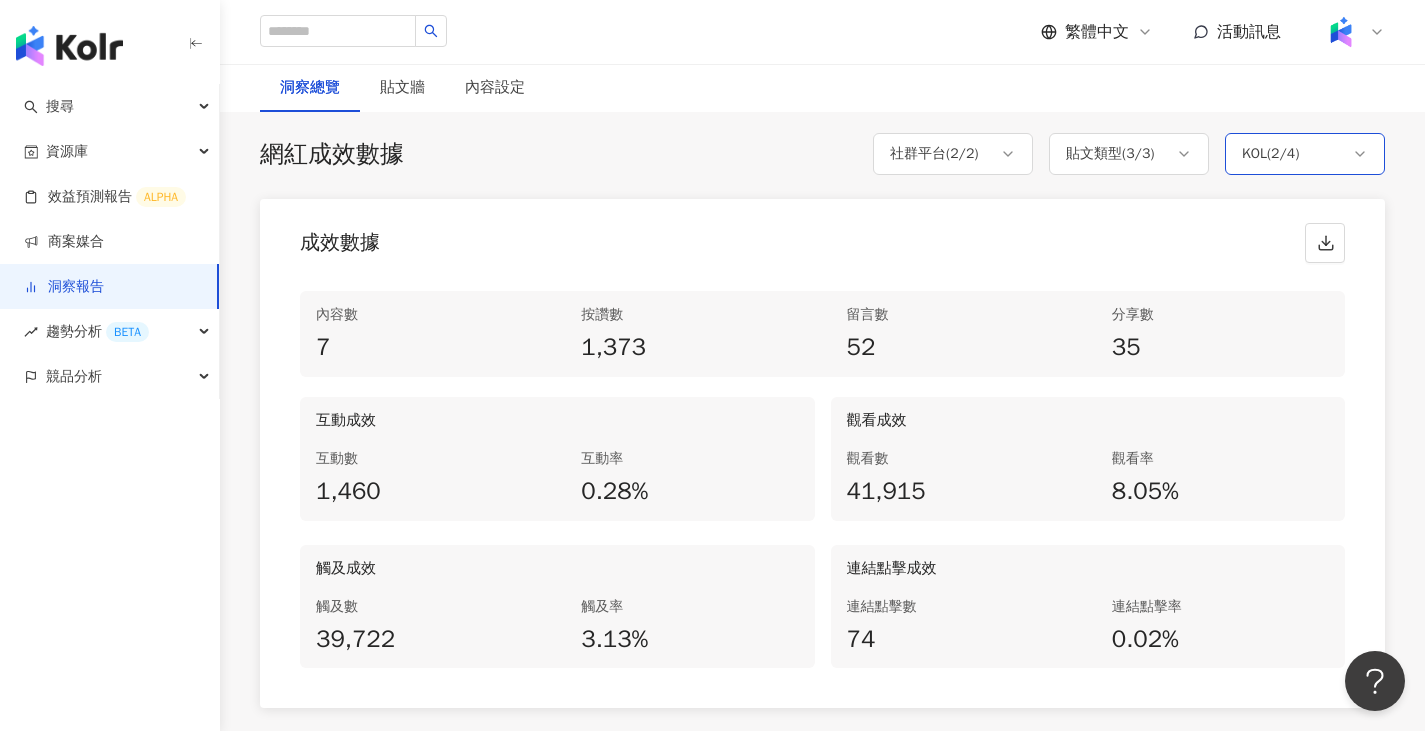 click on "KOL  ( 2 / 4 )" at bounding box center [1305, 154] 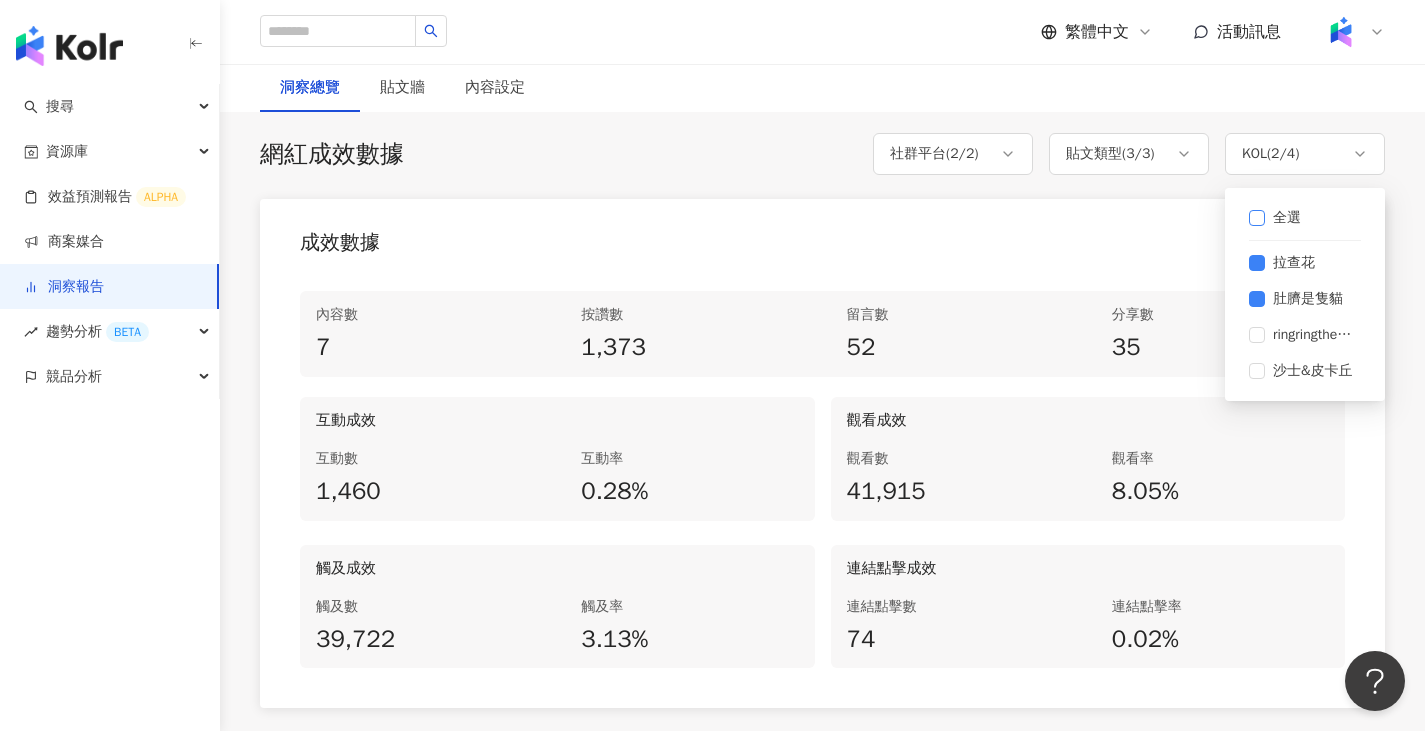 click on "全選" at bounding box center (1287, 218) 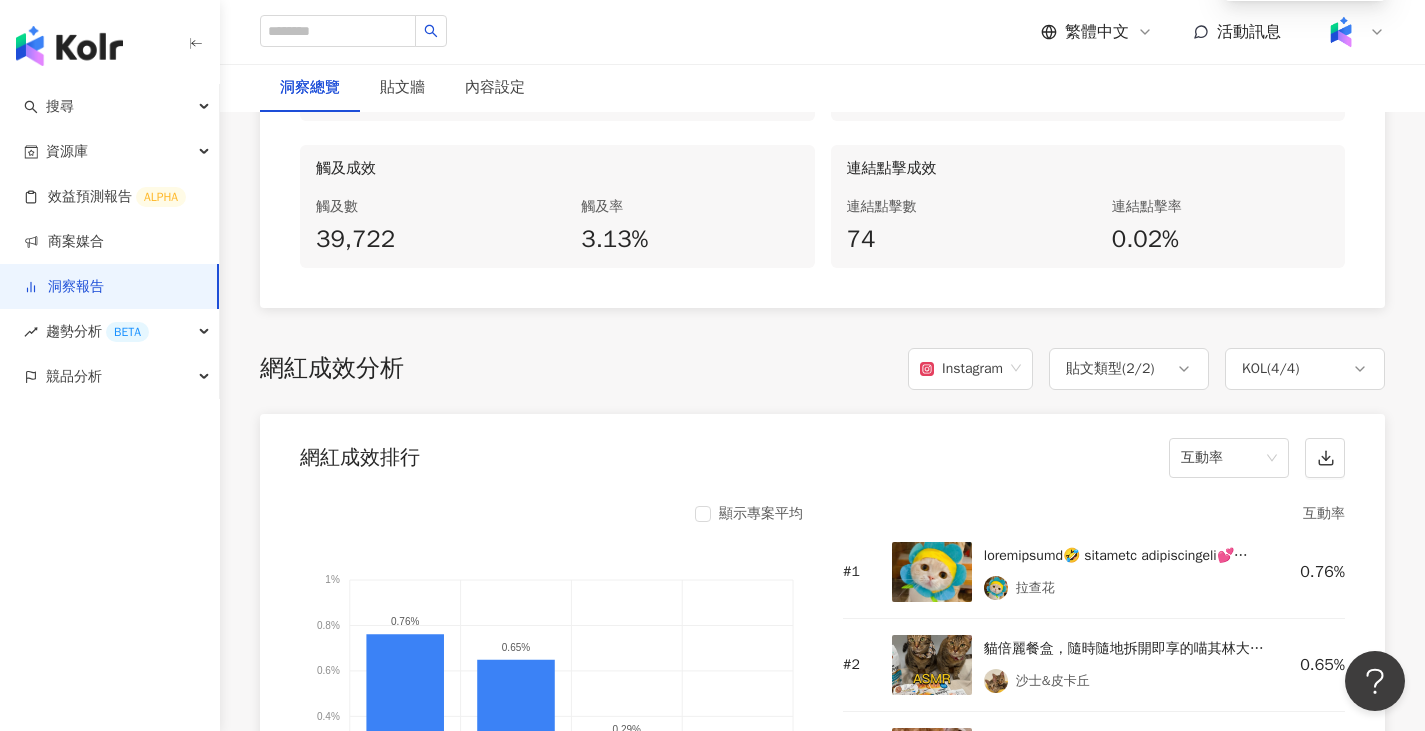 scroll, scrollTop: 1500, scrollLeft: 0, axis: vertical 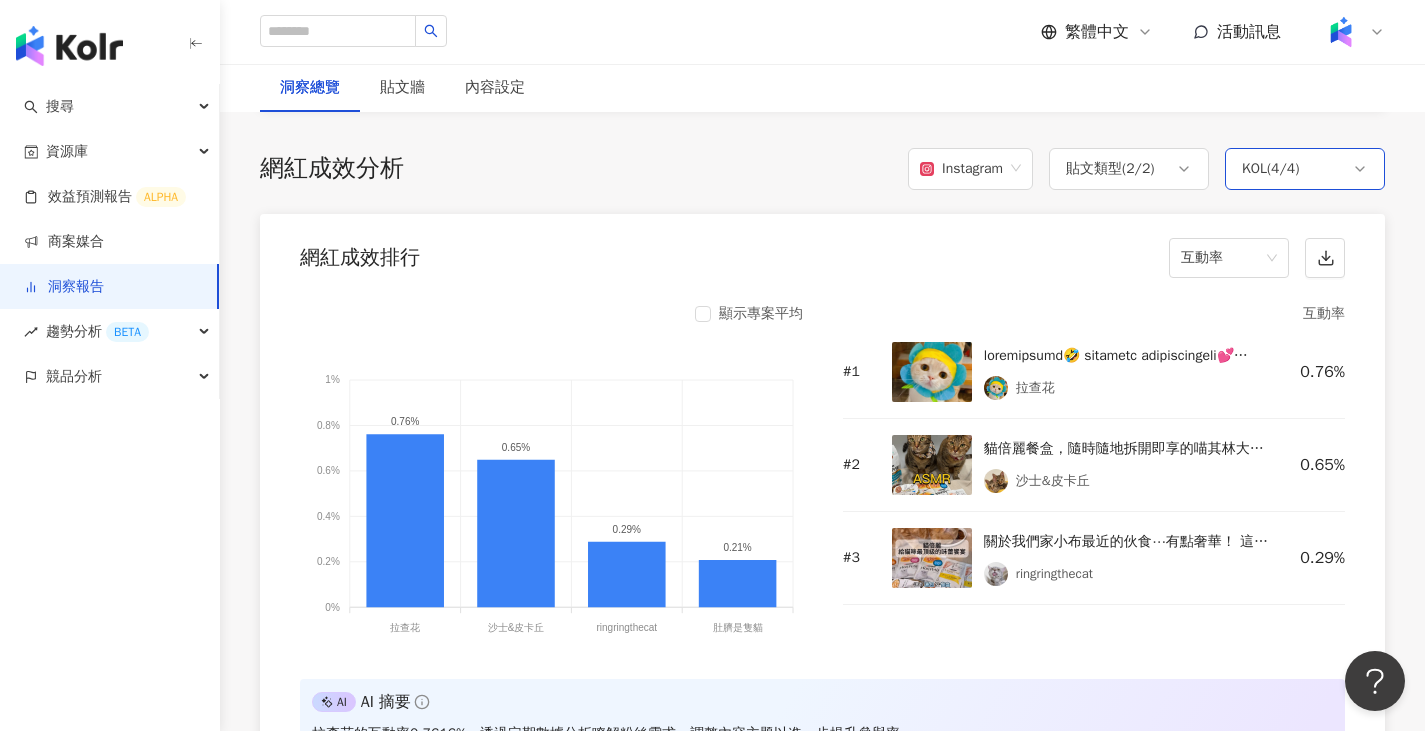 click on "KOL  ( 4 / 4 )" at bounding box center [1270, 169] 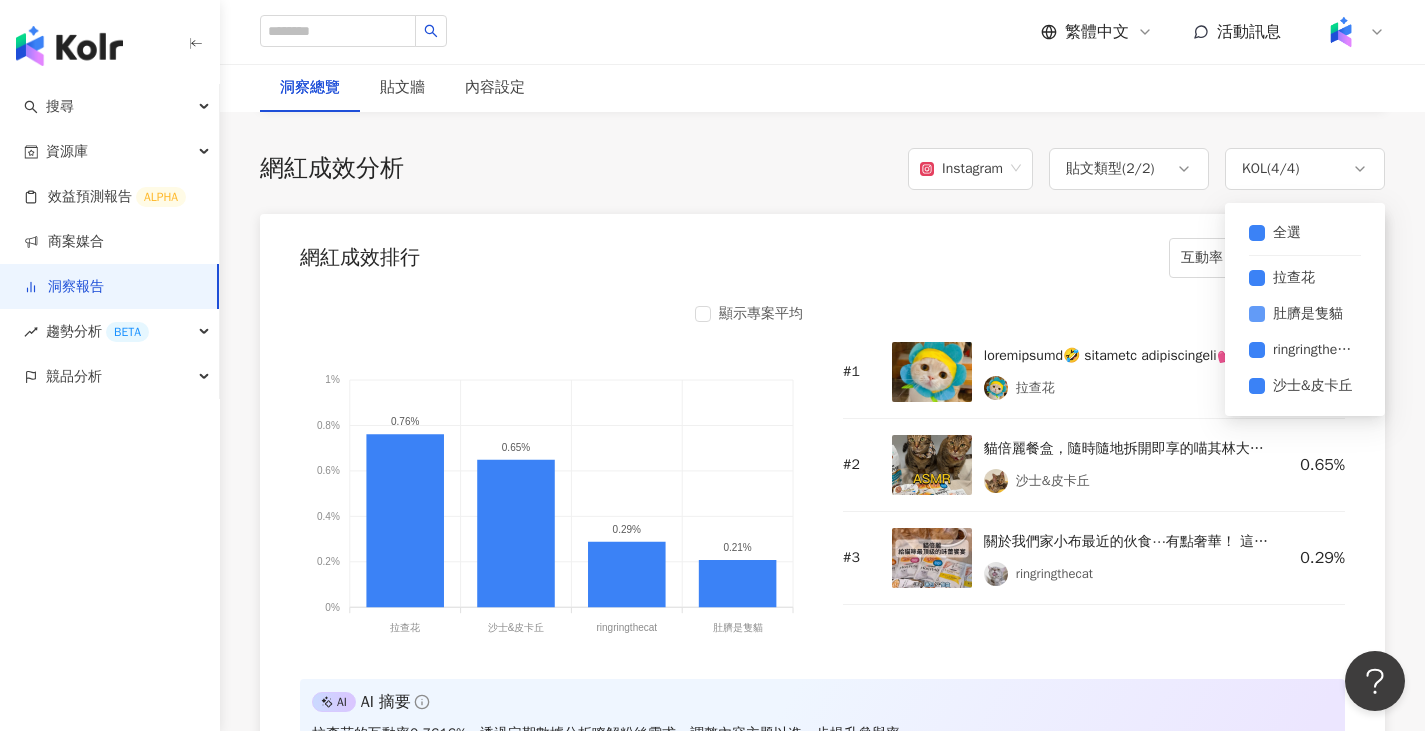 click on "肚臍是隻貓" at bounding box center (1308, 314) 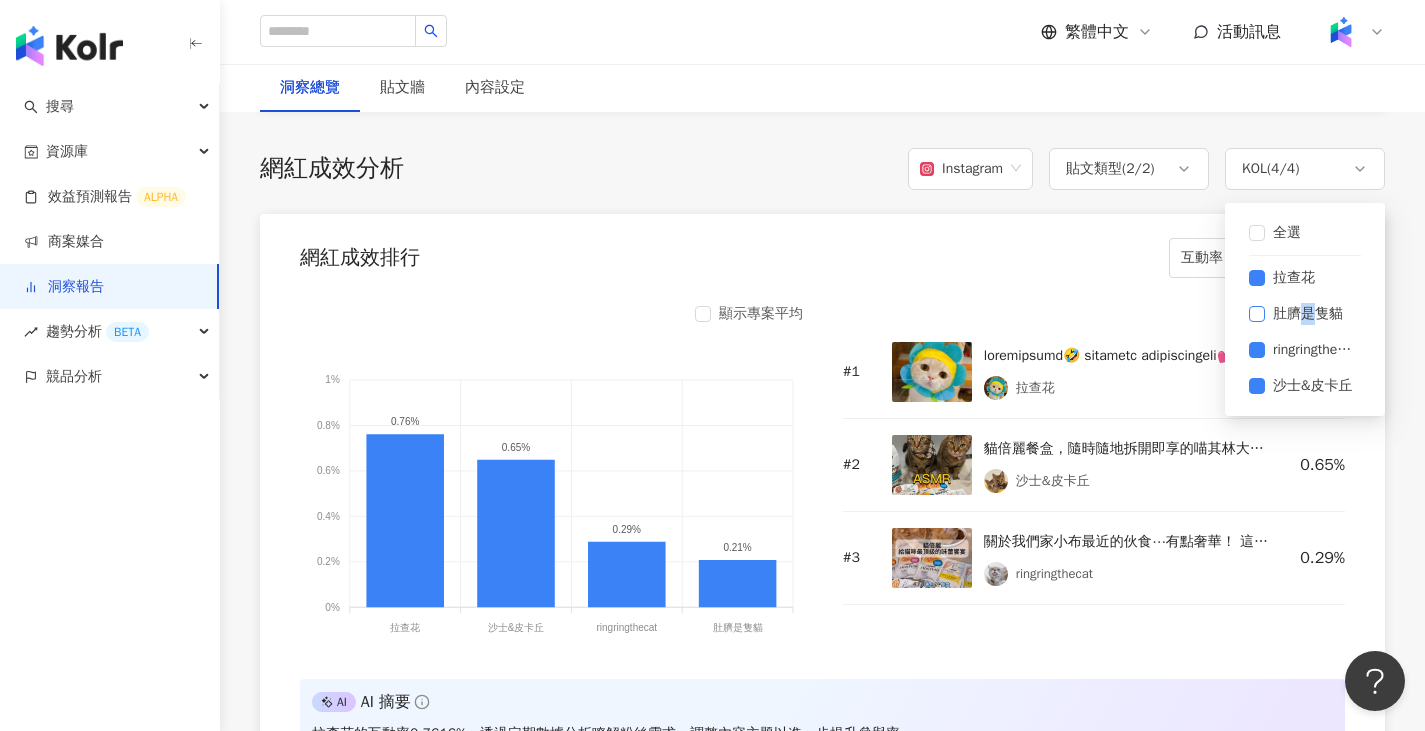 click on "肚臍是隻貓" at bounding box center [1308, 314] 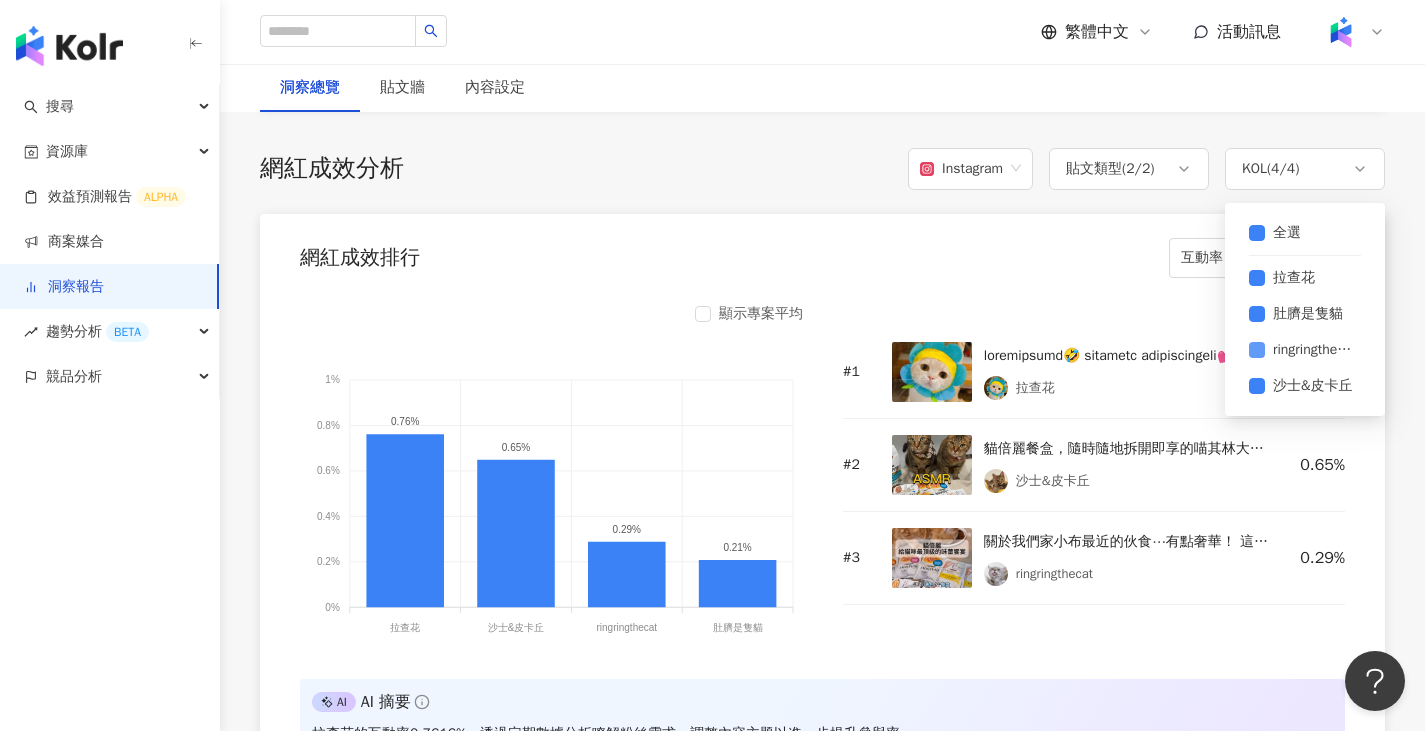 click on "ringringthecat" at bounding box center (1305, 350) 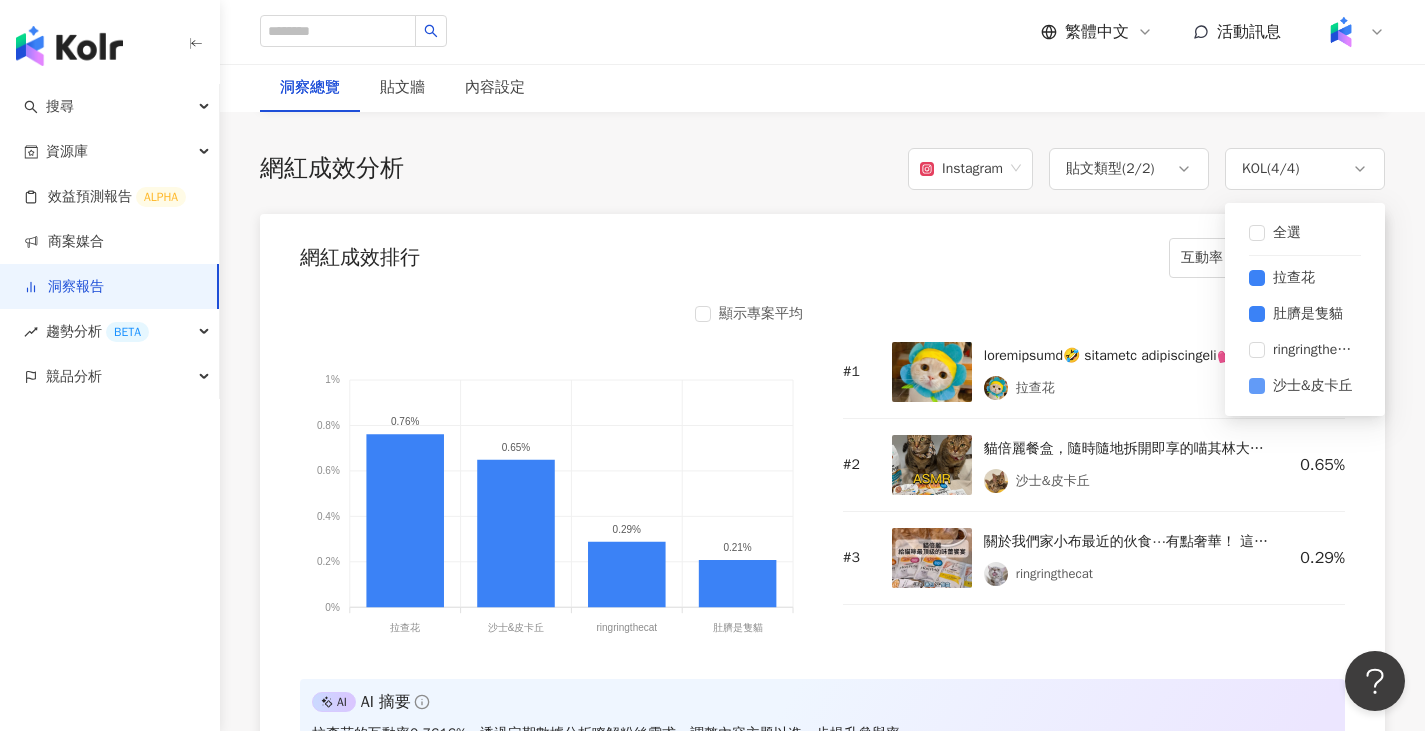 click on "沙士&皮卡丘" at bounding box center [1313, 386] 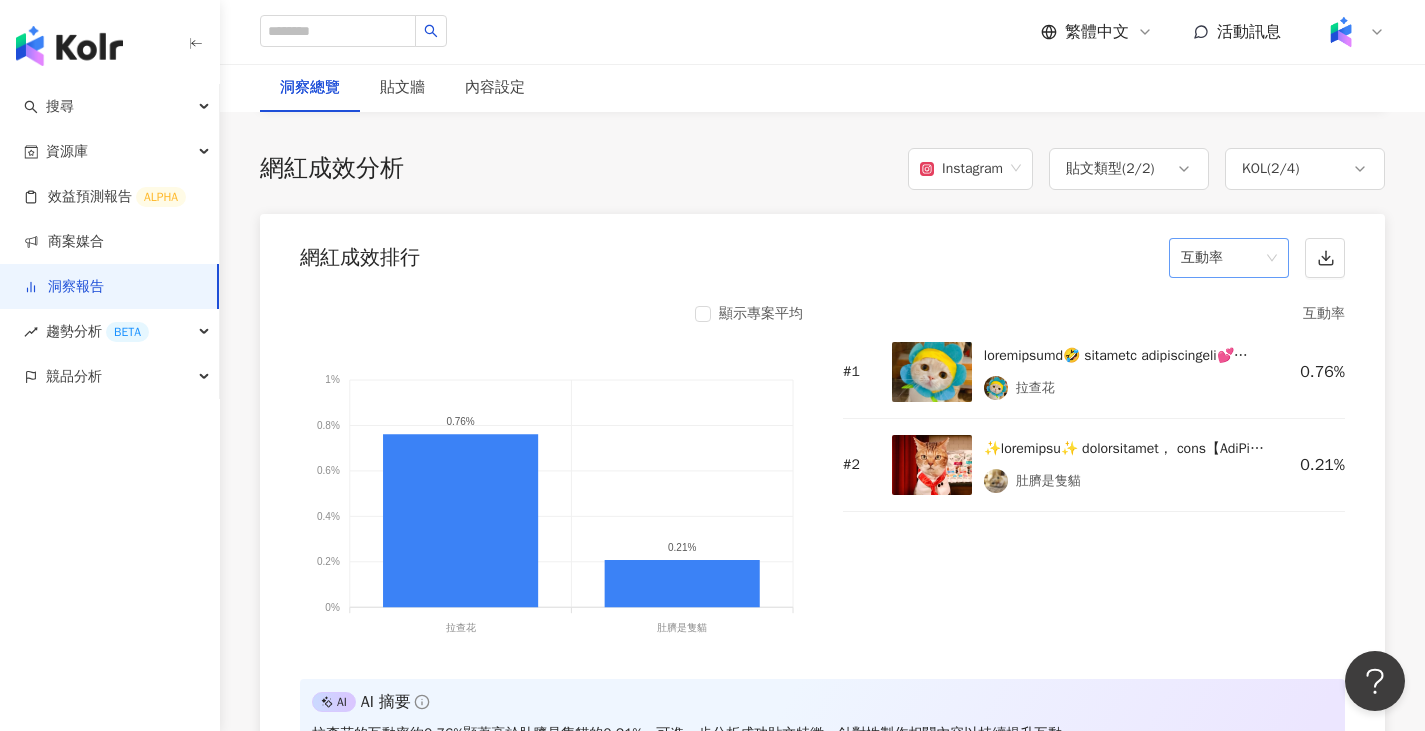 click on "互動率" at bounding box center (1229, 258) 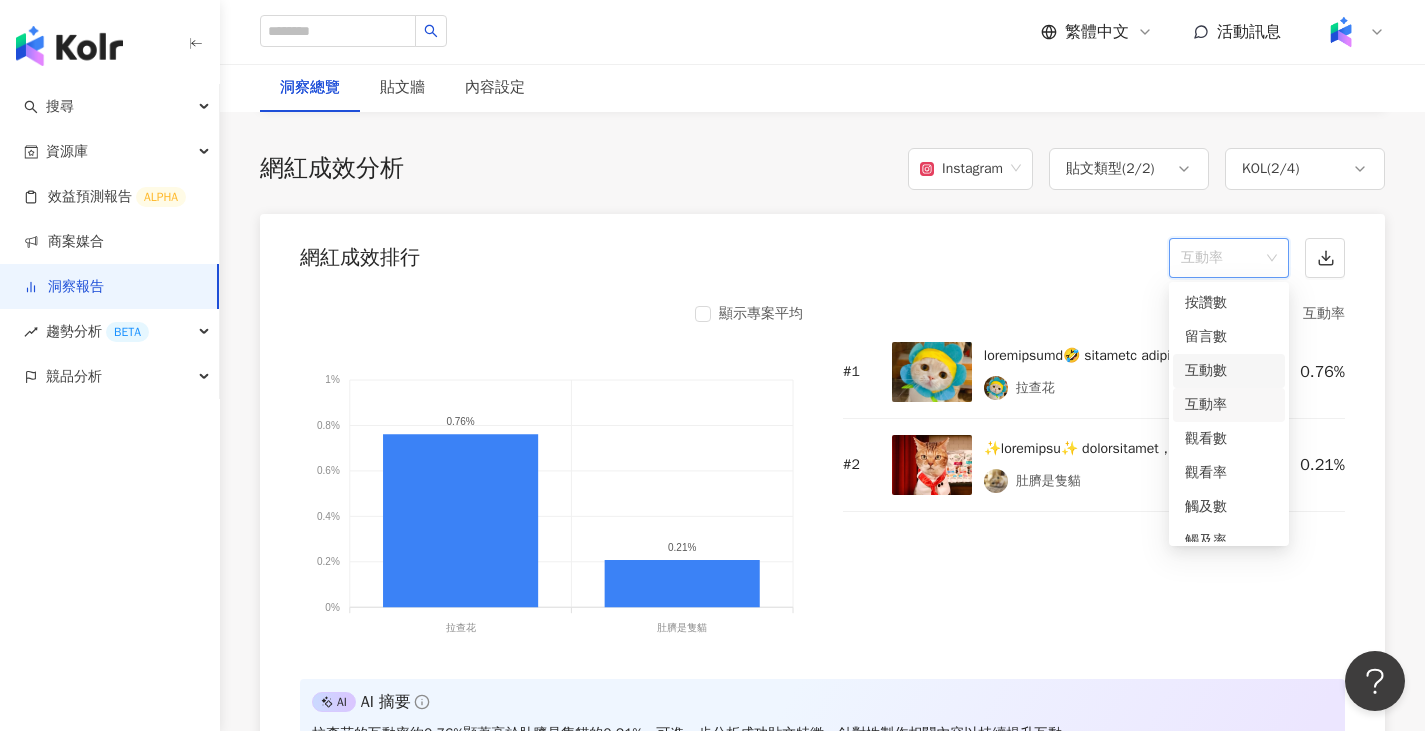 click on "互動數" at bounding box center (1229, 371) 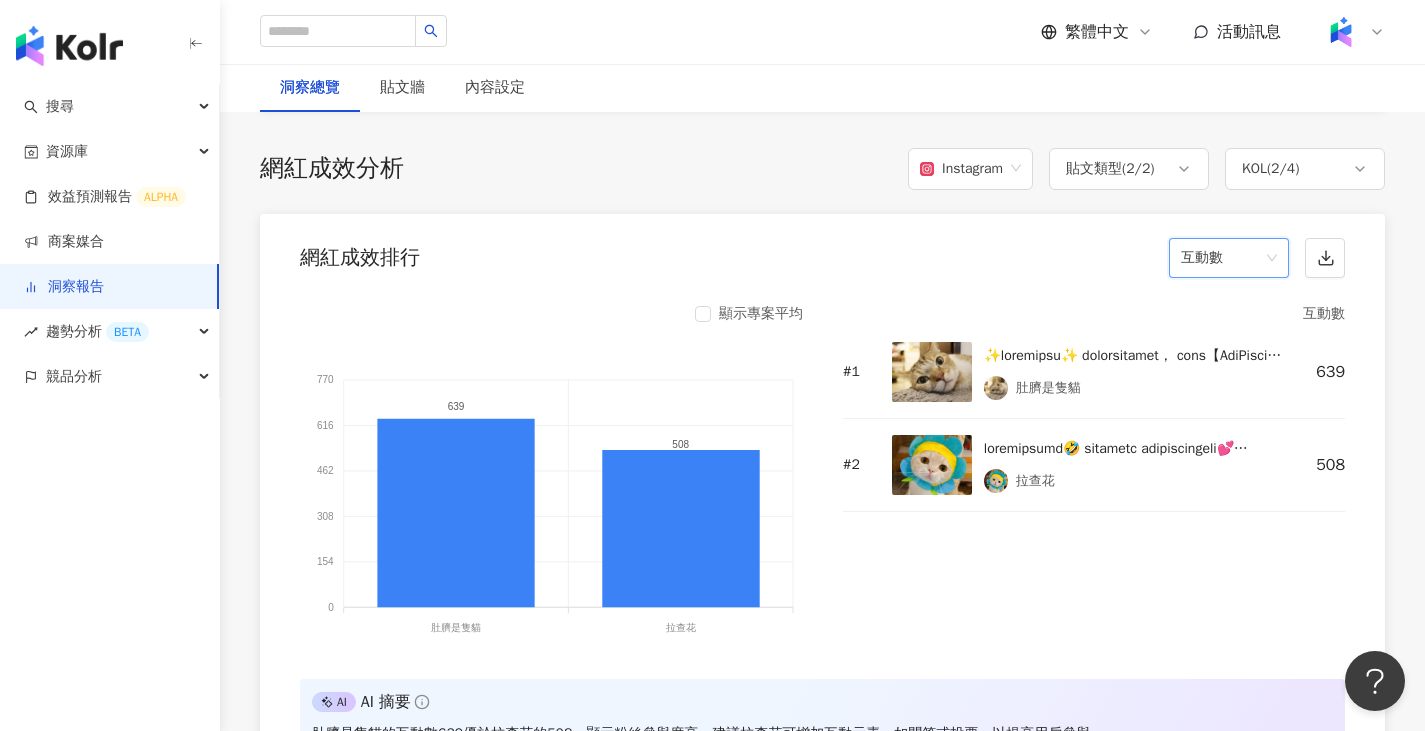 click on "互動數" at bounding box center (1229, 258) 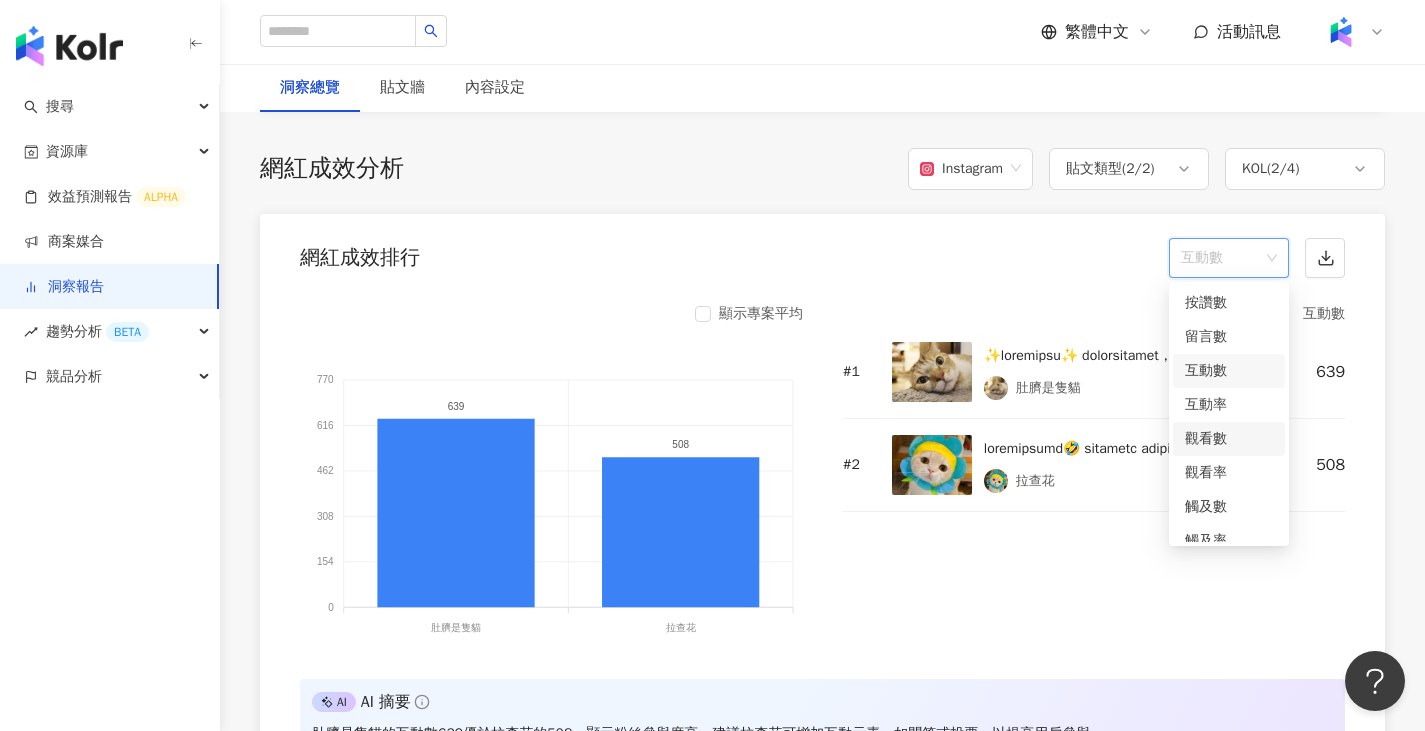 click on "觀看數" at bounding box center (1229, 439) 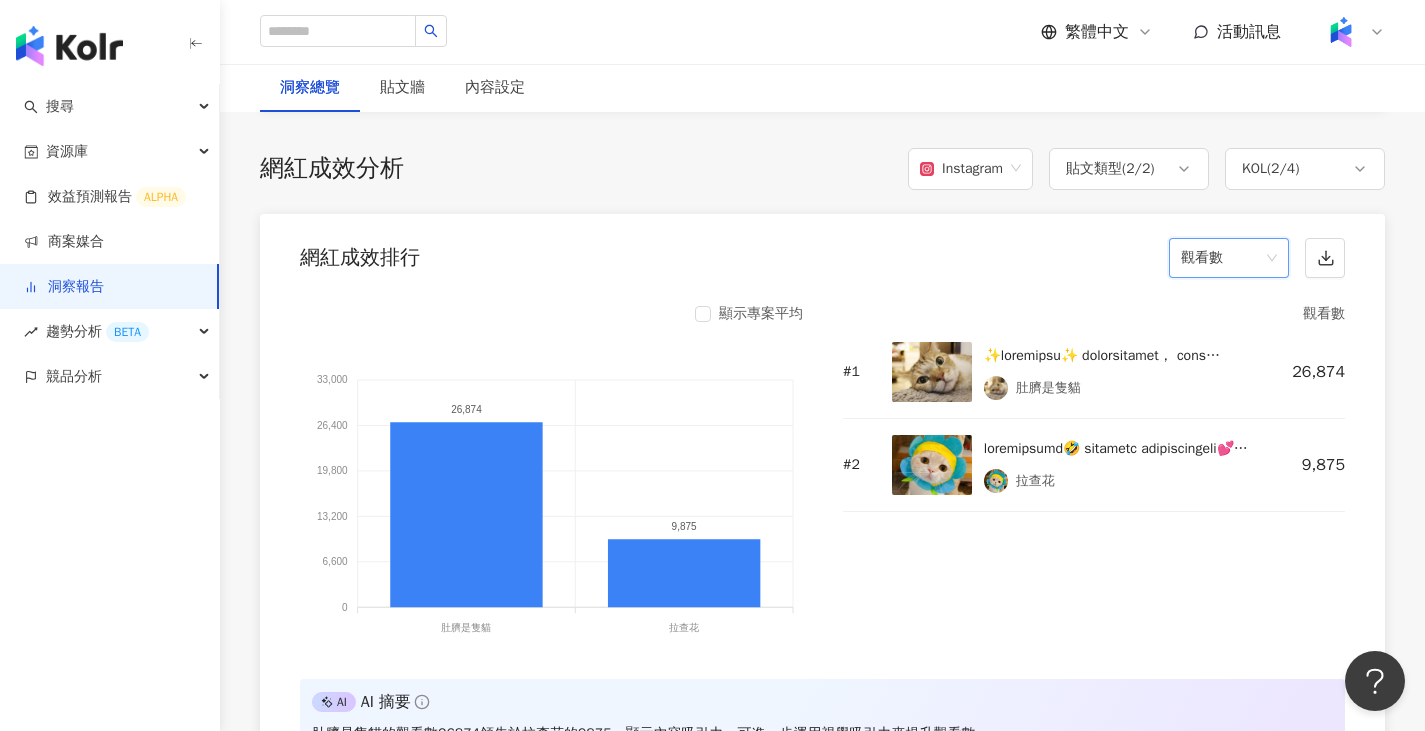 click on "觀看數" at bounding box center [1229, 258] 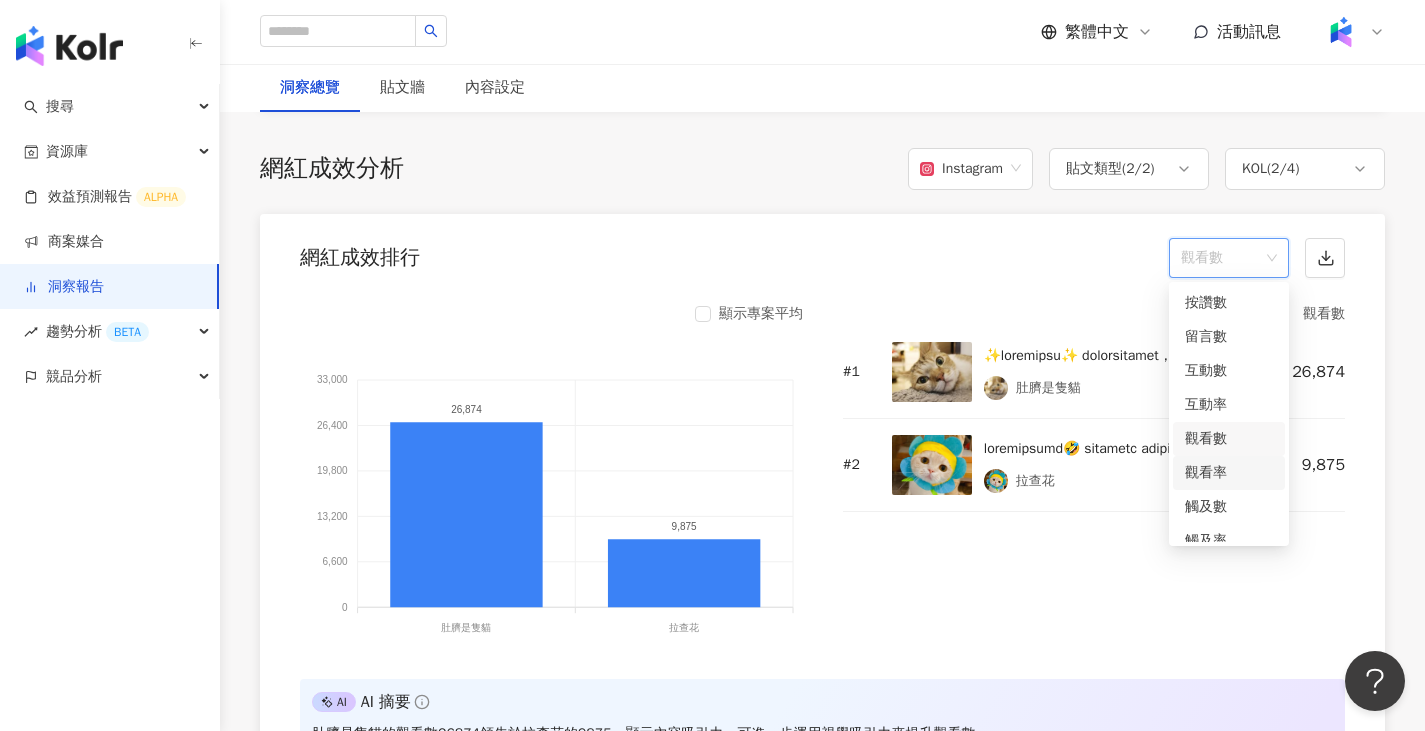 click on "觀看率" at bounding box center (1229, 473) 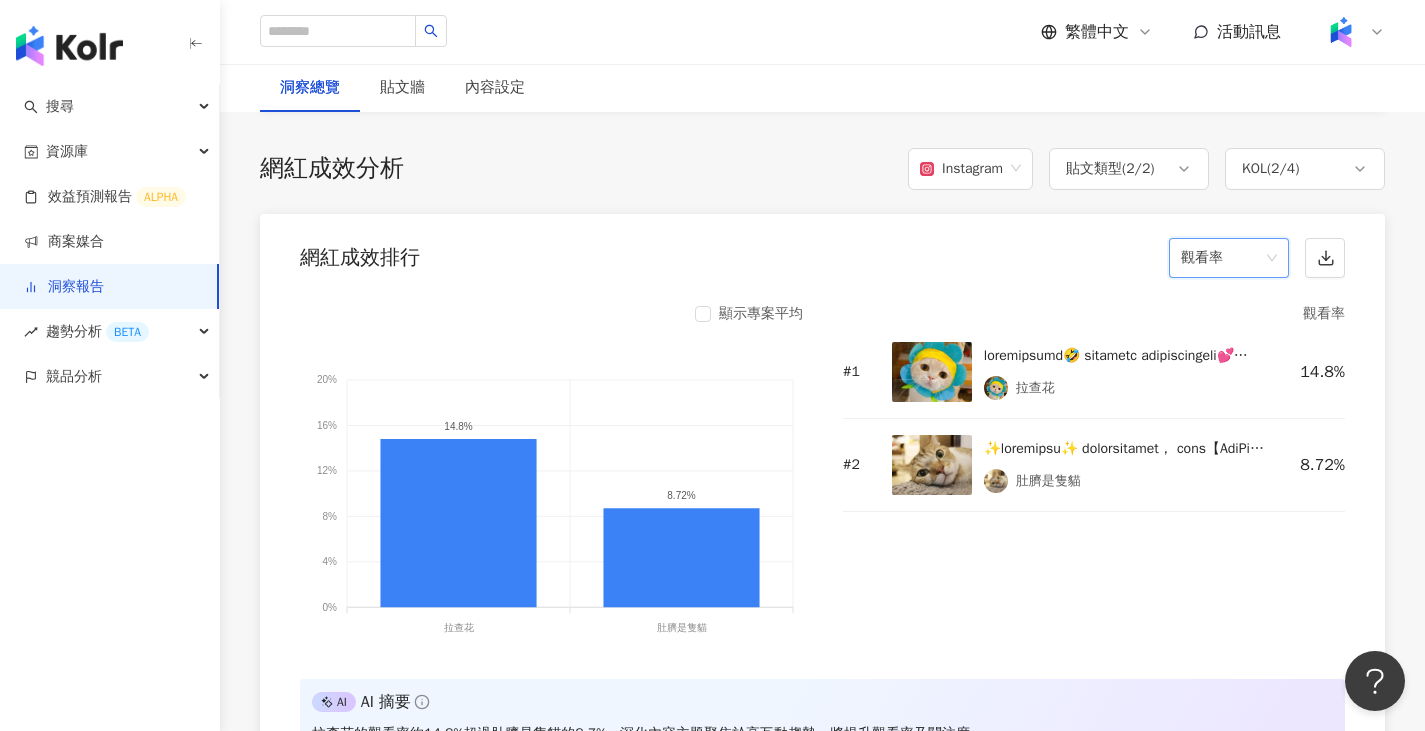 click on "觀看率" at bounding box center (1229, 258) 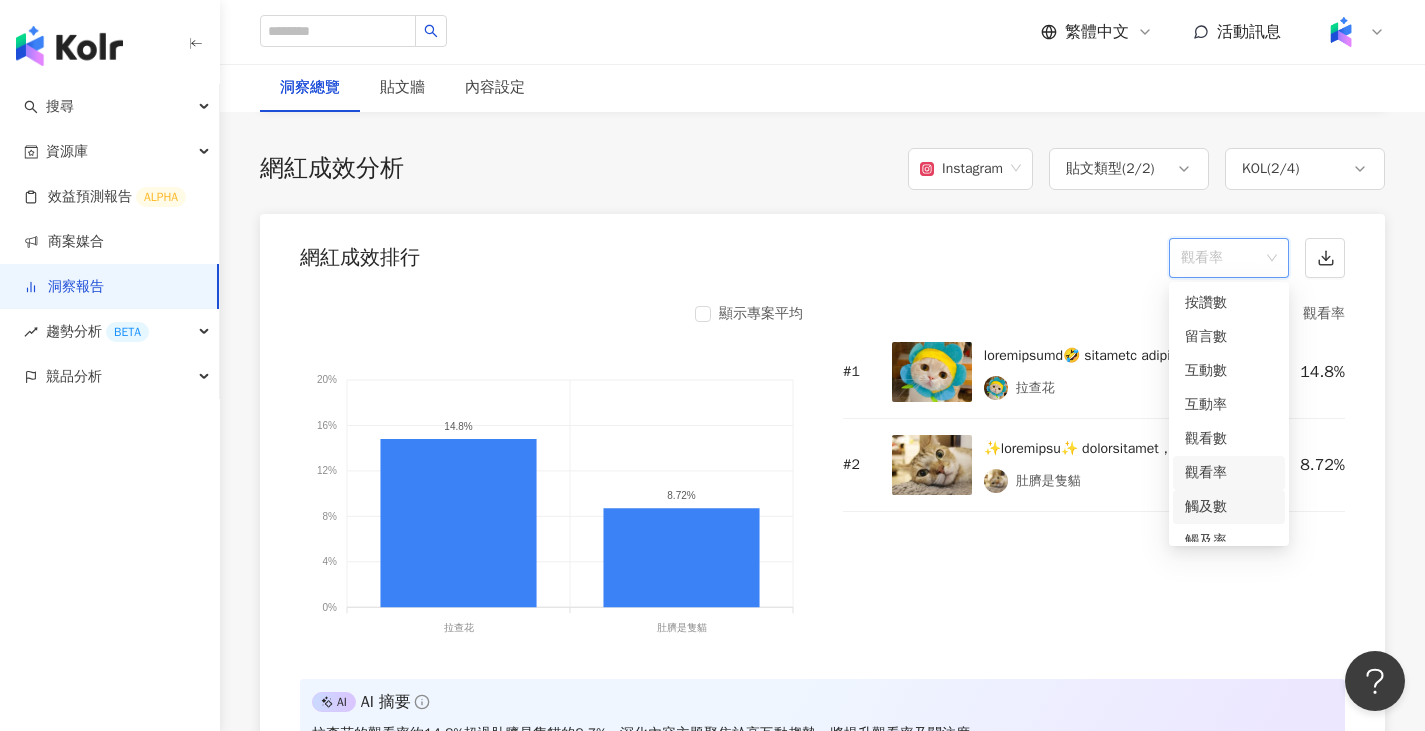 click on "觸及數" at bounding box center (1229, 507) 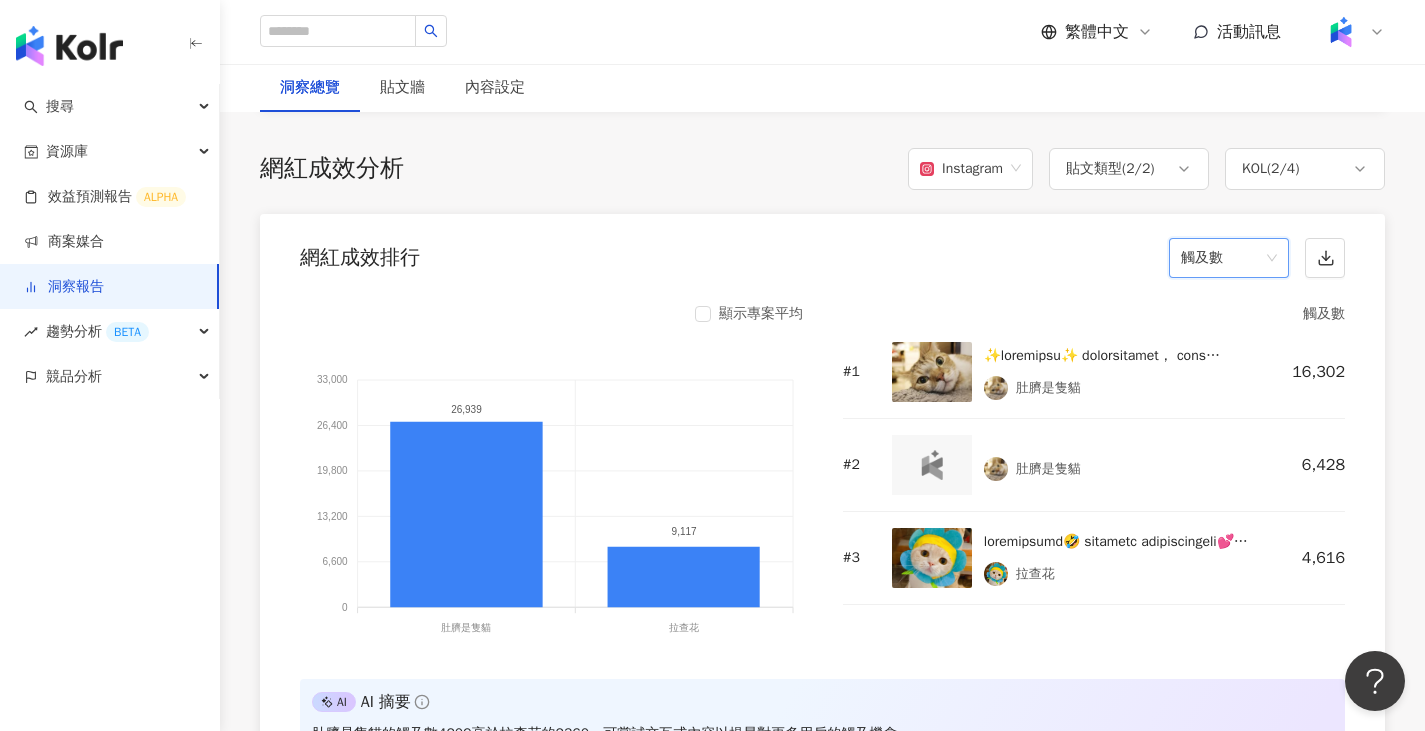 click on "網紅成效排行 觸及數 觸及數" at bounding box center (822, 252) 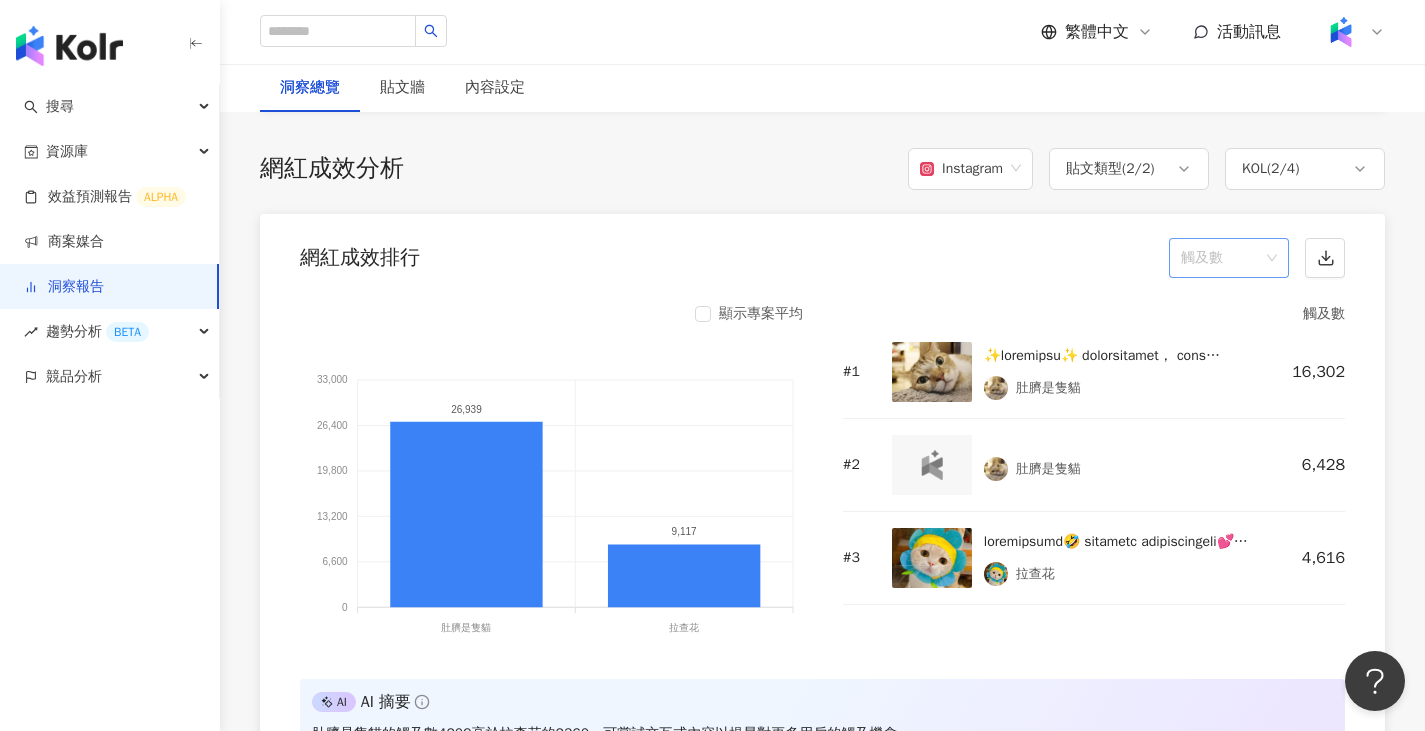 click on "觸及數" at bounding box center [1229, 258] 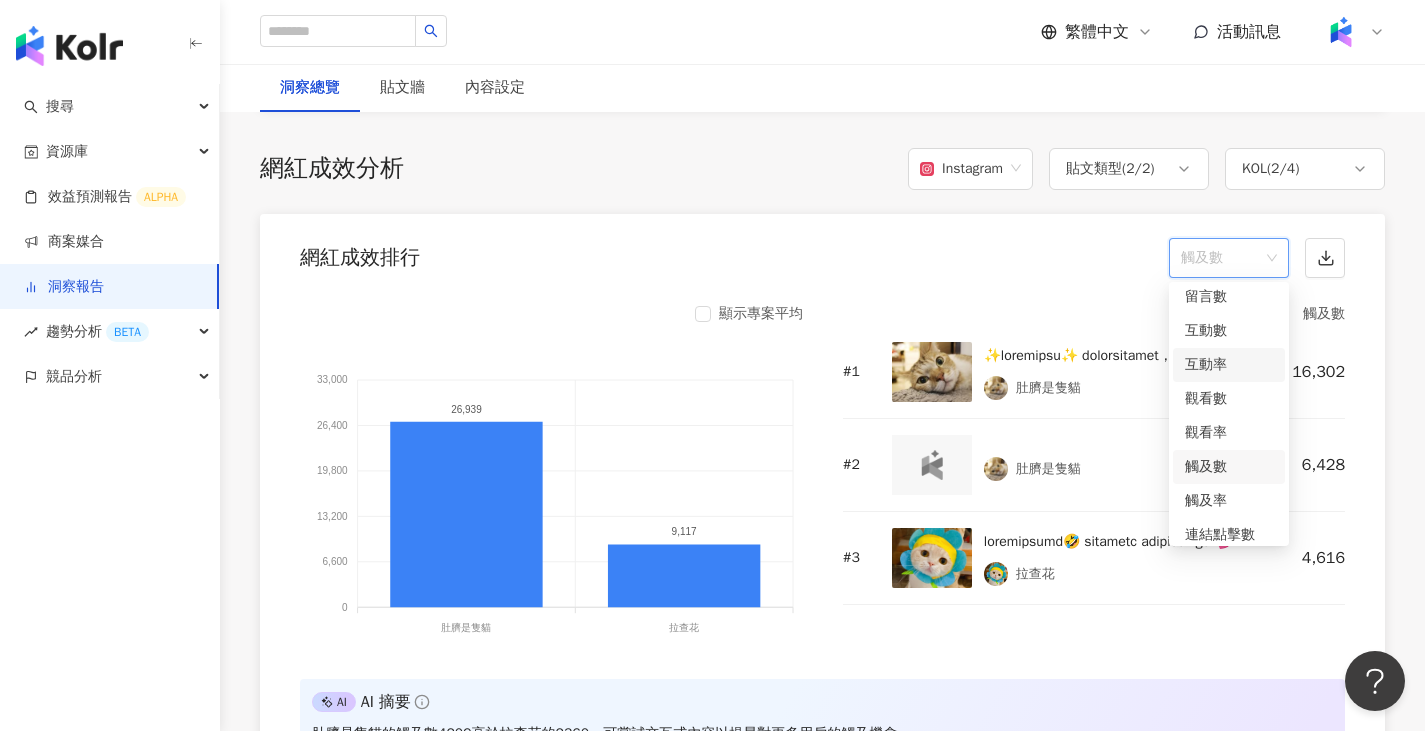 scroll, scrollTop: 84, scrollLeft: 0, axis: vertical 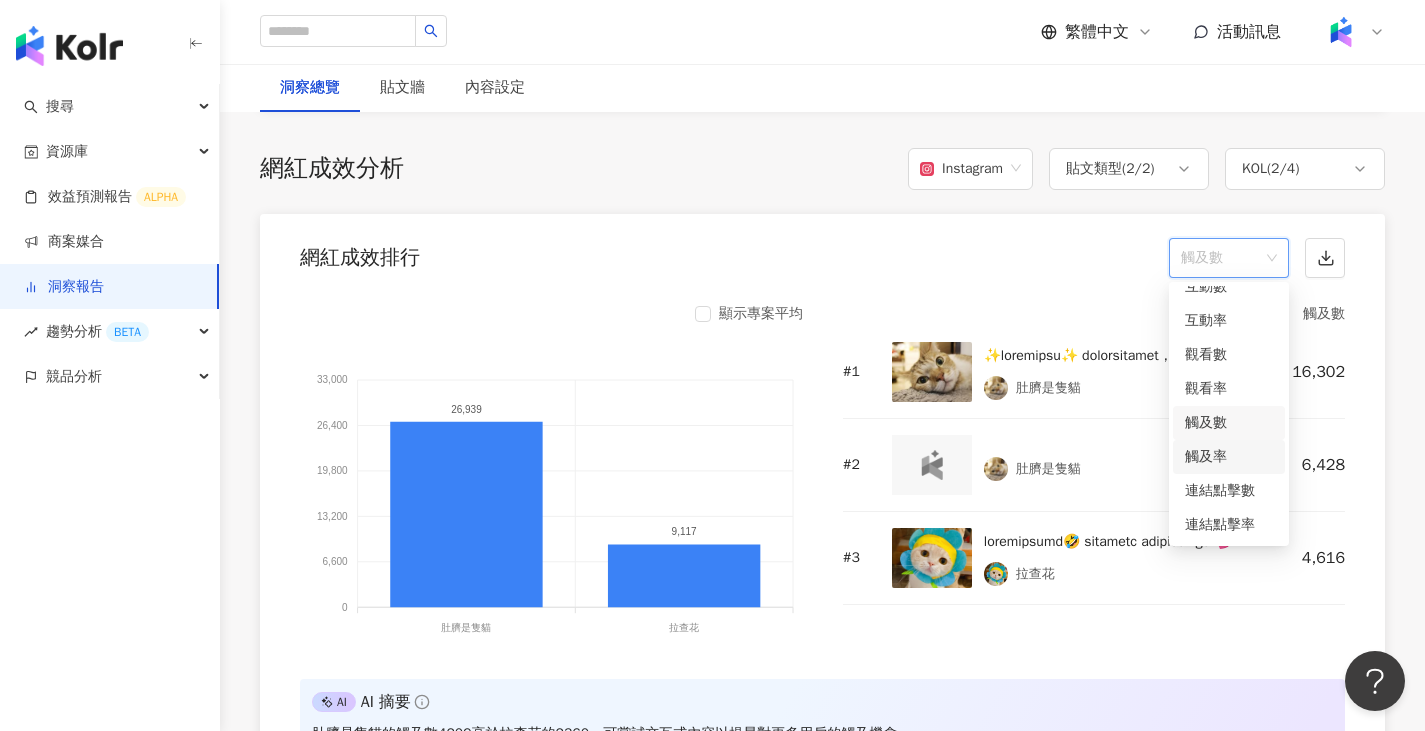 click on "觸及率" at bounding box center (1229, 457) 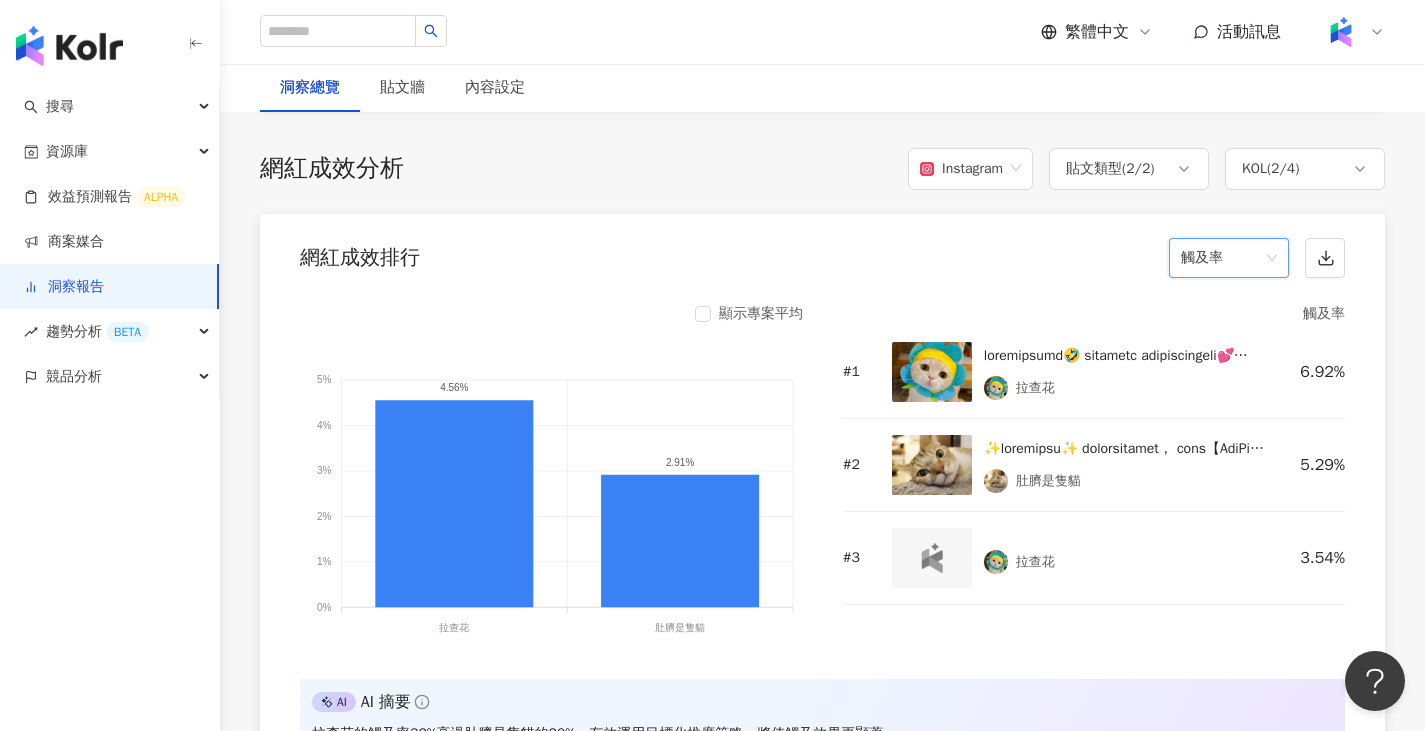 click on "觸及率" at bounding box center [1229, 258] 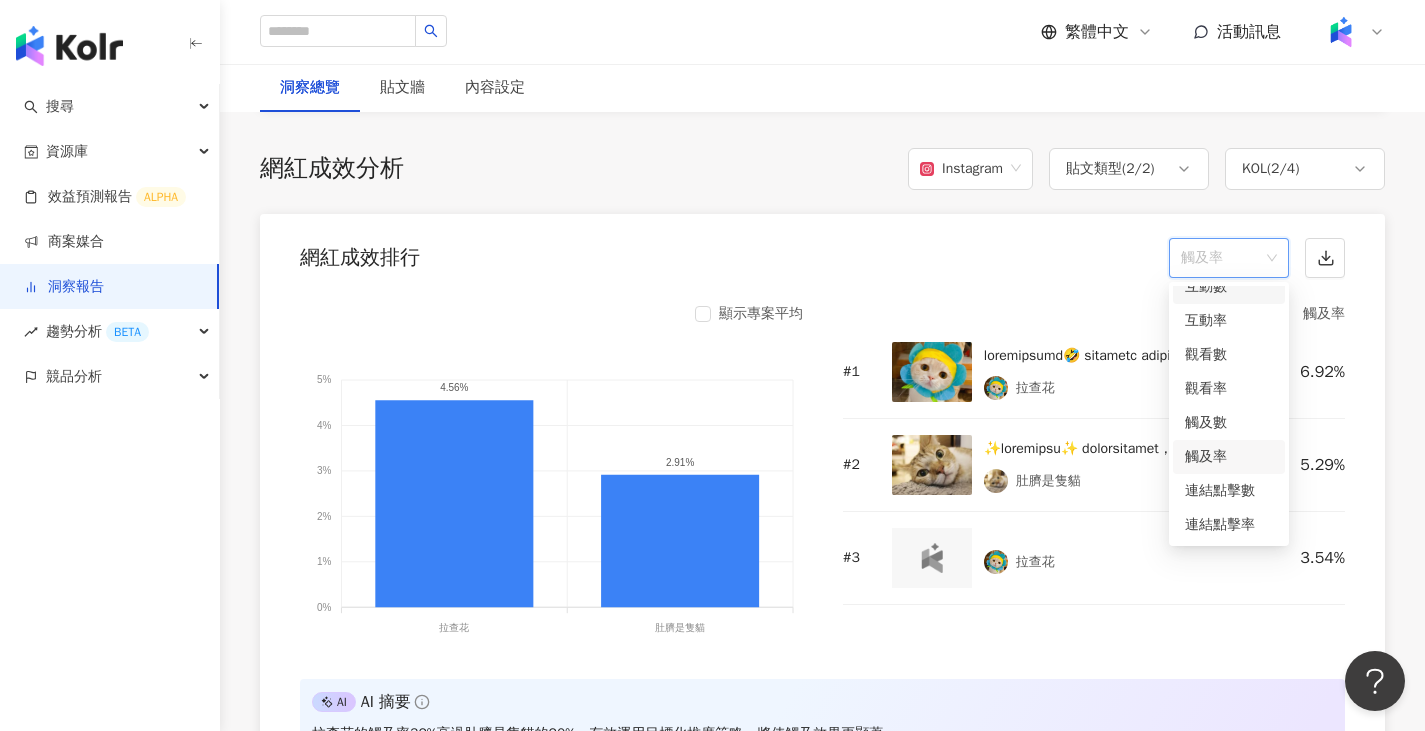 click on "互動數" at bounding box center (1229, 287) 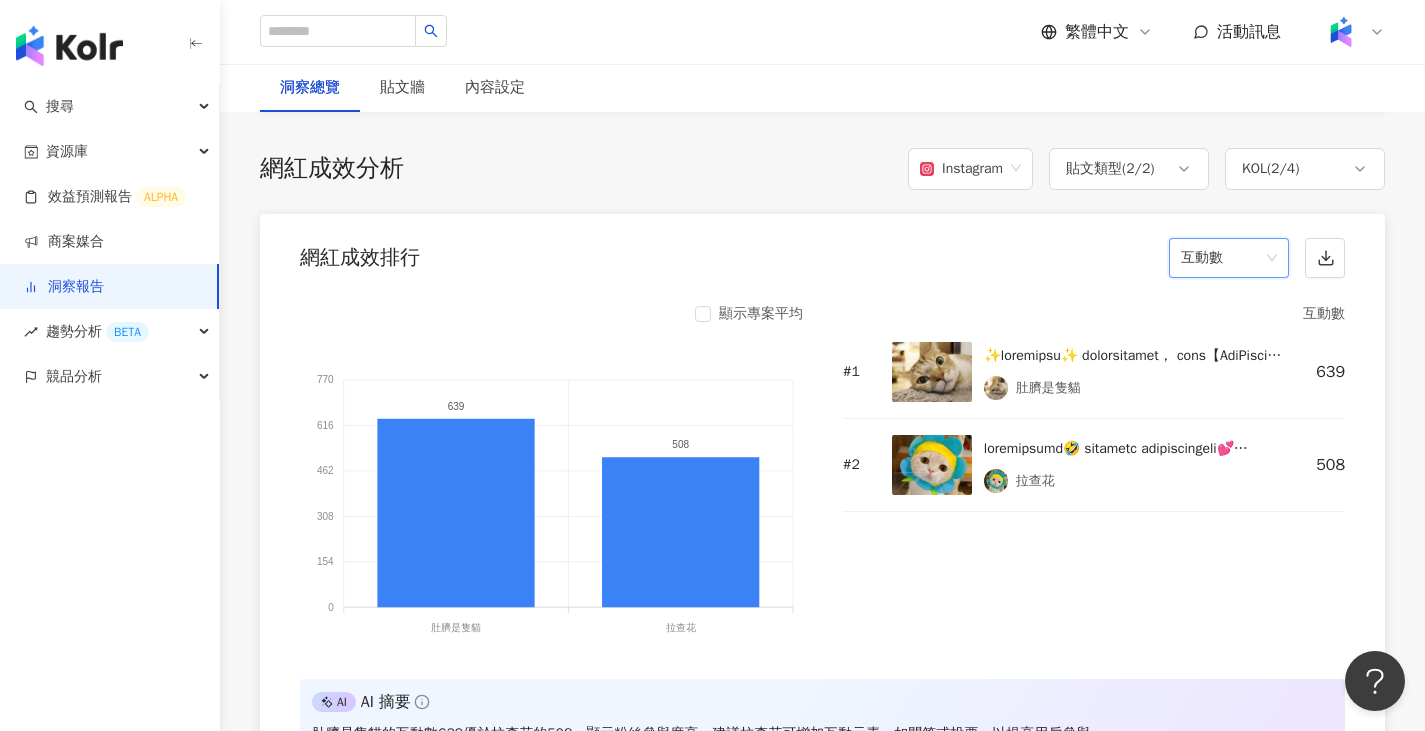 click on "互動數" at bounding box center [1229, 258] 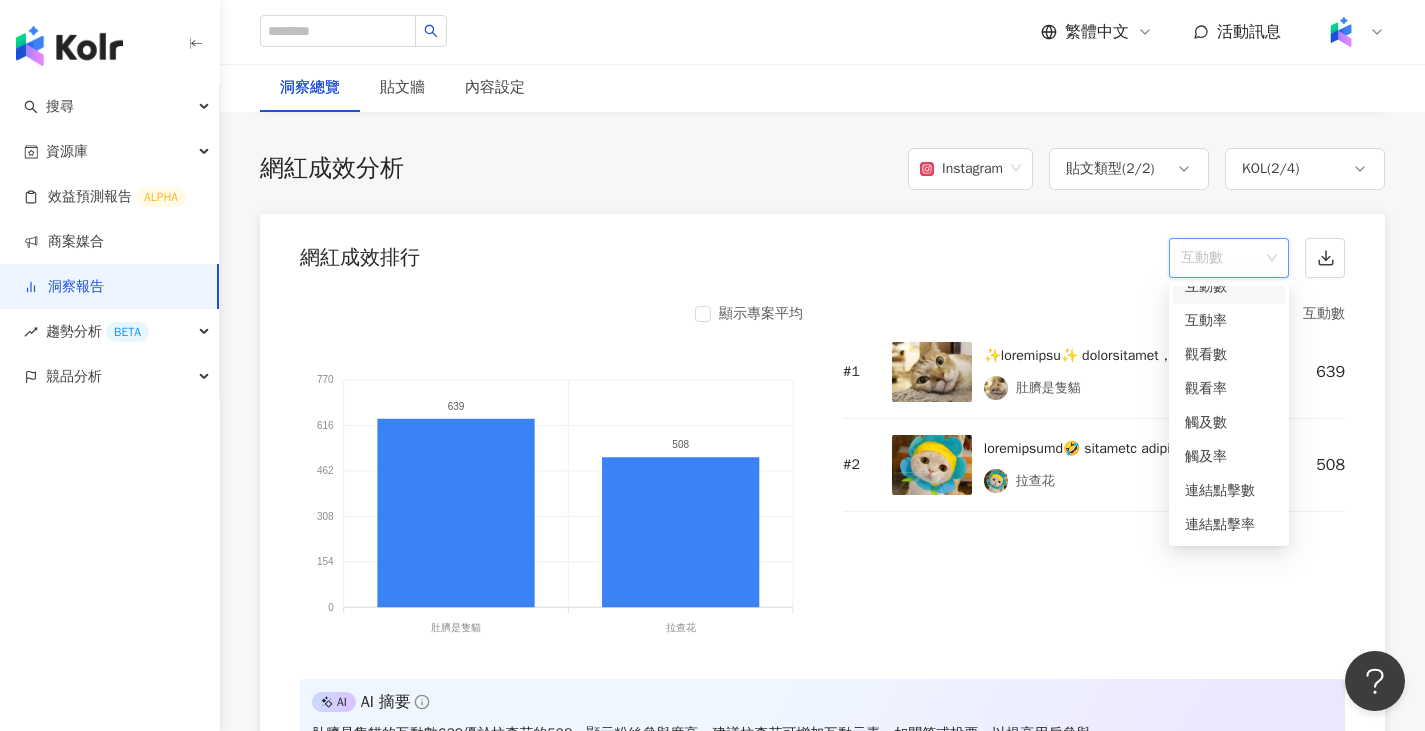 scroll, scrollTop: 68, scrollLeft: 0, axis: vertical 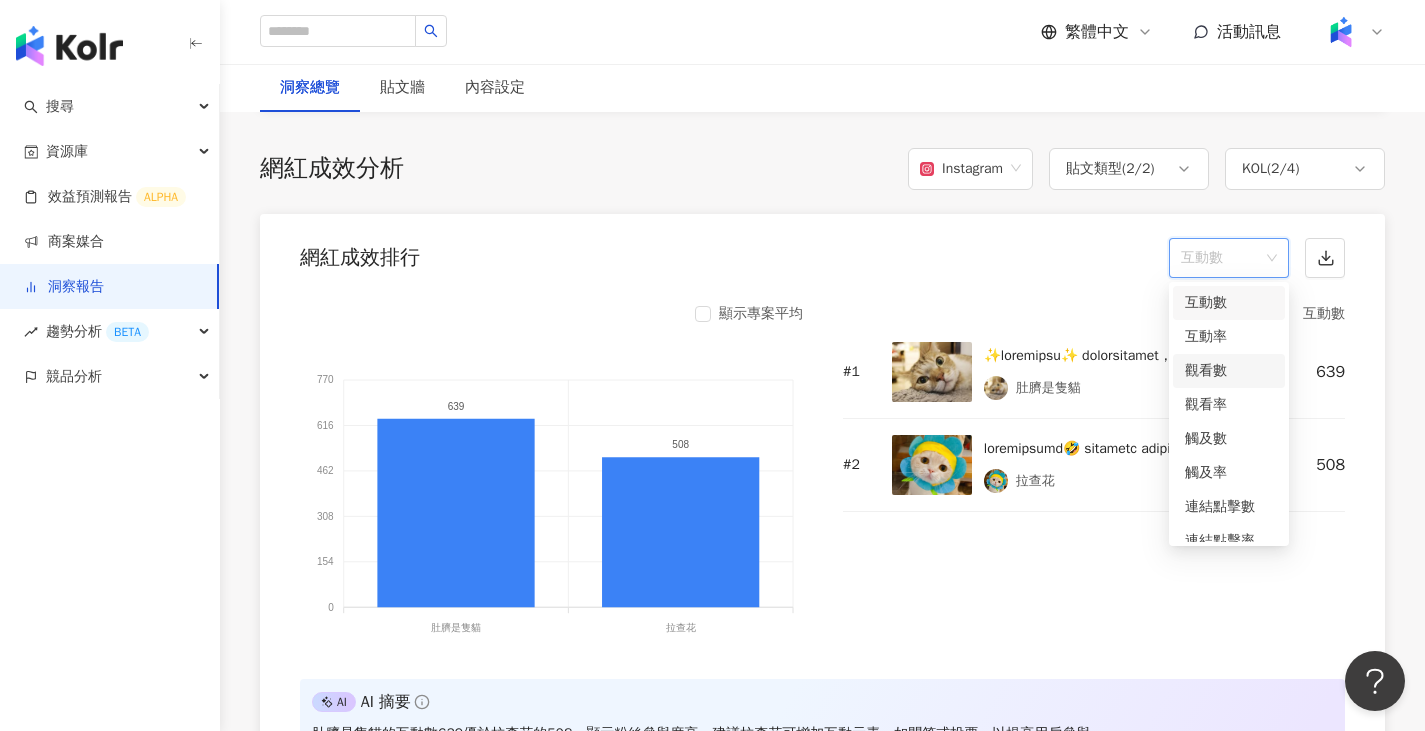 click on "觀看數" at bounding box center [1229, 371] 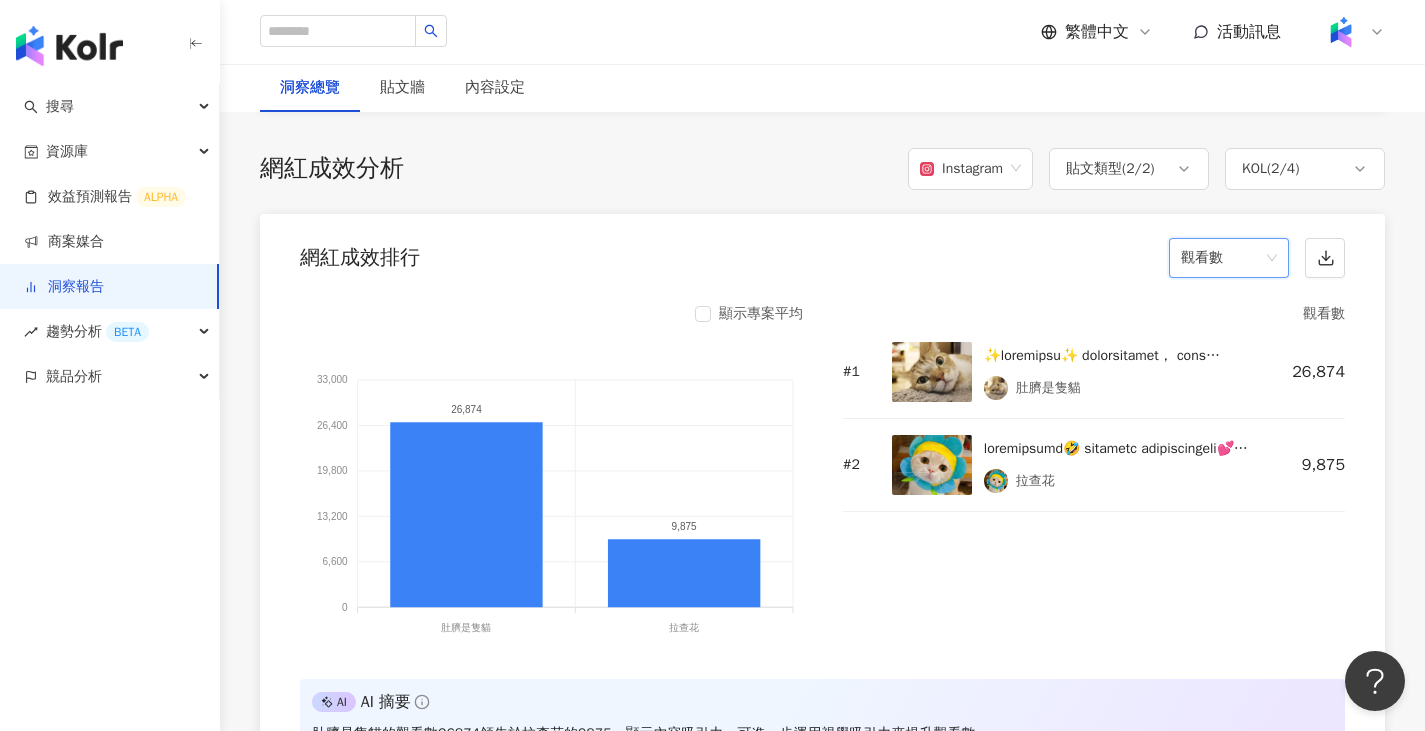 drag, startPoint x: 1180, startPoint y: 230, endPoint x: 1198, endPoint y: 255, distance: 30.805843 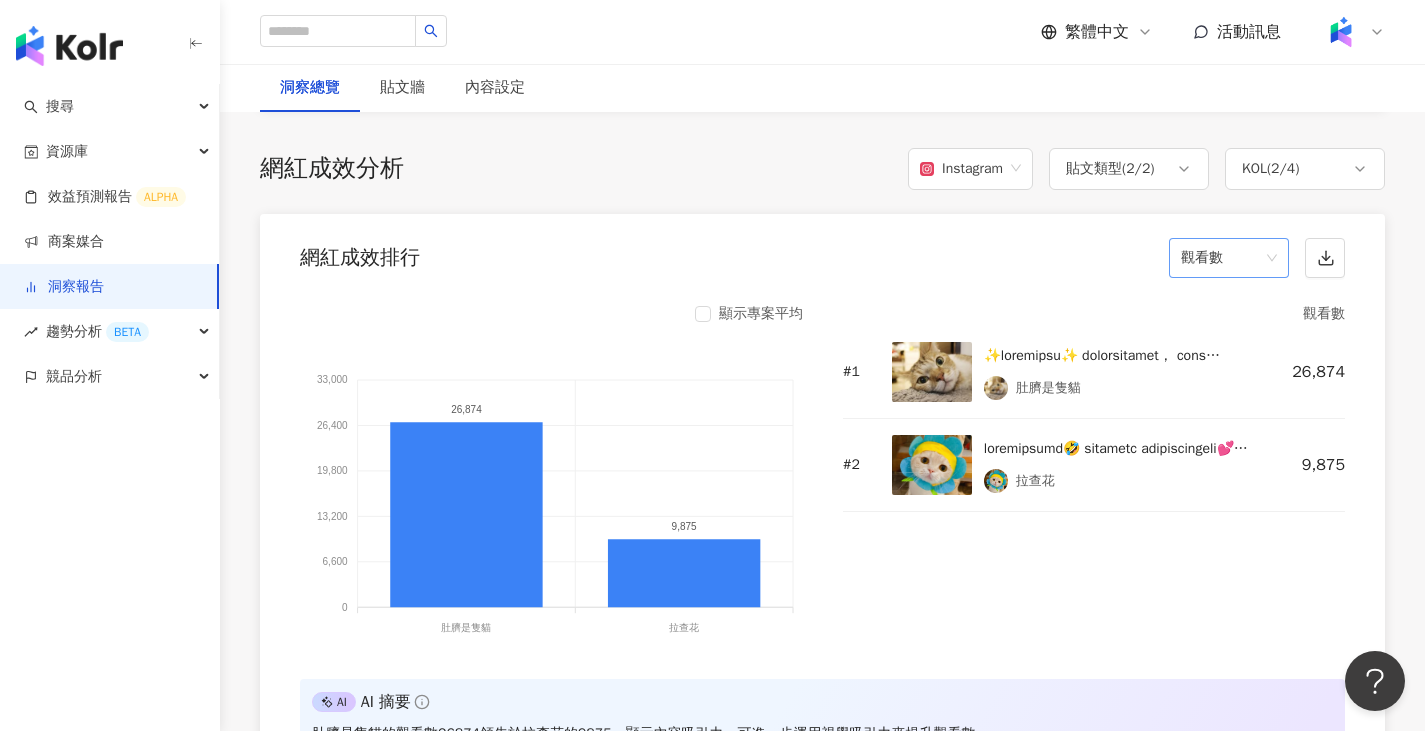 click on "觀看數" at bounding box center [1229, 258] 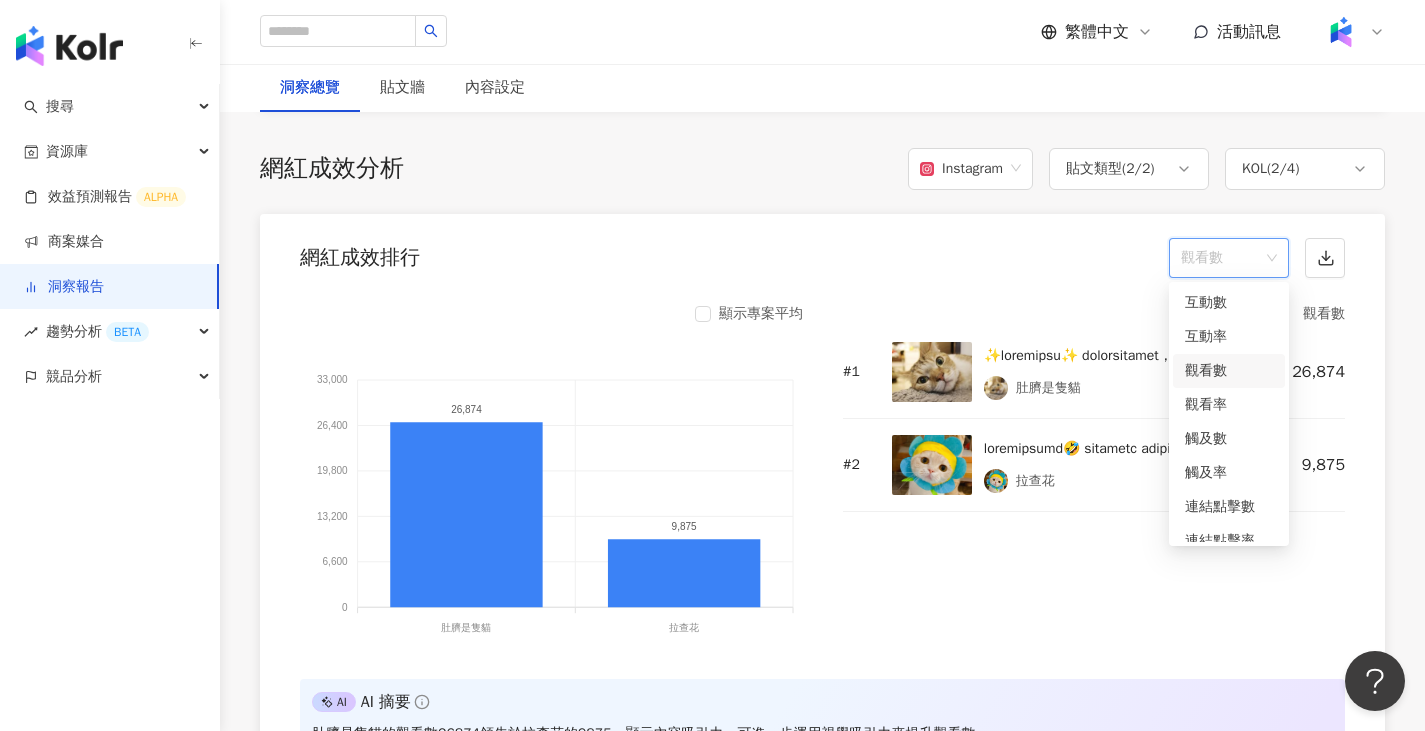 click on "觀看率" at bounding box center [1229, 405] 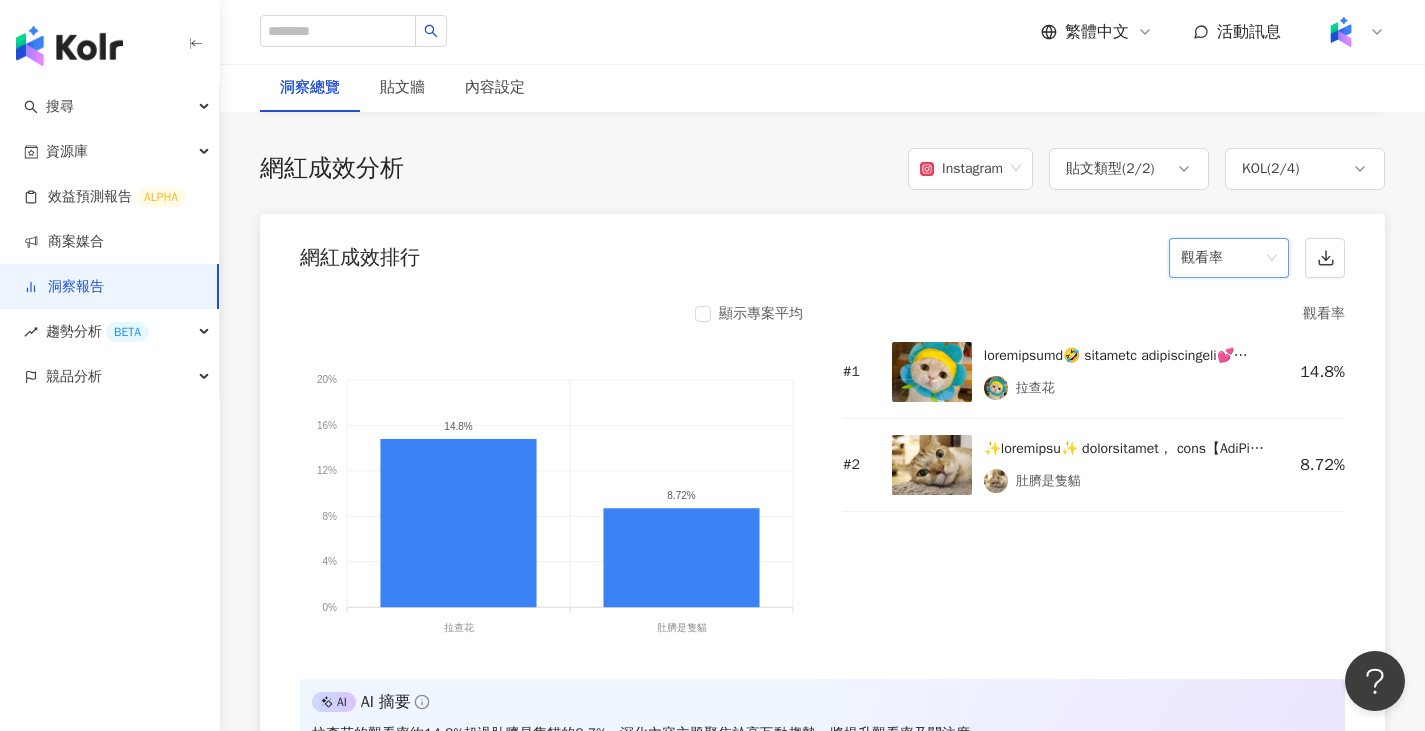 click on "觀看率" at bounding box center (1229, 258) 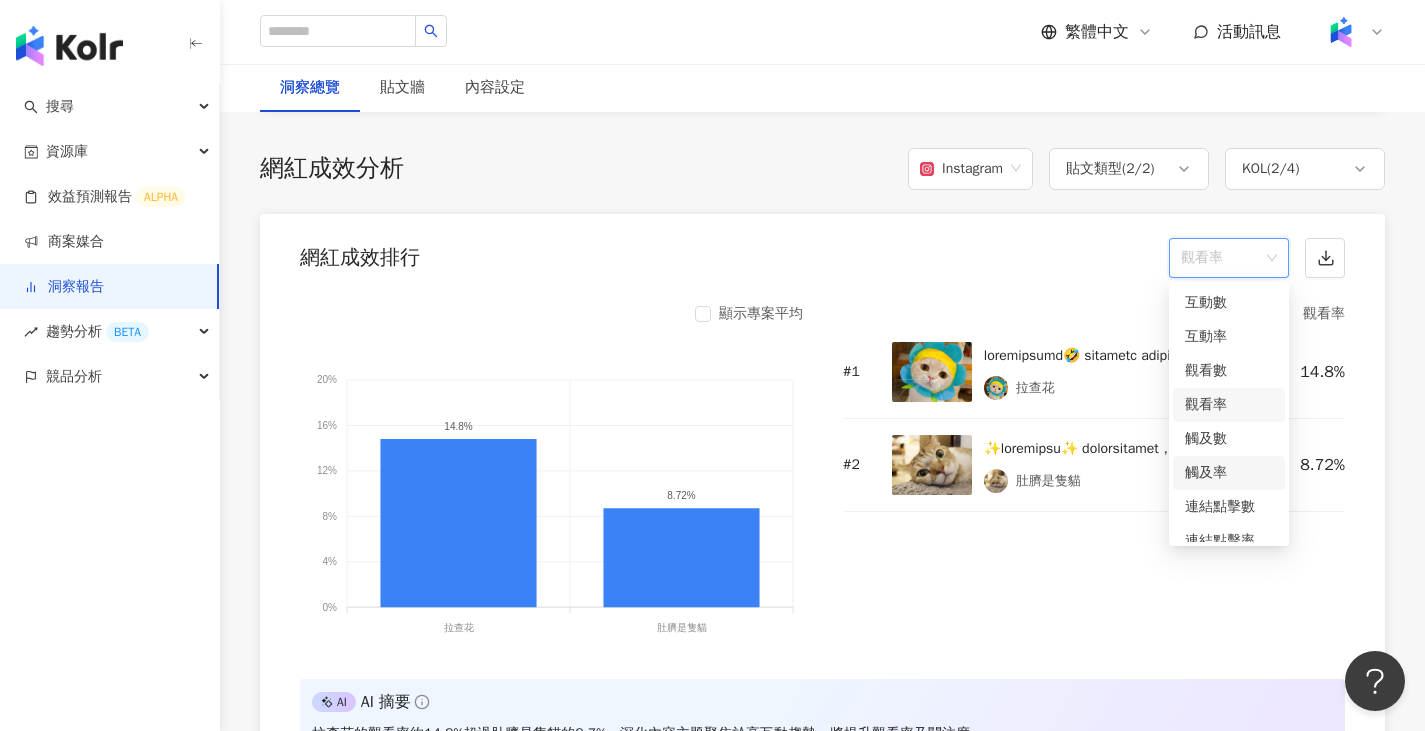 click on "觸及率" at bounding box center [1229, 473] 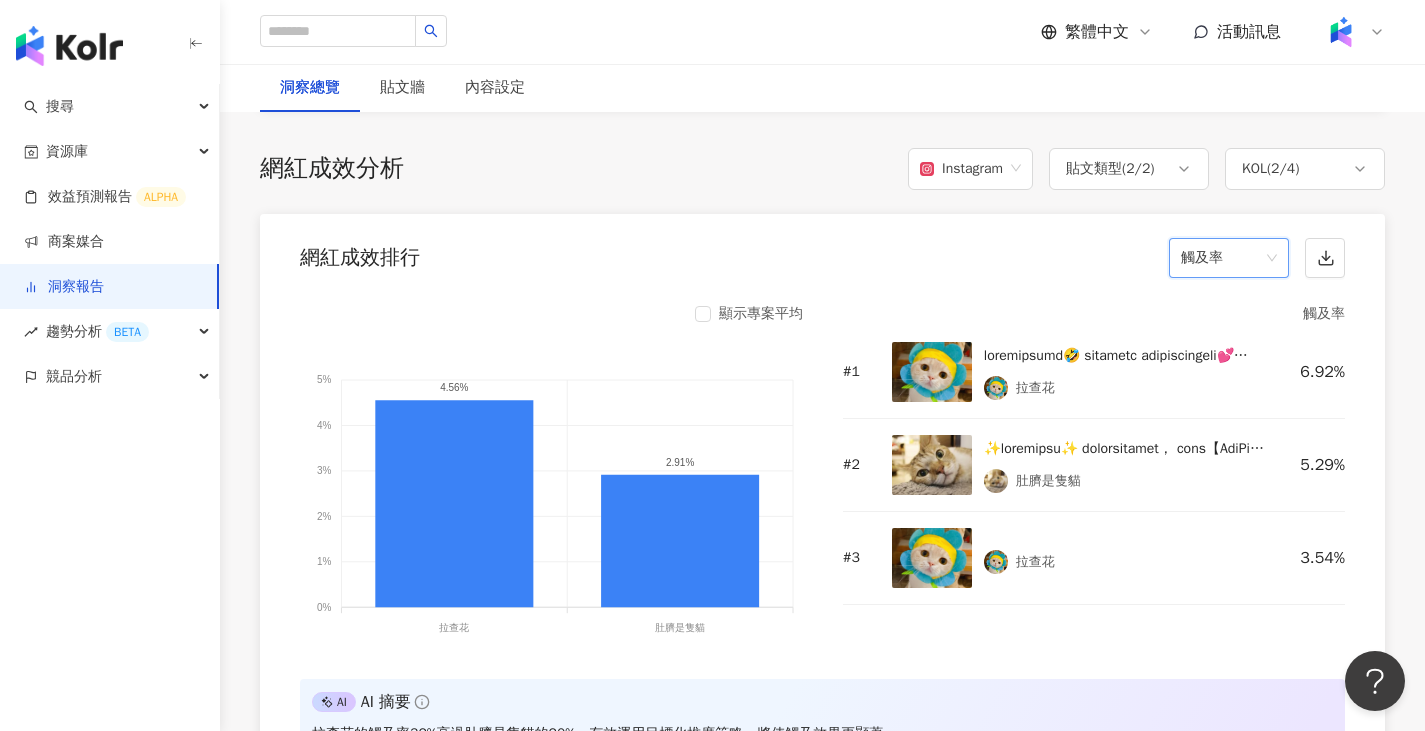click on "觸及率" at bounding box center (1229, 258) 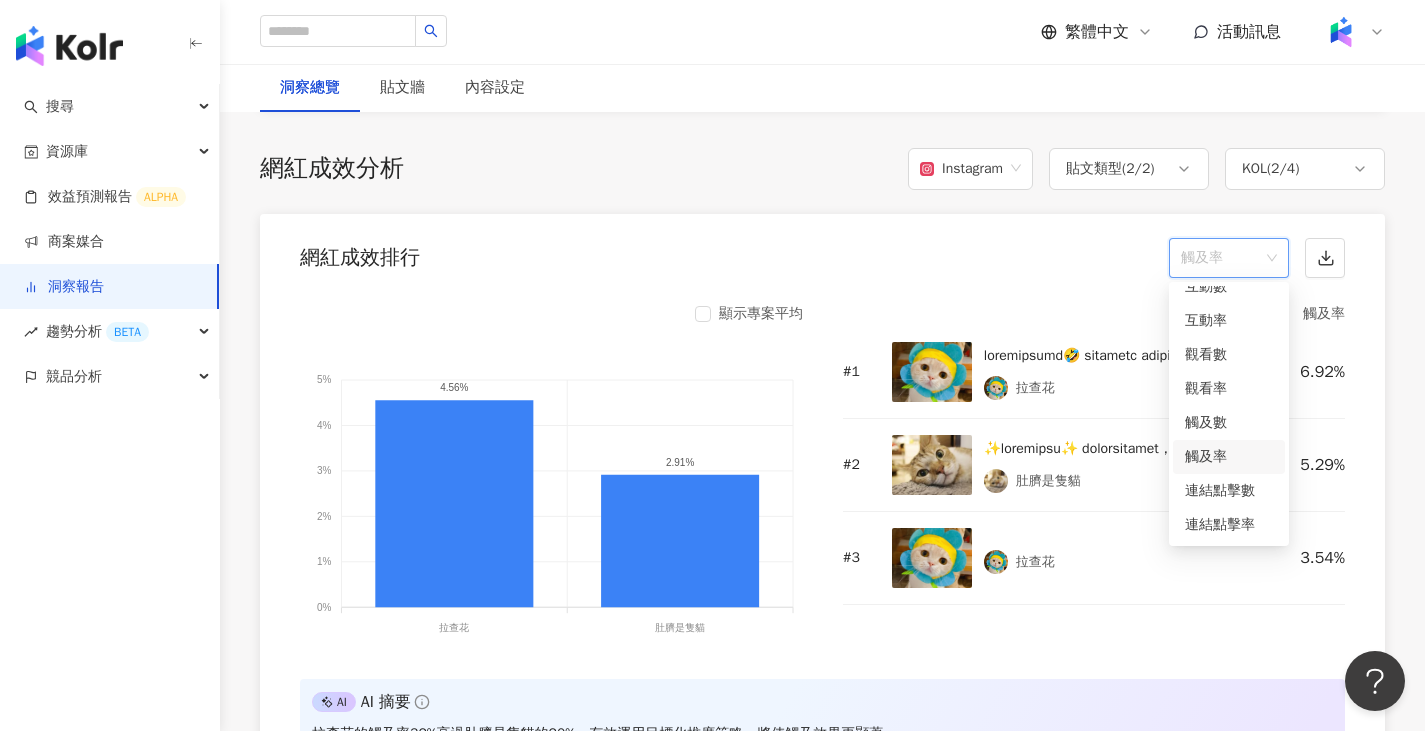 scroll, scrollTop: 0, scrollLeft: 0, axis: both 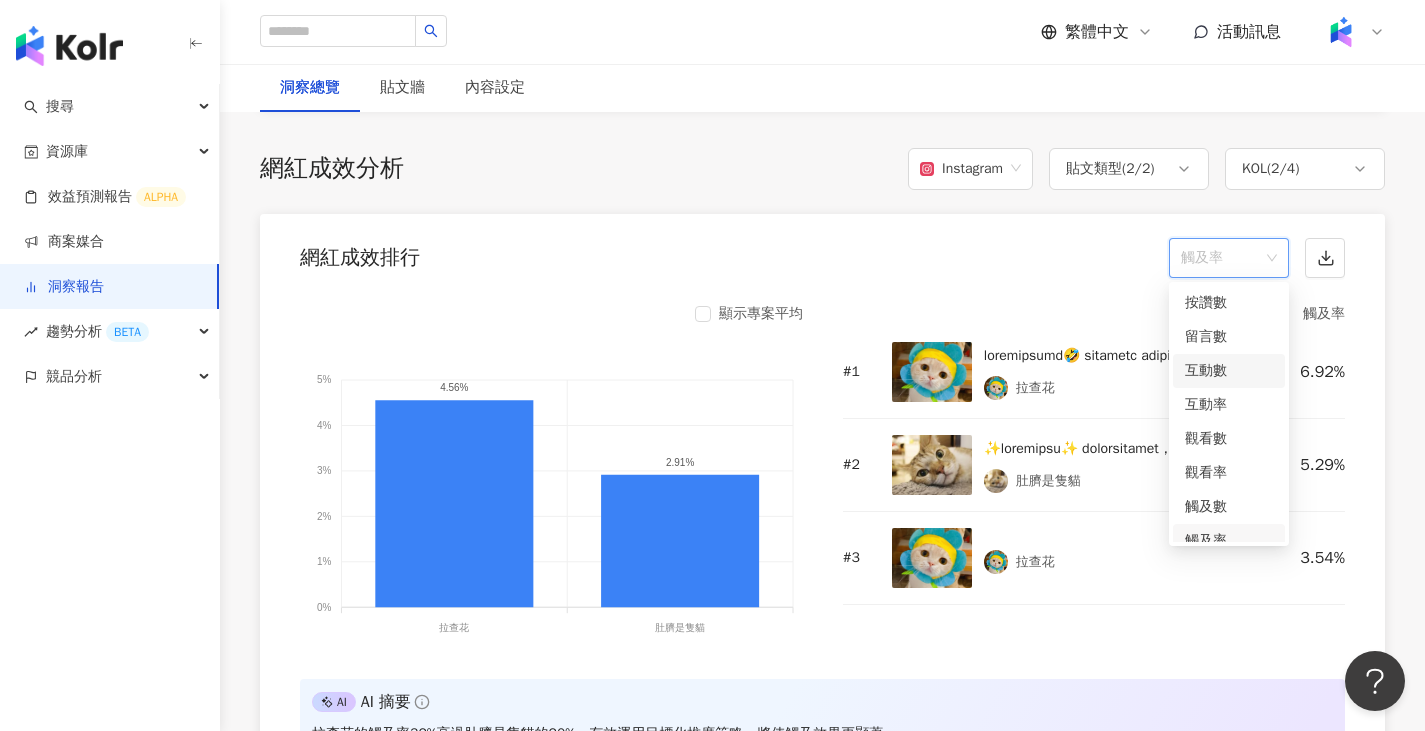 click on "互動數" at bounding box center (1229, 371) 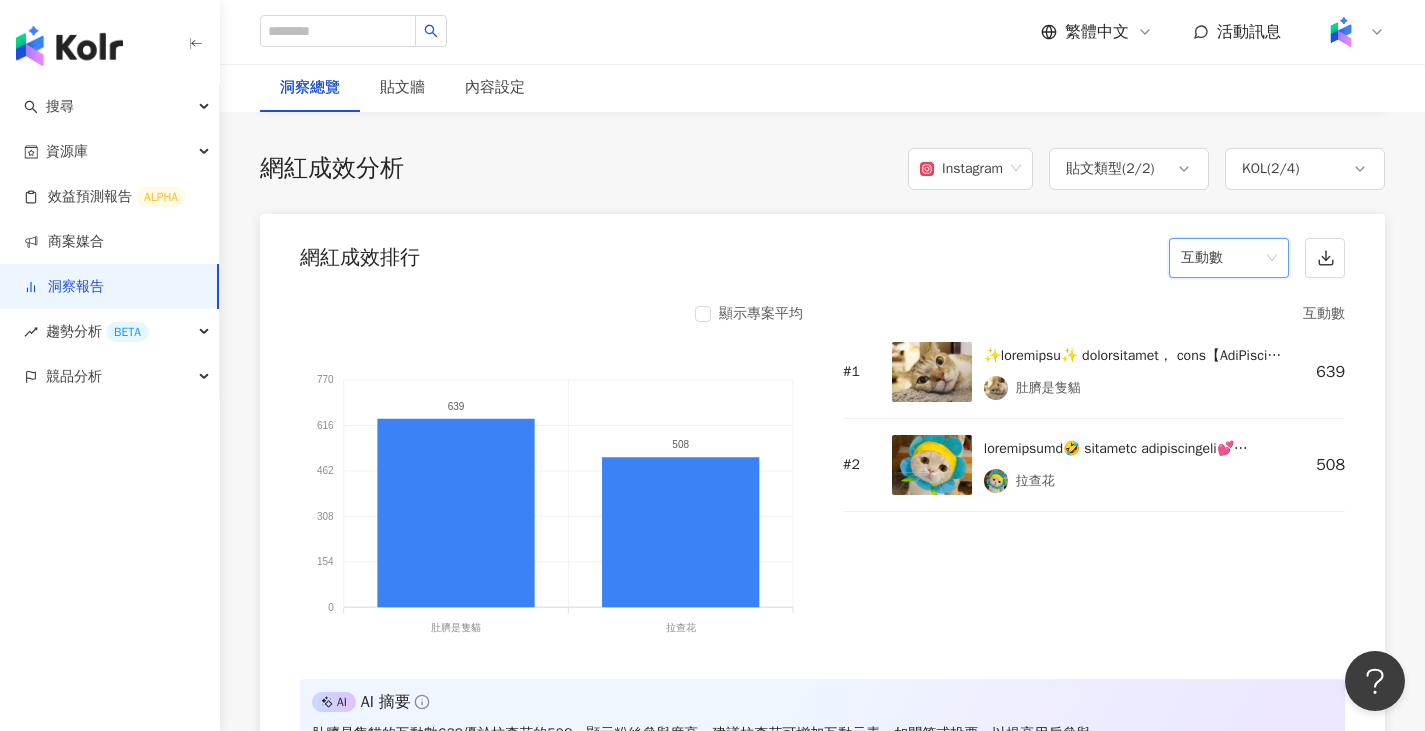 click on "互動數" at bounding box center (1229, 258) 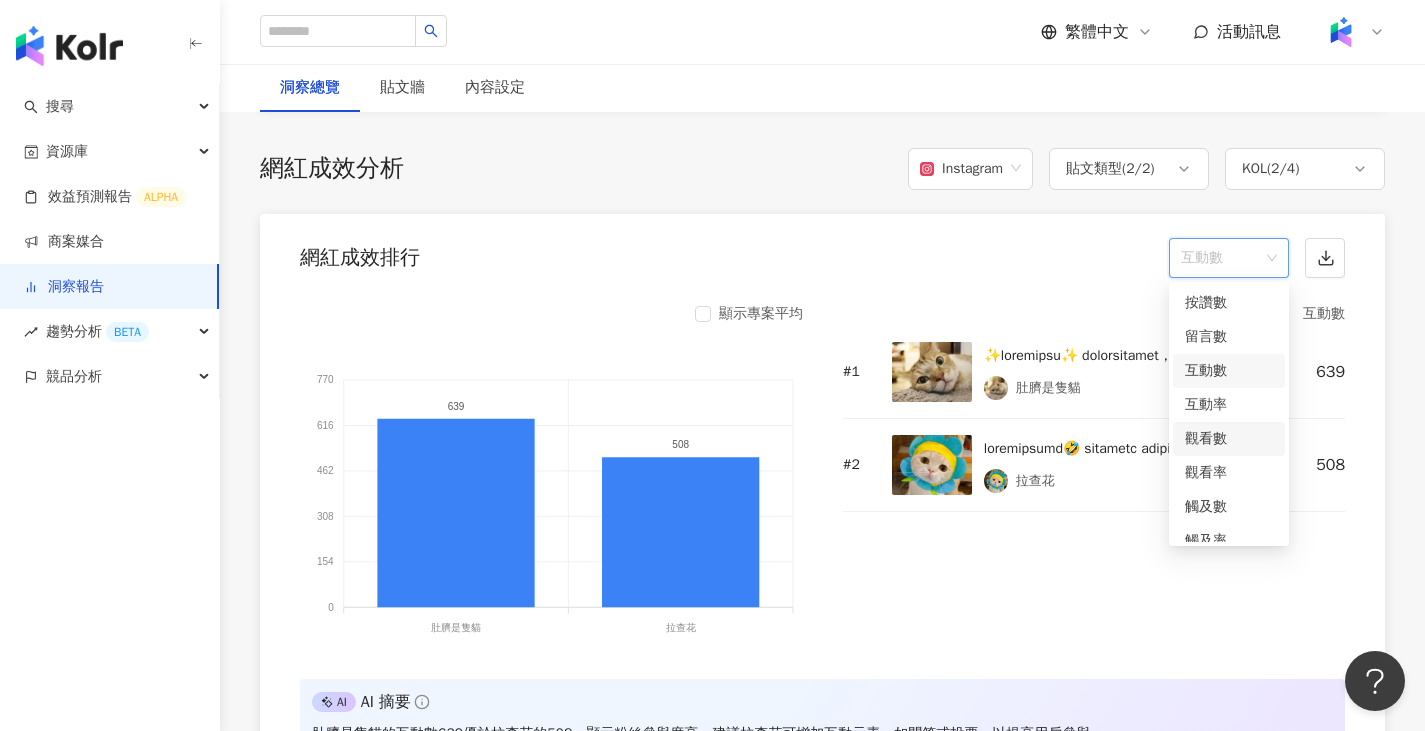 click on "觀看數" at bounding box center (1229, 439) 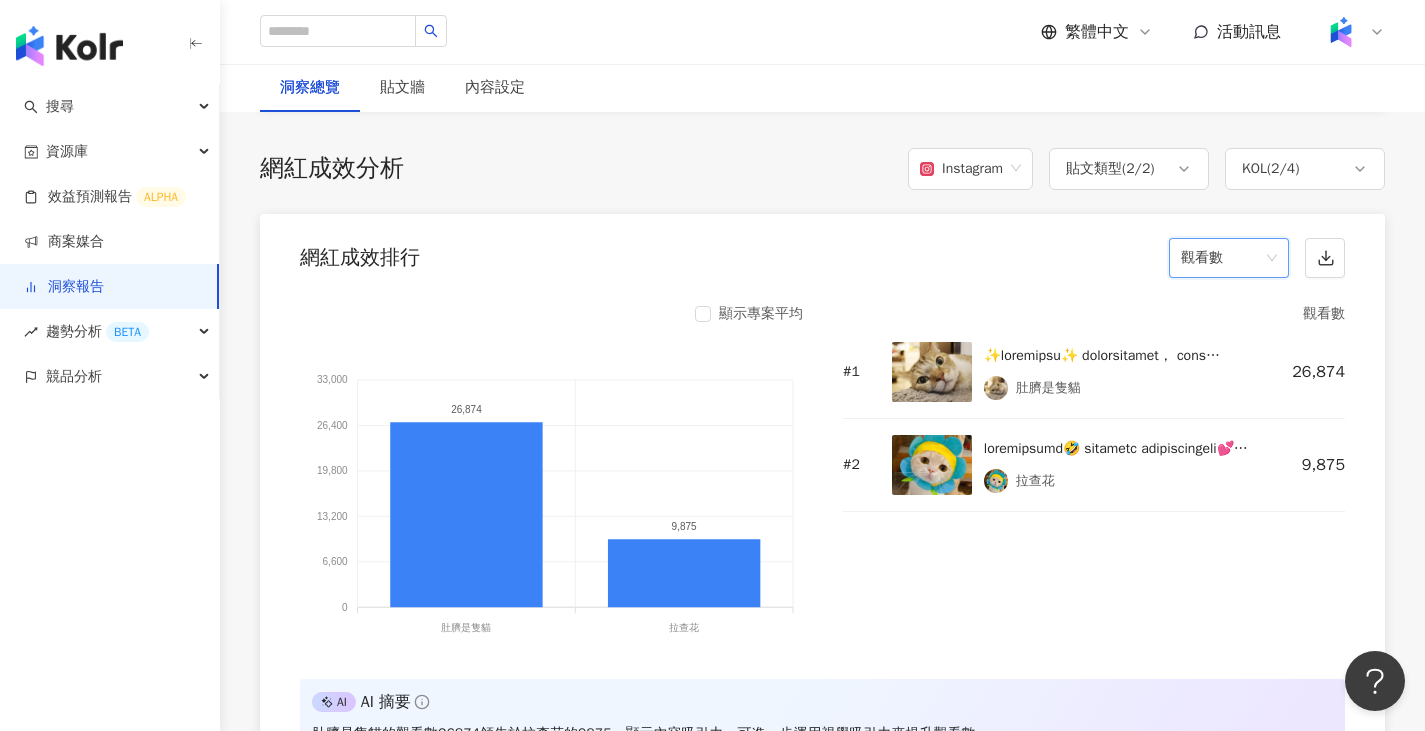 click on "觀看數" at bounding box center [1229, 258] 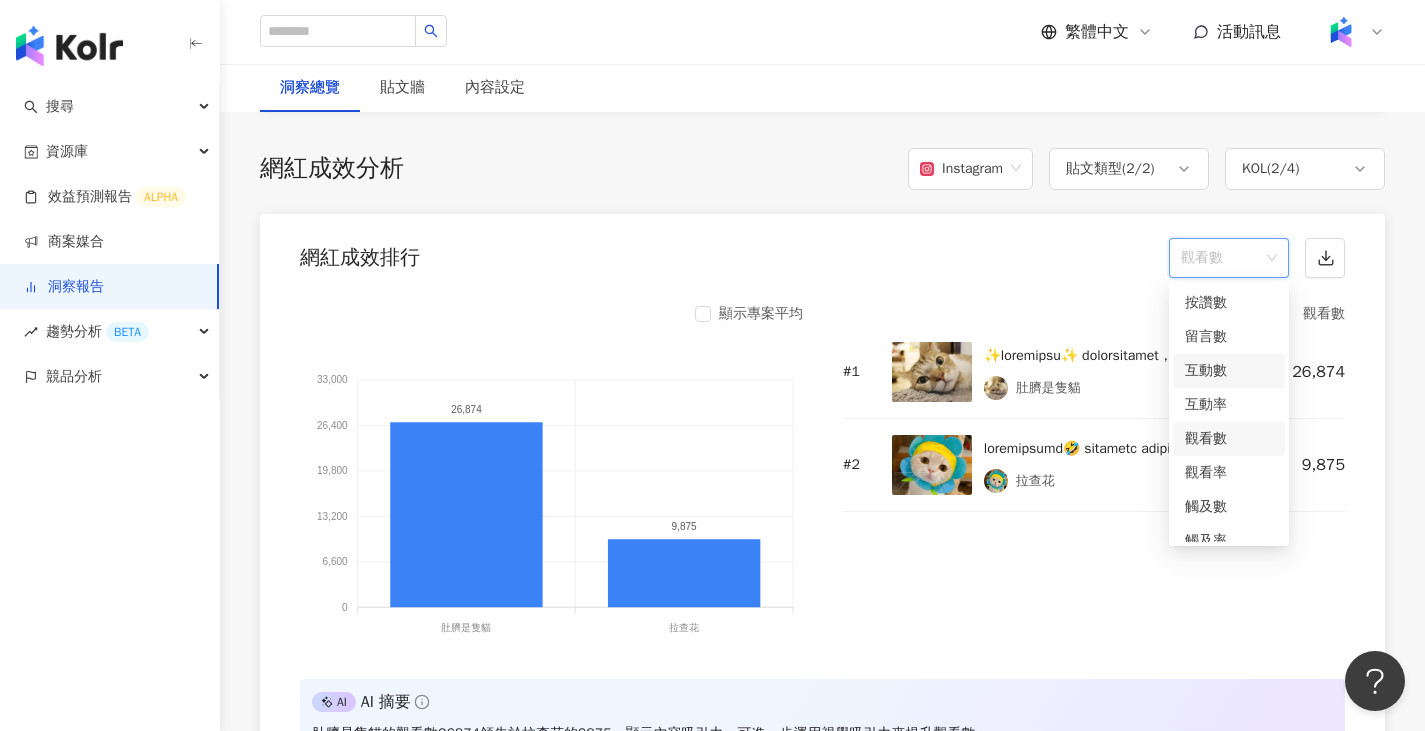 click on "互動數" at bounding box center (1229, 371) 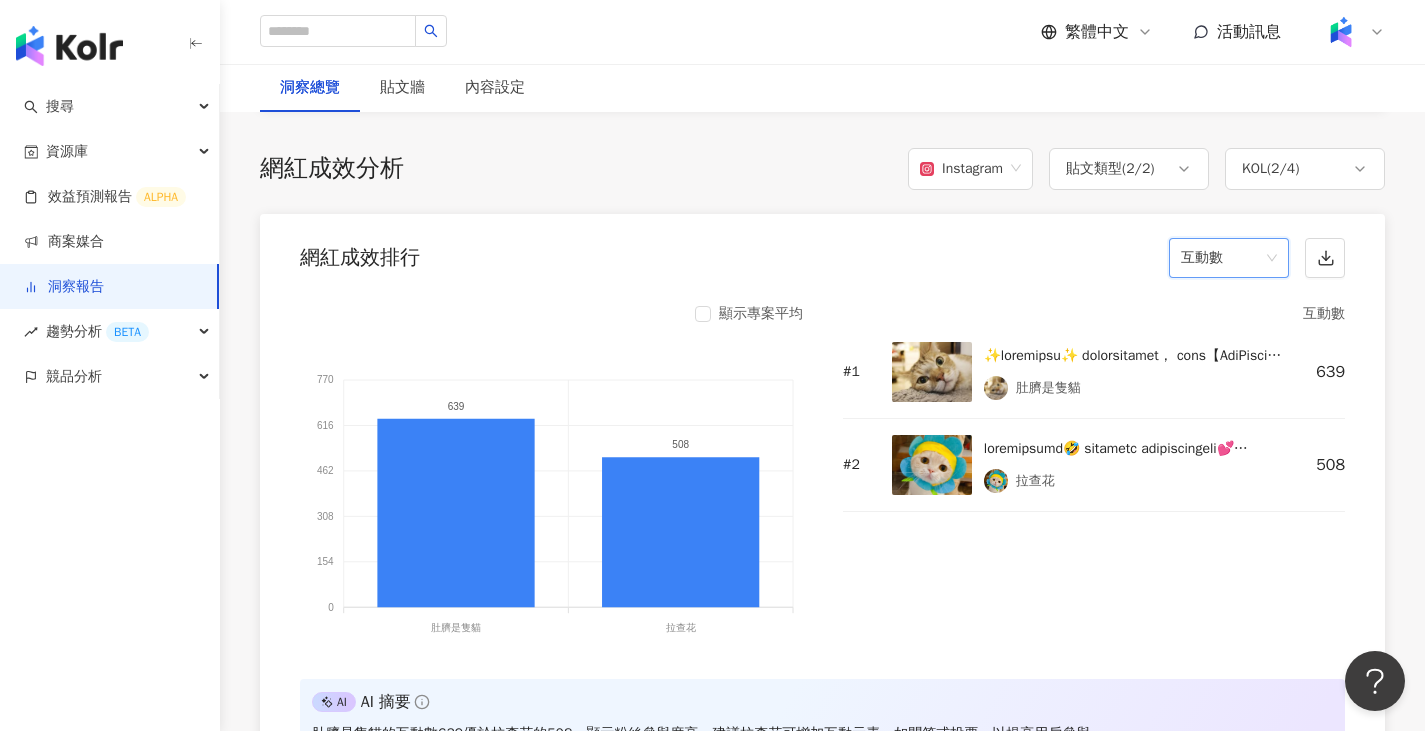 click on "互動數" at bounding box center [1229, 258] 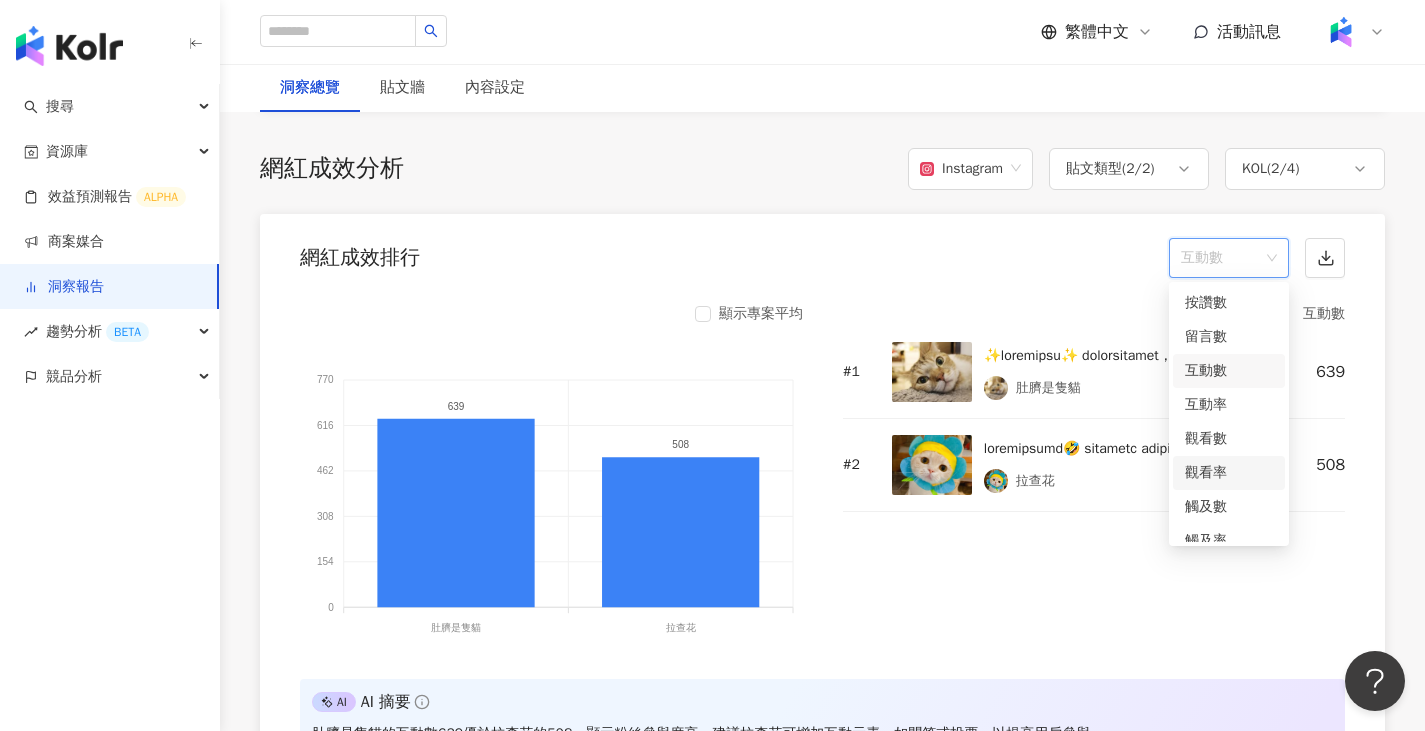 click on "觀看率" at bounding box center [1229, 473] 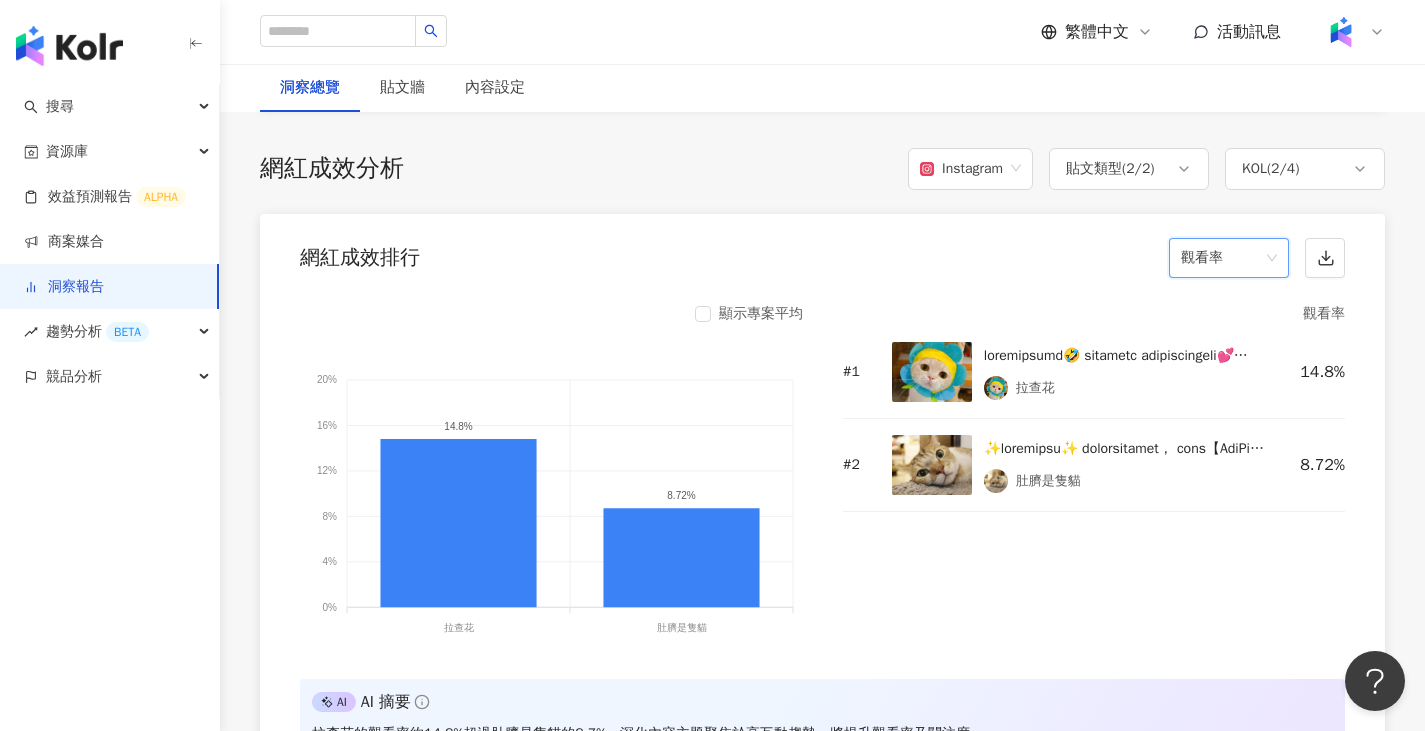 click on "觀看率" at bounding box center (1229, 258) 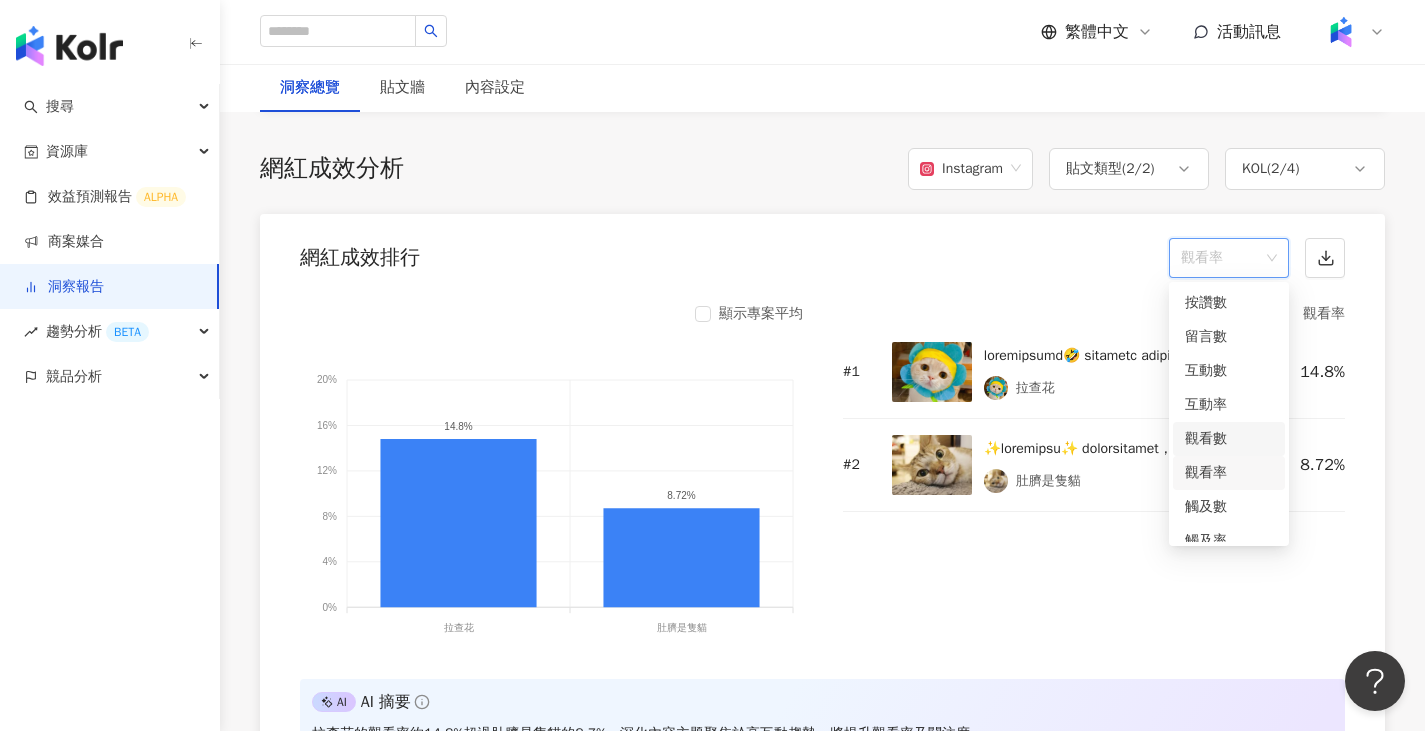 click on "觀看數" at bounding box center (1229, 439) 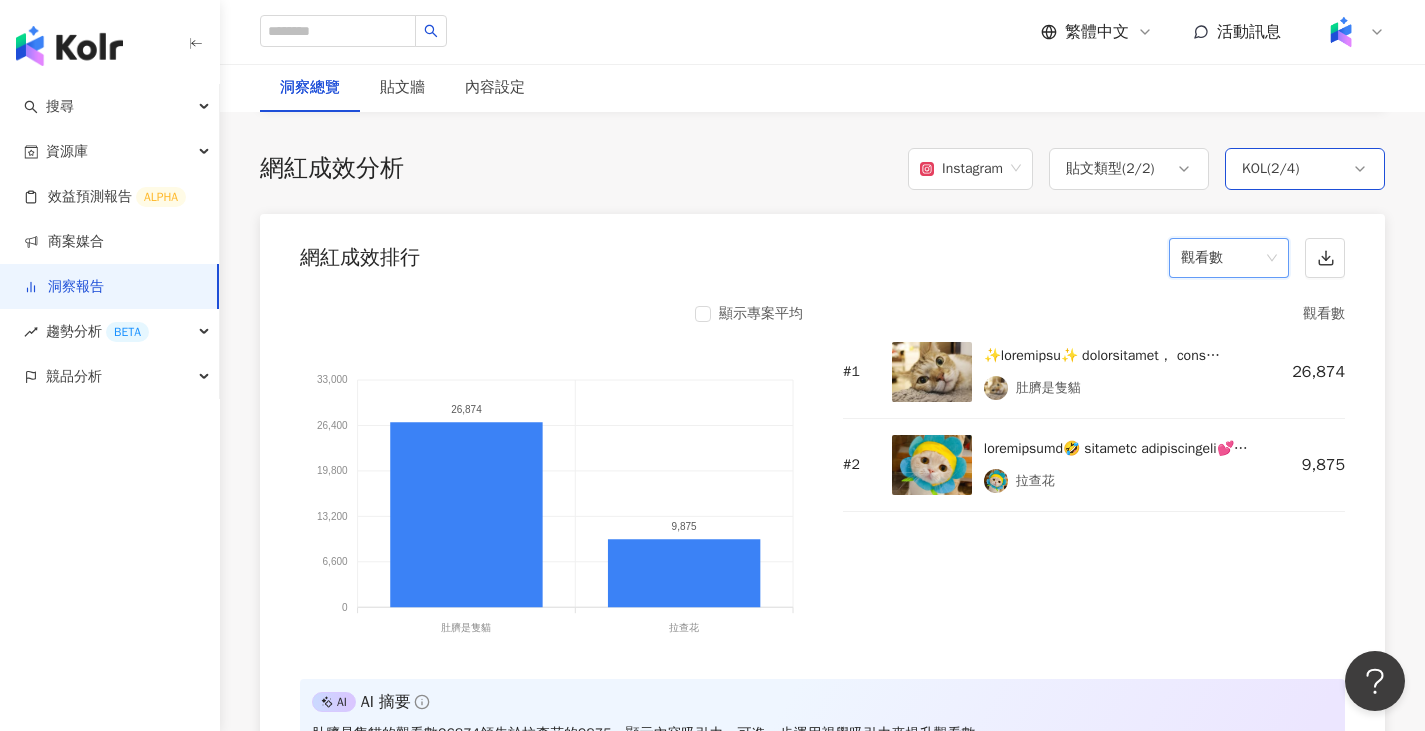 click on "KOL  ( 2 / 4 )" at bounding box center [1305, 169] 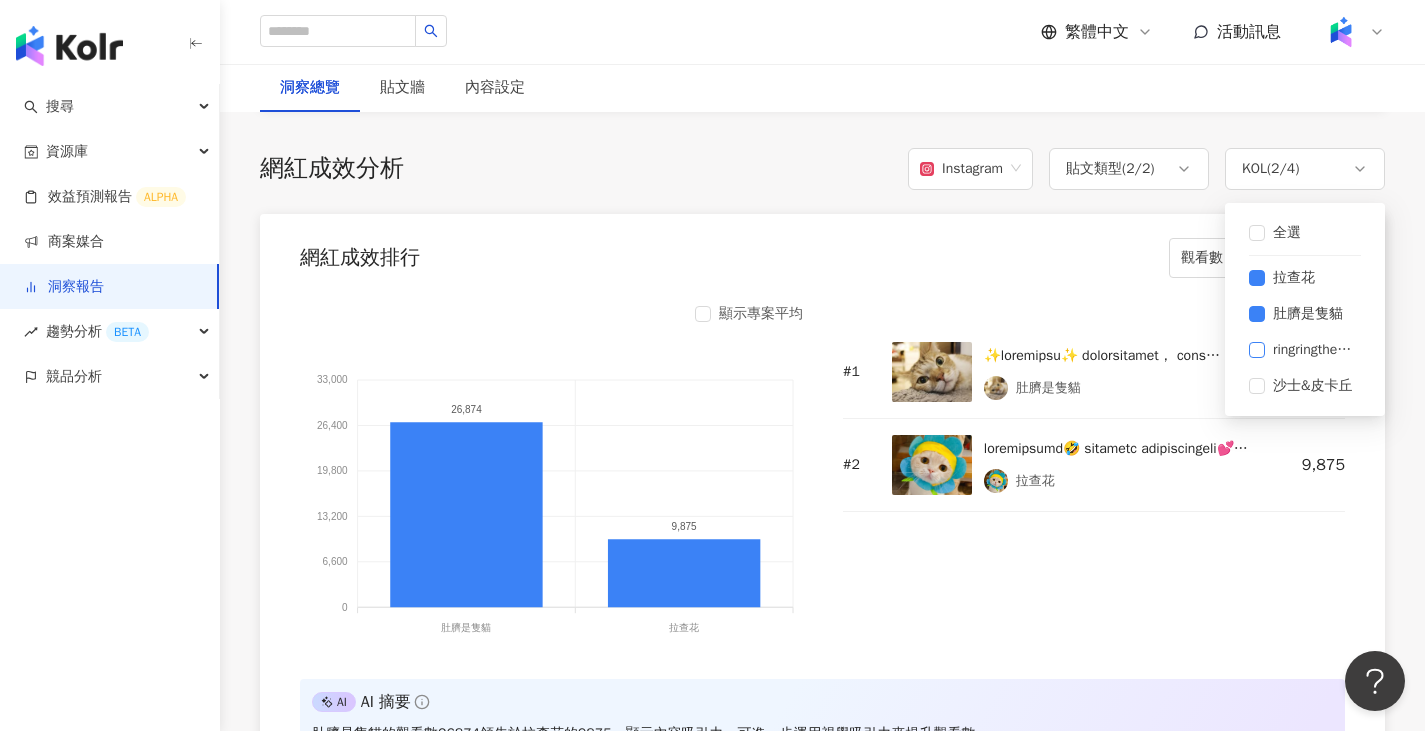 click on "ringringthecat" at bounding box center [1313, 350] 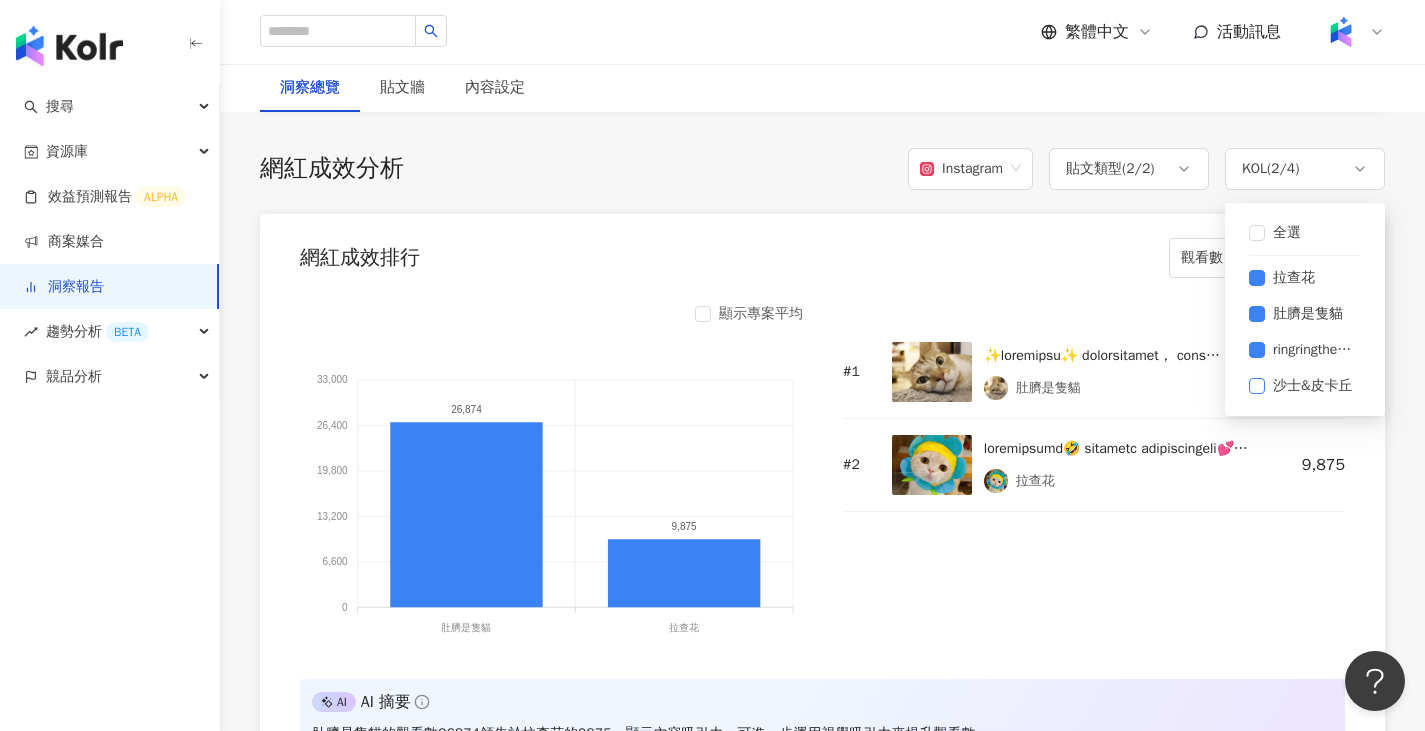 click on "沙士&皮卡丘" at bounding box center [1313, 386] 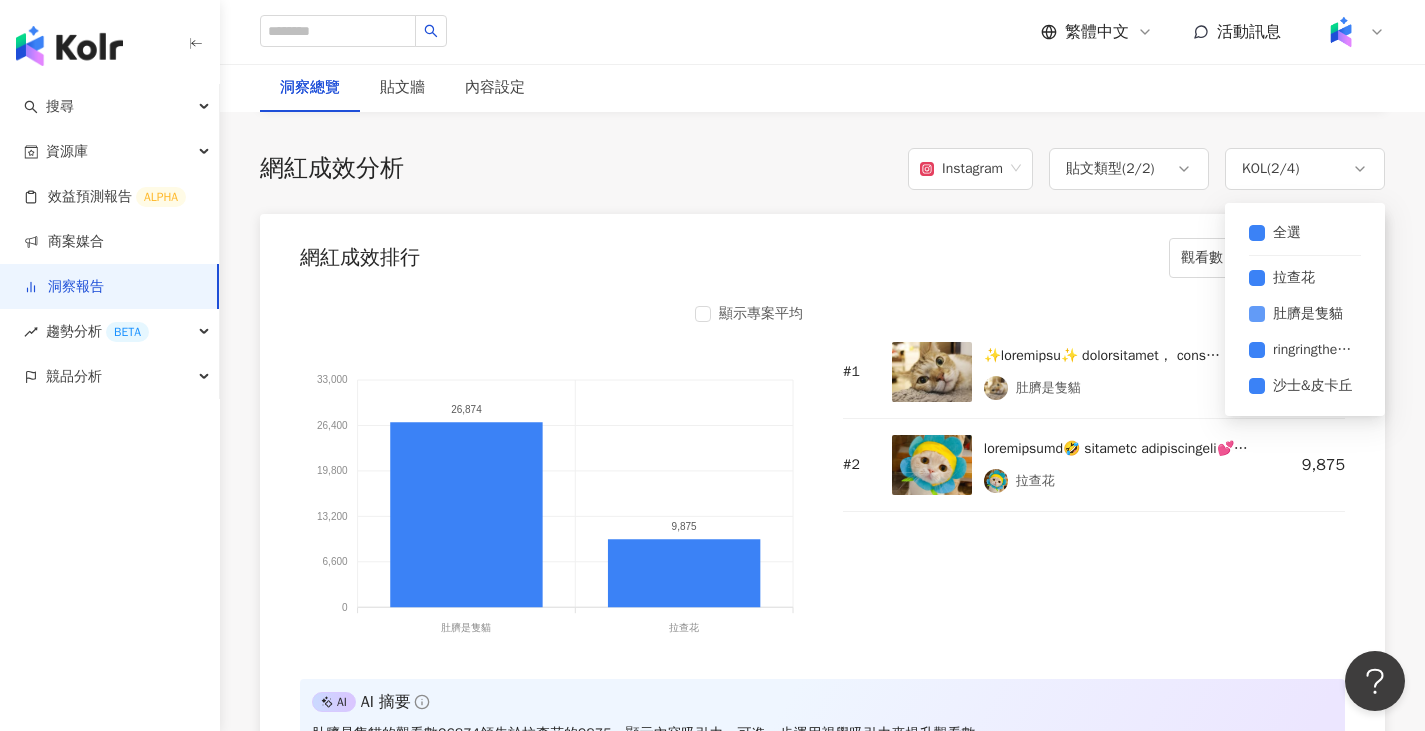 click on "肚臍是隻貓" at bounding box center (1308, 314) 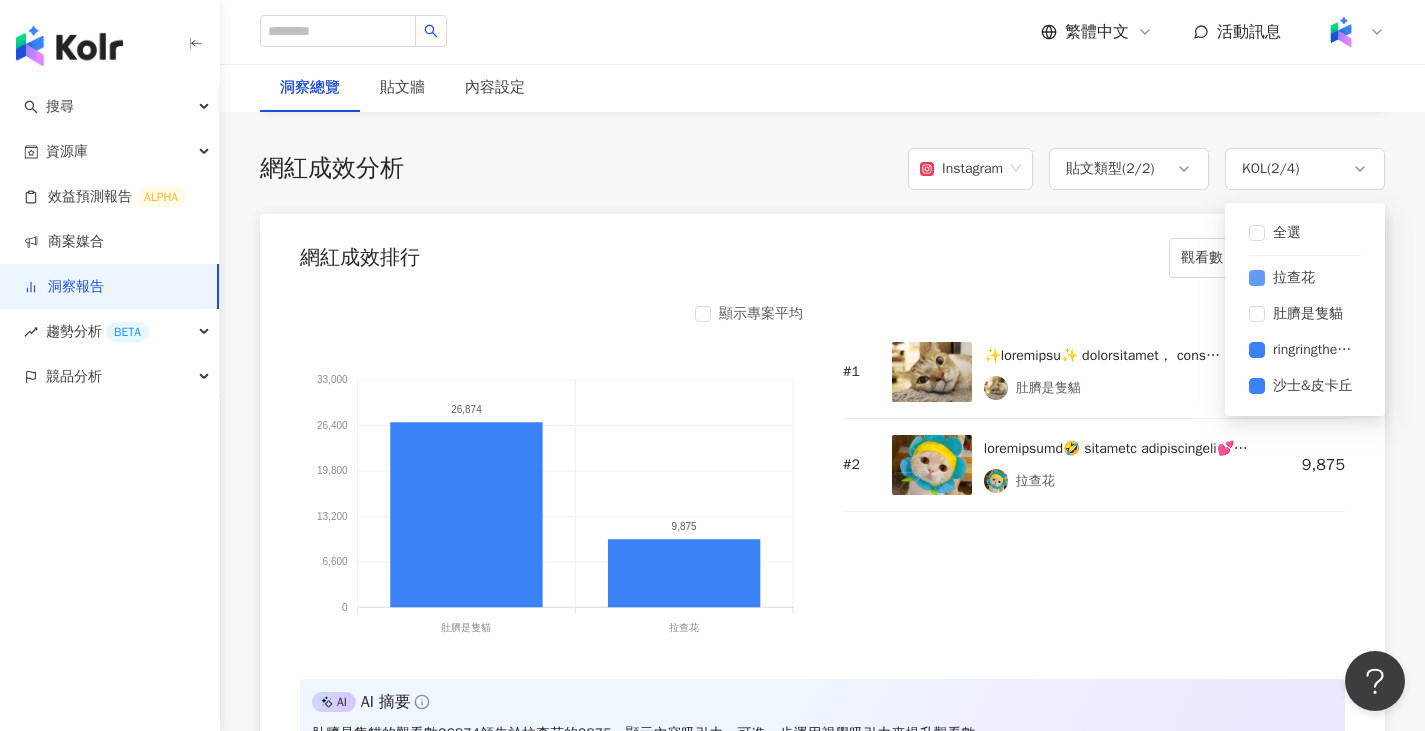 click on "拉查花" at bounding box center (1294, 278) 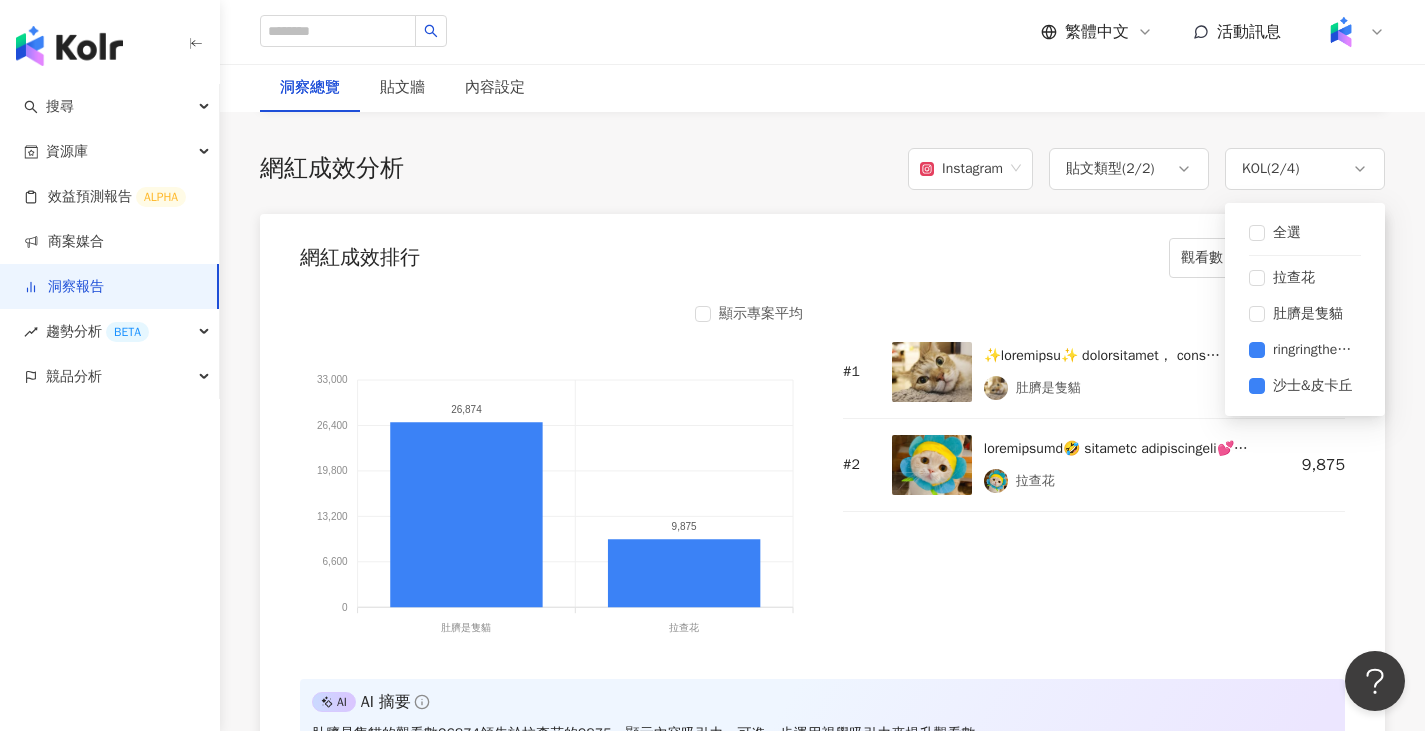 click on "網紅成效排行 觀看數" at bounding box center (822, 252) 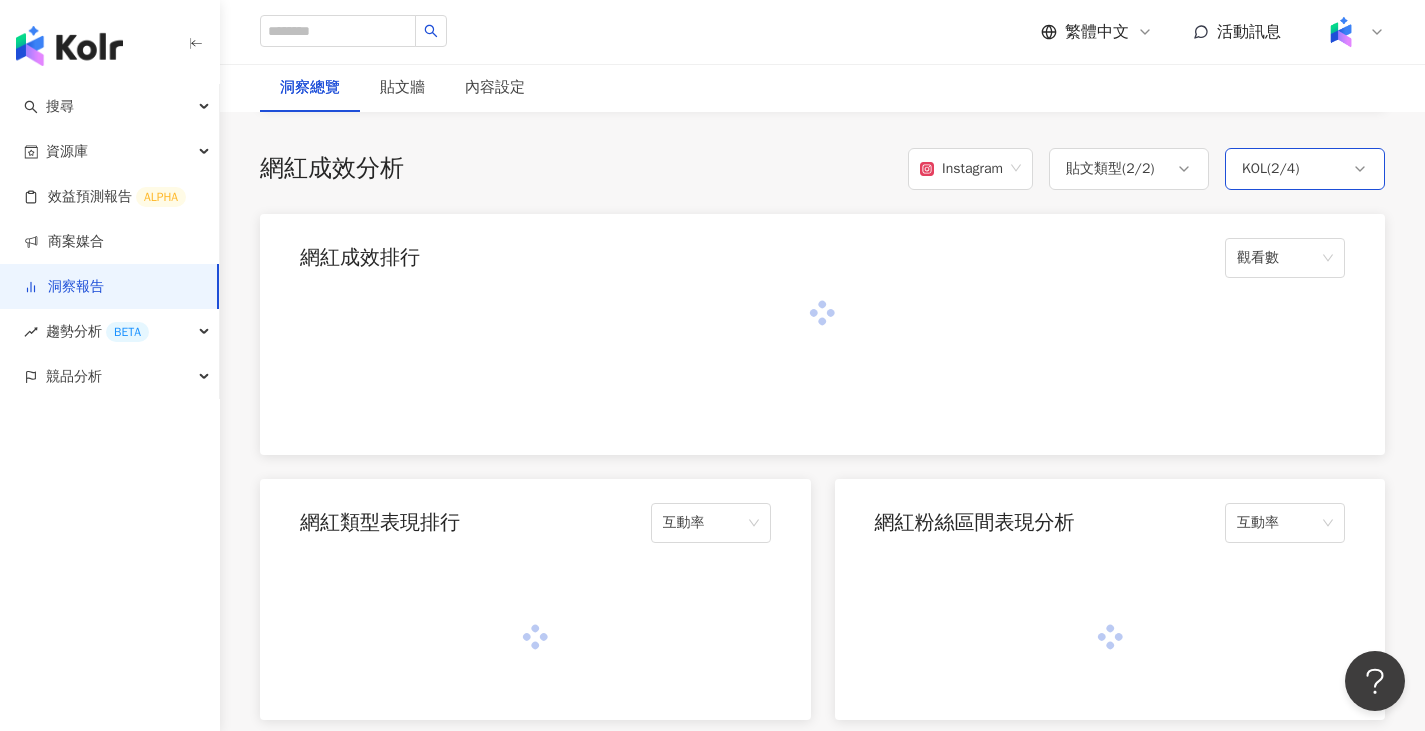click on "KOL  ( 2 / 4 )" at bounding box center (1305, 169) 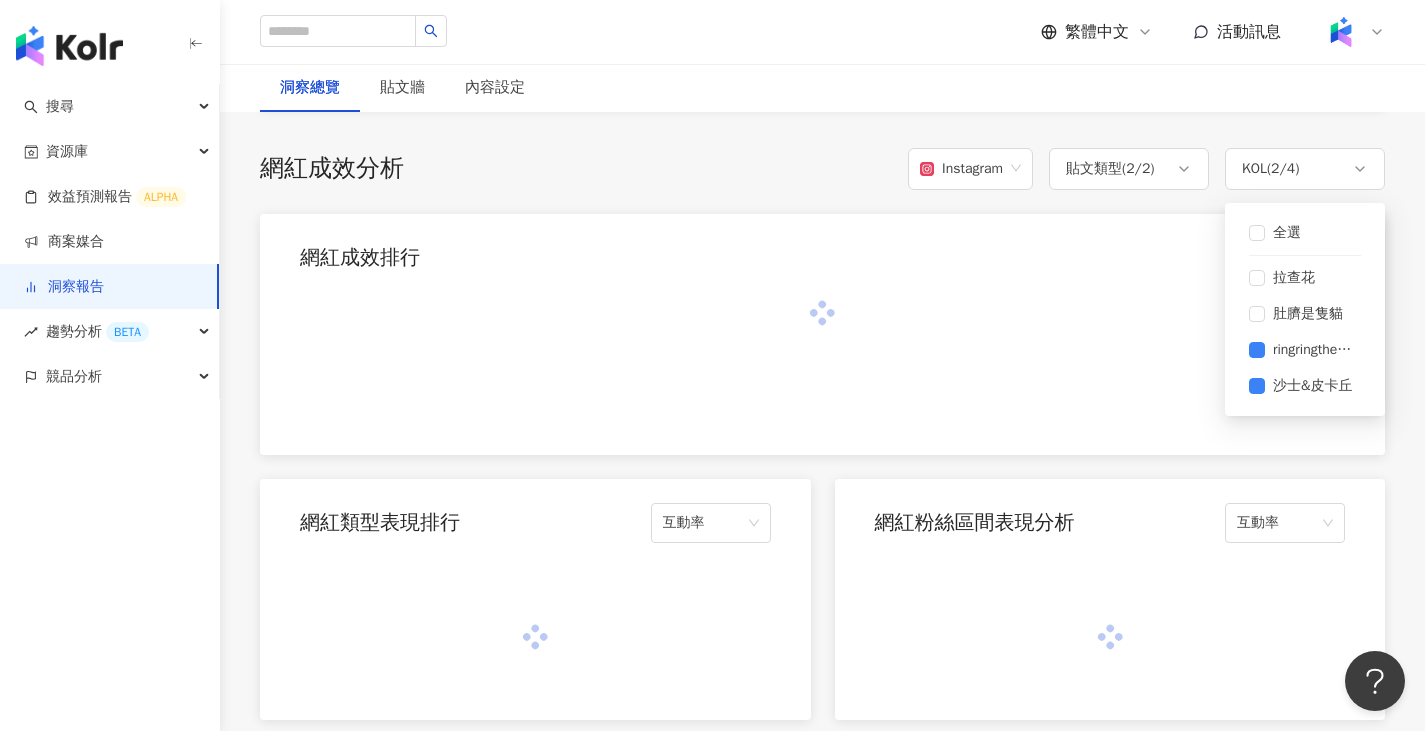 click on "網紅成效排行 觀看數" at bounding box center [822, 252] 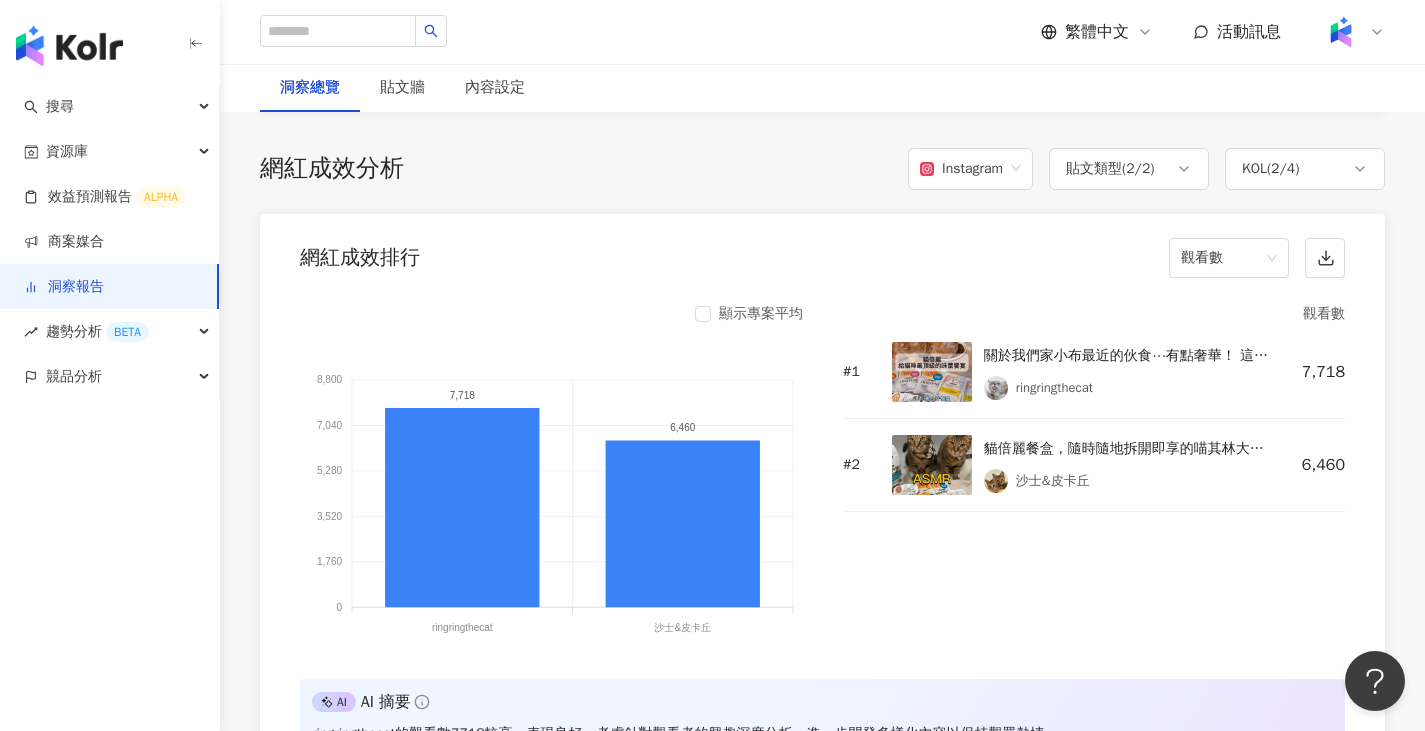 click on "網紅成效排行 觀看數" at bounding box center [822, 252] 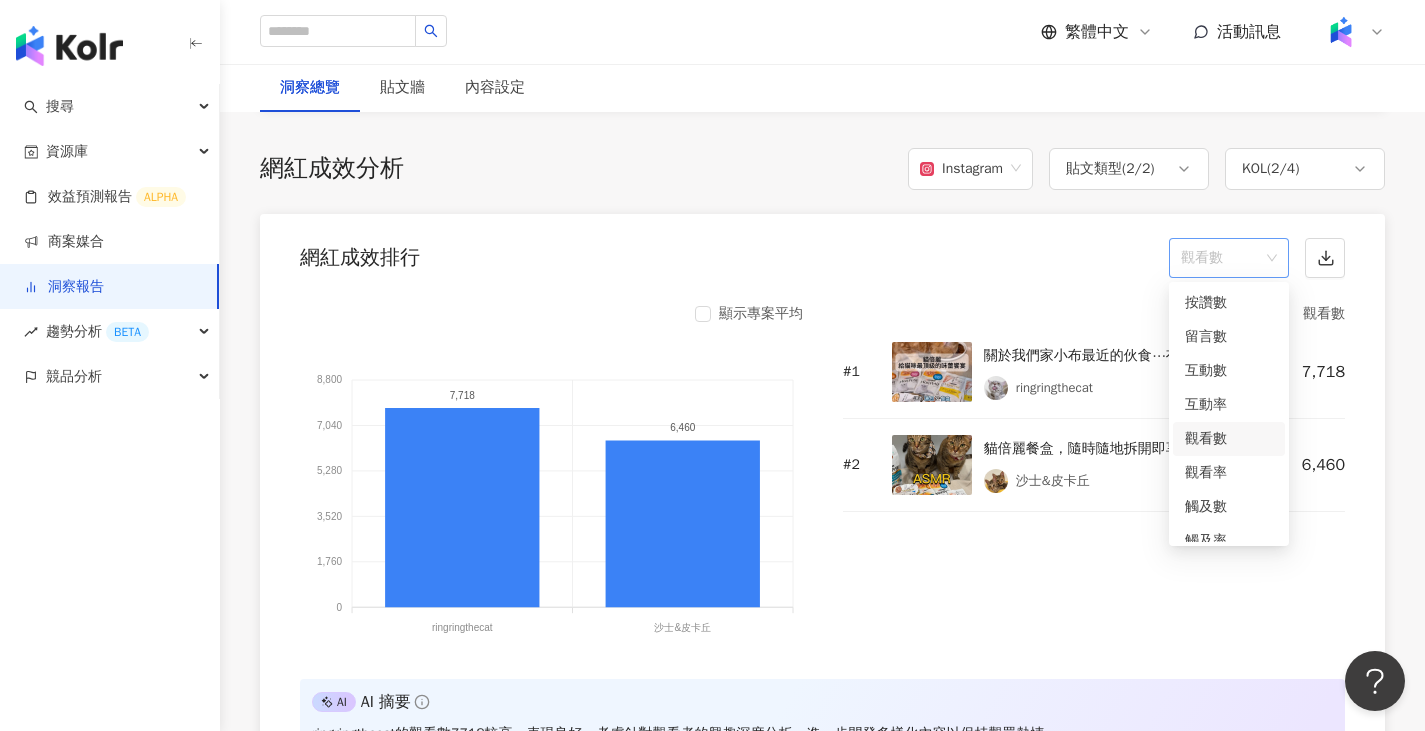 click on "觀看數" at bounding box center (1229, 258) 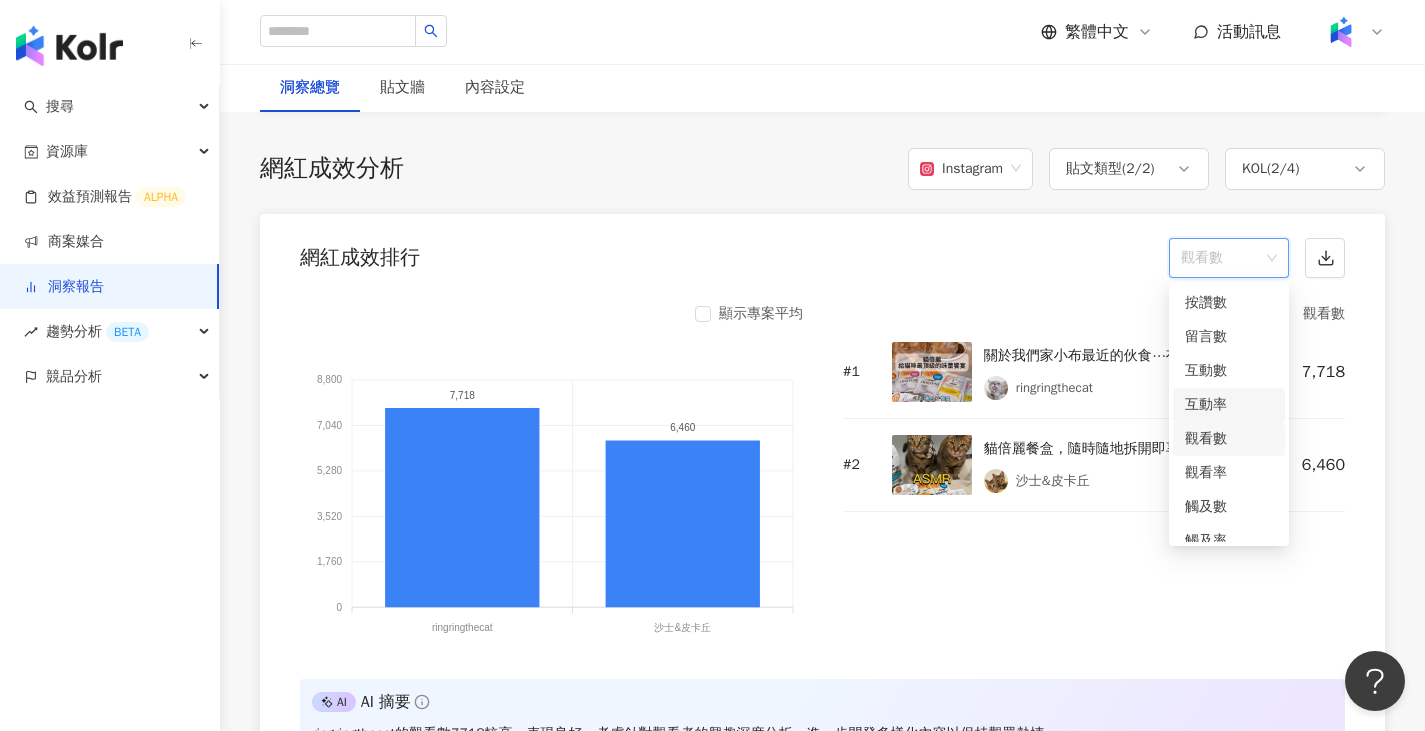click on "互動率" at bounding box center (1229, 405) 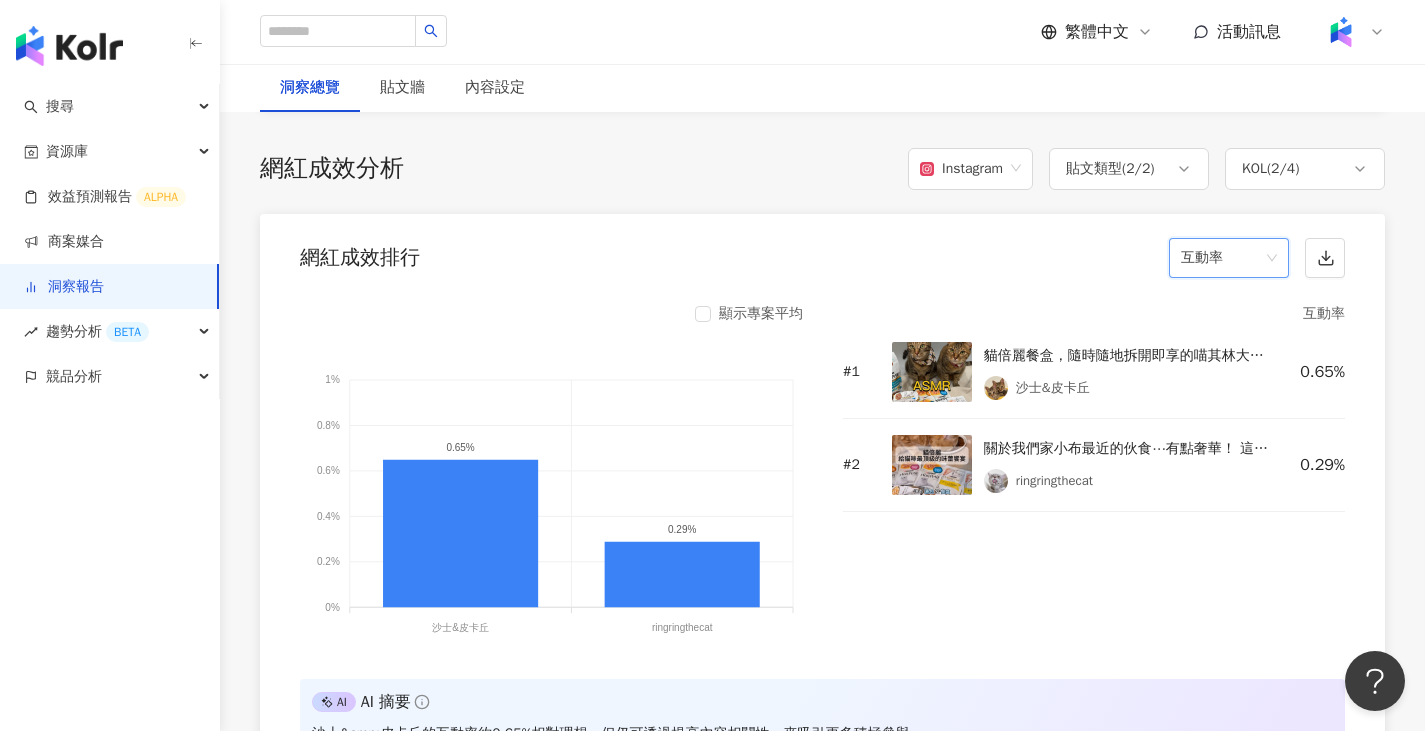 click on "互動率" at bounding box center (1229, 258) 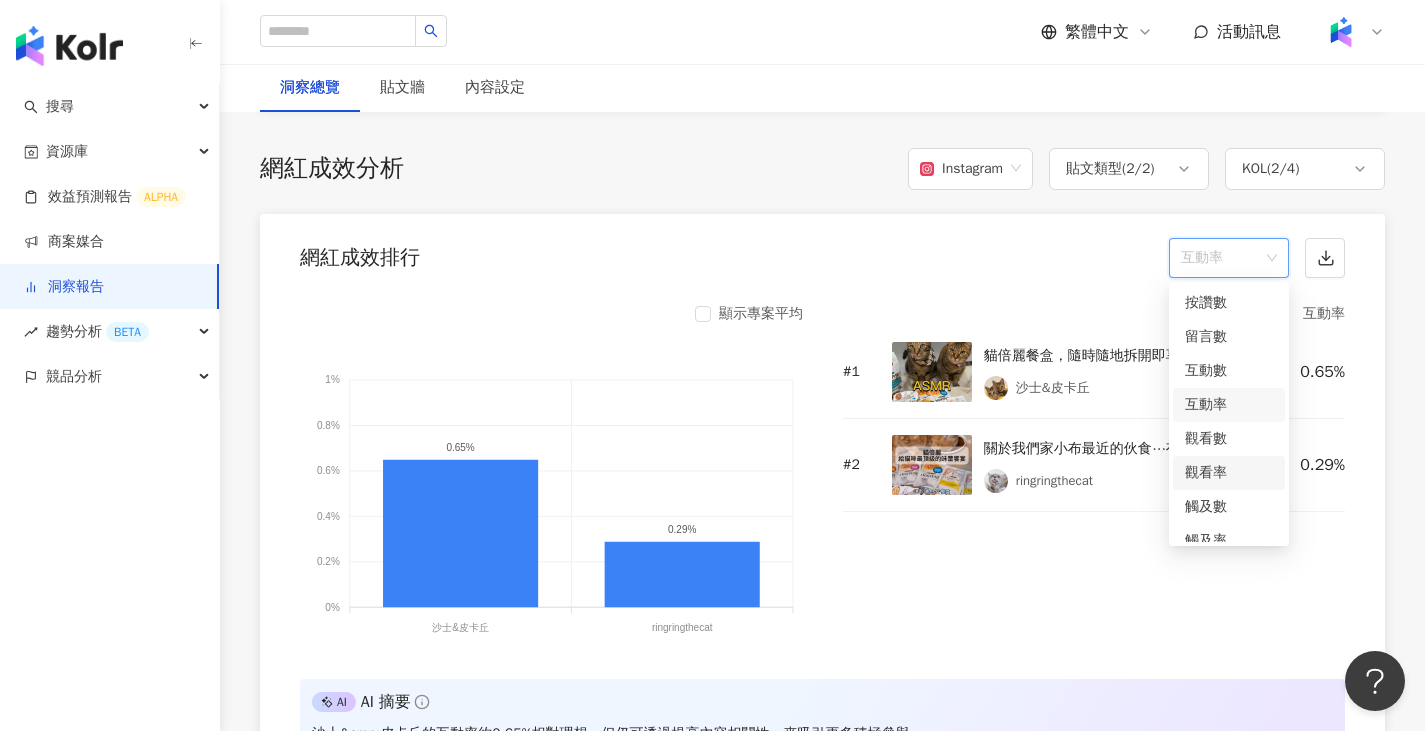 click on "觀看率" at bounding box center (1229, 473) 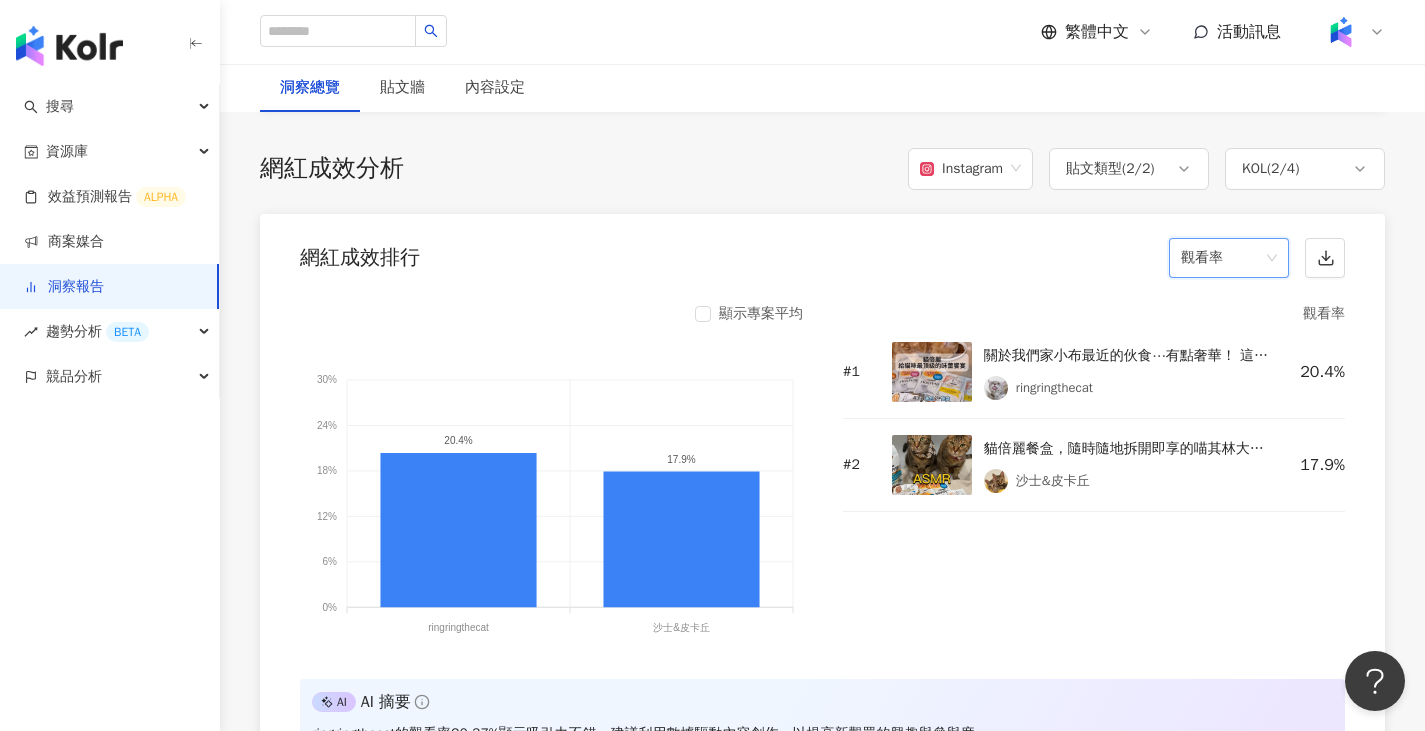 click on "觀看率" at bounding box center [1229, 258] 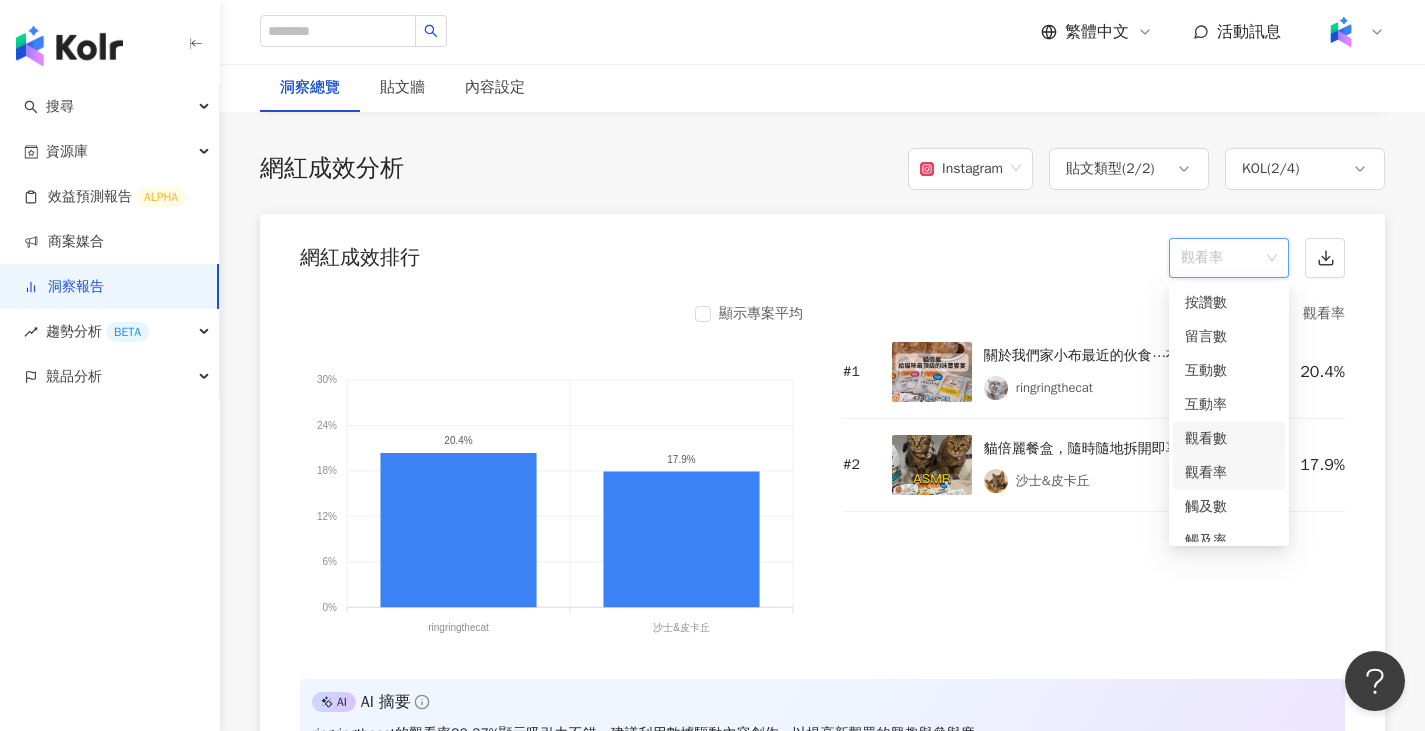 click on "觀看數" at bounding box center [1229, 439] 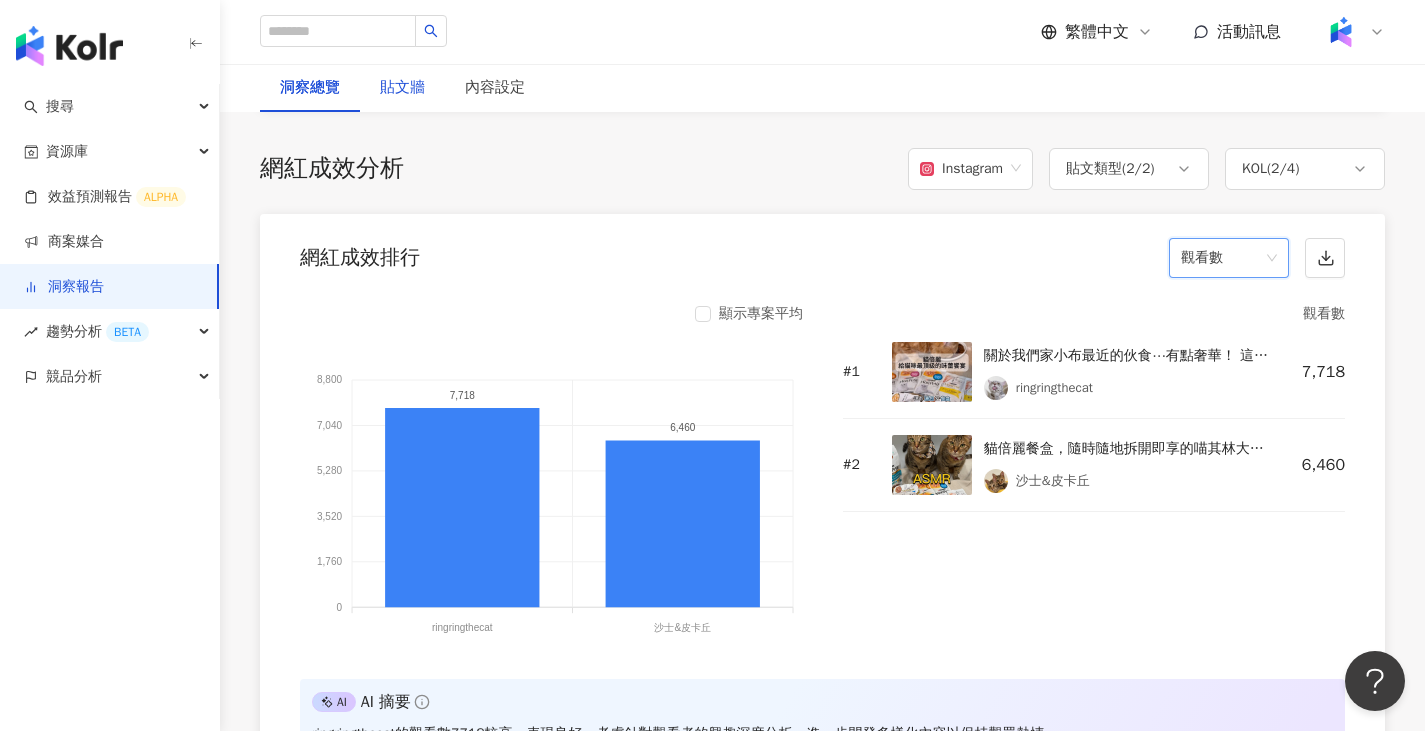 click on "貼文牆" at bounding box center (402, 88) 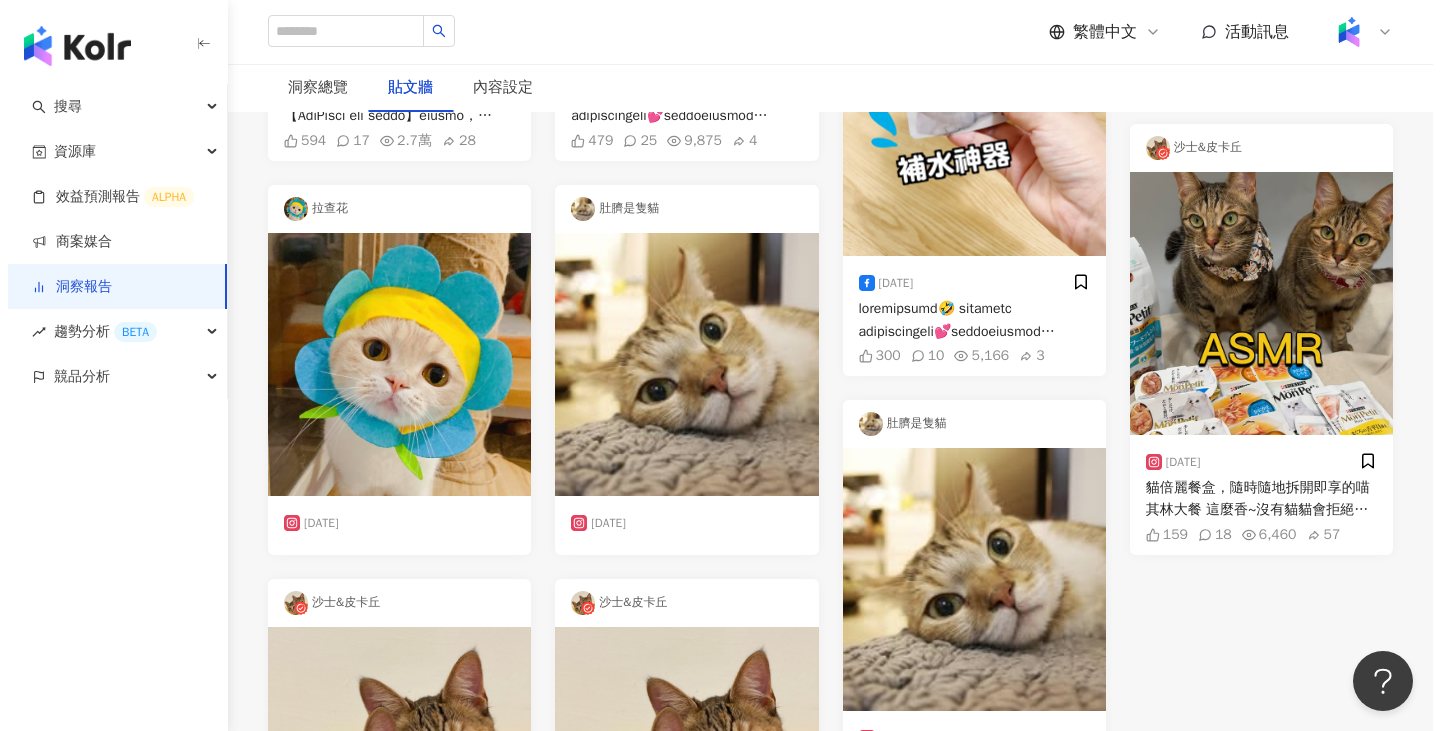 scroll, scrollTop: 500, scrollLeft: 0, axis: vertical 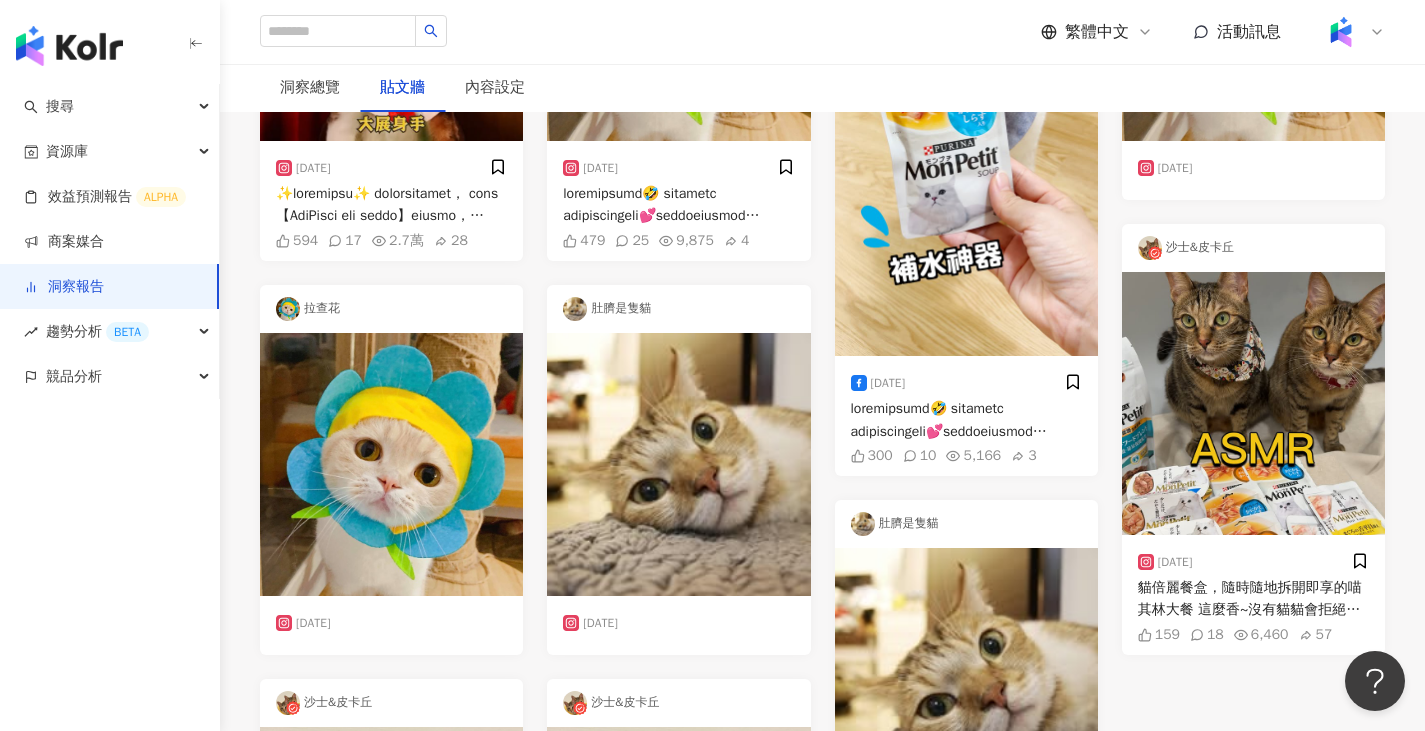 click on "貓倍麗餐盒，隨時隨地拆開即享的喵其林大餐
這麼香~沒有貓貓會拒絕啦!!
平常沙皮嘴饞或是想獎勵犒賞他們時💦
都會餵他們吃美味副食
這次收到貓倍麗 #餐盒
我才剛從櫃子拿出來而已
沙皮看到就狂衝過來😂
那眼神彷彿是『要給我吃了沒？』
看[PERSON_NAME]&皮卡丘大快朵頤的樣子
身為人類的我也好想吃~~
㊙️貓倍麗餐盒好吃㊙️
•嚴選深海魚，急速冷凍，封存新鮮和營養
•擷取油脂均勻的魚腹中段，人食級鮮肉超奢華
盒裝設計，隨時隨地都能享用大餐，超方便!
怪不得兩姐妹吃這麼香~😋
毛孩就應該享用極致饗宴
一起來場美味的吃播show
🛒[URL][DOMAIN_NAME]
#Purina #雀巢普瑞納 #貓倍麗 #貓主吃播SHOW #星級喵其林 #貓奴 #貓奴日常
#沙士 #皮卡丘 #asmr" at bounding box center (1253, 599) 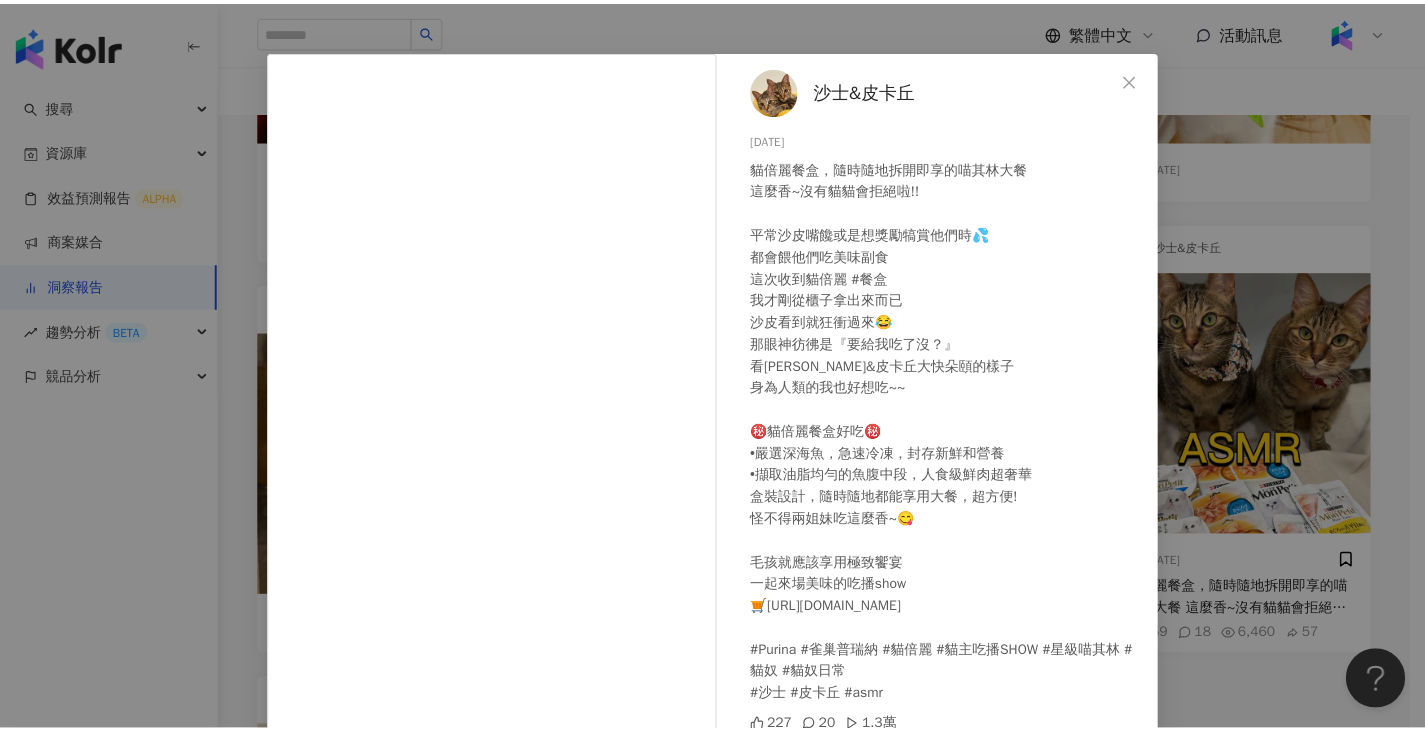 scroll, scrollTop: 100, scrollLeft: 0, axis: vertical 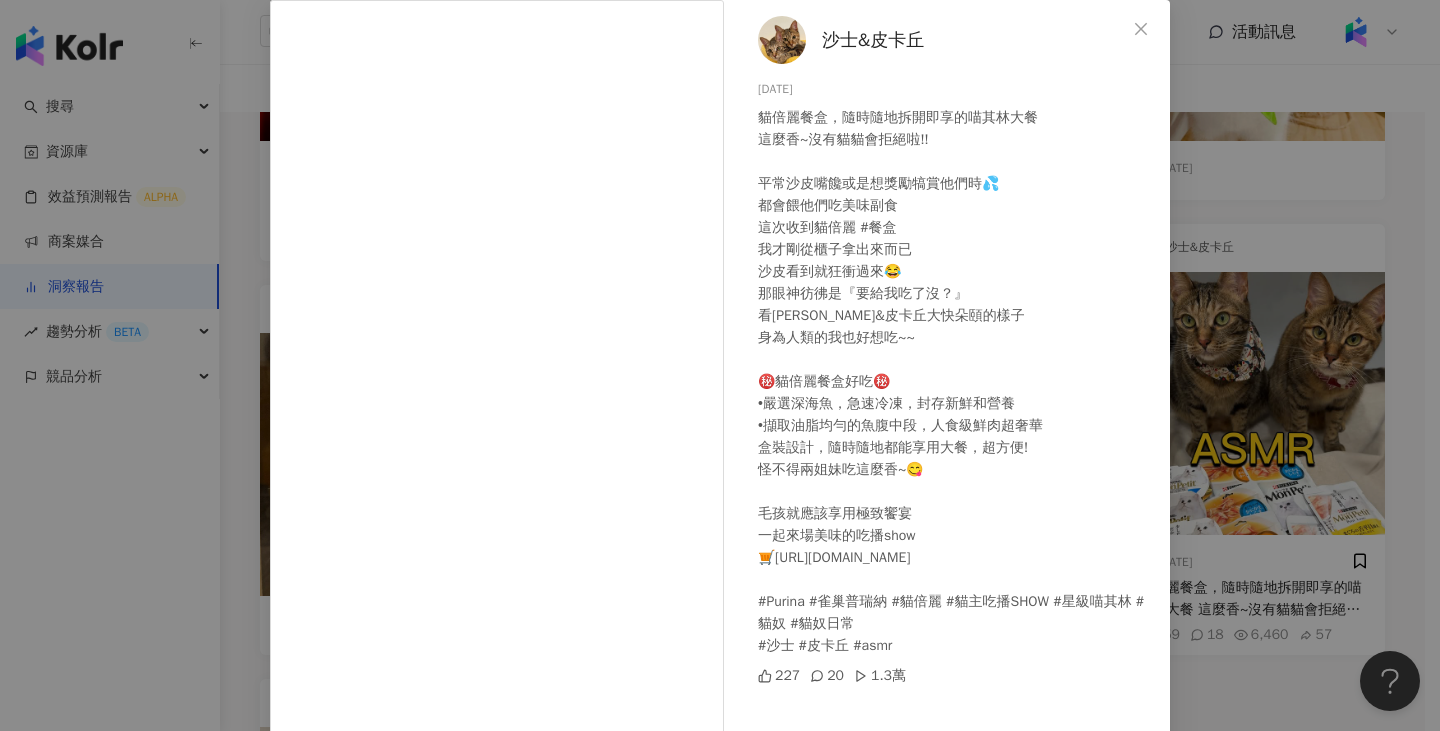 click on "沙士&皮卡丘 [DATE] 貓倍麗餐盒，隨時隨地拆開即享的喵其林大餐
這麼香~沒有貓貓會拒絕啦!!
平常沙皮嘴饞或是想獎勵犒賞他們時💦
都會餵他們吃美味副食
這次收到貓倍麗 #餐盒
我才剛從櫃子拿出來而已
沙皮看到就狂衝過來😂
那眼神彷彿是『要給我吃了沒？』
看[PERSON_NAME]&皮卡丘大快朵頤的樣子
身為人類的我也好想吃~~
㊙️貓倍麗餐盒好吃㊙️
•嚴選深海魚，急速冷凍，封存新鮮和營養
•擷取油脂均勻的魚腹中段，人食級鮮肉超奢華
盒裝設計，隨時隨地都能享用大餐，超方便!
怪不得兩姐妹吃這麼香~😋
毛孩就應該享用極致饗宴
一起來場美味的吃播show
🛒[URL][DOMAIN_NAME]
#Purina #雀巢普瑞納 #貓倍麗 #貓主吃播SHOW #星級喵其林 #貓奴 #貓奴日常
#沙士 #皮卡丘 #asmr 227 20 1.3萬 查看原始貼文" at bounding box center [720, 365] 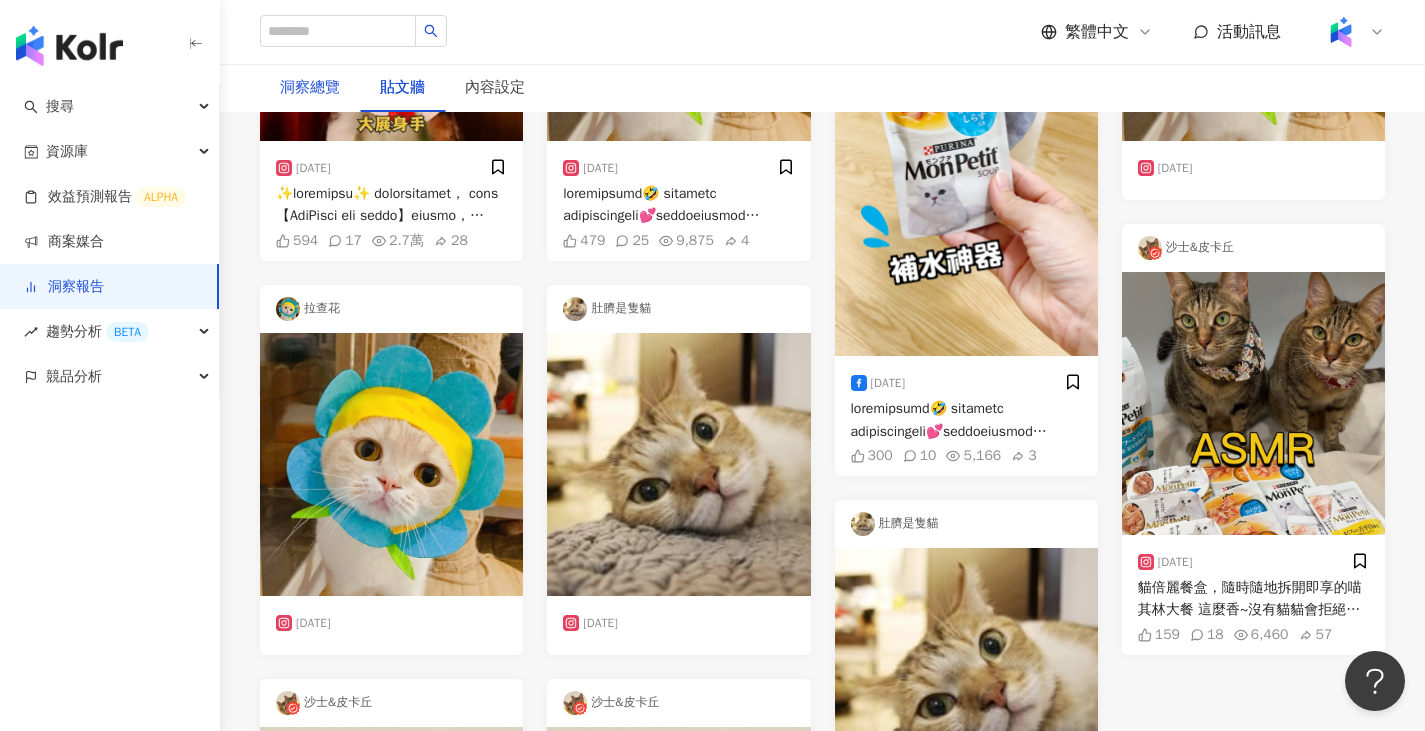 click on "洞察總覽" at bounding box center (310, 88) 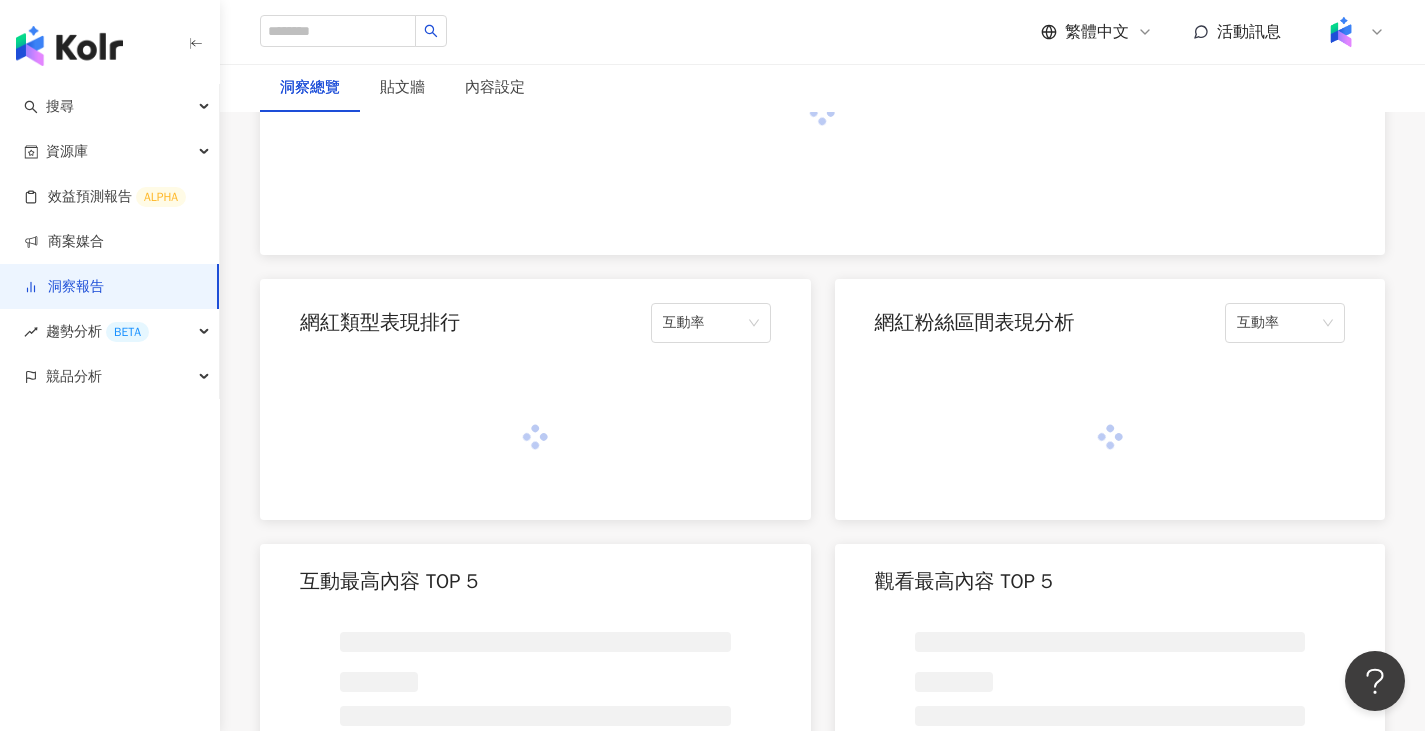 scroll, scrollTop: 1500, scrollLeft: 0, axis: vertical 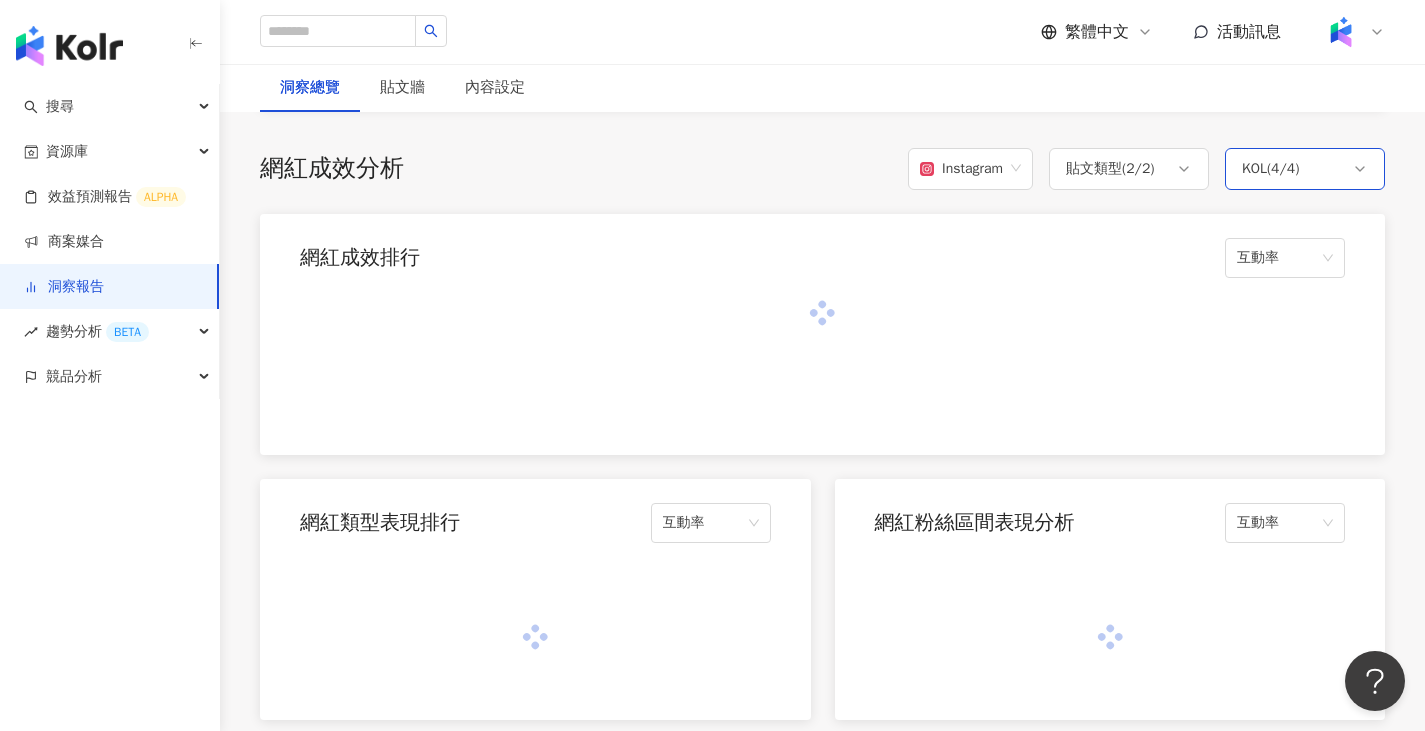 click on "KOL  ( 4 / 4 )" at bounding box center (1305, 169) 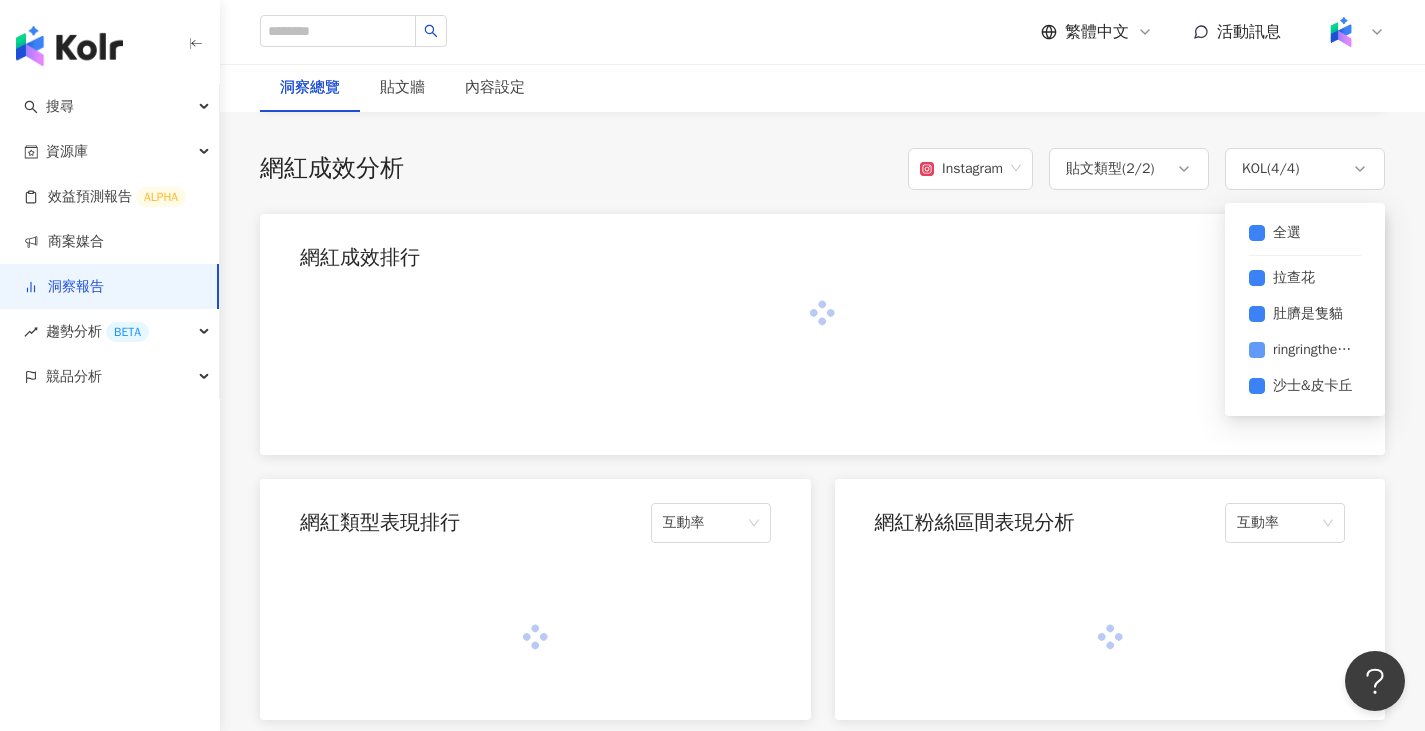 click on "ringringthecat" at bounding box center [1313, 350] 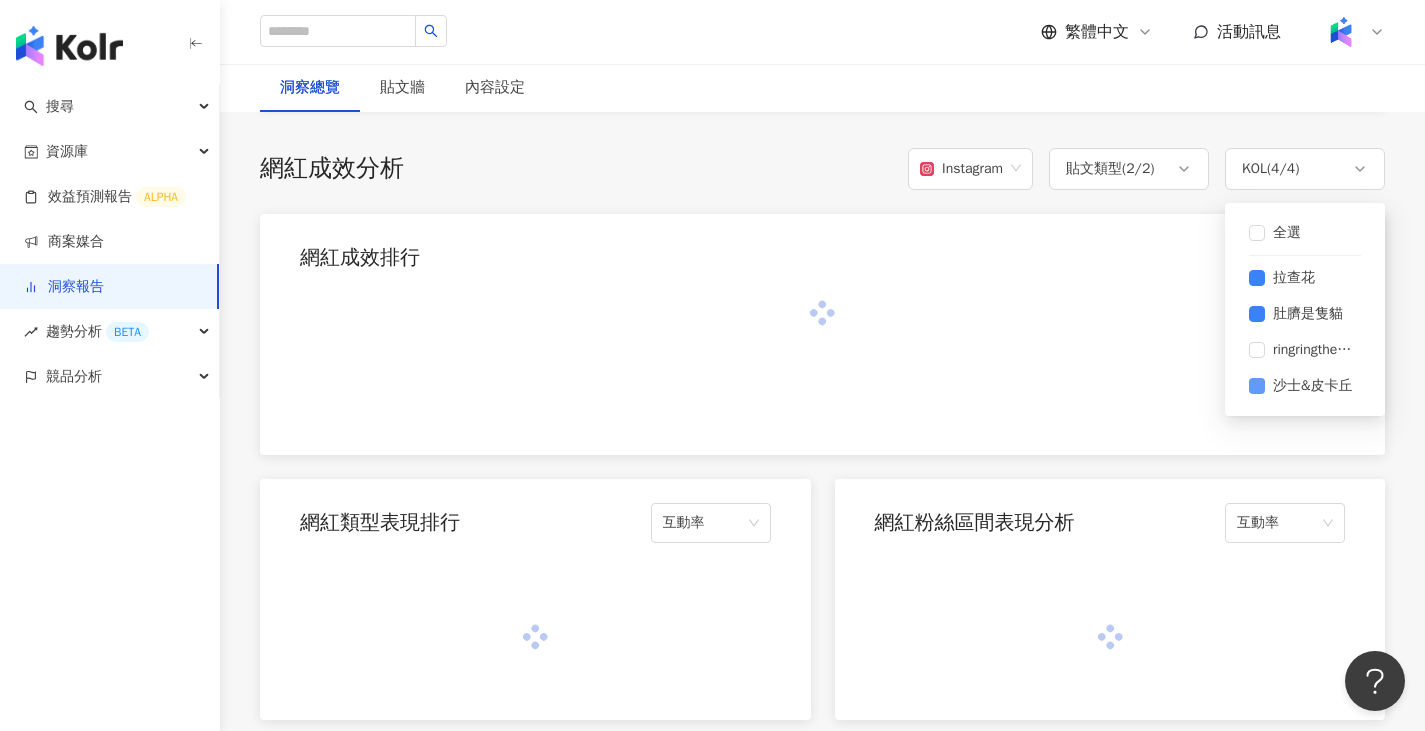 click on "沙士&皮卡丘" at bounding box center [1313, 386] 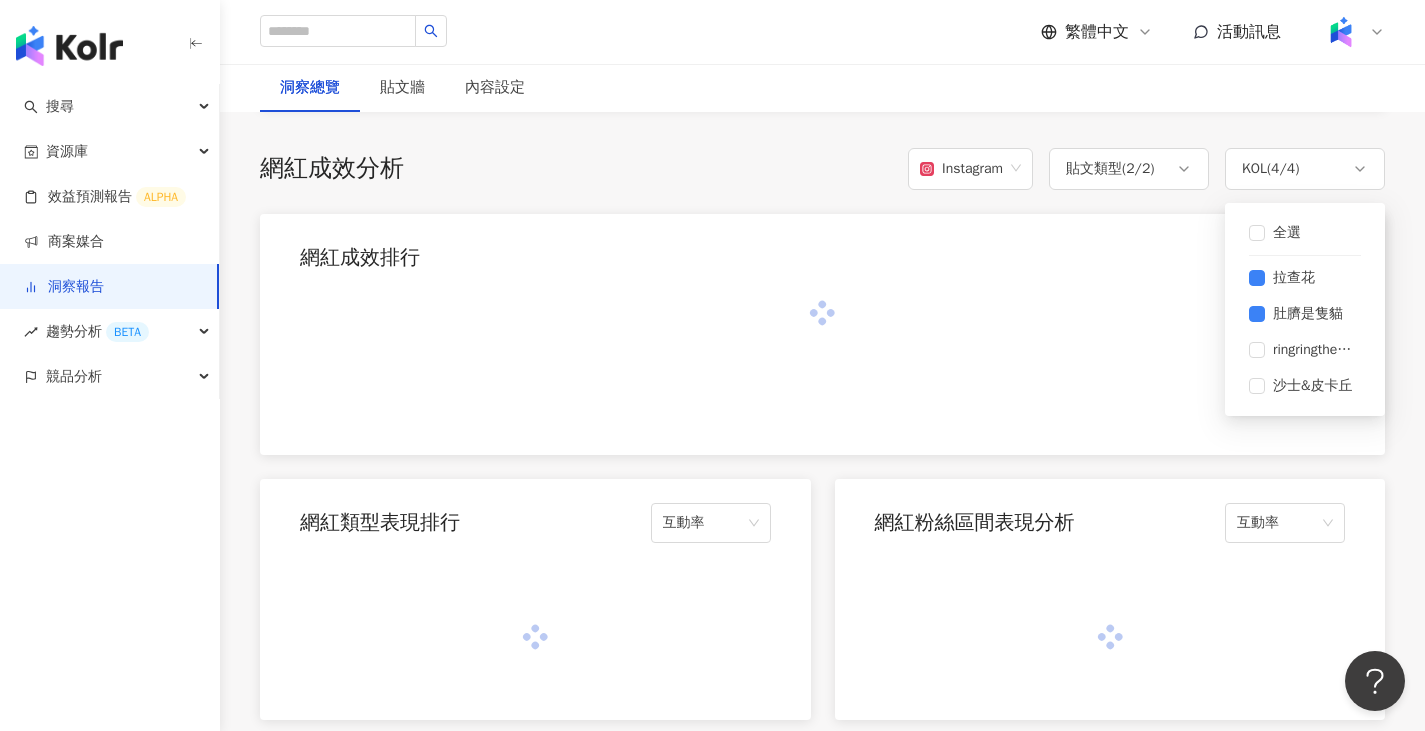 click at bounding box center [822, 313] 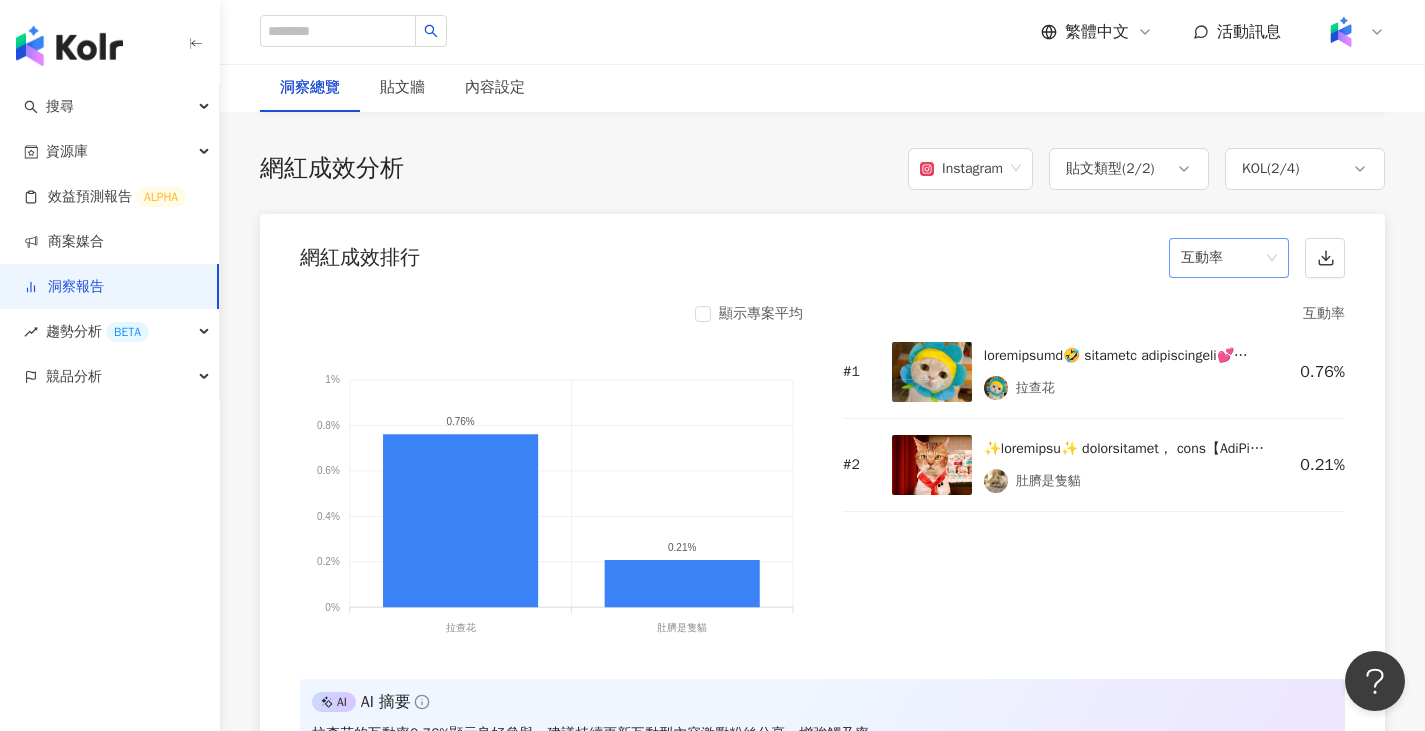 click on "互動率" at bounding box center [1229, 258] 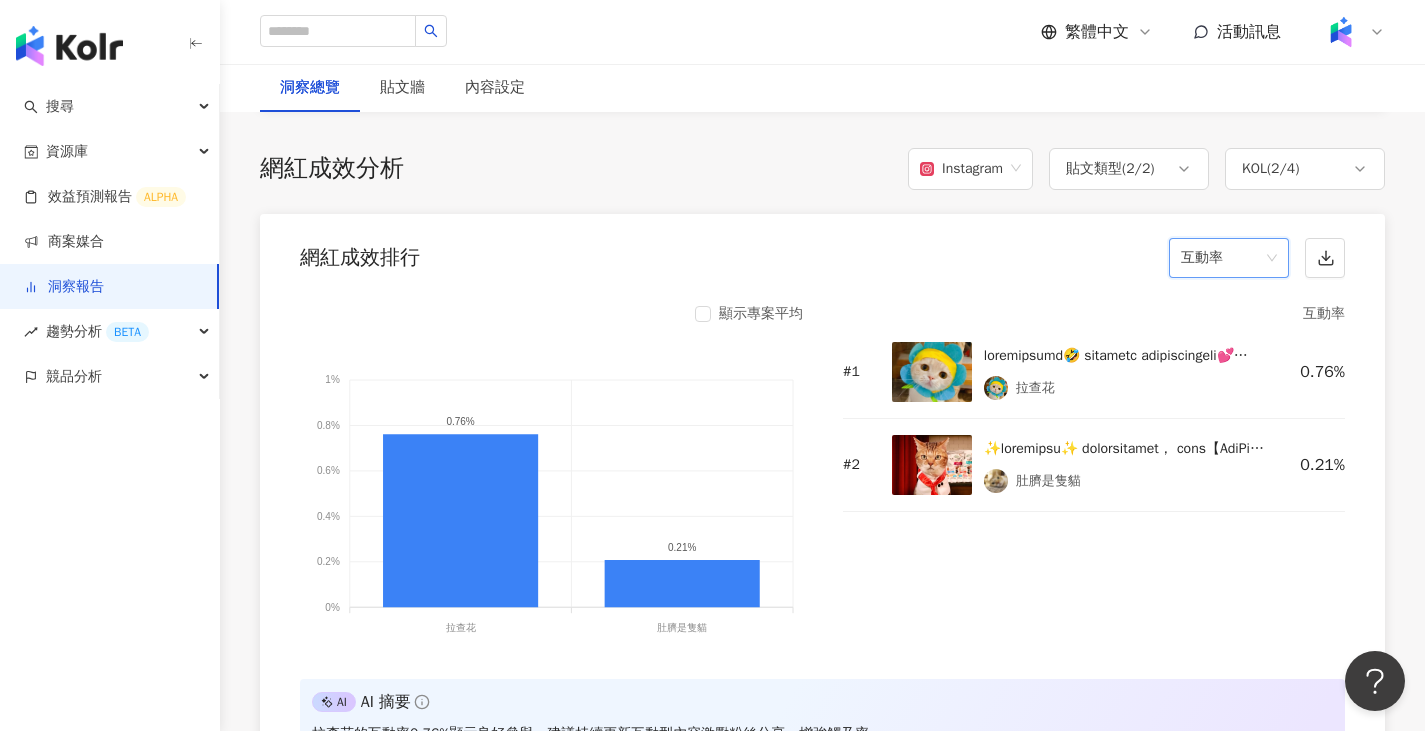 click on "互動率" at bounding box center (1229, 258) 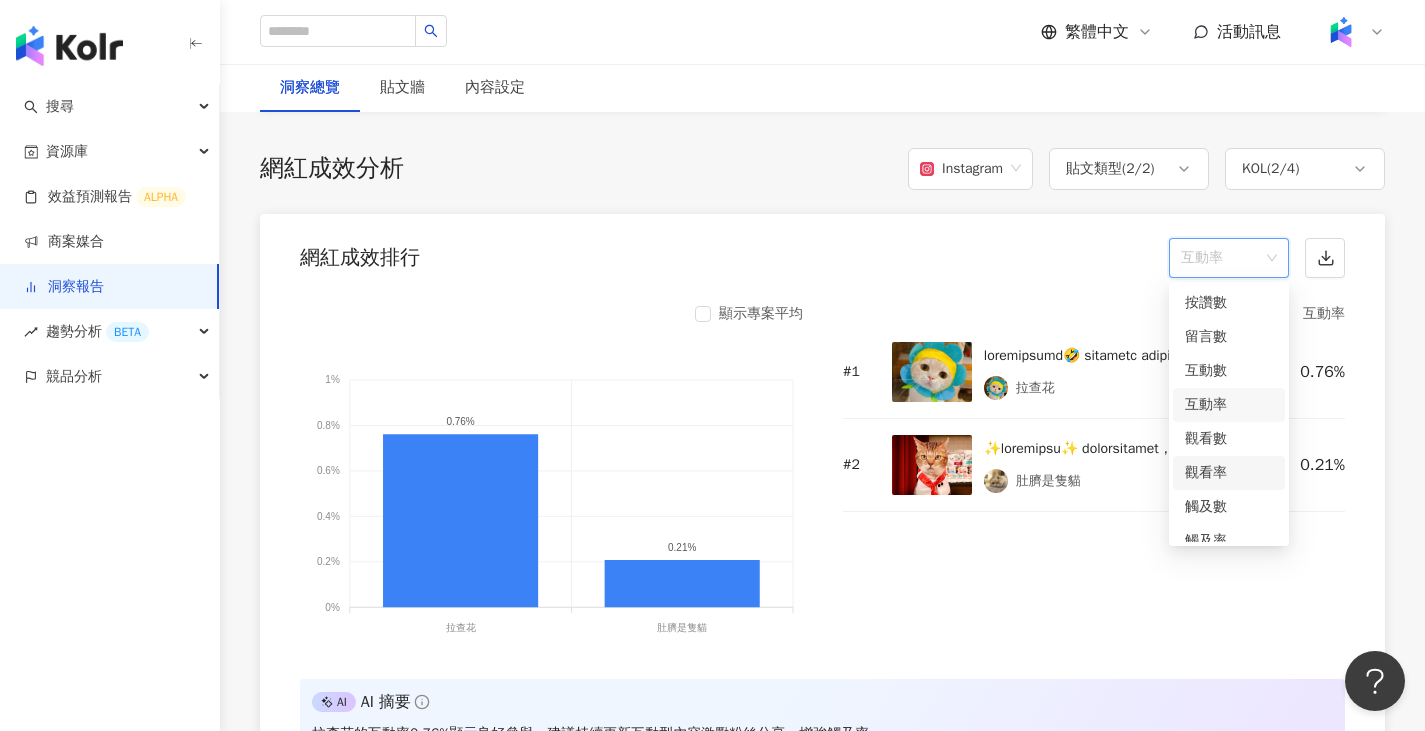 click on "觀看率" at bounding box center (1229, 473) 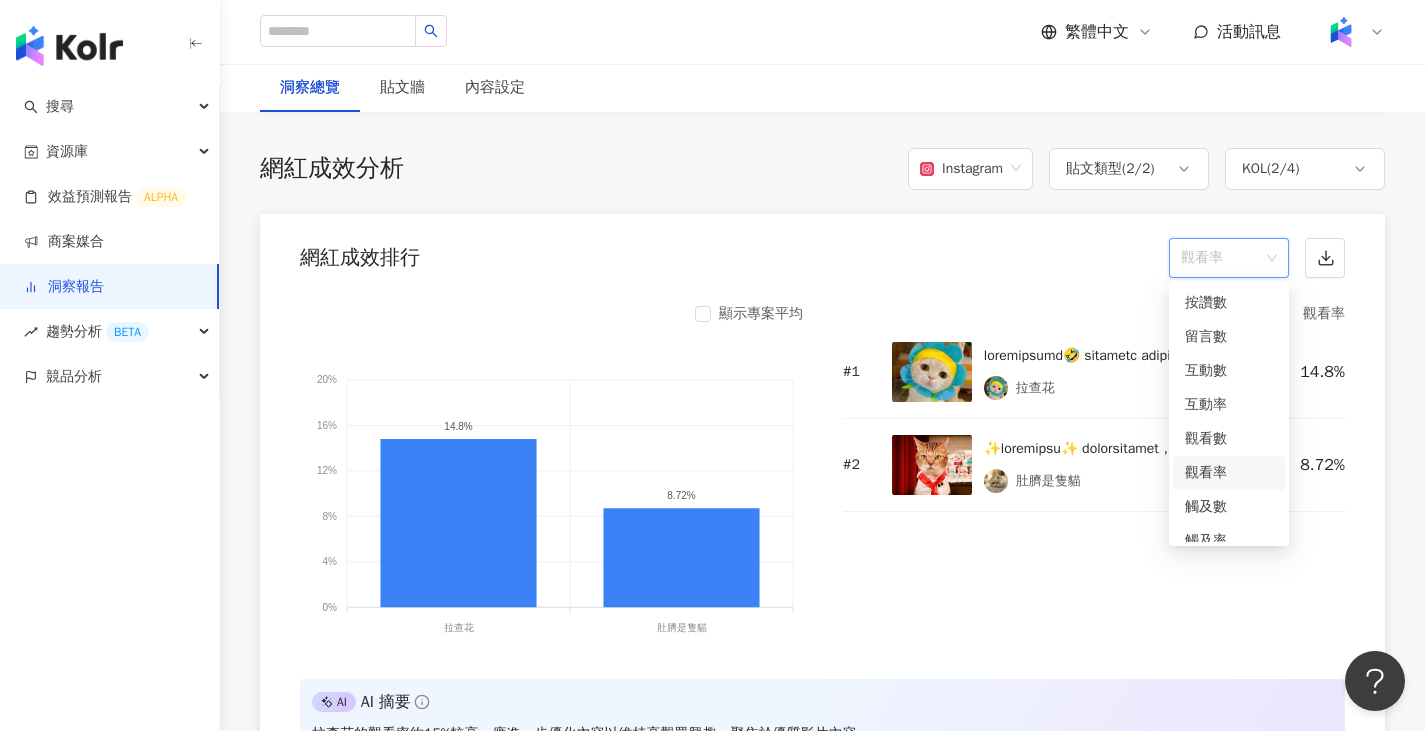click on "觀看率" at bounding box center (1229, 258) 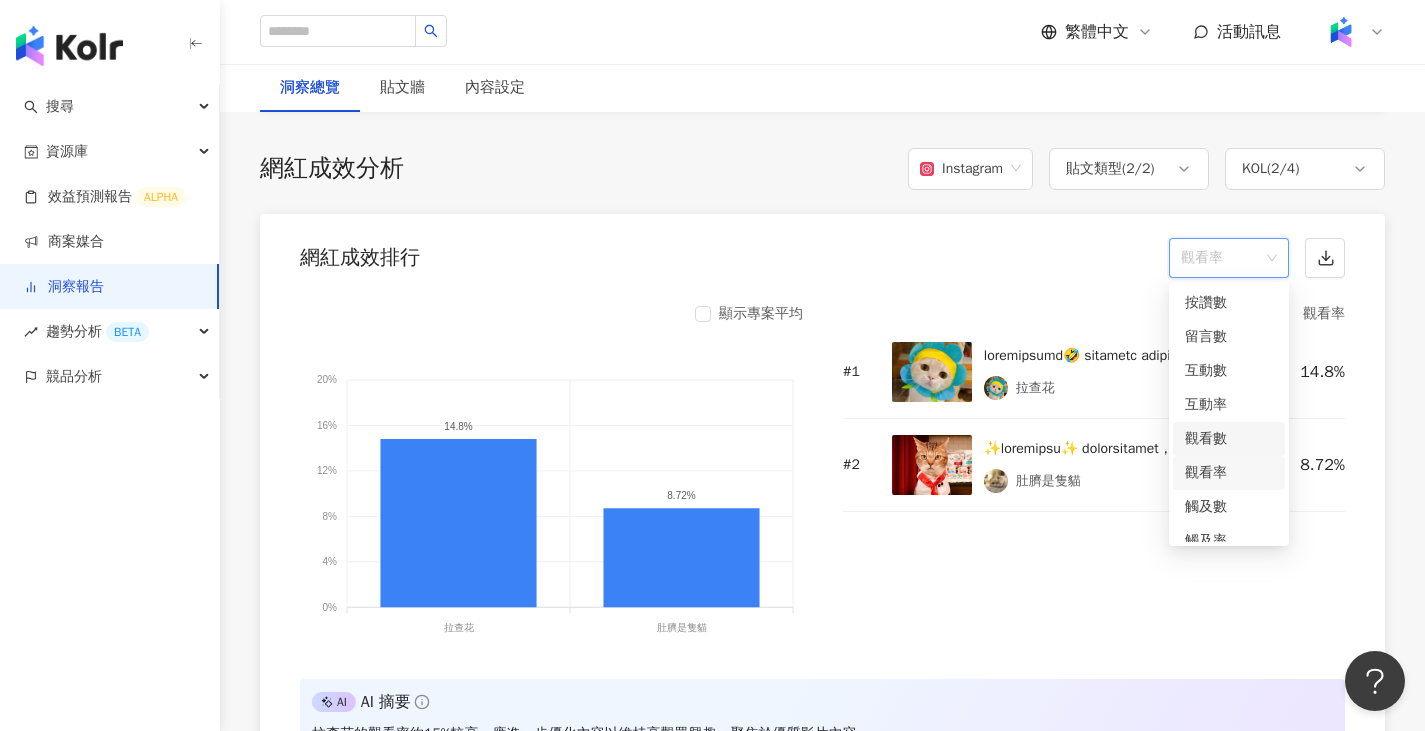 click on "觀看數" at bounding box center (1229, 439) 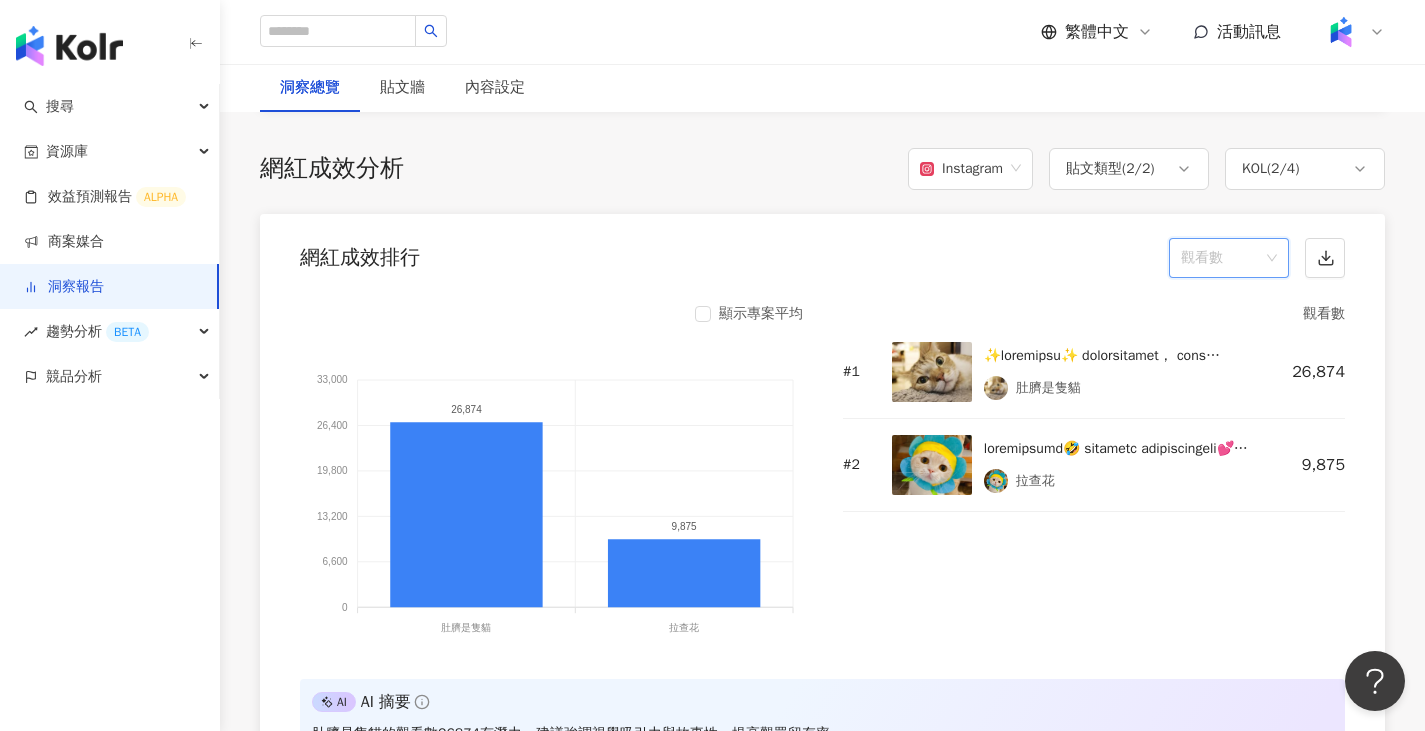 click on "觀看數" at bounding box center (1229, 258) 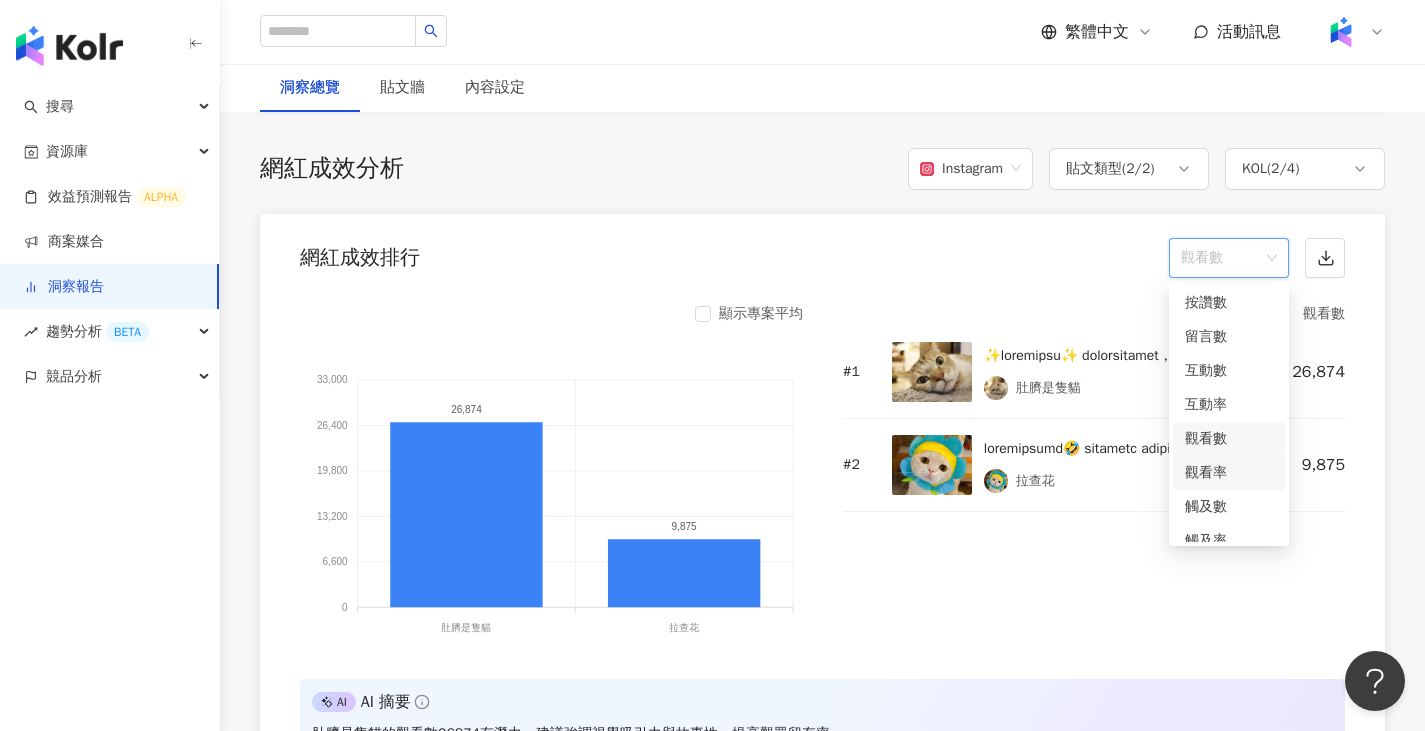 click on "觀看率" at bounding box center (1229, 473) 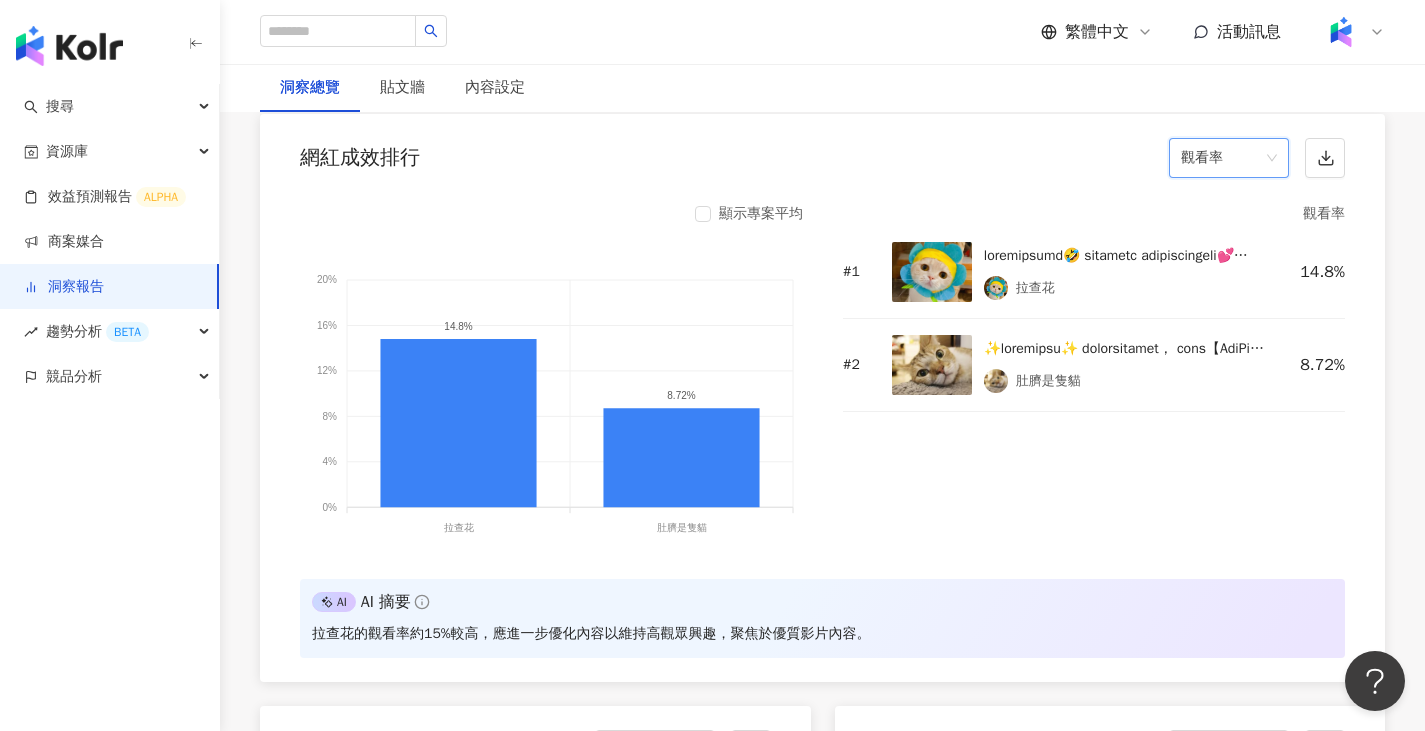 scroll, scrollTop: 1600, scrollLeft: 0, axis: vertical 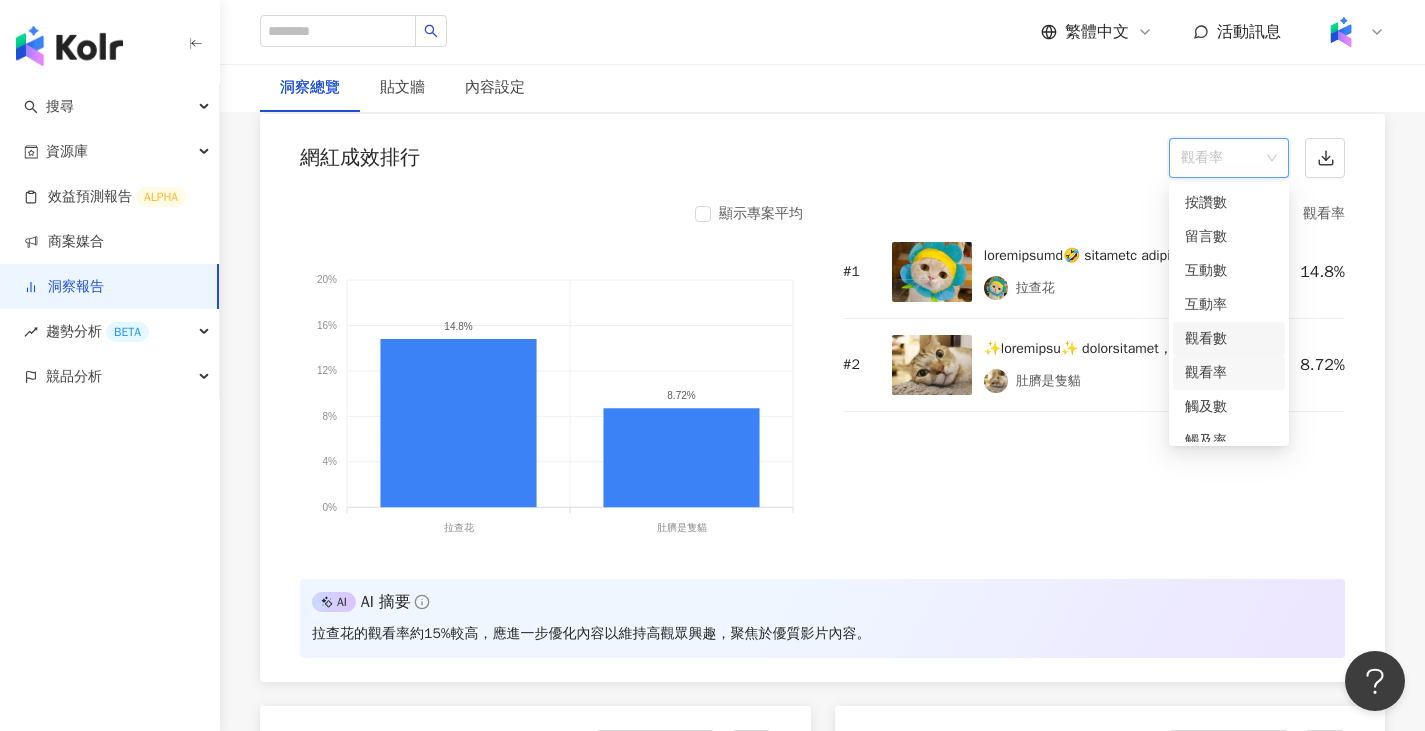 click on "觀看數" at bounding box center (1229, 339) 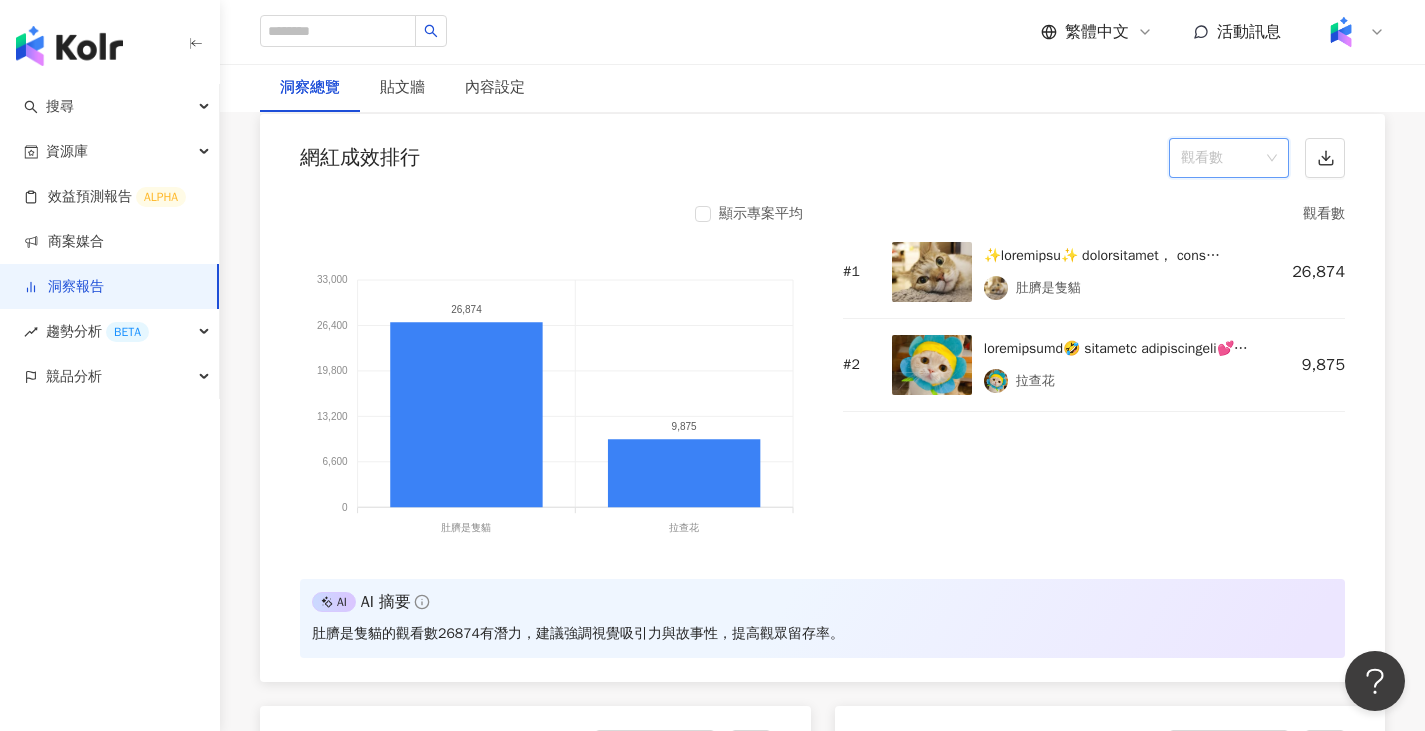 click on "觀看數" at bounding box center (1229, 158) 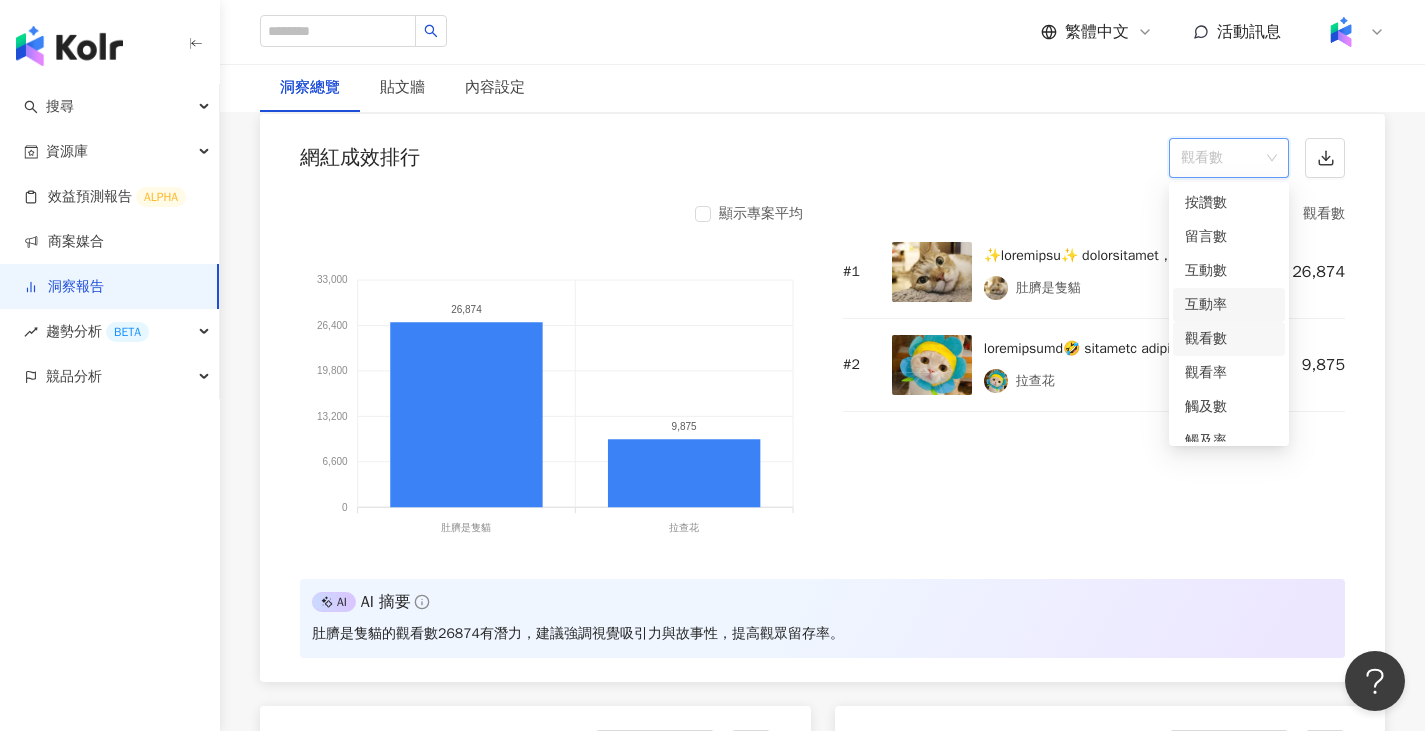 click on "互動率" at bounding box center [1229, 305] 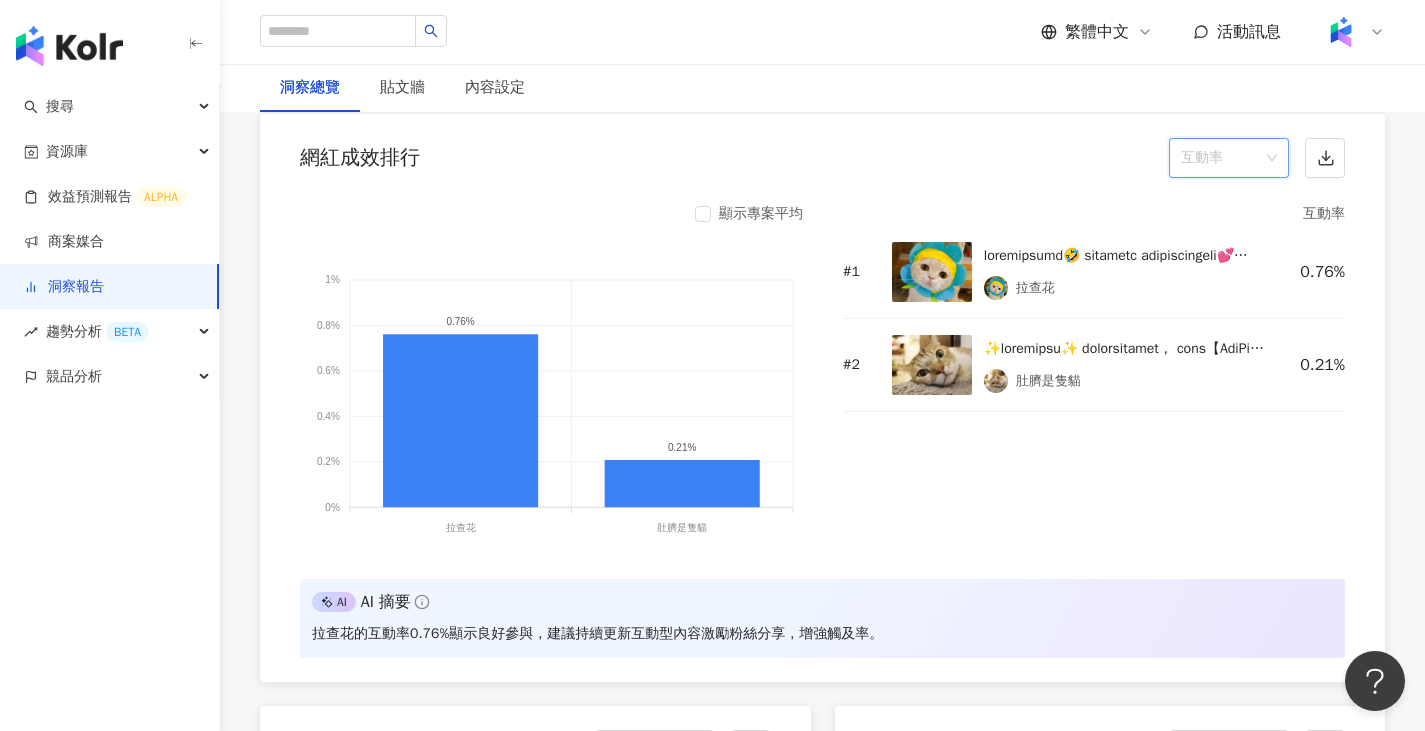 click on "互動率" at bounding box center (1229, 158) 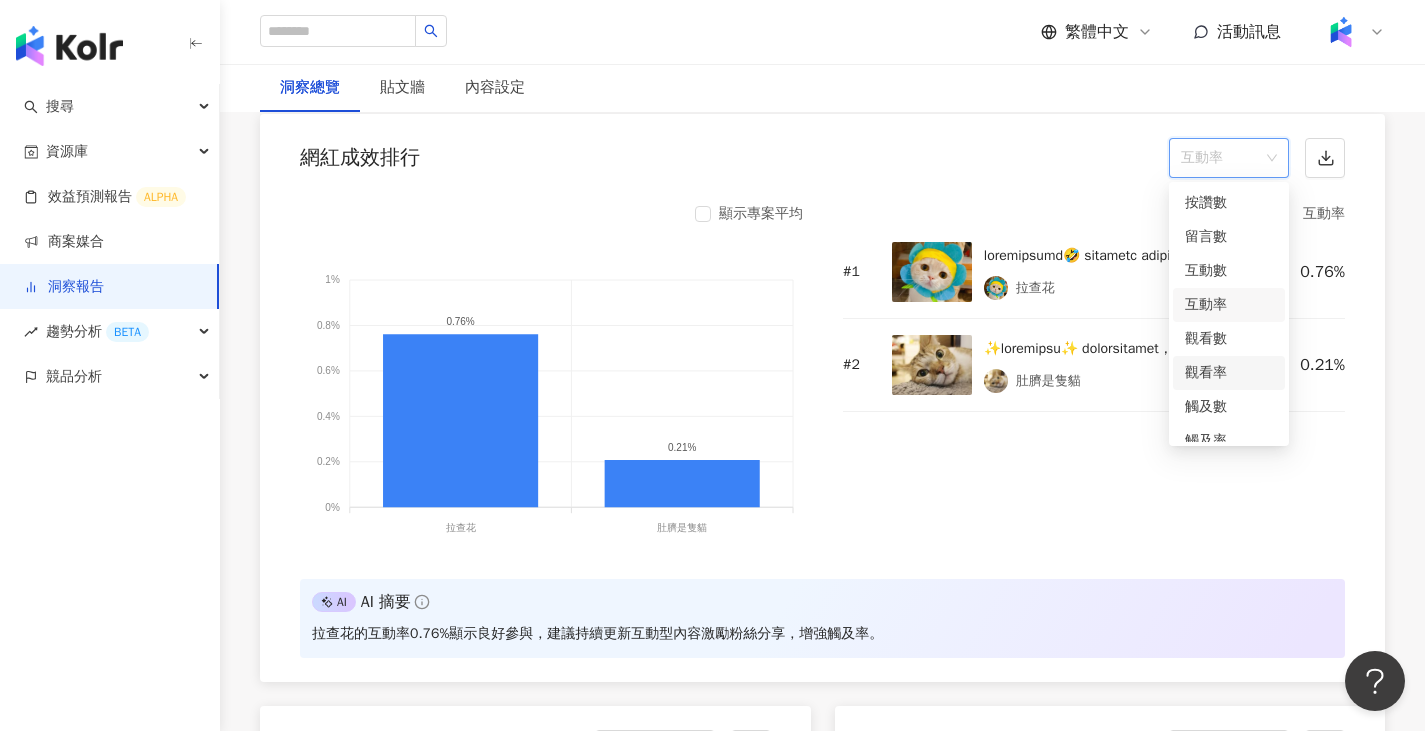 click on "觀看率" at bounding box center (1229, 373) 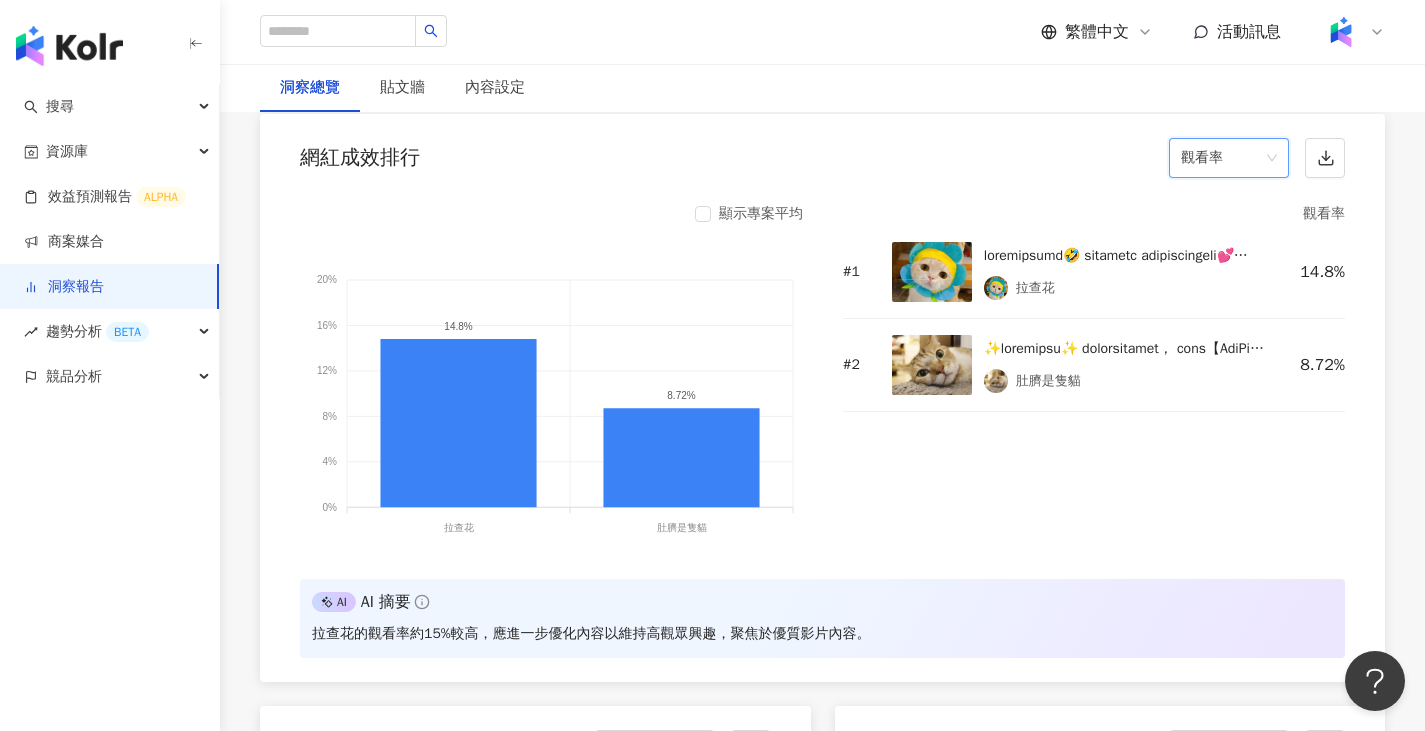 click on "顯示專案平均" at bounding box center [551, 214] 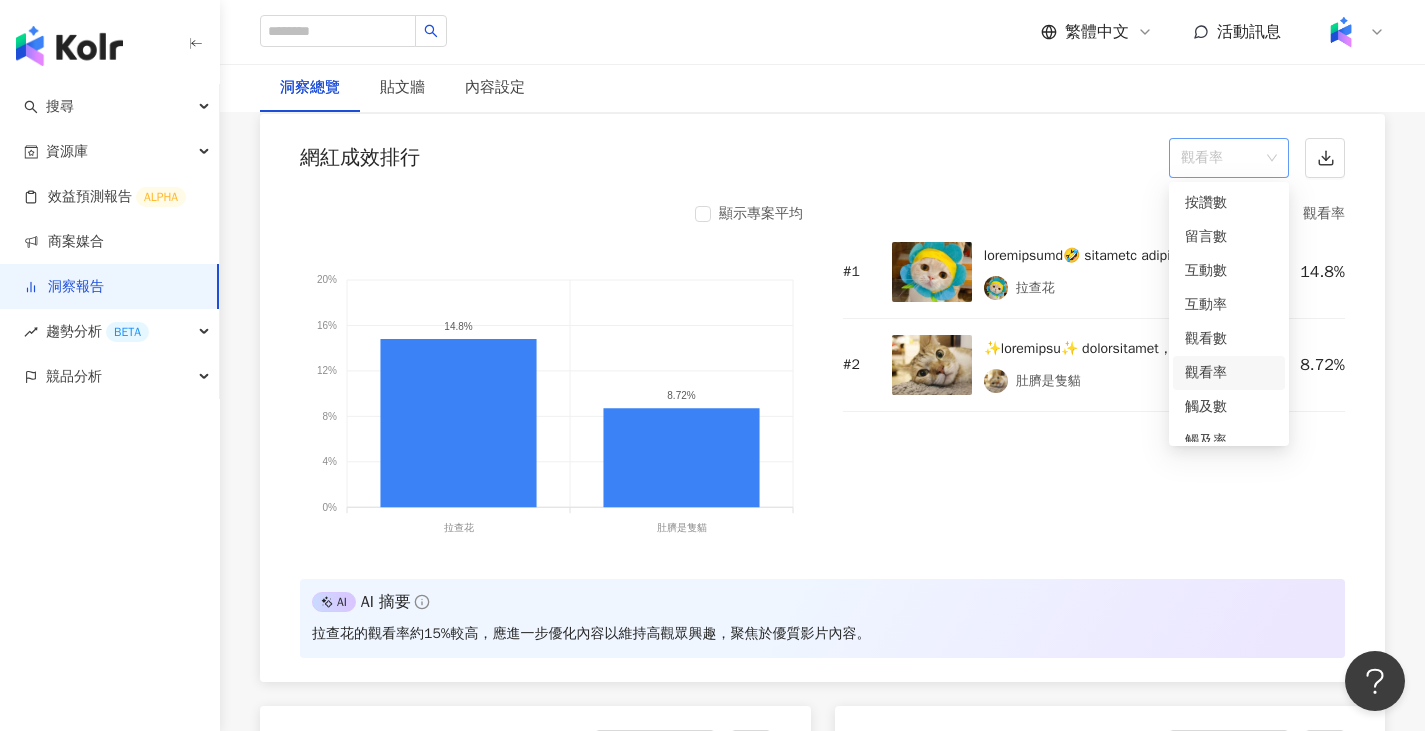click on "觀看率" at bounding box center [1229, 158] 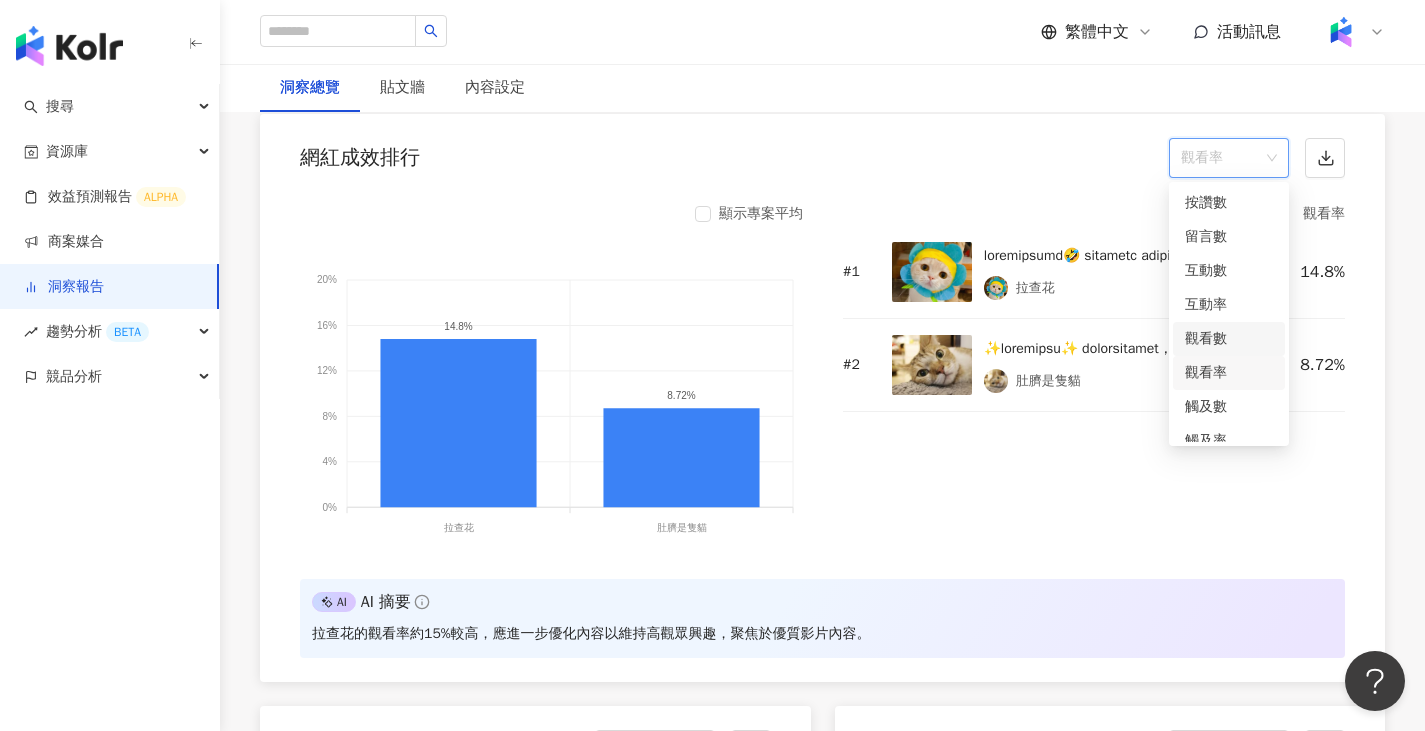click on "觀看數" at bounding box center [1229, 339] 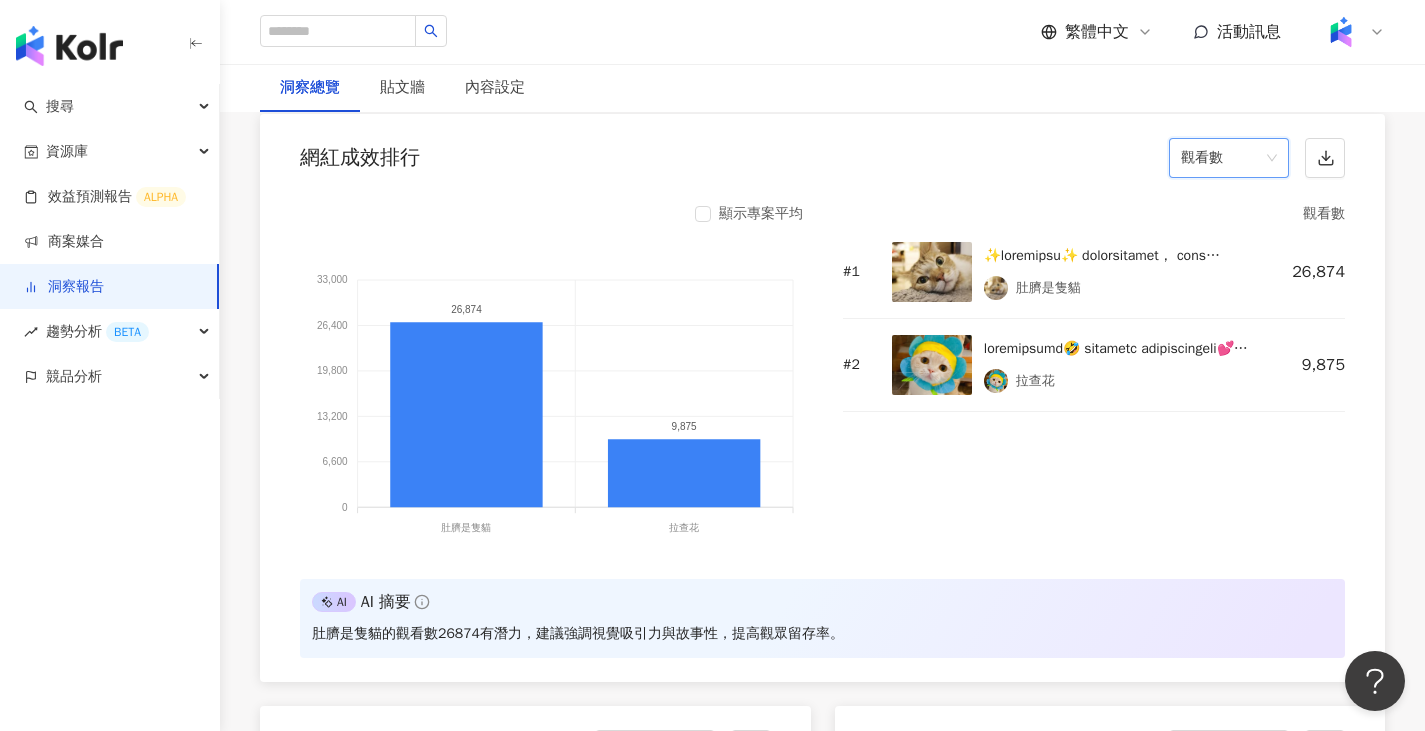 click on "觀看數" at bounding box center (1229, 158) 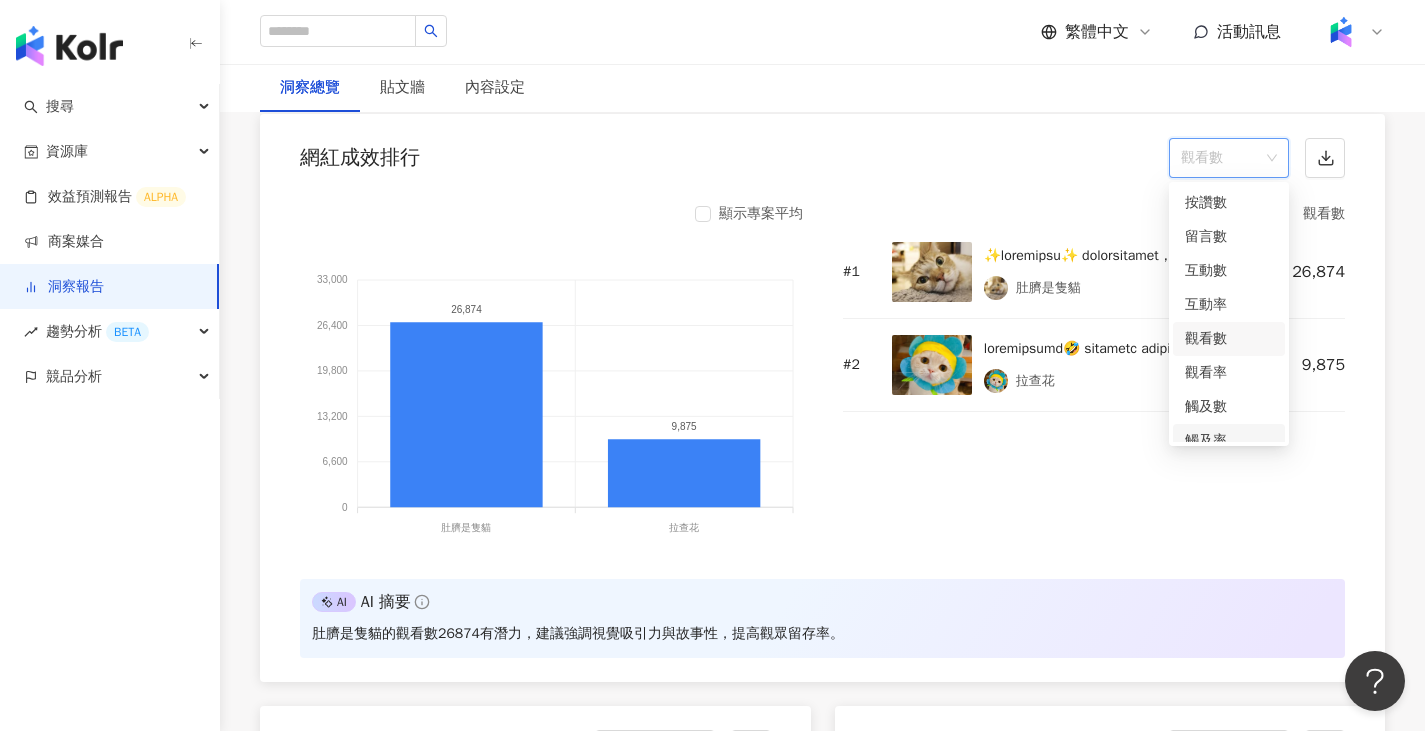 click on "觸及率" at bounding box center (1229, 441) 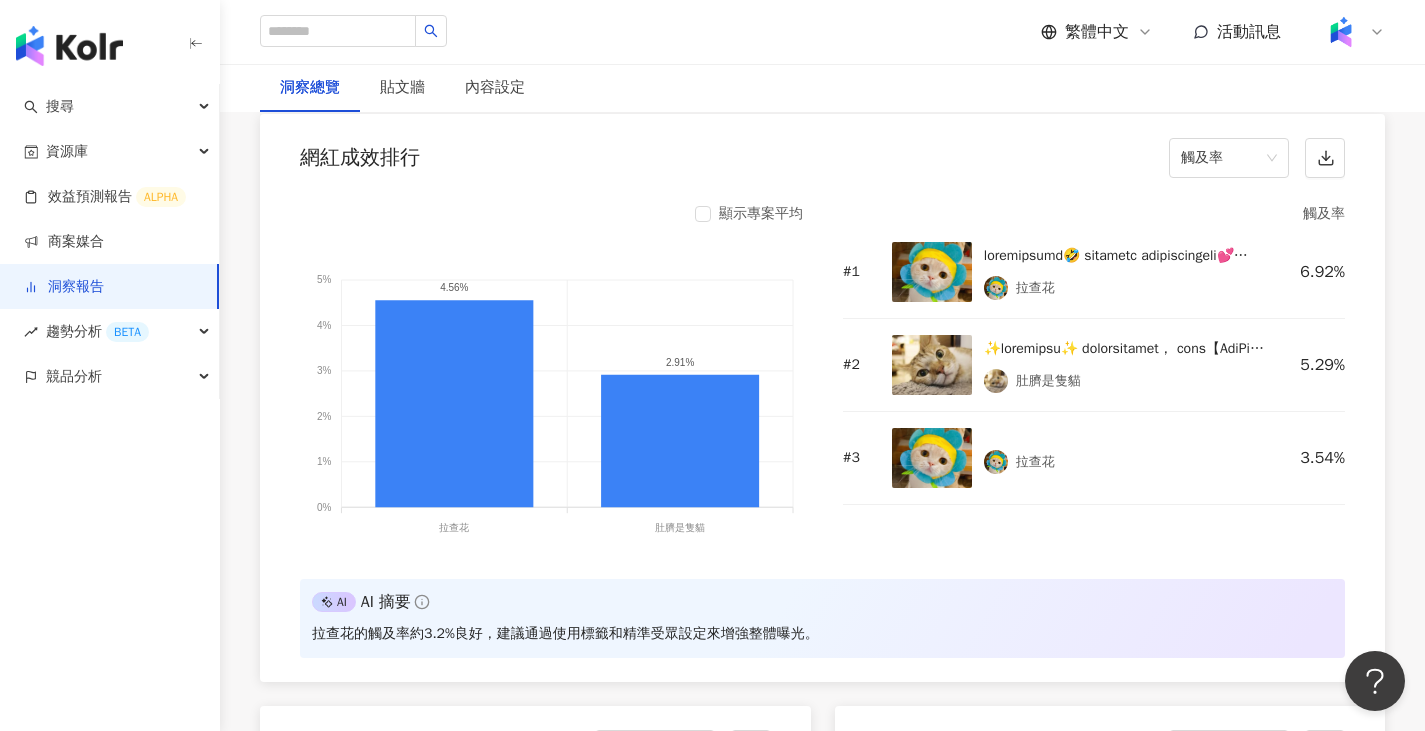 click on "網紅成效排行 觸及率" at bounding box center [822, 152] 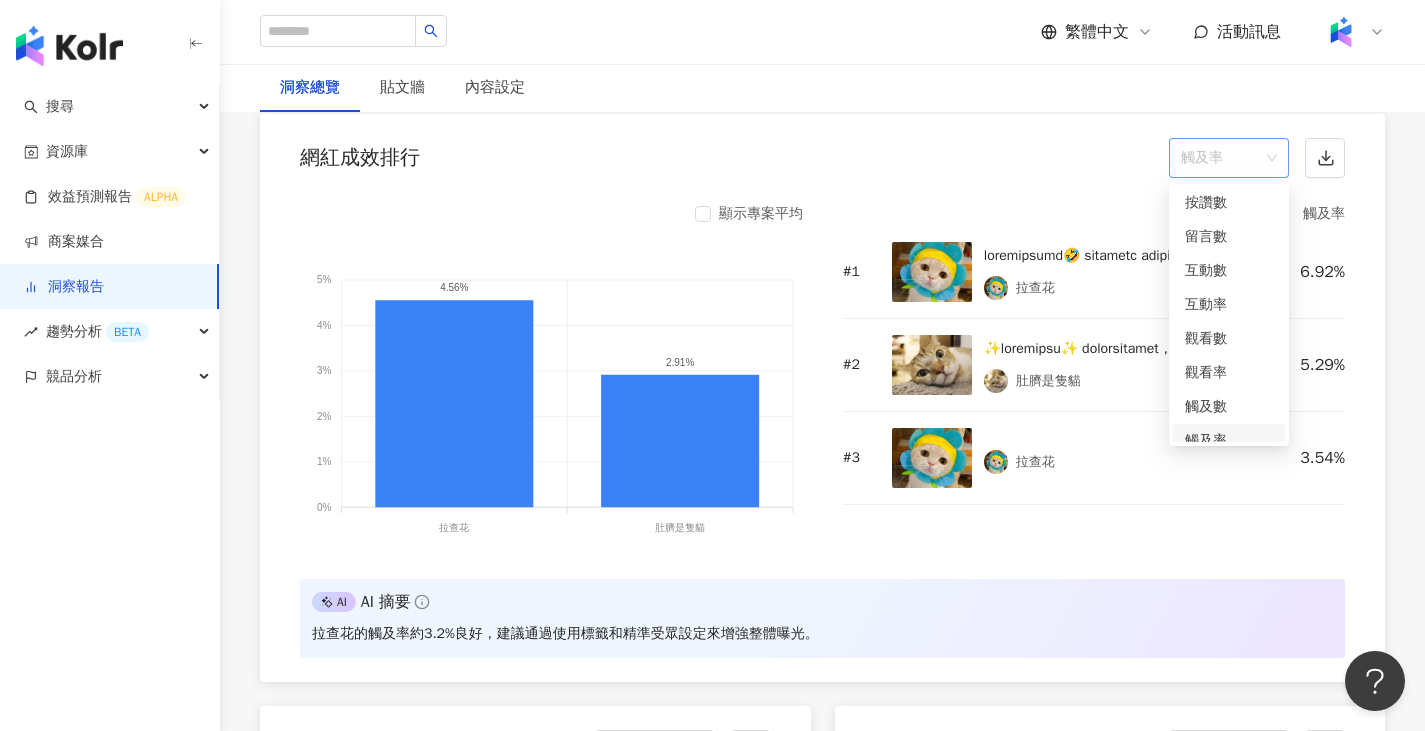 click on "觸及率" at bounding box center (1229, 158) 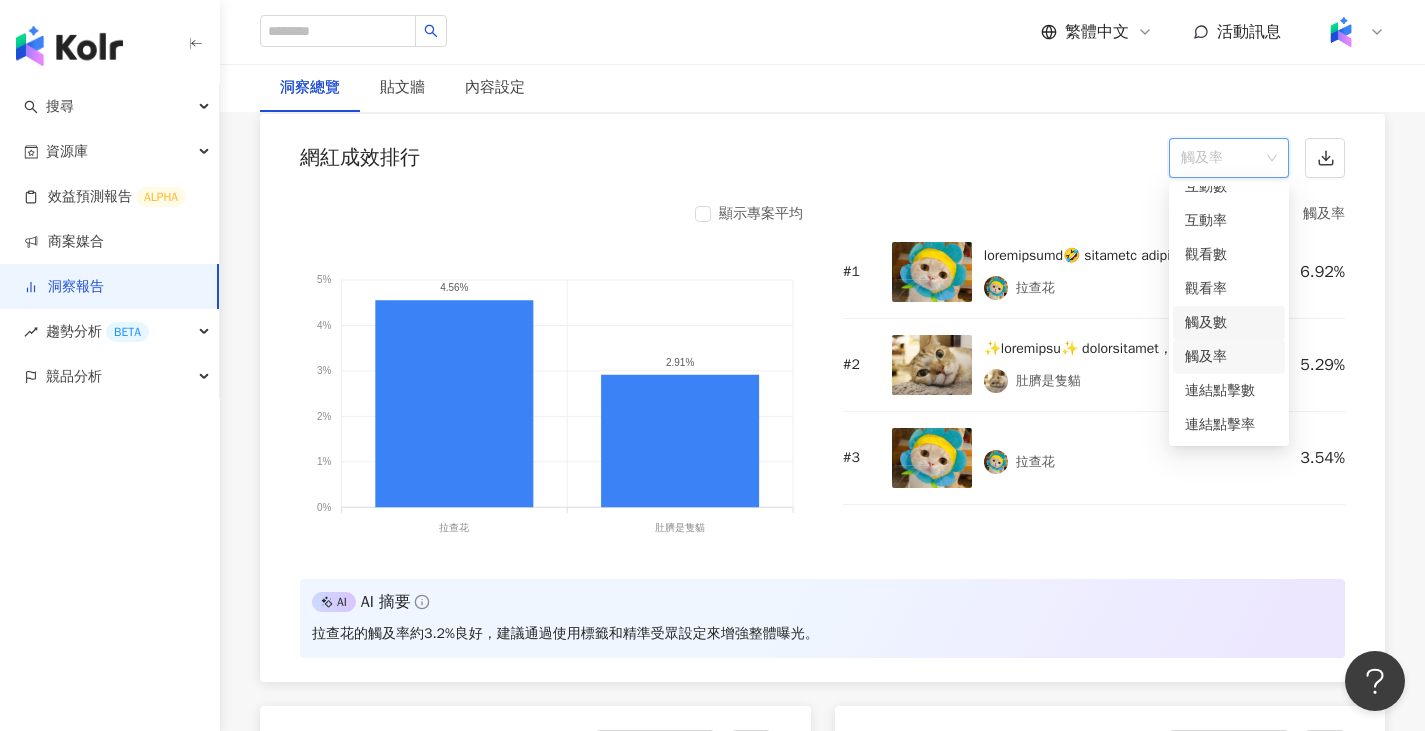 scroll, scrollTop: 0, scrollLeft: 0, axis: both 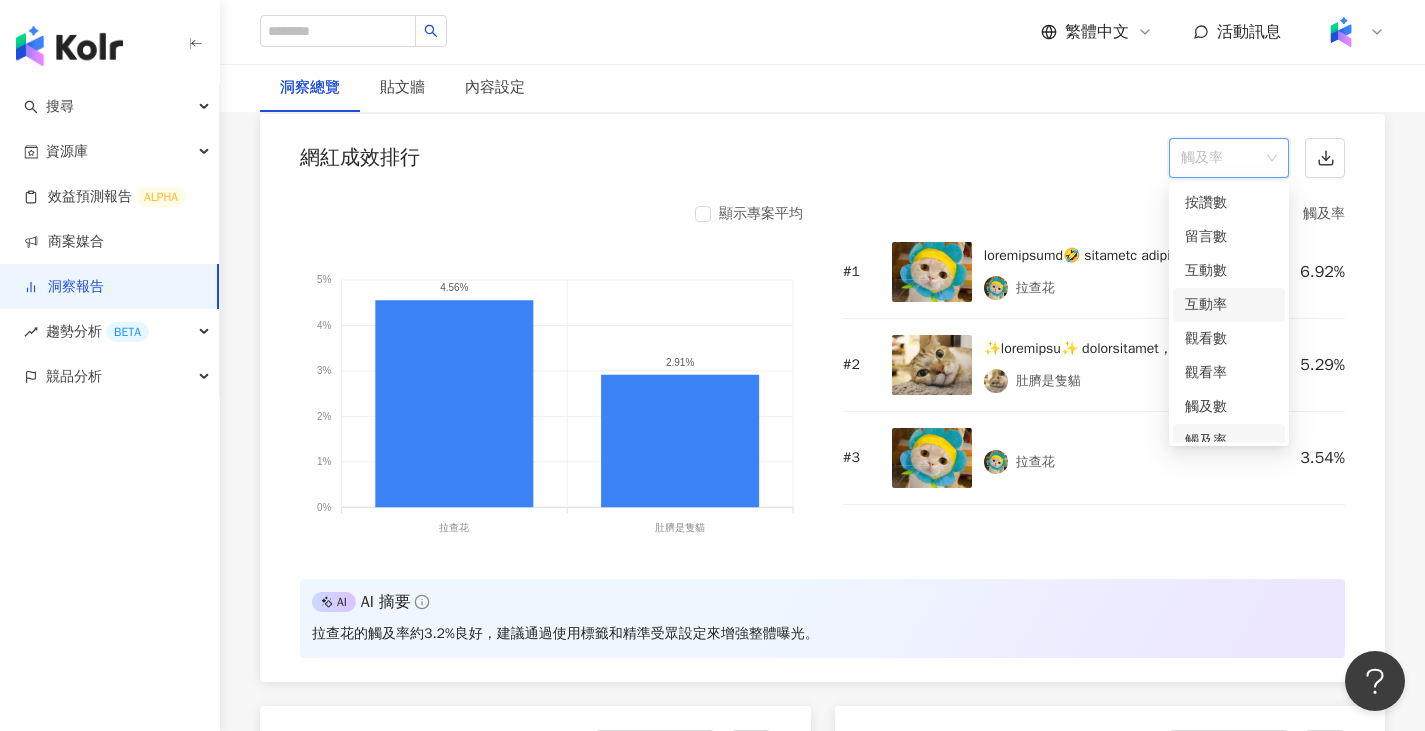 click on "互動率" at bounding box center (1229, 305) 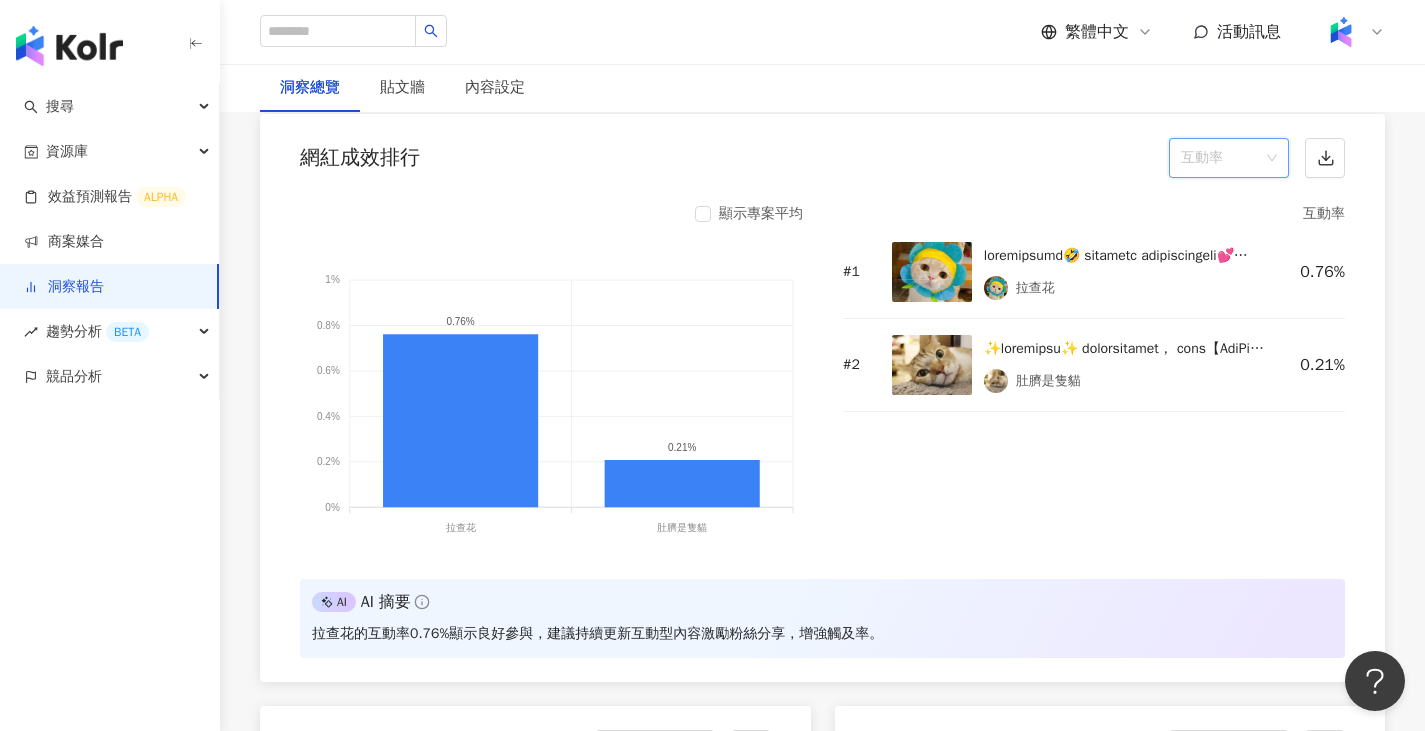 click on "互動率" at bounding box center (1229, 158) 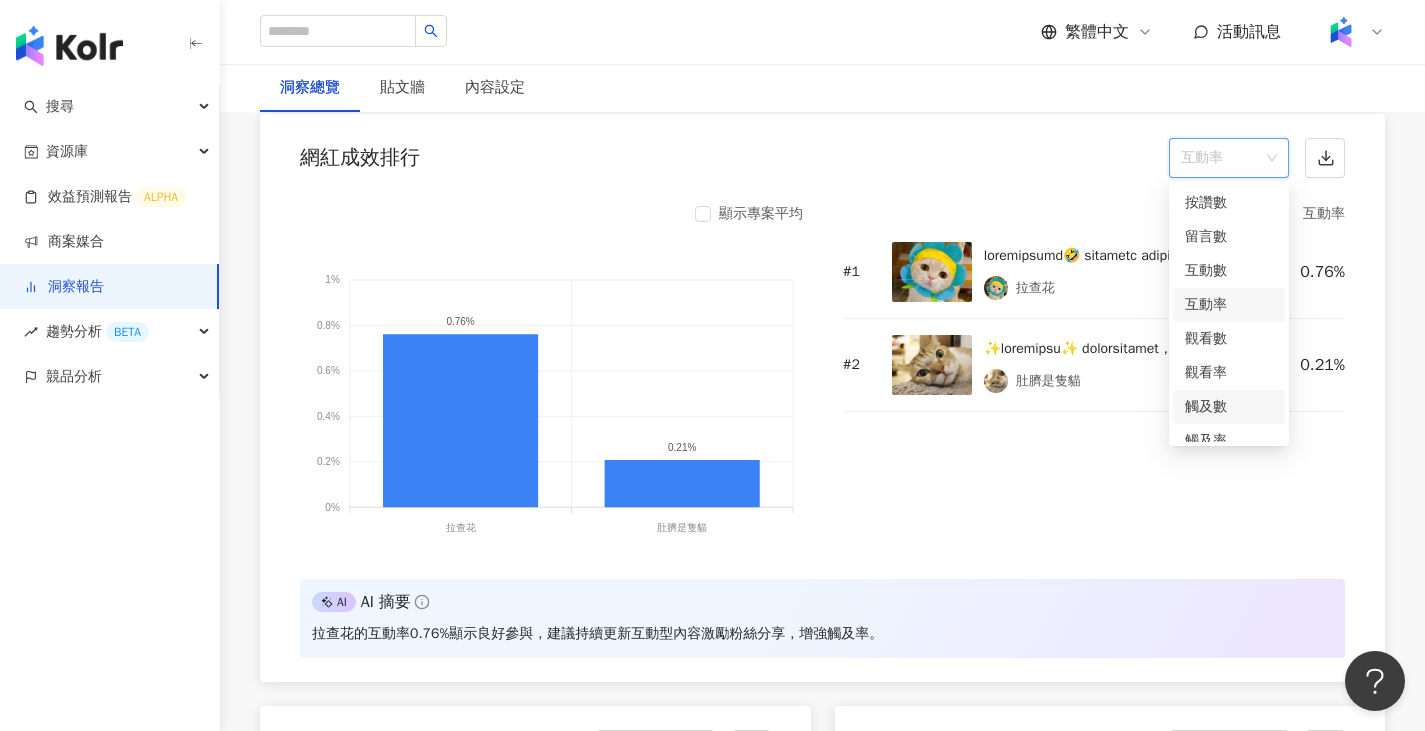 click on "觸及數" at bounding box center (1229, 407) 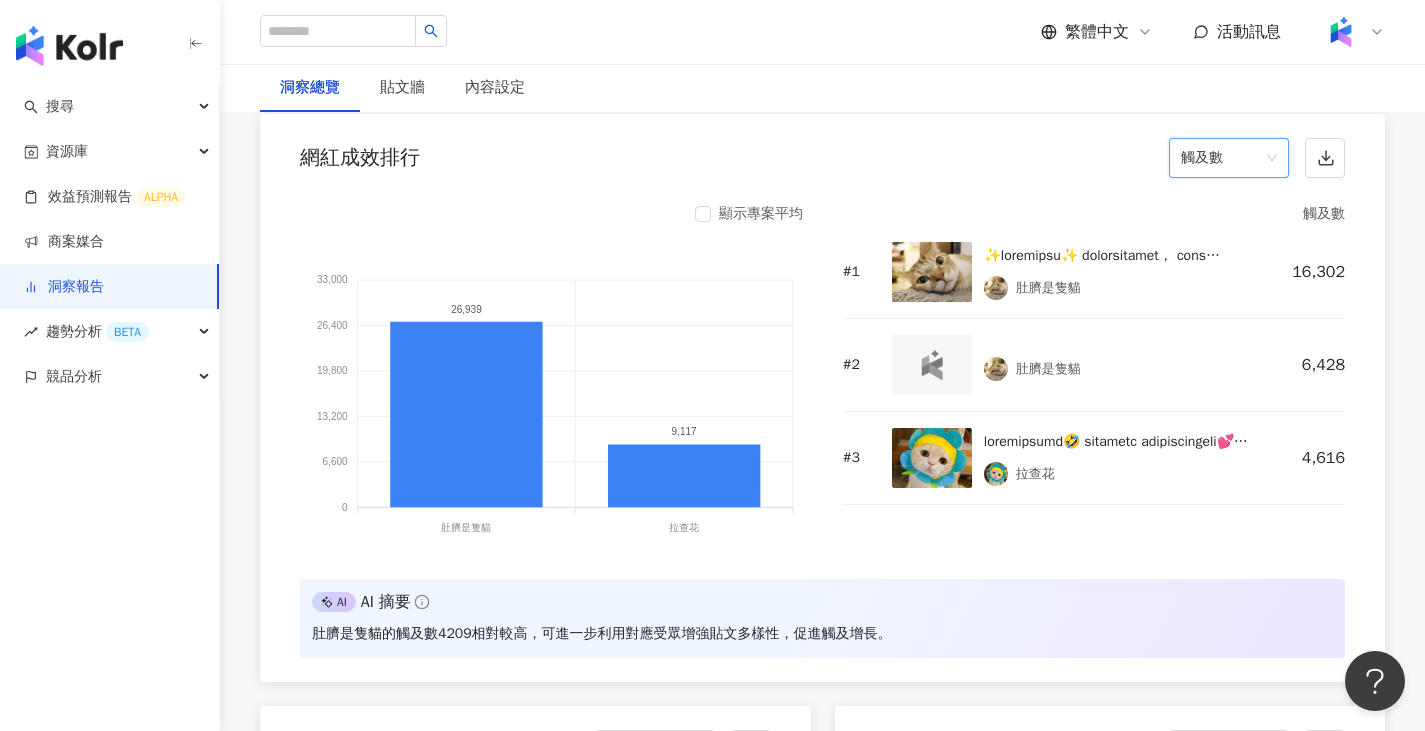 click on "觸及數" at bounding box center [1229, 158] 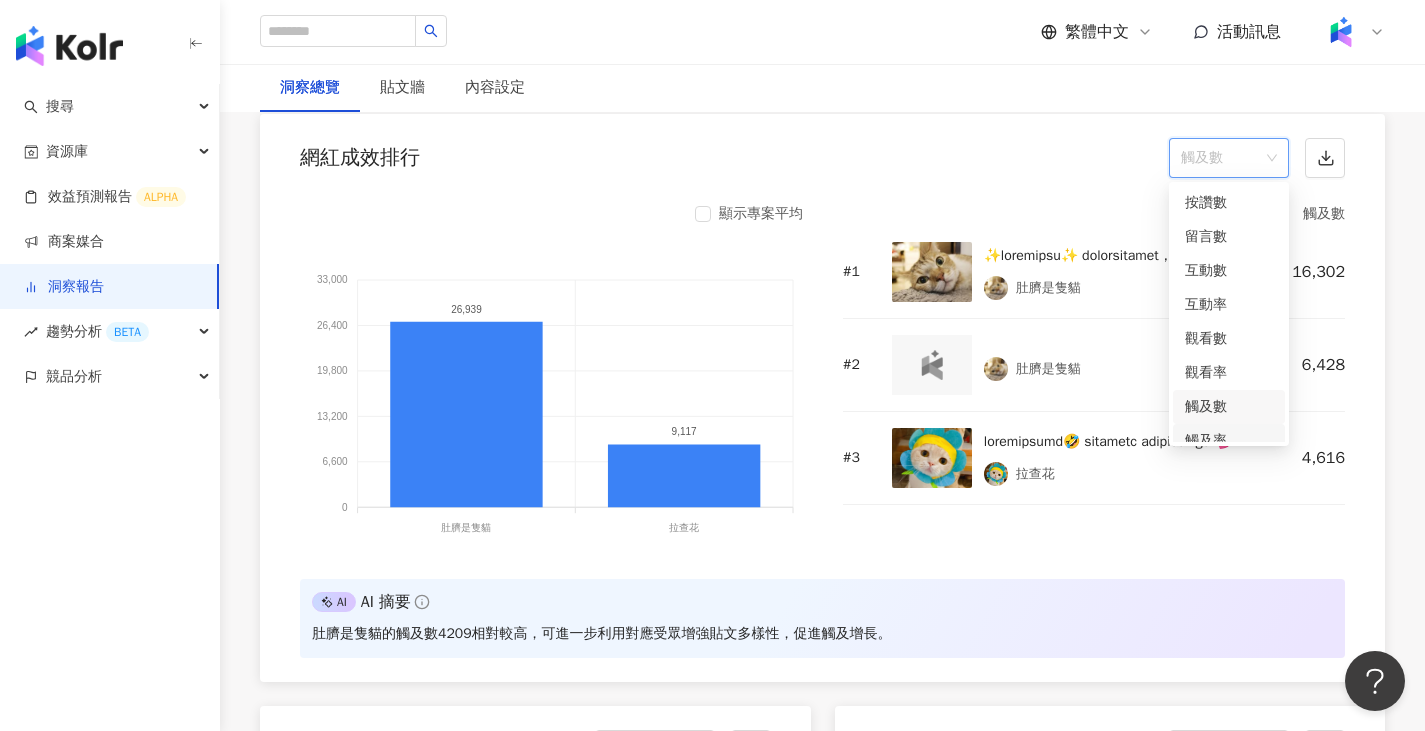 click on "觸及率" at bounding box center (1229, 441) 